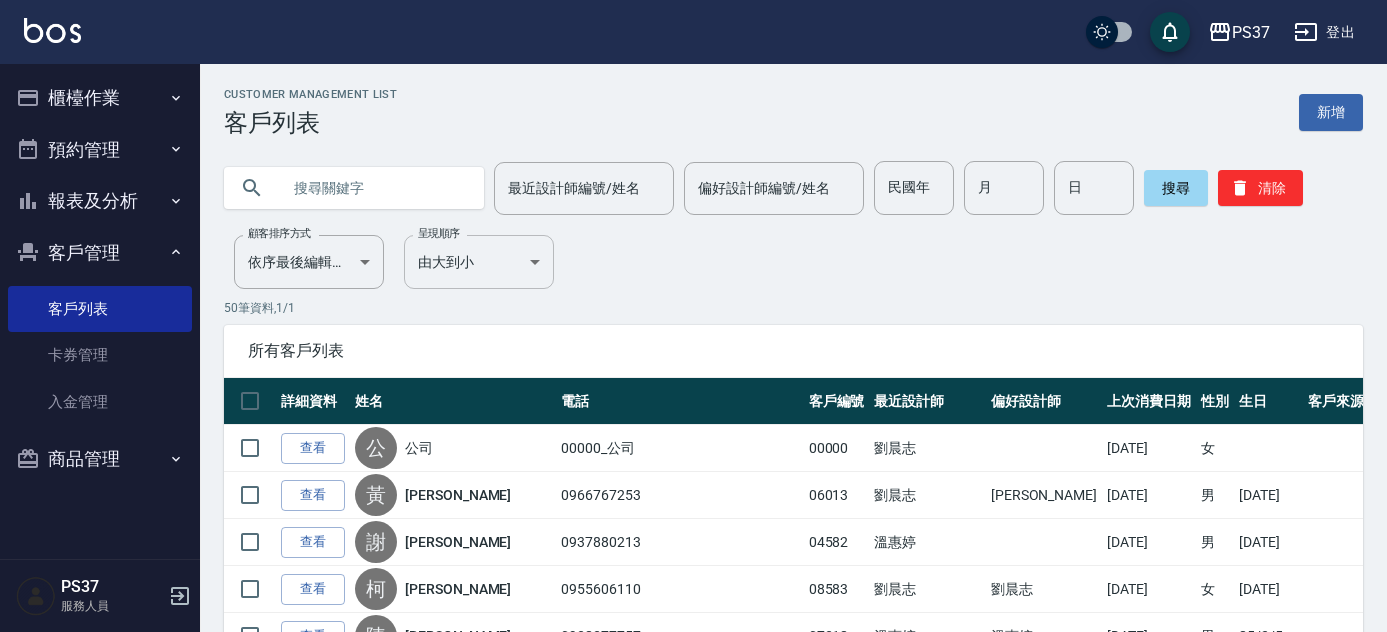 scroll, scrollTop: 0, scrollLeft: 0, axis: both 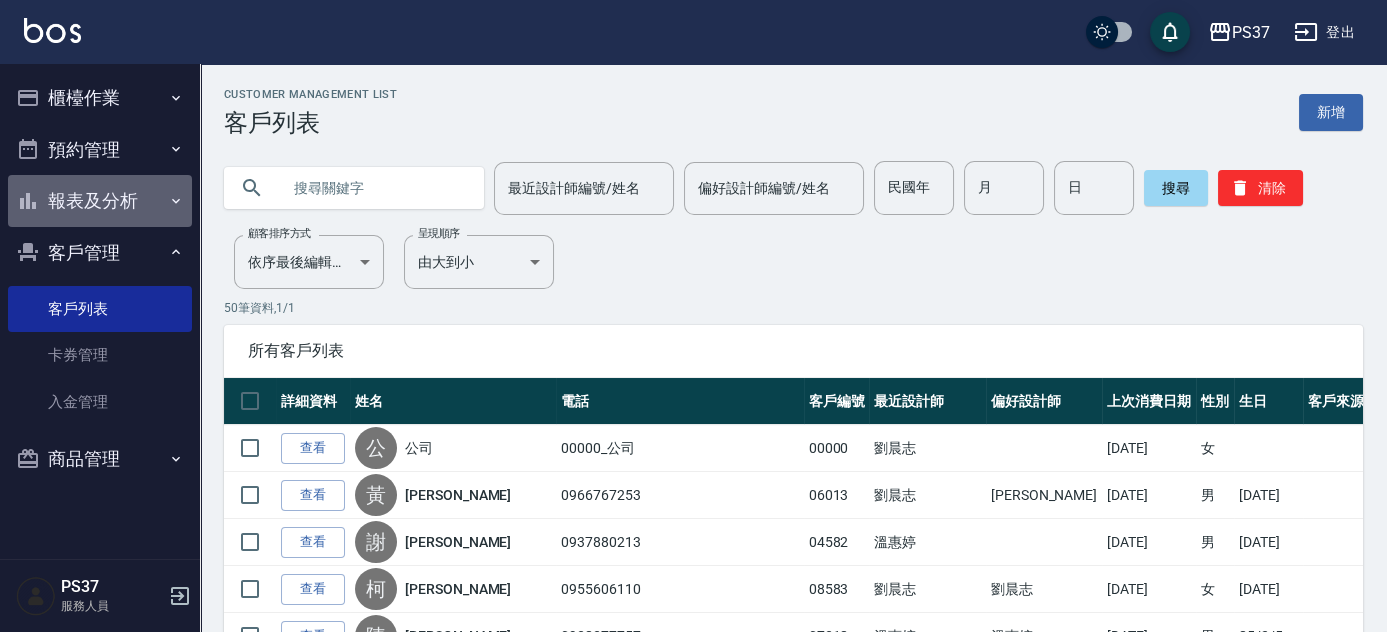 click on "報表及分析" at bounding box center [100, 201] 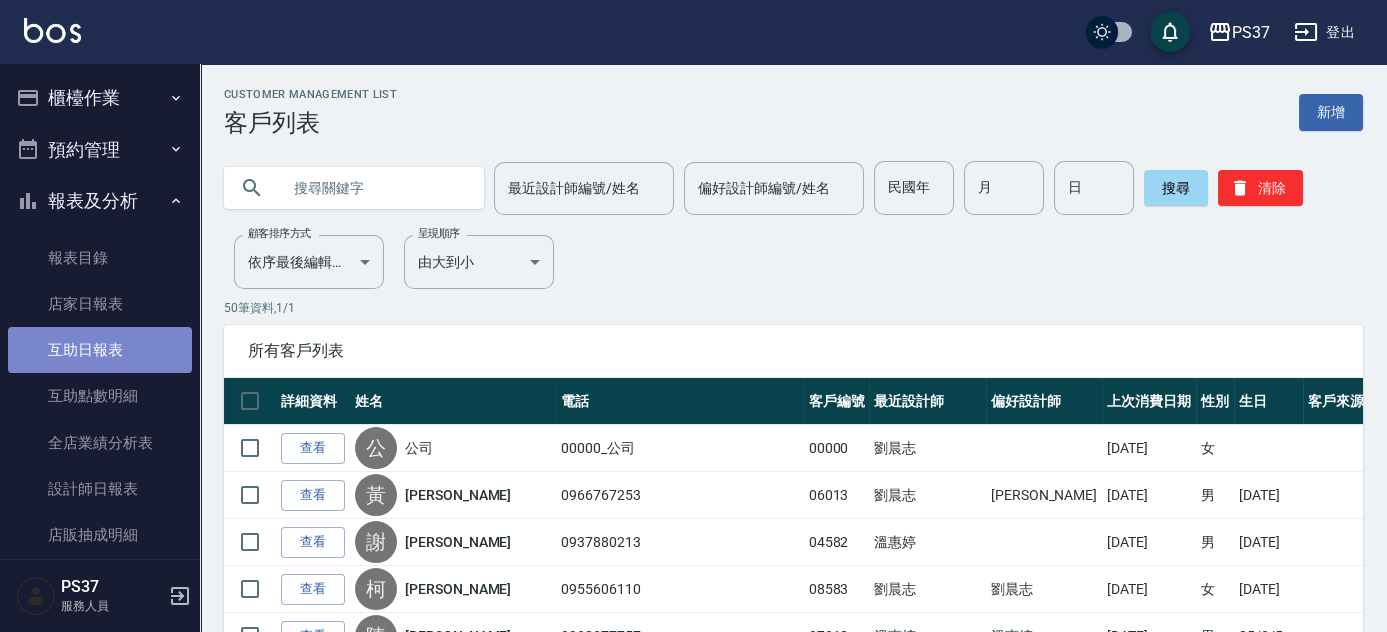 click on "互助日報表" at bounding box center [100, 350] 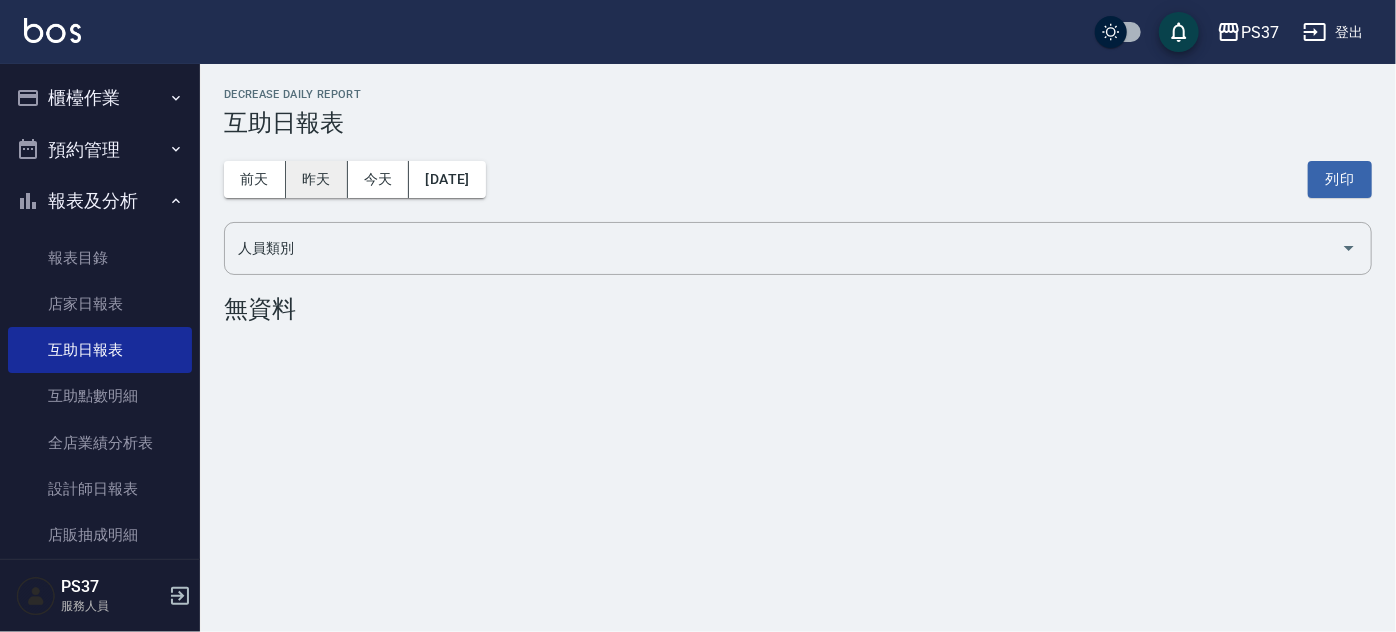 click on "昨天" at bounding box center (317, 179) 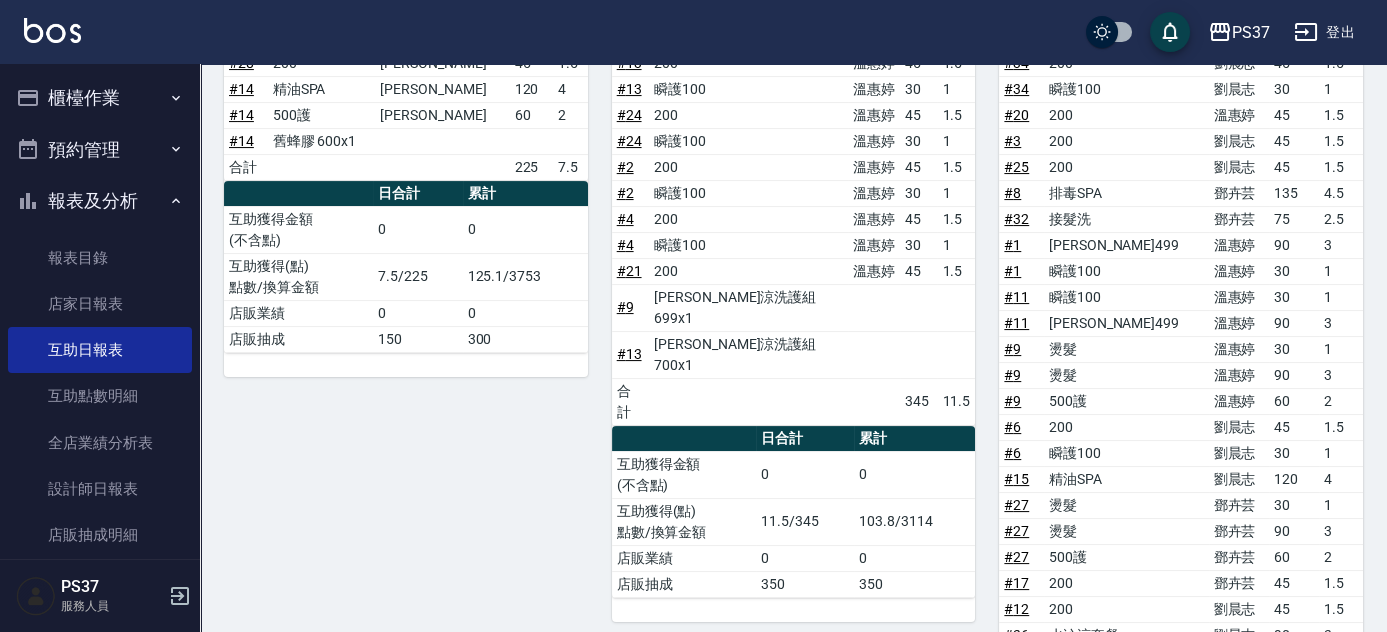 scroll, scrollTop: 818, scrollLeft: 0, axis: vertical 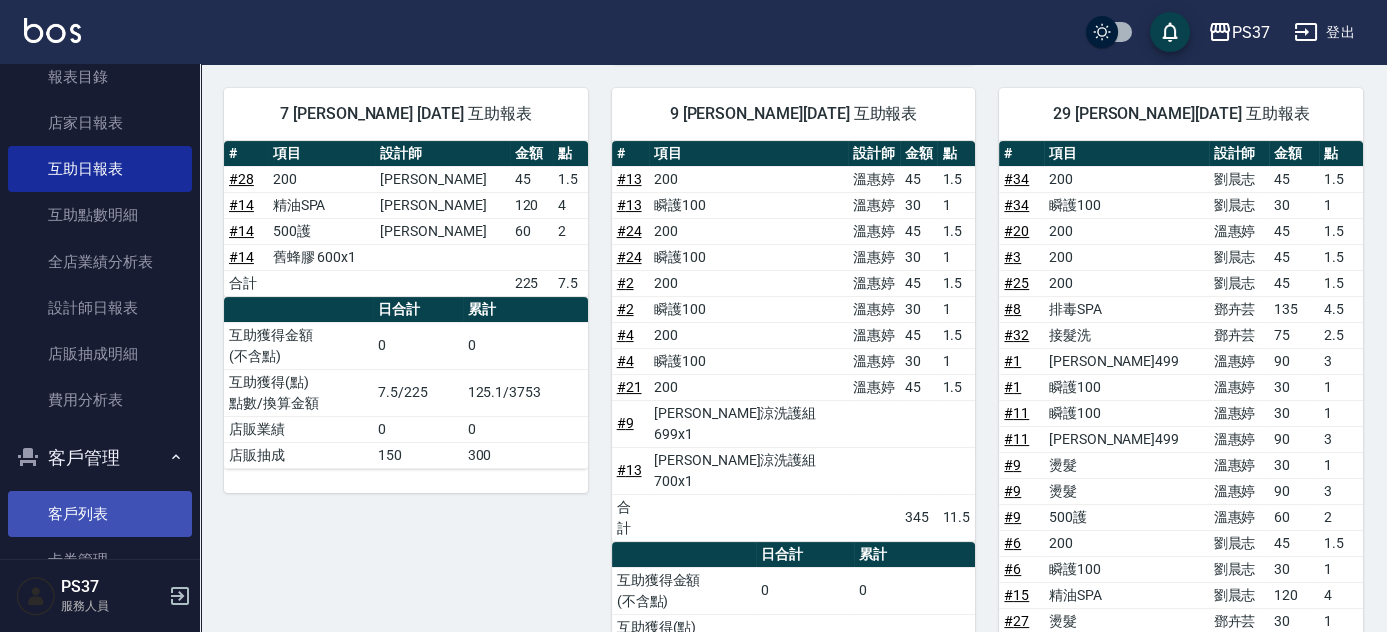 click on "客戶列表" at bounding box center [100, 514] 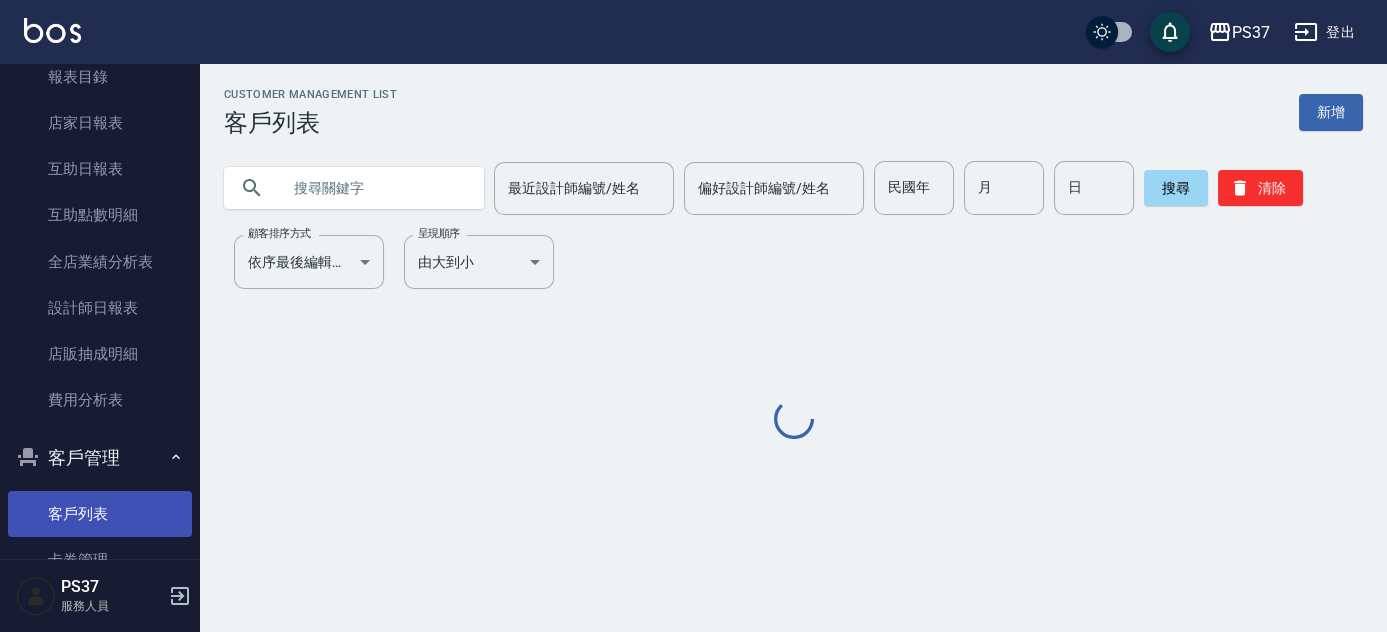 scroll, scrollTop: 0, scrollLeft: 0, axis: both 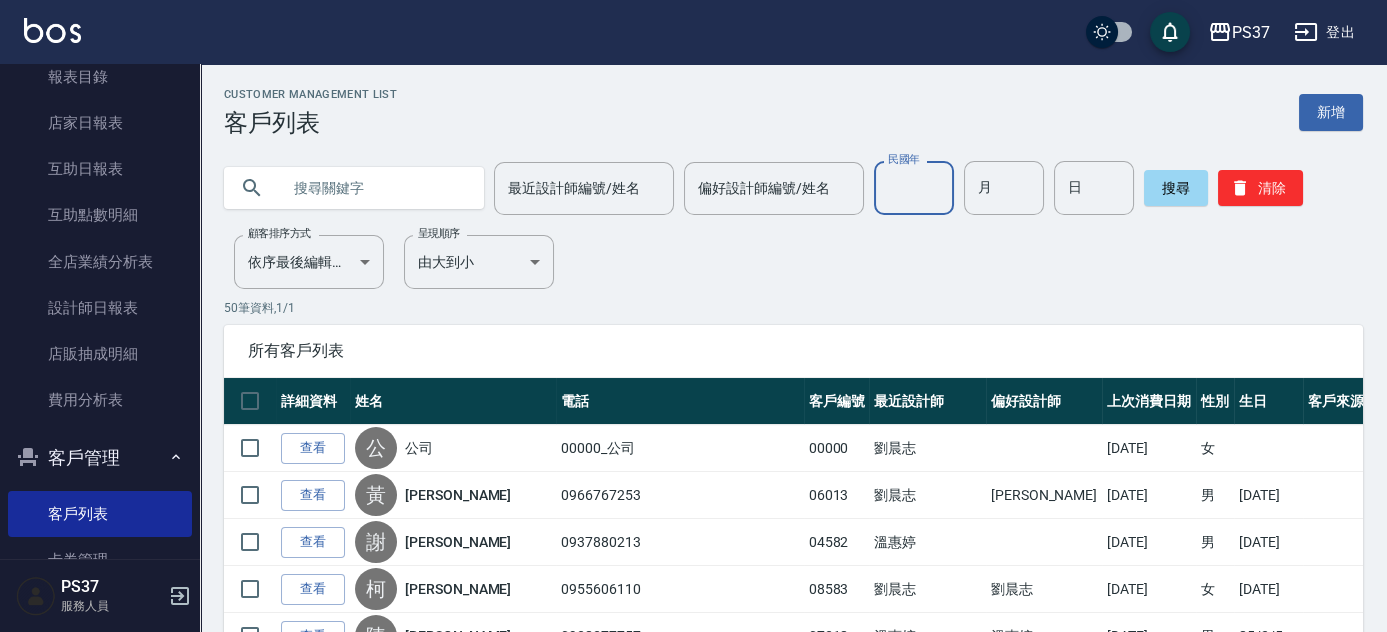 click on "民國年" at bounding box center [914, 188] 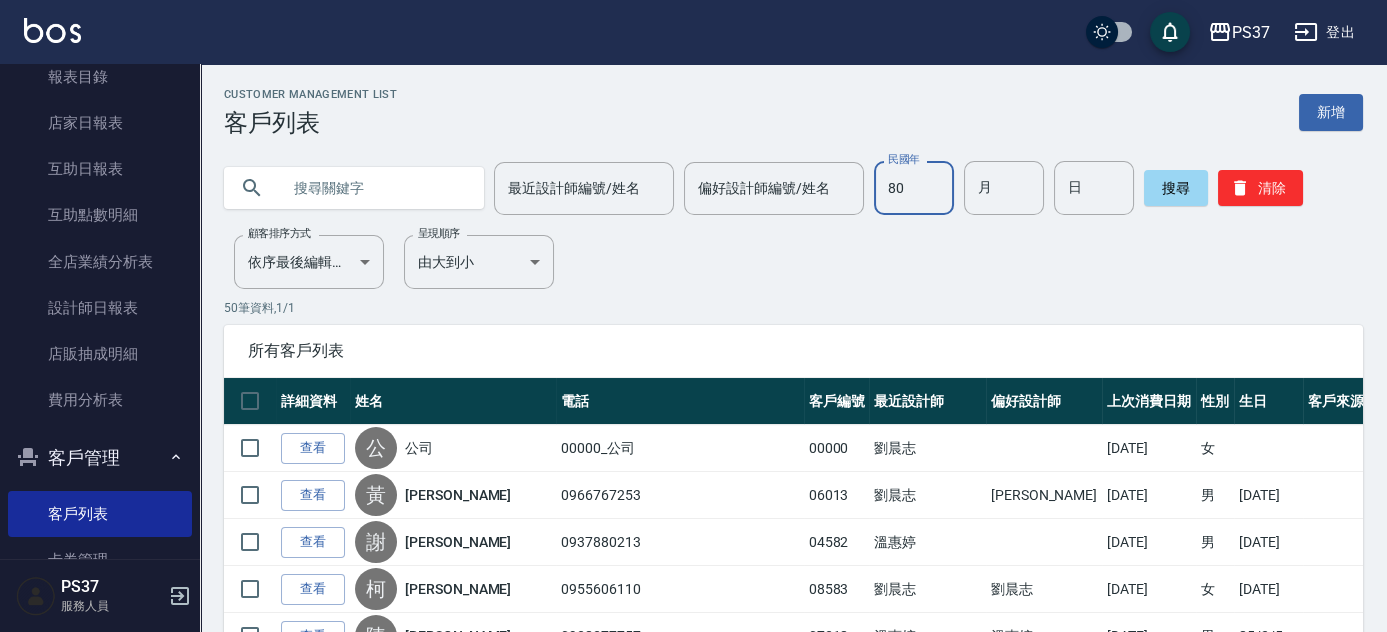 type on "80" 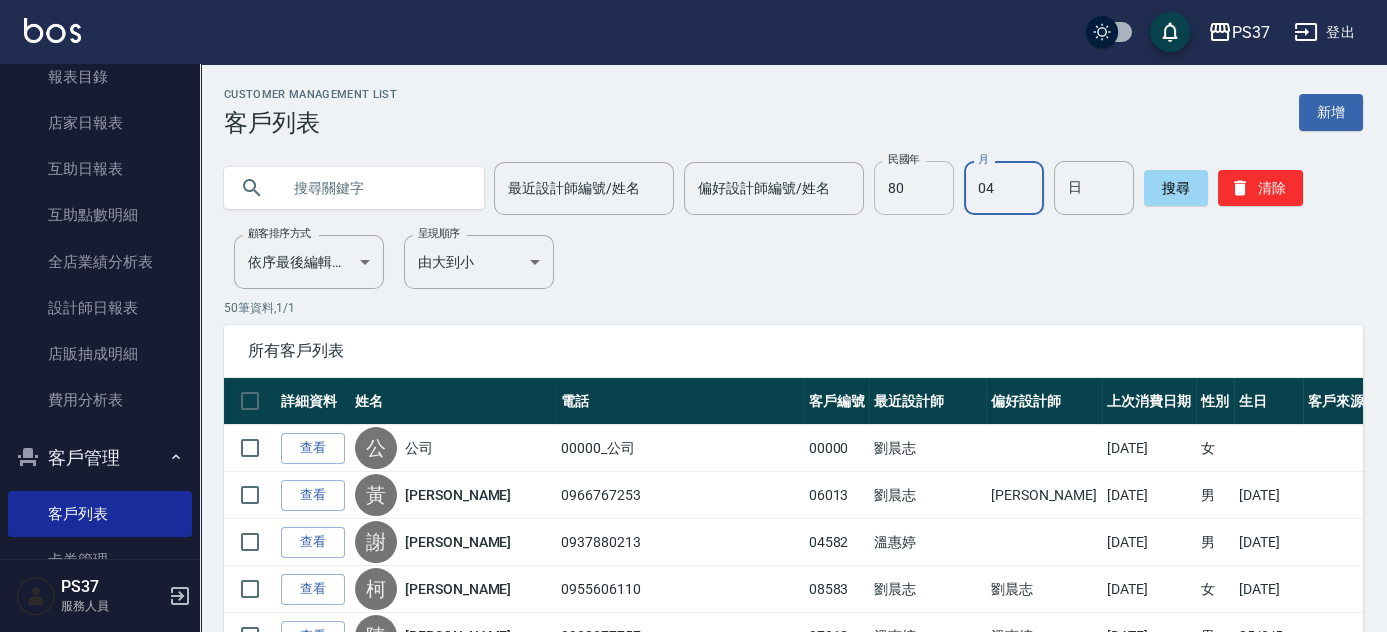 type on "04" 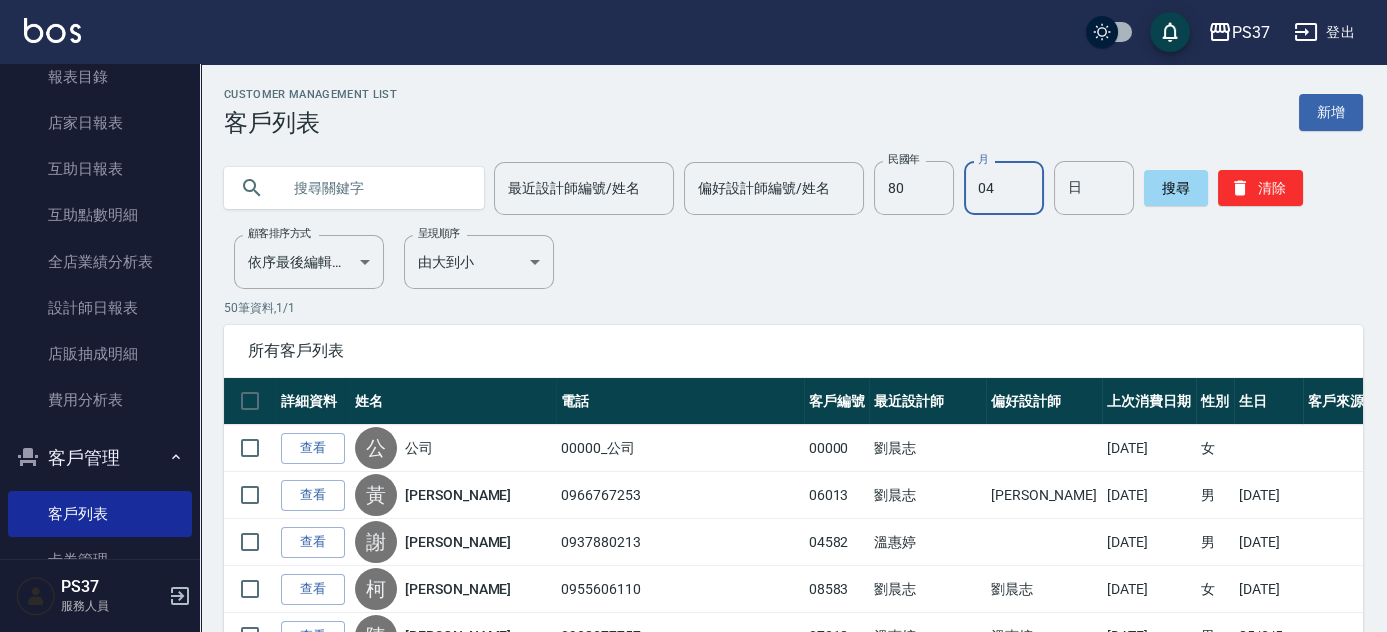 click on "04" at bounding box center [1004, 188] 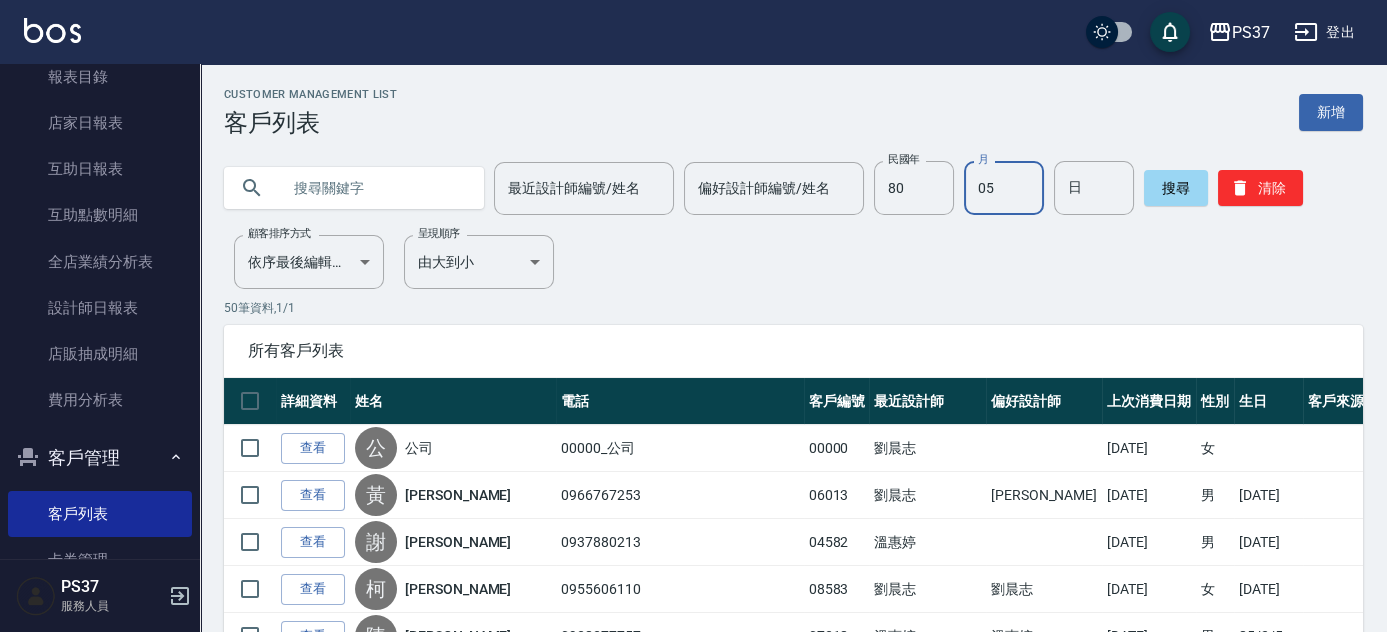 type on "05" 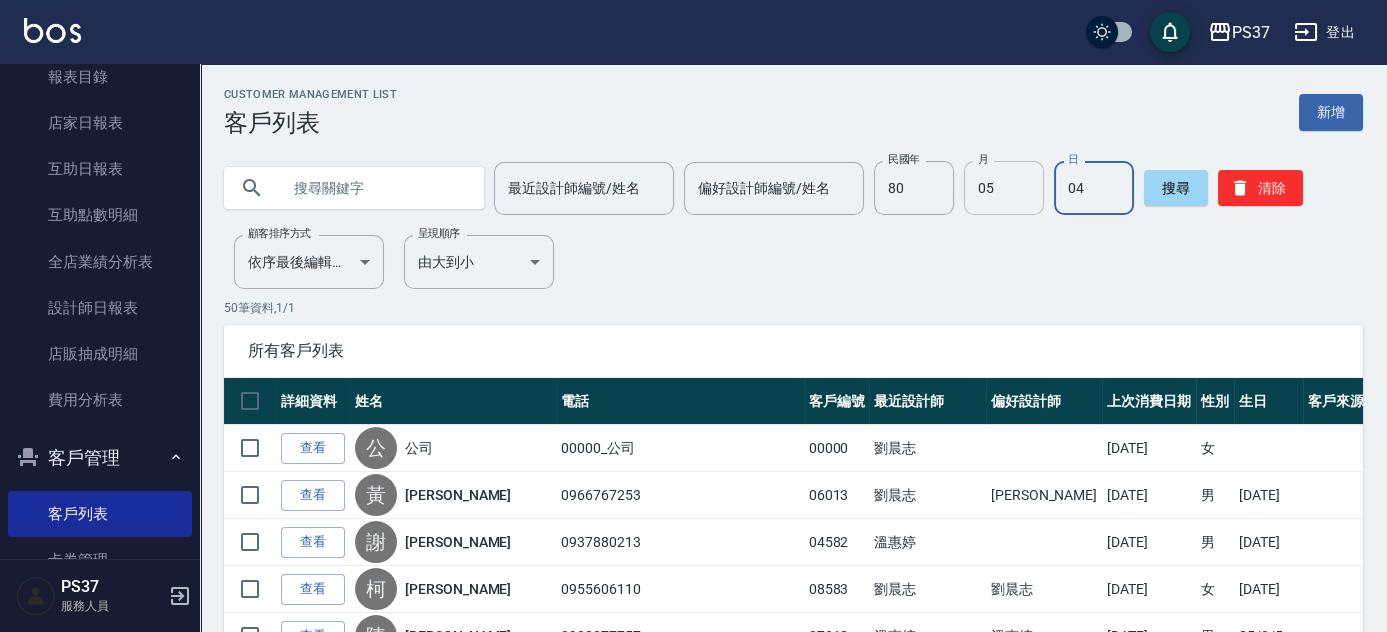 type on "04" 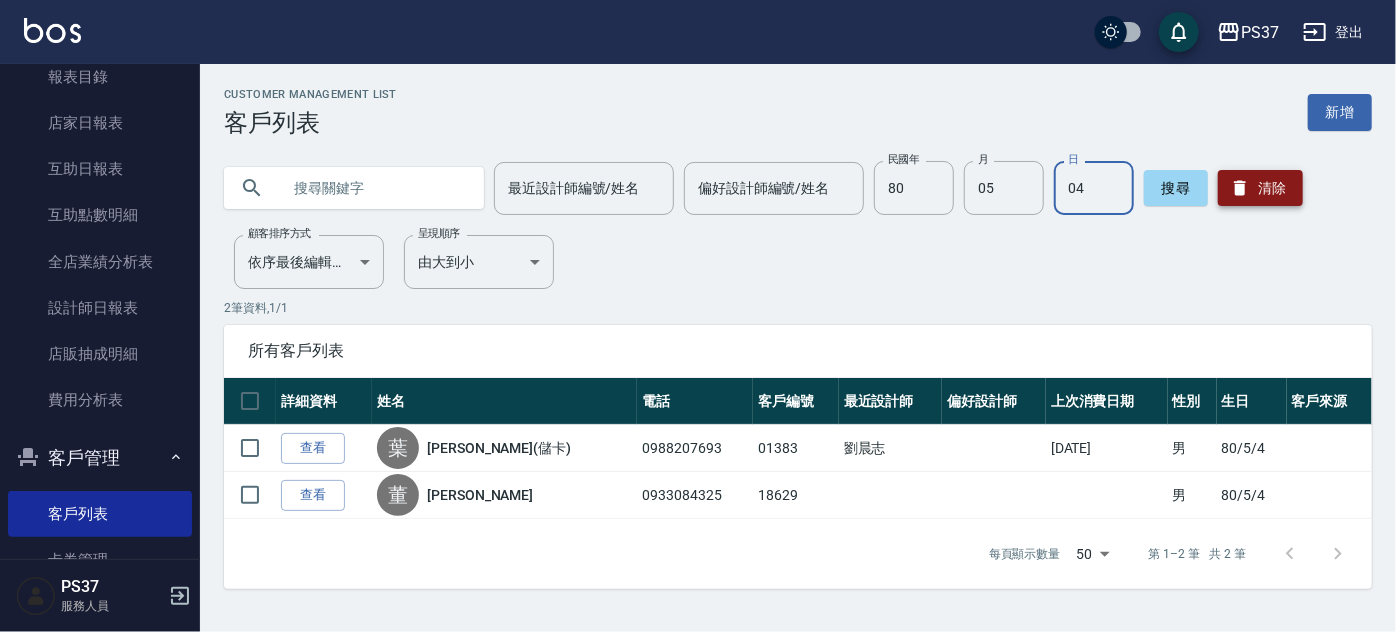 click on "清除" at bounding box center [1260, 188] 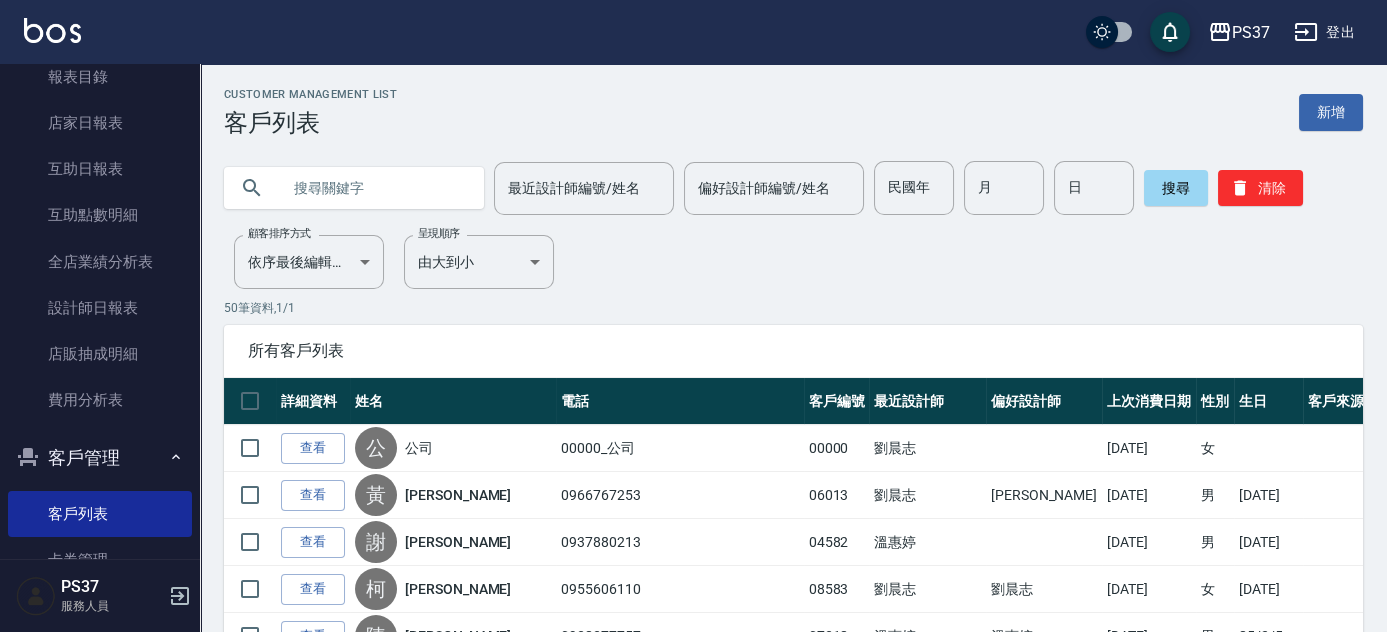 scroll, scrollTop: 0, scrollLeft: 0, axis: both 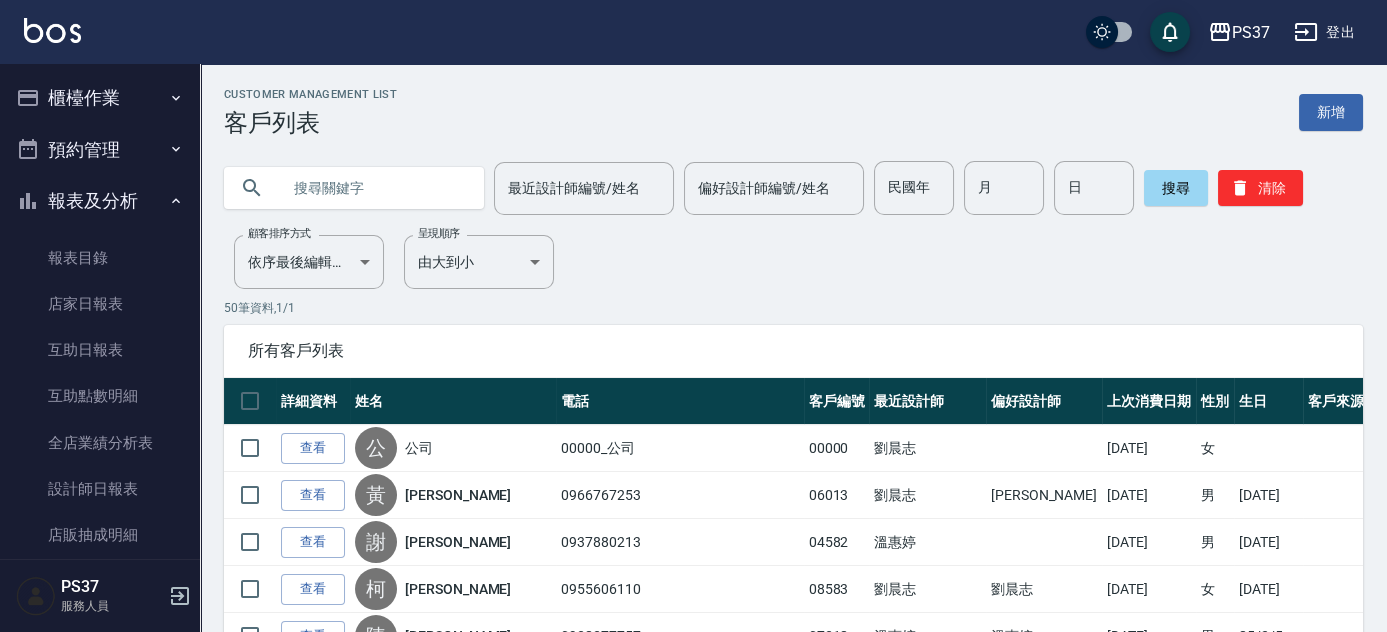 click on "櫃檯作業" at bounding box center (100, 98) 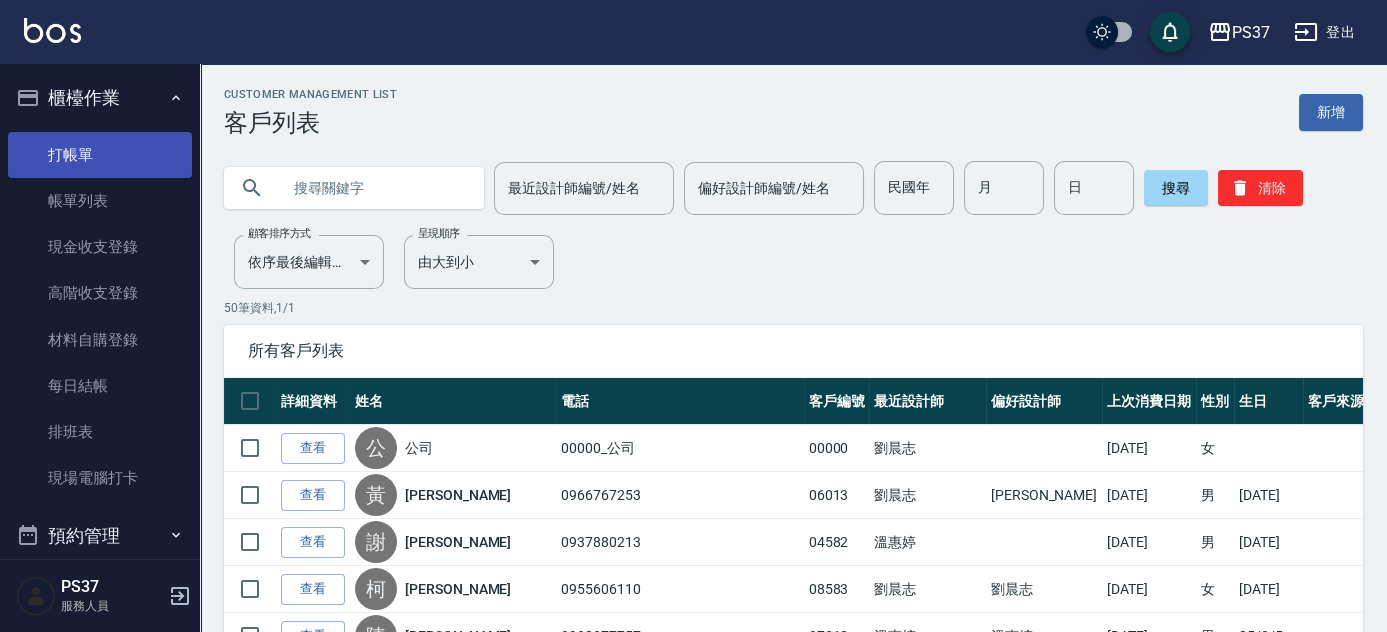 click on "打帳單" at bounding box center (100, 155) 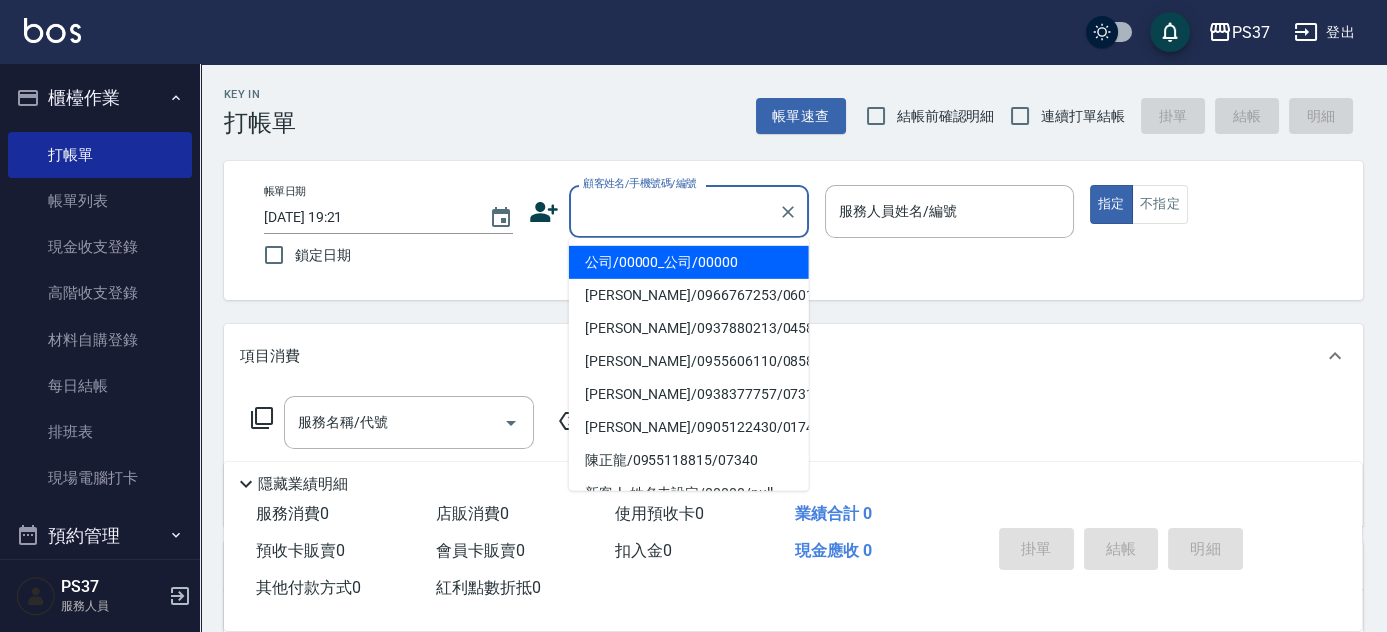 click on "顧客姓名/手機號碼/編號" at bounding box center [674, 211] 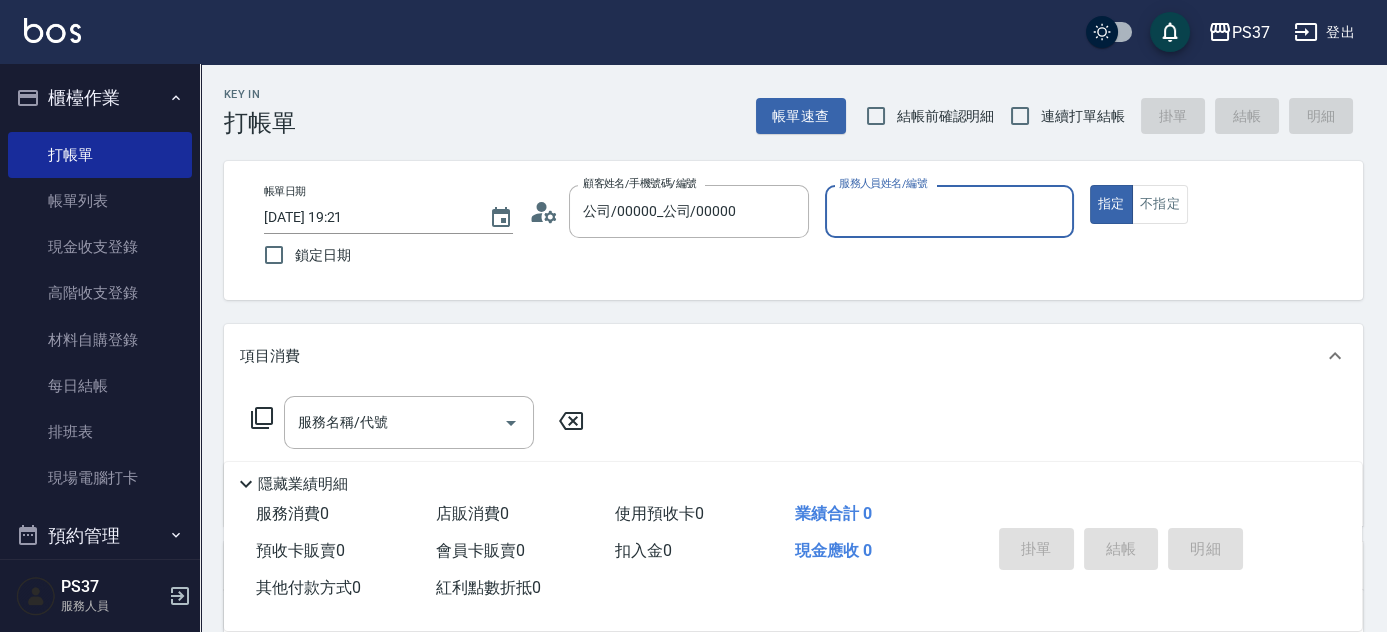 type on "公司/00000_公司/00000" 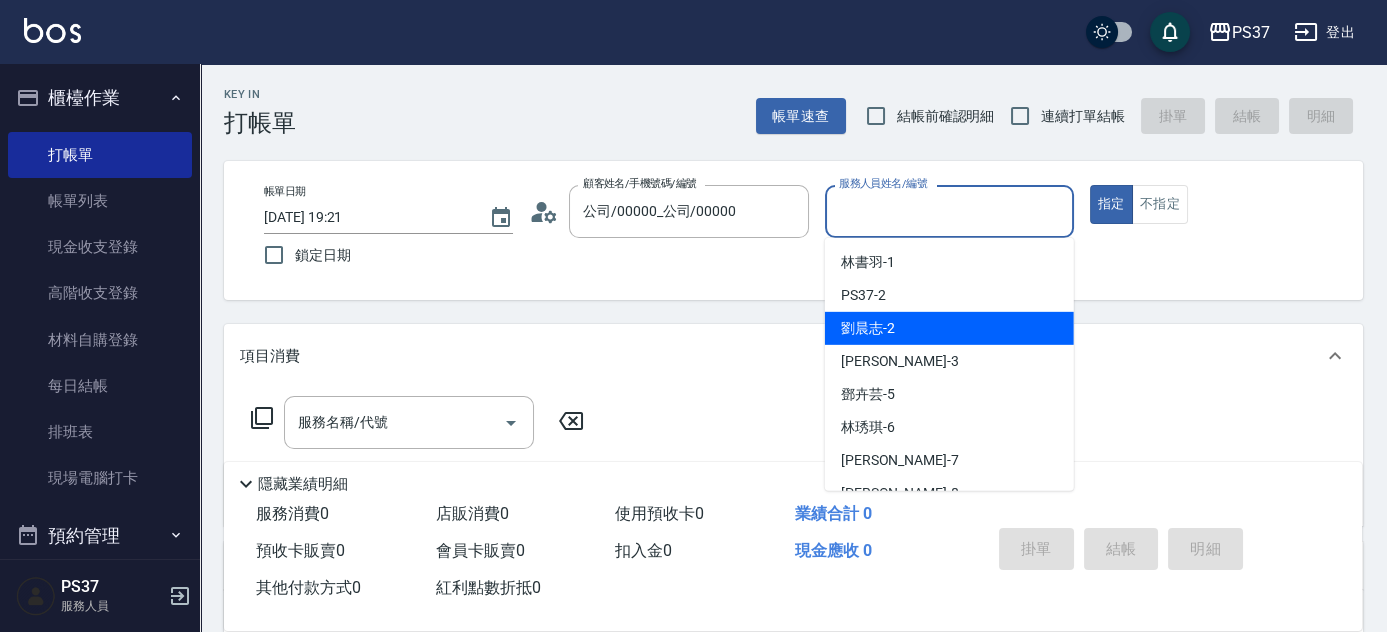 click on "劉晨志 -2" at bounding box center (949, 328) 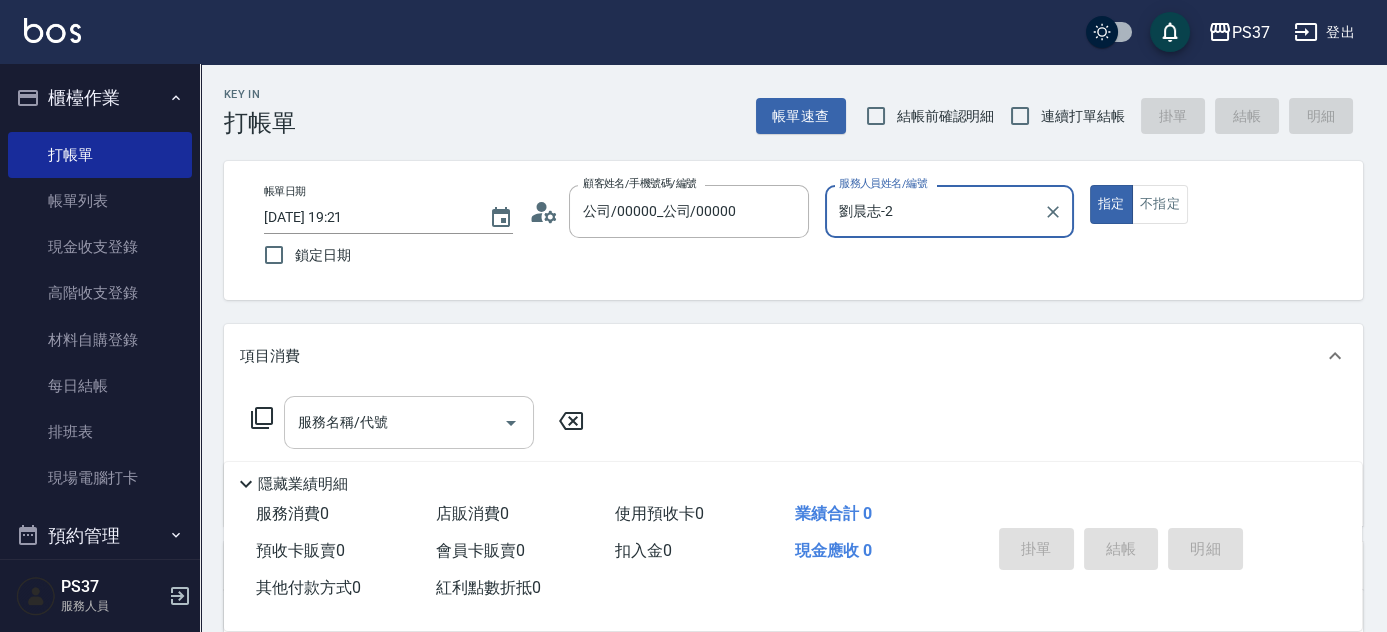 click on "服務名稱/代號" at bounding box center [394, 422] 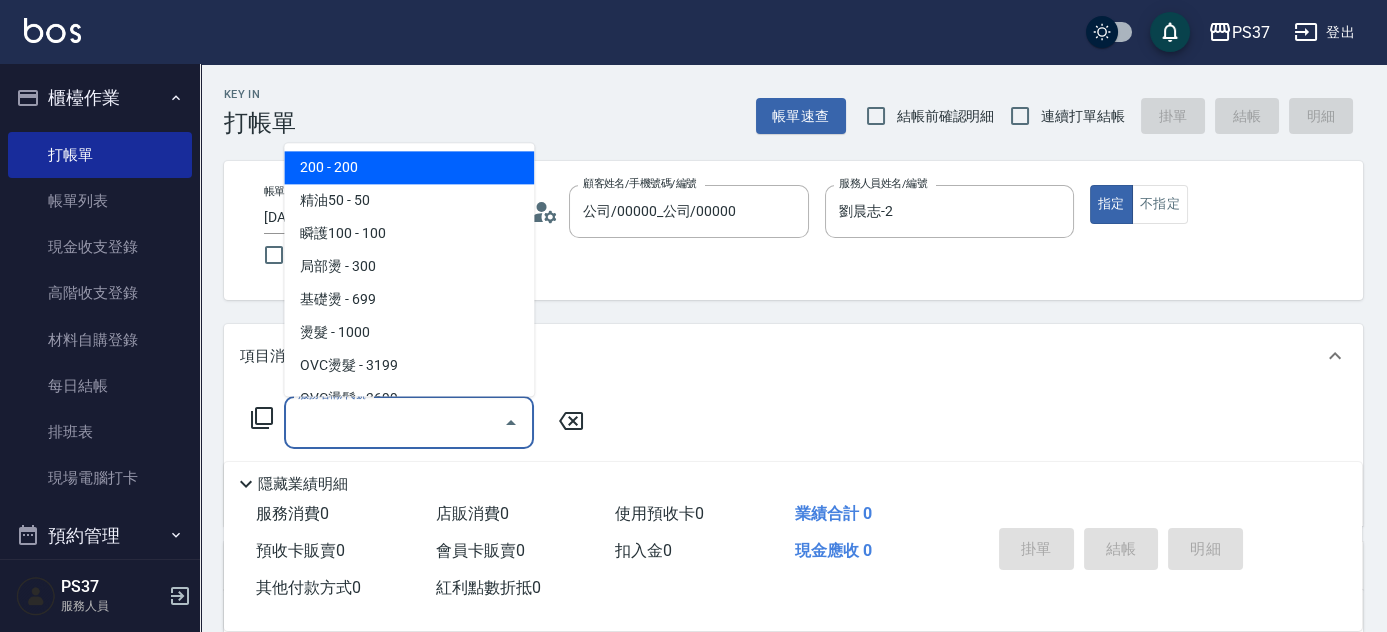 click on "200 - 200" at bounding box center [409, 168] 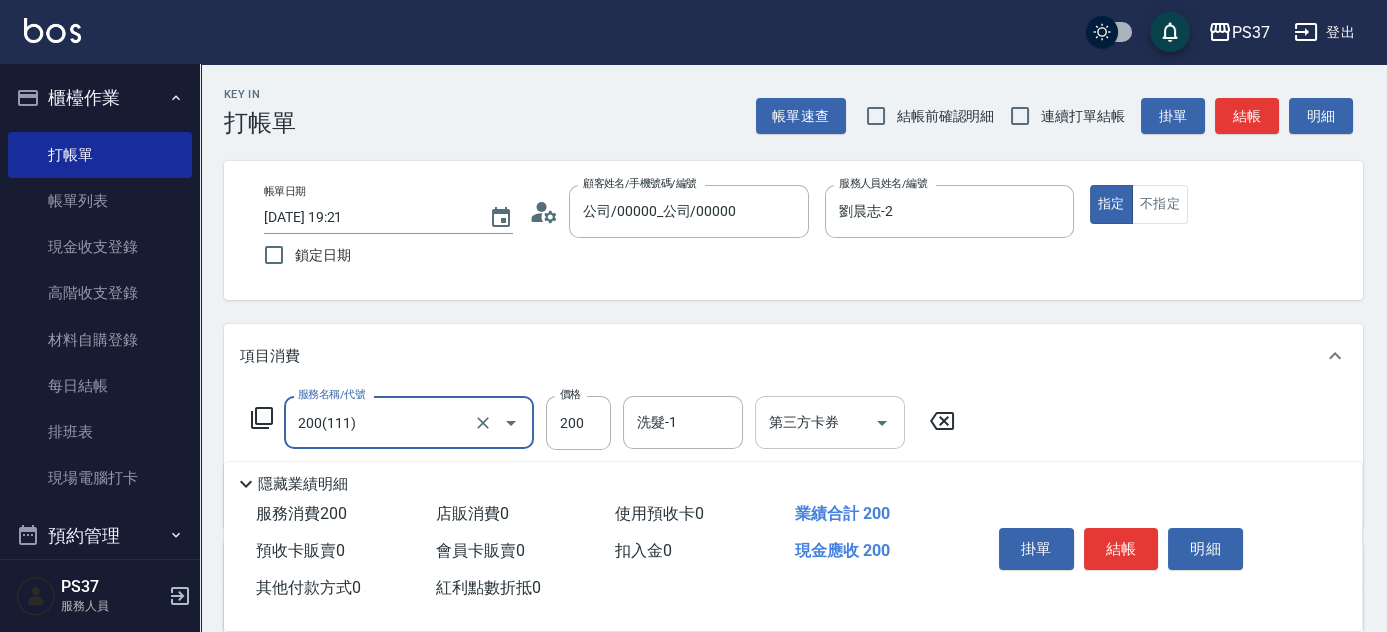 click on "洗髮-1" at bounding box center [683, 422] 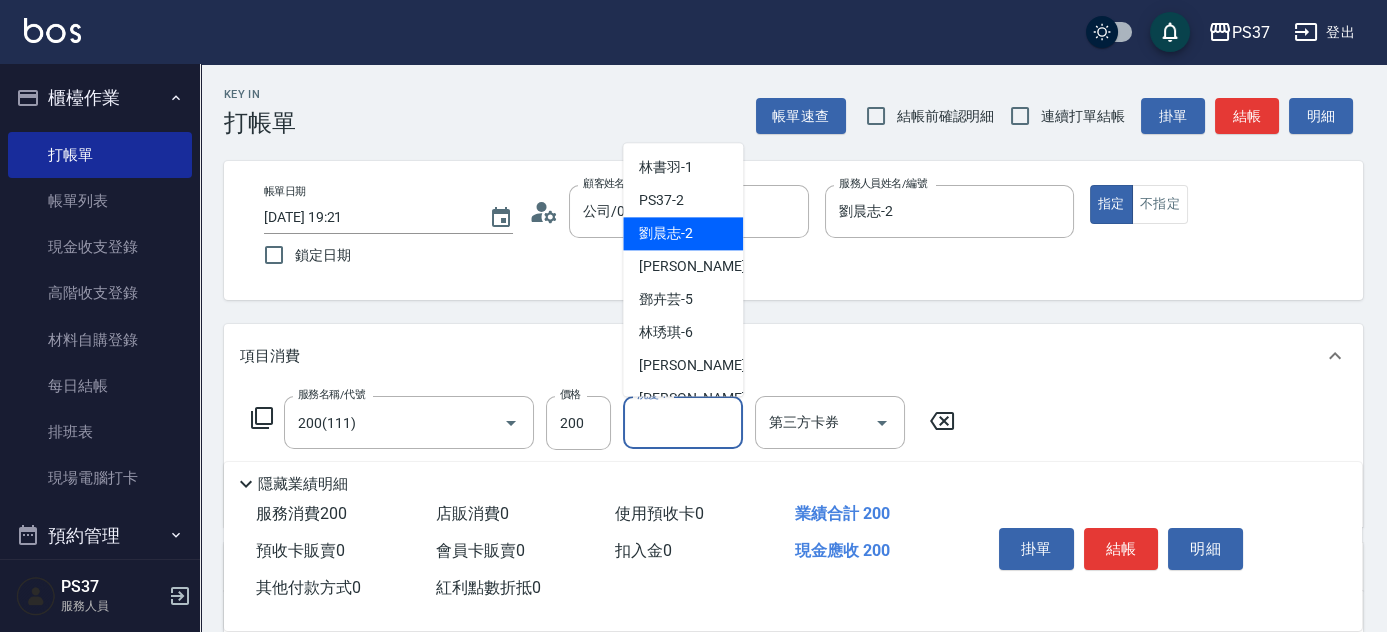 click on "劉晨志 -2" at bounding box center [683, 234] 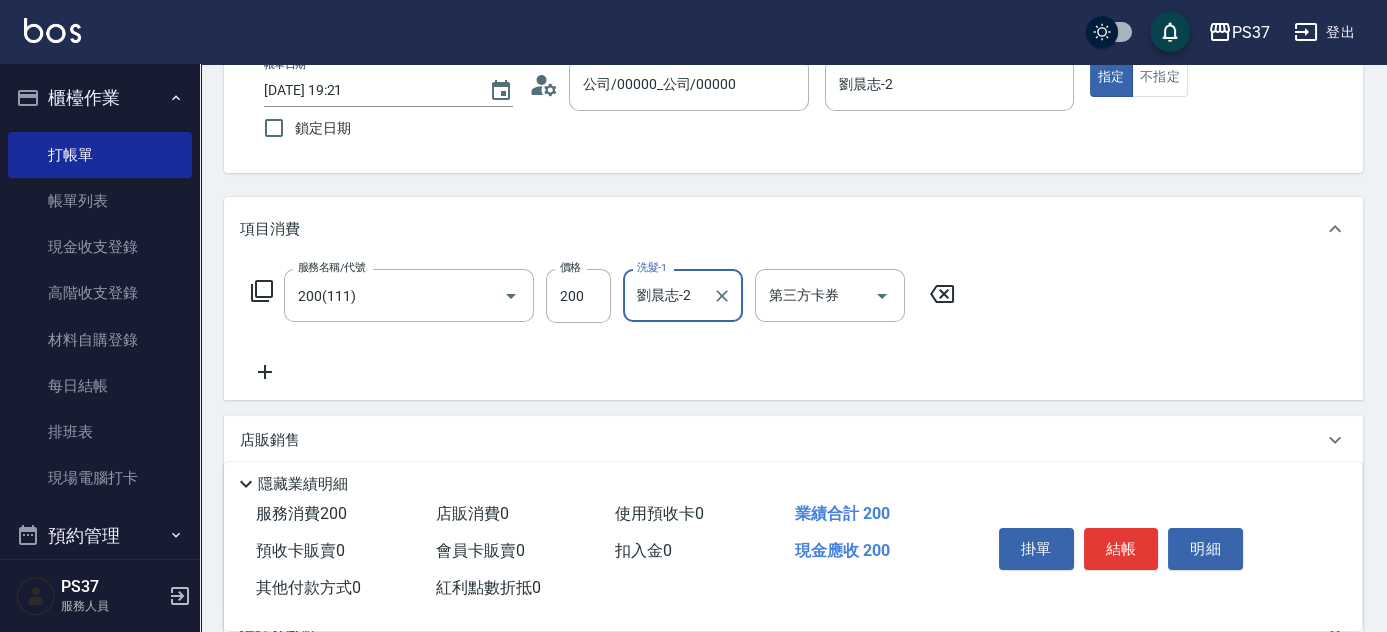 scroll, scrollTop: 181, scrollLeft: 0, axis: vertical 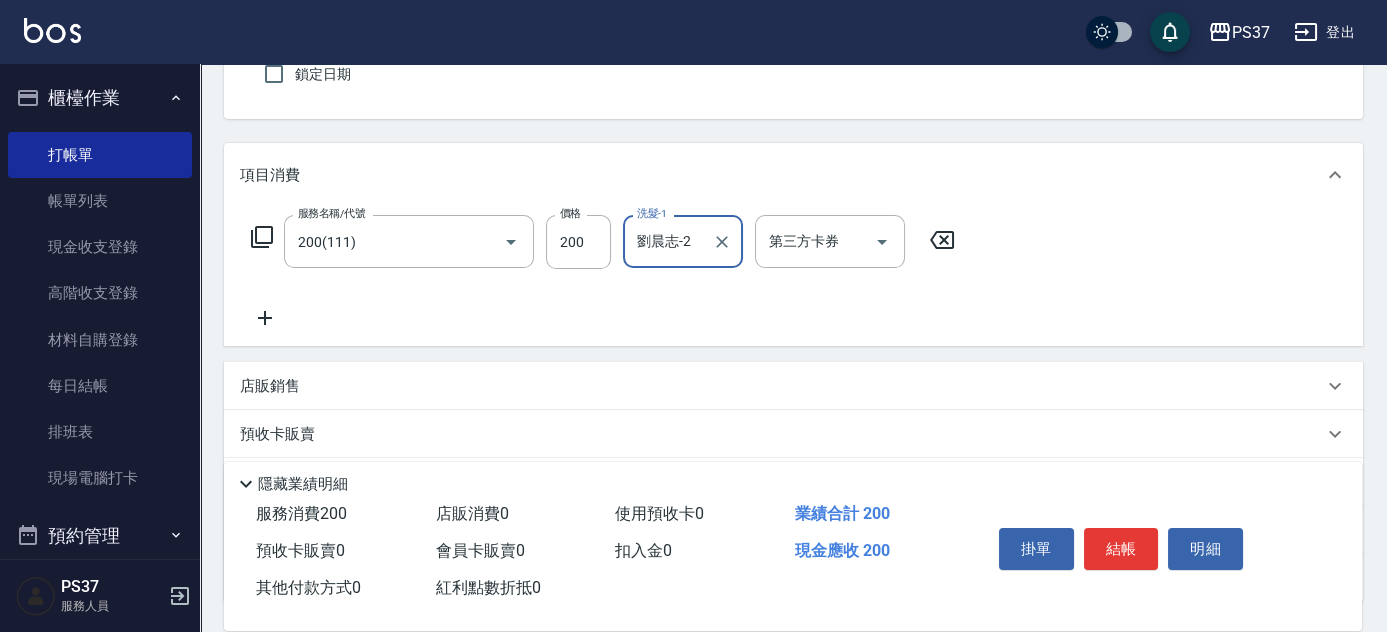 click 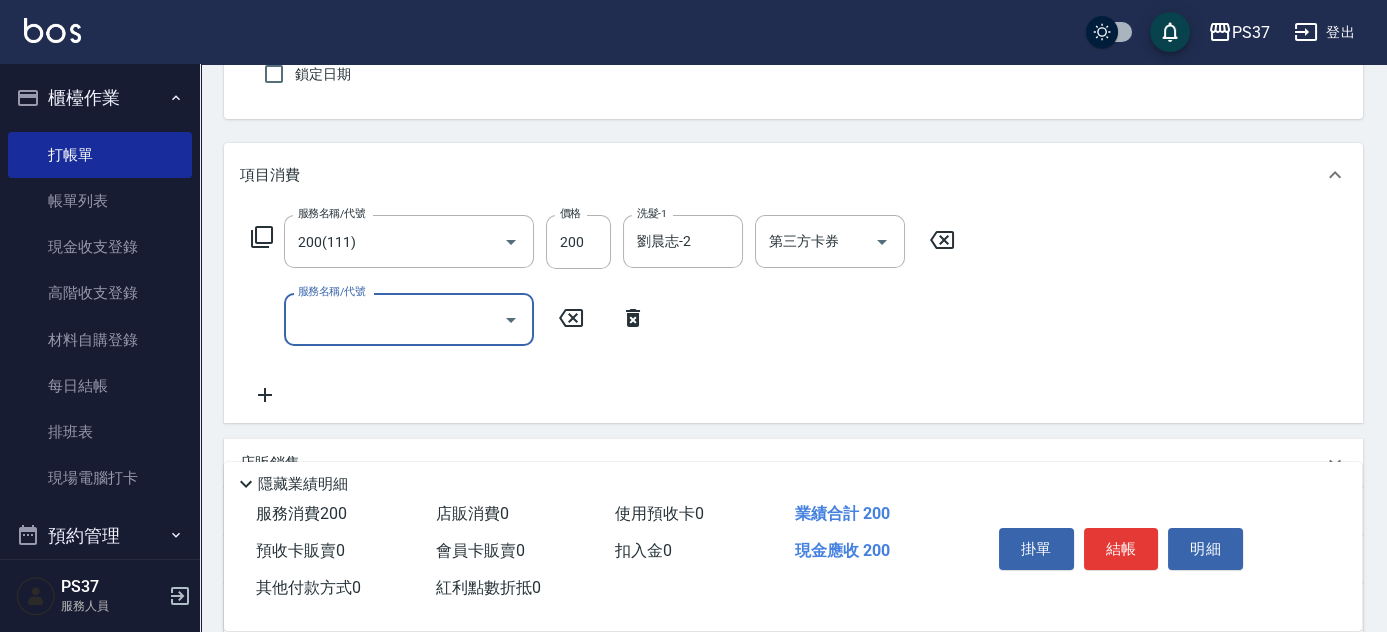 click on "服務名稱/代號" at bounding box center [394, 319] 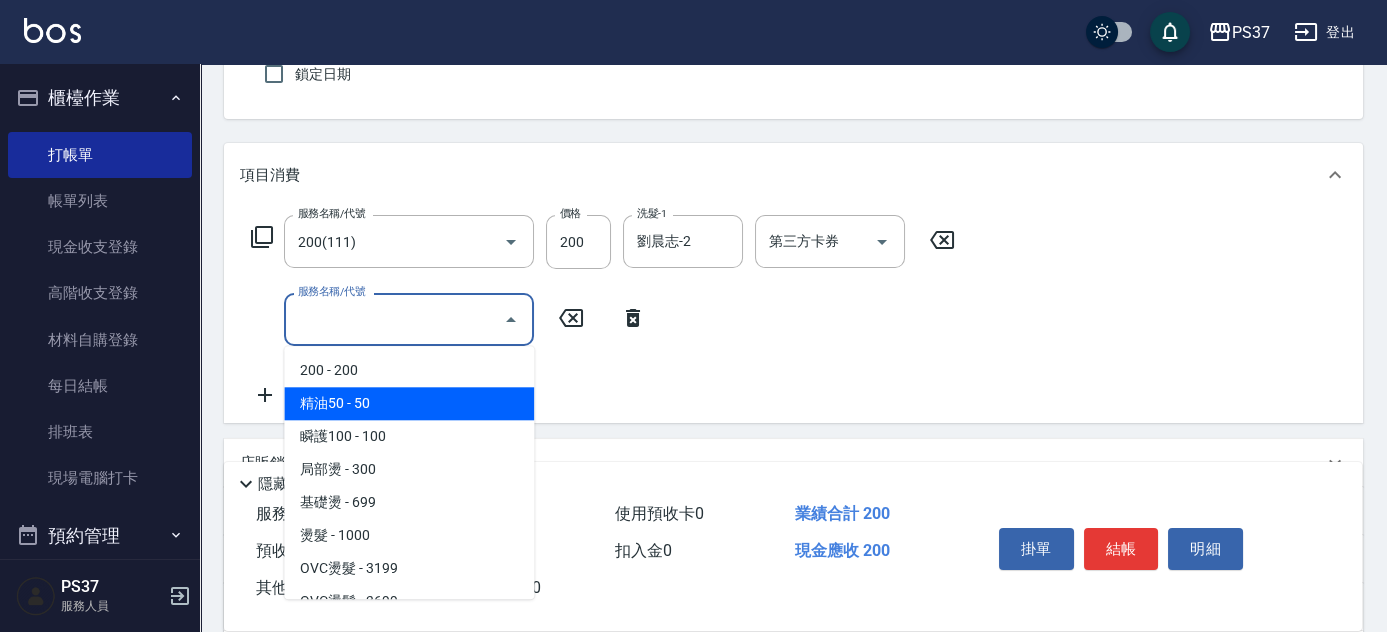 click on "精油50 - 50" at bounding box center (409, 403) 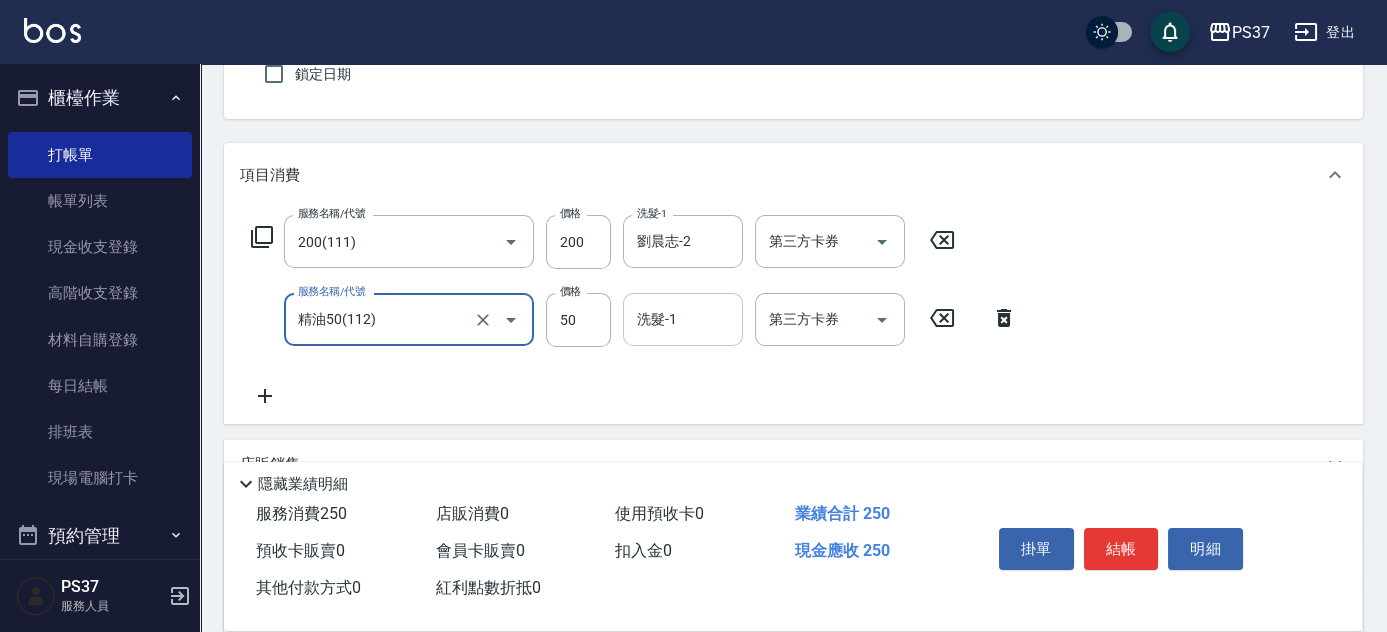 click on "洗髮-1 洗髮-1" at bounding box center [683, 319] 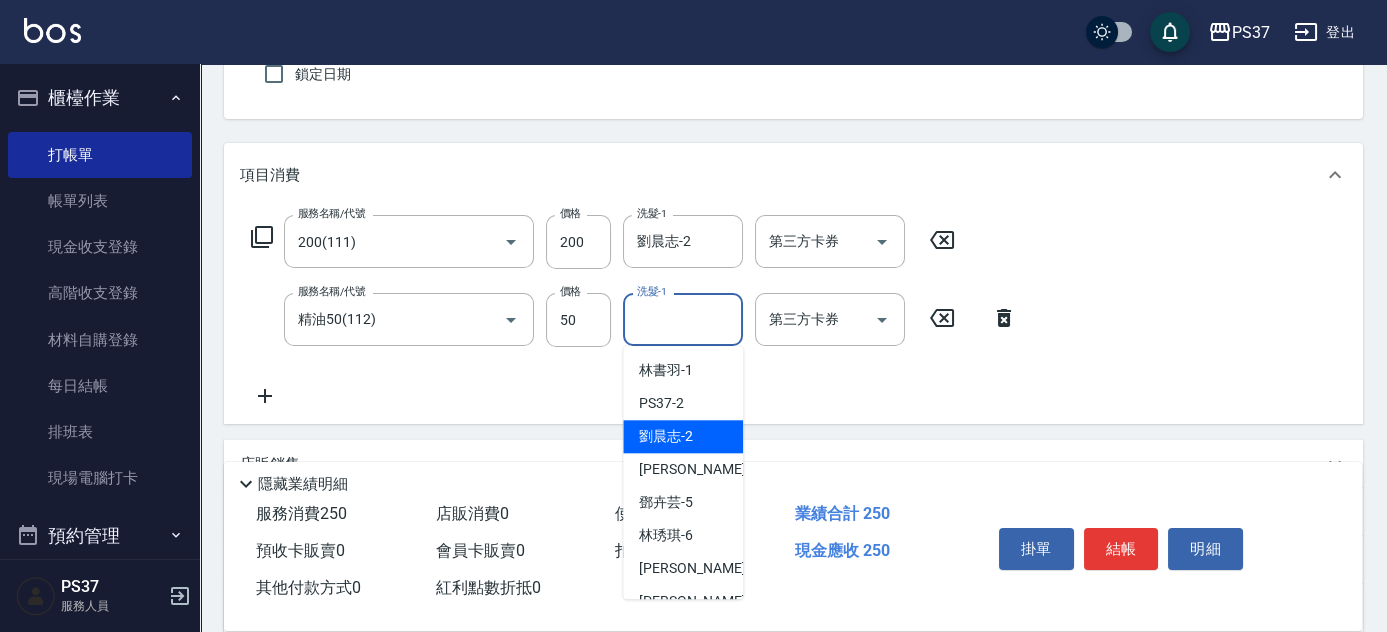 click on "劉晨志 -2" at bounding box center [683, 436] 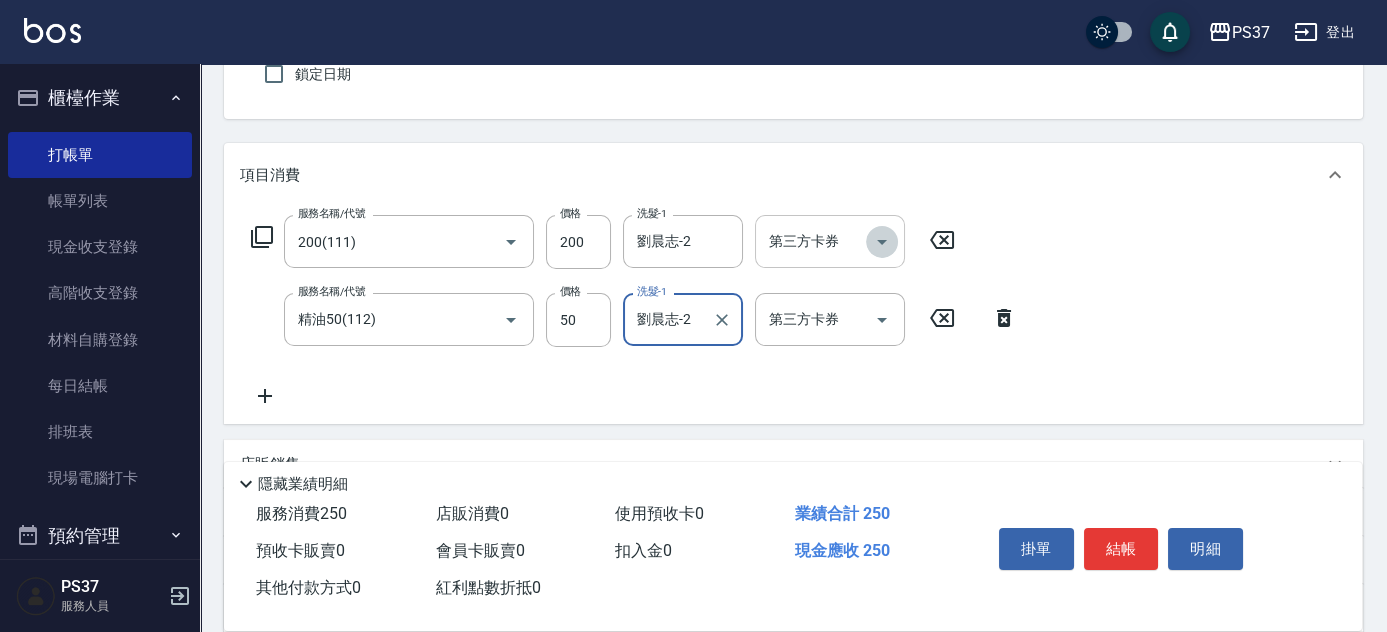click 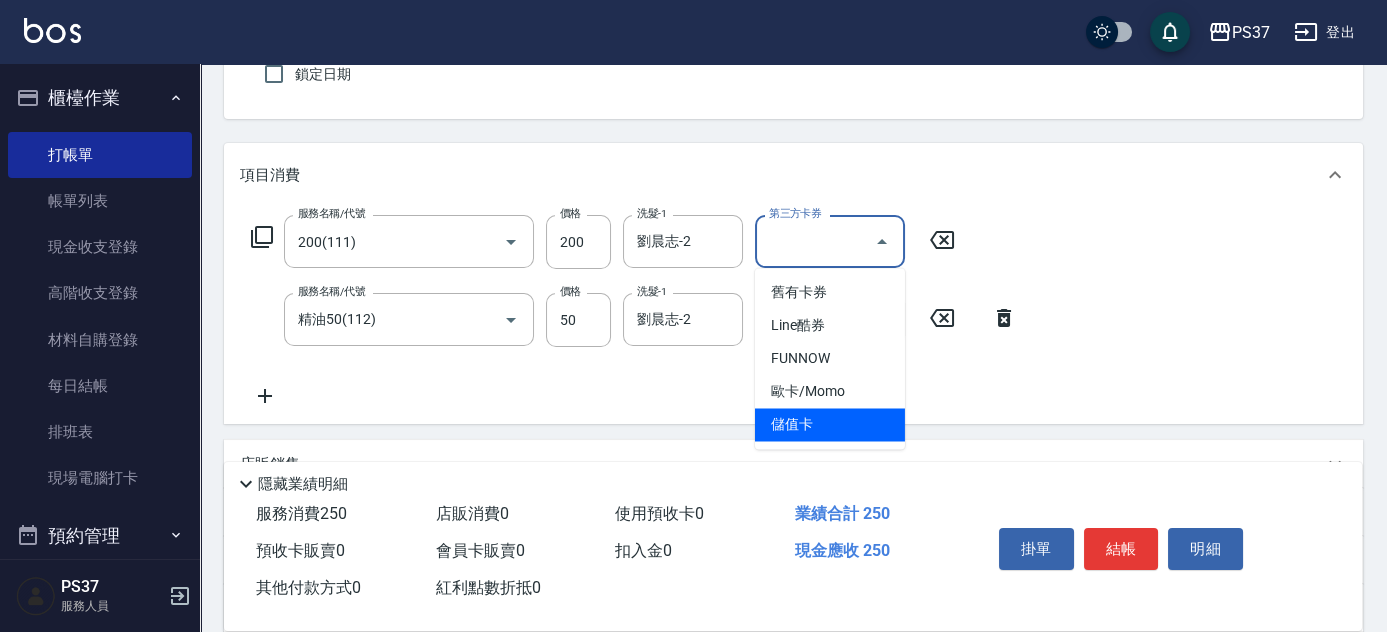 click on "儲值卡" at bounding box center (830, 424) 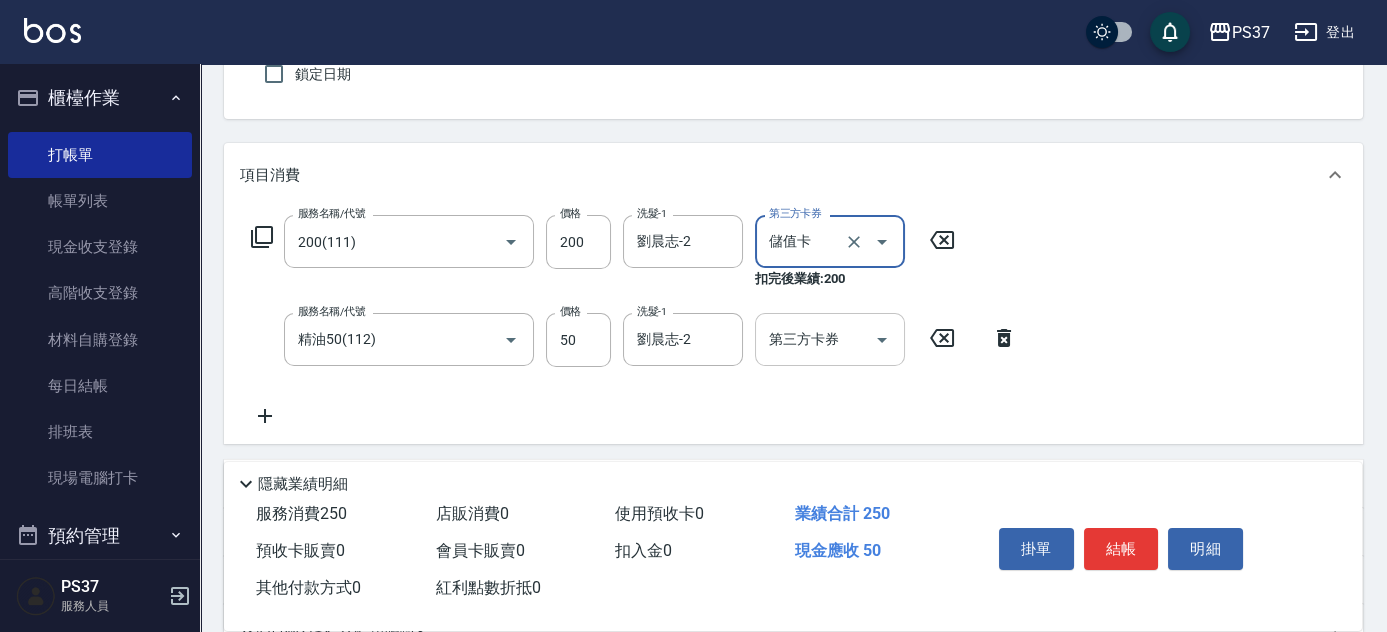 click 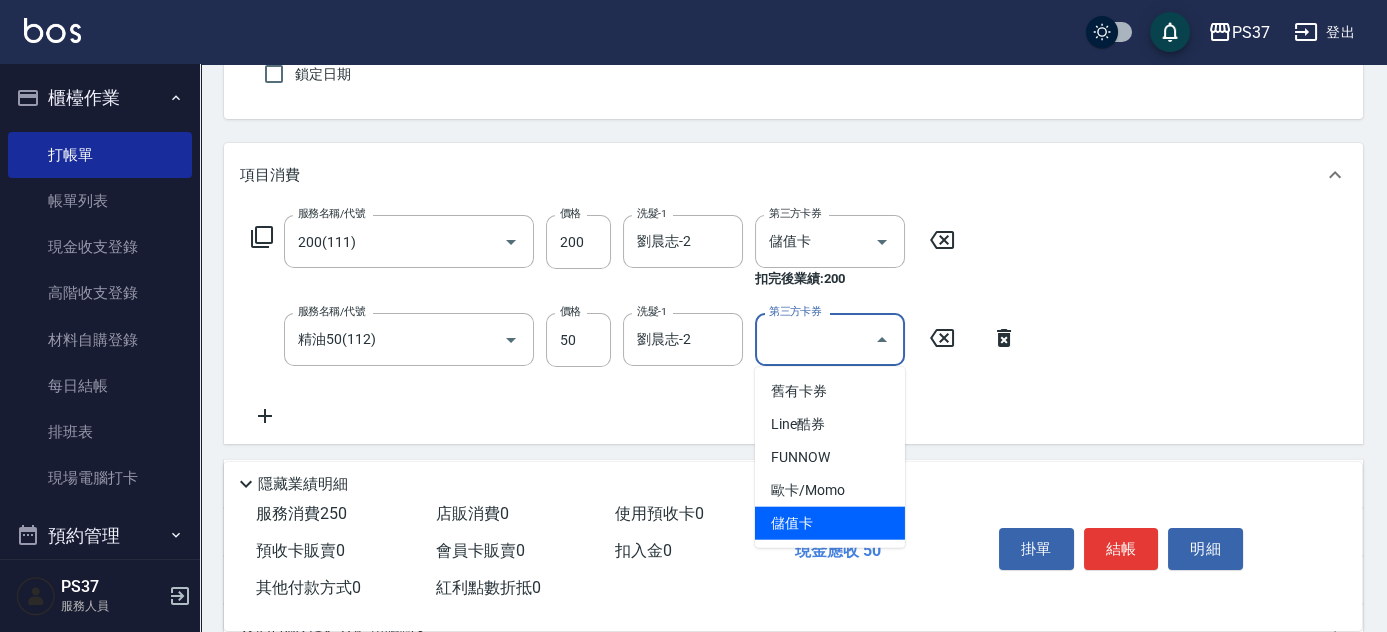 click on "儲值卡" at bounding box center (830, 523) 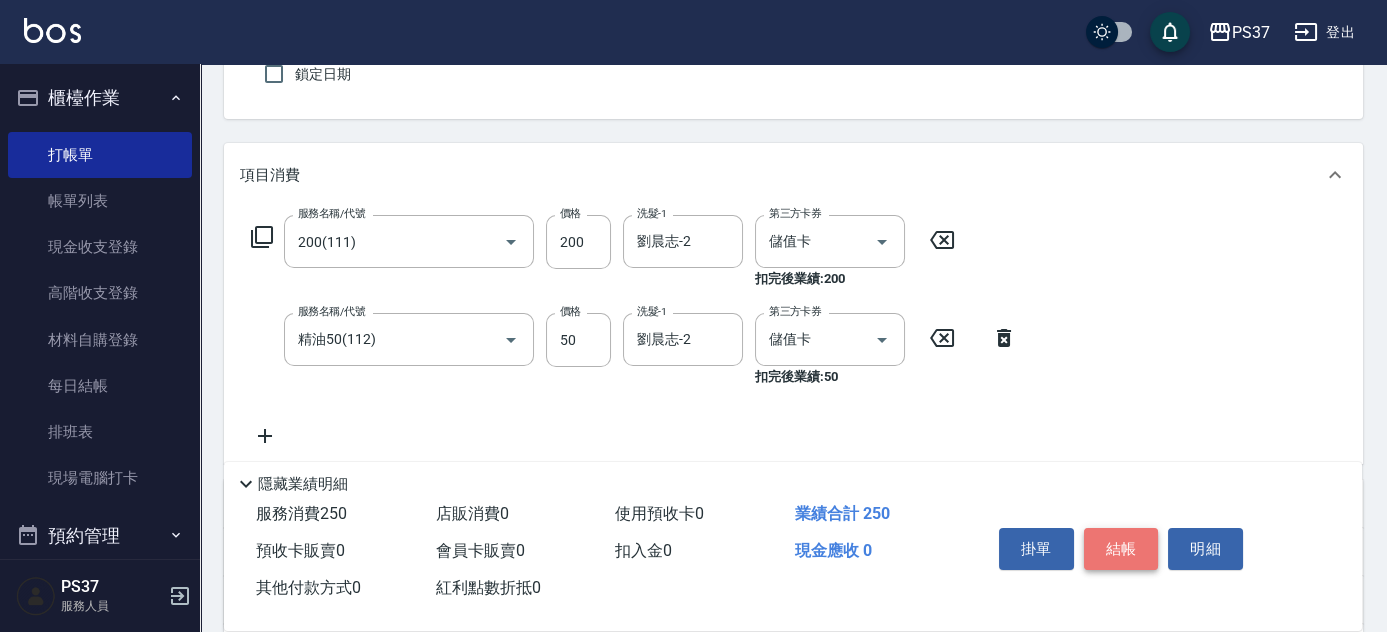 click on "結帳" at bounding box center [1121, 549] 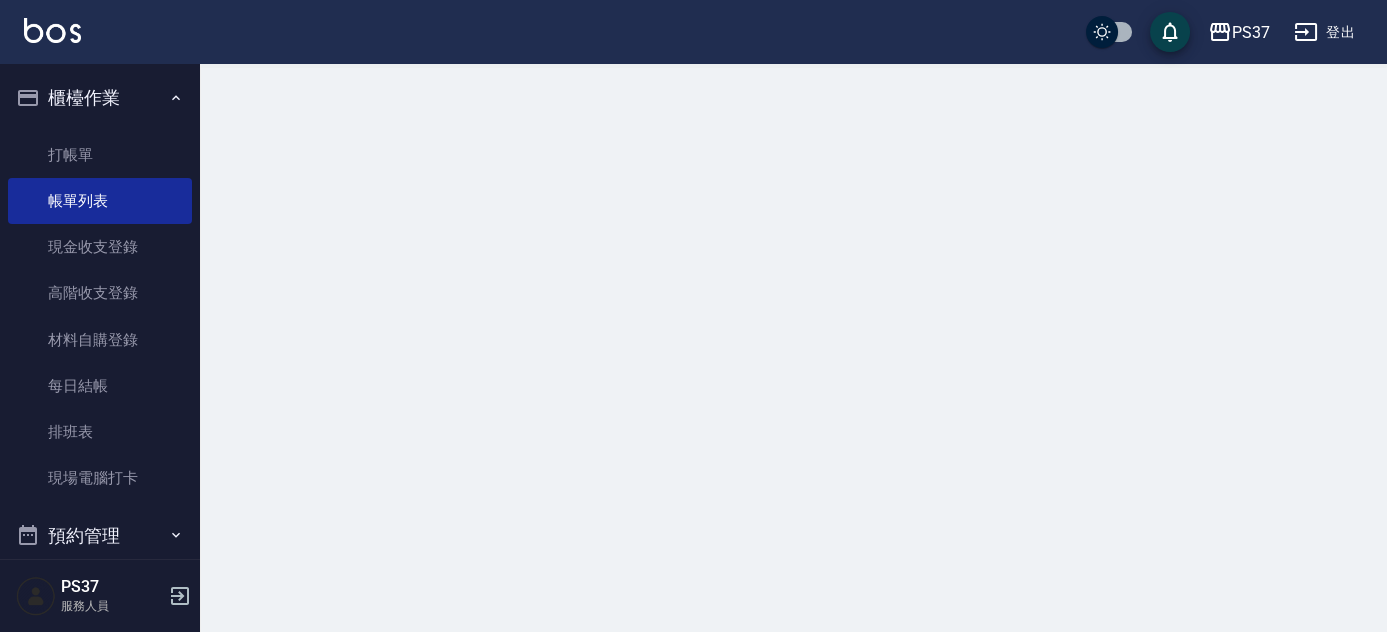 scroll, scrollTop: 0, scrollLeft: 0, axis: both 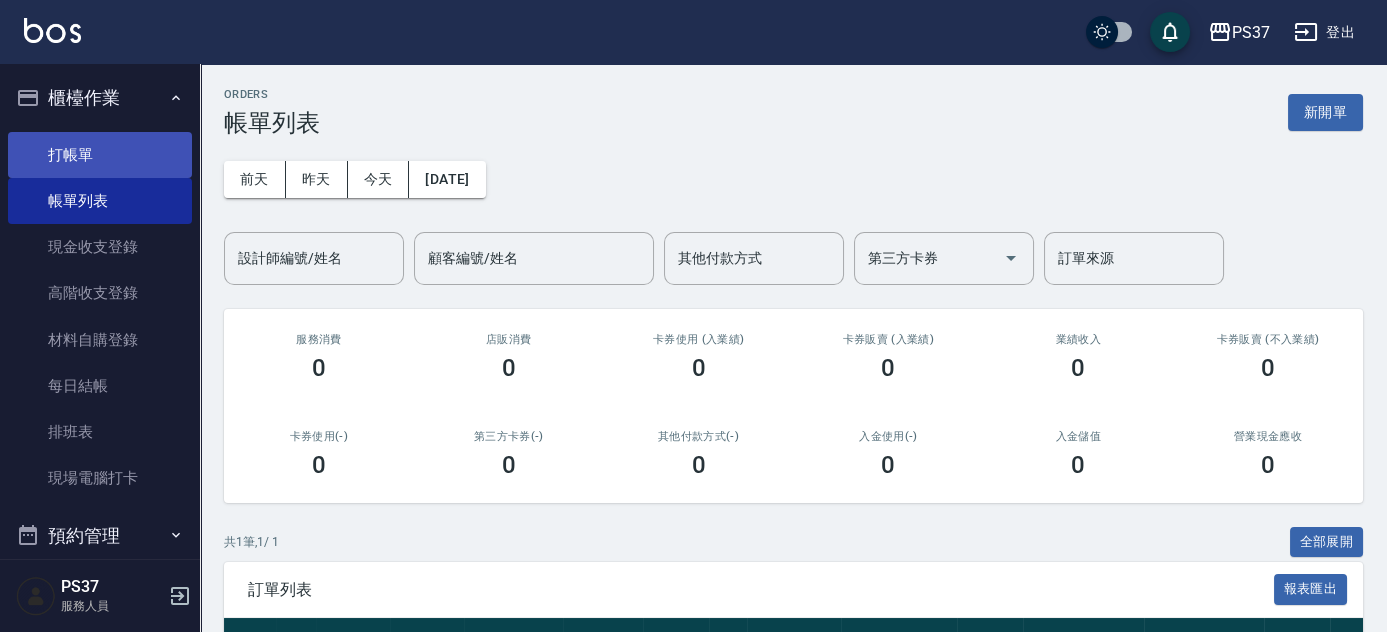 click on "打帳單" at bounding box center (100, 155) 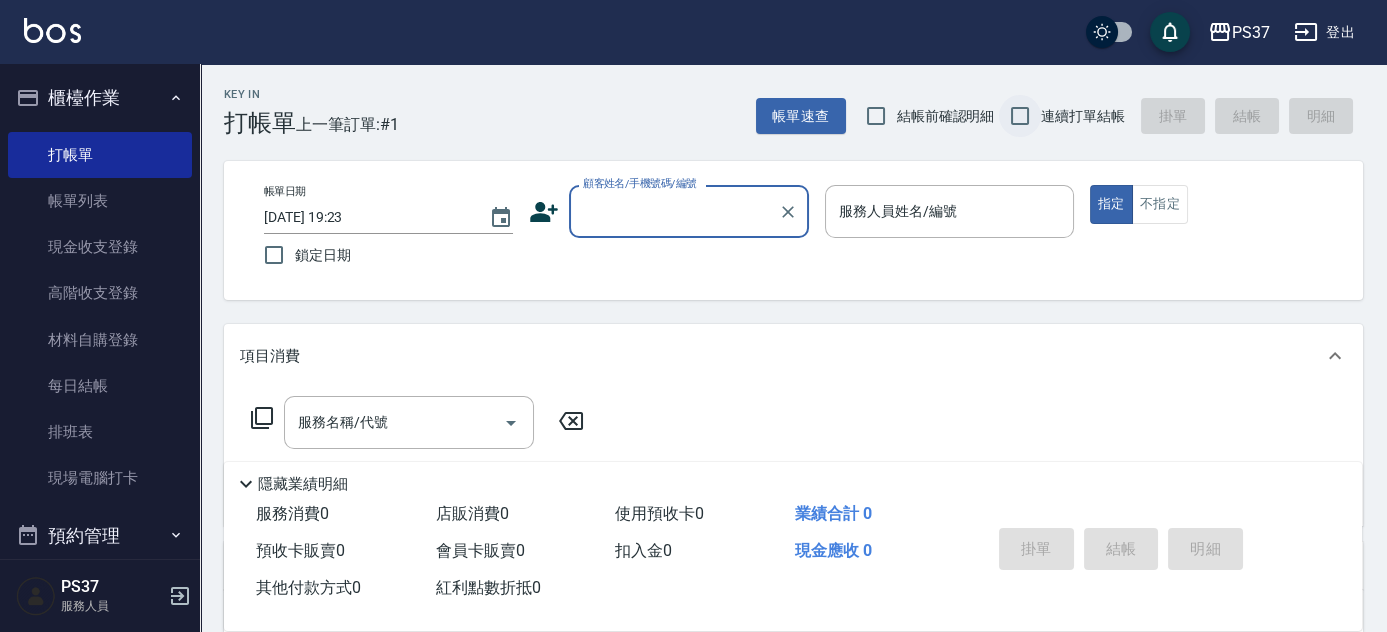 click on "連續打單結帳" at bounding box center [1020, 116] 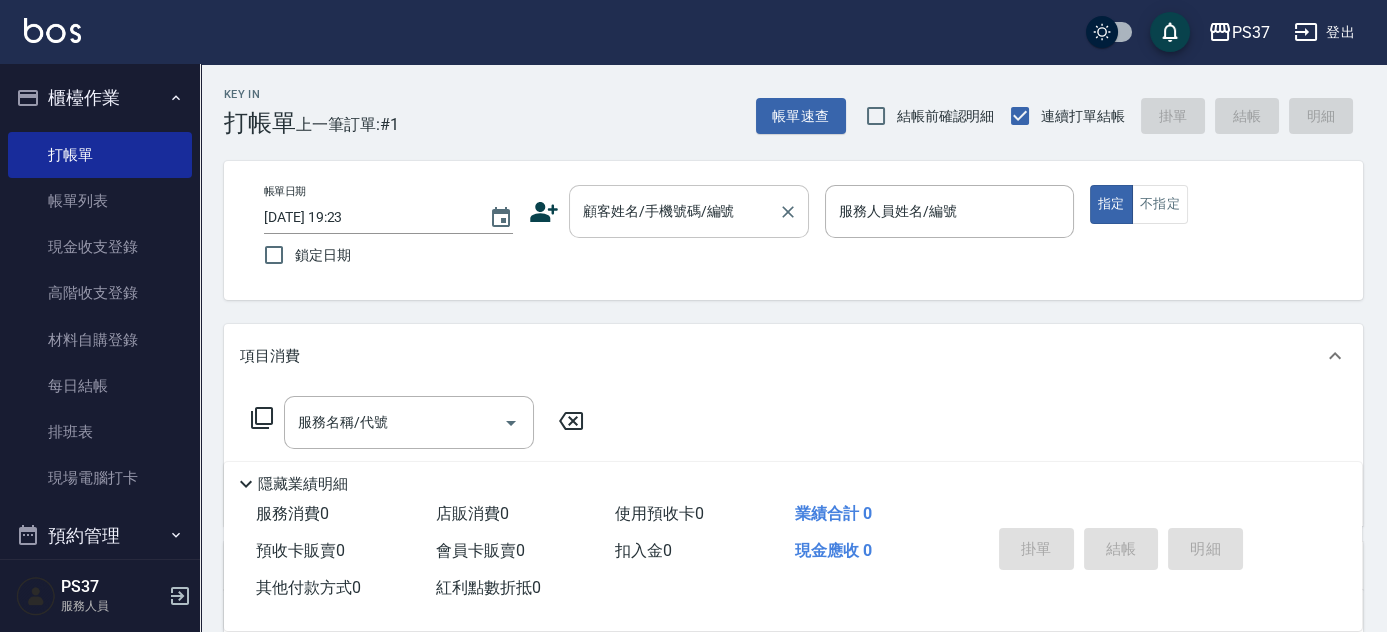 click on "顧客姓名/手機號碼/編號" at bounding box center [674, 211] 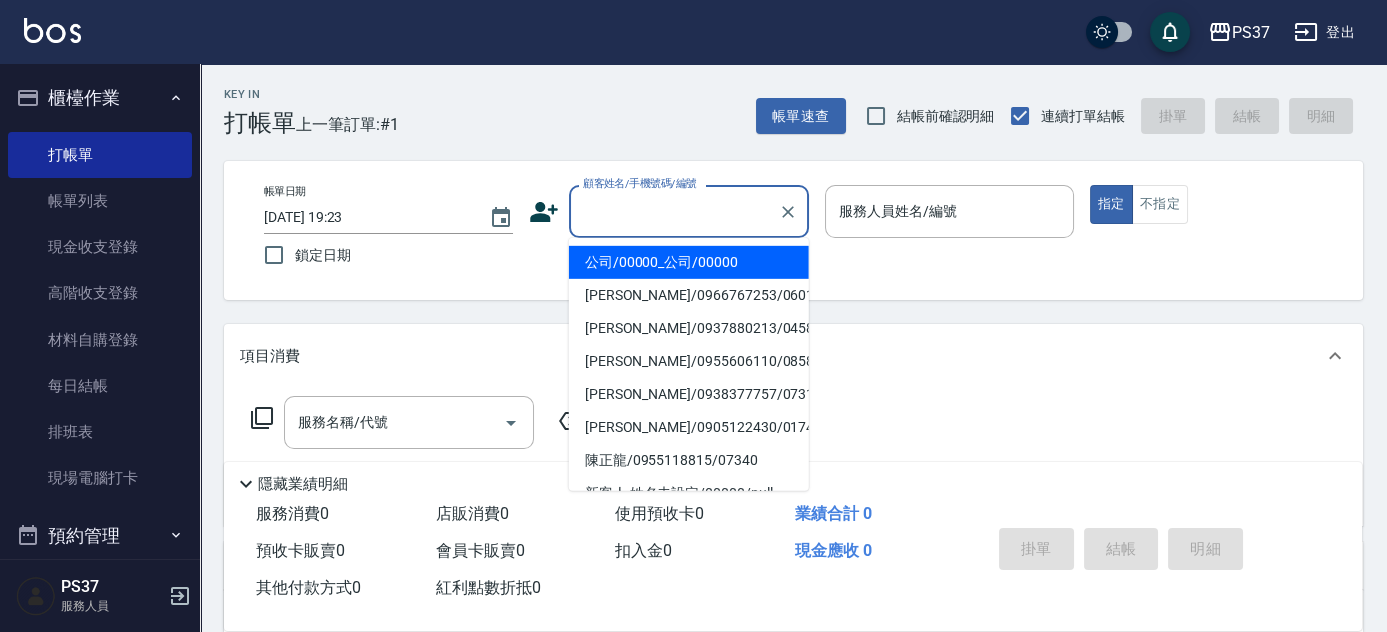 drag, startPoint x: 720, startPoint y: 258, endPoint x: 798, endPoint y: 249, distance: 78.51752 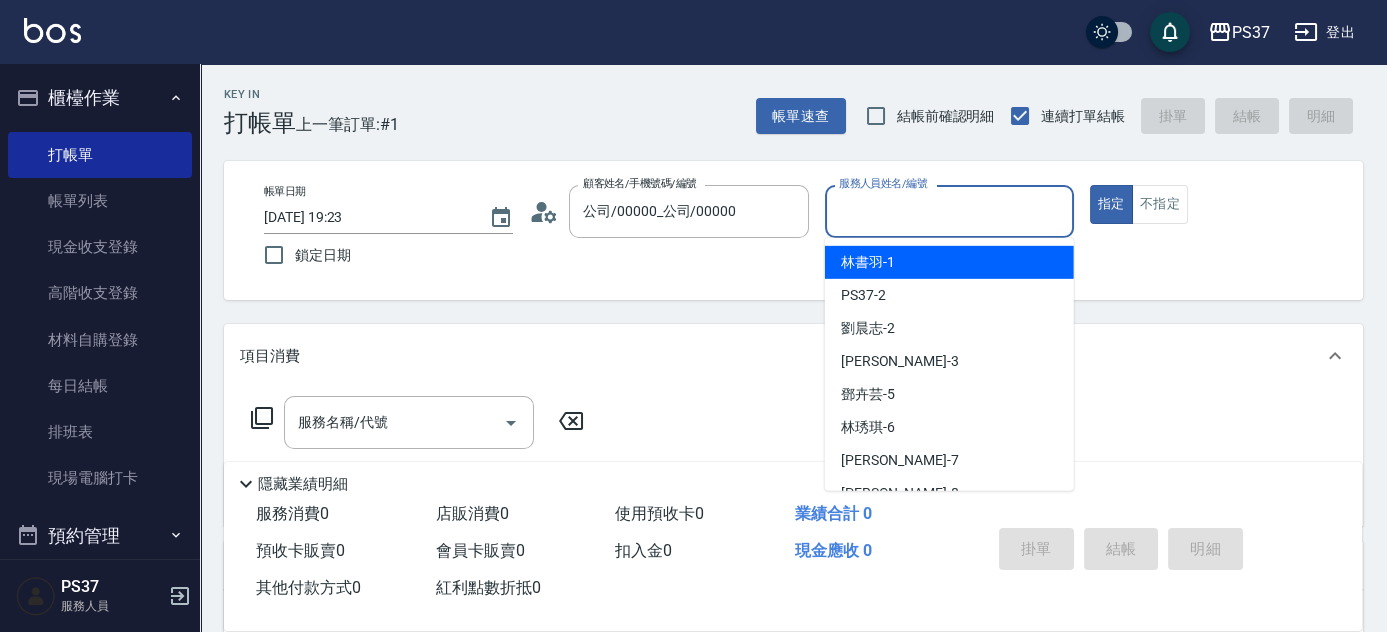 click on "服務人員姓名/編號" at bounding box center (949, 211) 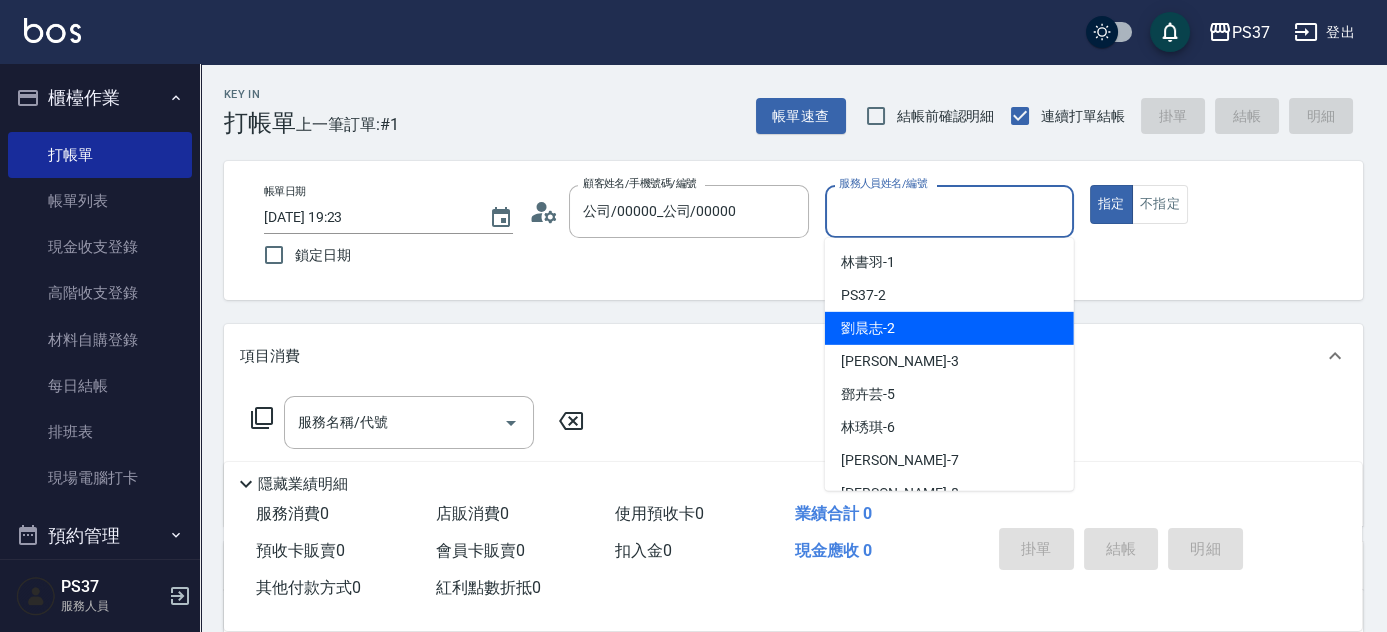 click on "劉晨志 -2" at bounding box center [949, 328] 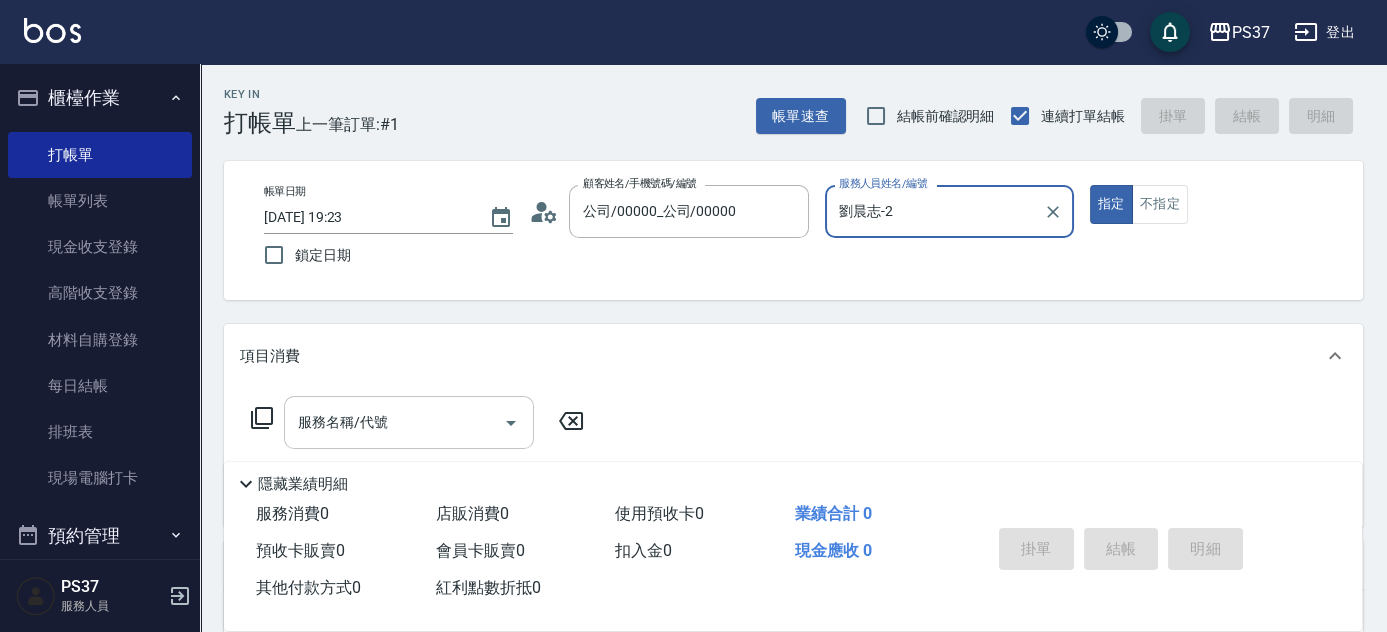 click on "服務名稱/代號" at bounding box center (394, 422) 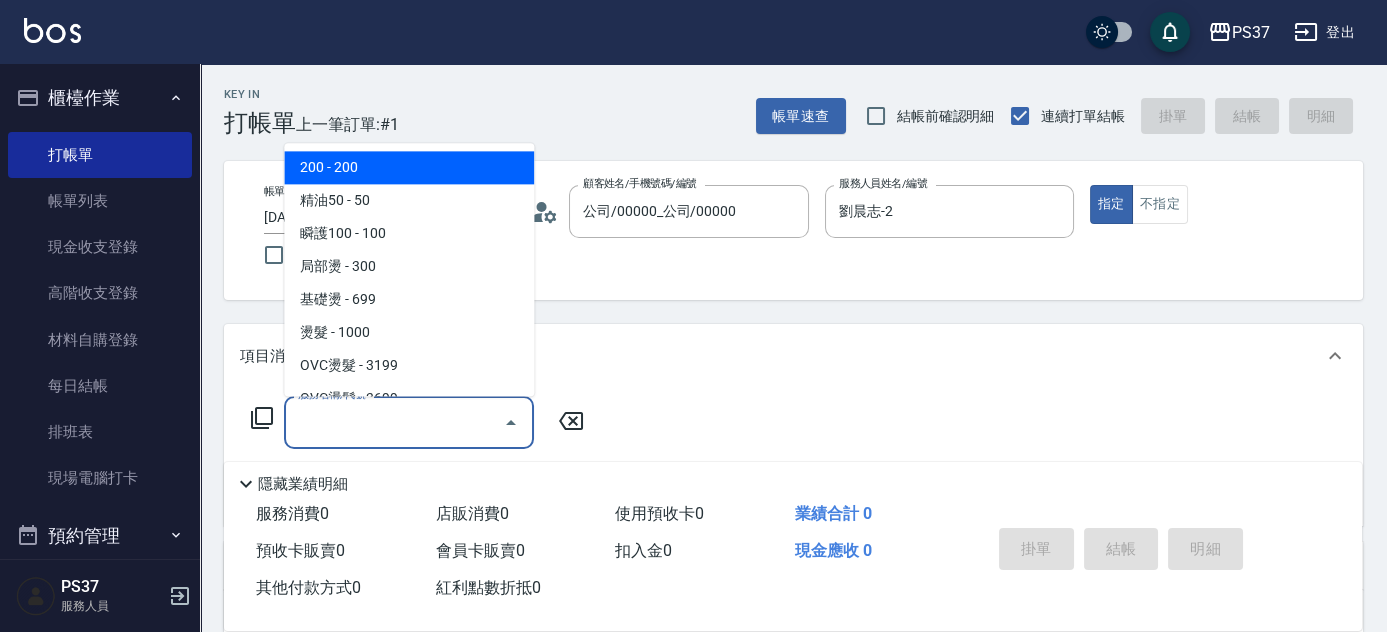 click on "200 - 200" at bounding box center (409, 168) 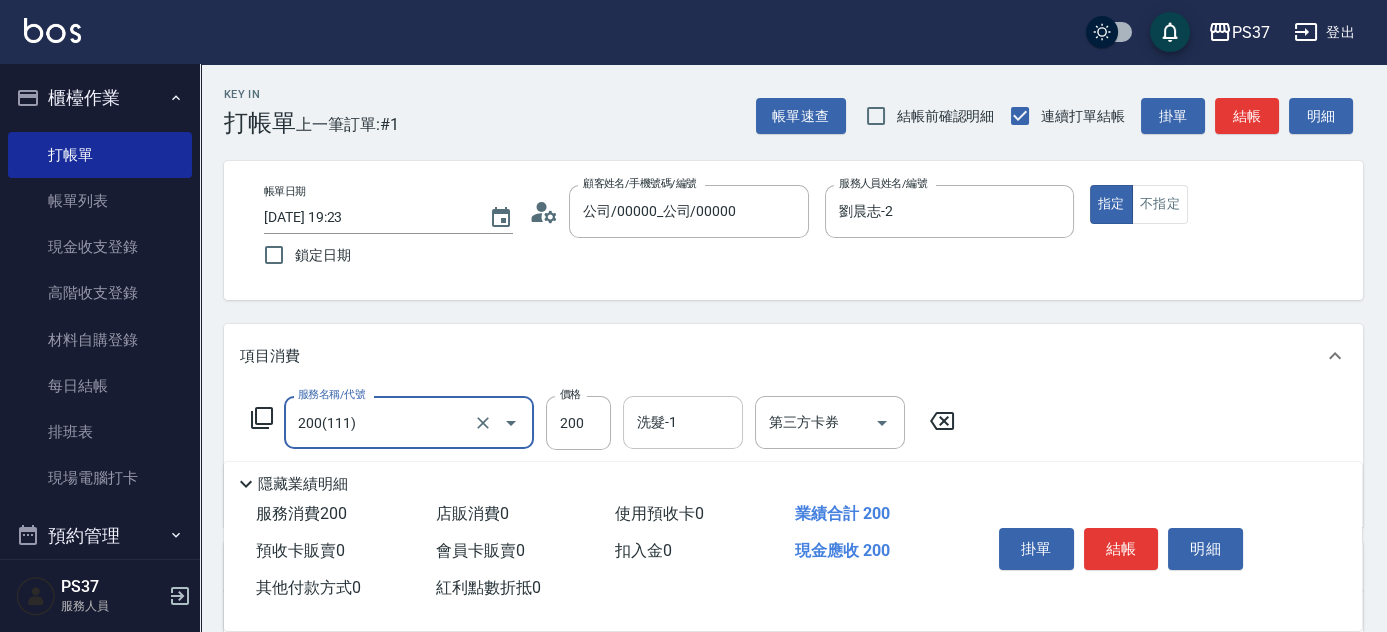 click on "洗髮-1" at bounding box center [683, 422] 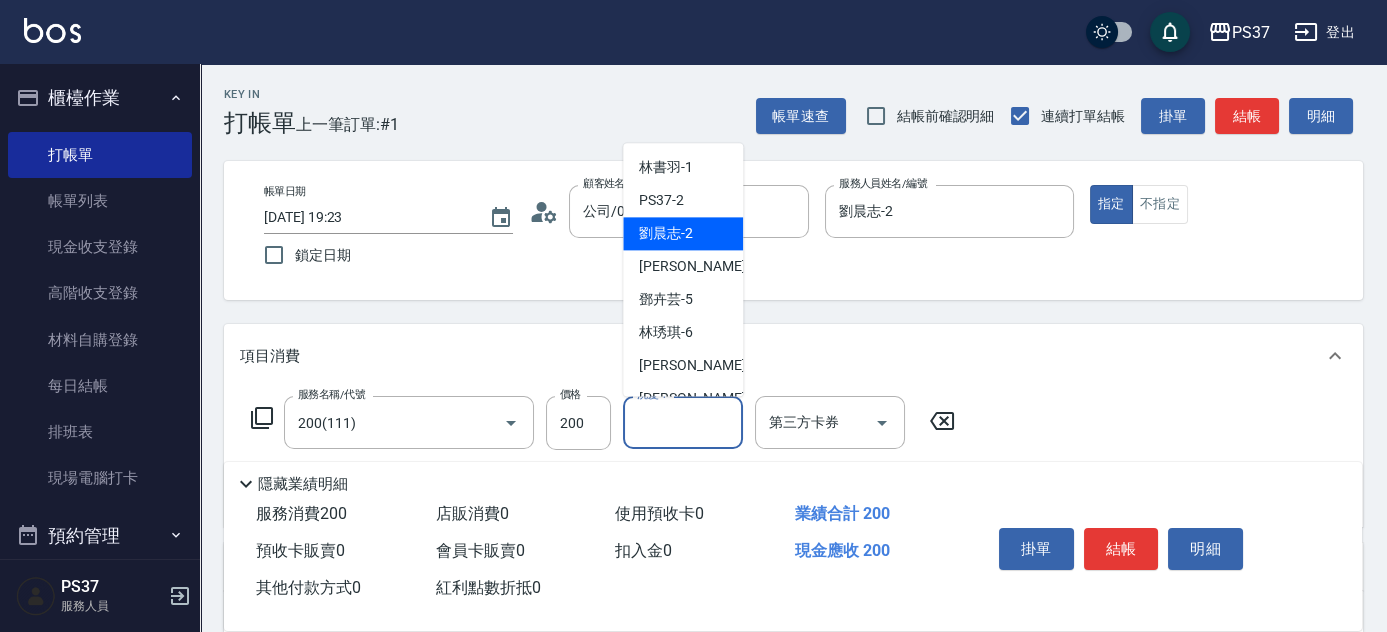 click on "劉晨志 -2" at bounding box center [683, 234] 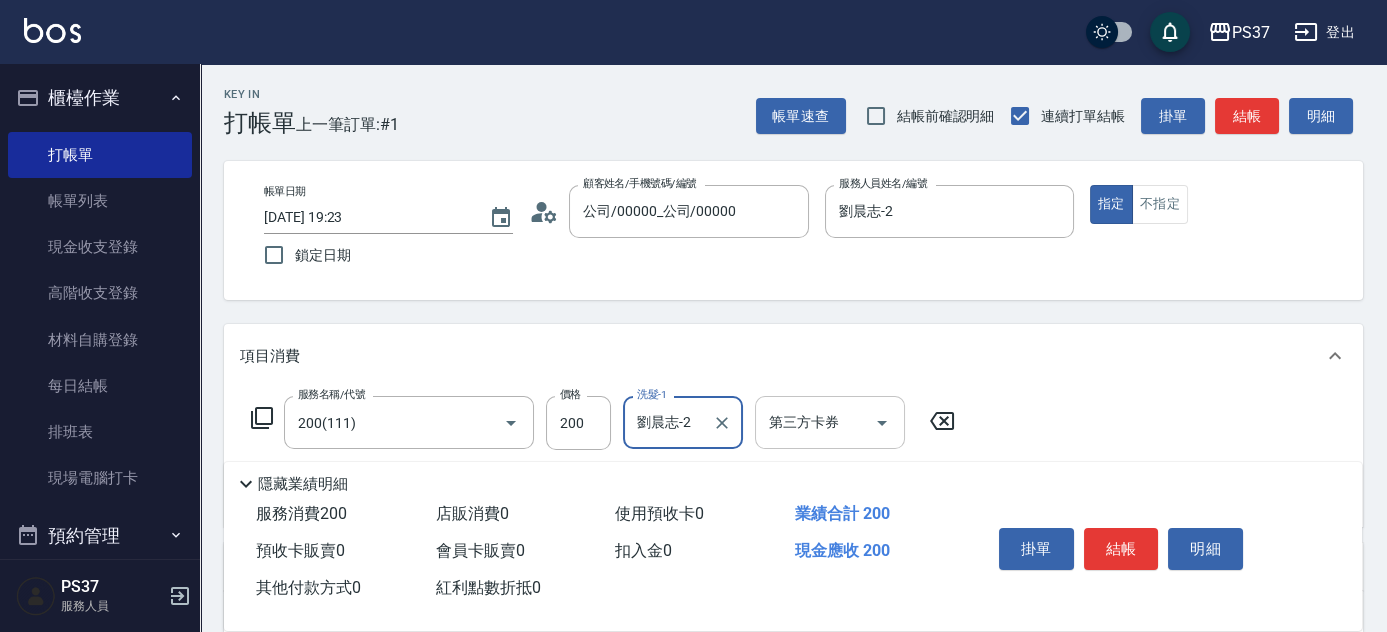 click 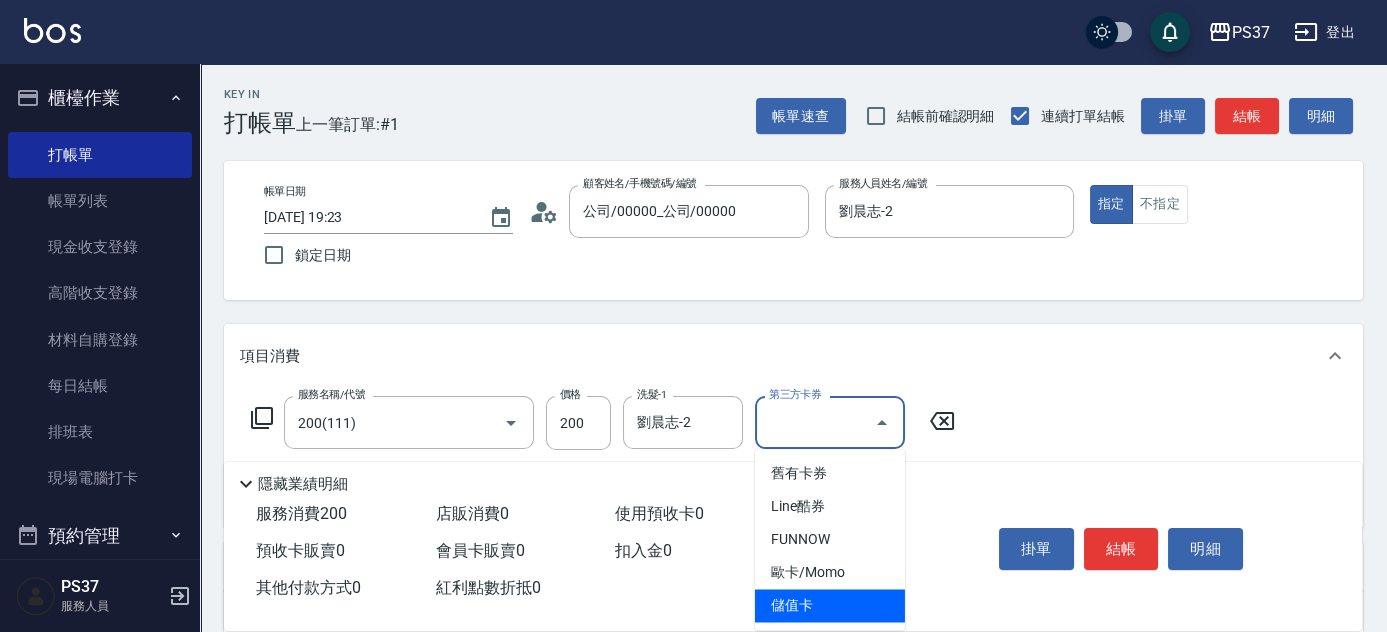 click on "儲值卡" at bounding box center [830, 605] 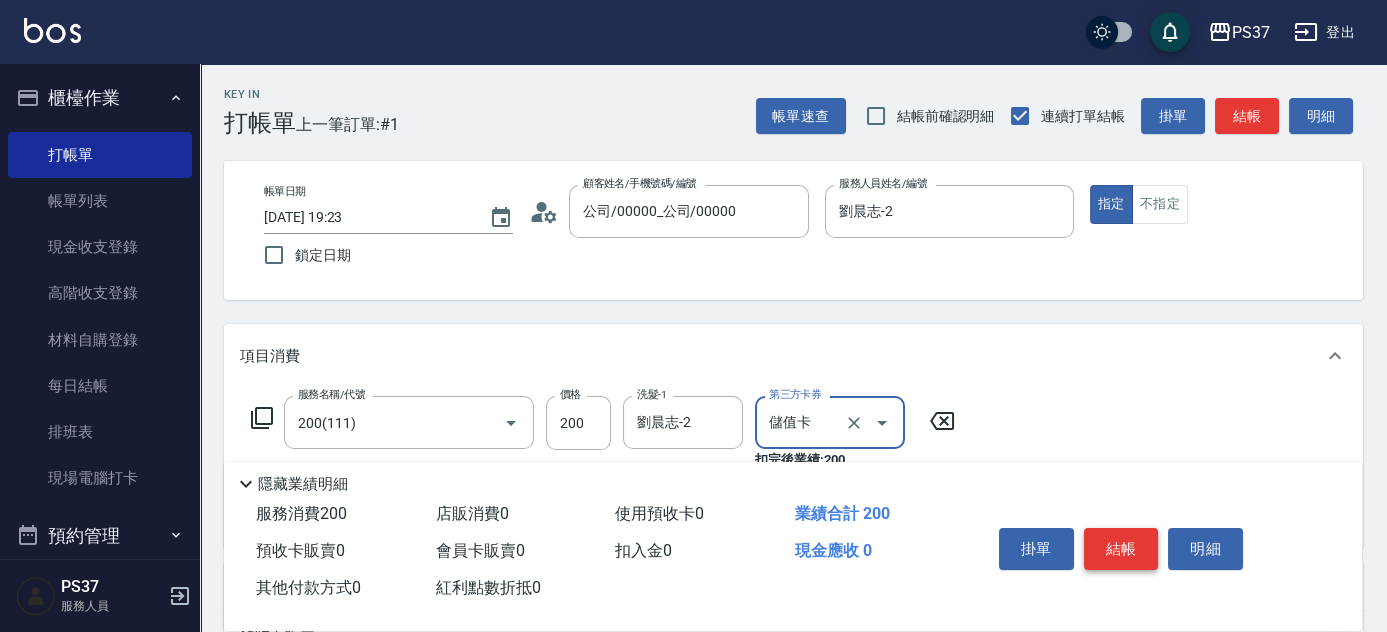 click on "結帳" at bounding box center (1121, 549) 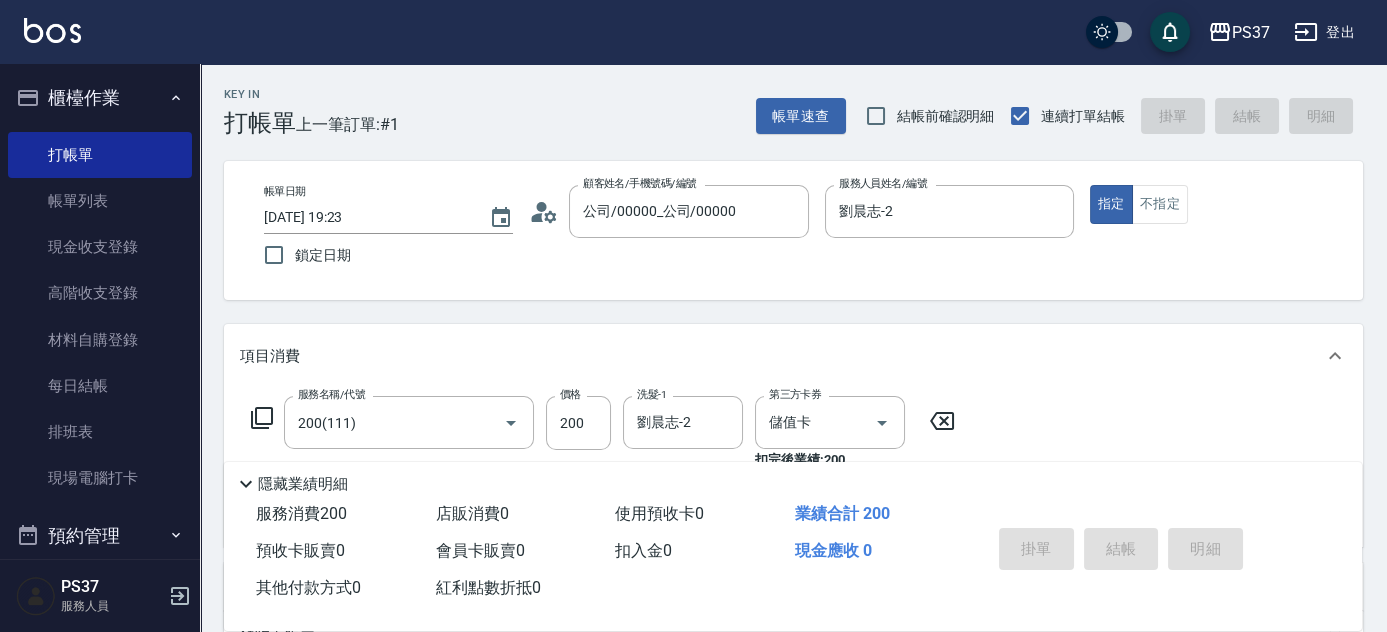 type on "[DATE] 19:24" 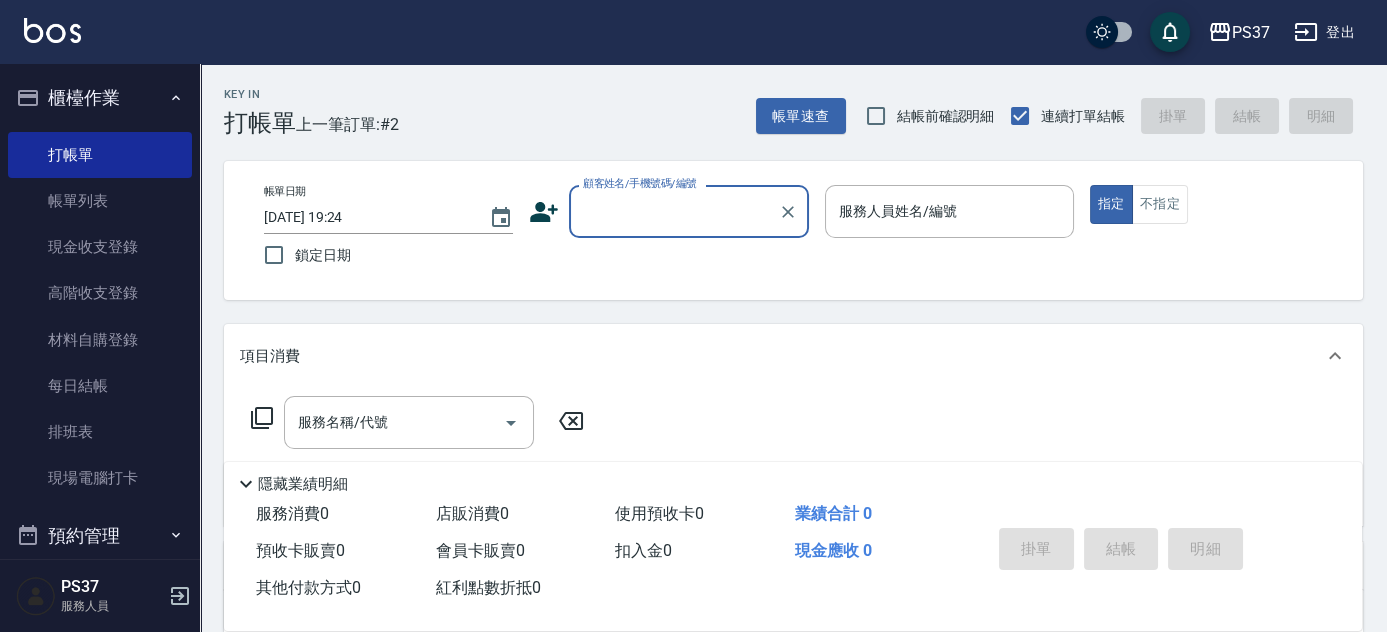 click on "顧客姓名/手機號碼/編號" at bounding box center [674, 211] 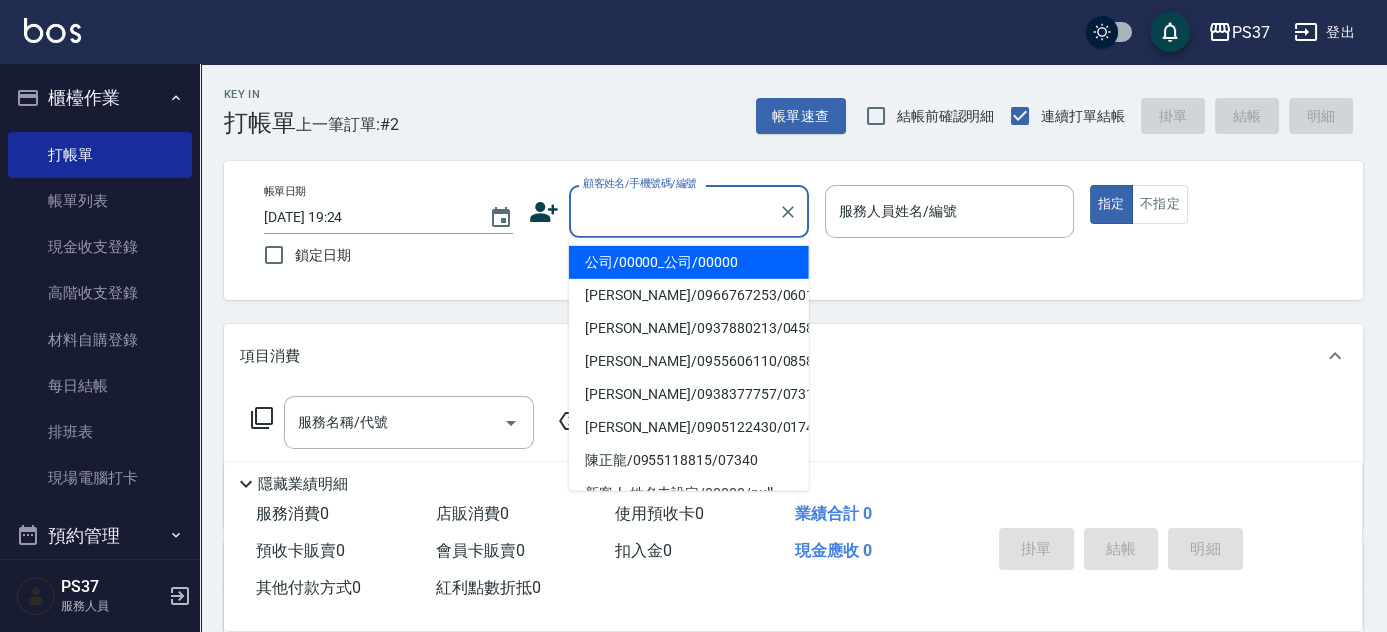click on "公司/00000_公司/00000" at bounding box center (689, 262) 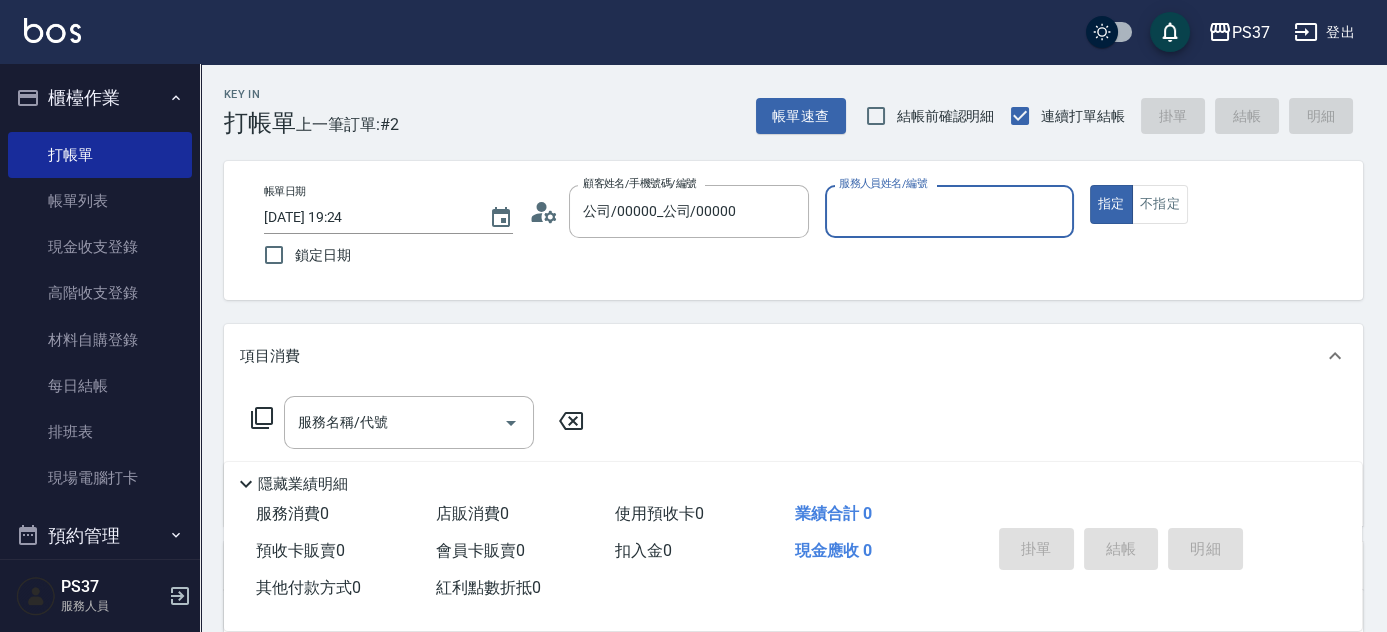 click on "服務人員姓名/編號" at bounding box center [949, 211] 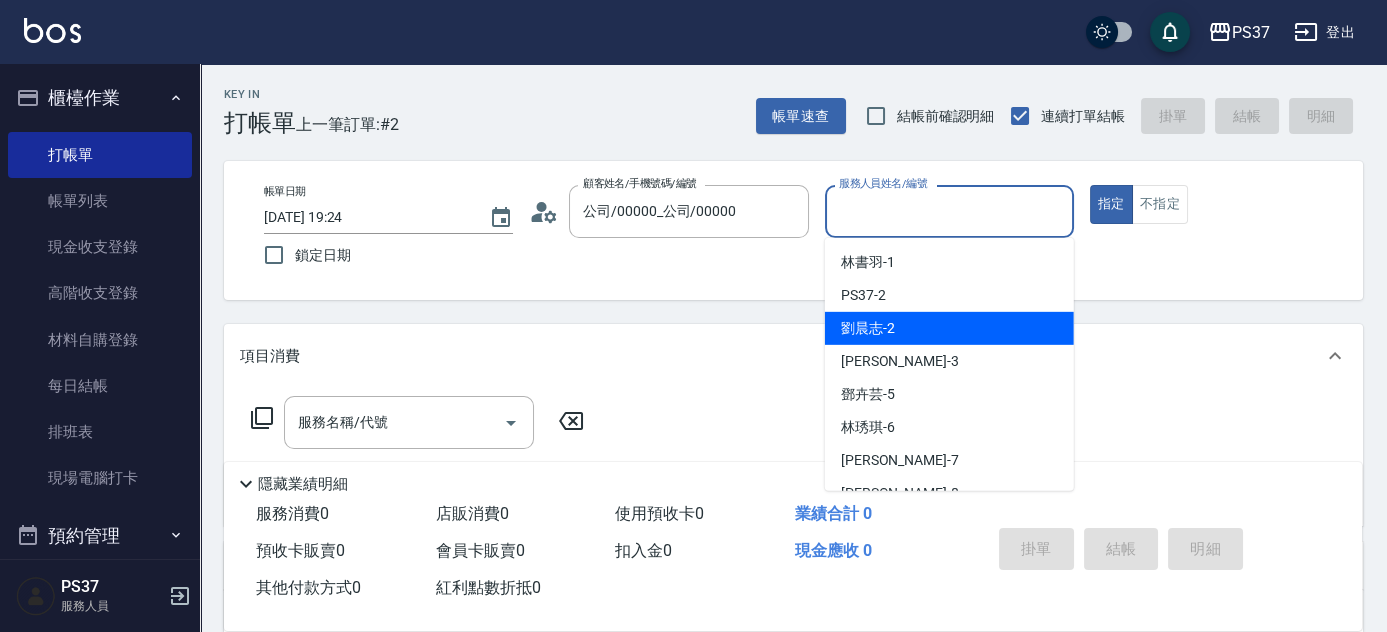 click on "劉晨志 -2" at bounding box center (949, 328) 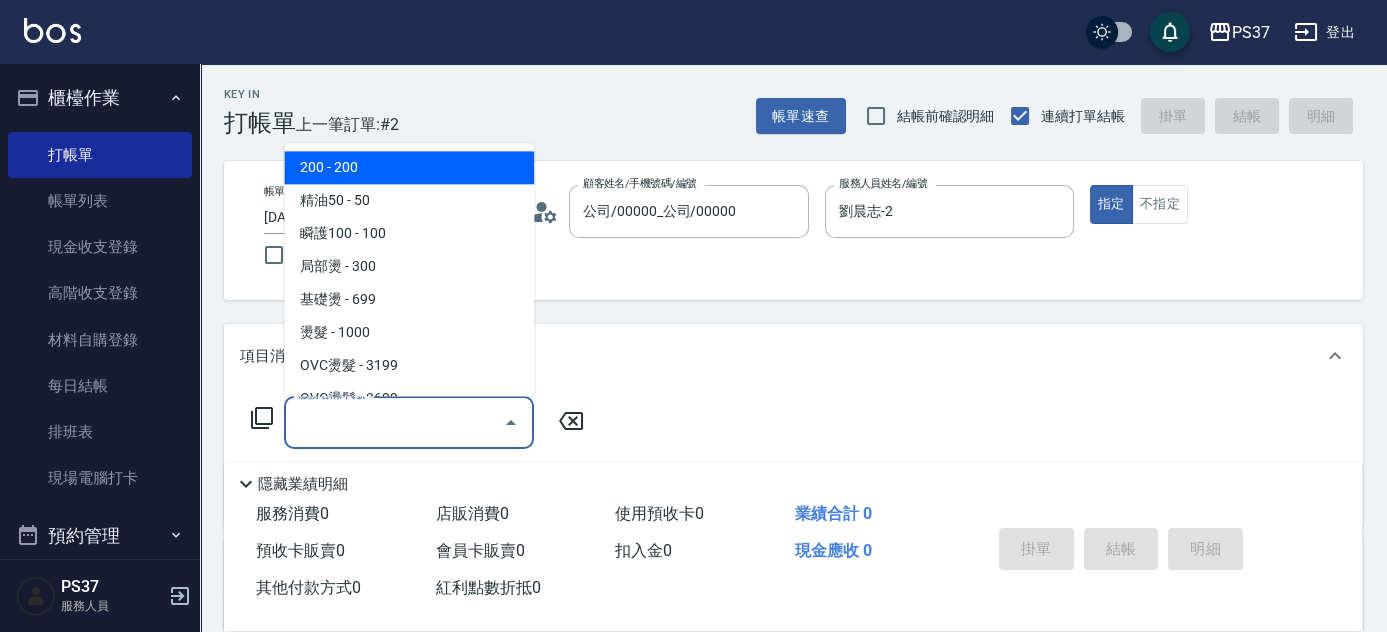 click on "服務名稱/代號" at bounding box center (394, 422) 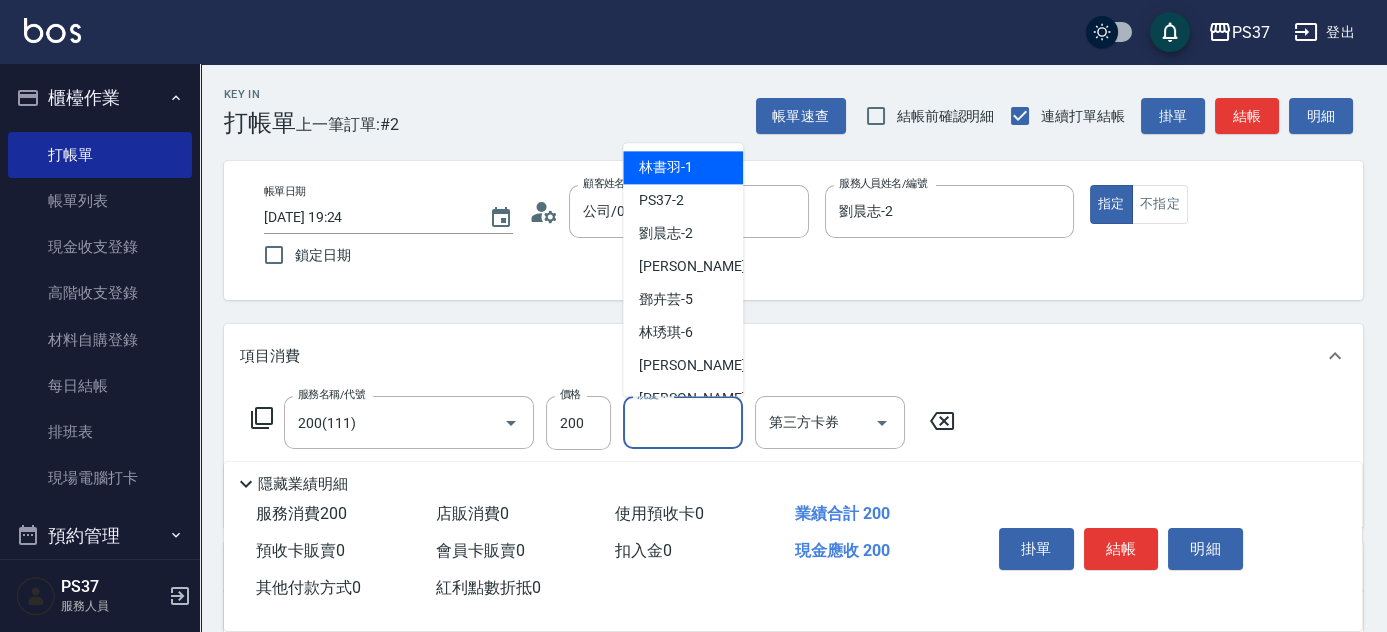 click on "洗髮-1" at bounding box center (683, 422) 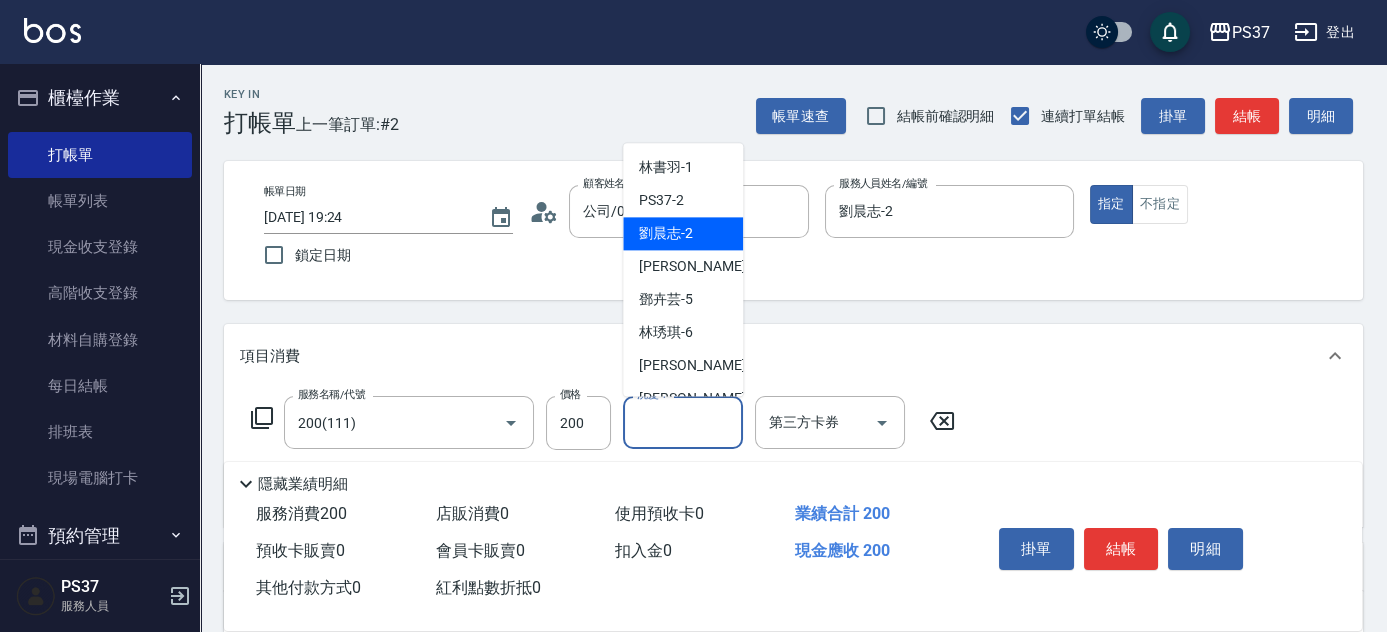 click on "劉晨志 -2" at bounding box center [666, 234] 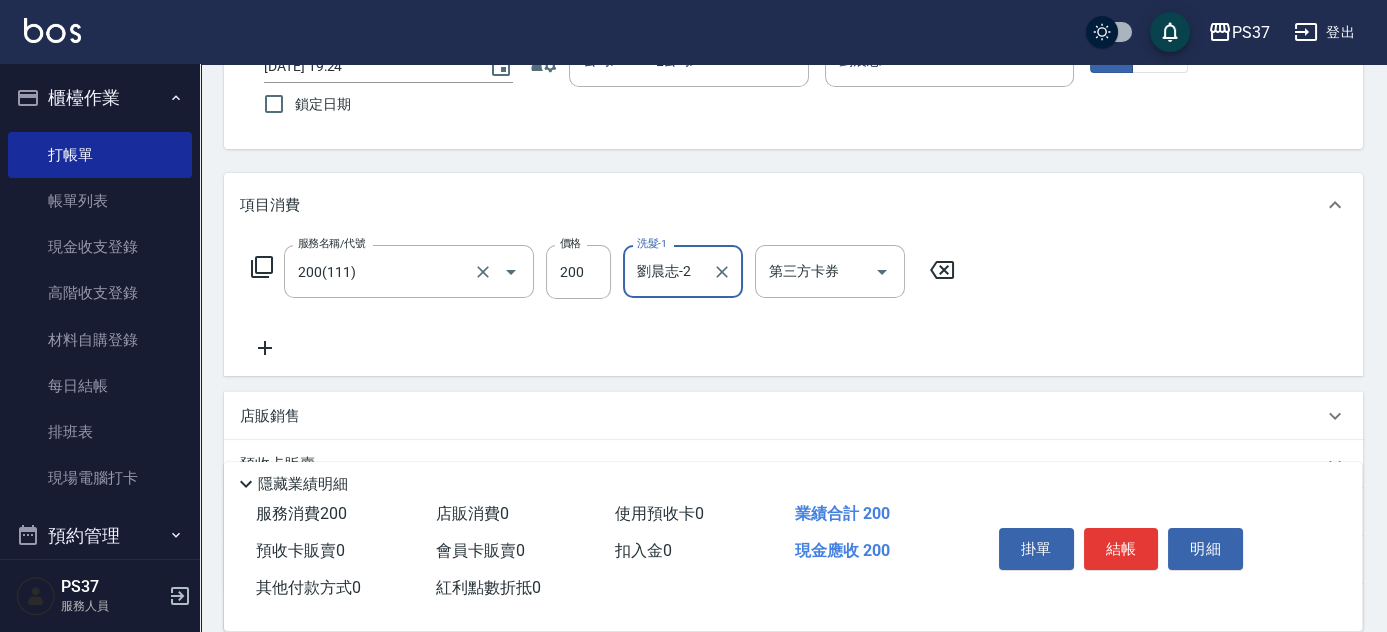 scroll, scrollTop: 181, scrollLeft: 0, axis: vertical 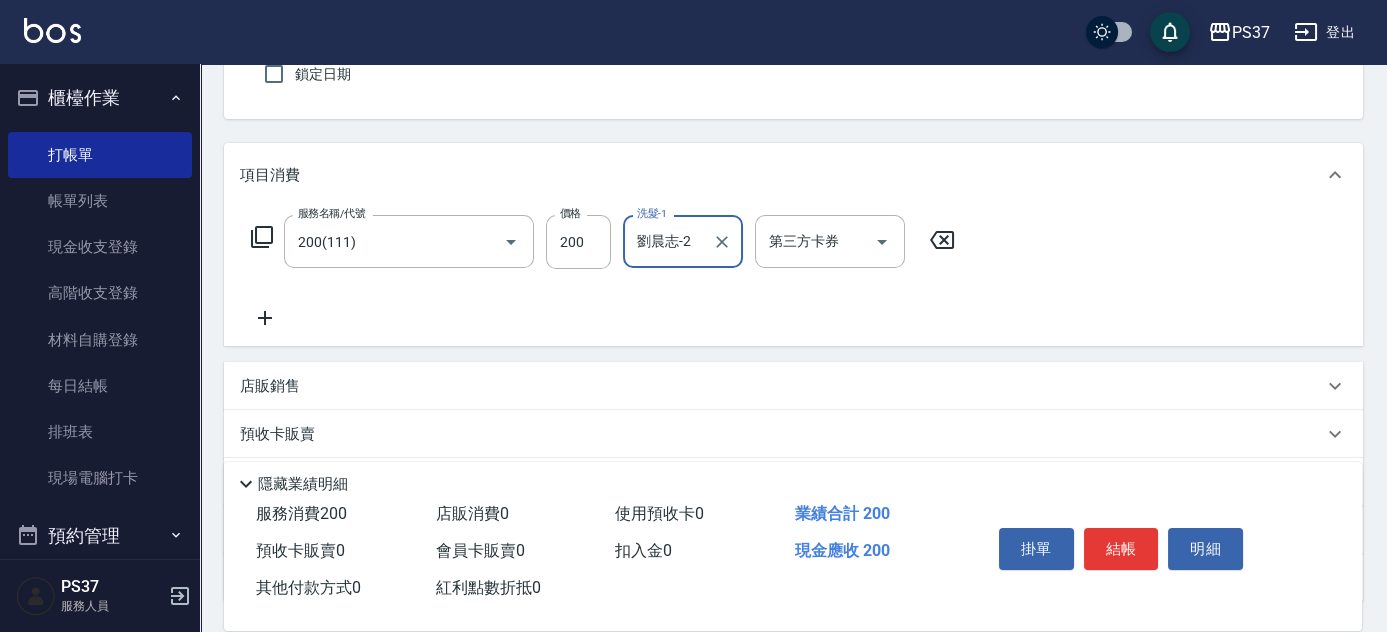 click 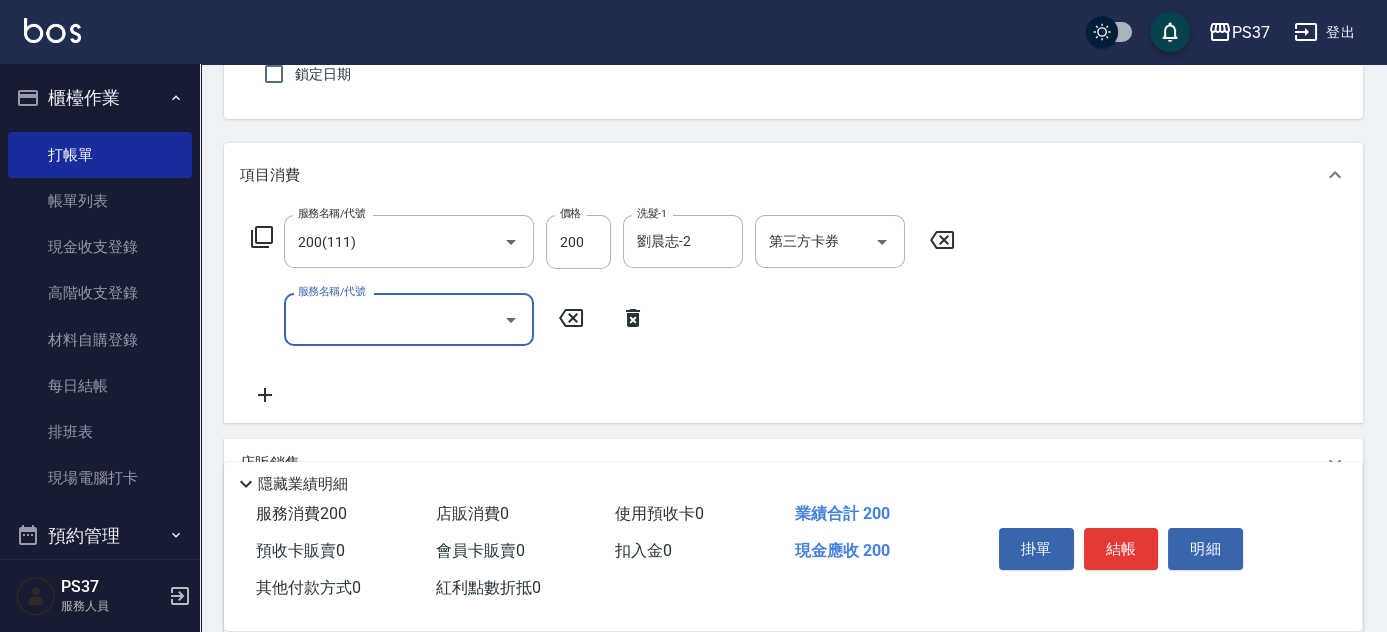drag, startPoint x: 338, startPoint y: 324, endPoint x: 349, endPoint y: 330, distance: 12.529964 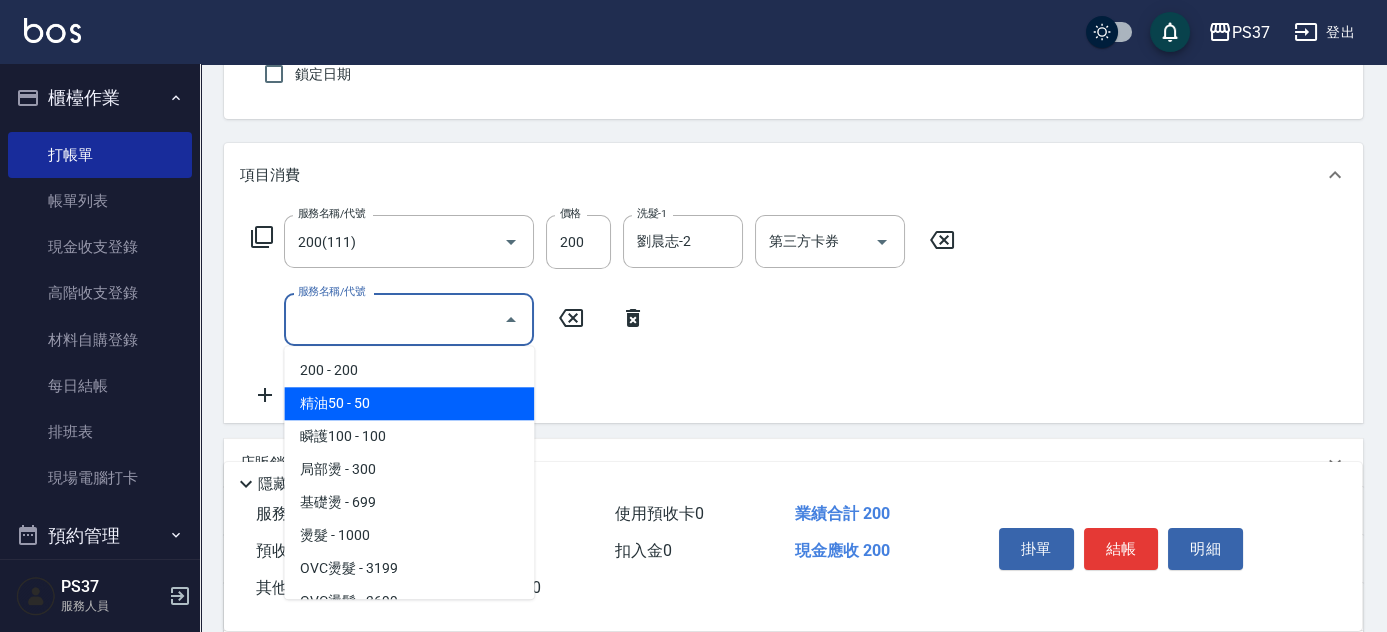 click on "精油50 - 50" at bounding box center (409, 403) 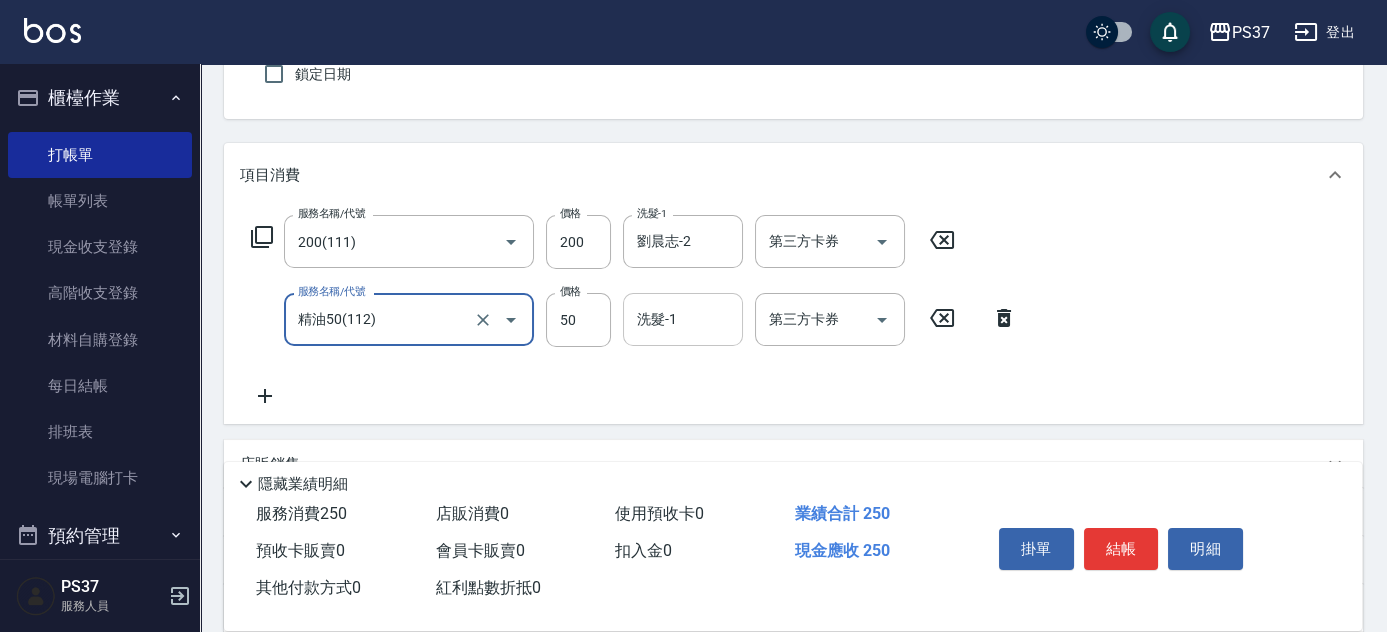 click on "洗髮-1" at bounding box center (683, 319) 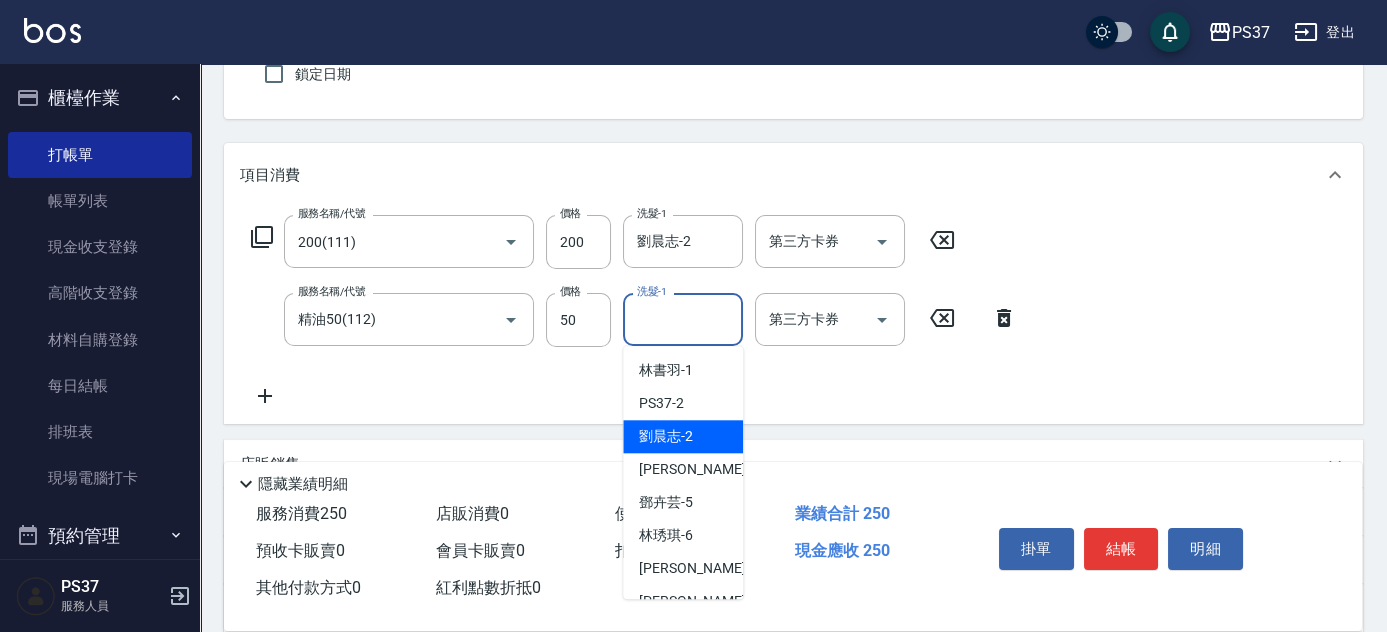 drag, startPoint x: 695, startPoint y: 428, endPoint x: 712, endPoint y: 420, distance: 18.788294 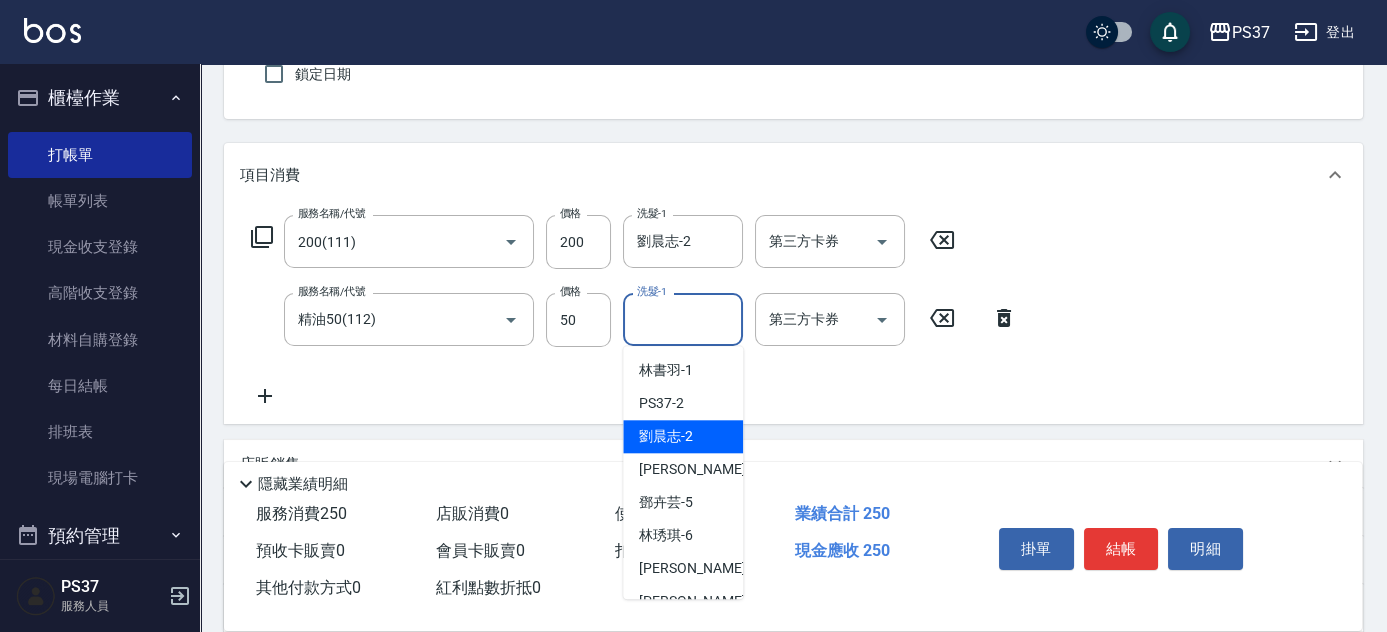 click on "劉晨志 -2" at bounding box center [683, 436] 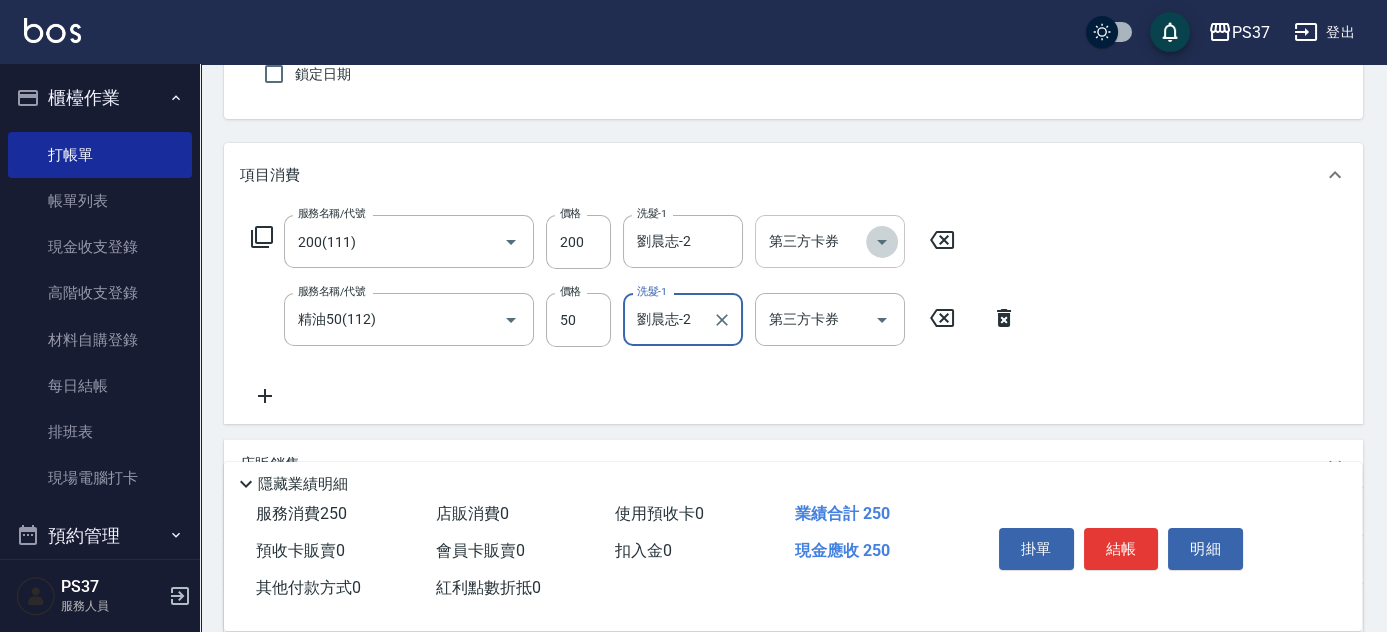 click 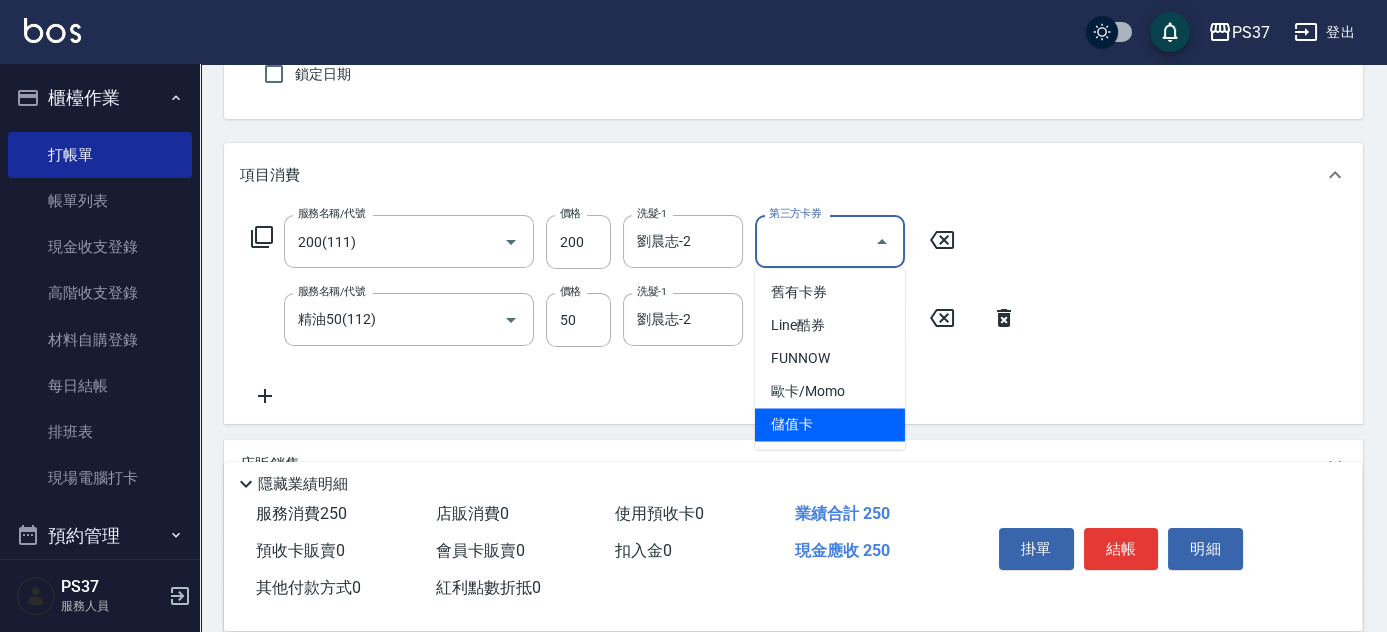 click on "儲值卡" at bounding box center [830, 424] 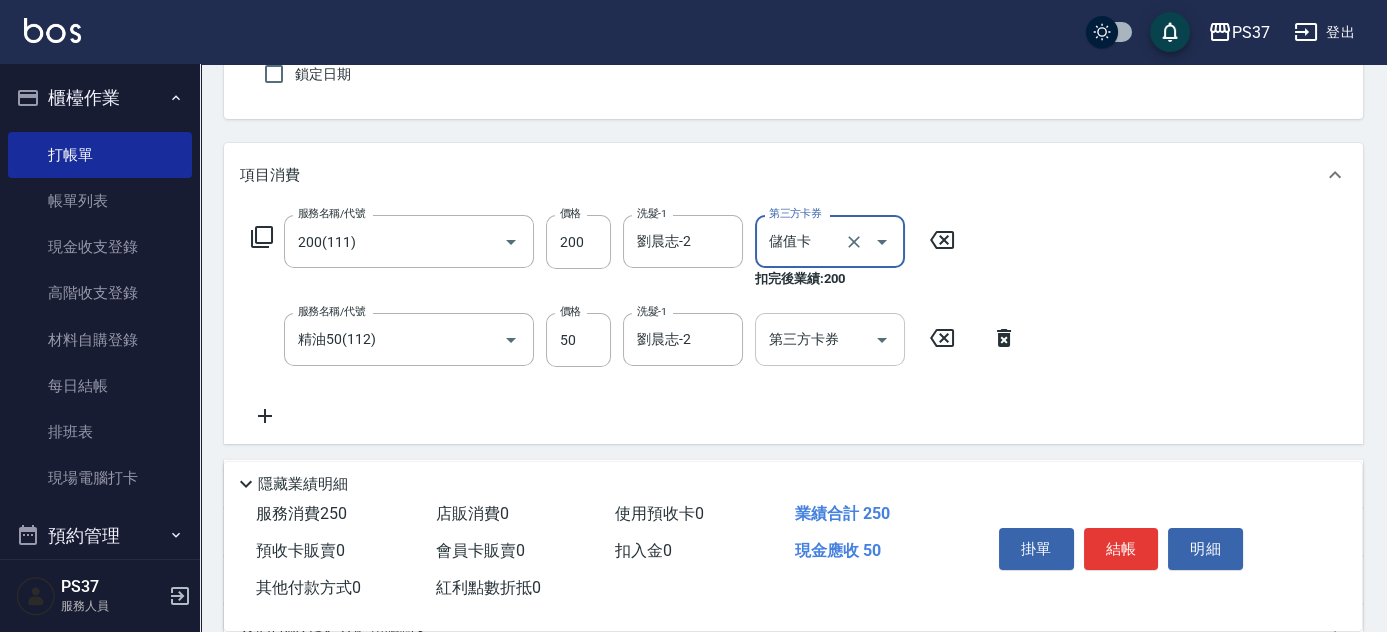 click 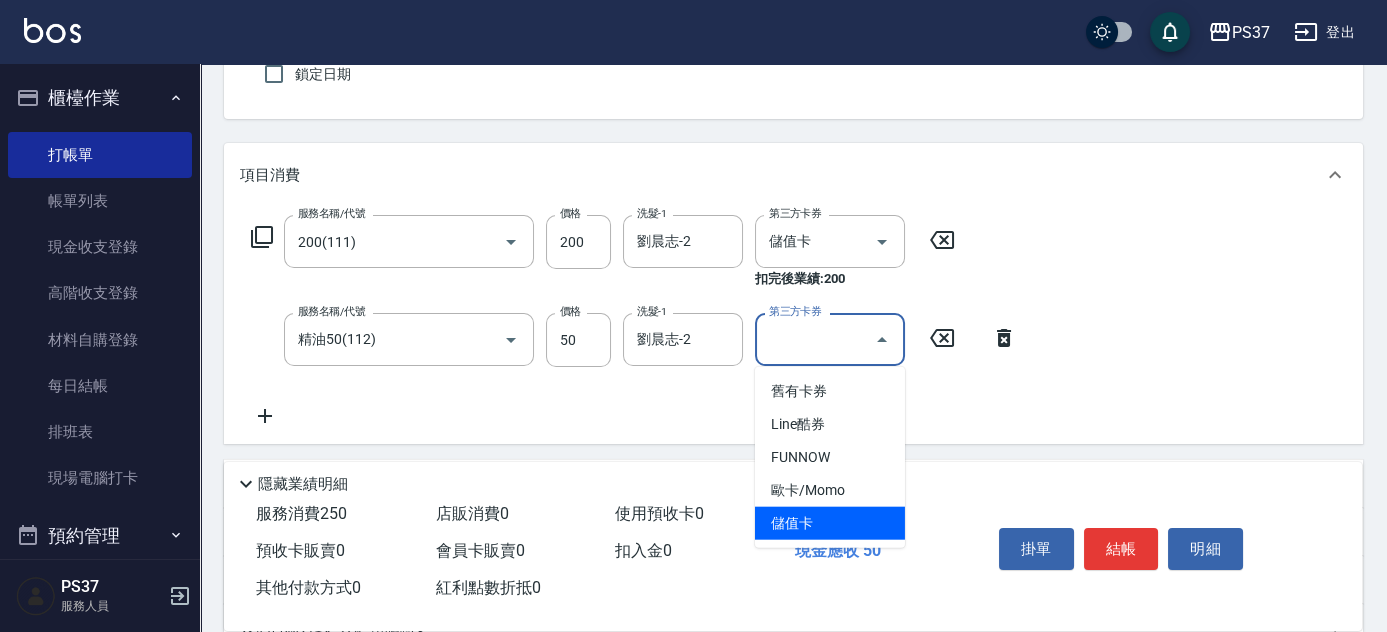 drag, startPoint x: 847, startPoint y: 517, endPoint x: 911, endPoint y: 526, distance: 64.629715 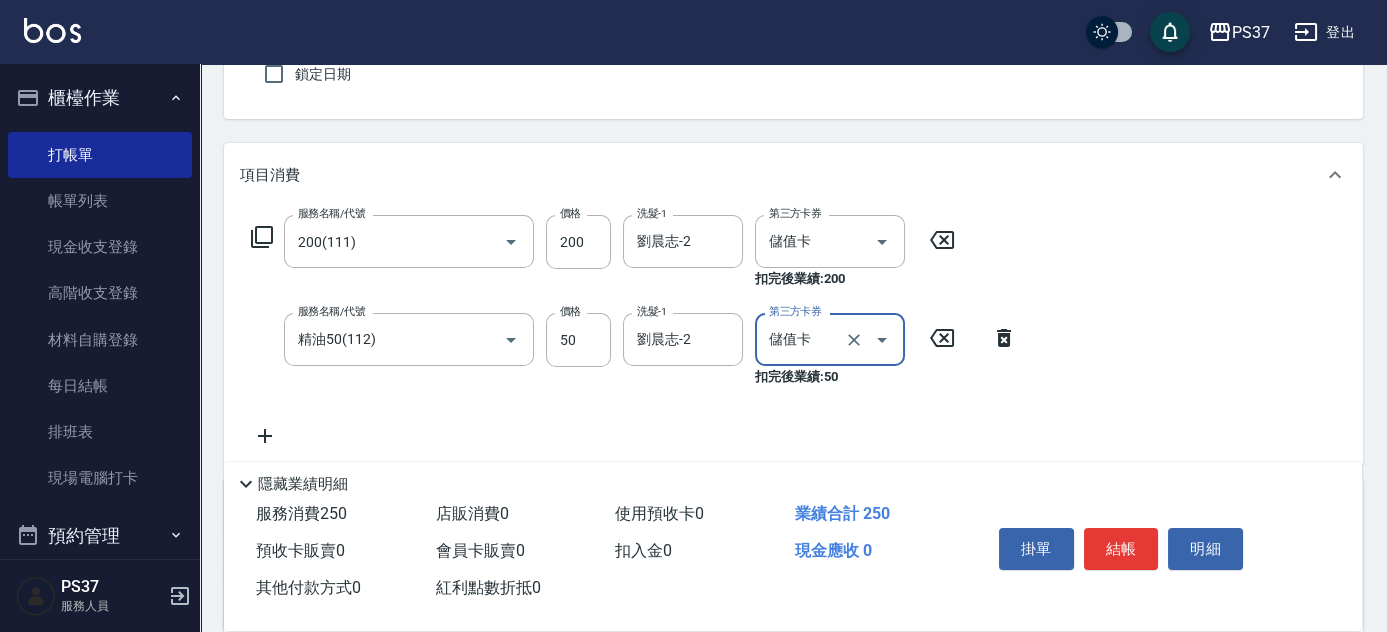 type on "儲值卡" 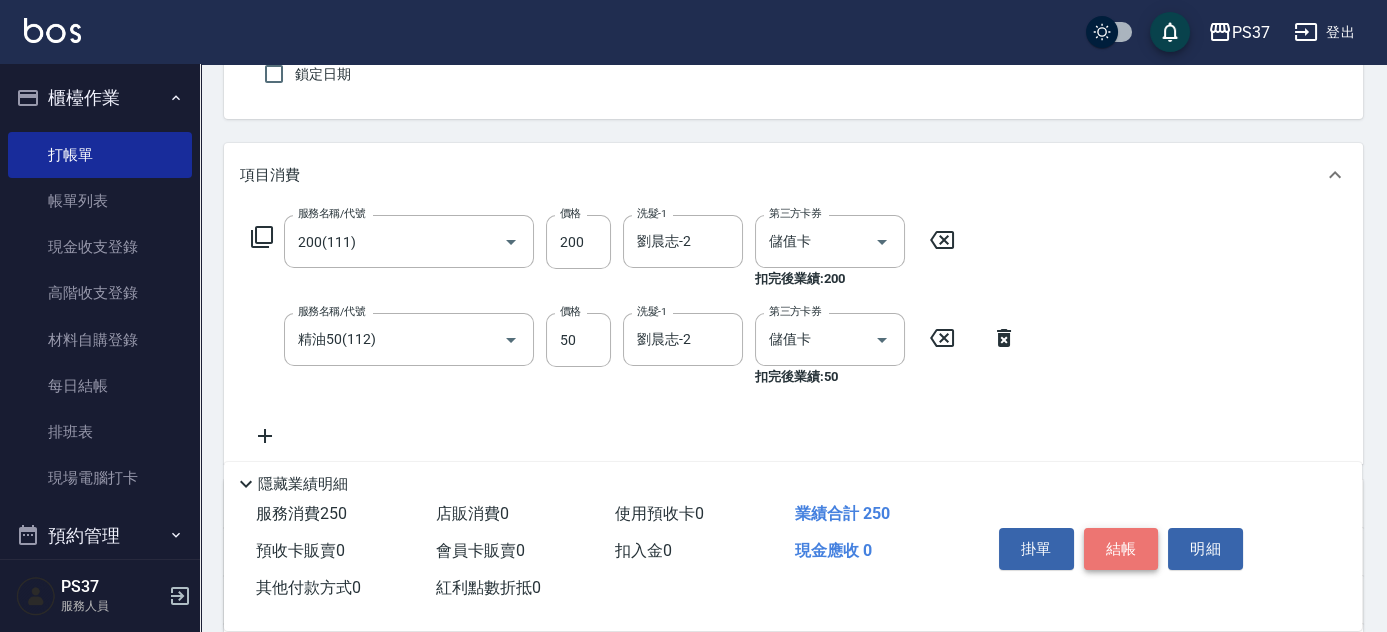 click on "結帳" at bounding box center [1121, 549] 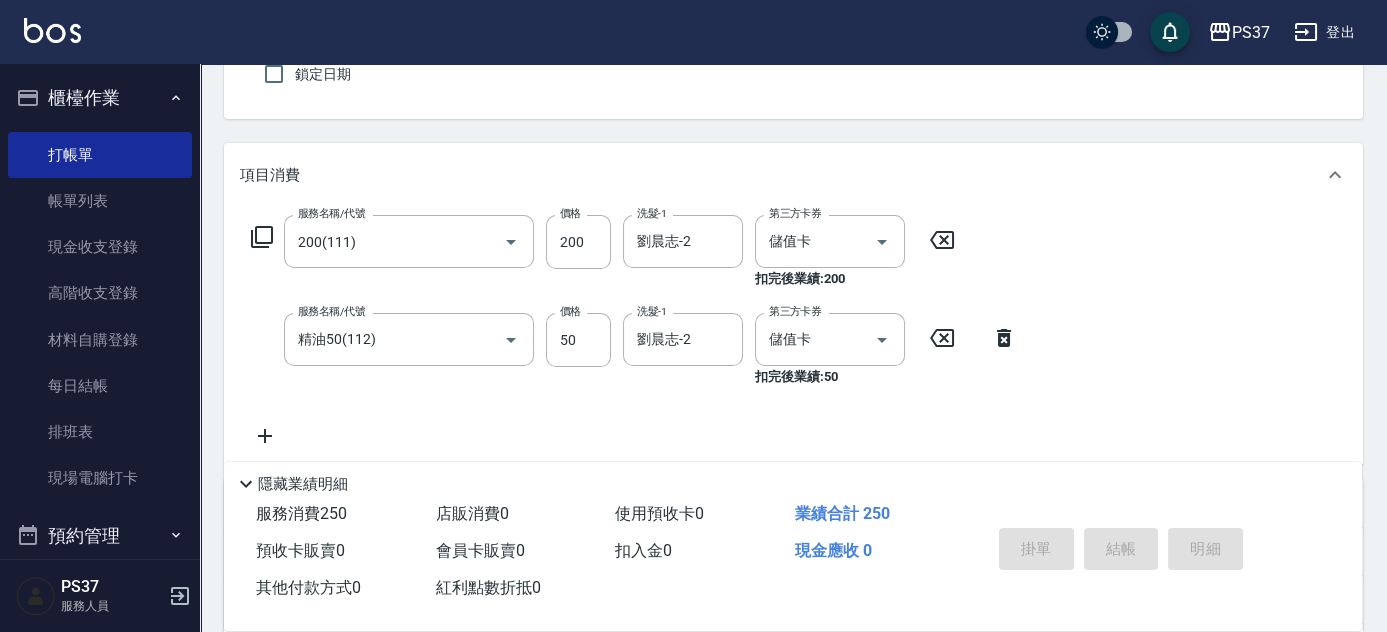 type 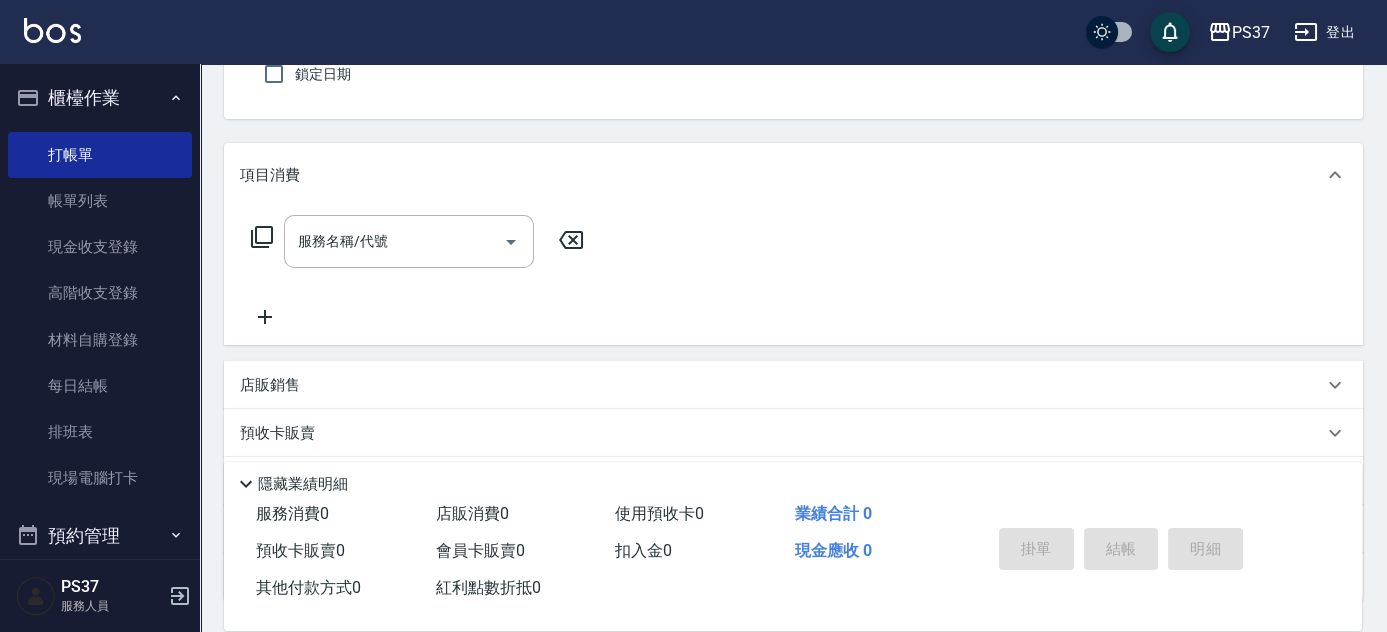 scroll, scrollTop: 0, scrollLeft: 0, axis: both 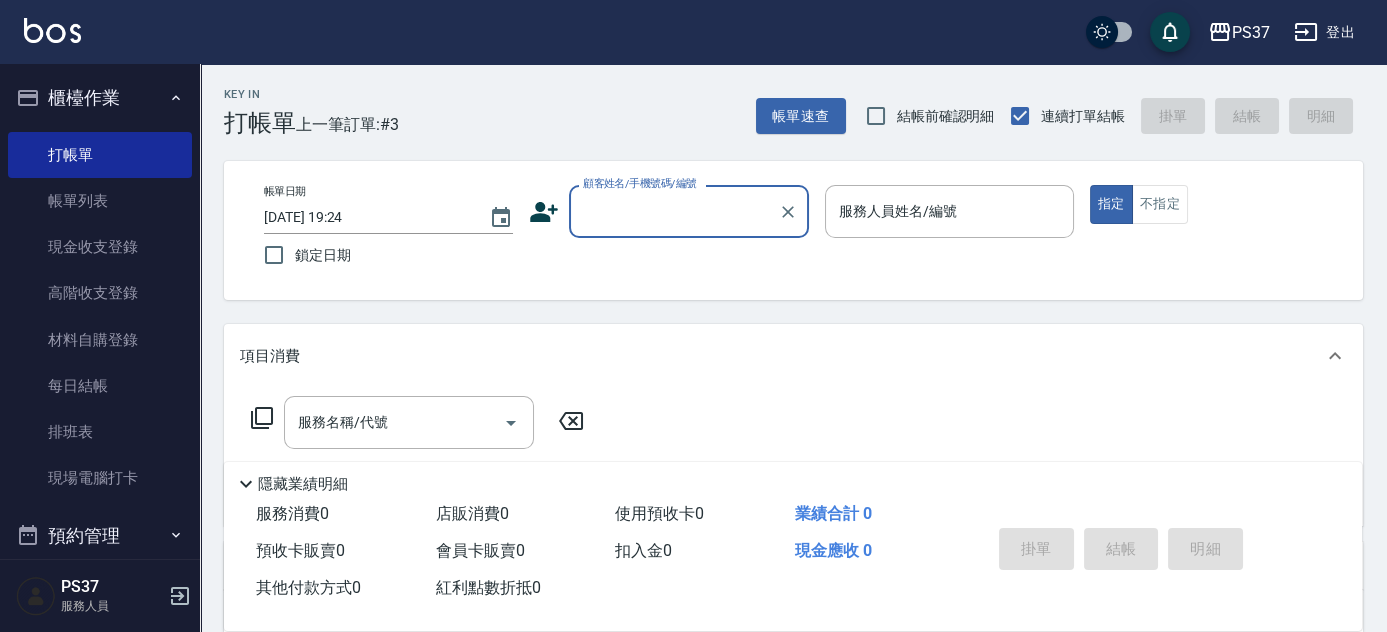 click on "顧客姓名/手機號碼/編號" at bounding box center (674, 211) 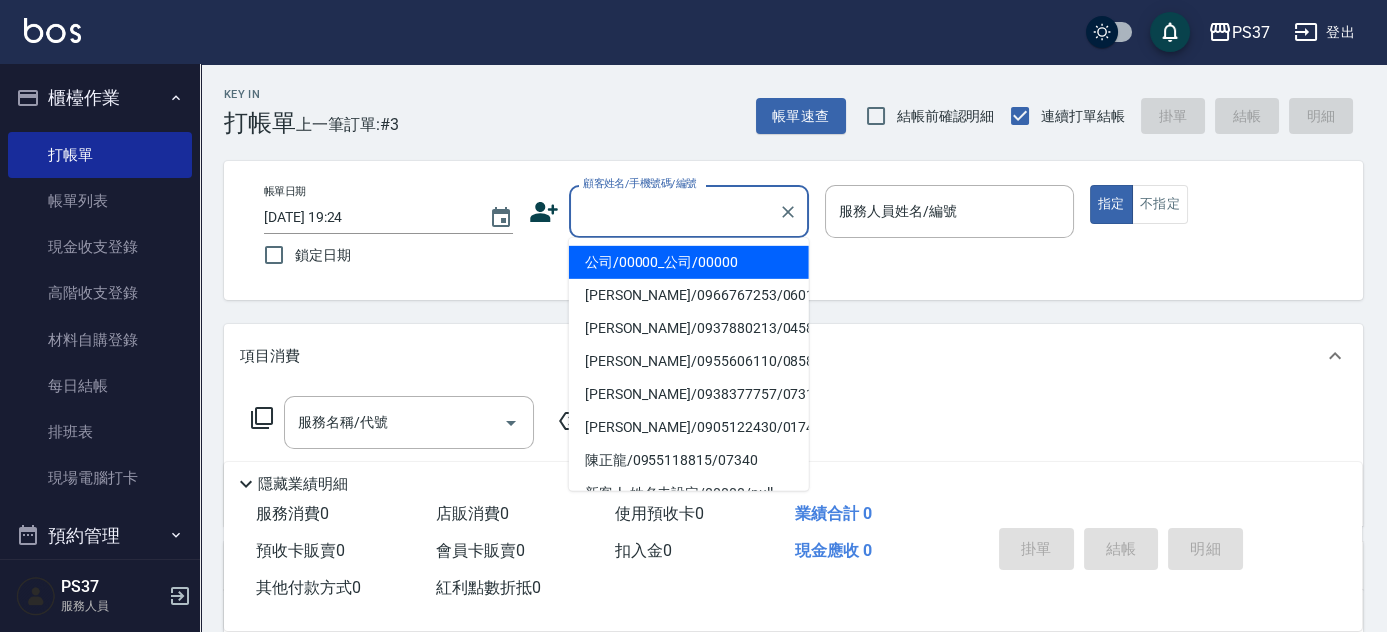 click on "公司/00000_公司/00000" at bounding box center [689, 262] 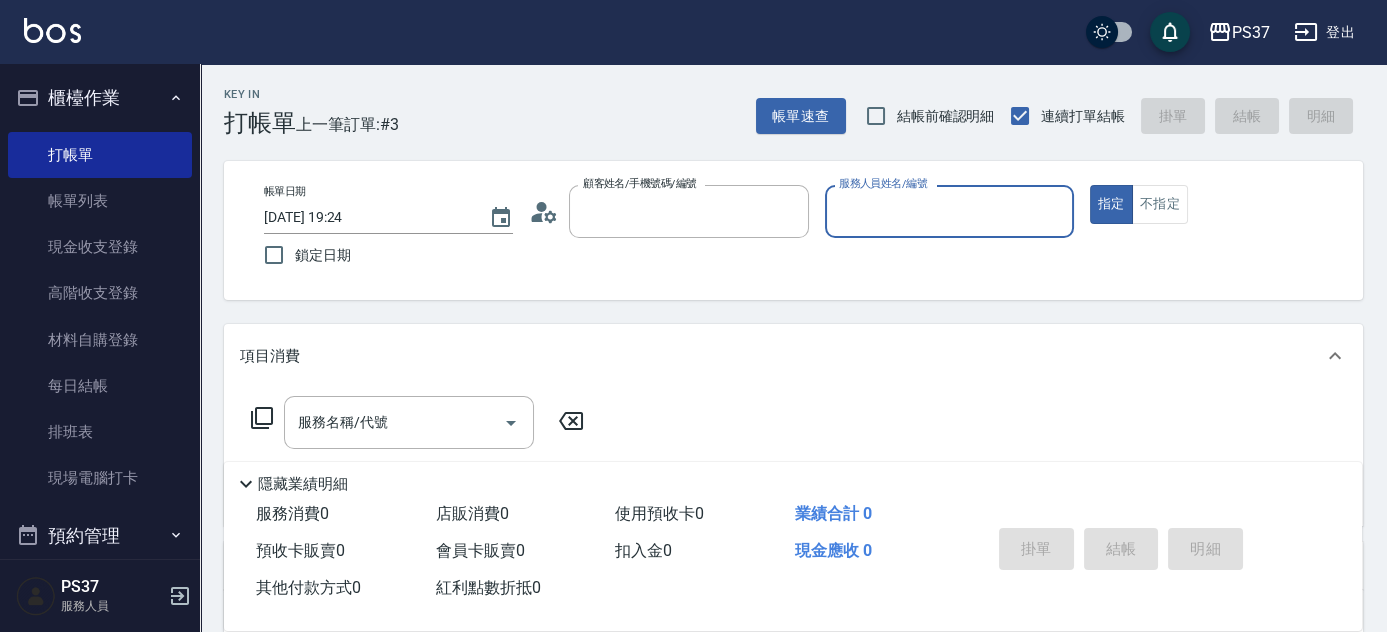 type on "公司/00000_公司/00000" 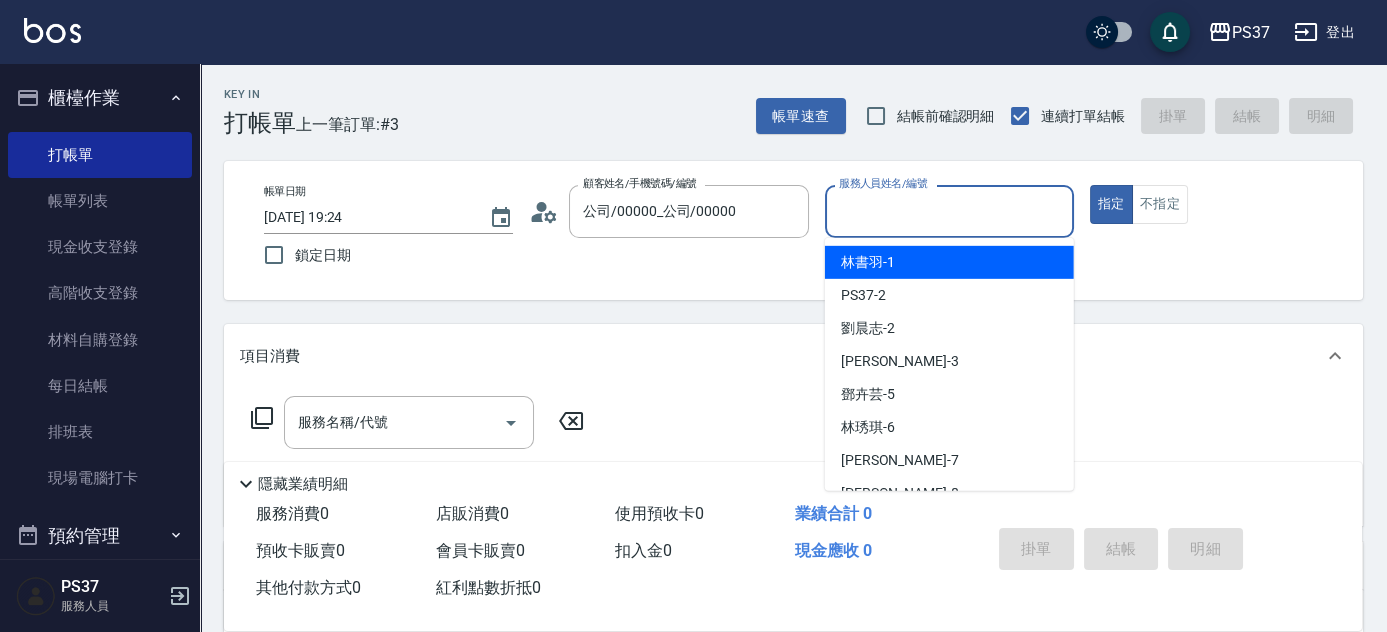 click on "服務人員姓名/編號" at bounding box center (949, 211) 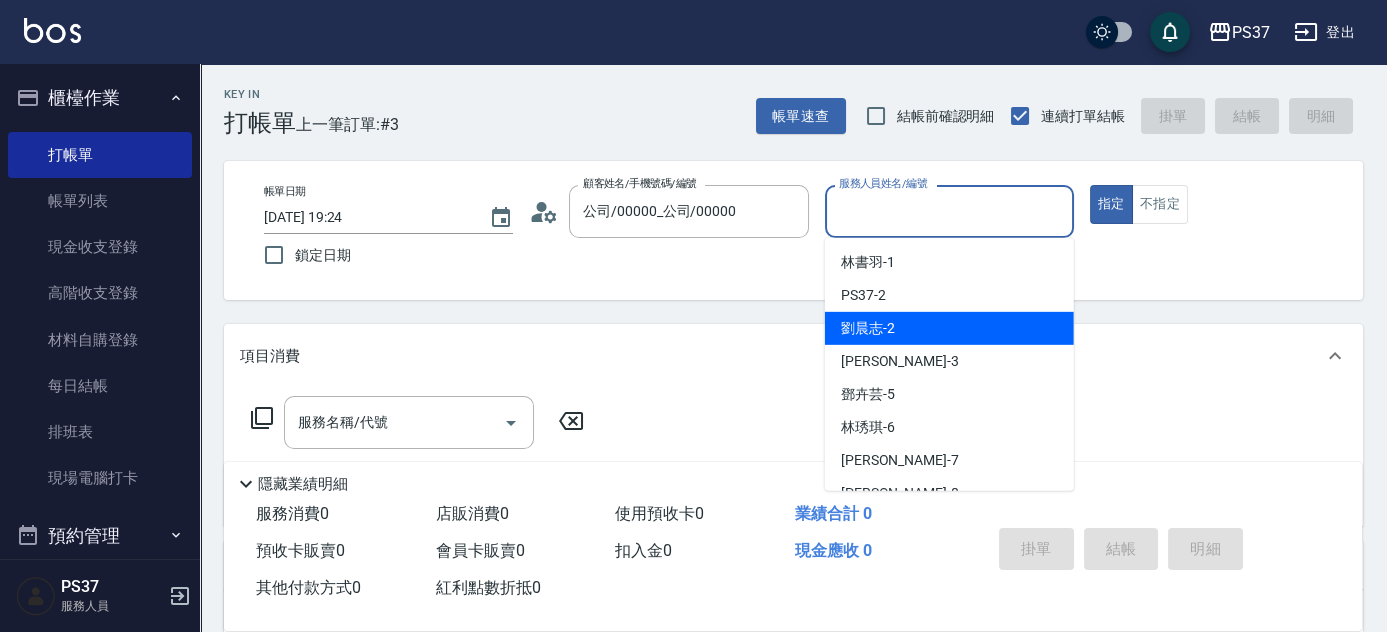 click on "劉晨志 -2" at bounding box center (949, 328) 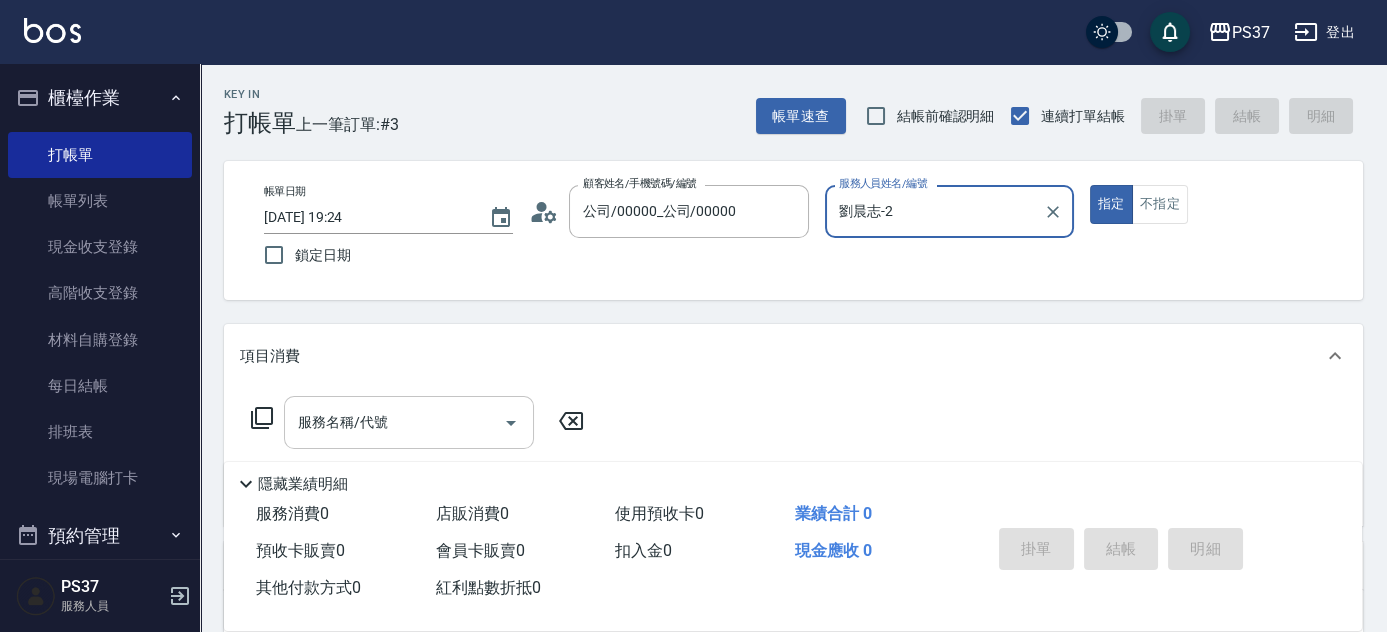click on "服務名稱/代號" at bounding box center (394, 422) 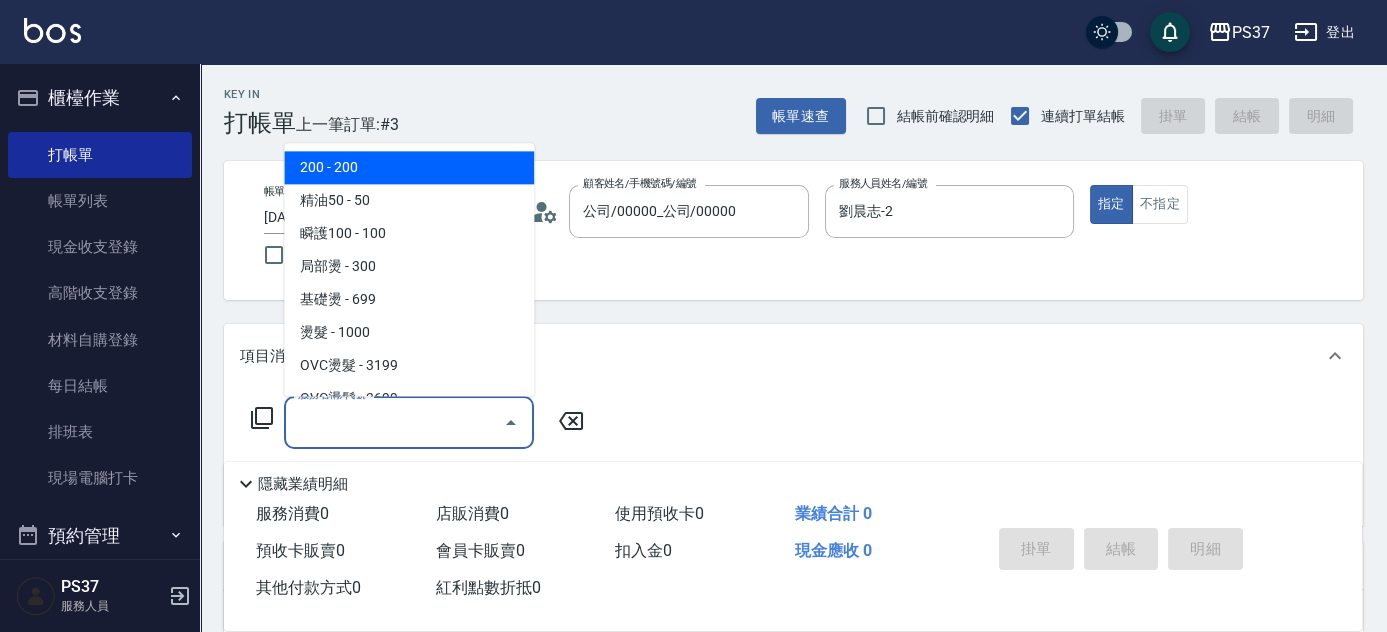 click on "200 - 200" at bounding box center [409, 168] 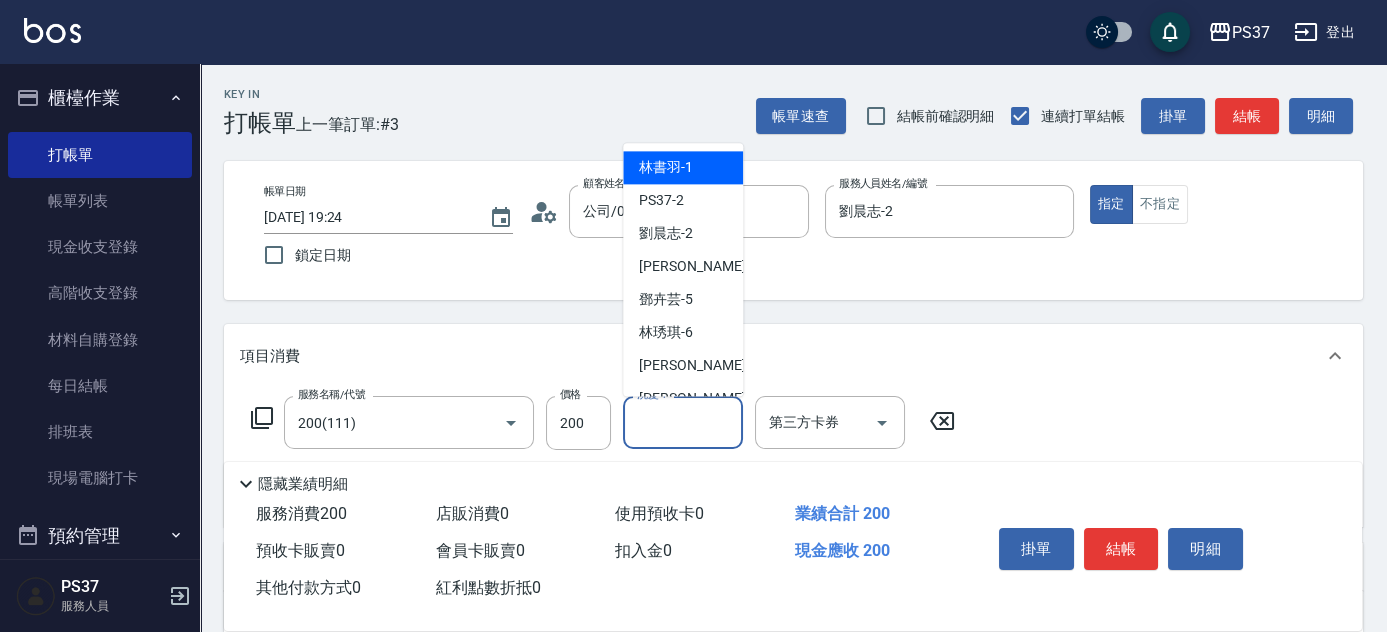 click on "洗髮-1" at bounding box center (683, 422) 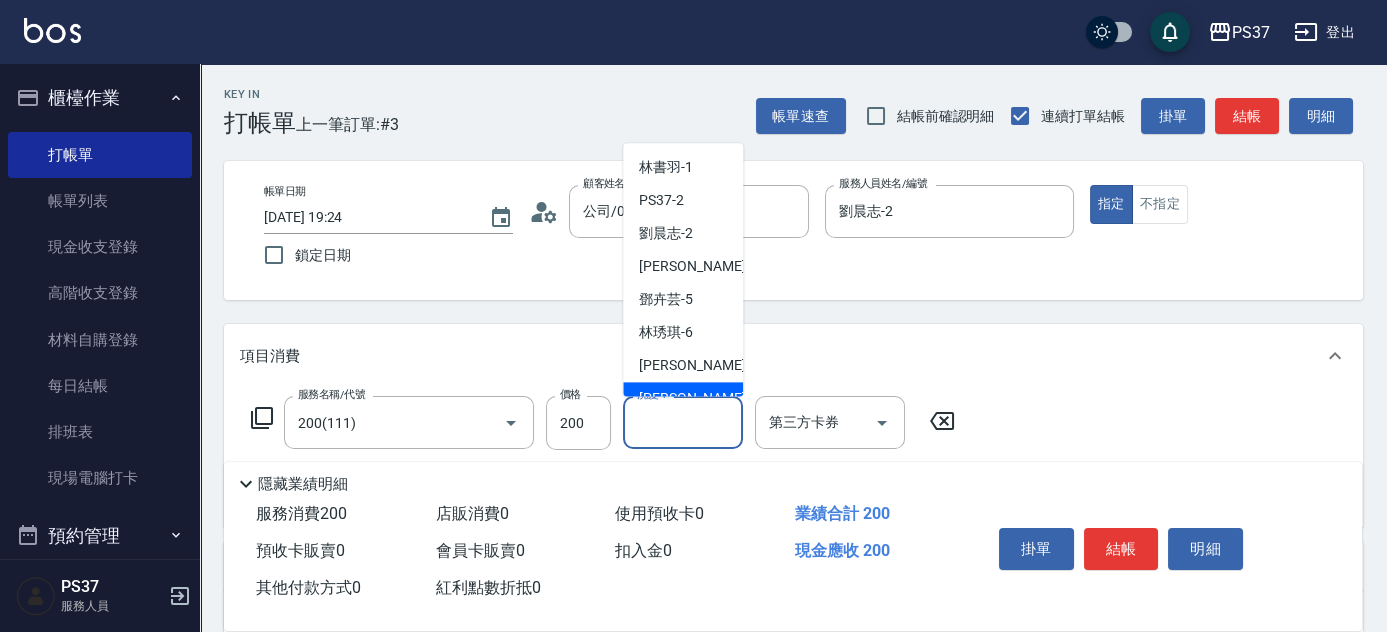 click on "[PERSON_NAME]-8" at bounding box center [683, 399] 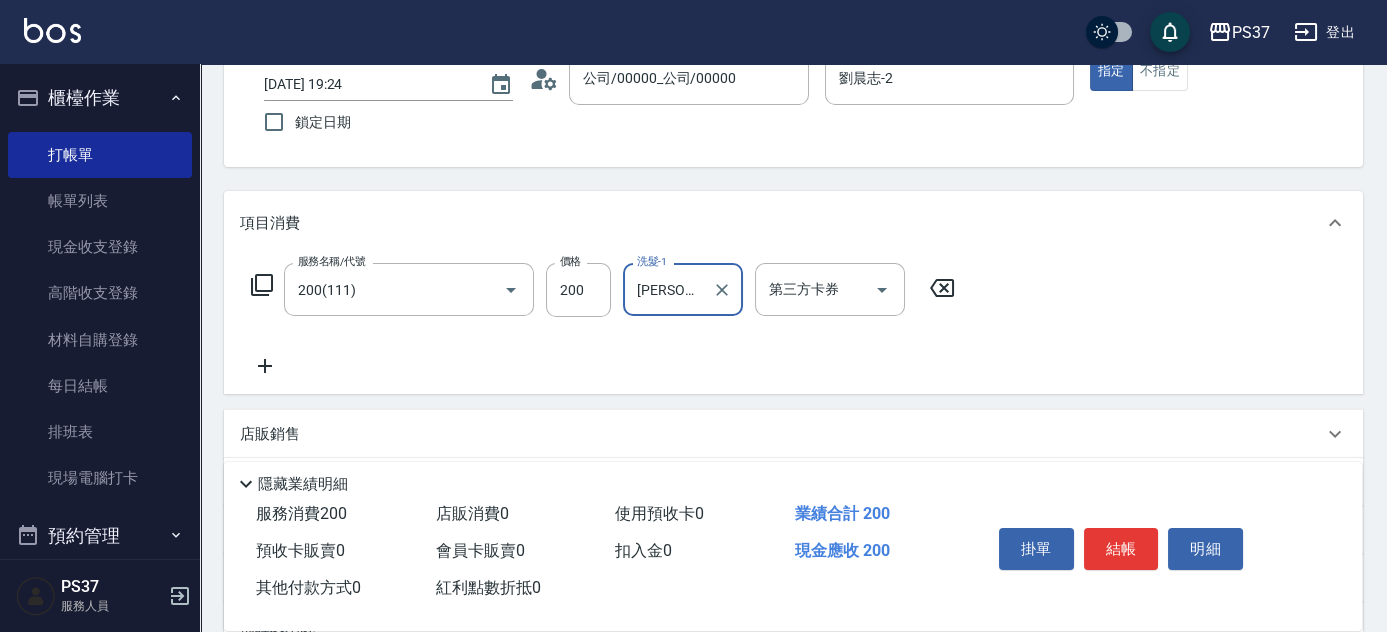 scroll, scrollTop: 272, scrollLeft: 0, axis: vertical 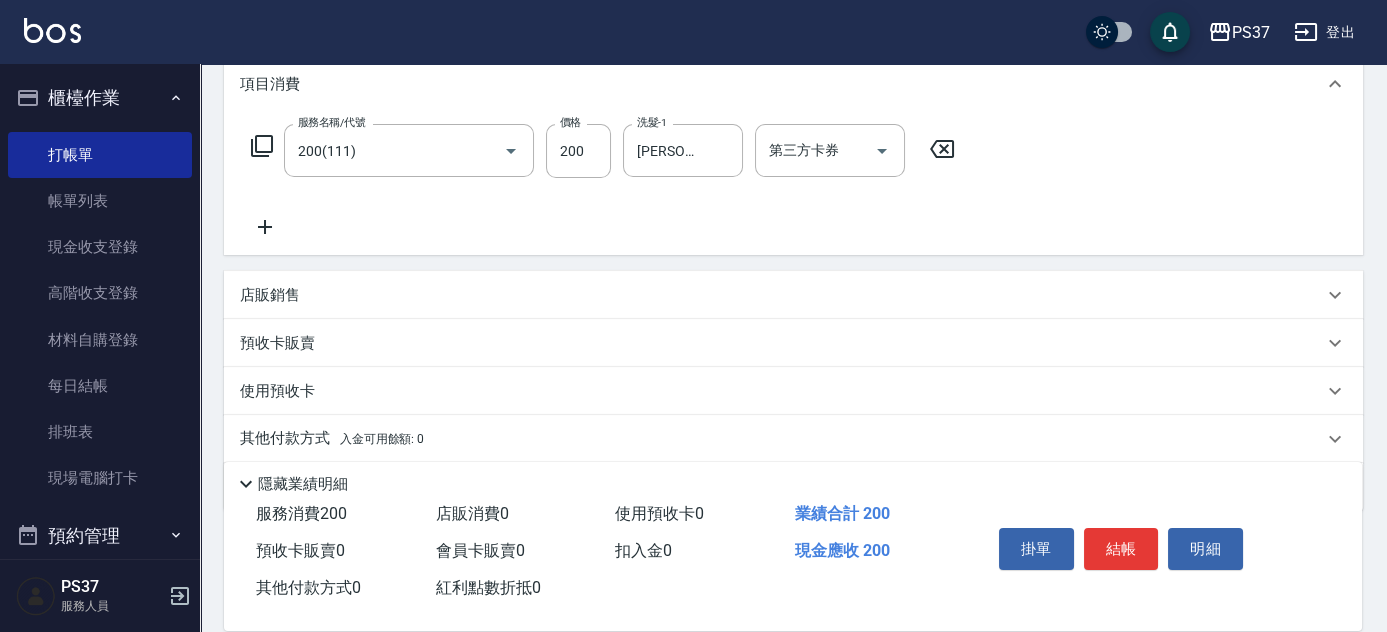 click 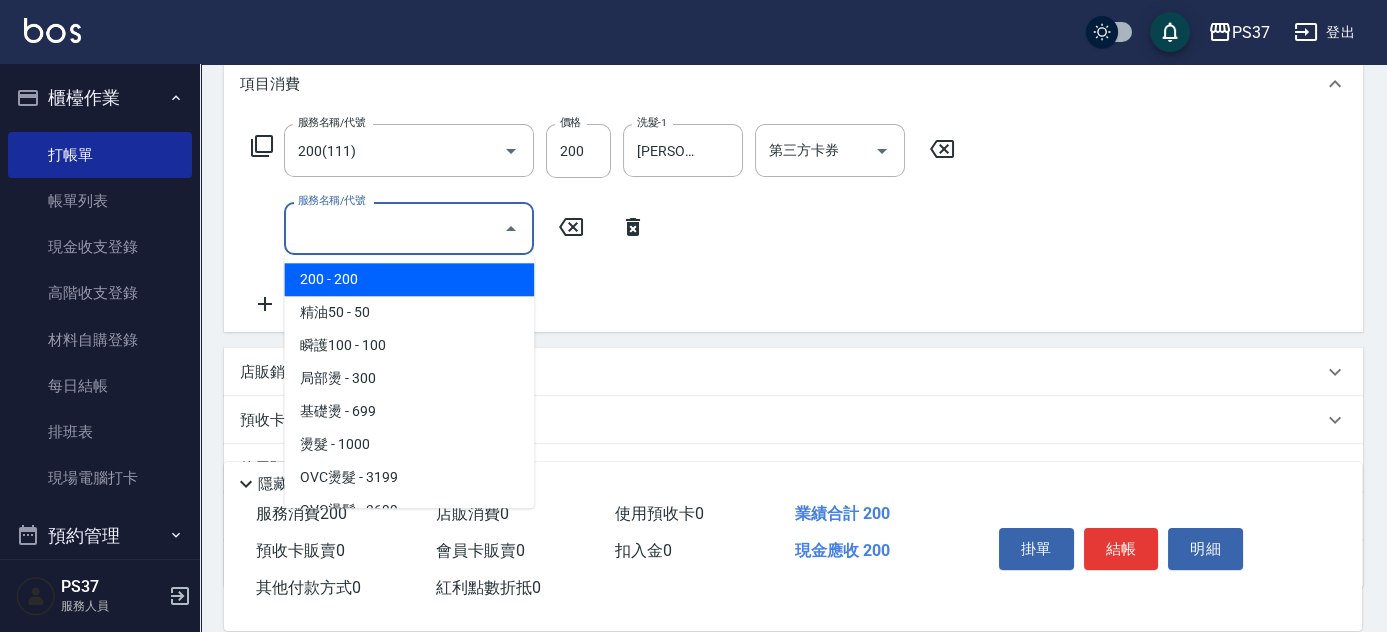 click on "服務名稱/代號" at bounding box center (394, 228) 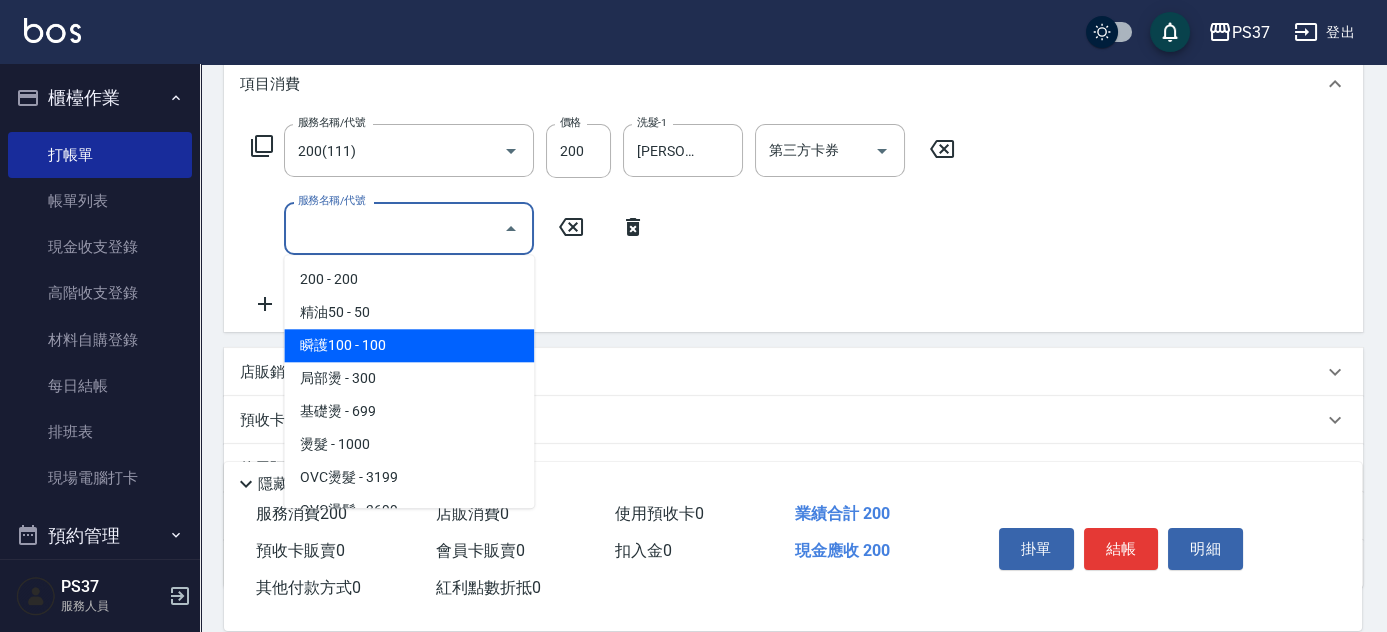 click on "瞬護100 - 100" at bounding box center (409, 345) 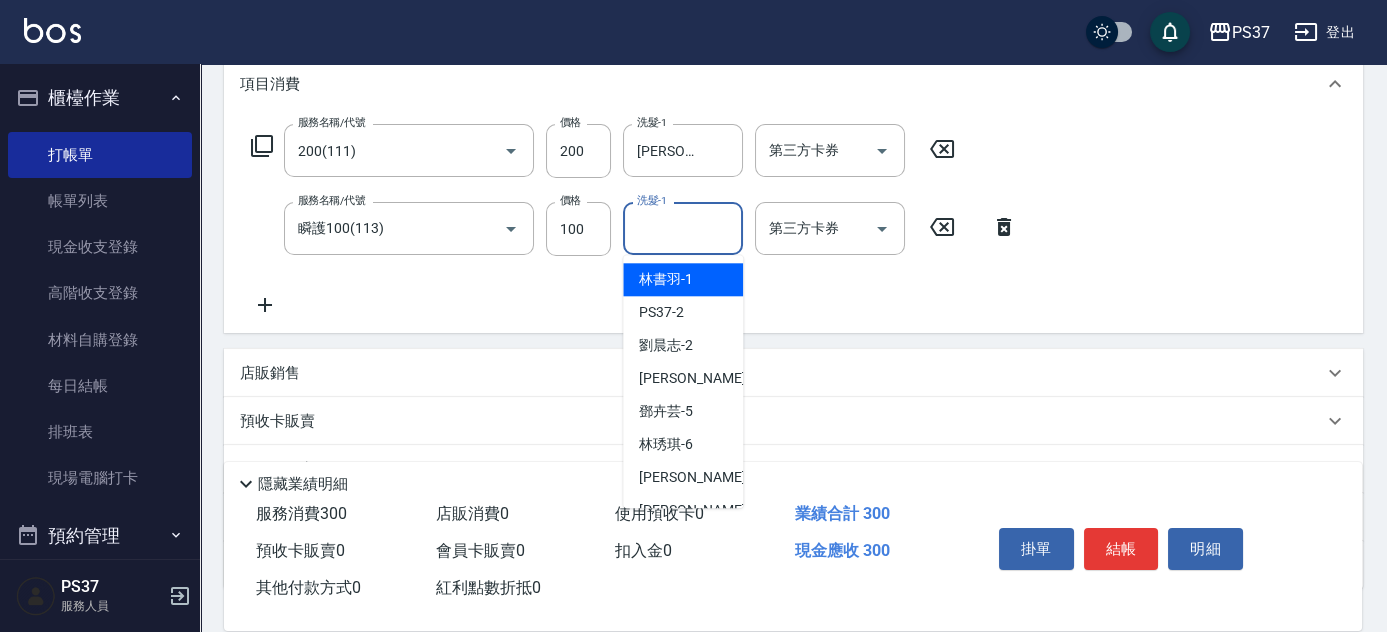click on "洗髮-1 洗髮-1" at bounding box center [683, 228] 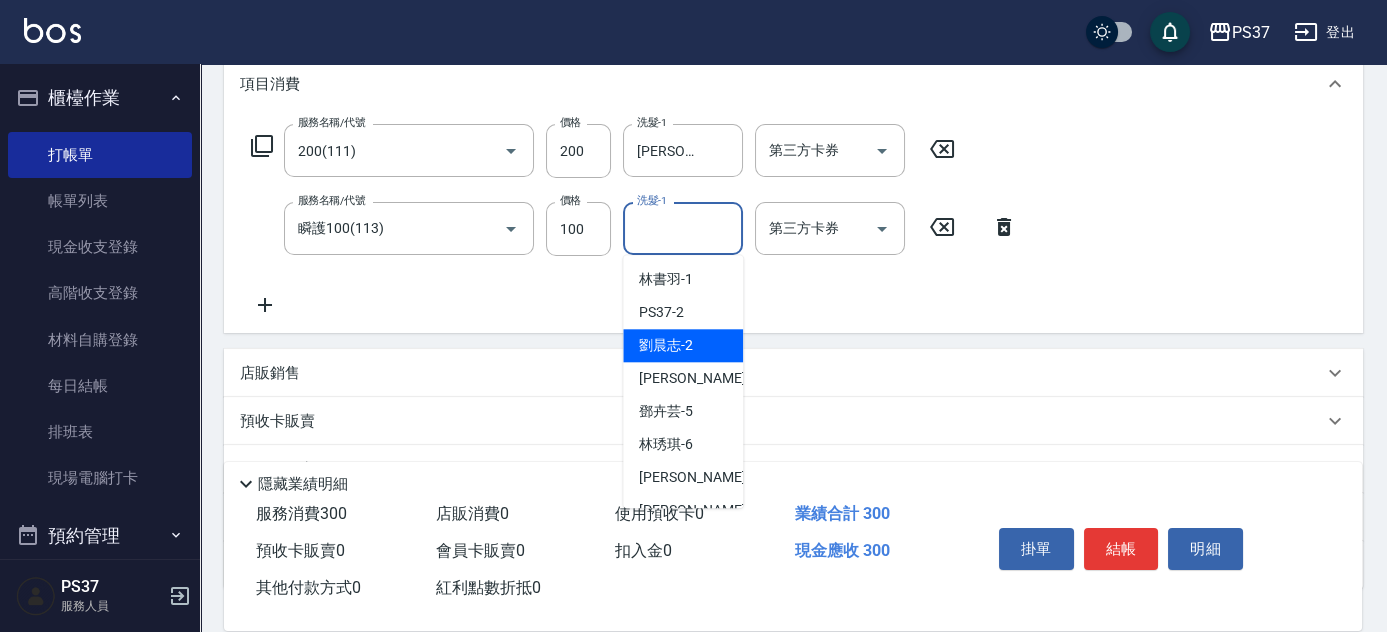 click on "劉晨志 -2" at bounding box center [666, 345] 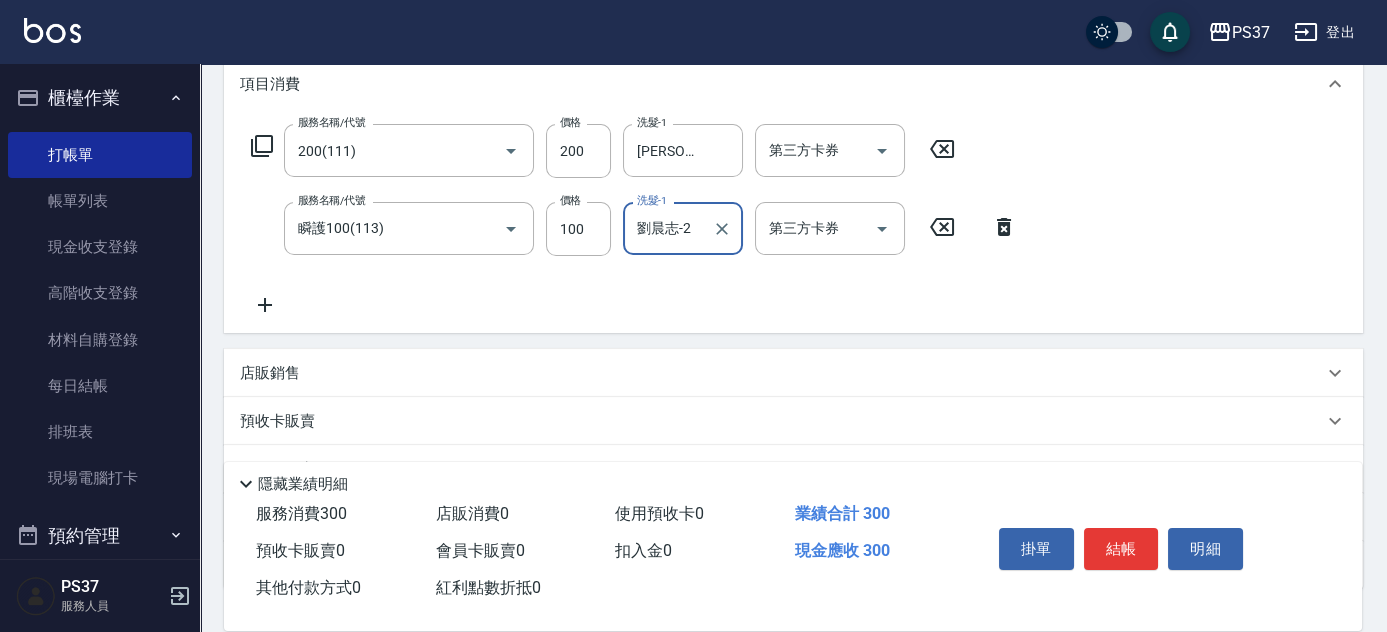 click 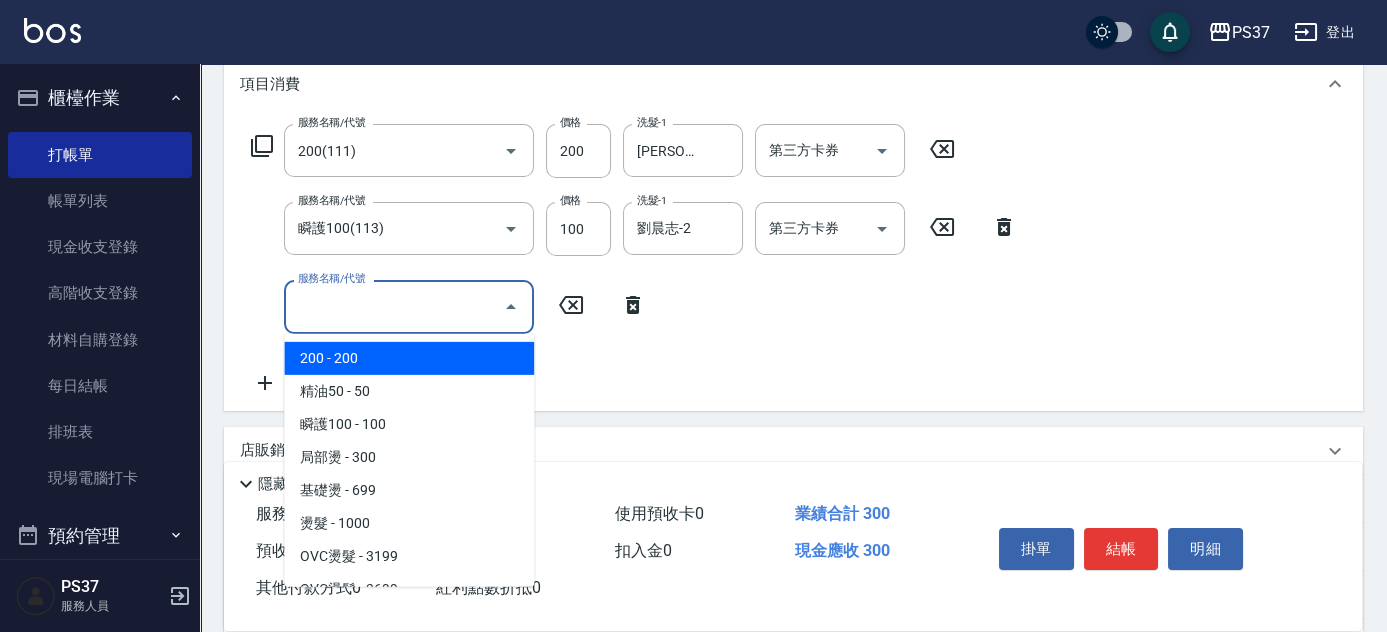 click on "服務名稱/代號" at bounding box center [394, 306] 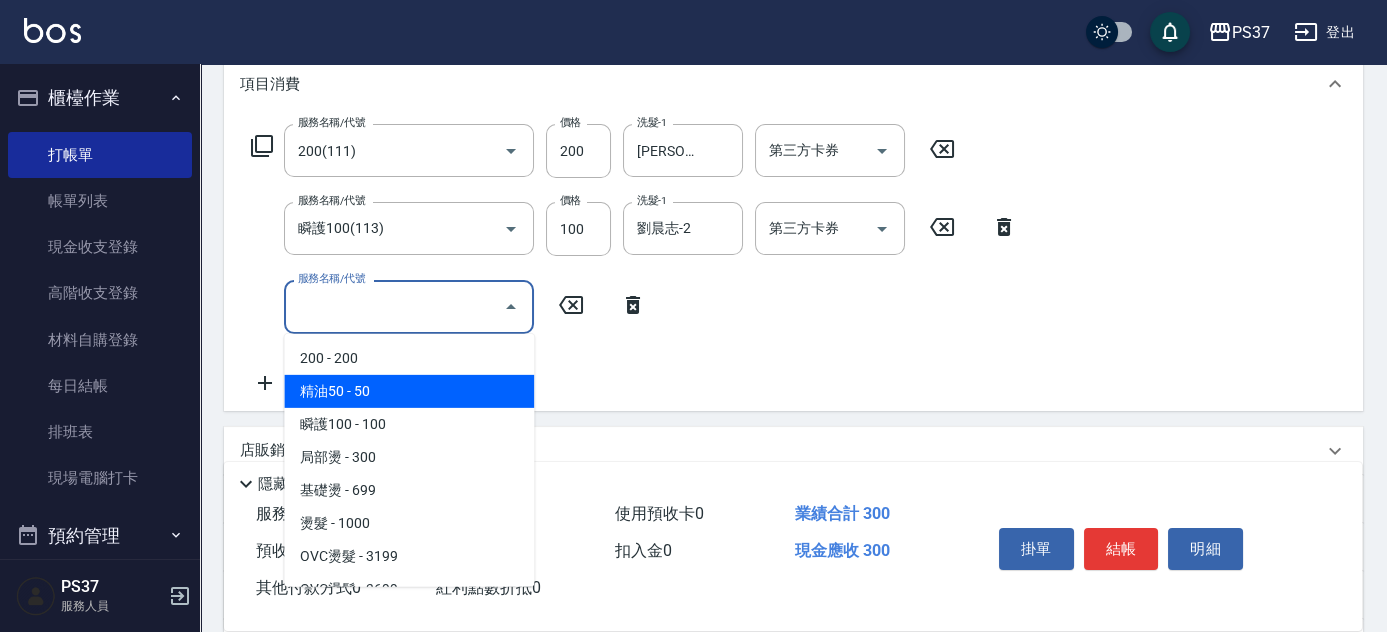click on "精油50 - 50" at bounding box center [409, 391] 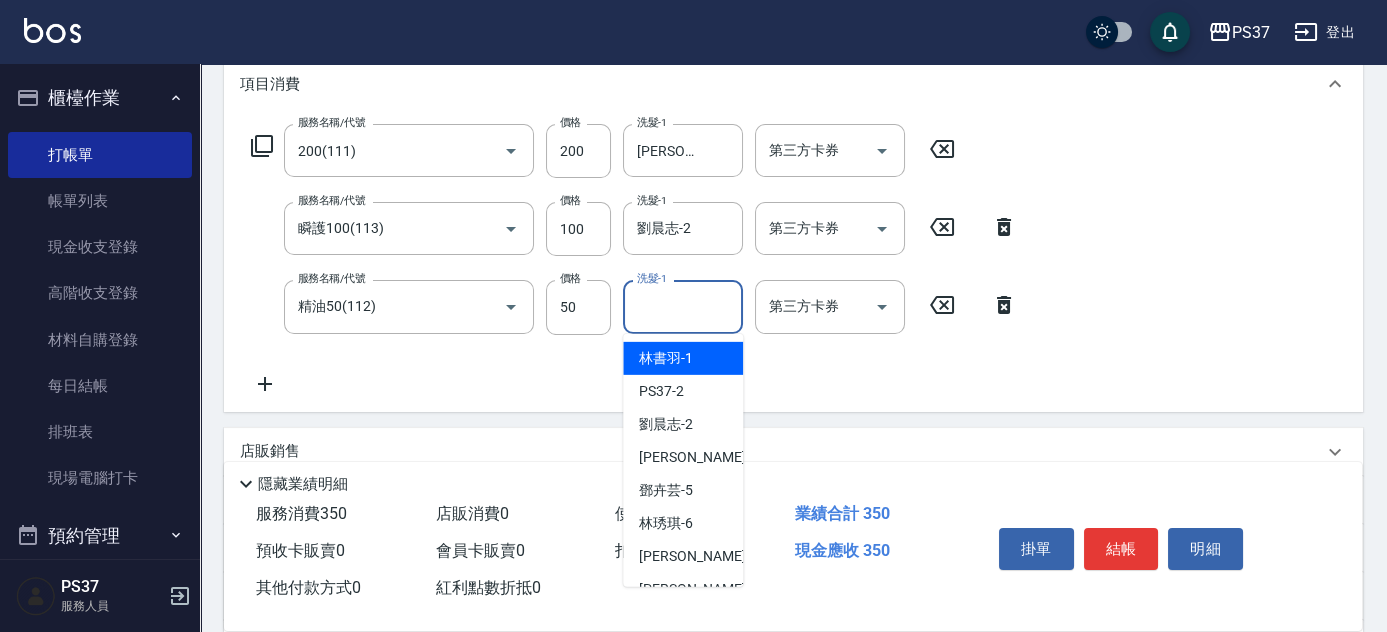 click on "洗髮-1" at bounding box center [683, 306] 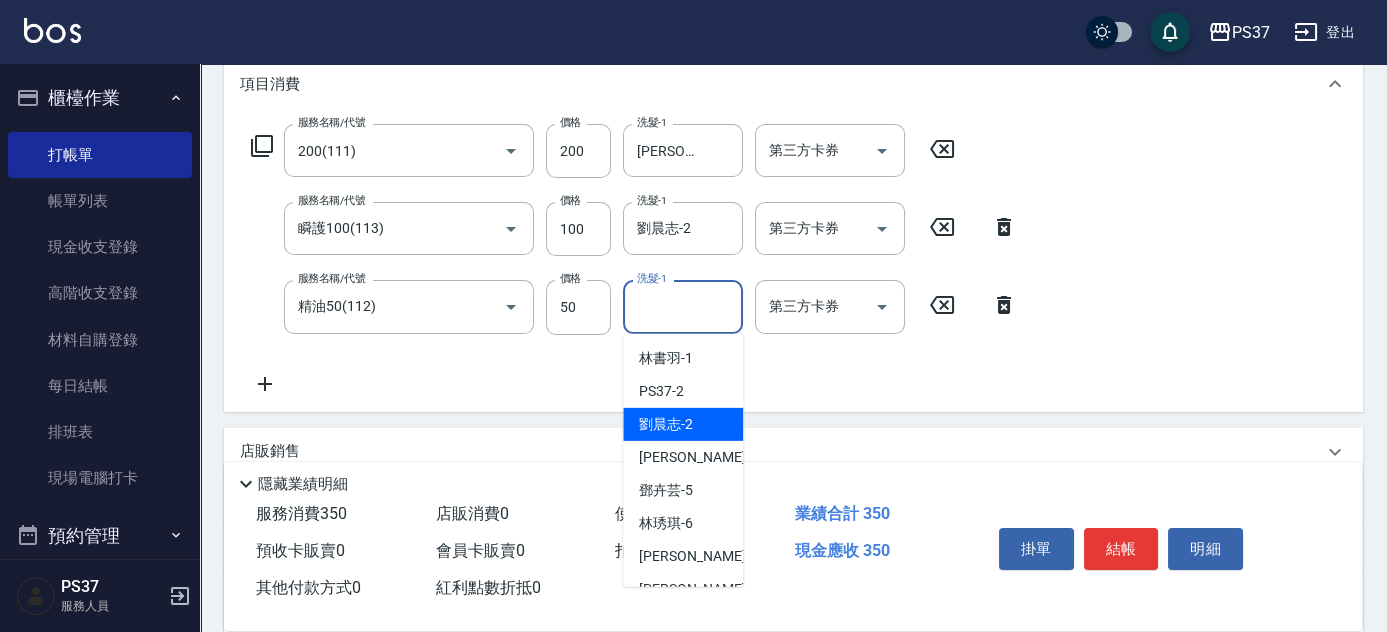 click on "劉晨志 -2" at bounding box center (683, 424) 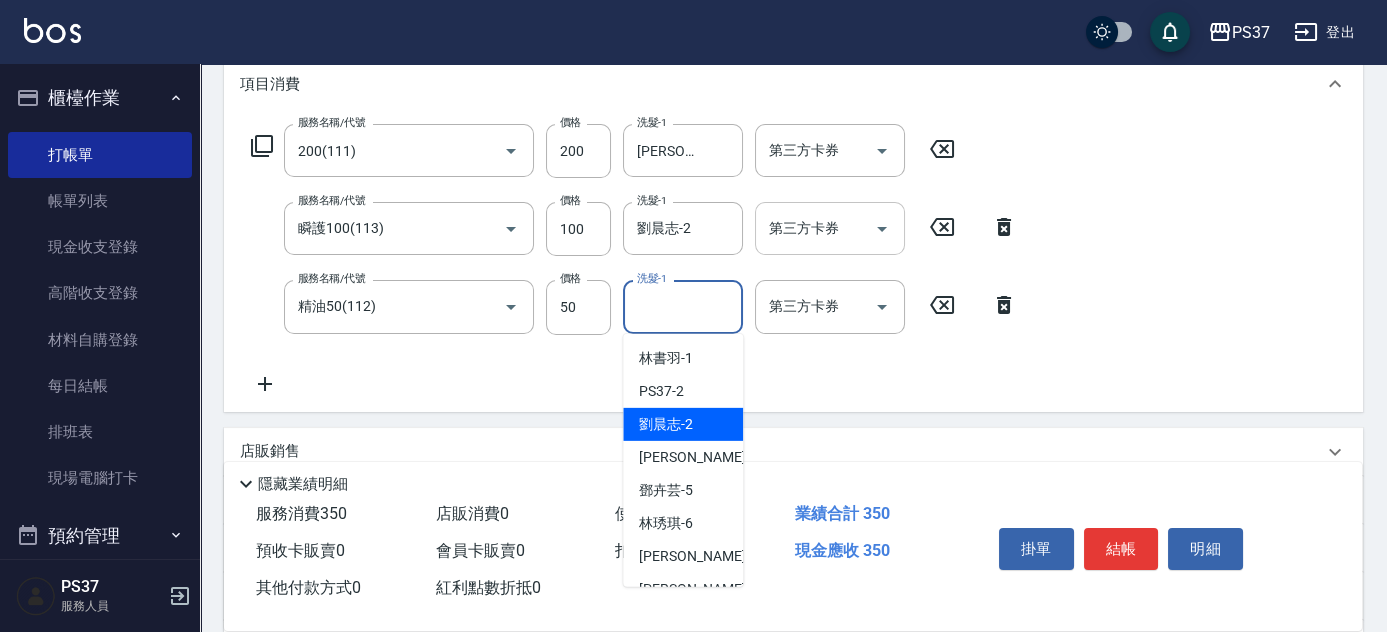 type on "劉晨志-2" 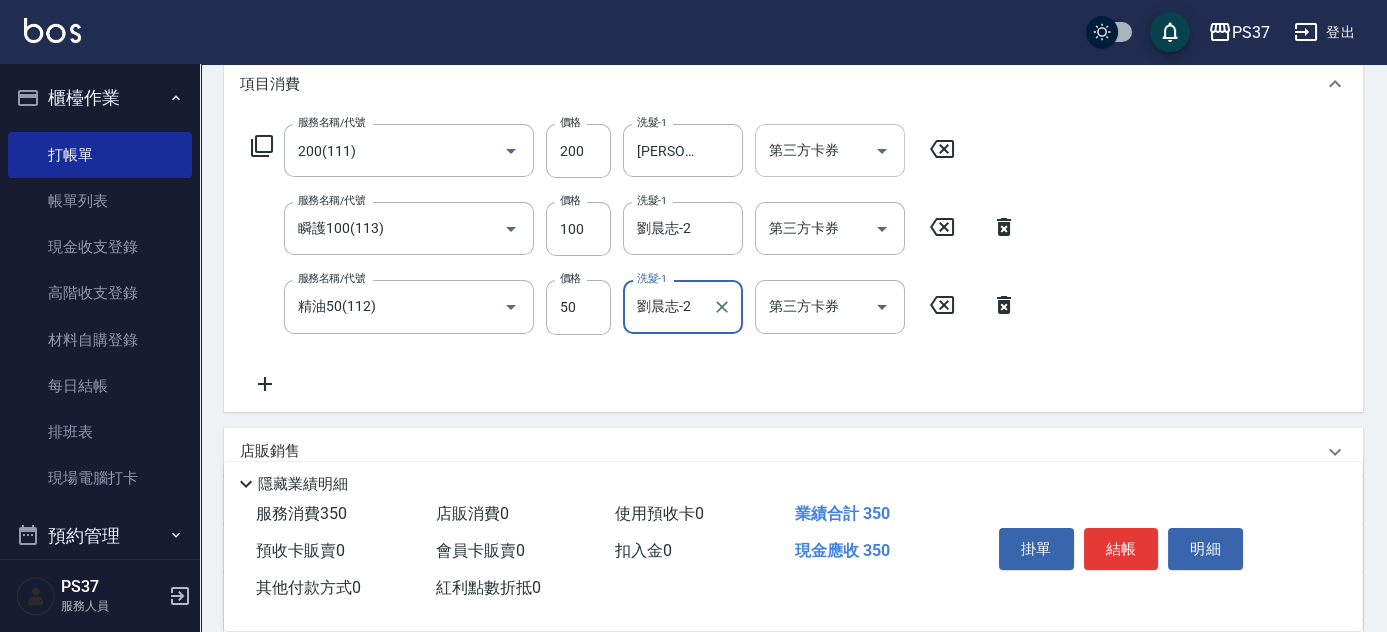 click at bounding box center [882, 151] 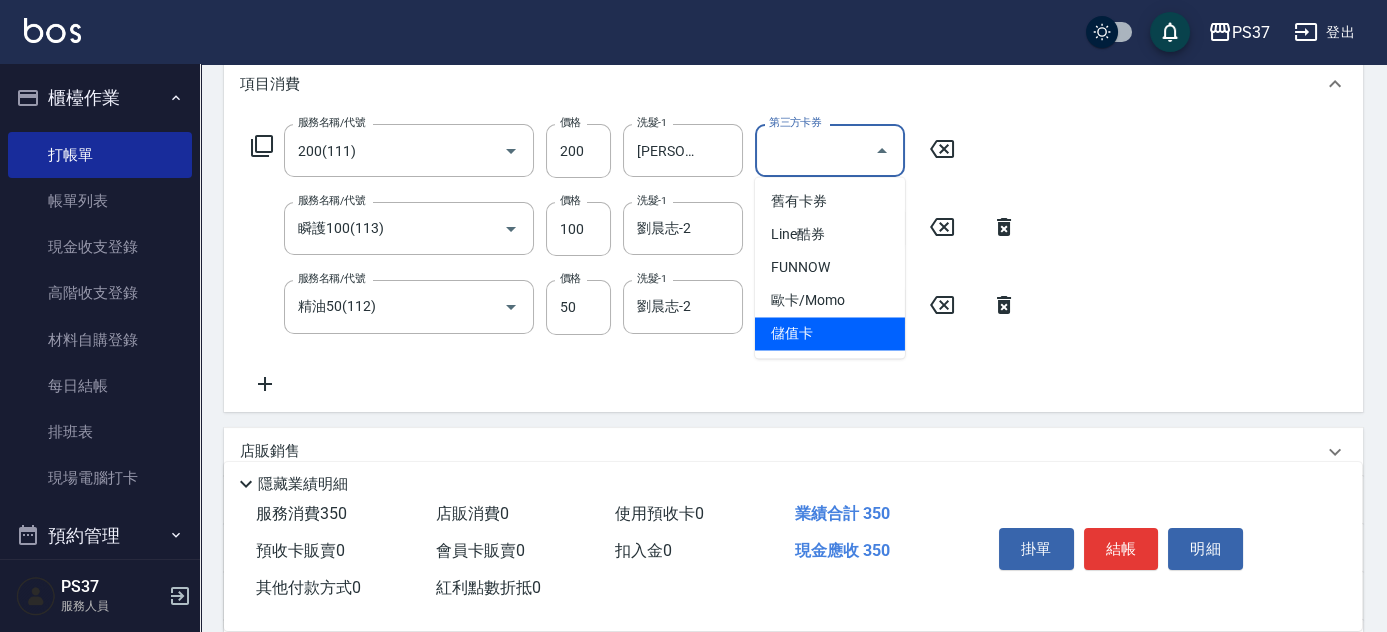 drag, startPoint x: 861, startPoint y: 335, endPoint x: 866, endPoint y: 291, distance: 44.28318 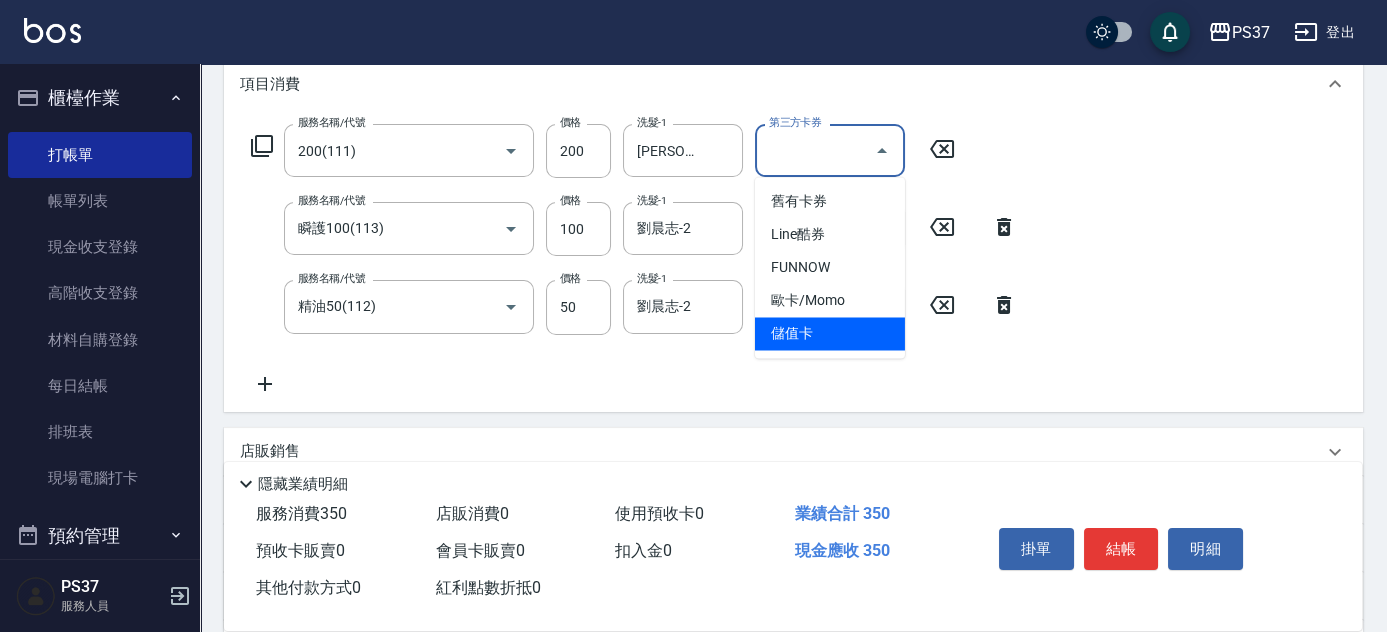 click on "儲值卡" at bounding box center (830, 333) 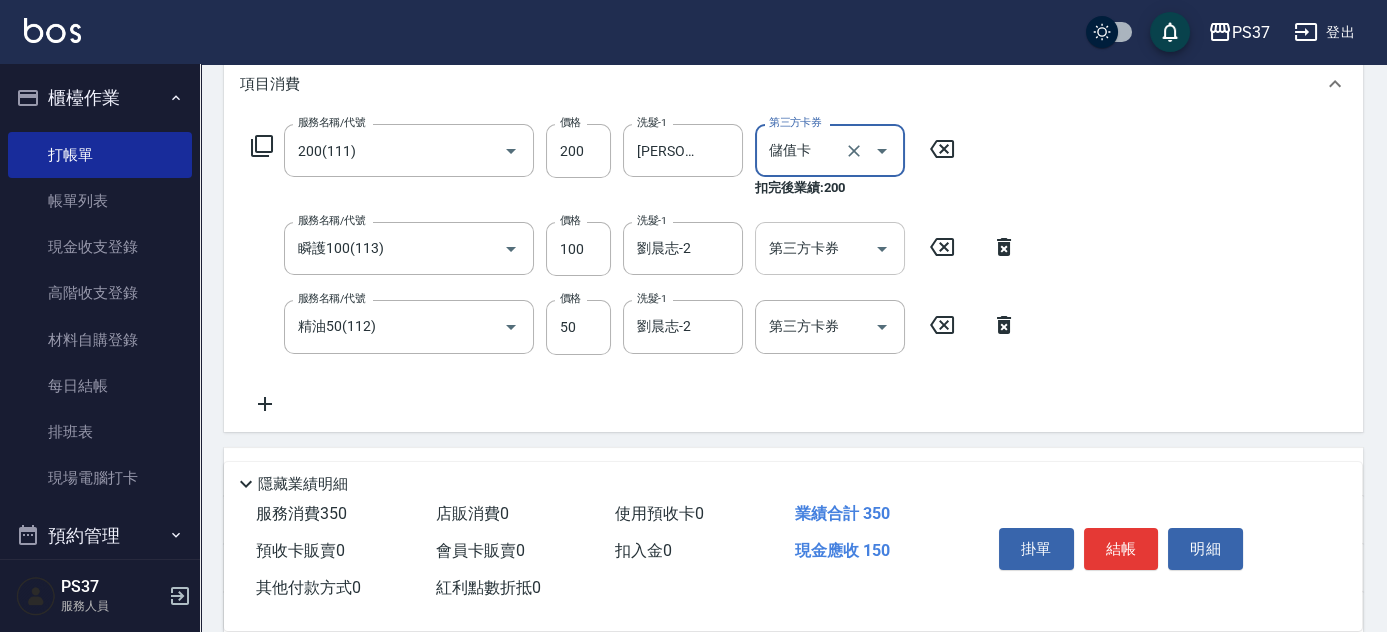 click 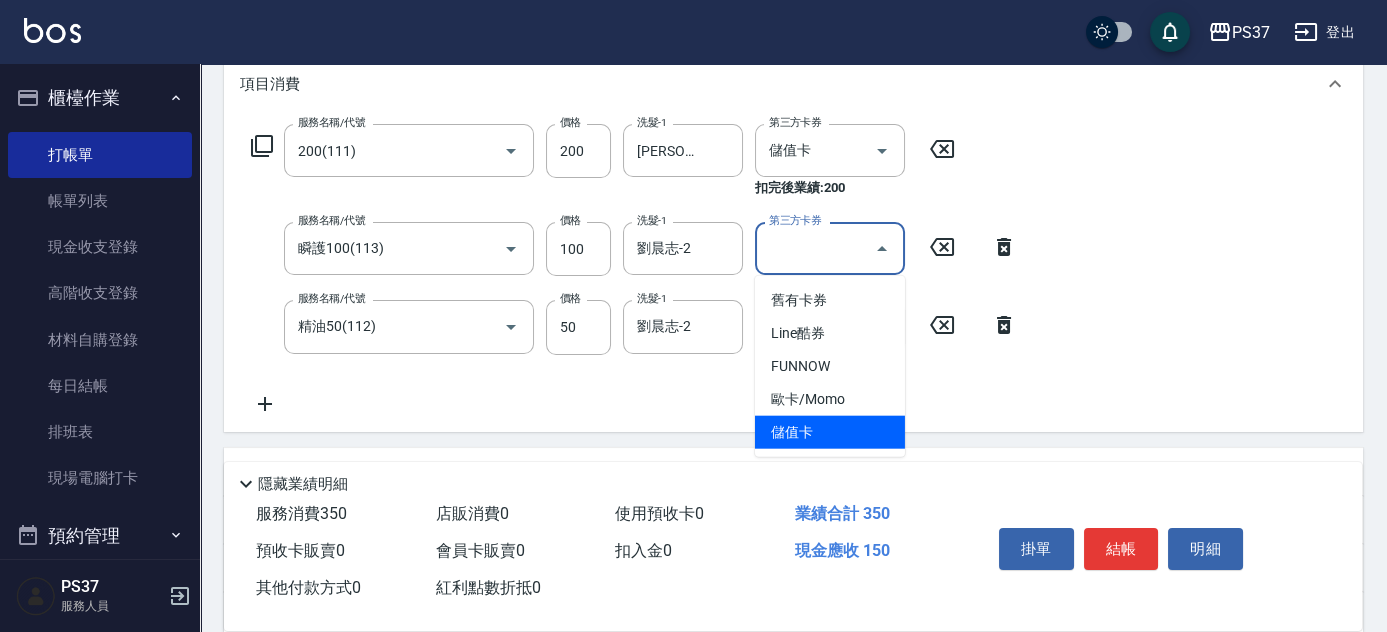 click on "儲值卡" at bounding box center [830, 432] 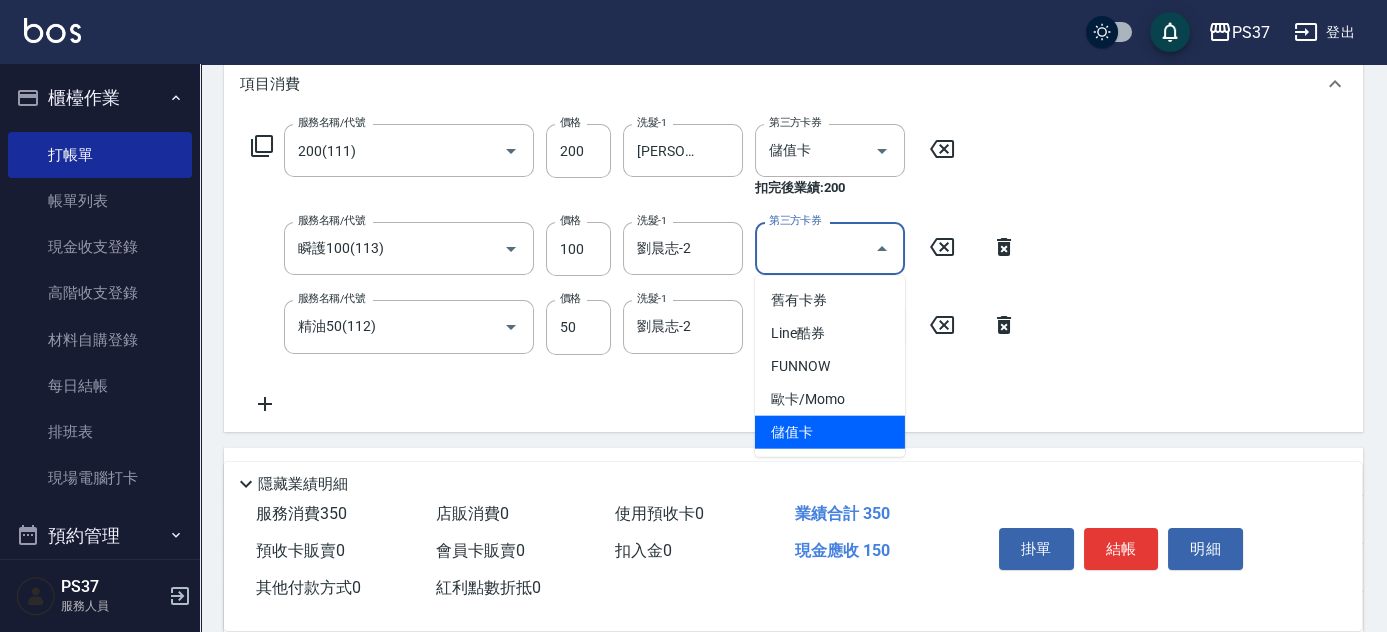 type on "儲值卡" 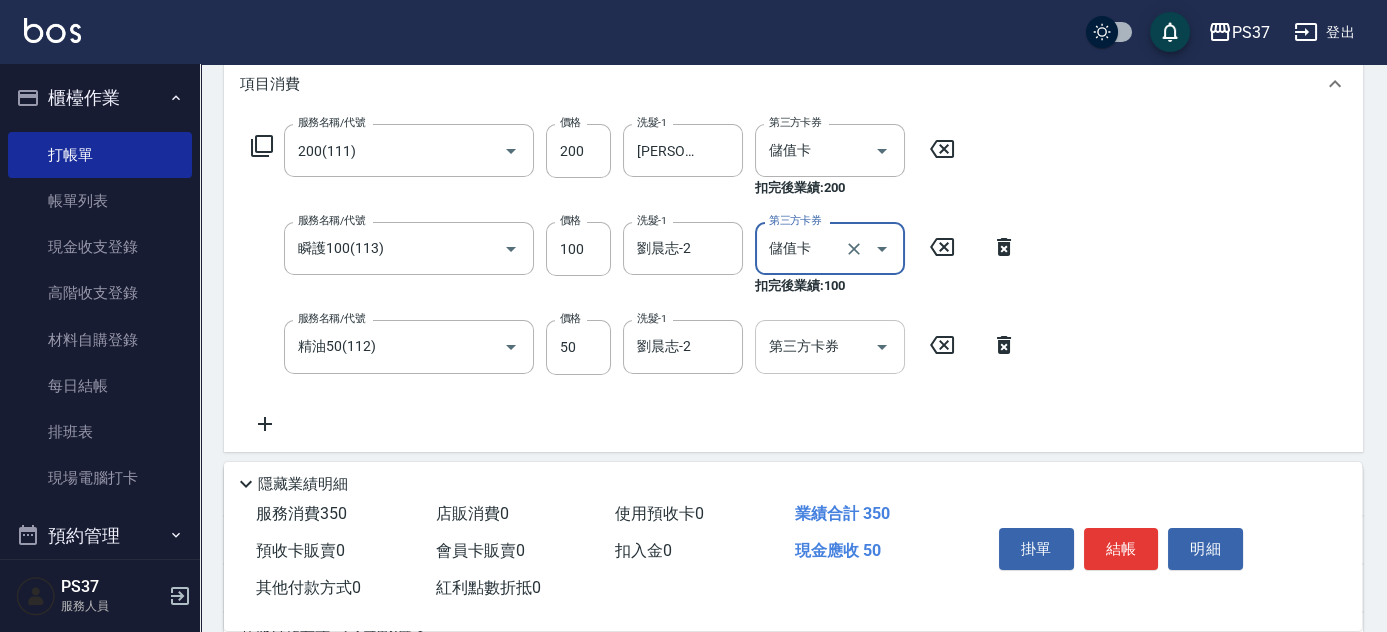 click 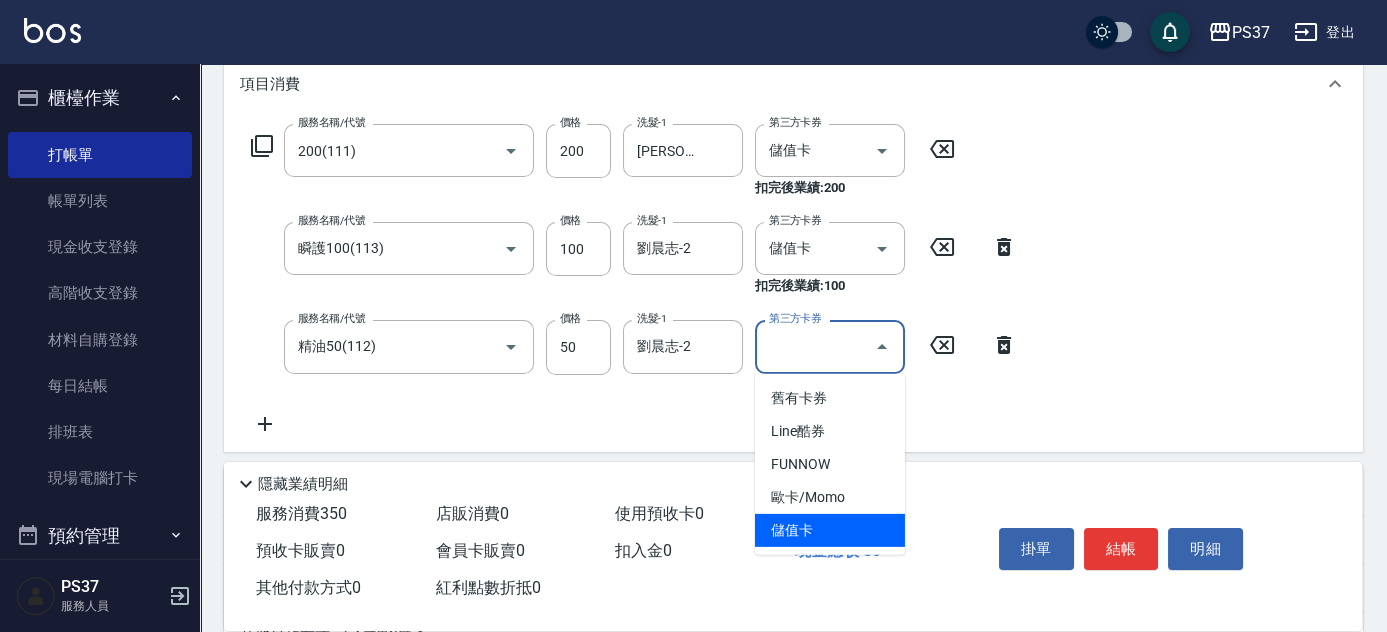 click on "儲值卡" at bounding box center [830, 530] 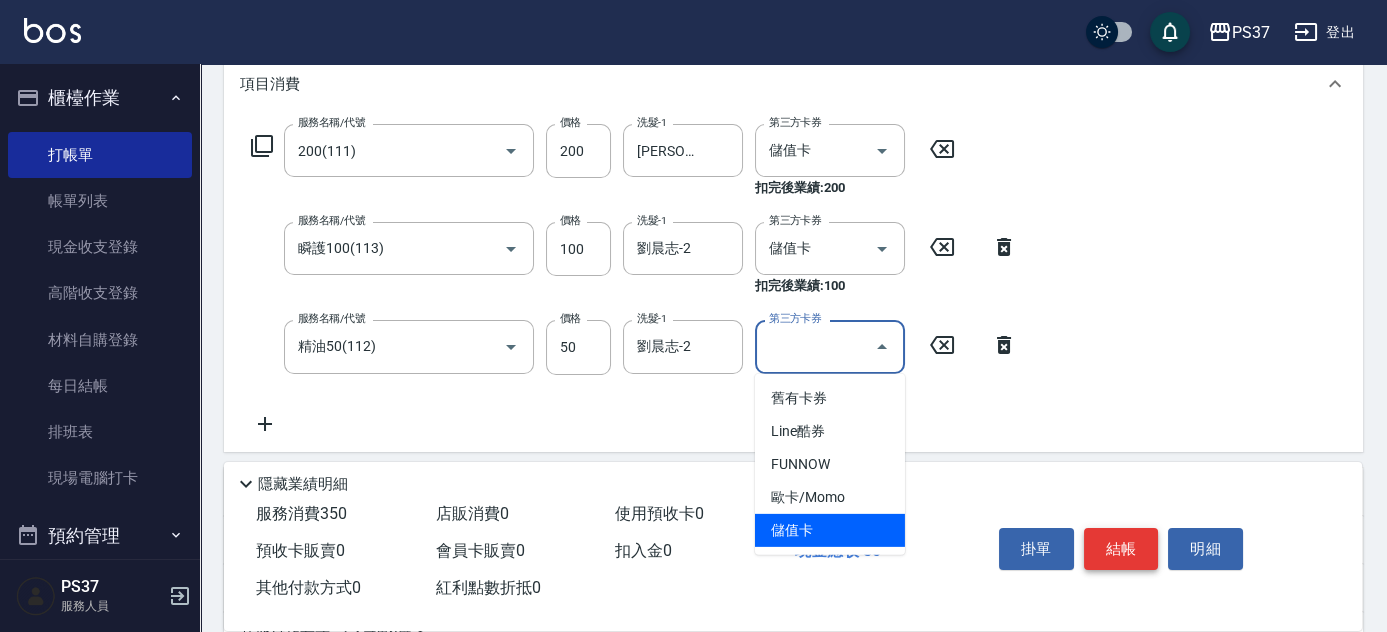 type on "儲值卡" 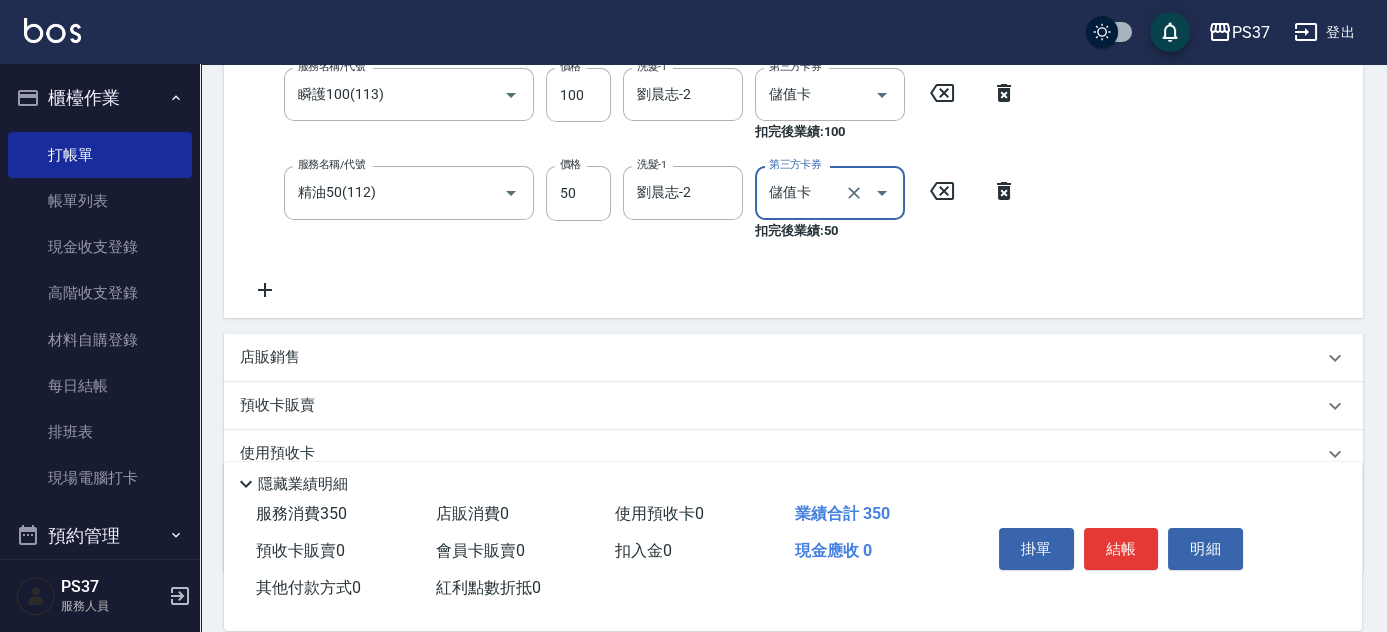 scroll, scrollTop: 285, scrollLeft: 0, axis: vertical 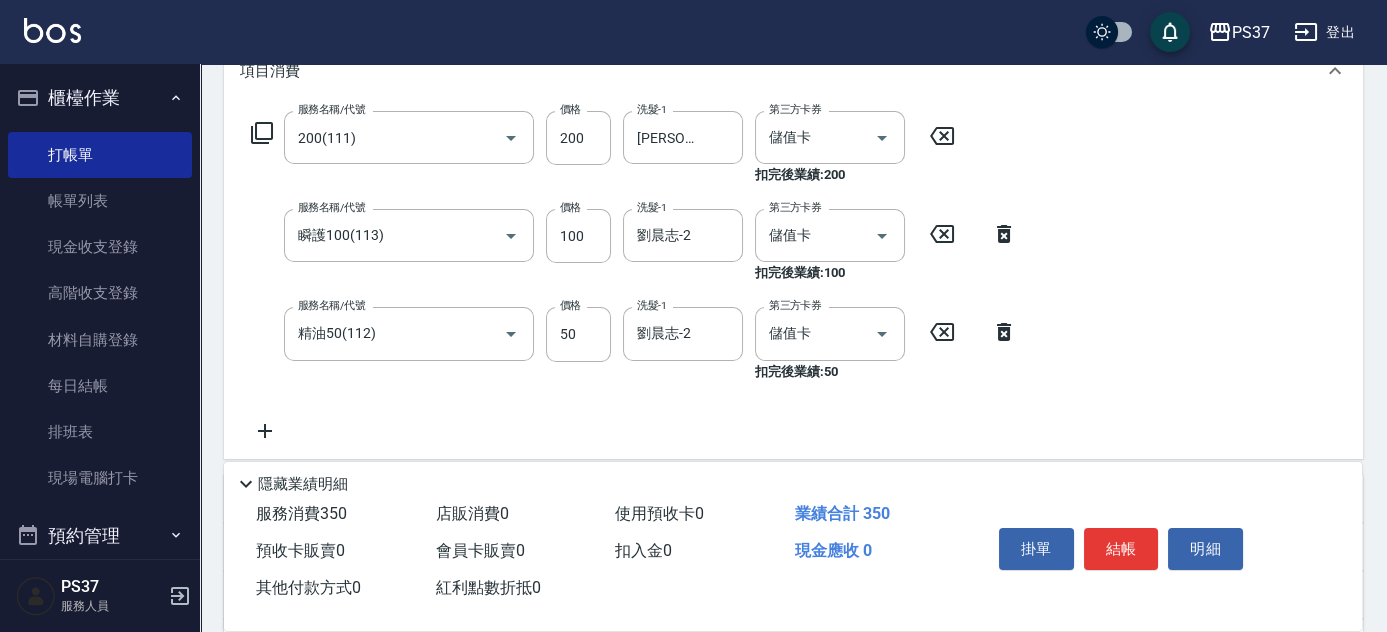 click 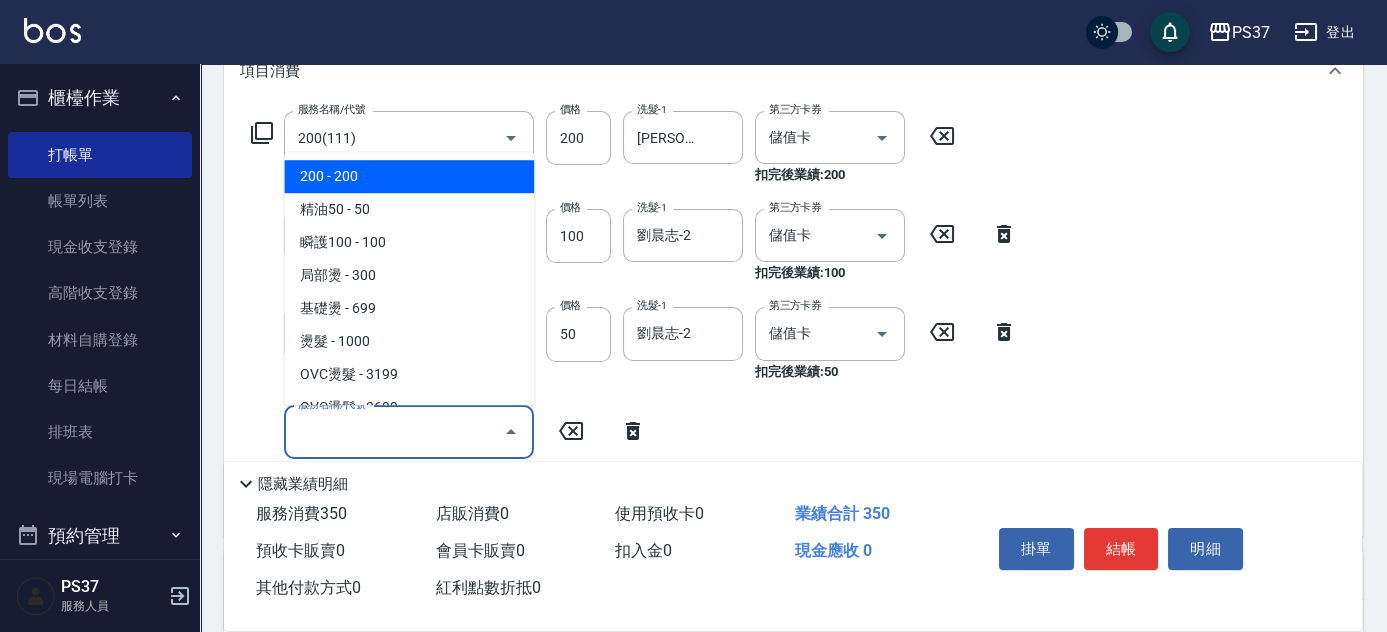 click on "服務名稱/代號" at bounding box center (394, 432) 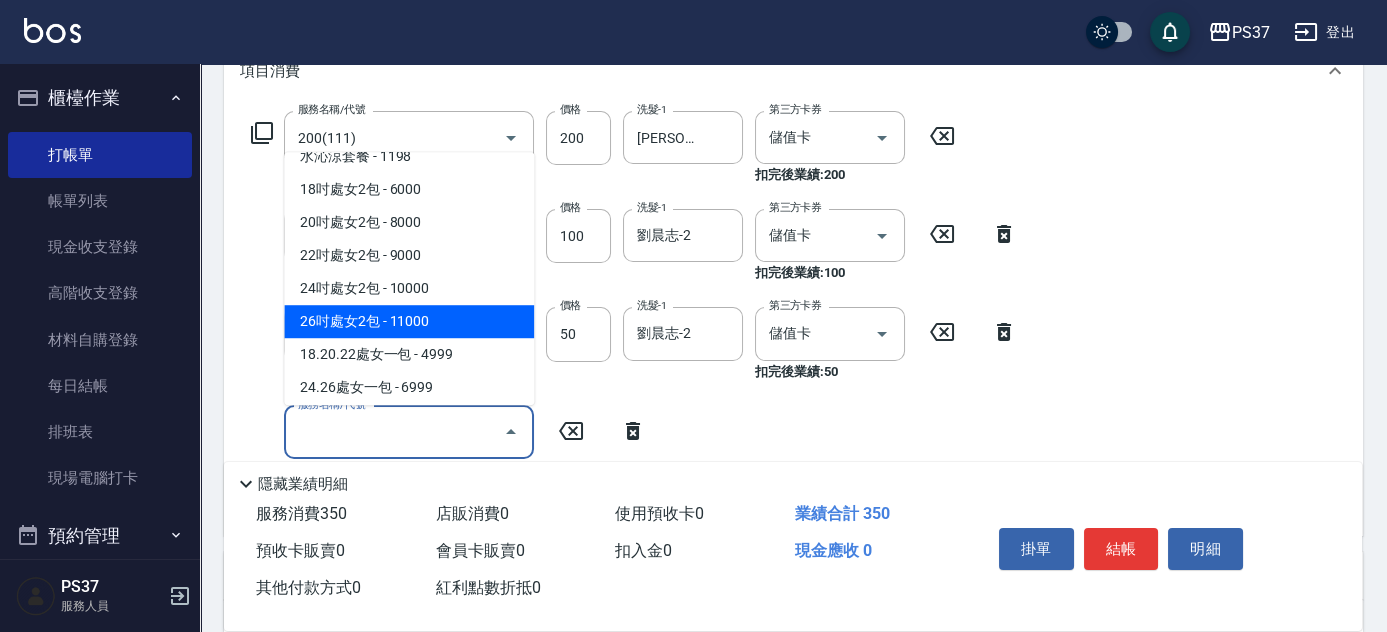 scroll, scrollTop: 2090, scrollLeft: 0, axis: vertical 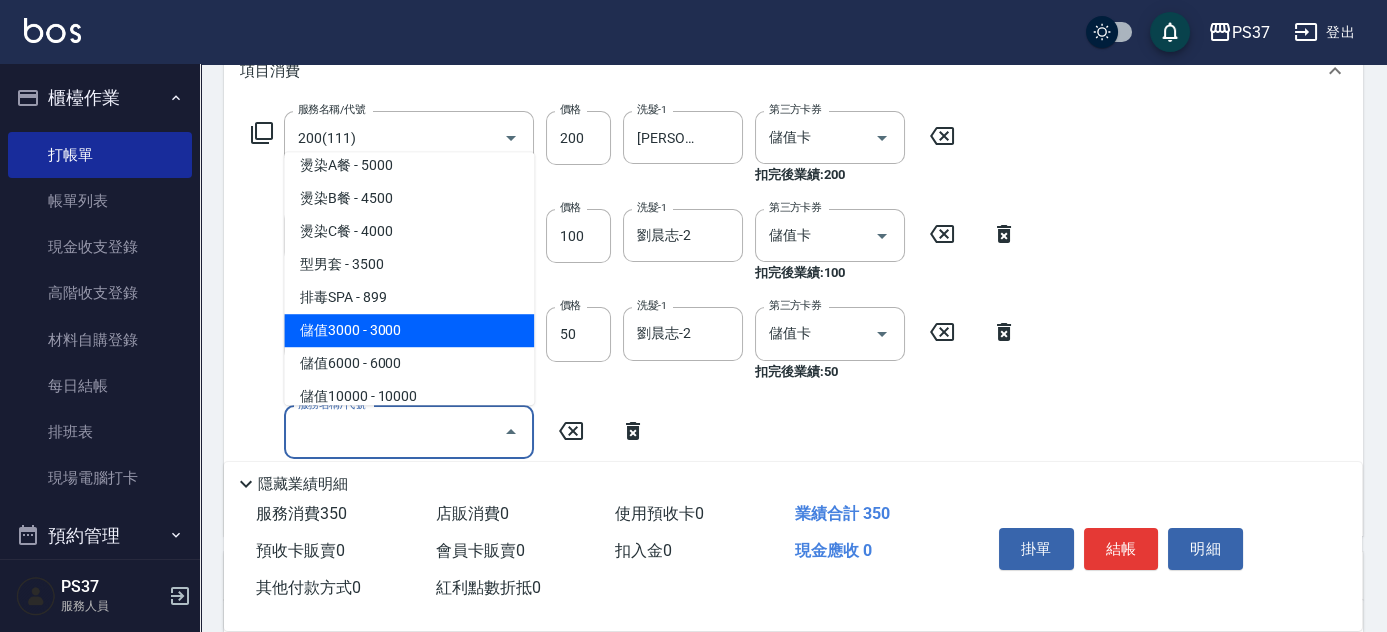 click on "儲值3000 - 3000" at bounding box center [409, 330] 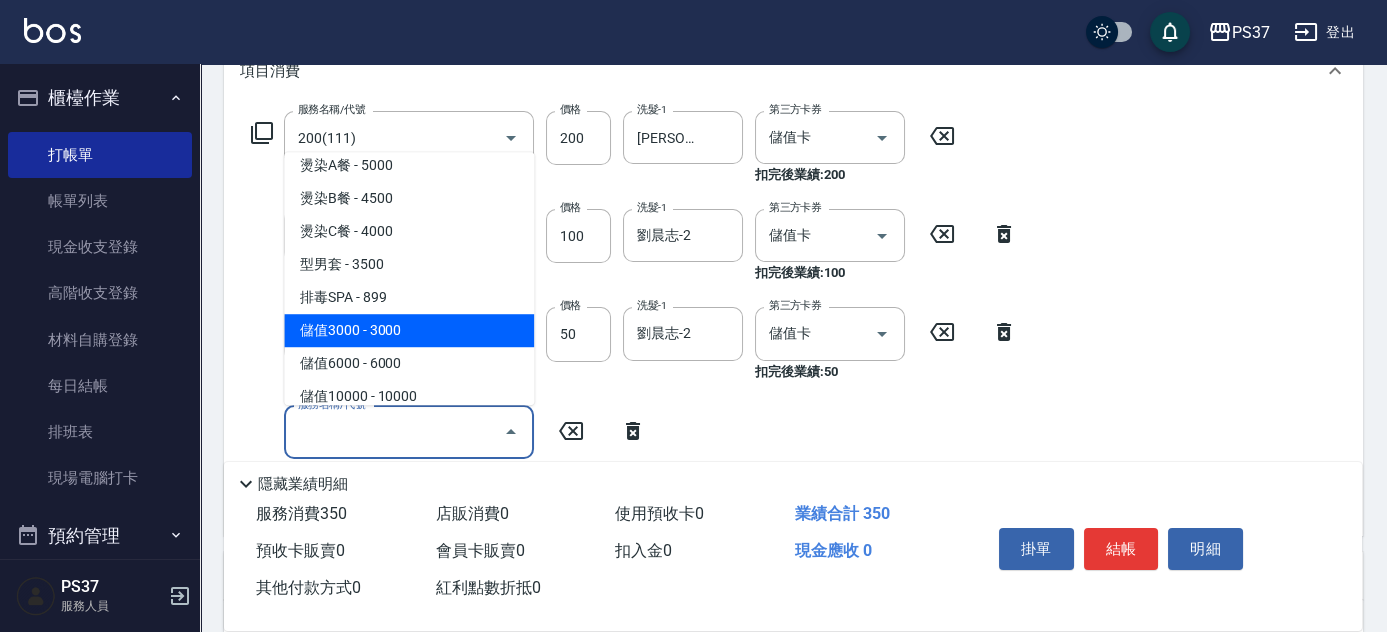 type on "儲值3000(901)" 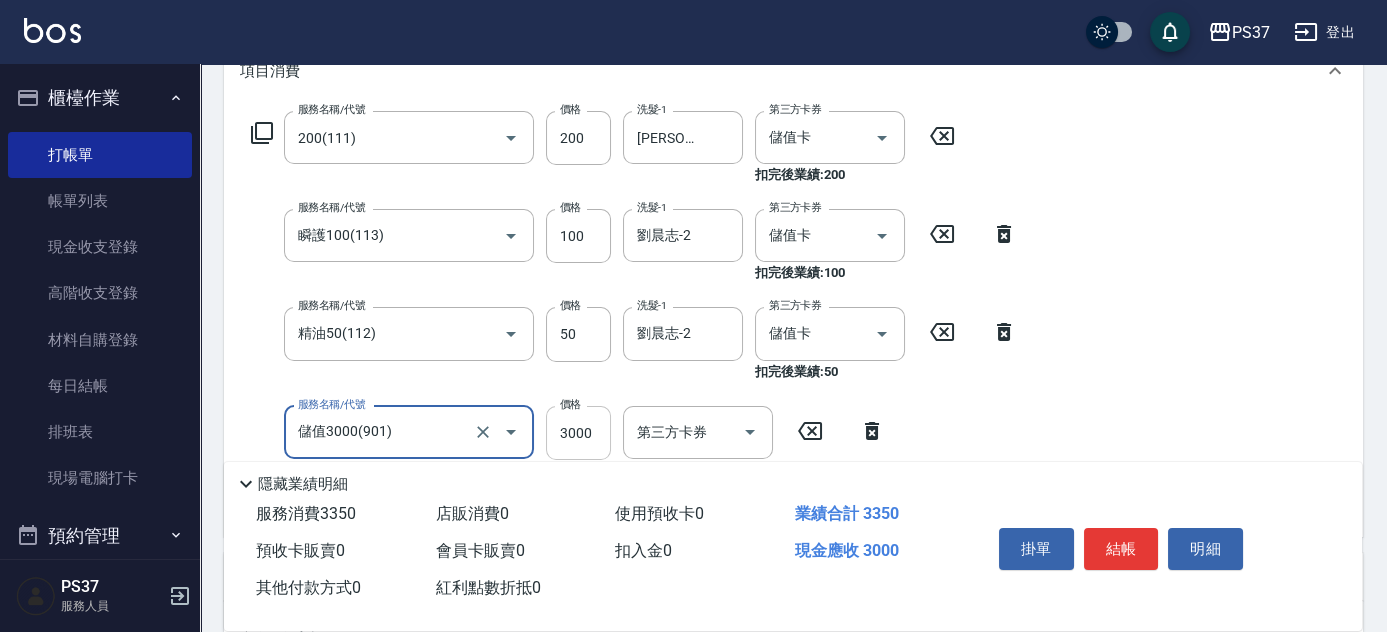 click on "3000" at bounding box center [578, 433] 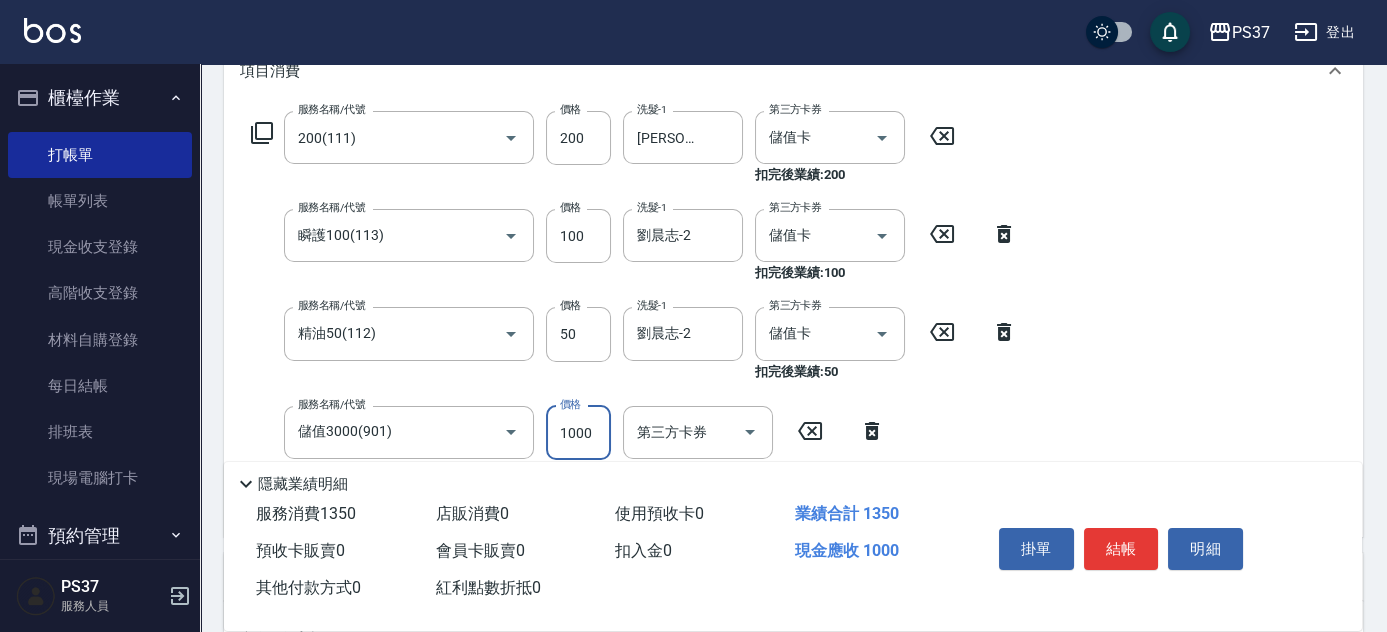 type on "1000" 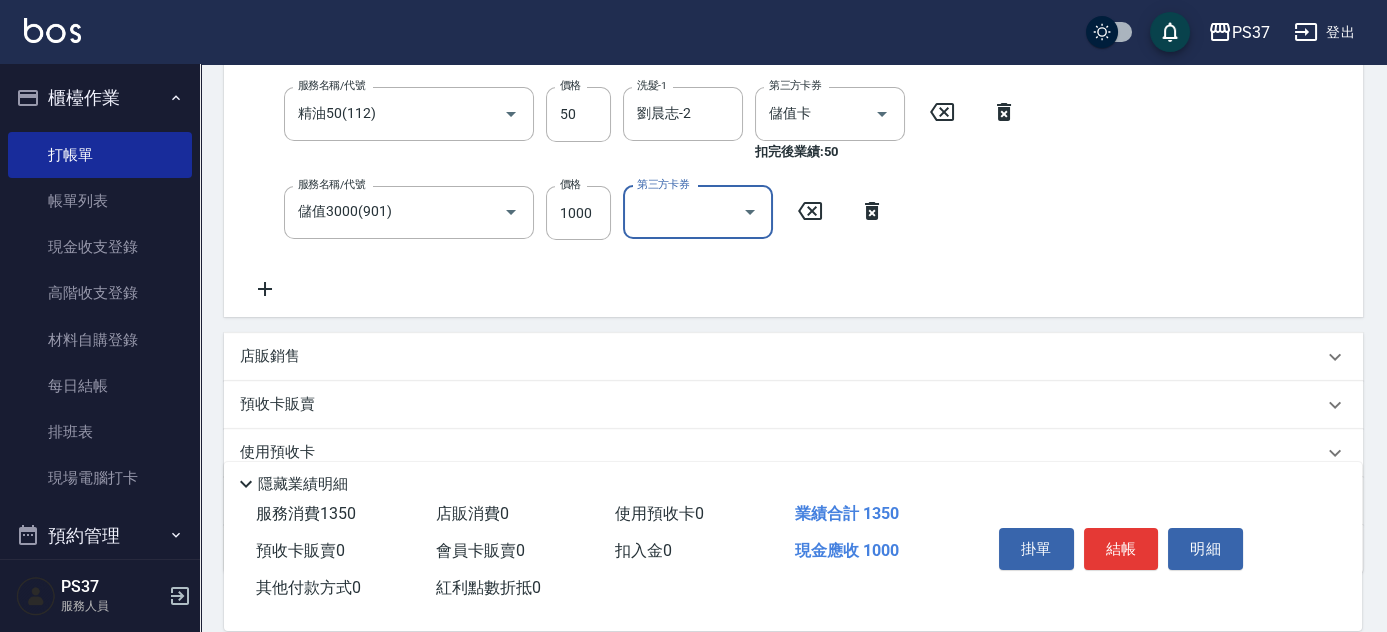 scroll, scrollTop: 557, scrollLeft: 0, axis: vertical 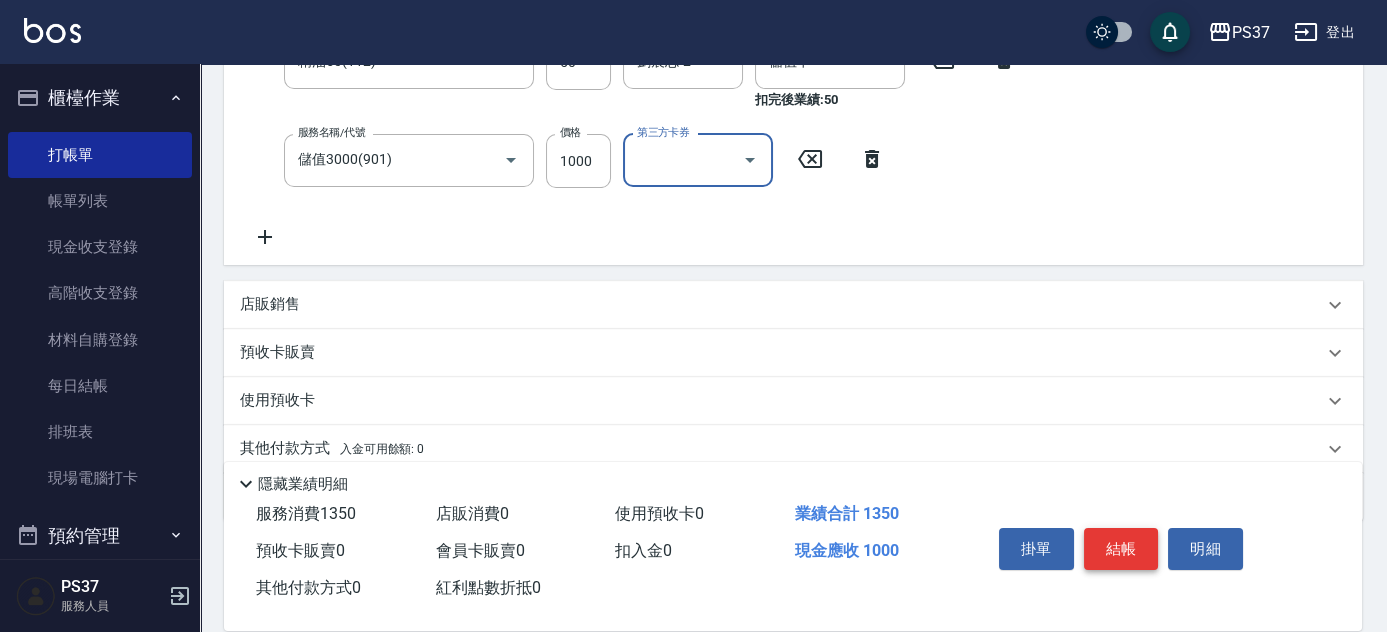click on "結帳" at bounding box center [1121, 549] 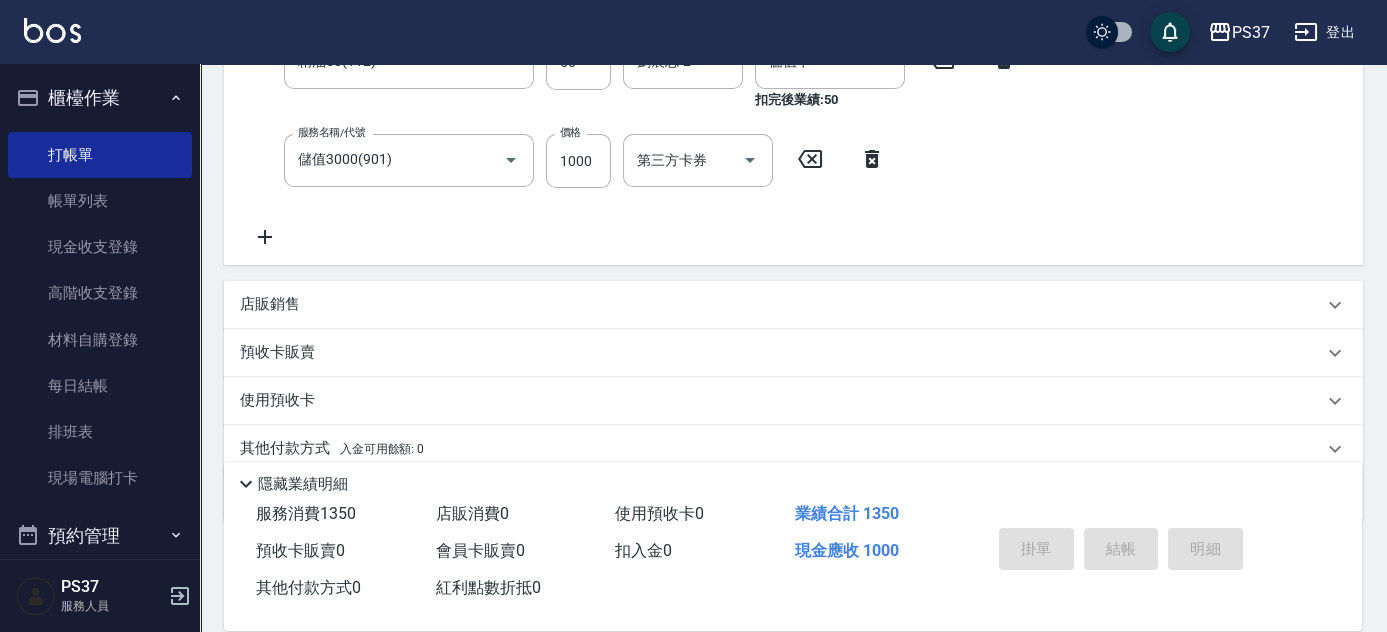 type on "[DATE] 19:29" 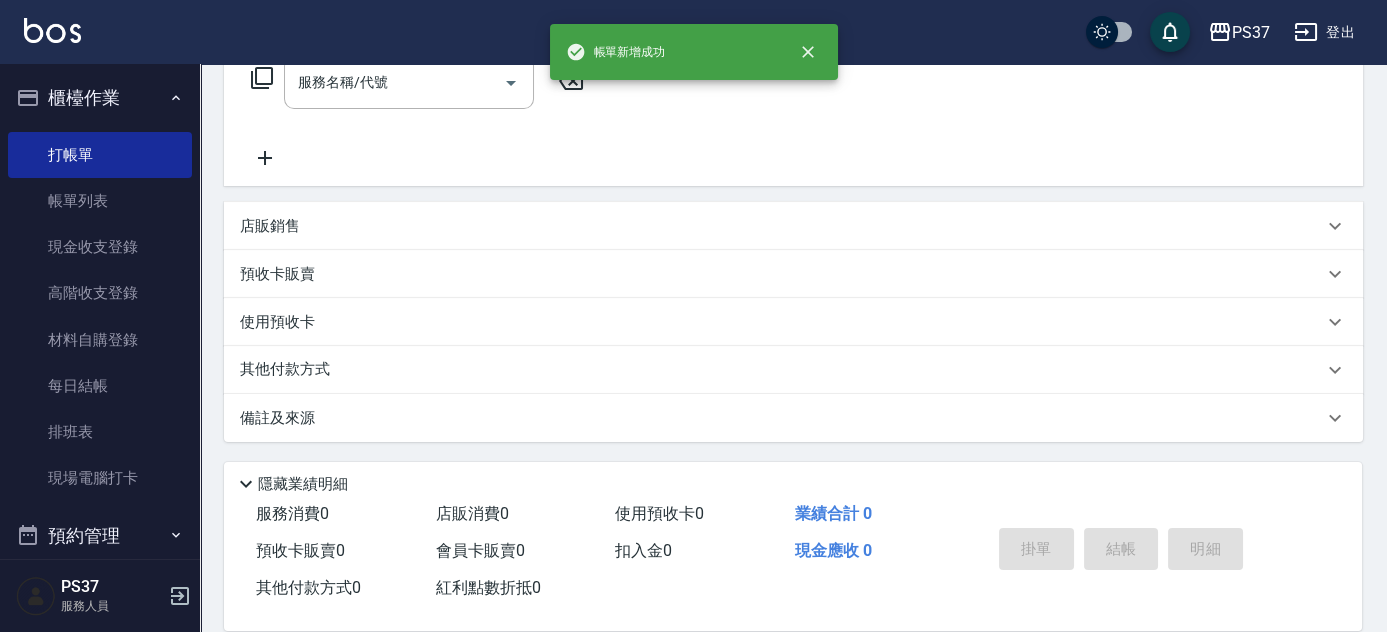 scroll, scrollTop: 0, scrollLeft: 0, axis: both 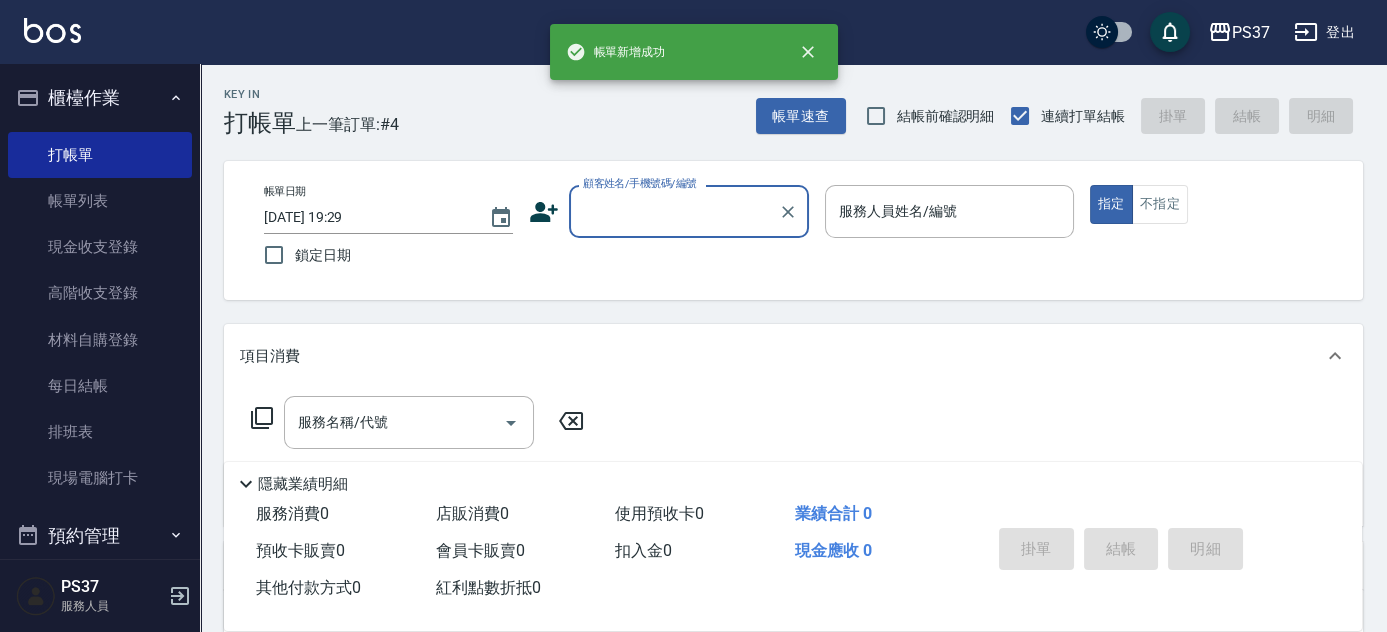 click on "顧客姓名/手機號碼/編號" at bounding box center (674, 211) 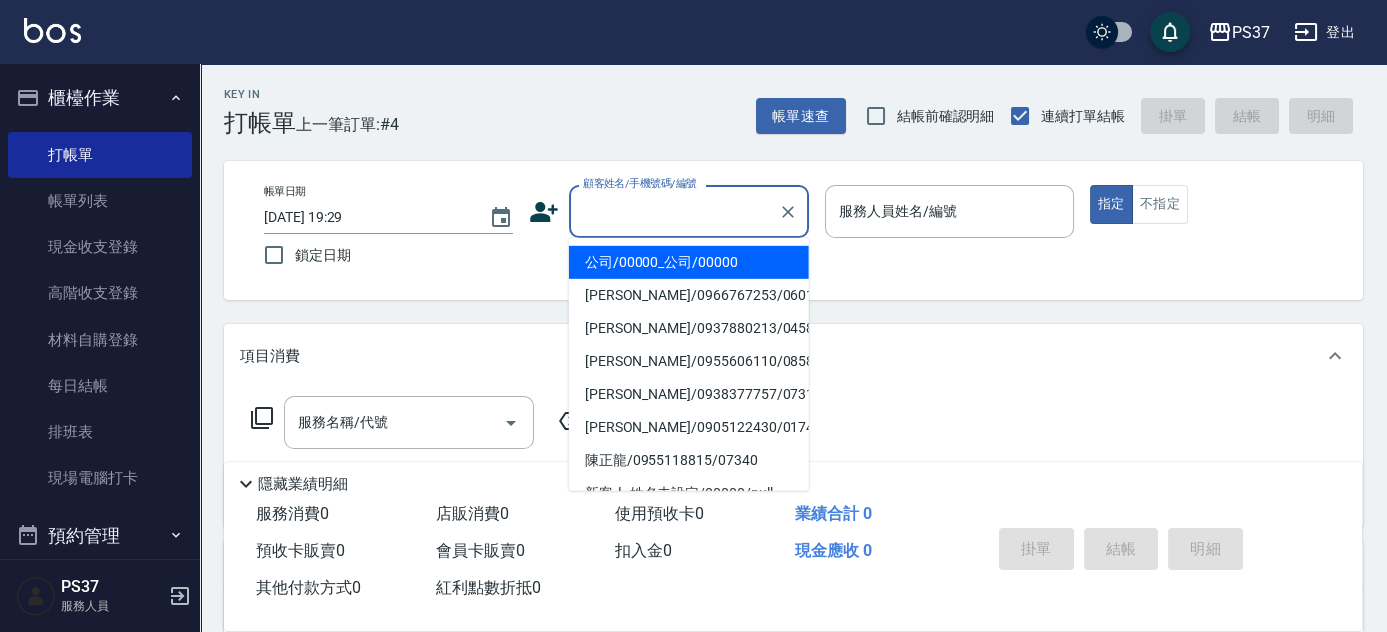 click on "公司/00000_公司/00000" at bounding box center [689, 262] 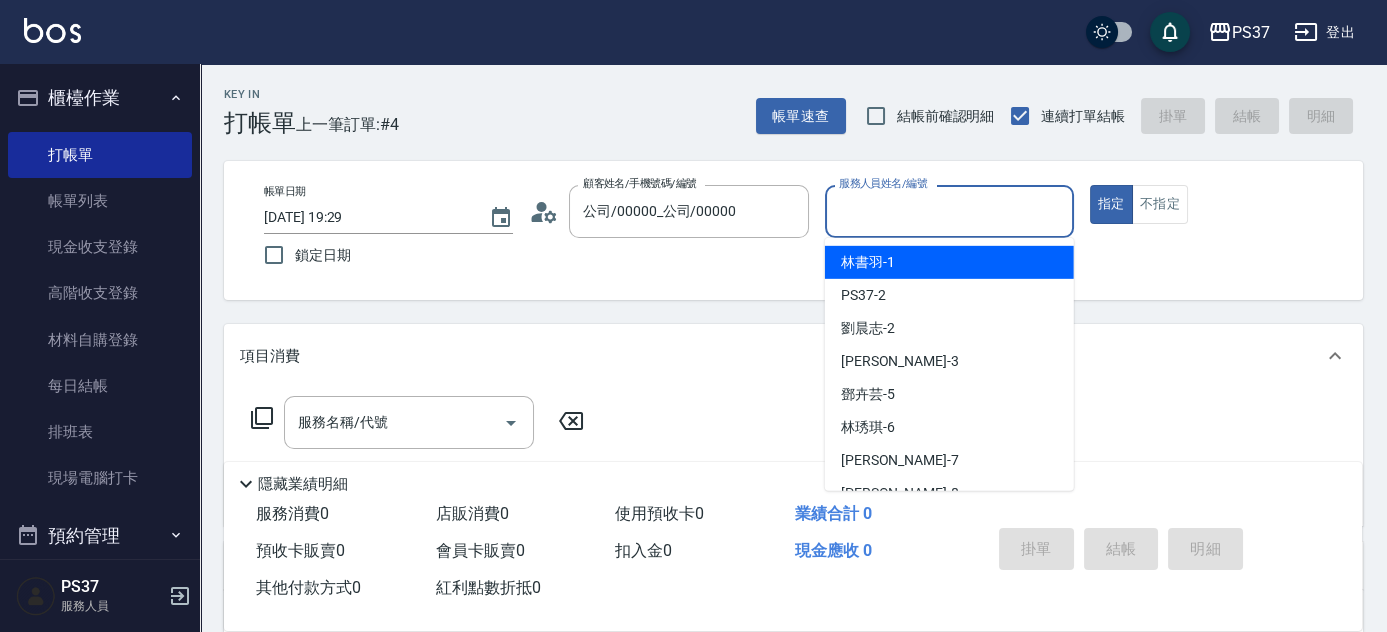 click on "服務人員姓名/編號" at bounding box center [949, 211] 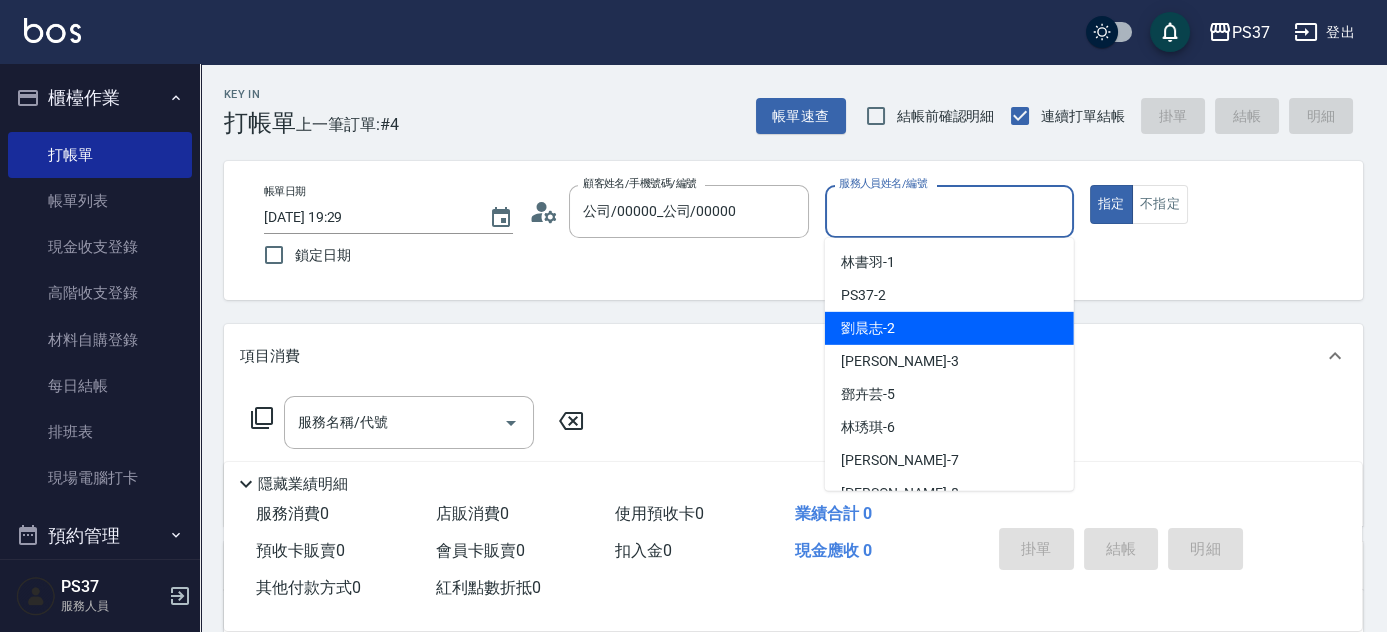 drag, startPoint x: 904, startPoint y: 329, endPoint x: 602, endPoint y: 347, distance: 302.53595 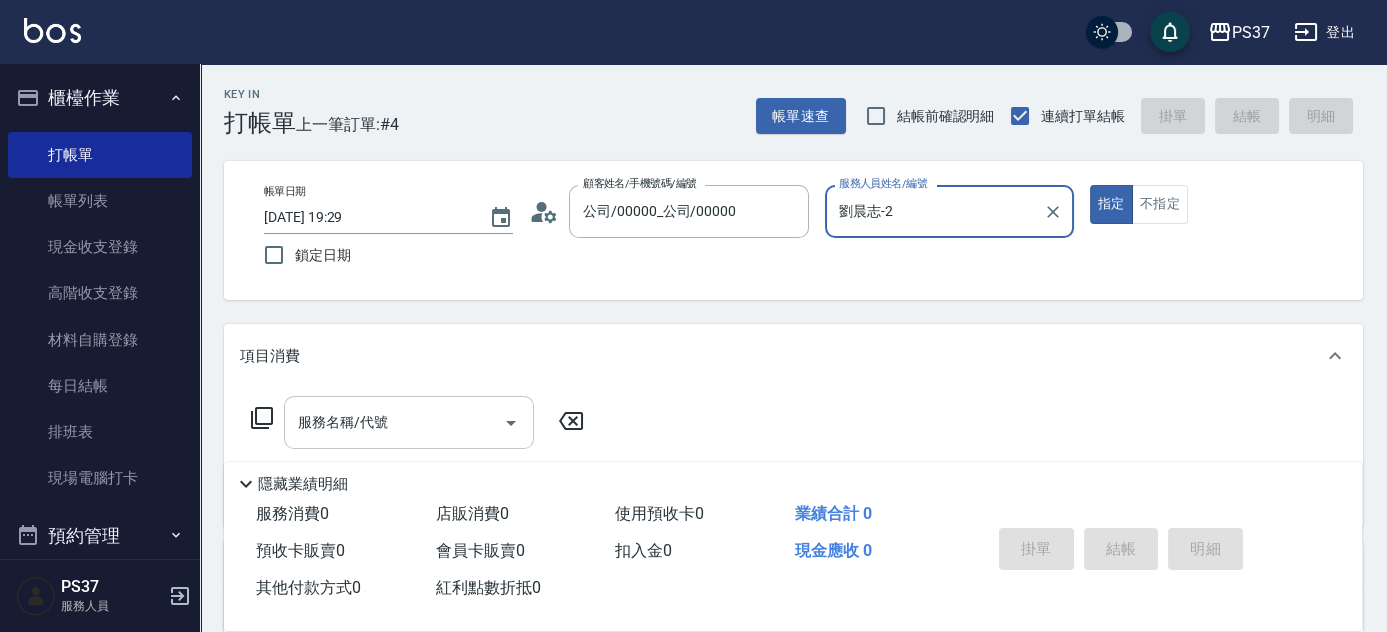 click on "服務名稱/代號" at bounding box center (394, 422) 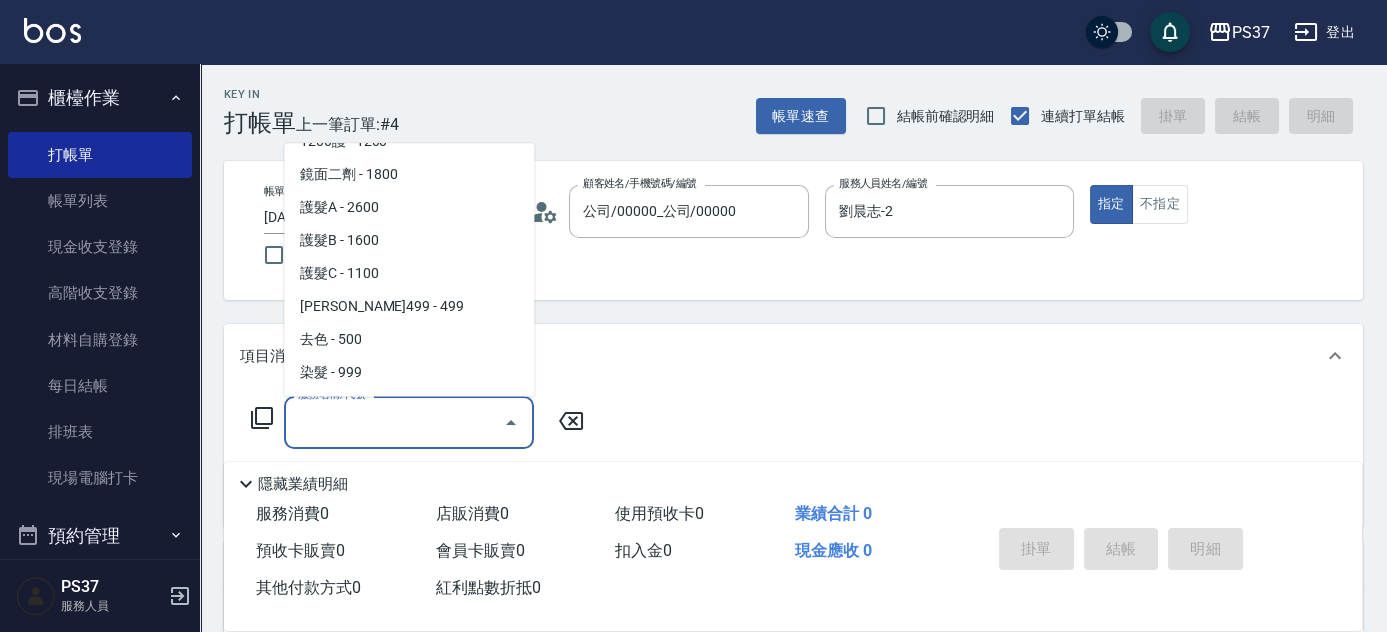 scroll, scrollTop: 1090, scrollLeft: 0, axis: vertical 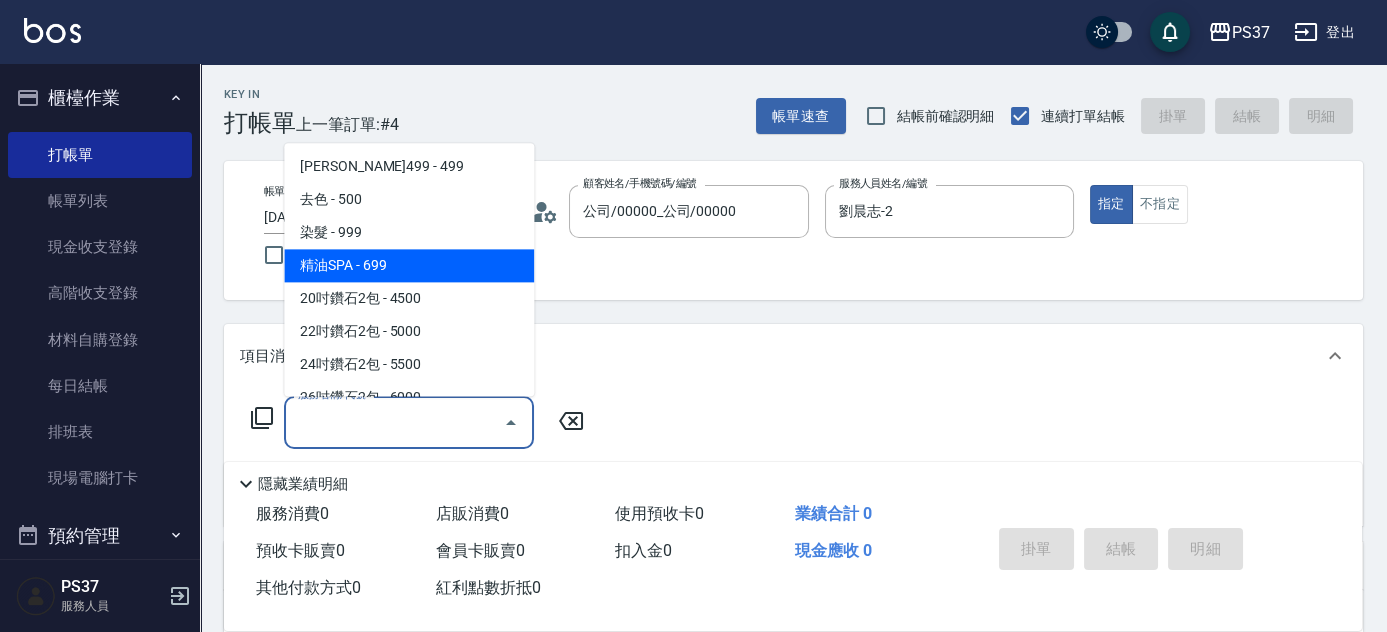 click on "精油SPA - 699" at bounding box center (409, 266) 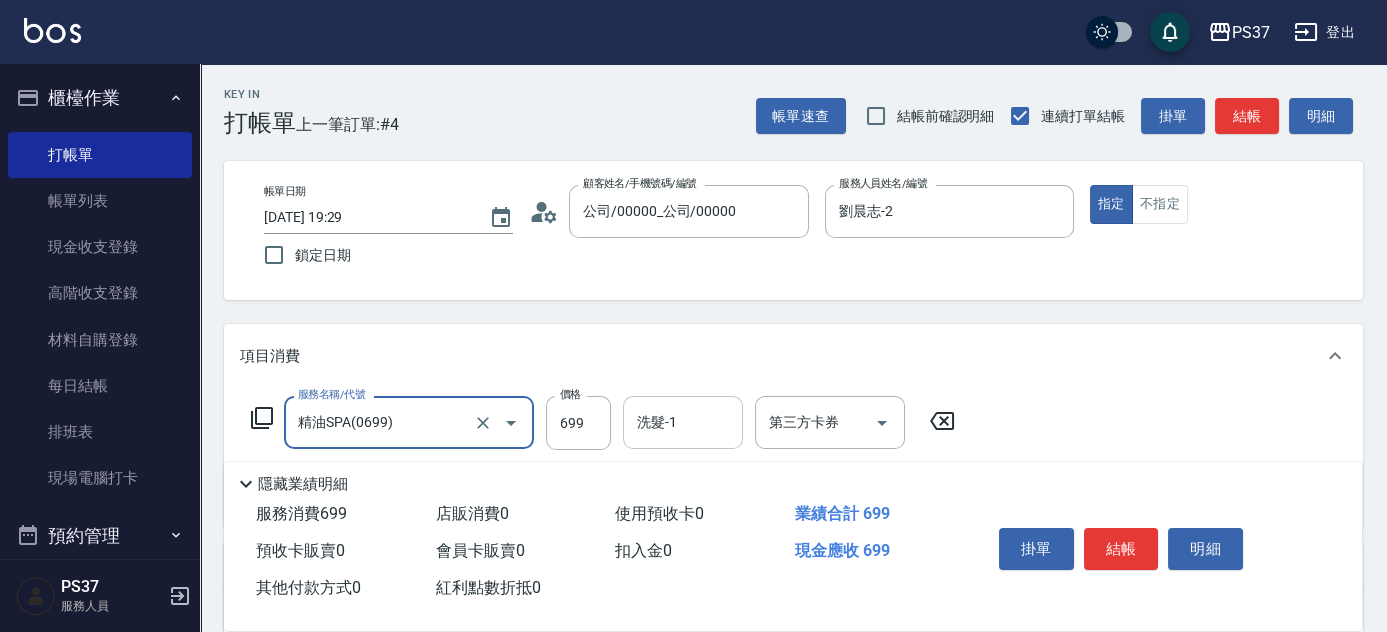 click on "洗髮-1" at bounding box center [683, 422] 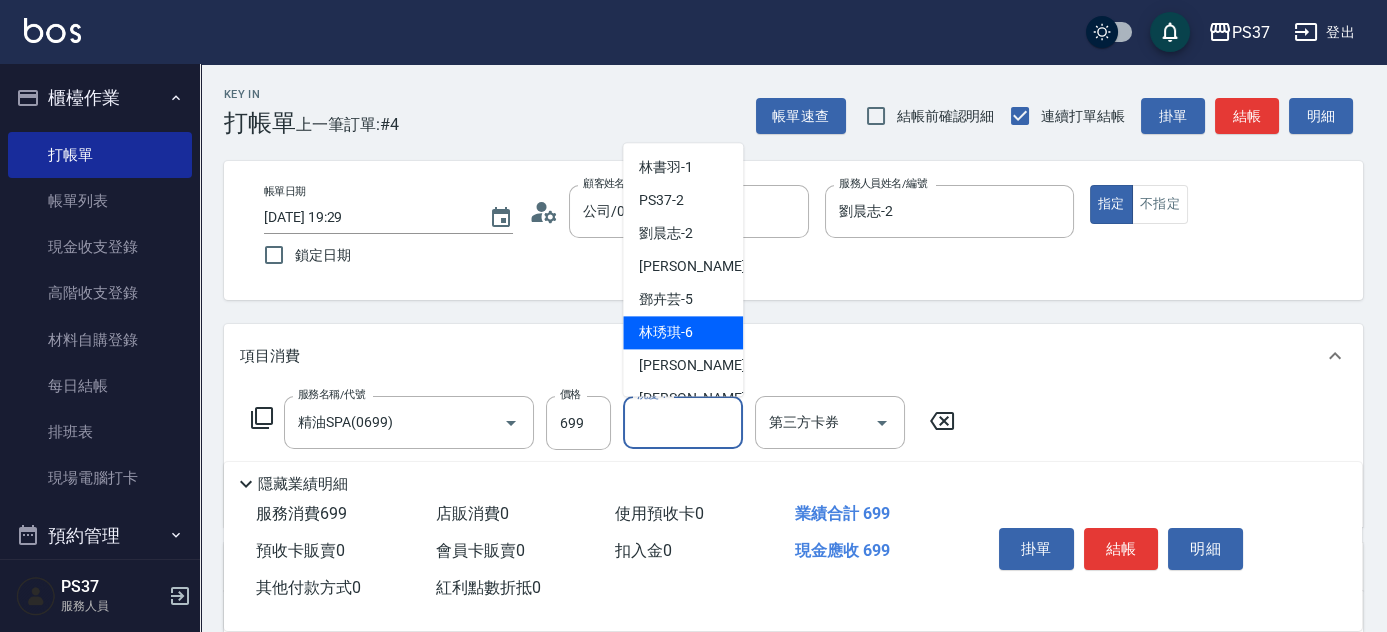 drag, startPoint x: 676, startPoint y: 334, endPoint x: 688, endPoint y: 333, distance: 12.0415945 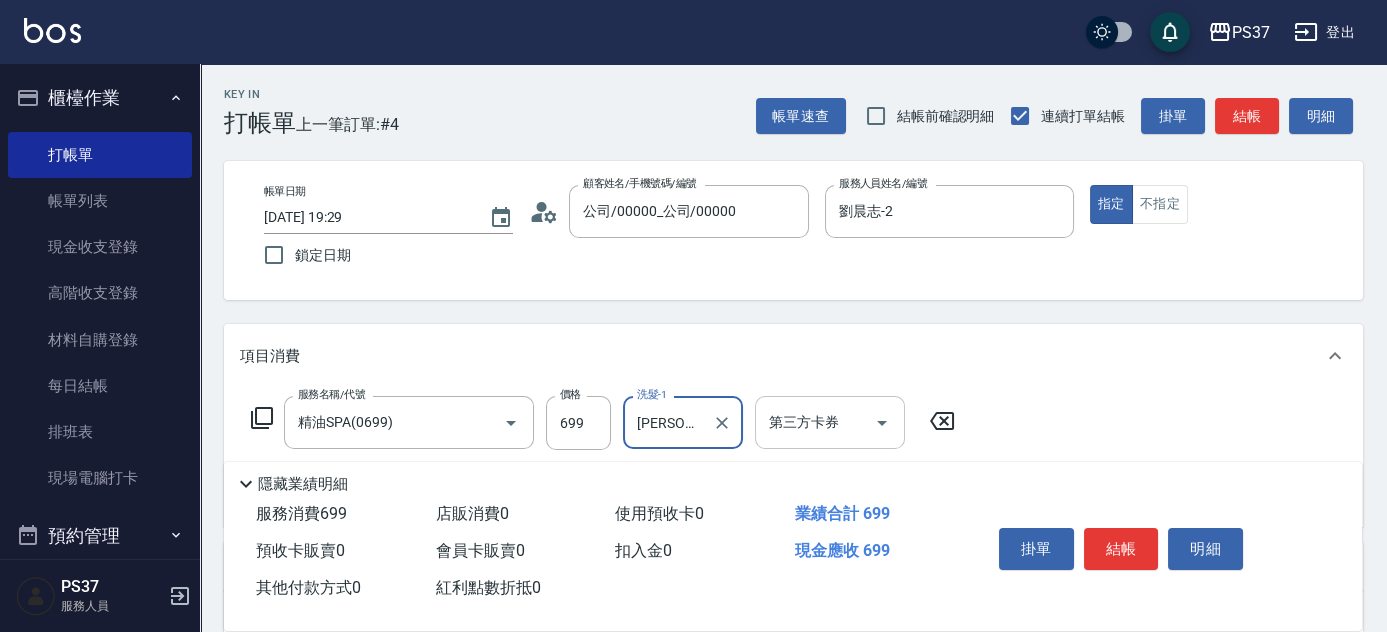 click 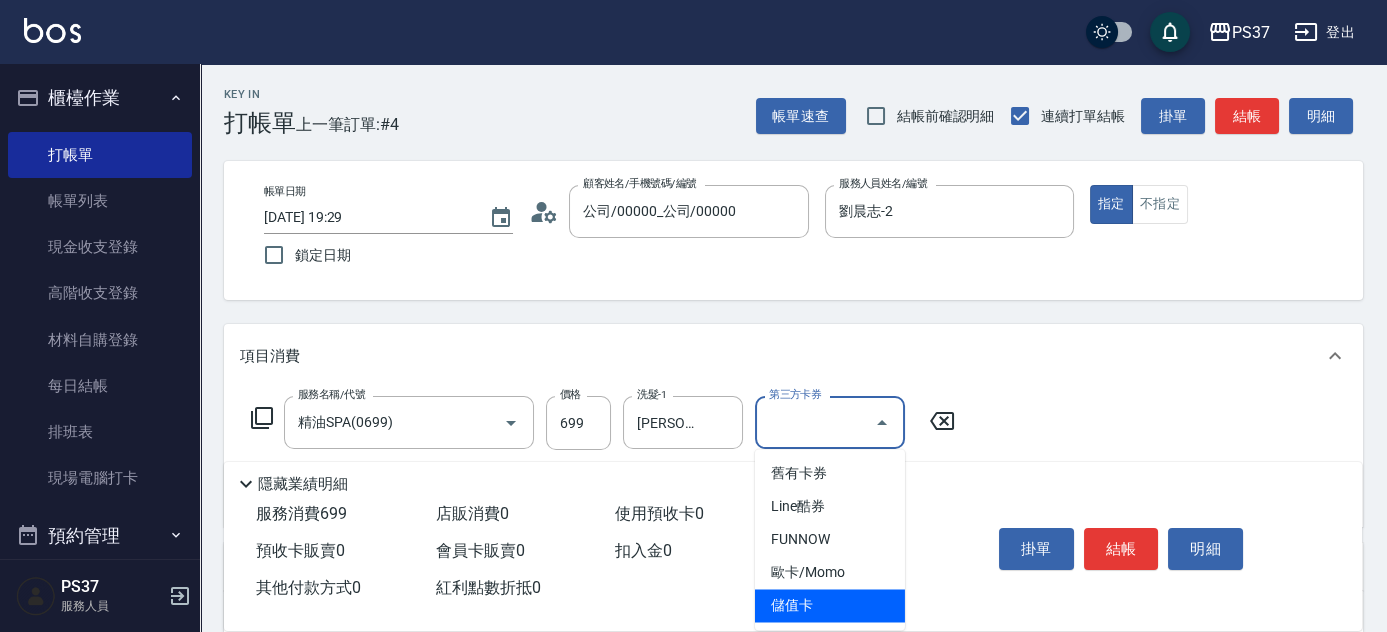 click on "儲值卡" at bounding box center (830, 605) 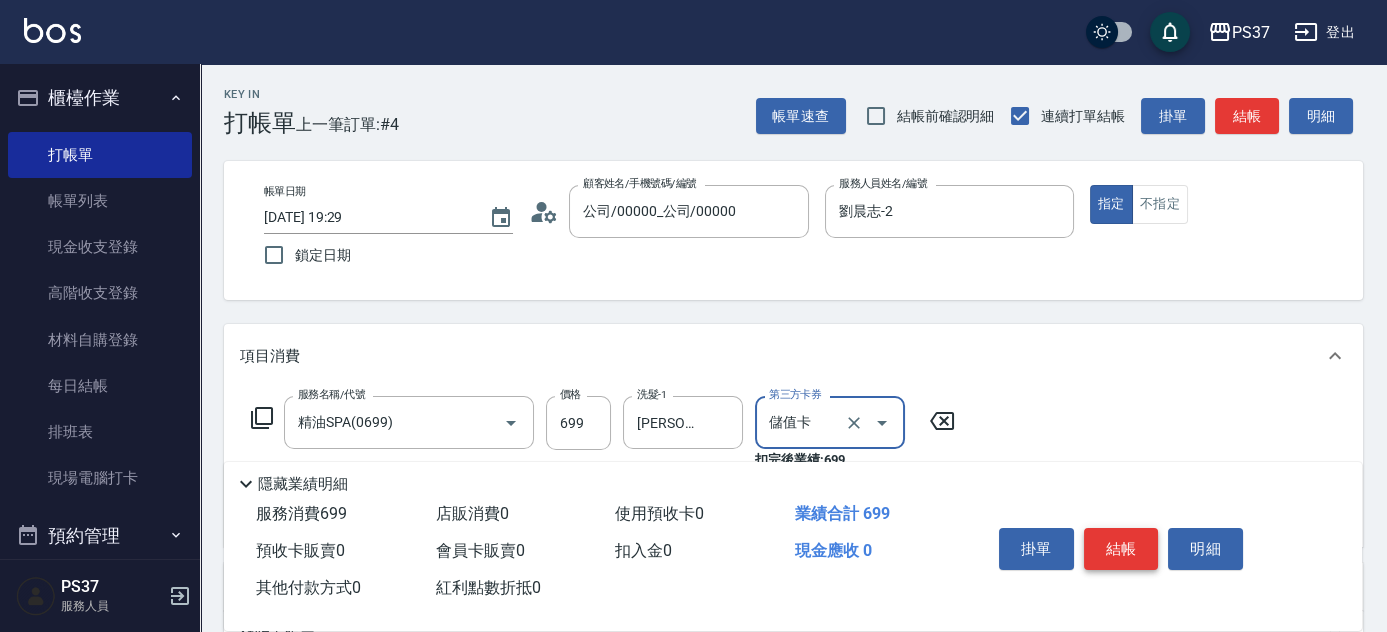 click on "結帳" at bounding box center (1121, 549) 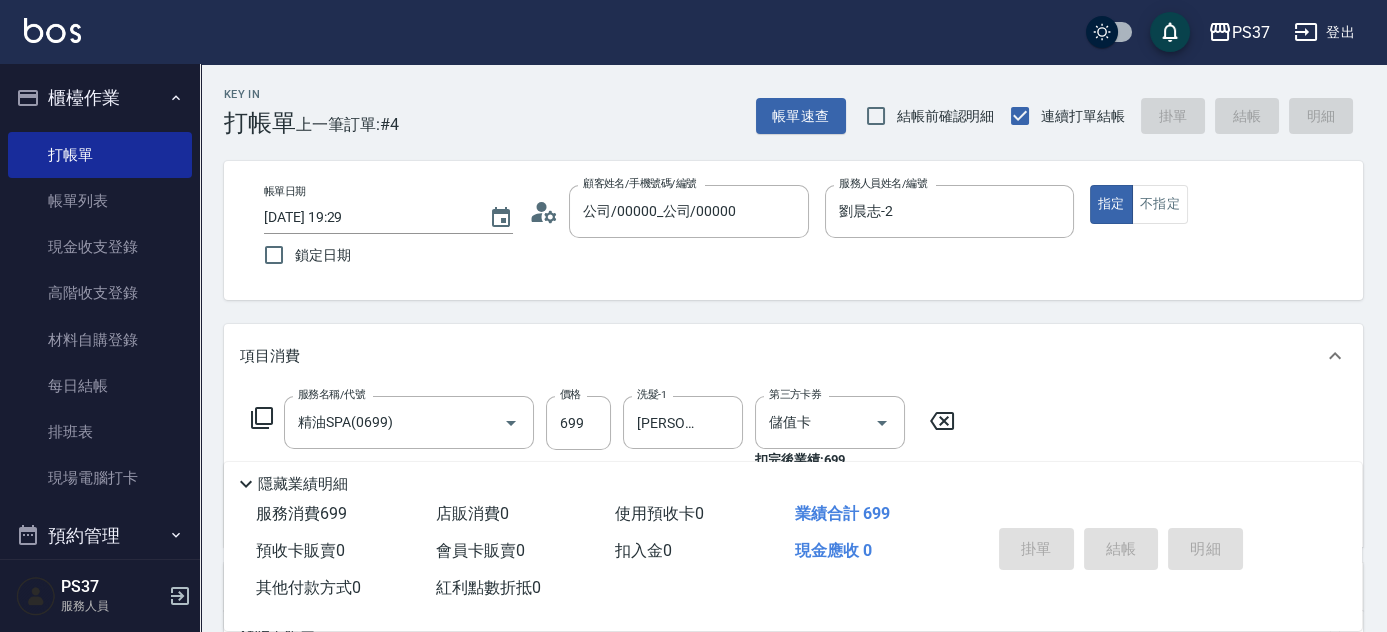 type 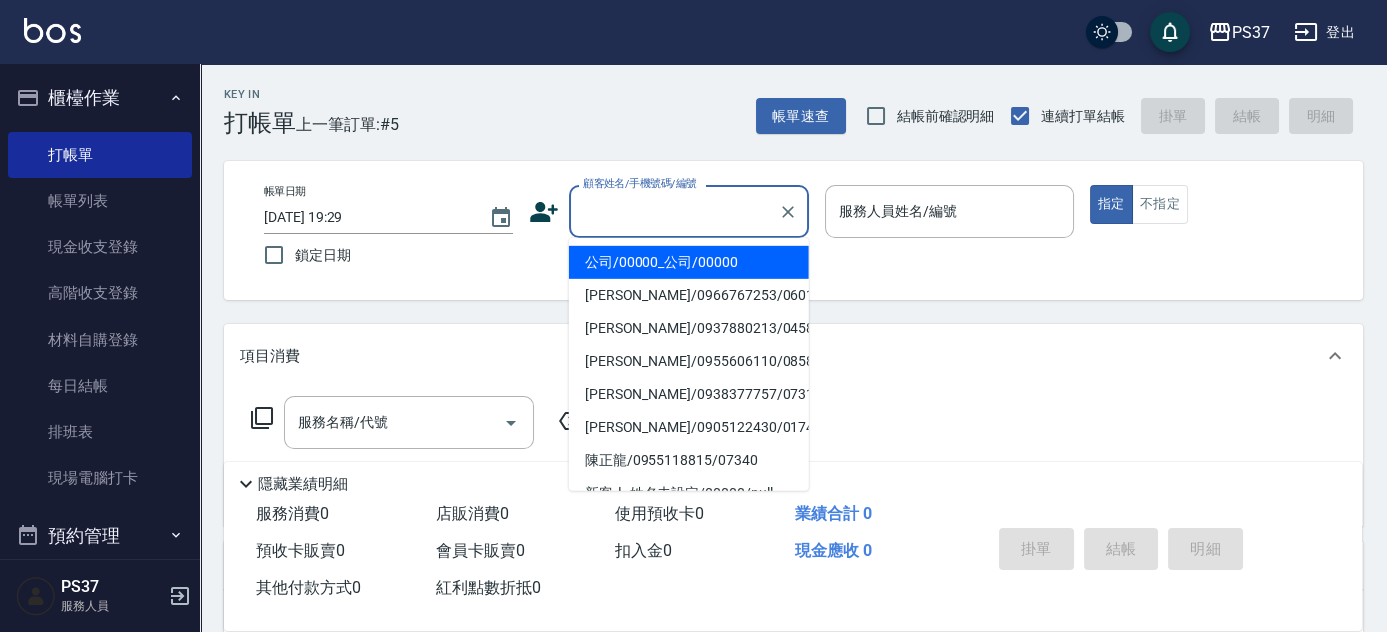 click on "顧客姓名/手機號碼/編號" at bounding box center (674, 211) 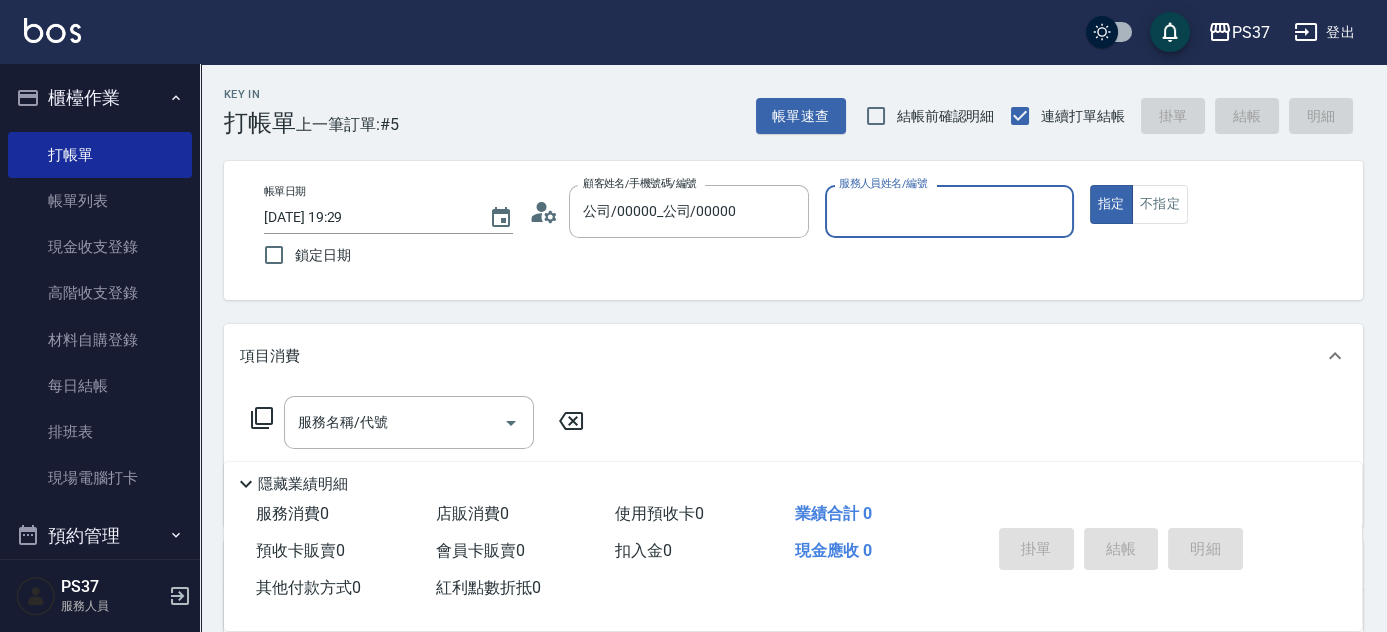 click on "服務人員姓名/編號" at bounding box center (949, 211) 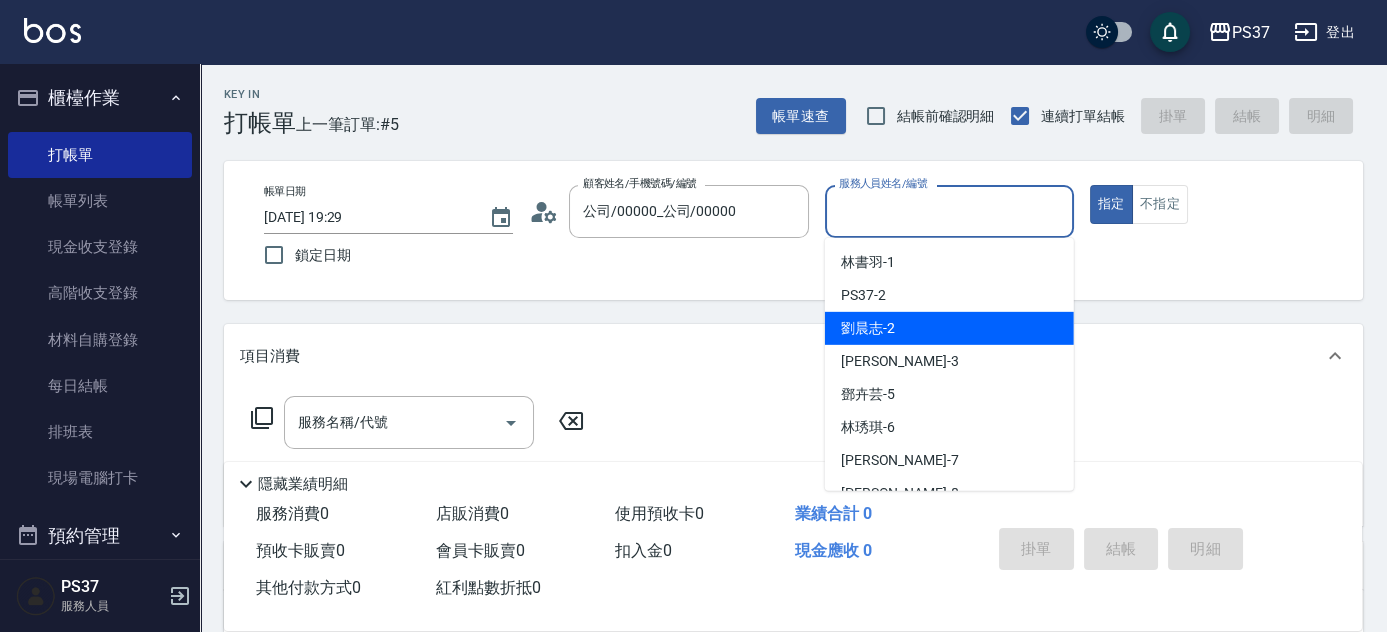 click on "劉晨志 -2" at bounding box center (949, 328) 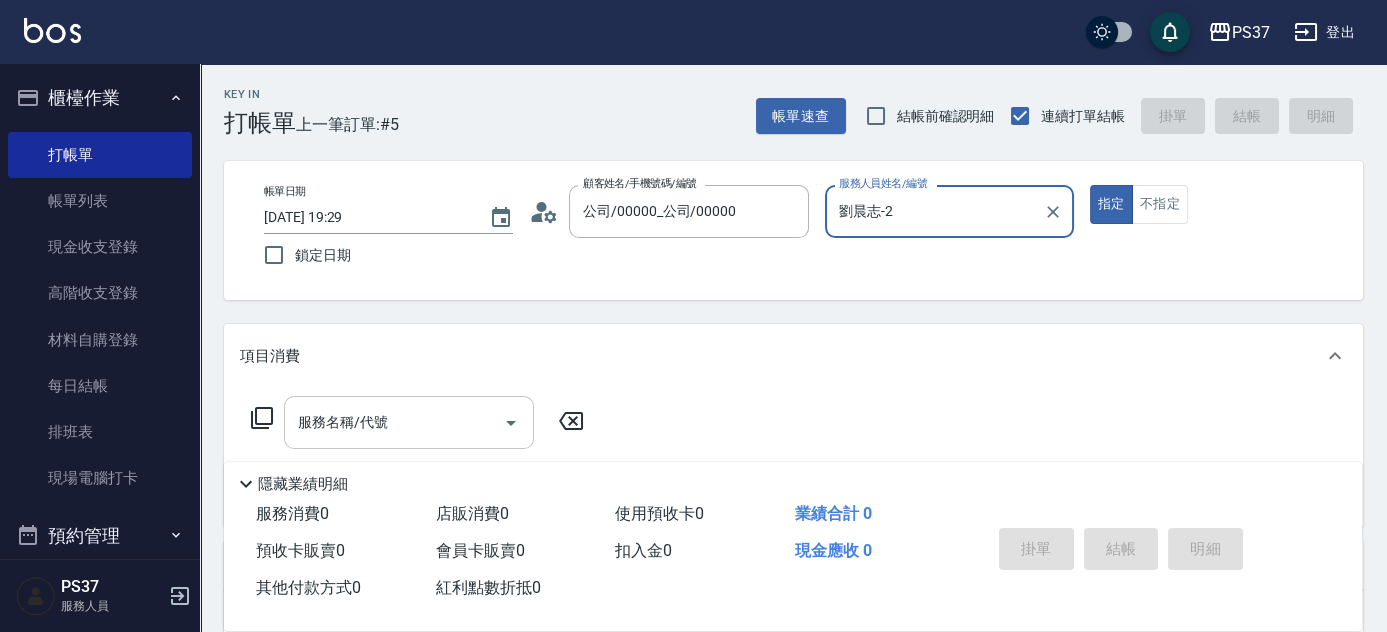 click on "服務名稱/代號" at bounding box center [394, 422] 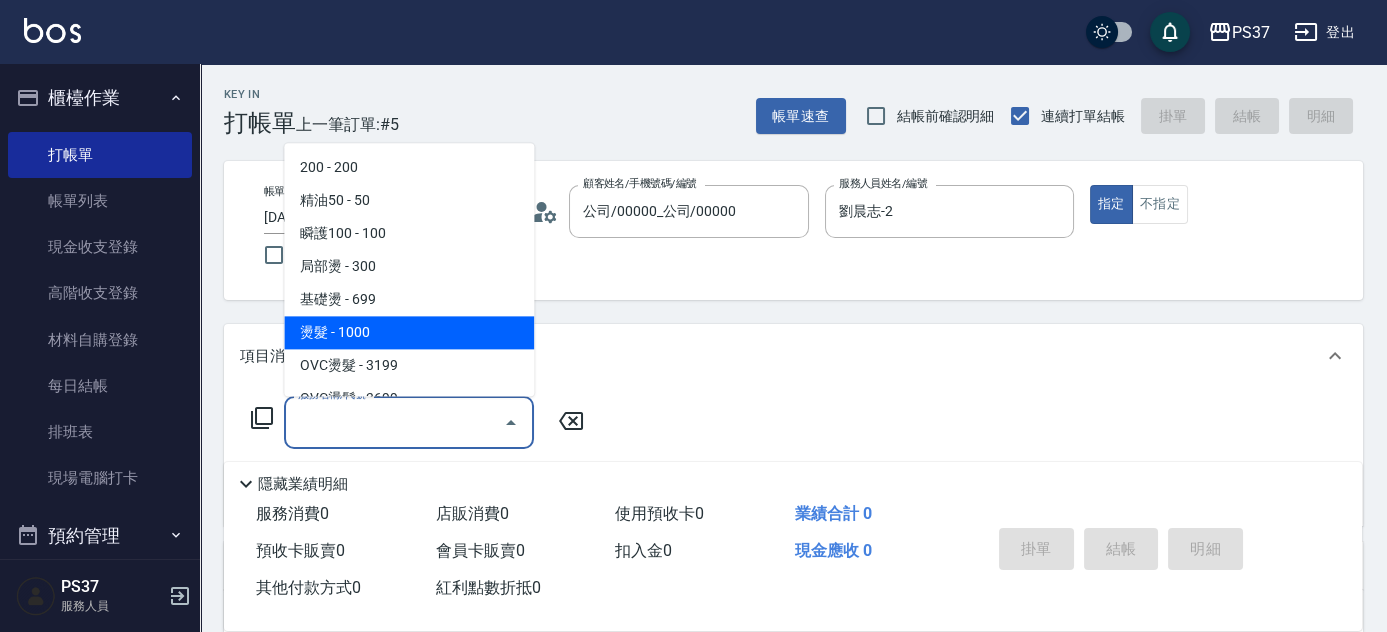 click on "燙髮 - 1000" at bounding box center (409, 333) 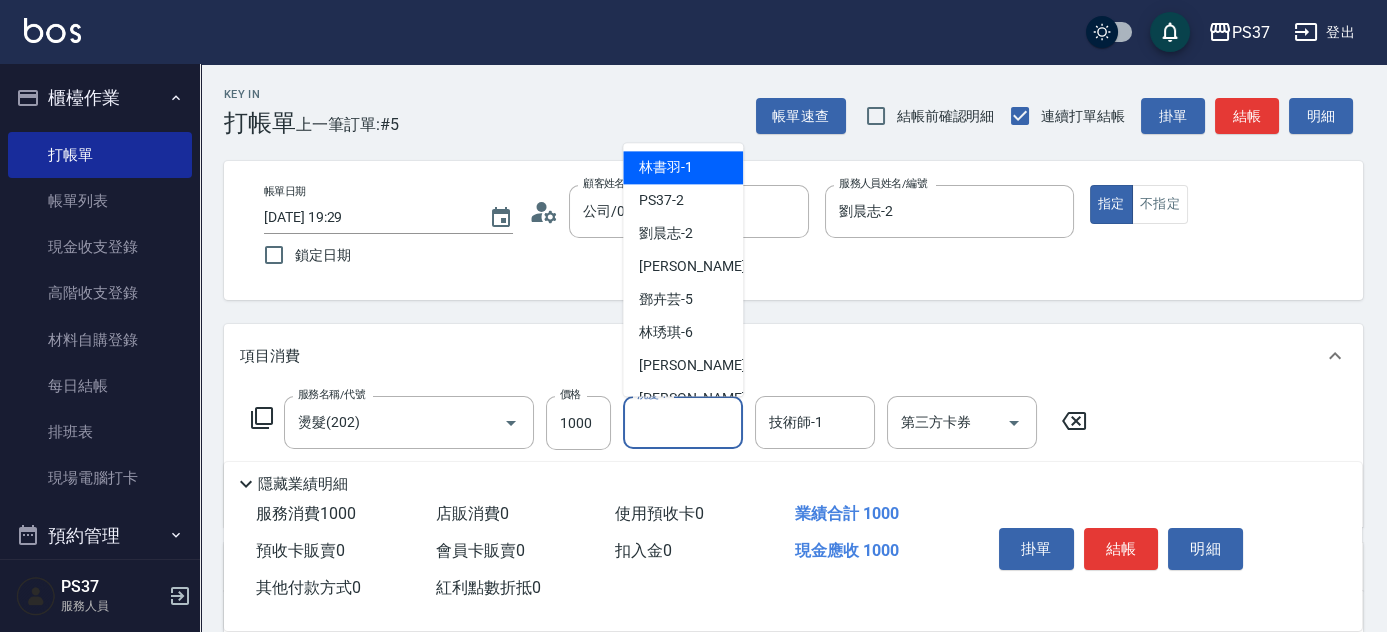 click on "洗髮-1" at bounding box center (683, 422) 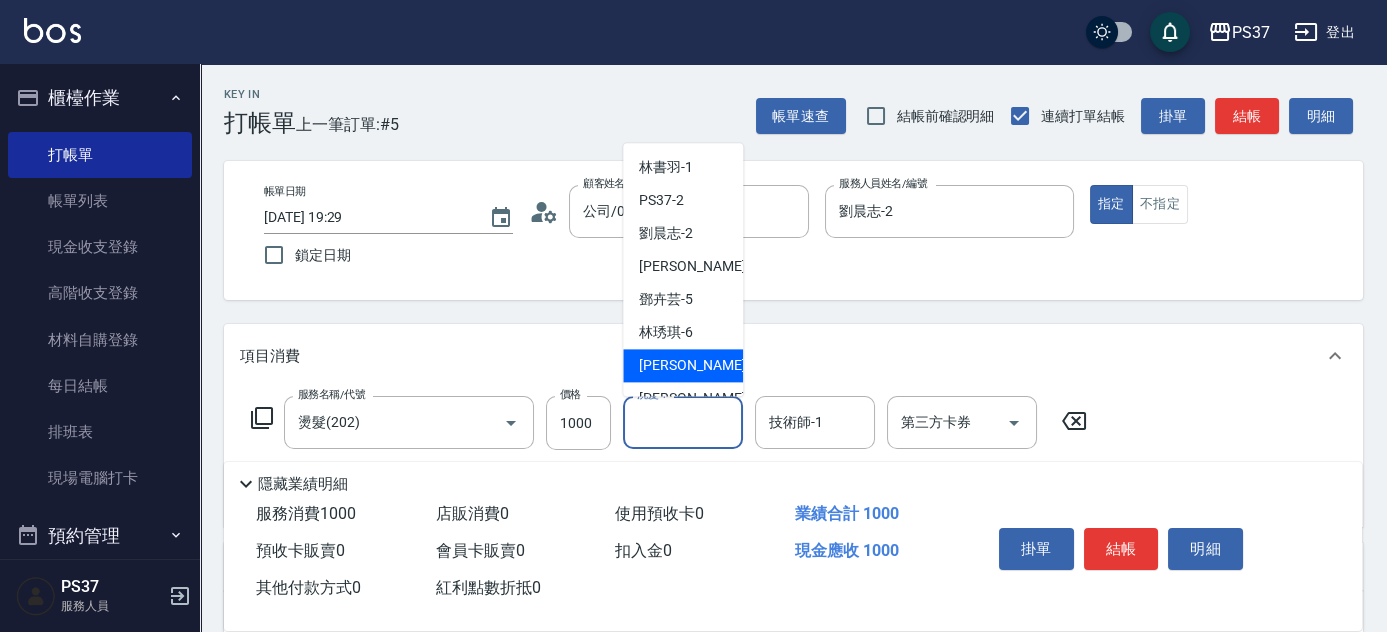 scroll, scrollTop: 323, scrollLeft: 0, axis: vertical 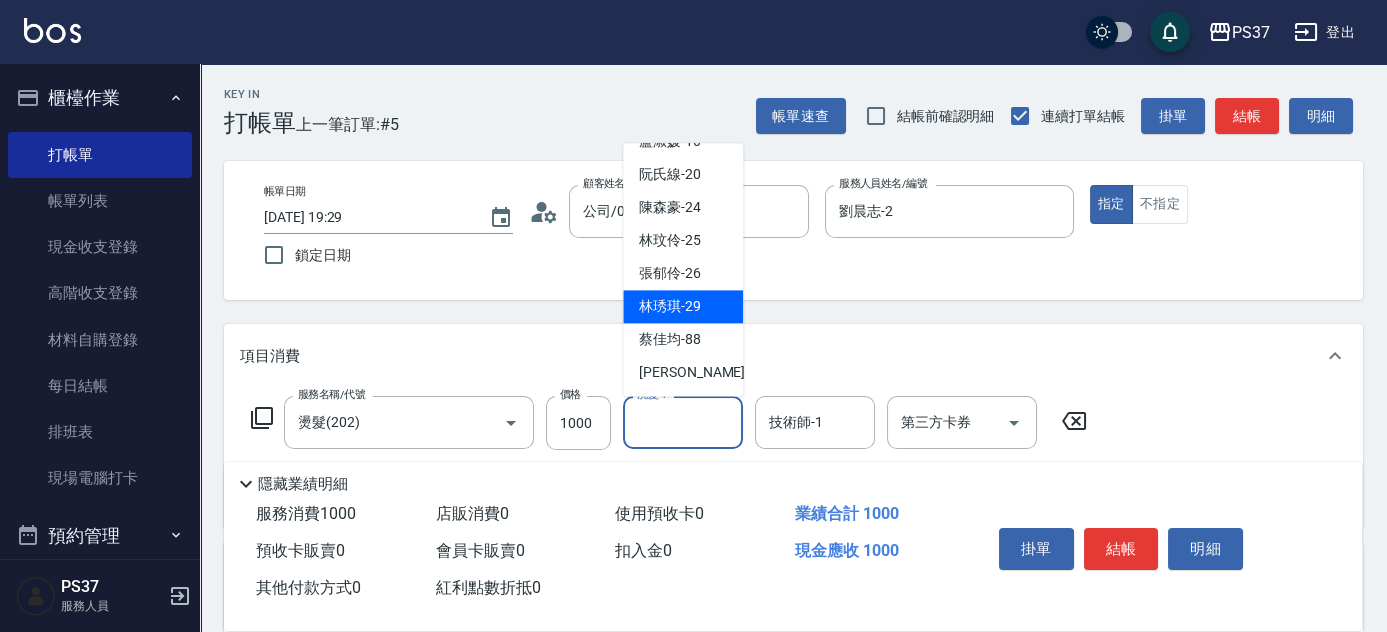 click on "林琇琪 -29" at bounding box center (670, 307) 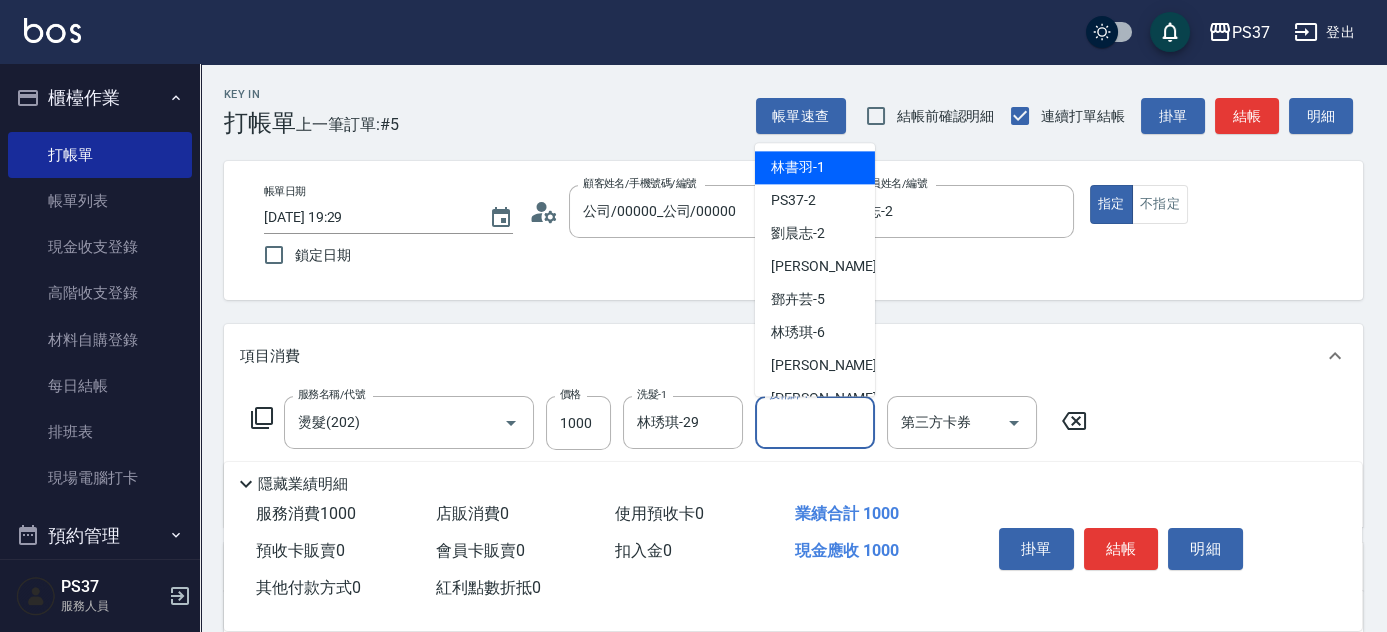 drag, startPoint x: 783, startPoint y: 408, endPoint x: 790, endPoint y: 423, distance: 16.552946 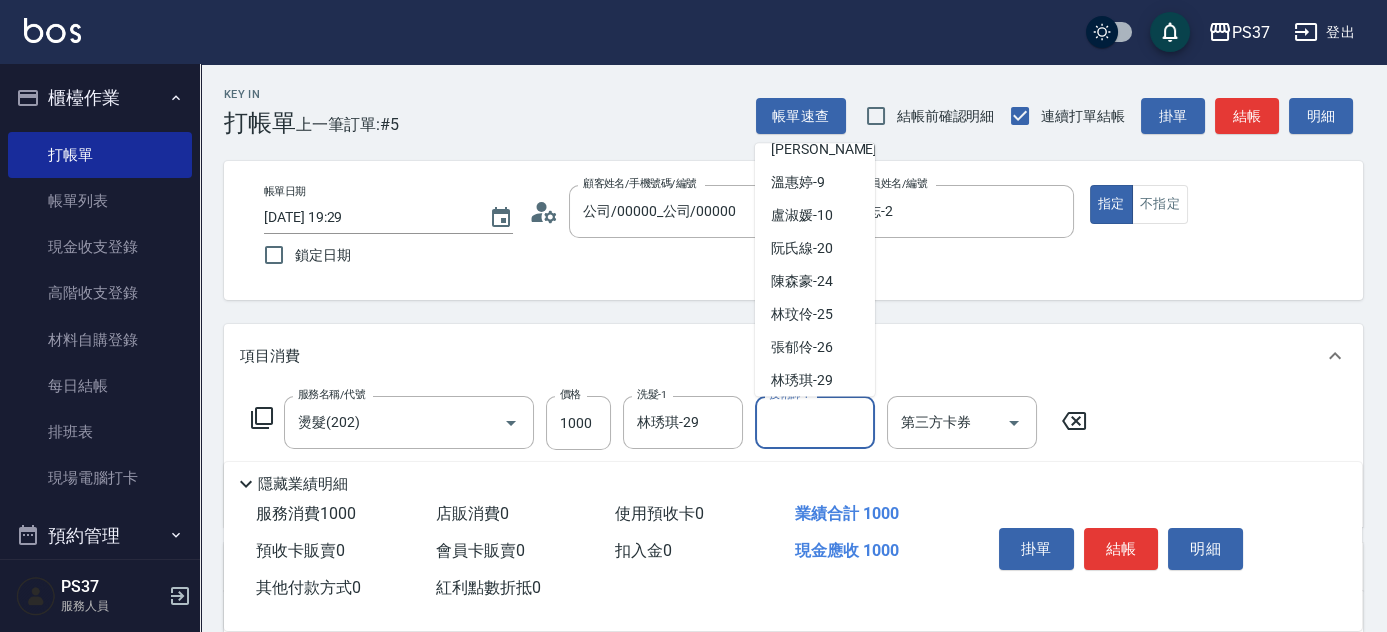 scroll, scrollTop: 323, scrollLeft: 0, axis: vertical 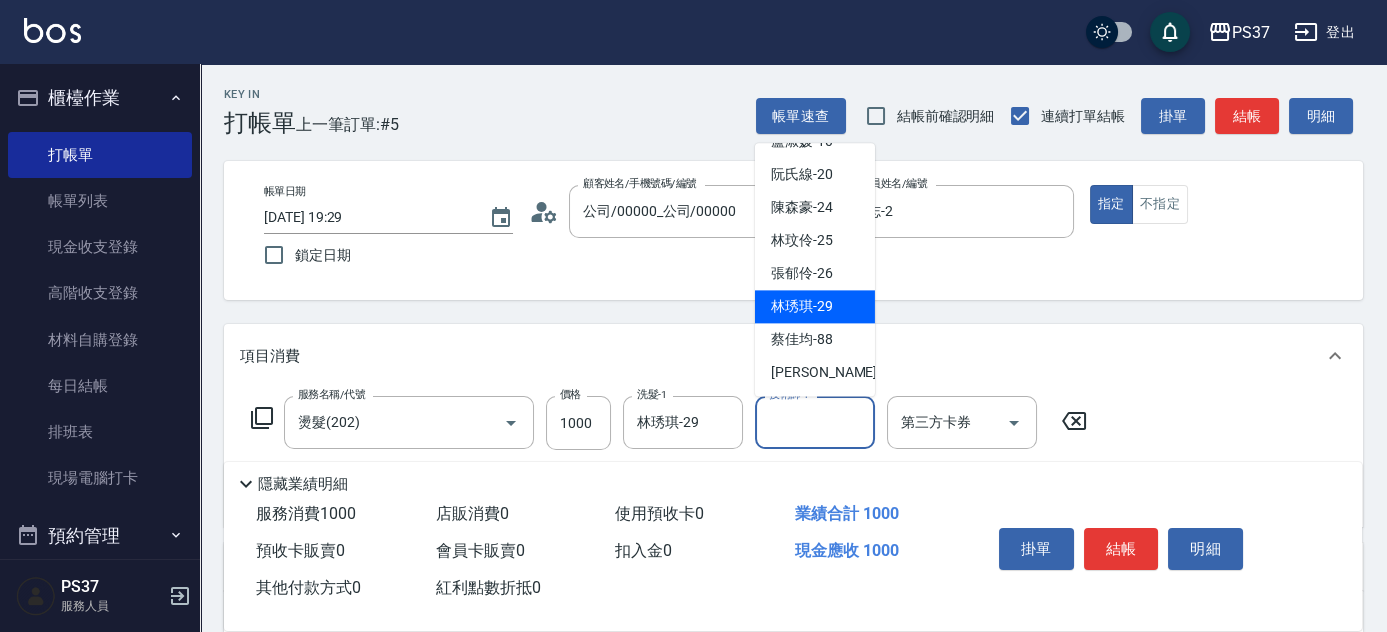 click on "林琇琪 -29" at bounding box center [802, 307] 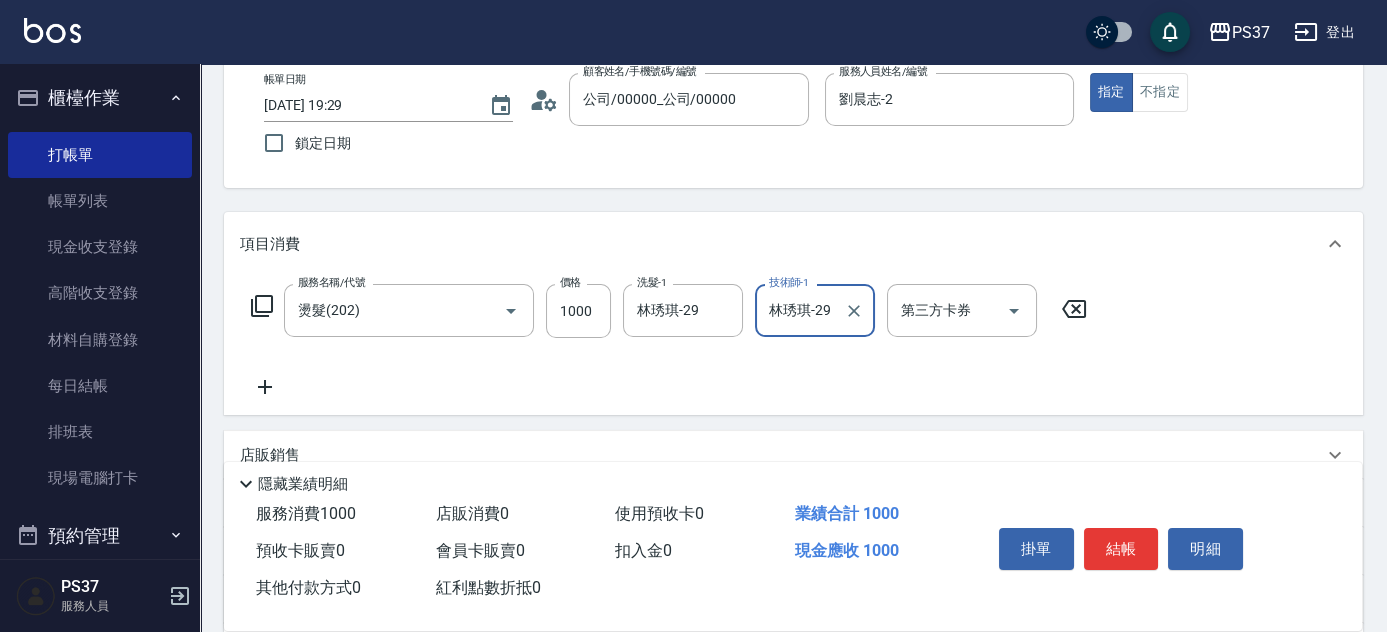 scroll, scrollTop: 181, scrollLeft: 0, axis: vertical 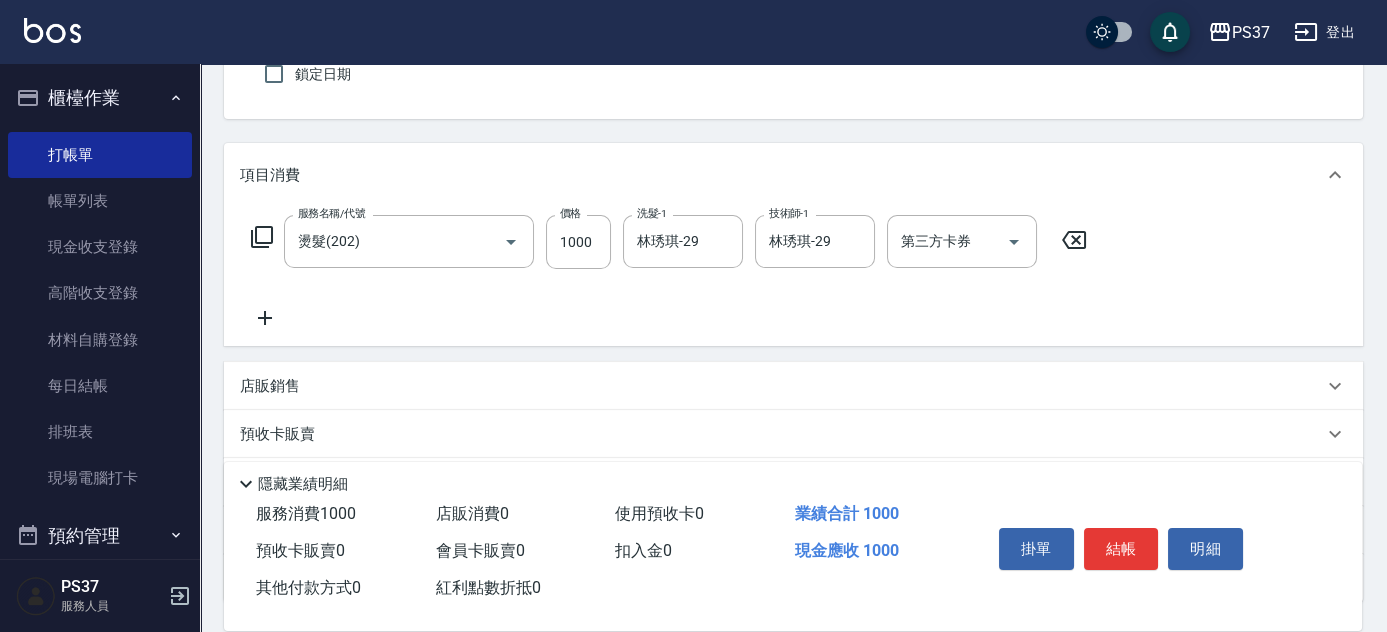 click 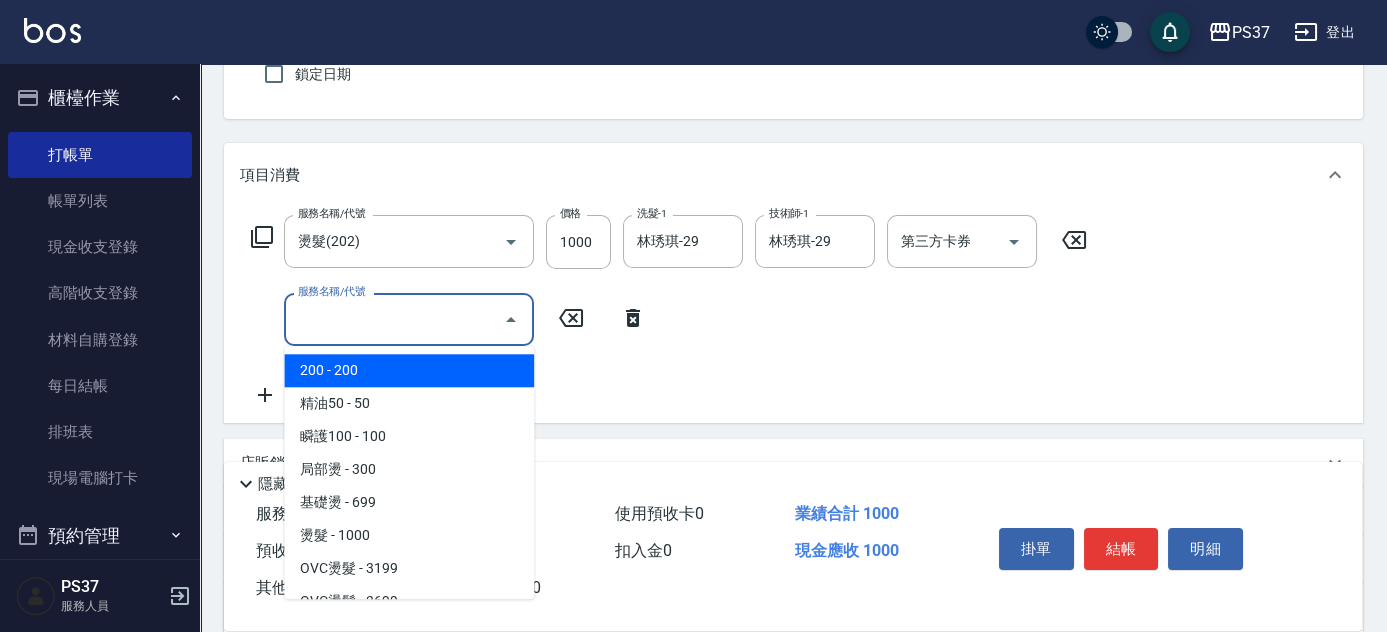 click on "服務名稱/代號" at bounding box center [394, 319] 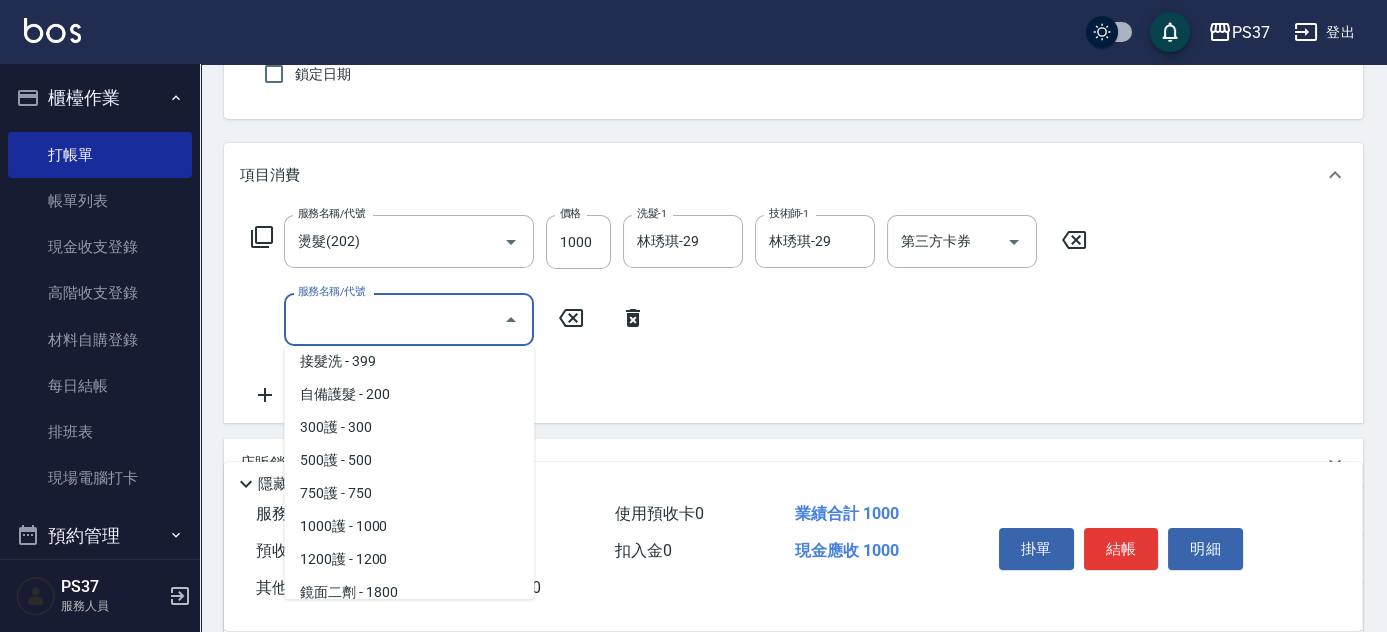 scroll, scrollTop: 727, scrollLeft: 0, axis: vertical 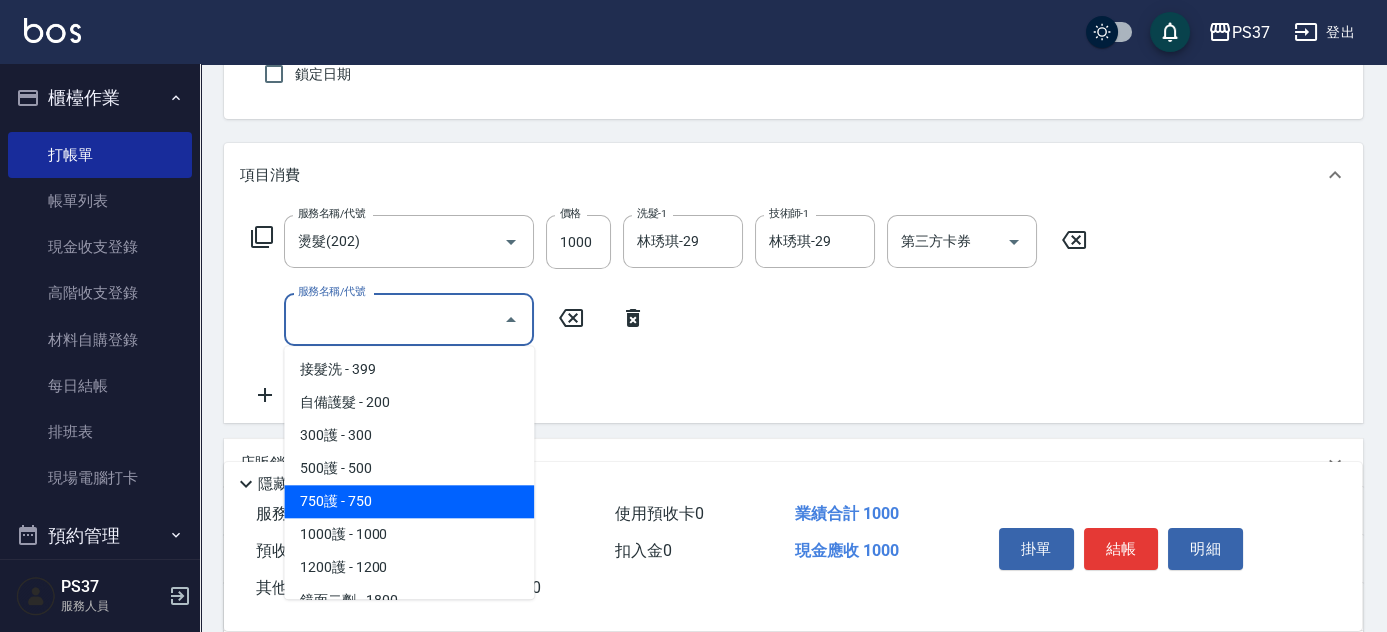 click on "750護 - 750" at bounding box center (409, 501) 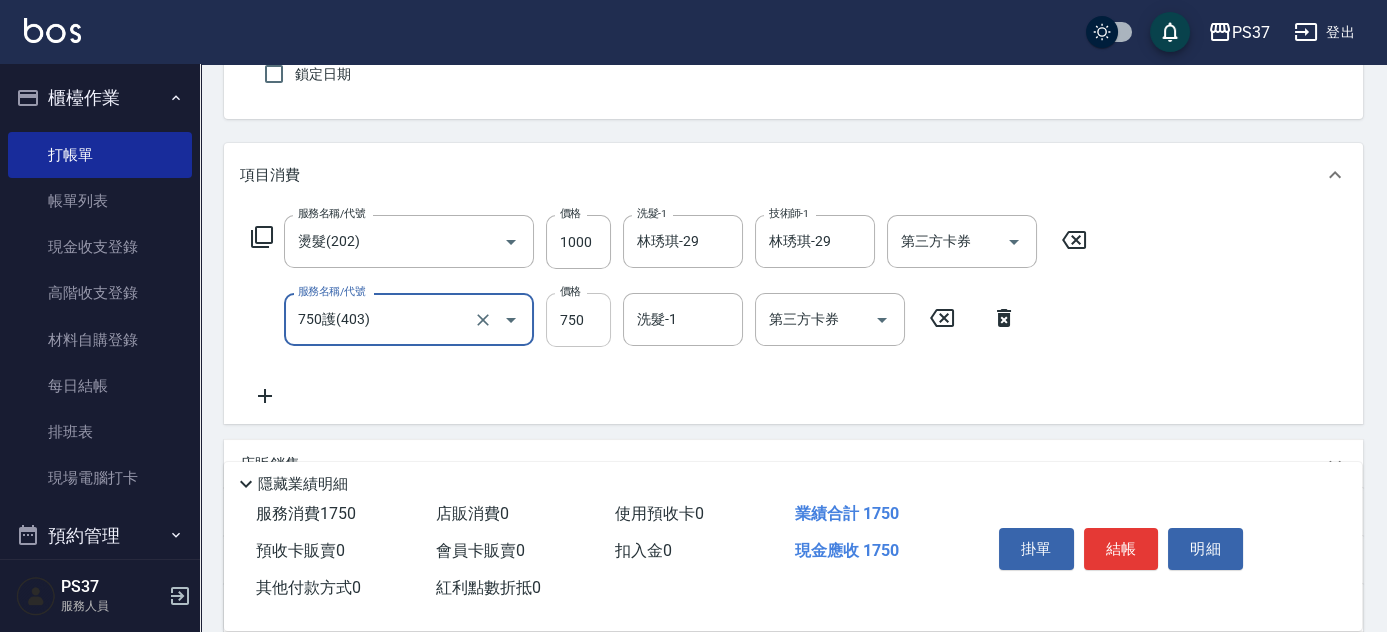 click on "750" at bounding box center (578, 320) 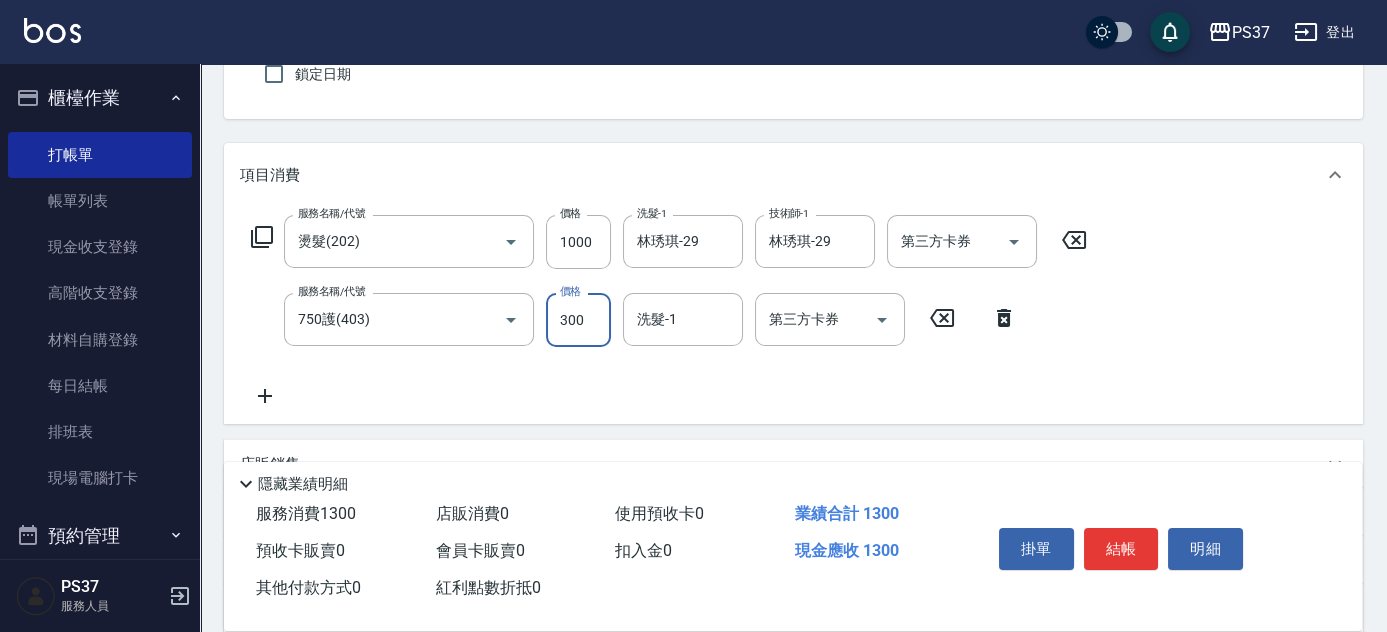type on "300" 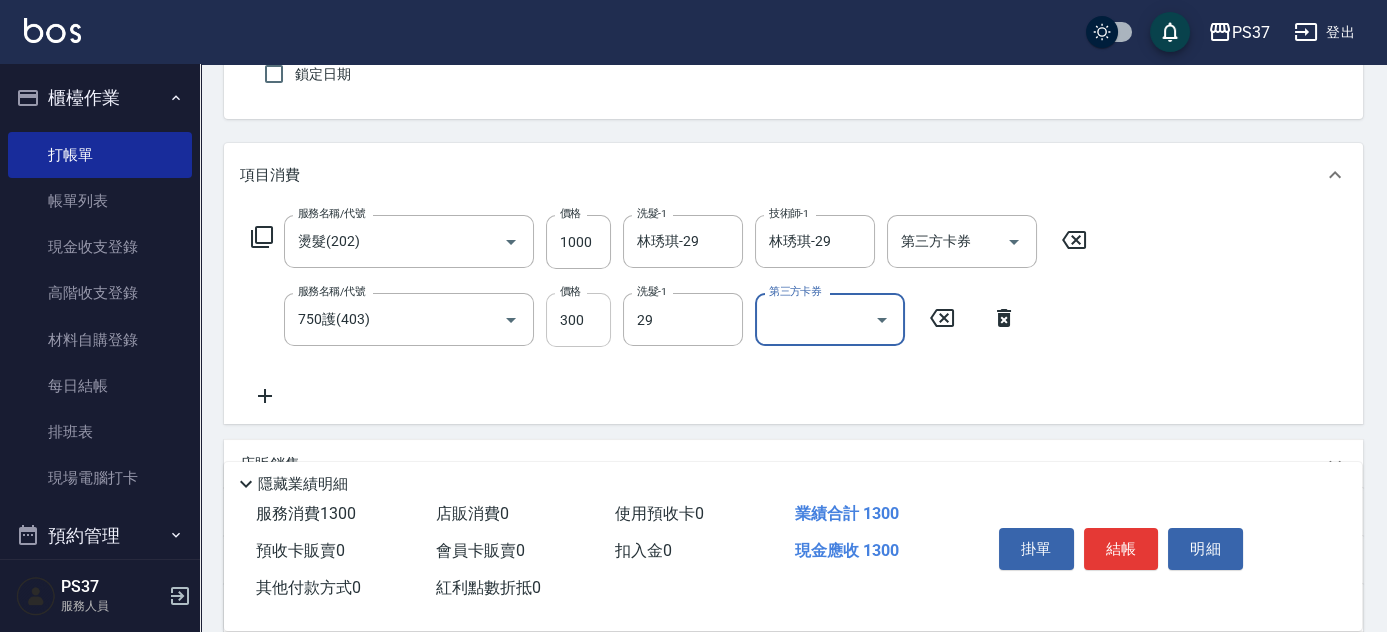 type on "林琇琪-29" 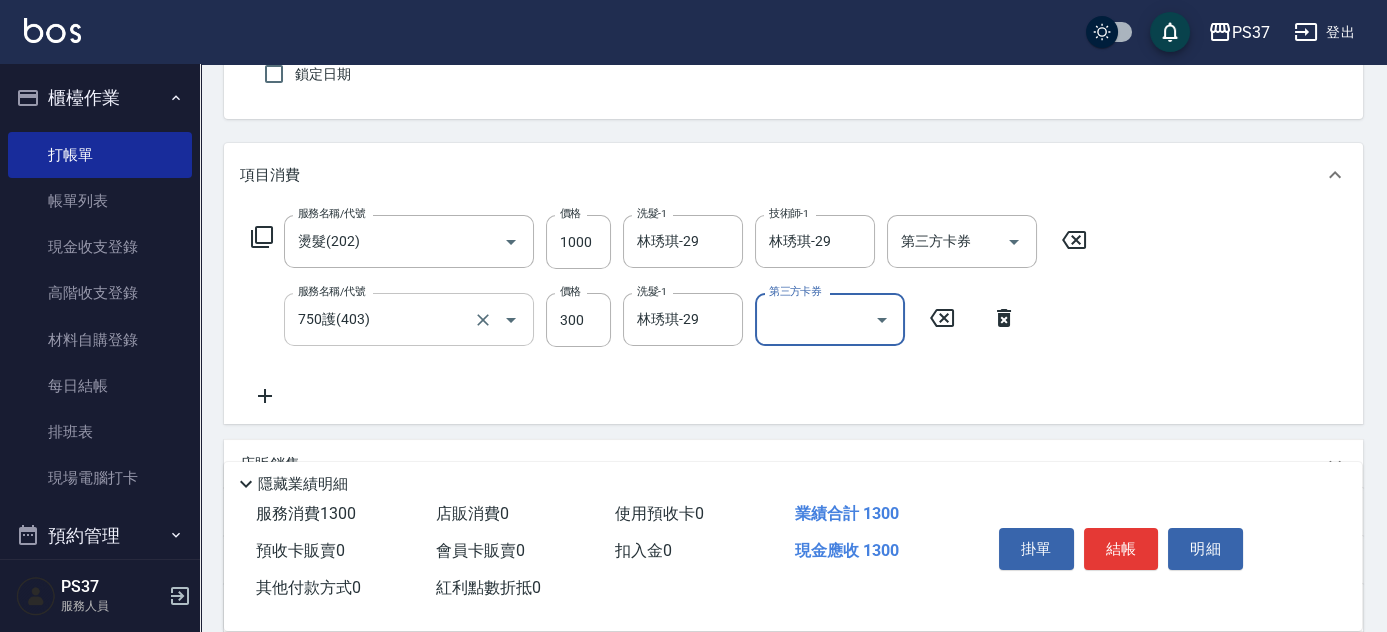 click on "750護(403)" at bounding box center (381, 319) 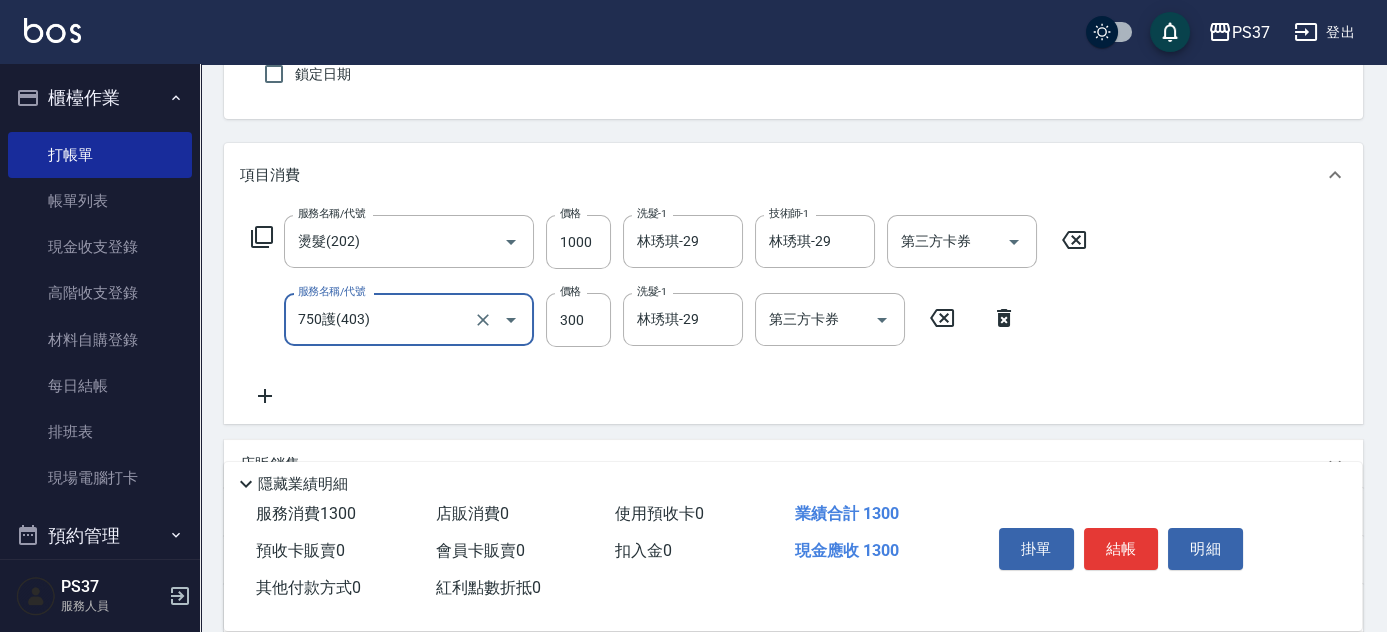 click on "750護(403)" at bounding box center [381, 319] 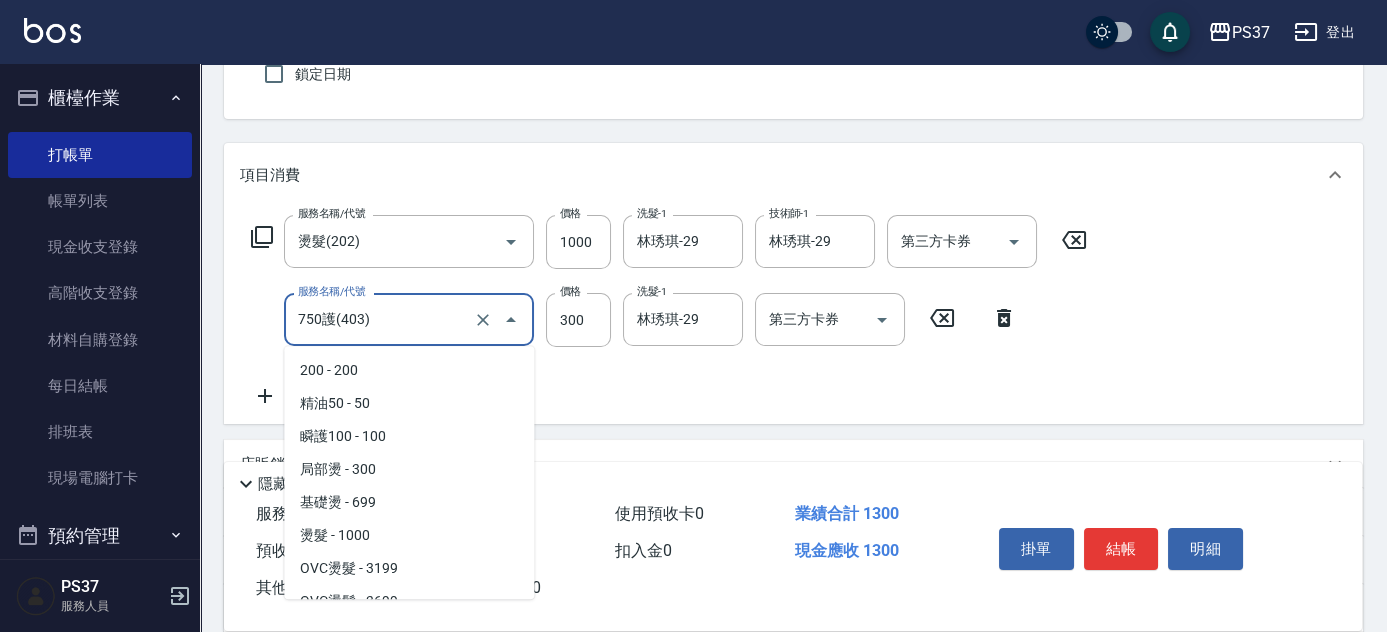 scroll, scrollTop: 645, scrollLeft: 0, axis: vertical 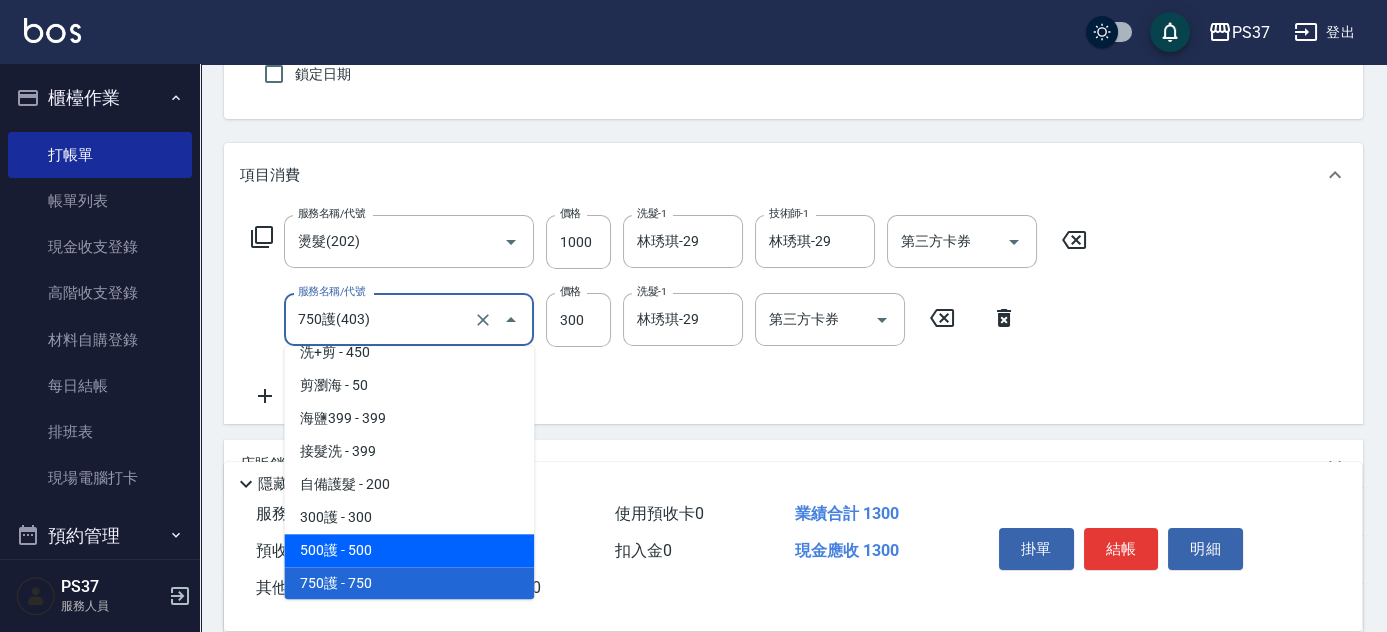 click on "500護 - 500" at bounding box center [409, 550] 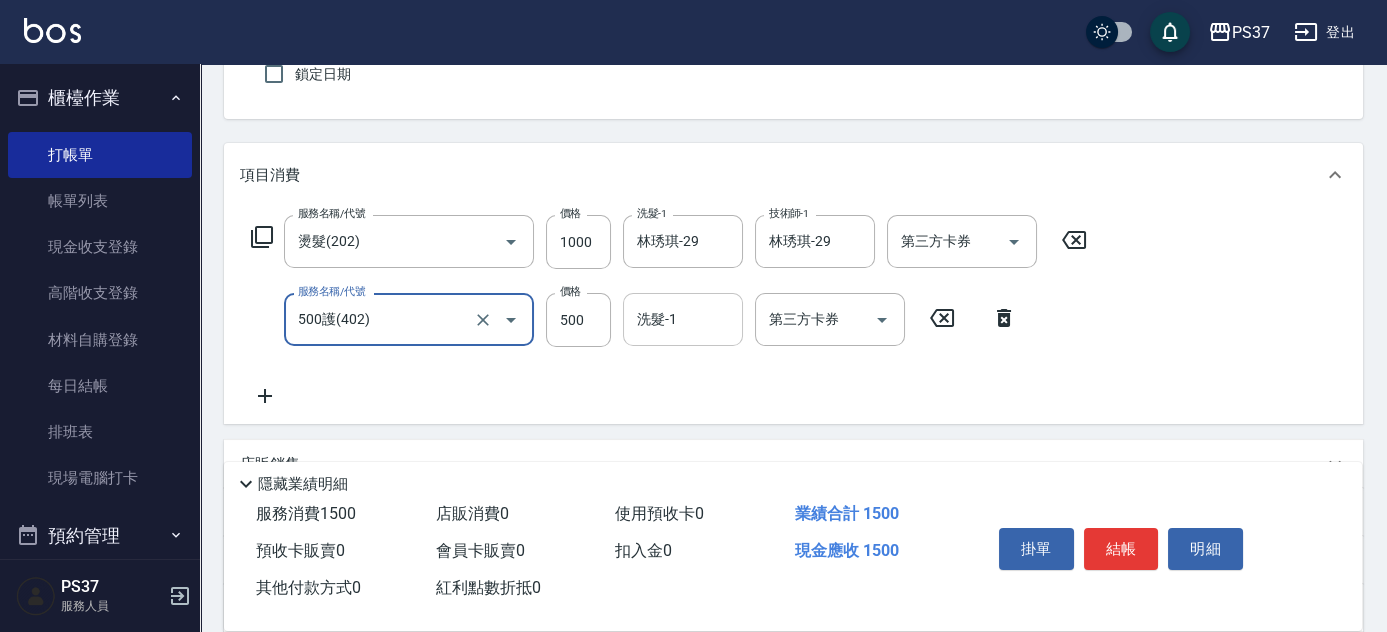 click on "洗髮-1" at bounding box center [683, 319] 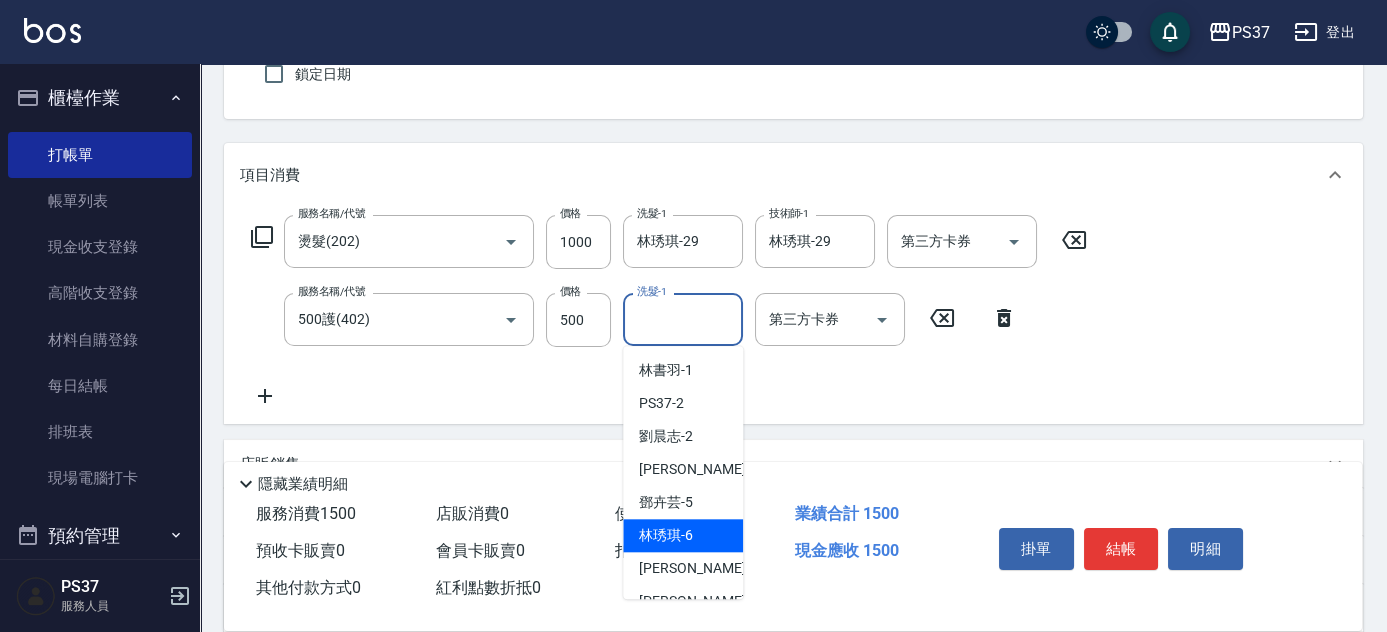 scroll, scrollTop: 323, scrollLeft: 0, axis: vertical 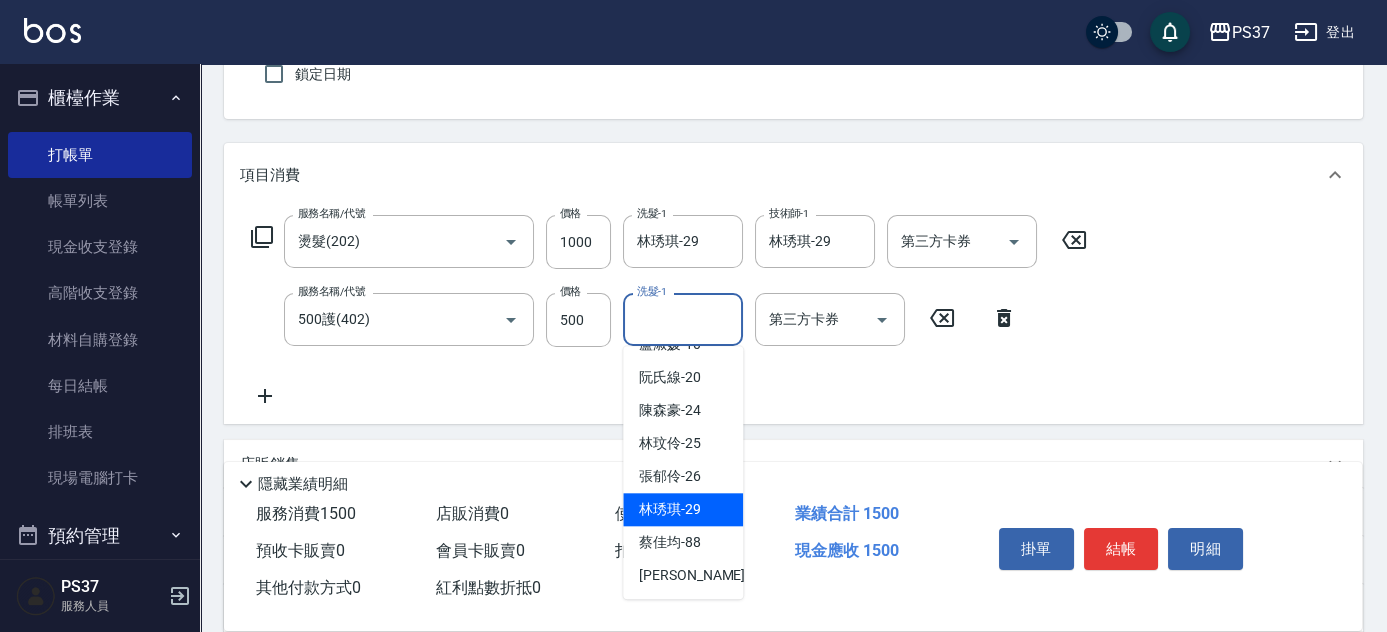 click on "林琇琪 -29" at bounding box center (670, 509) 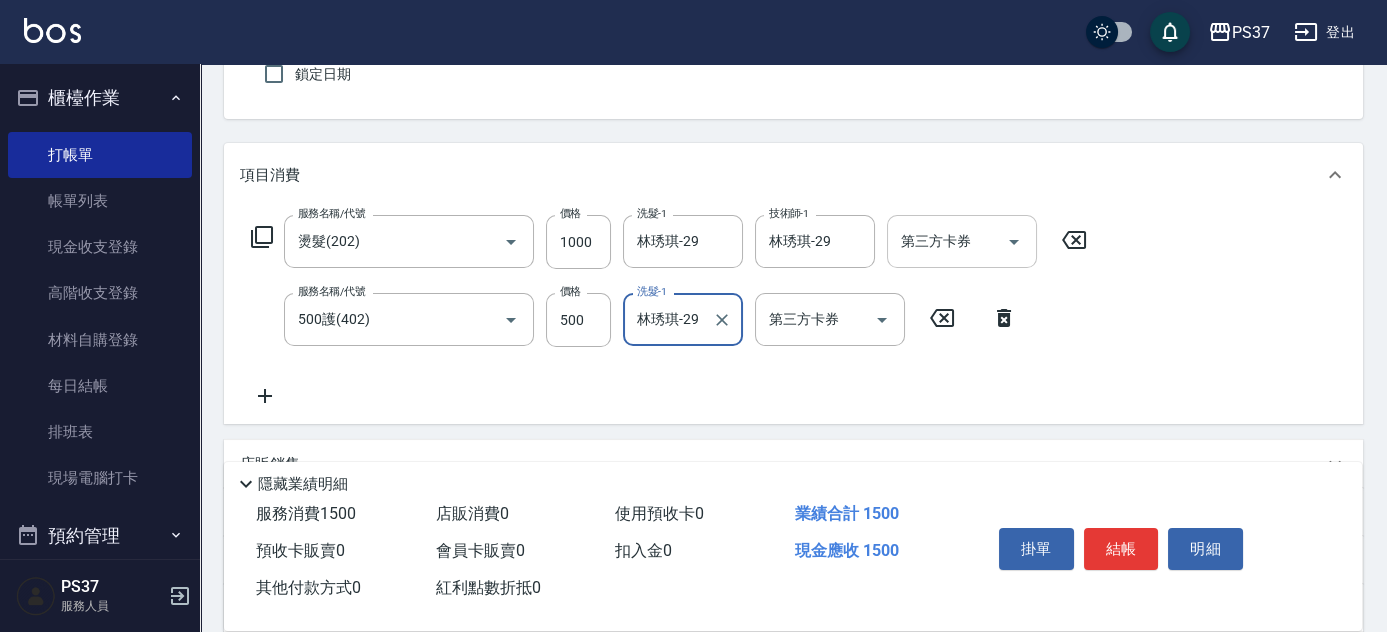 click 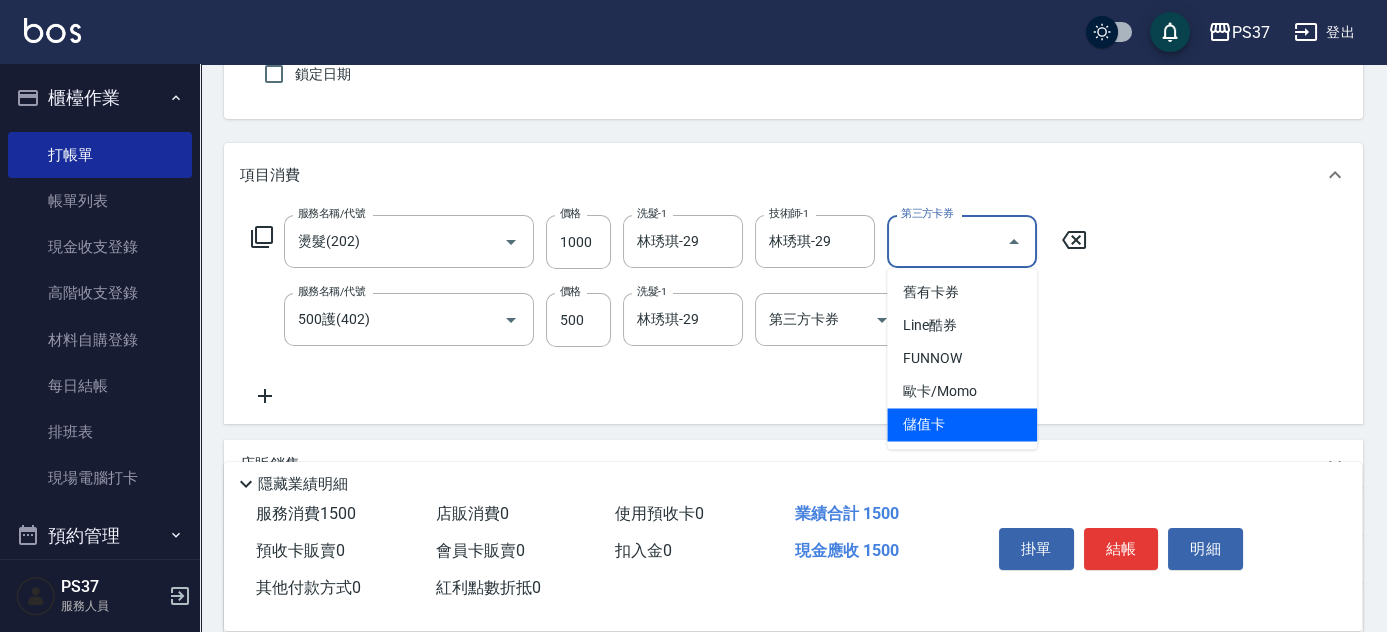 click on "儲值卡" at bounding box center (962, 424) 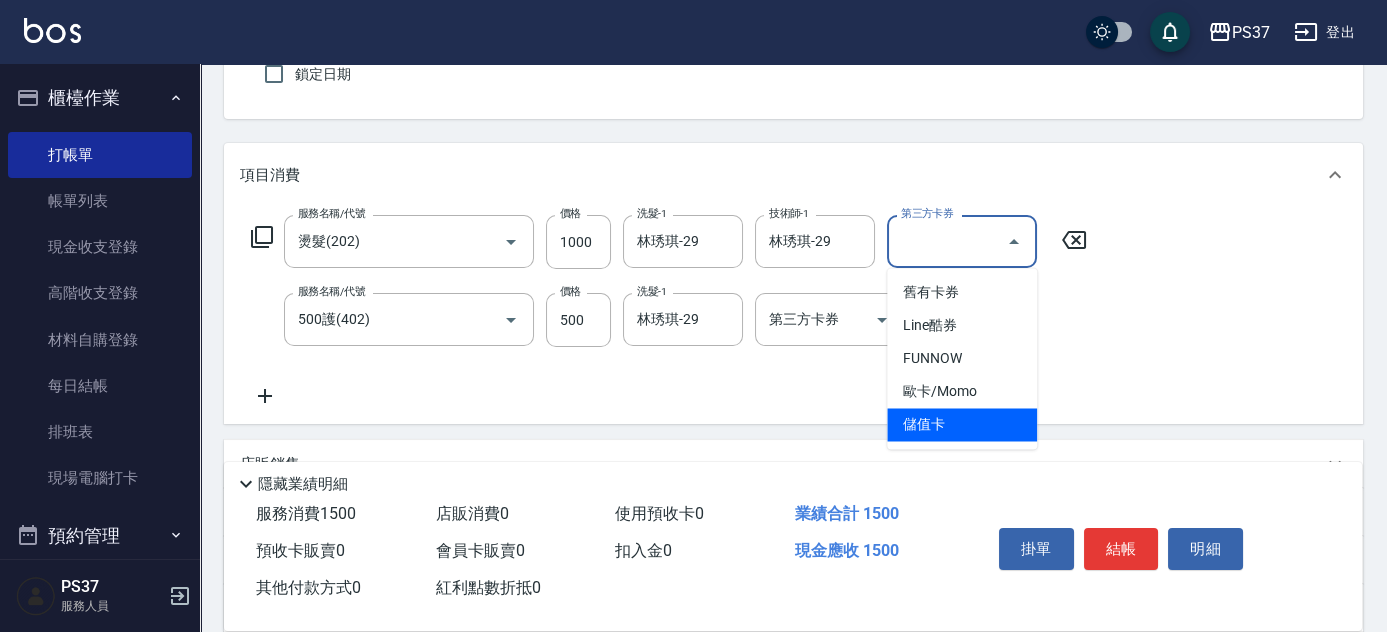 type on "儲值卡" 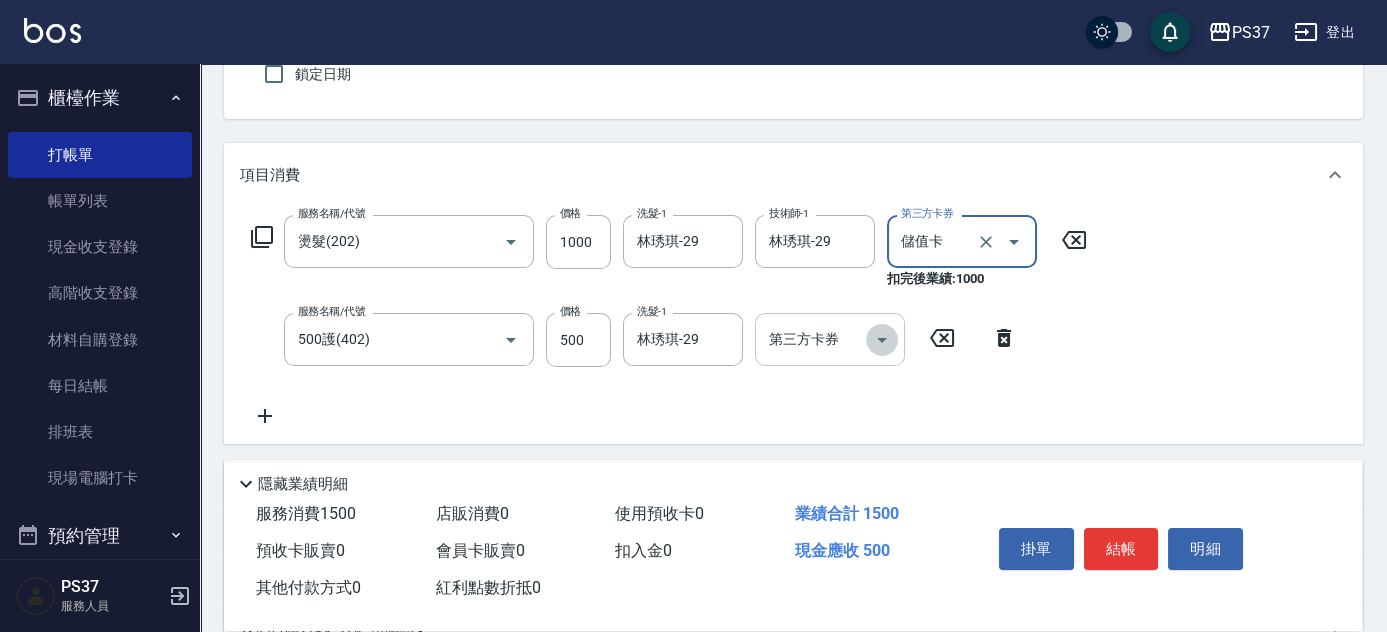 click 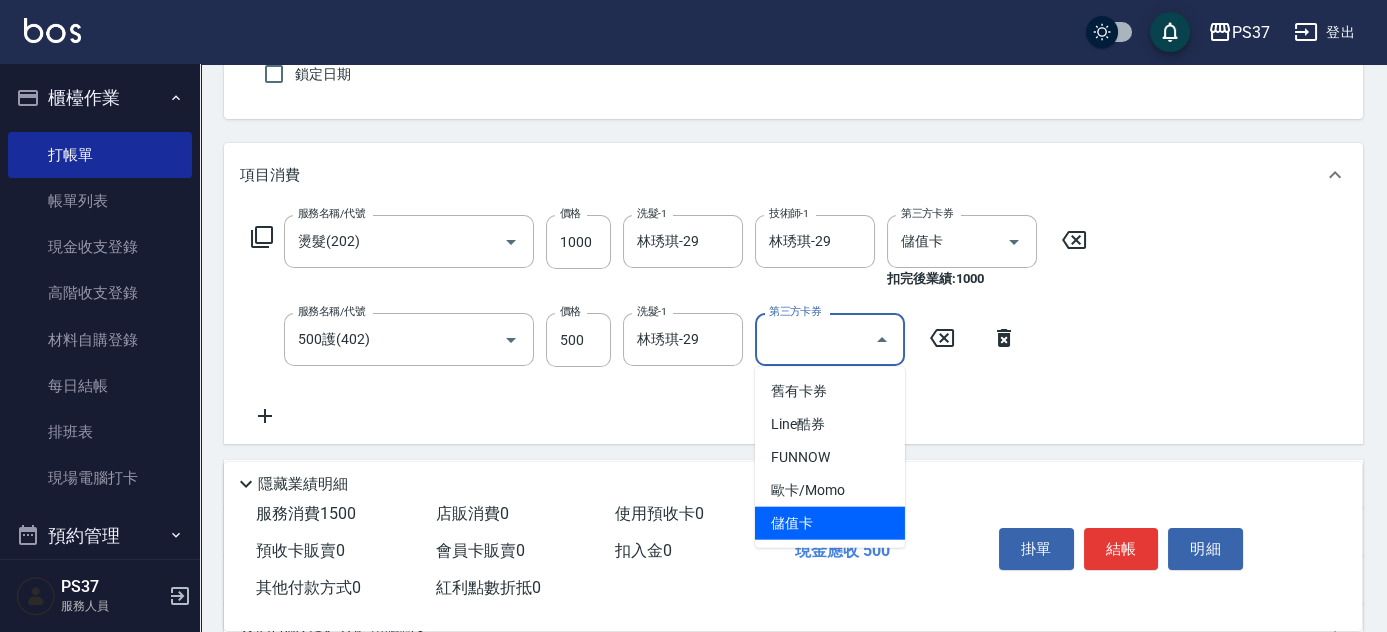 click on "儲值卡" at bounding box center [830, 523] 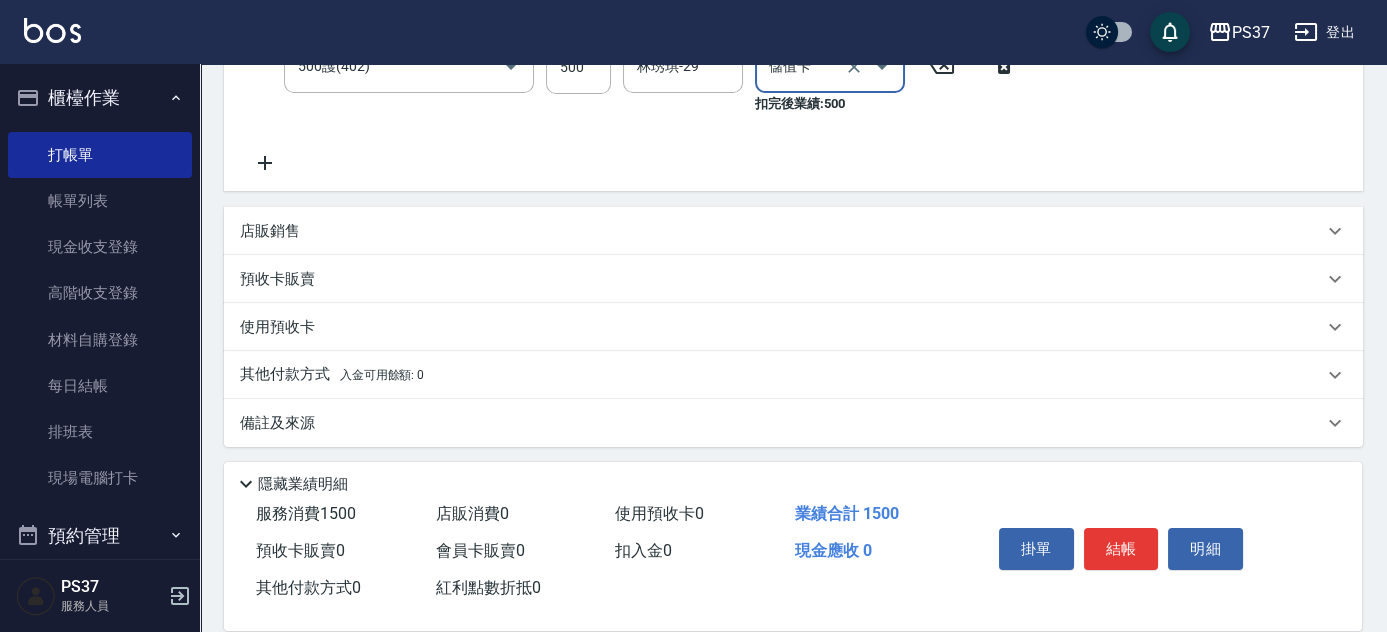 click on "店販銷售" at bounding box center (270, 231) 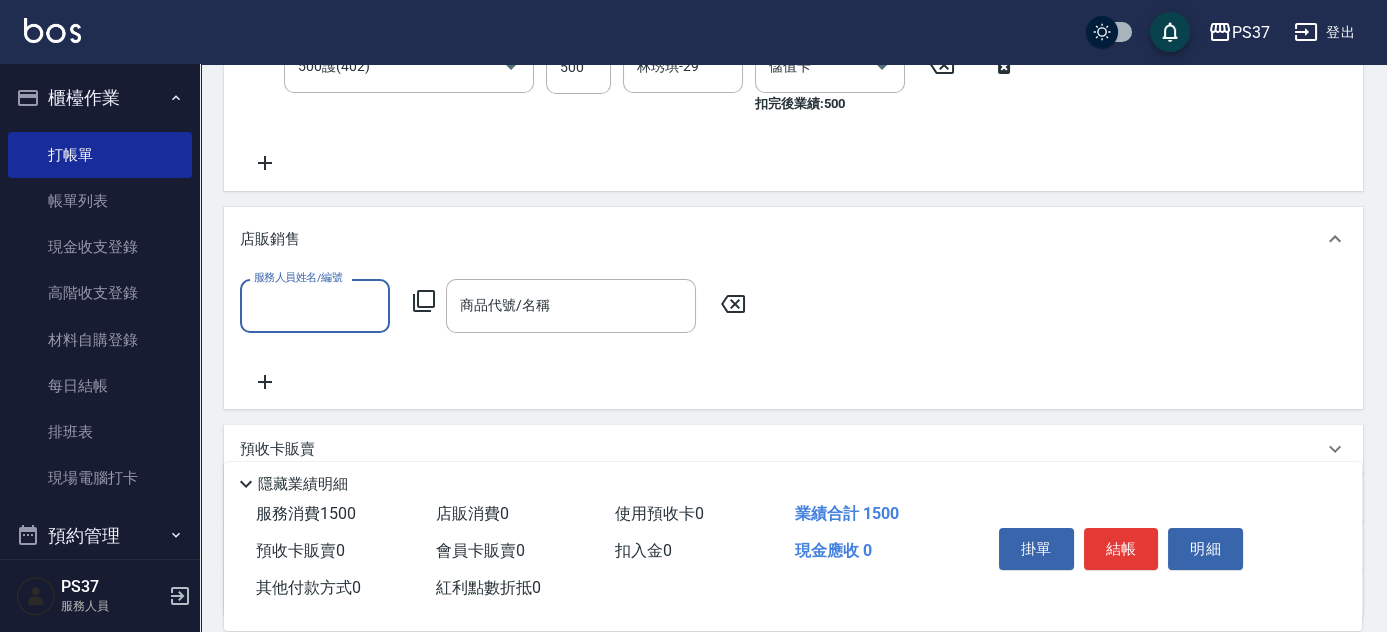 scroll, scrollTop: 0, scrollLeft: 0, axis: both 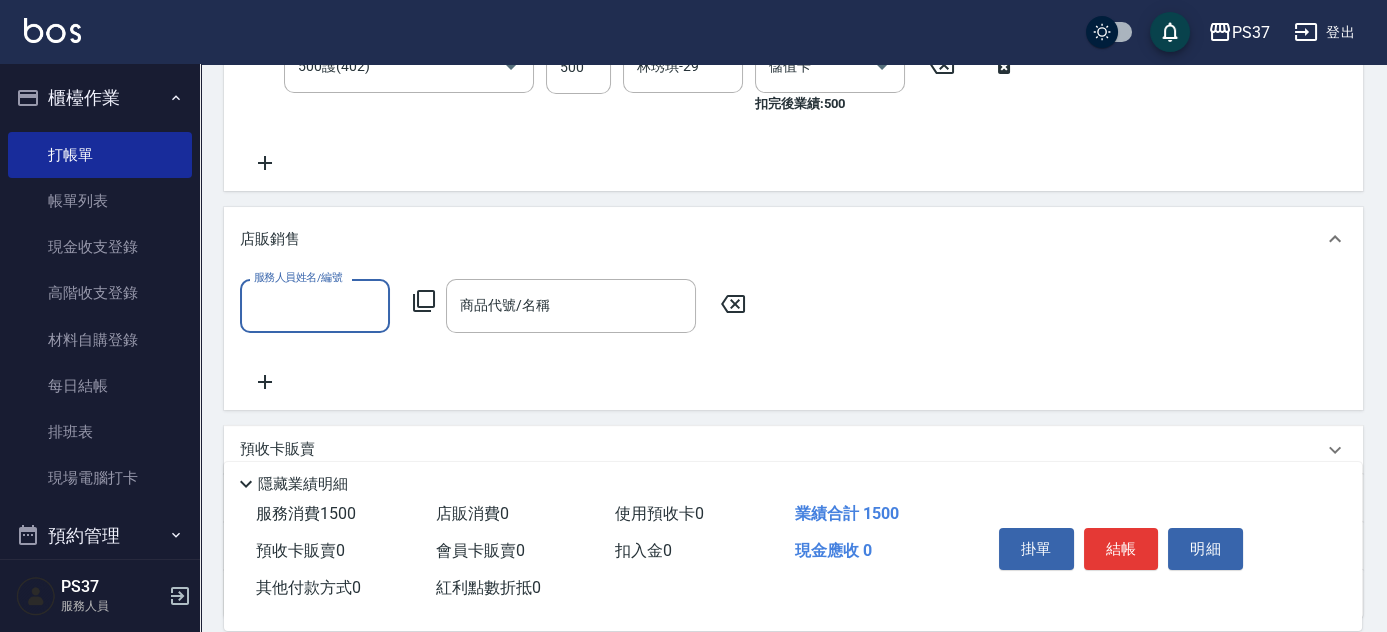 click on "服務人員姓名/編號" at bounding box center (315, 305) 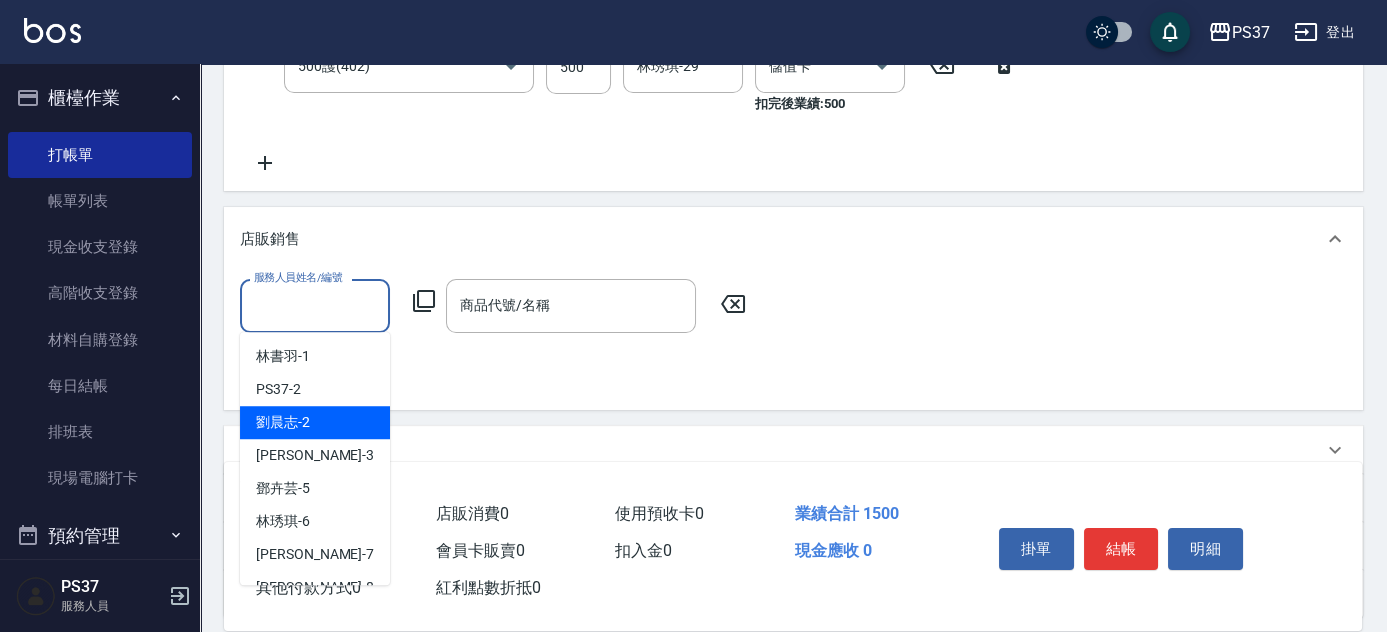 click on "劉晨志 -2" at bounding box center (315, 422) 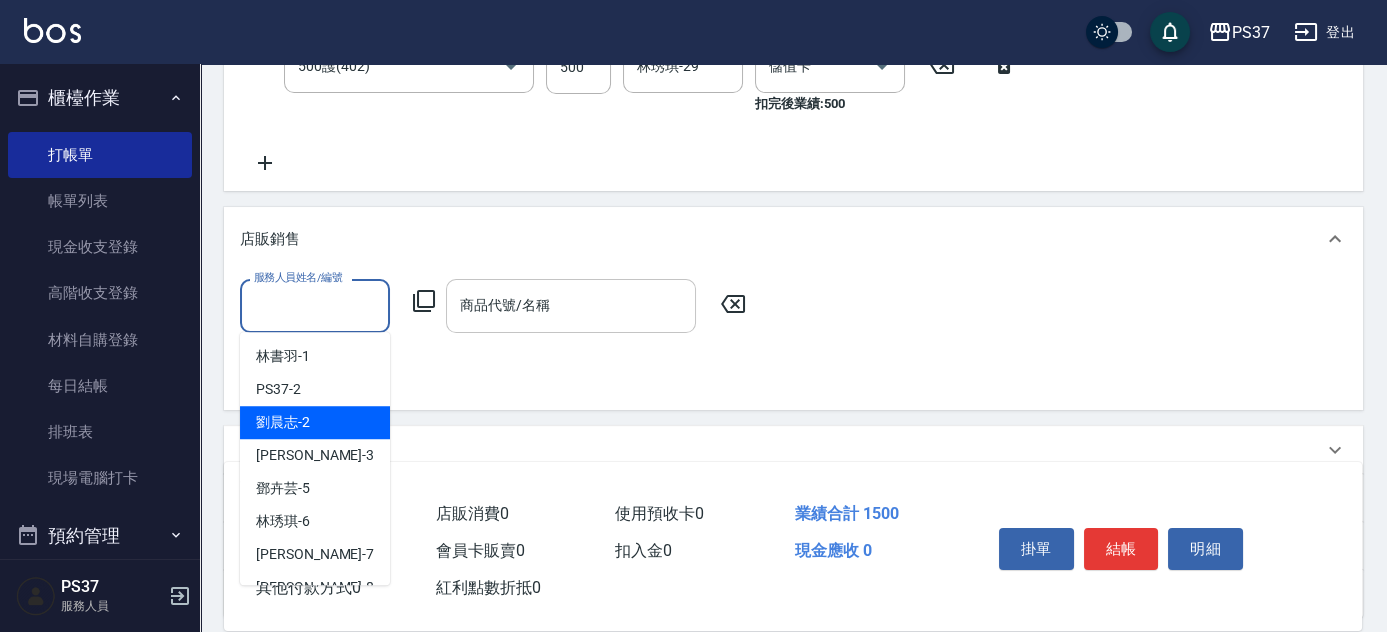 type on "劉晨志-2" 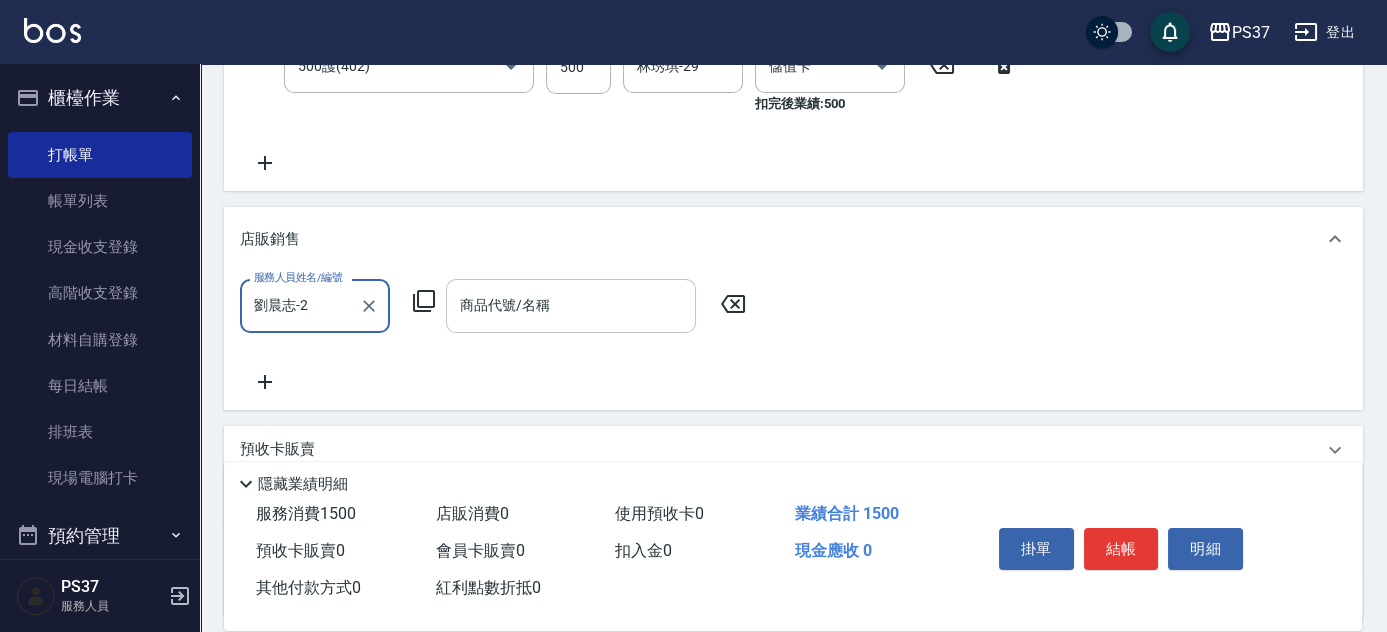 click on "商品代號/名稱" at bounding box center [571, 305] 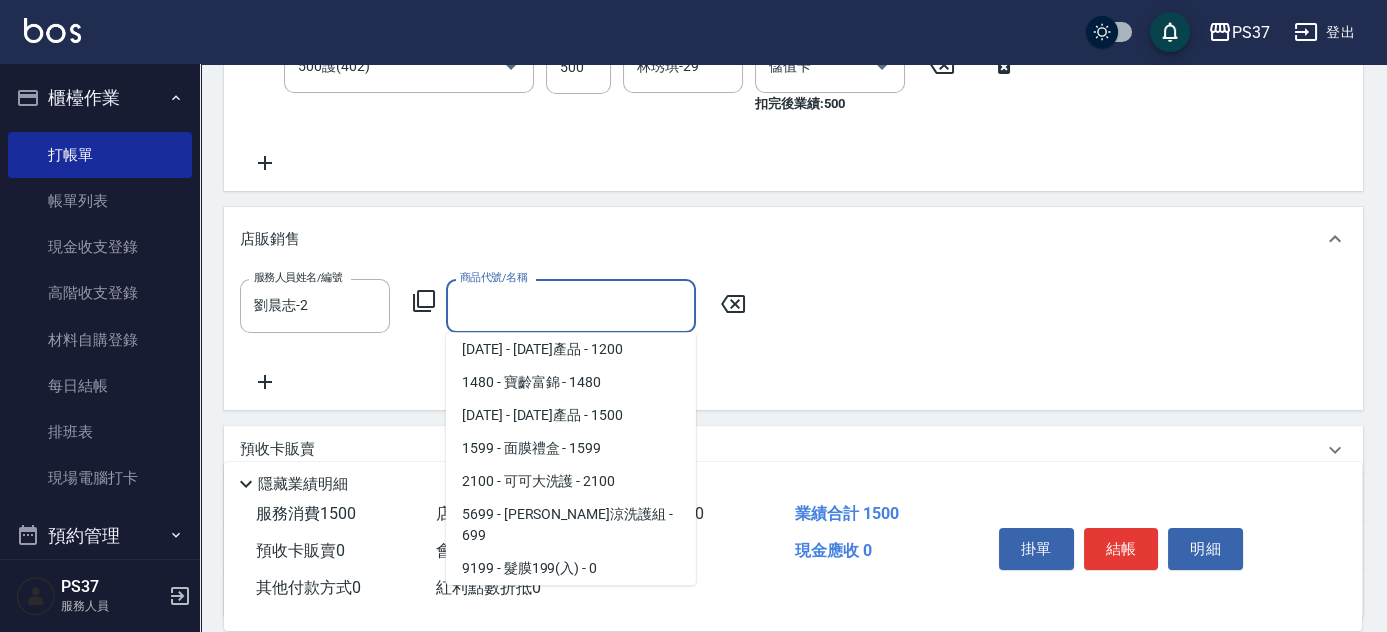 scroll, scrollTop: 727, scrollLeft: 0, axis: vertical 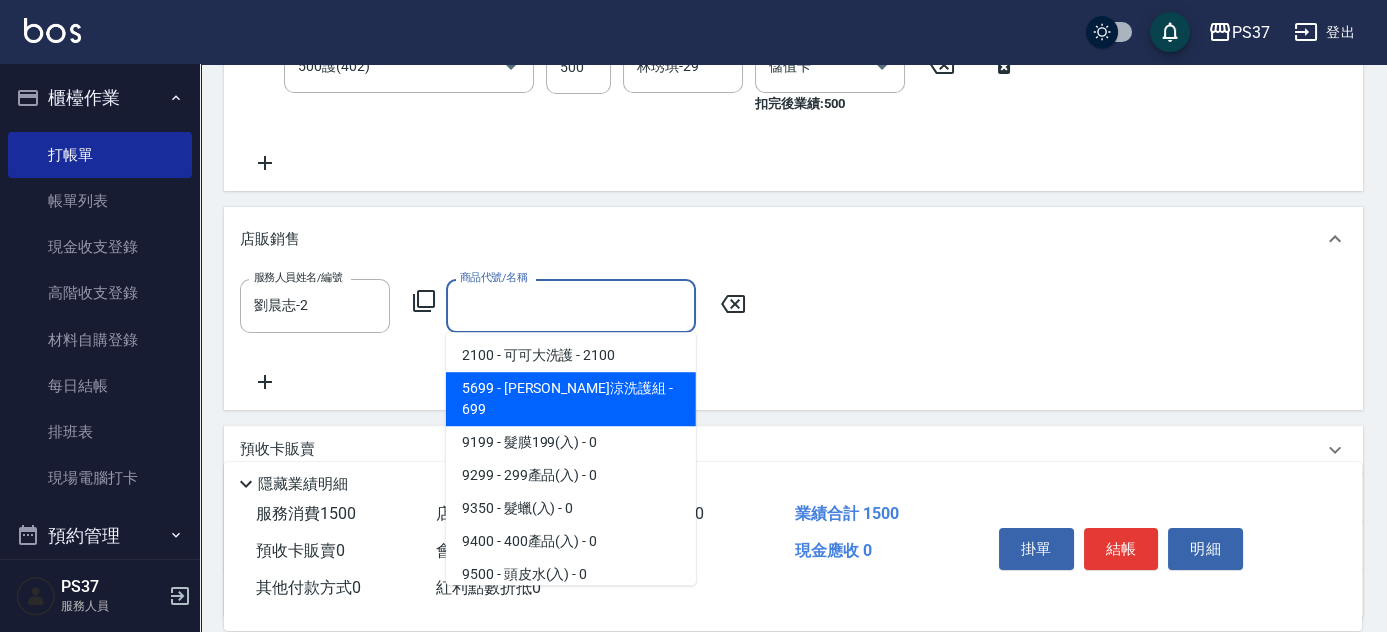 click on "5699 - [PERSON_NAME]涼洗護組 - 699" at bounding box center (571, 399) 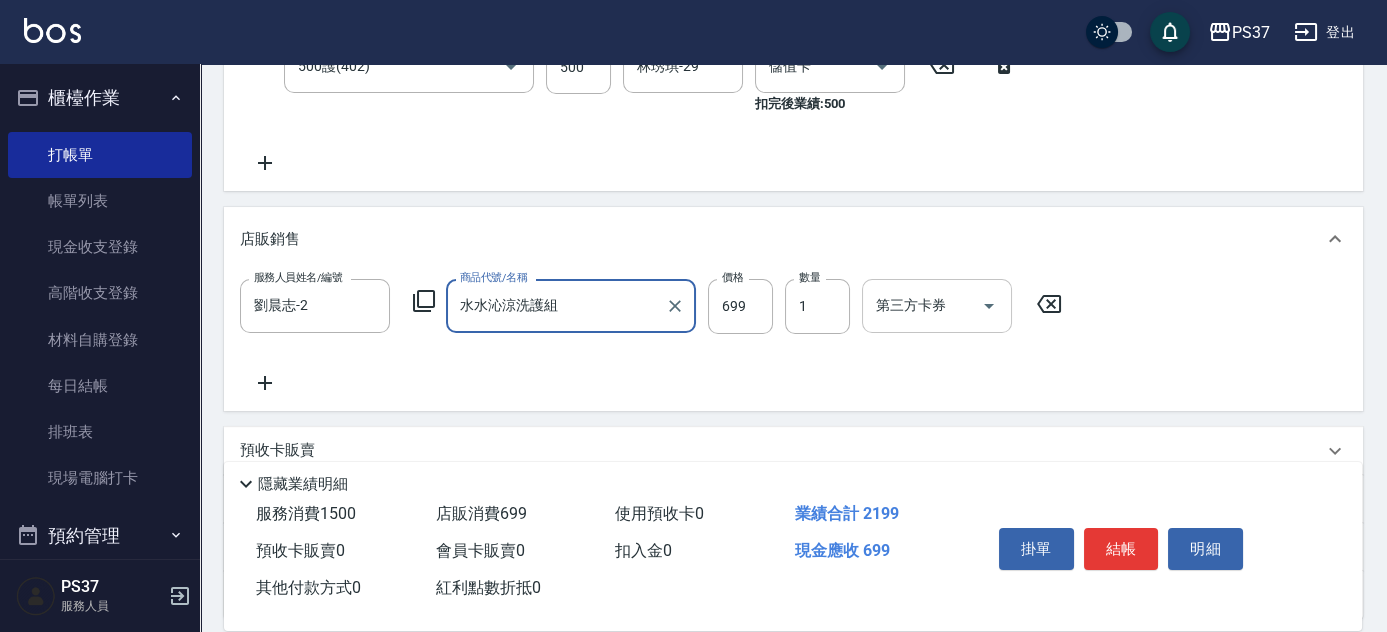 click 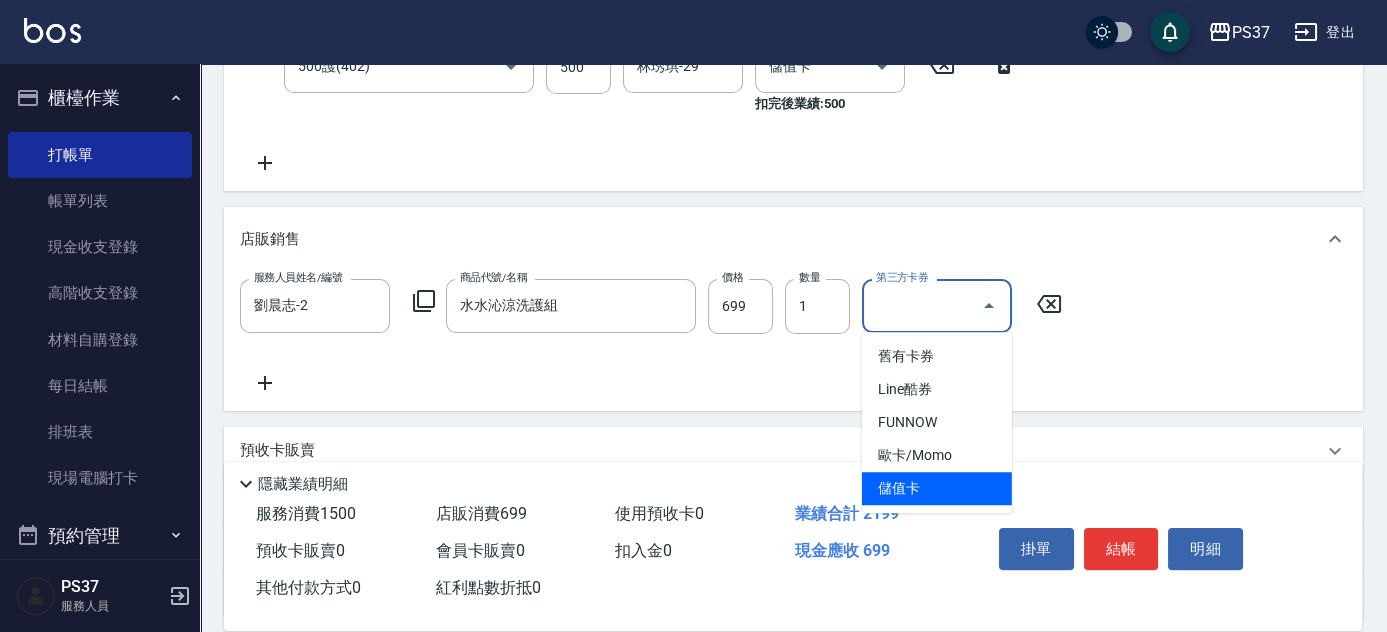 click on "儲值卡" at bounding box center [937, 488] 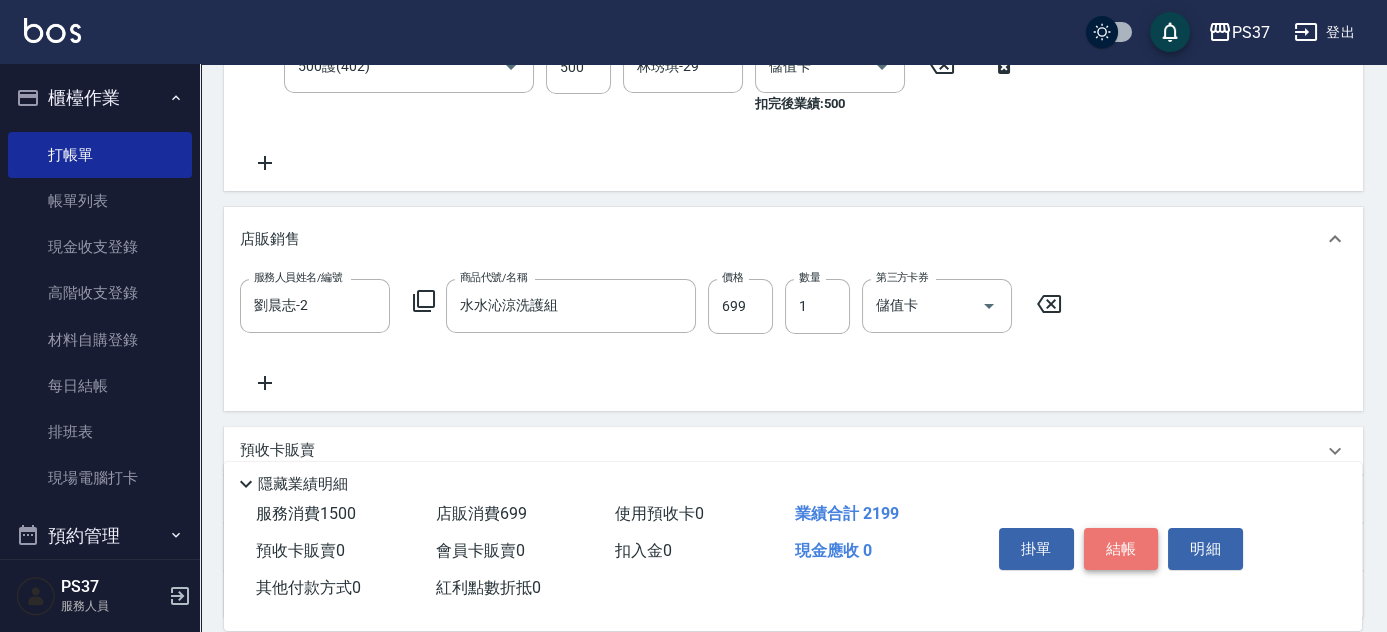 click on "結帳" at bounding box center [1121, 549] 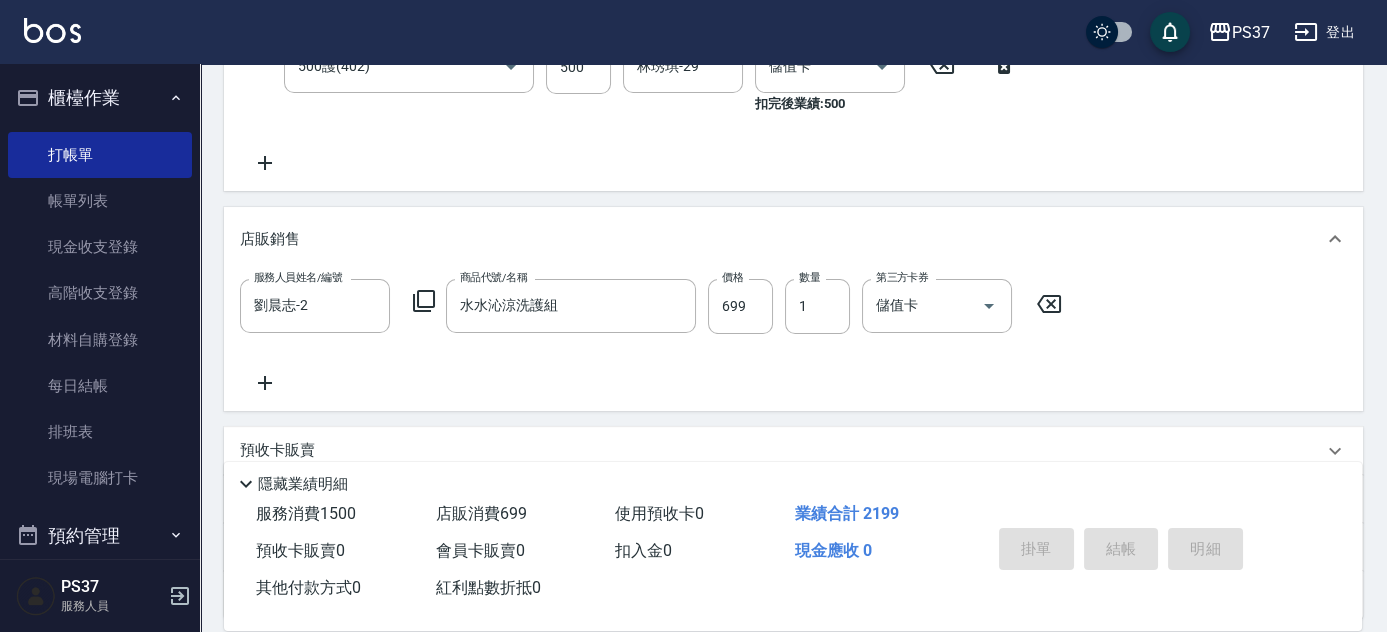 type on "[DATE] 19:31" 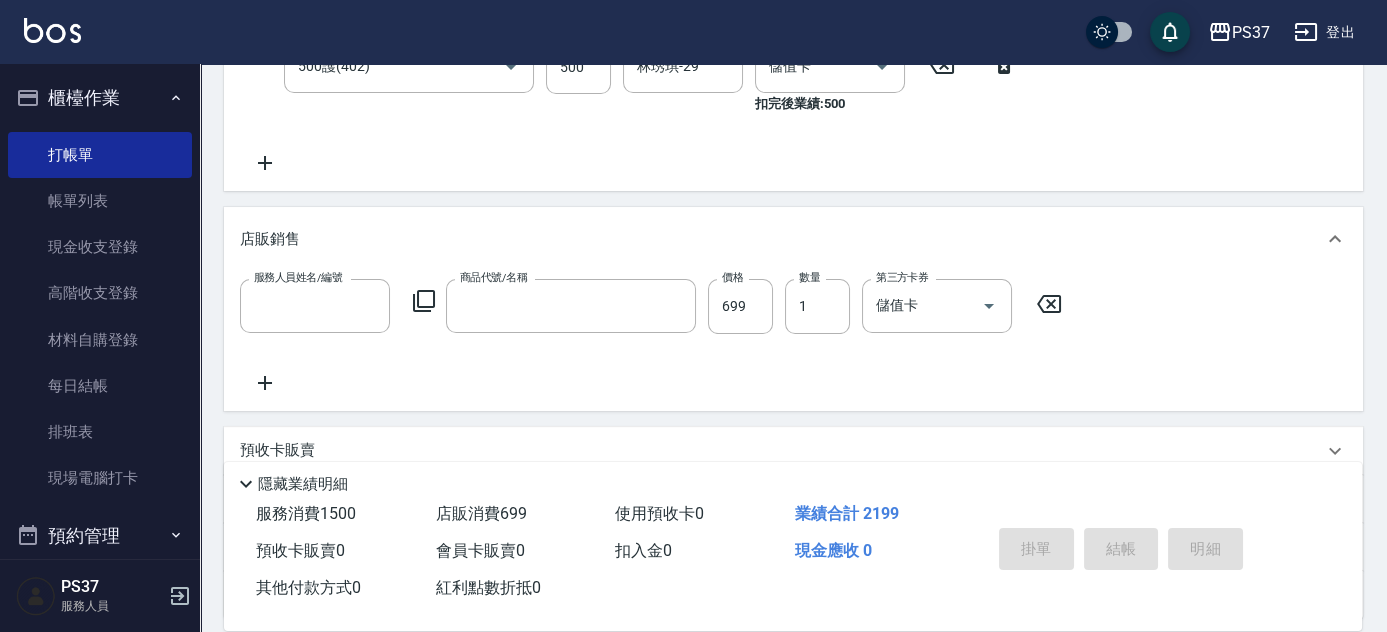 scroll, scrollTop: 0, scrollLeft: 0, axis: both 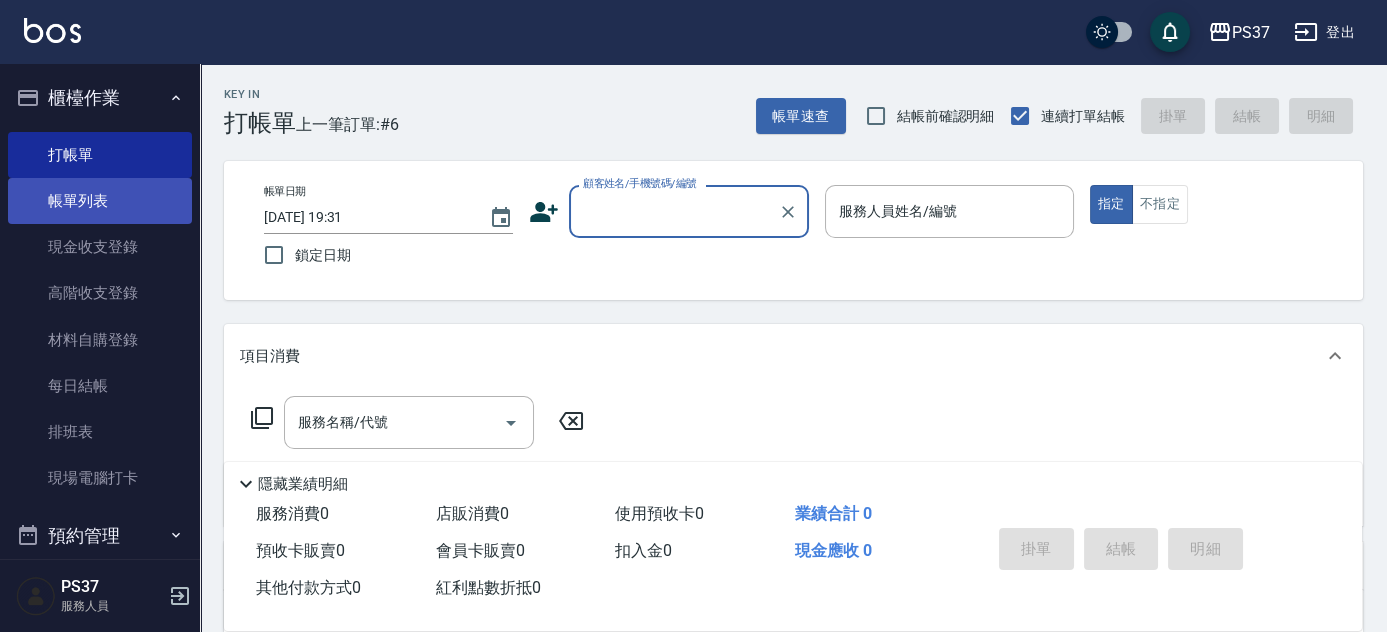 click on "帳單列表" at bounding box center [100, 201] 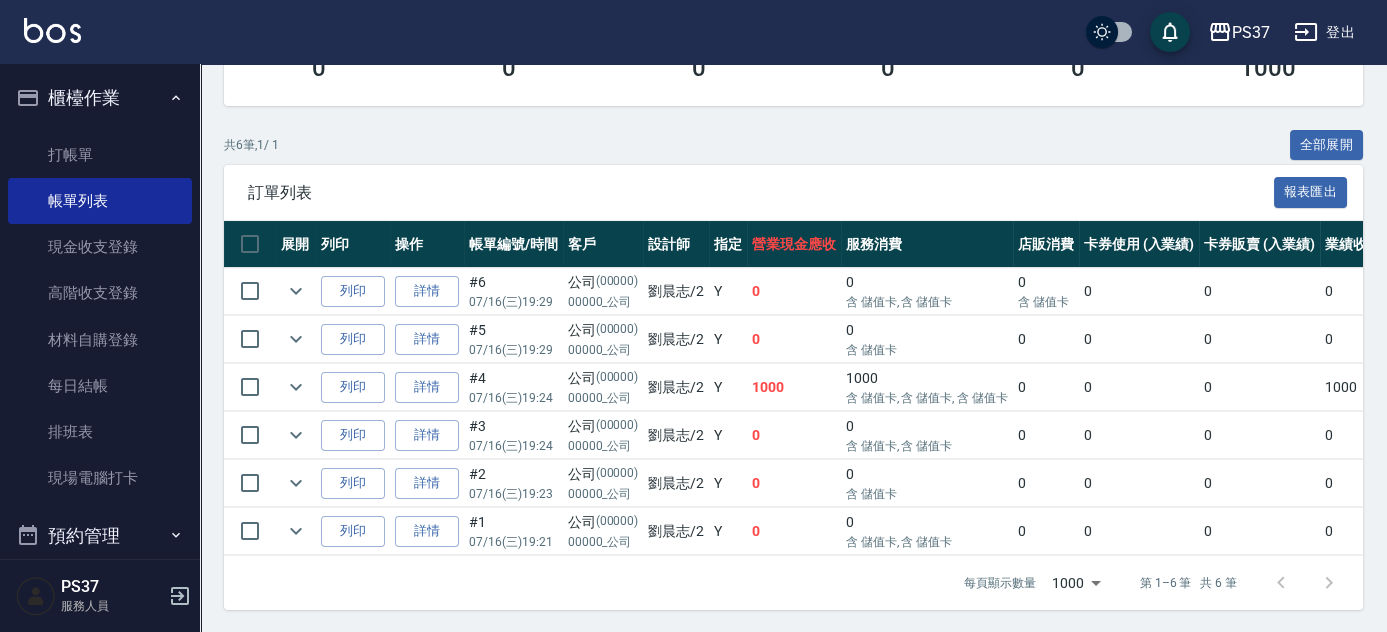scroll, scrollTop: 409, scrollLeft: 0, axis: vertical 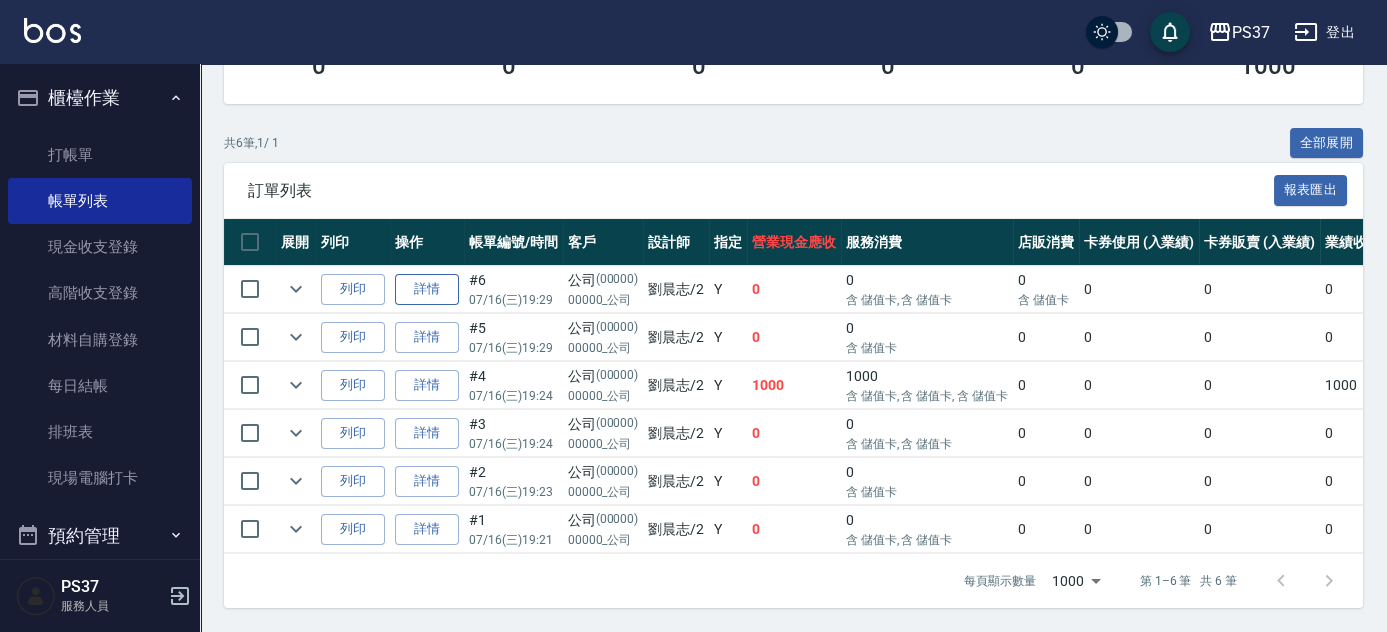 click on "詳情" at bounding box center [427, 289] 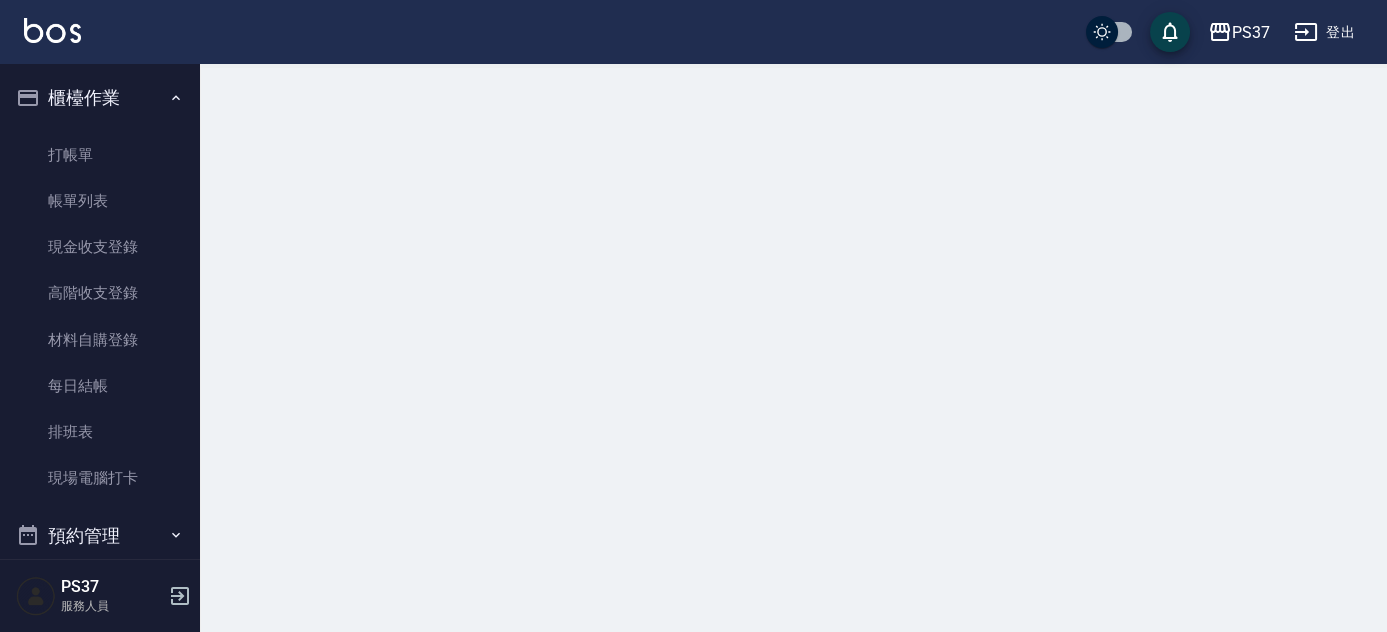scroll, scrollTop: 0, scrollLeft: 0, axis: both 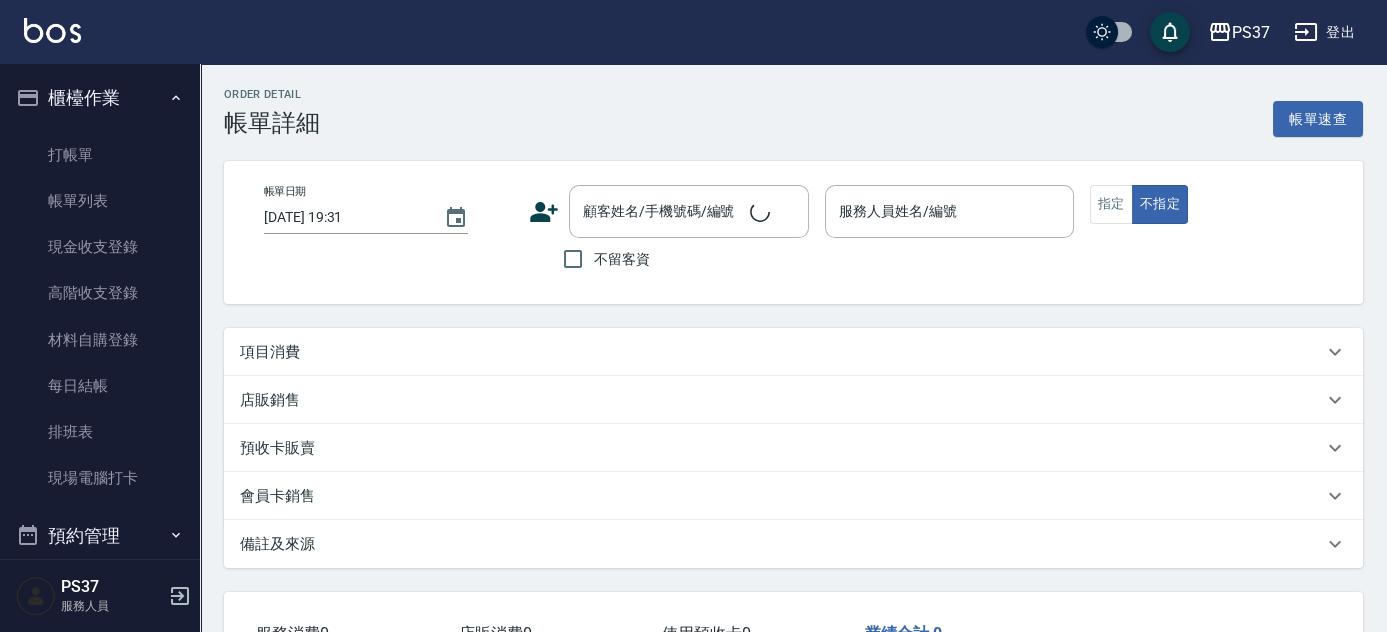 type on "[DATE] 19:29" 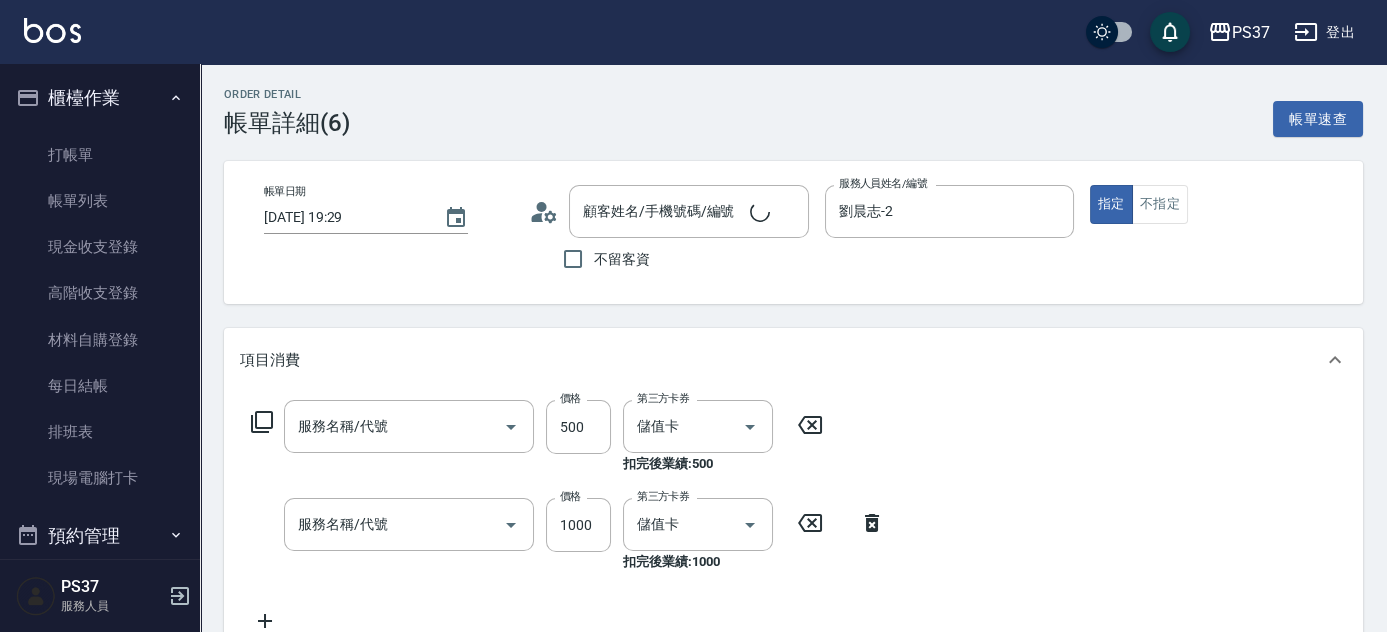 scroll, scrollTop: 0, scrollLeft: 0, axis: both 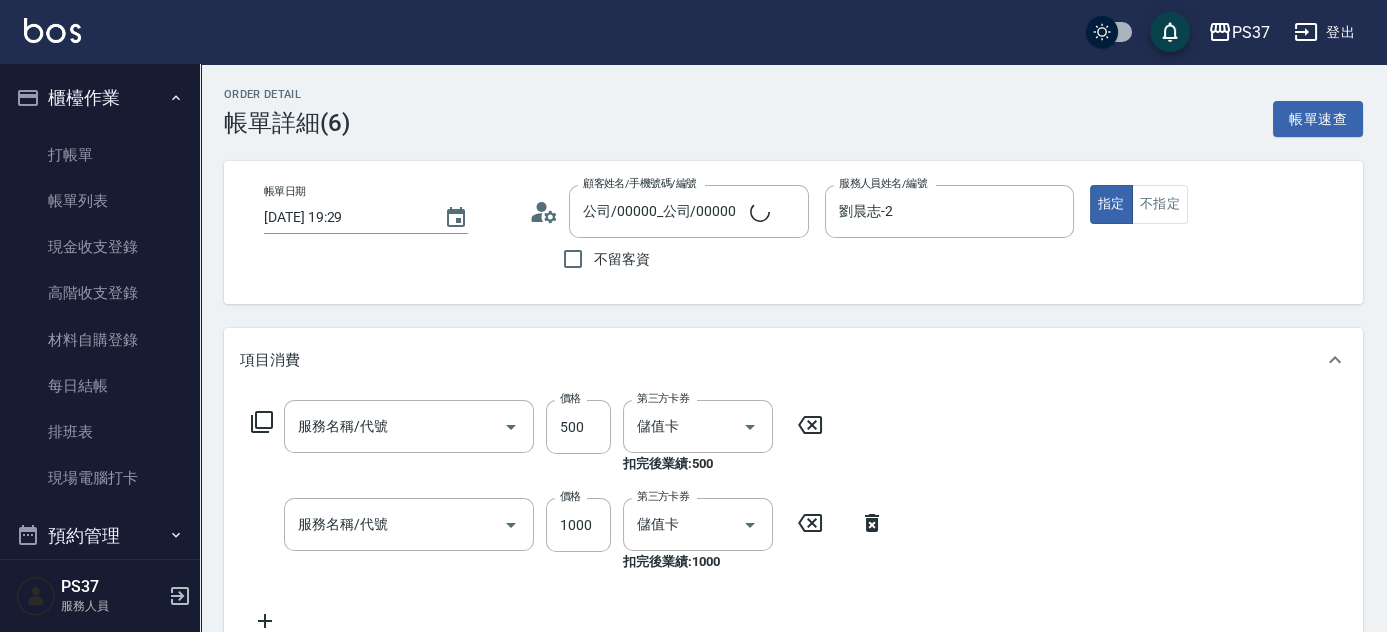 type on "500護(402)" 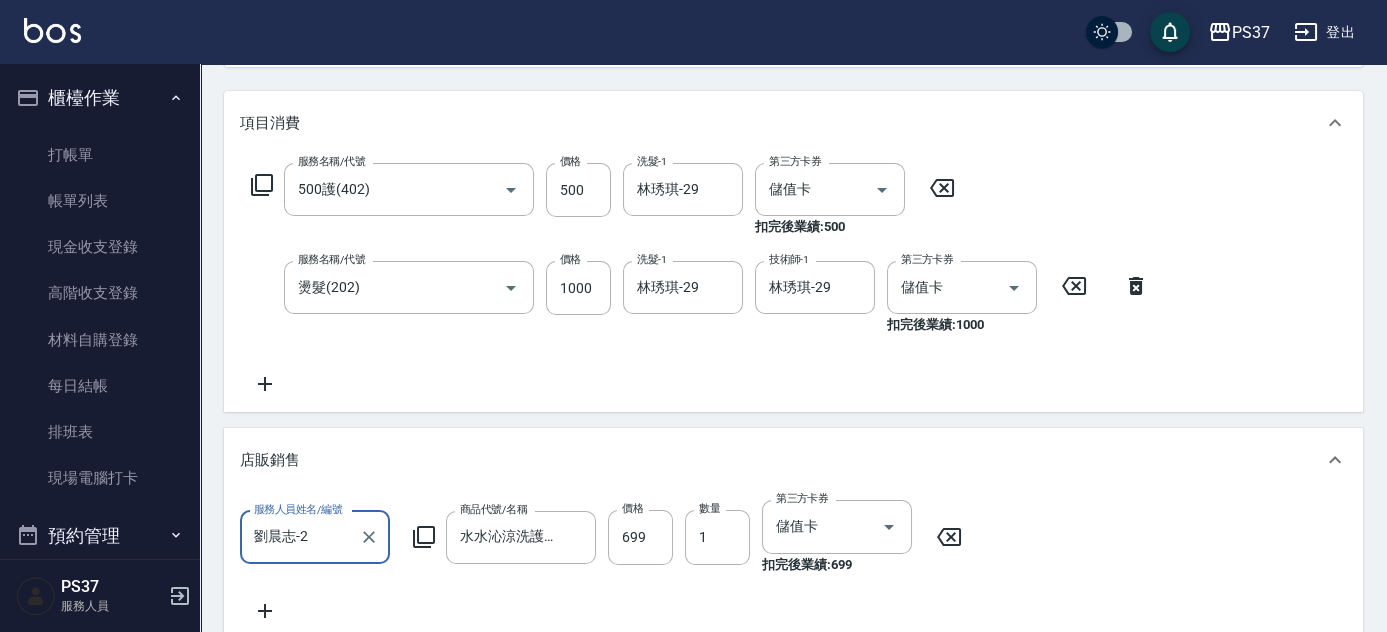 scroll, scrollTop: 272, scrollLeft: 0, axis: vertical 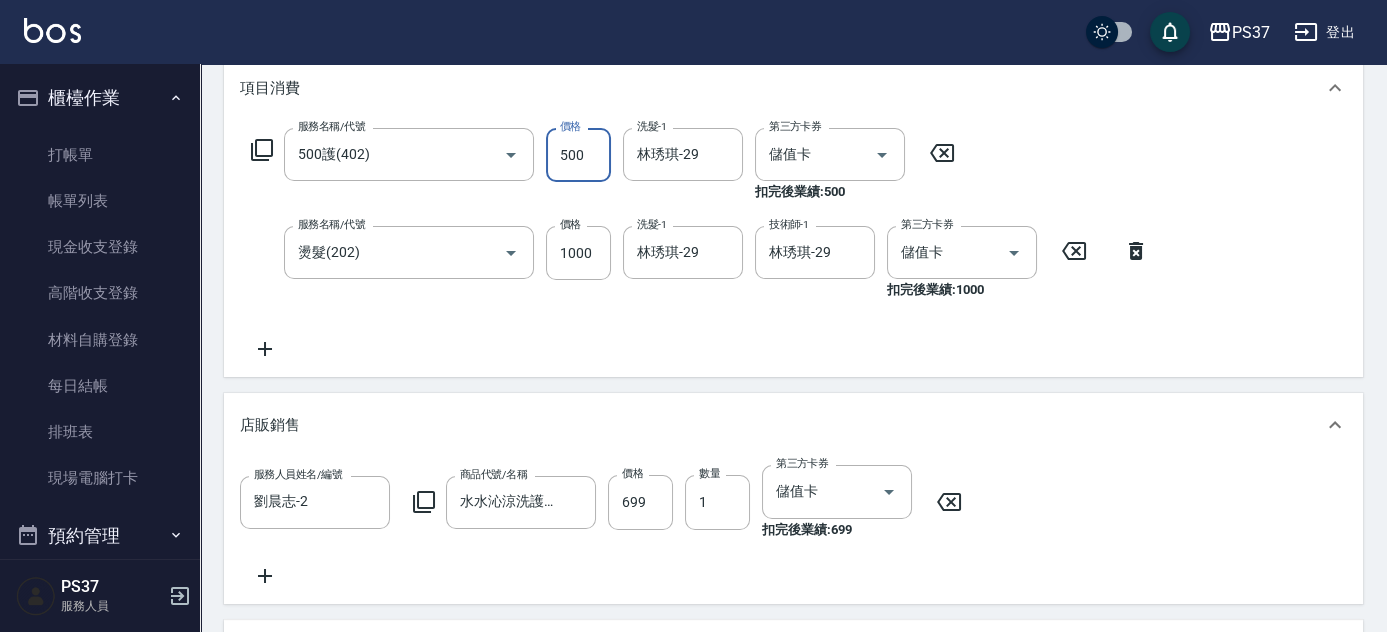 click on "500" at bounding box center [578, 155] 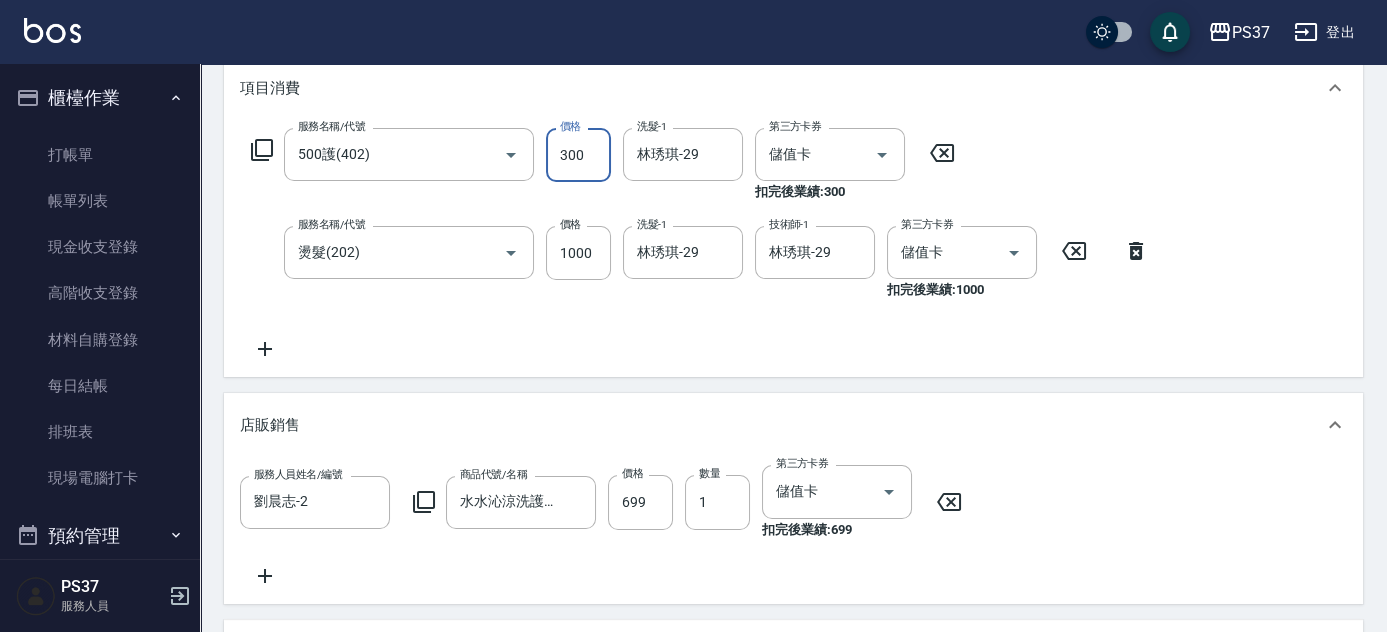 type on "300" 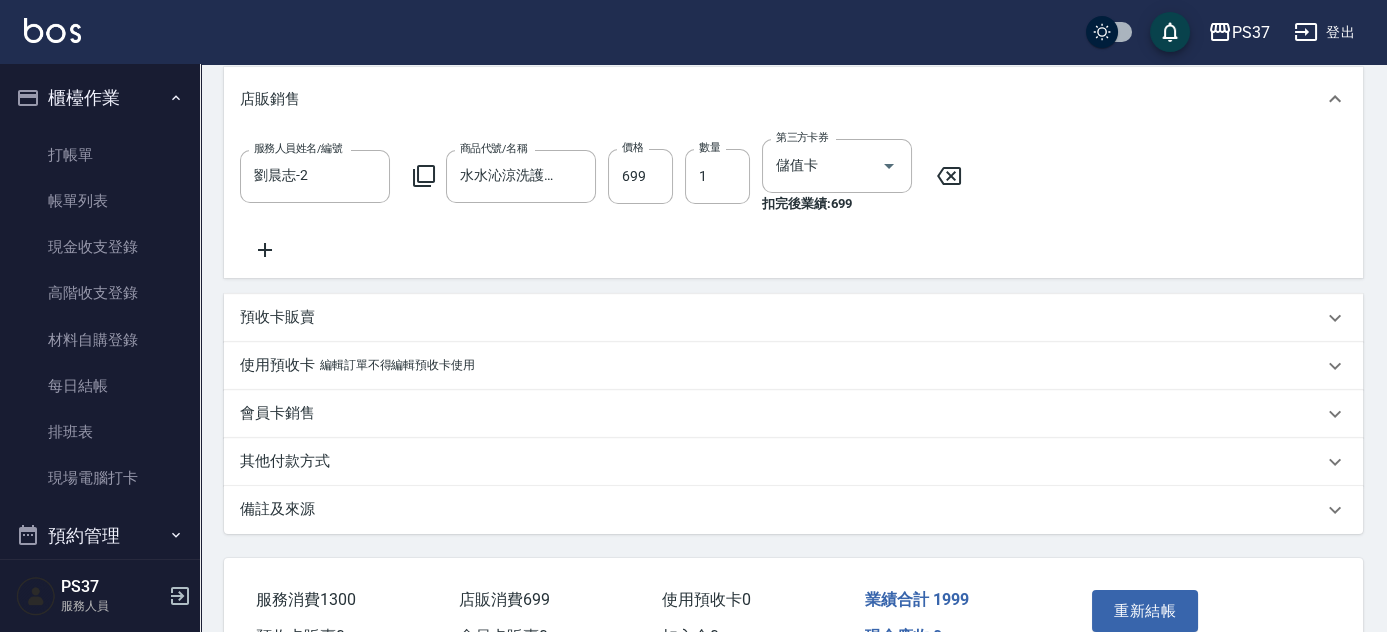 scroll, scrollTop: 727, scrollLeft: 0, axis: vertical 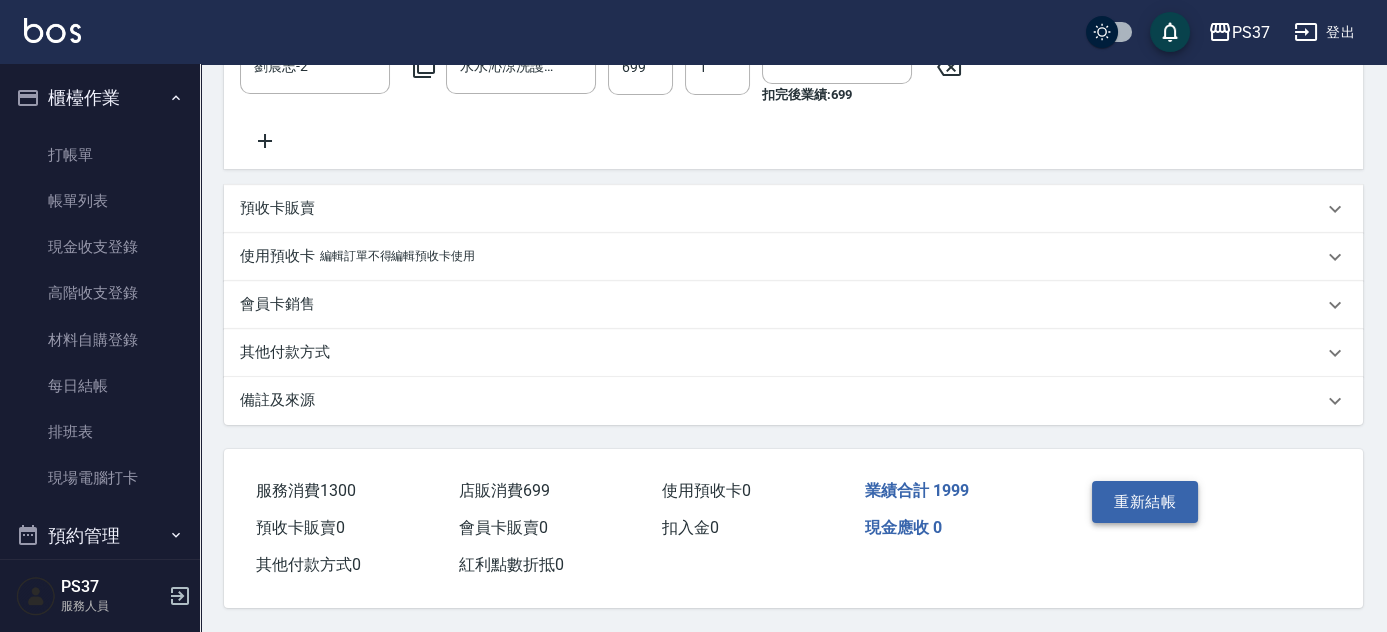 click on "重新結帳" at bounding box center (1145, 502) 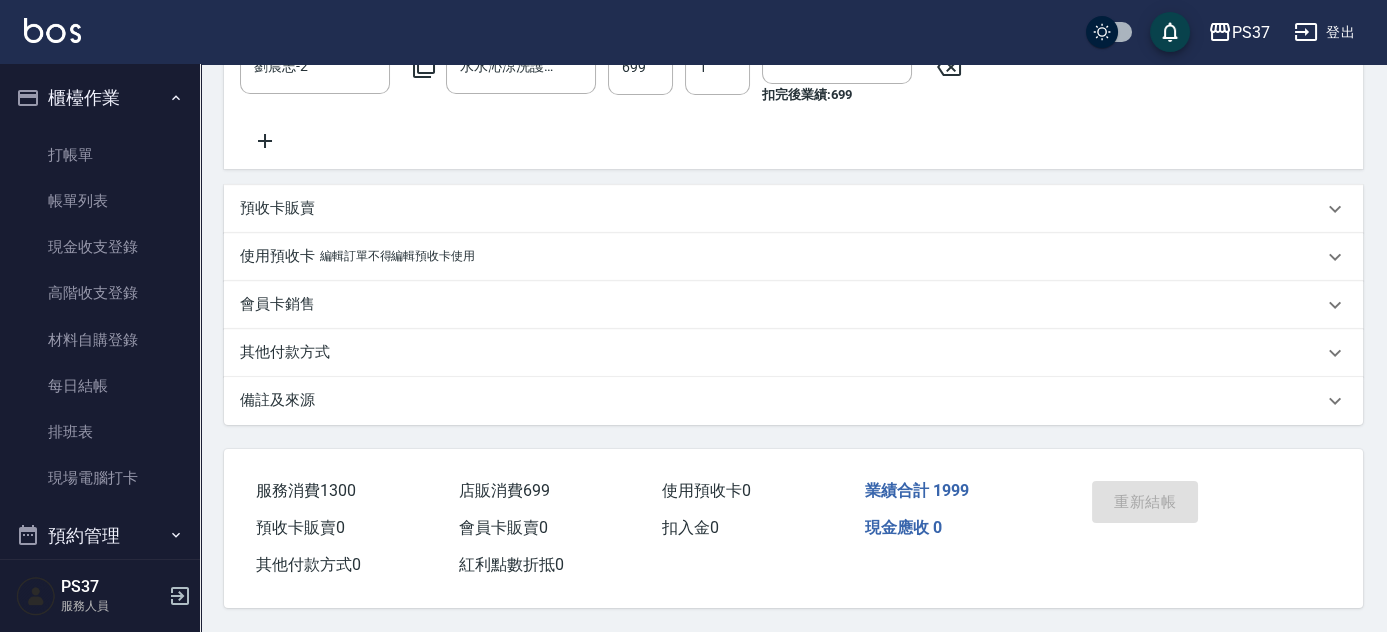 scroll, scrollTop: 0, scrollLeft: 0, axis: both 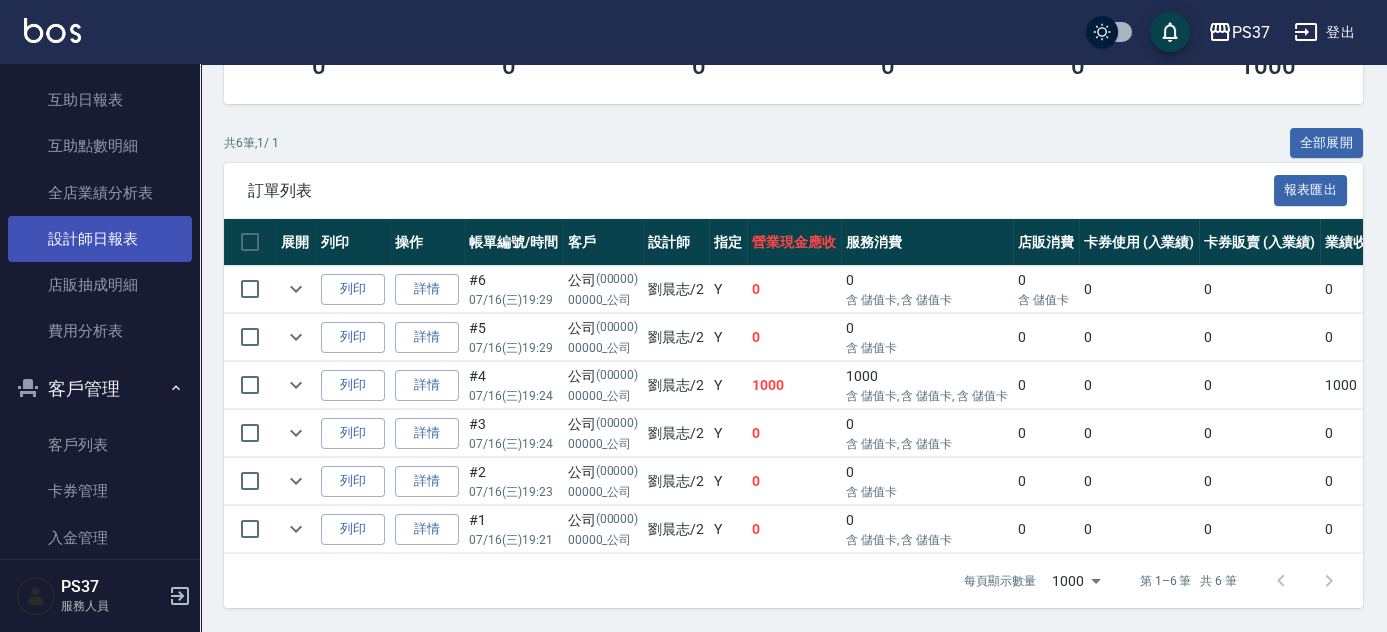 click on "設計師日報表" at bounding box center (100, 239) 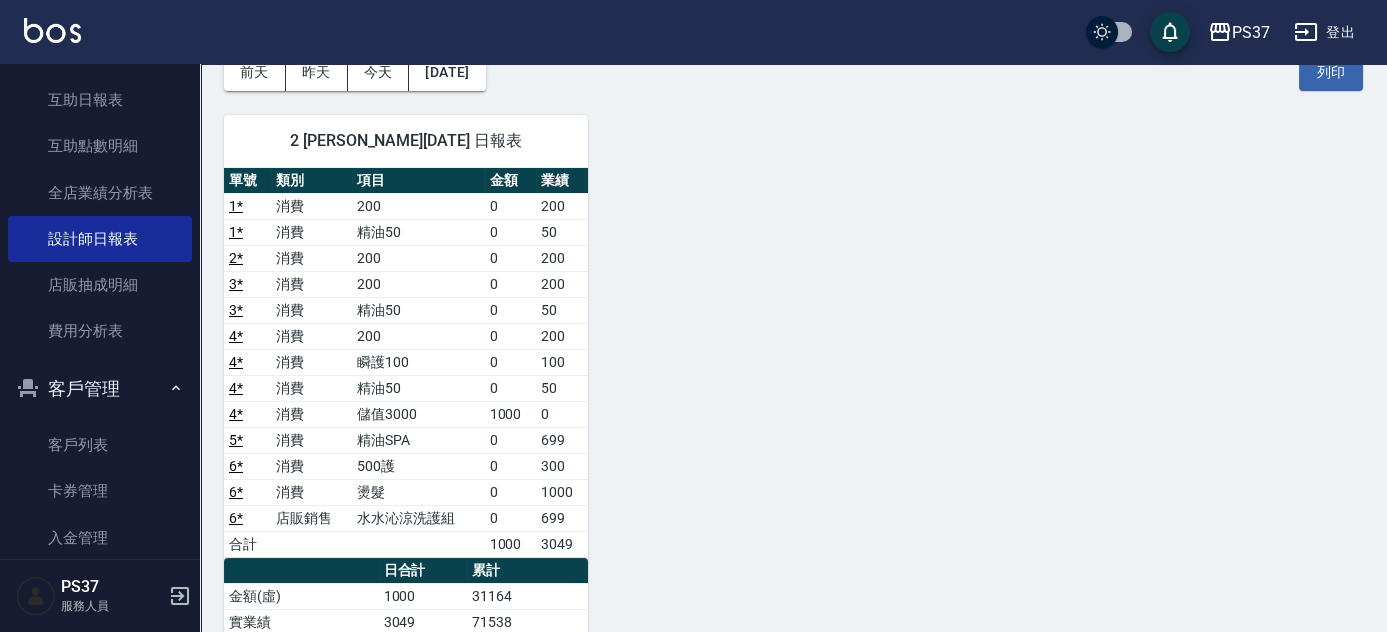 scroll, scrollTop: 149, scrollLeft: 0, axis: vertical 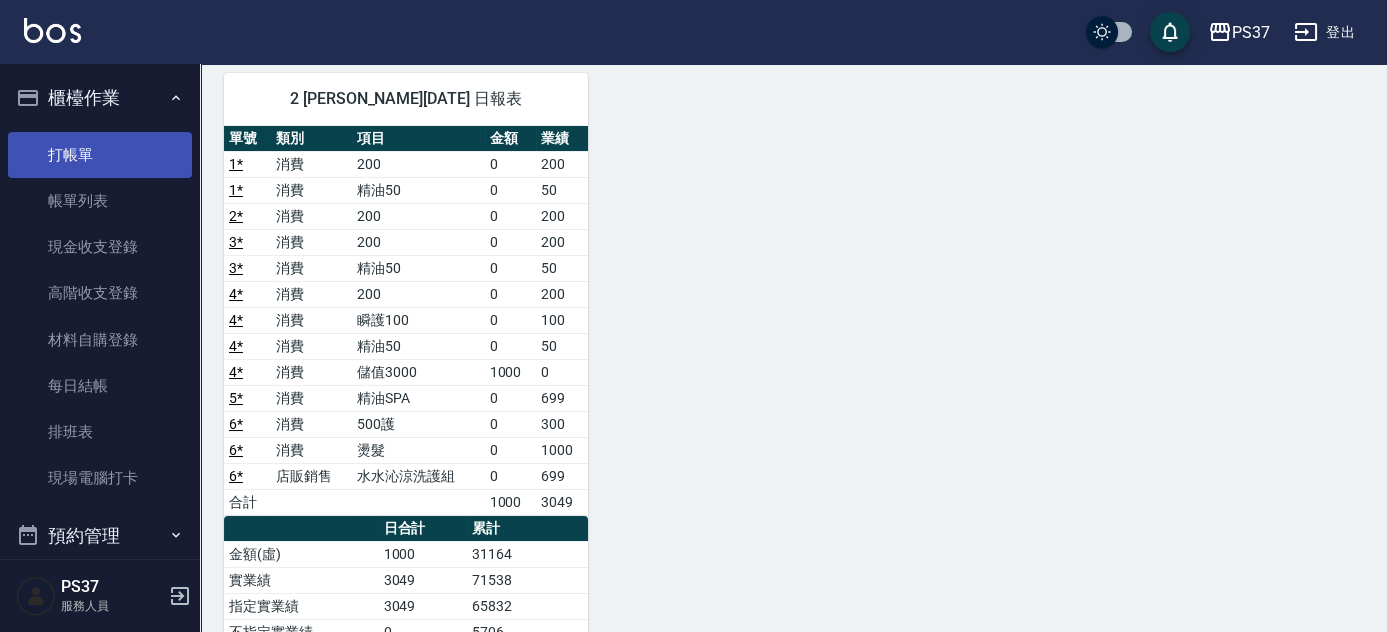 click on "打帳單" at bounding box center [100, 155] 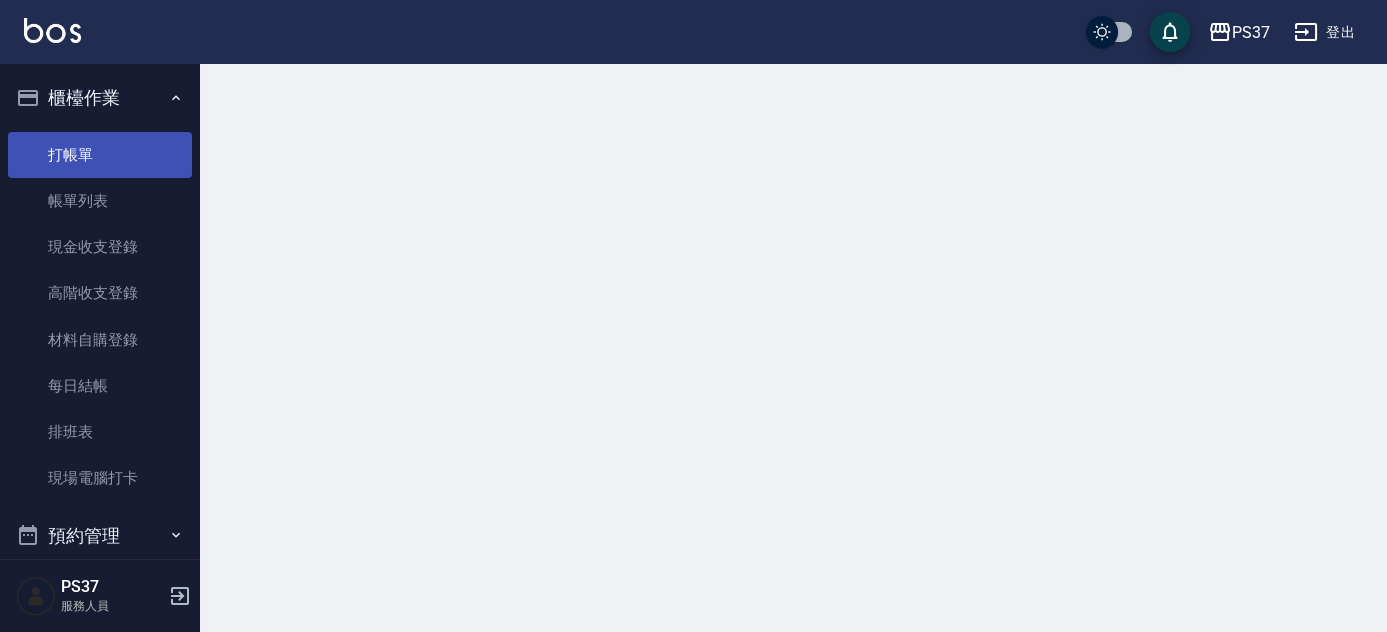 scroll, scrollTop: 0, scrollLeft: 0, axis: both 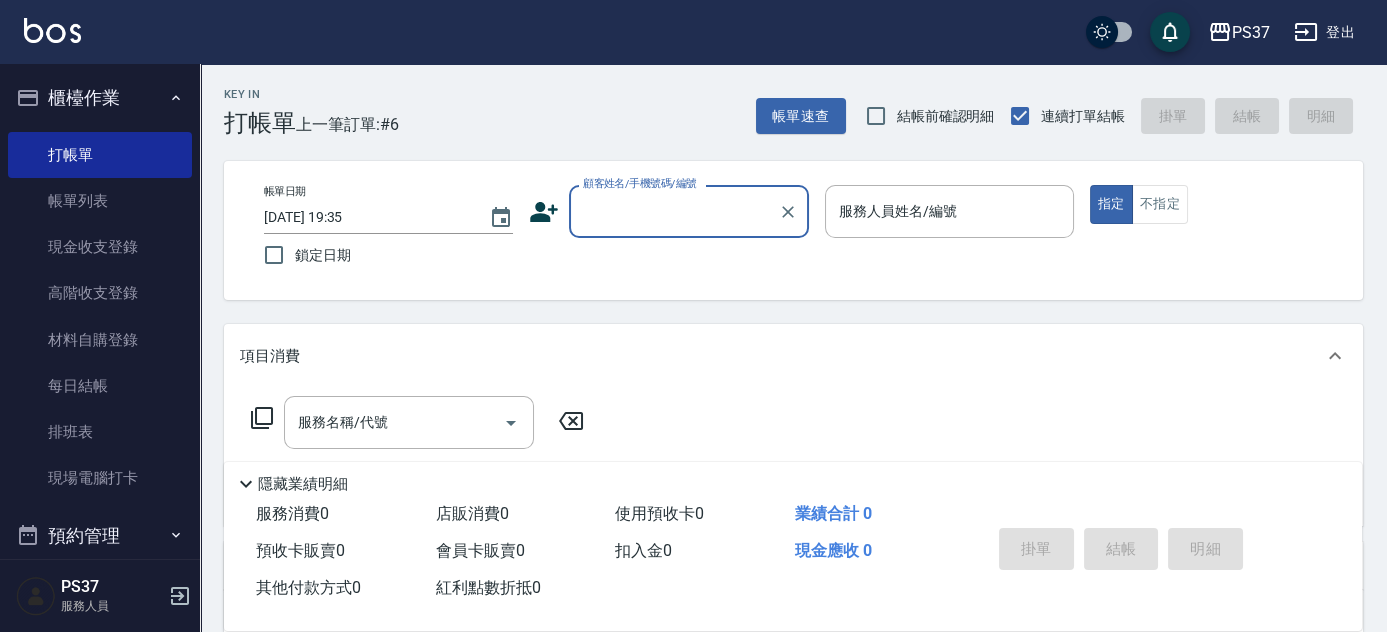 click on "顧客姓名/手機號碼/編號" at bounding box center (674, 211) 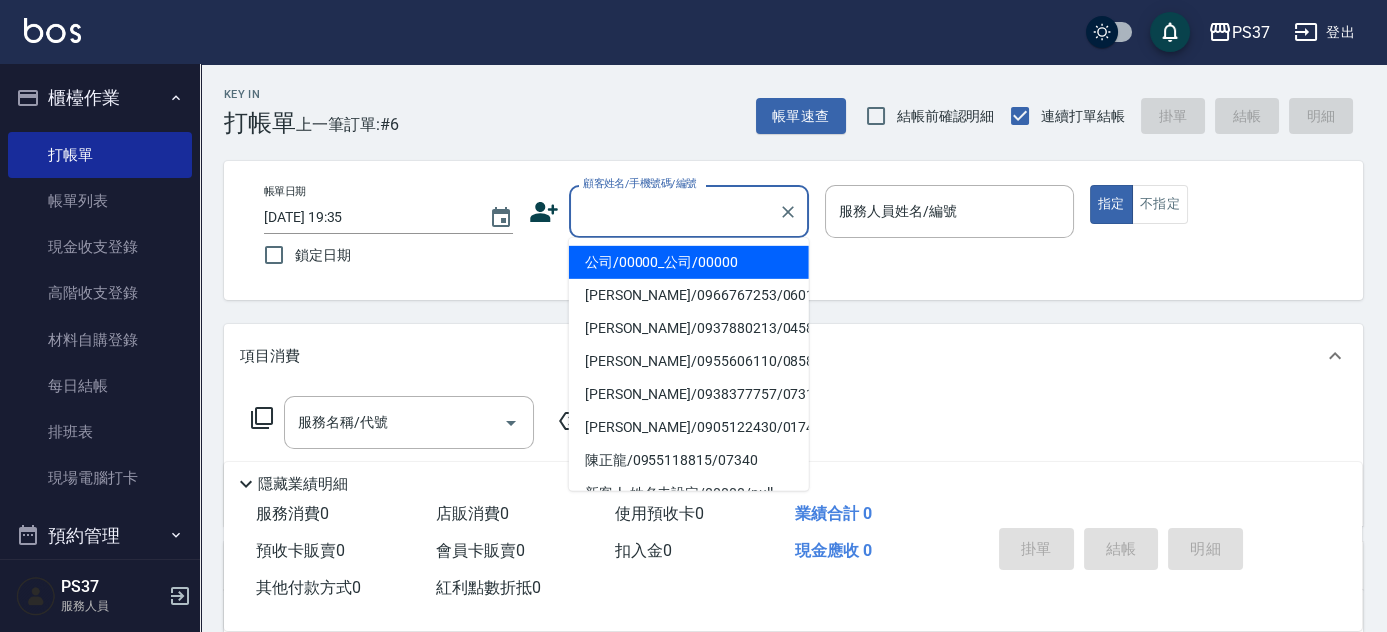 drag, startPoint x: 663, startPoint y: 263, endPoint x: 865, endPoint y: 240, distance: 203.30519 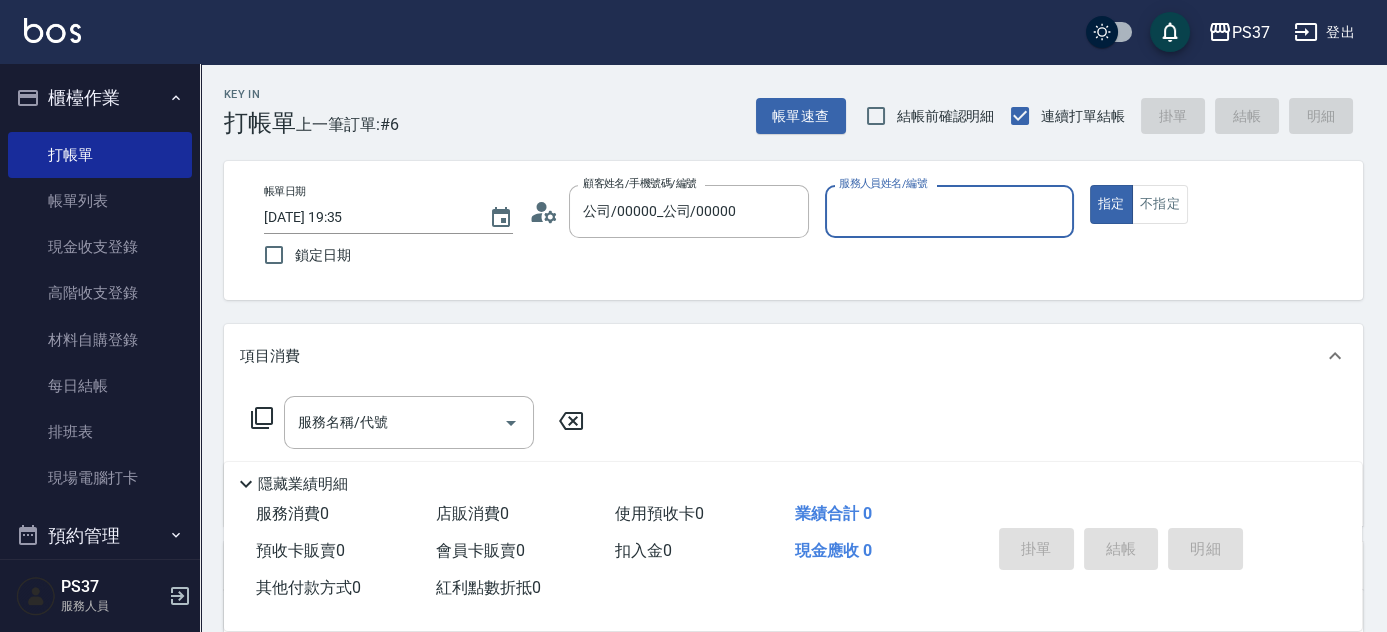 click on "服務人員姓名/編號" at bounding box center [949, 211] 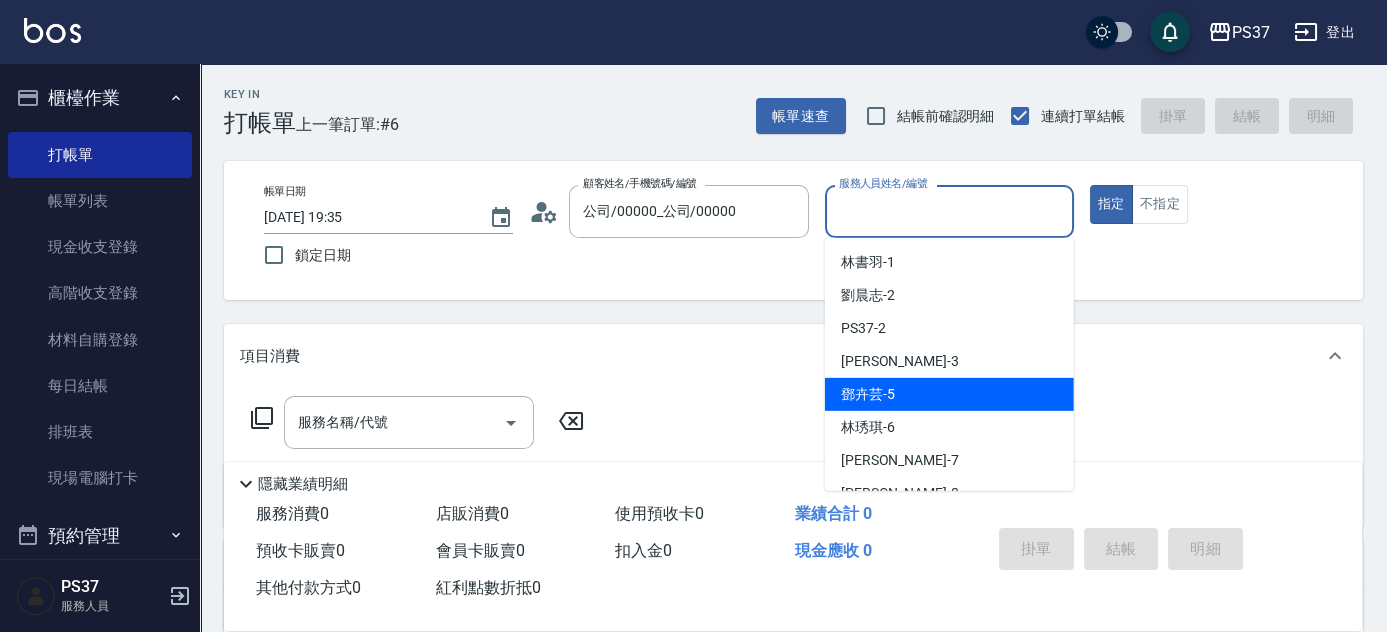 click on "鄧卉芸 -5" at bounding box center [949, 394] 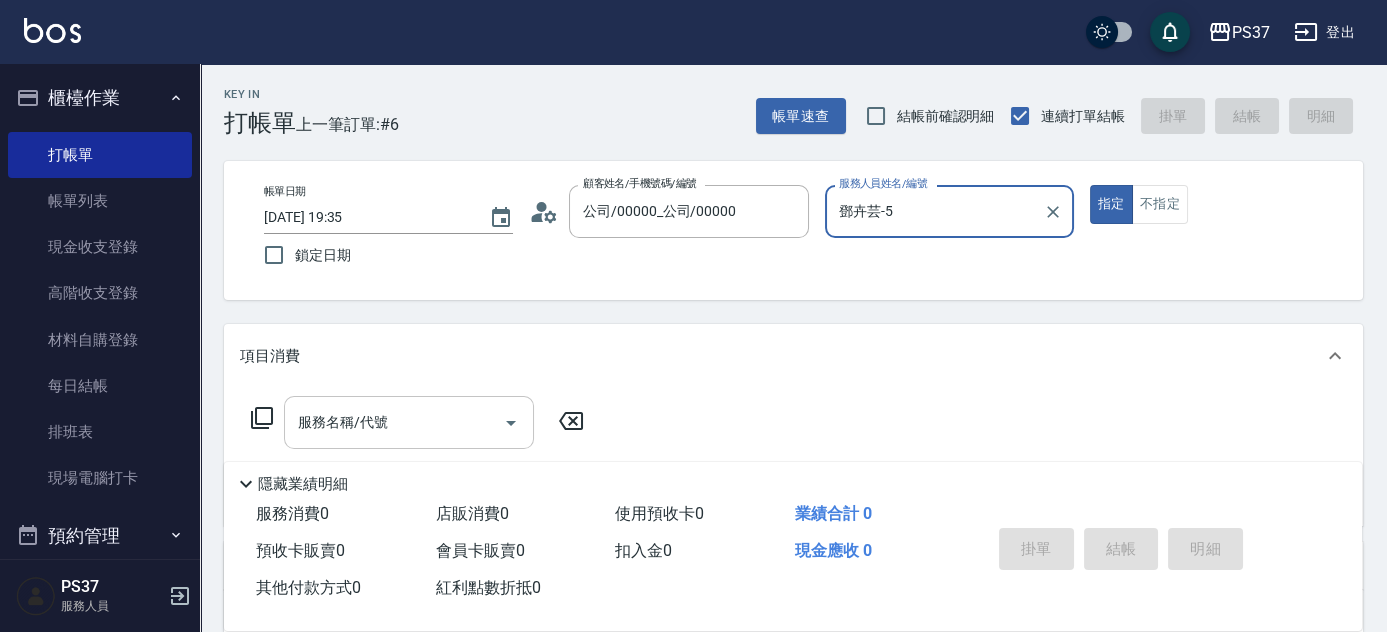 click on "服務名稱/代號" at bounding box center (394, 422) 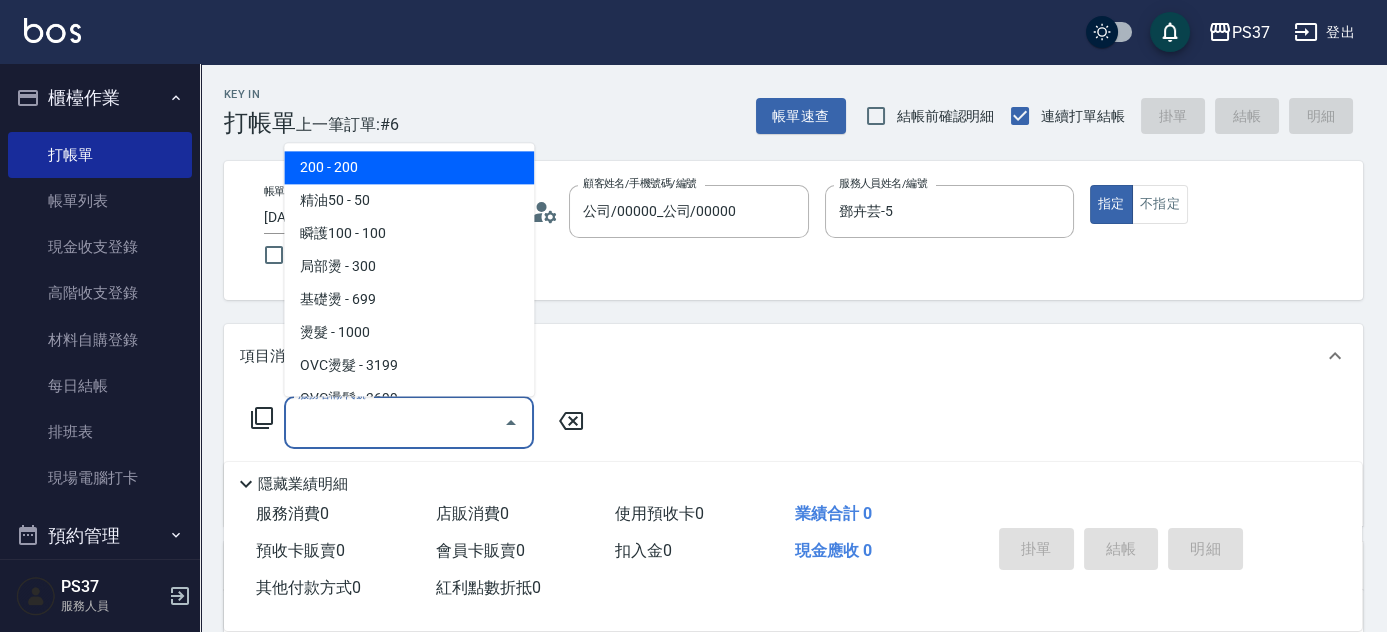 click on "200 - 200" at bounding box center [409, 168] 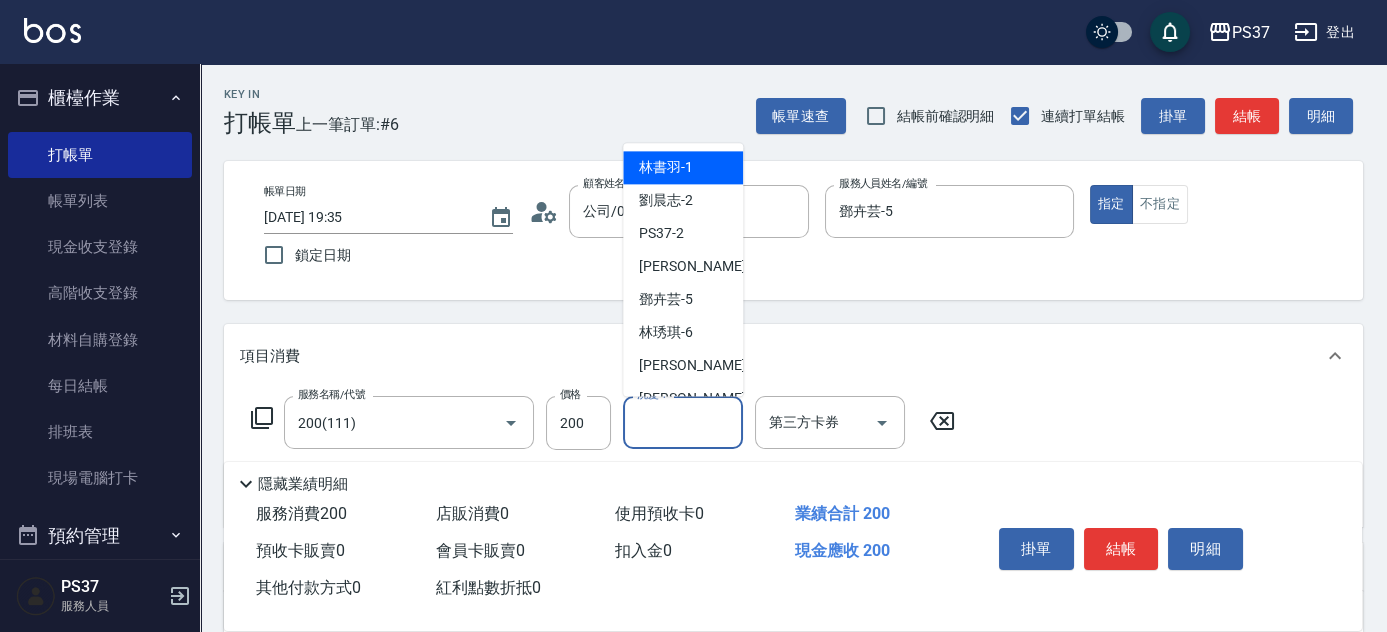 click on "洗髮-1" at bounding box center [683, 422] 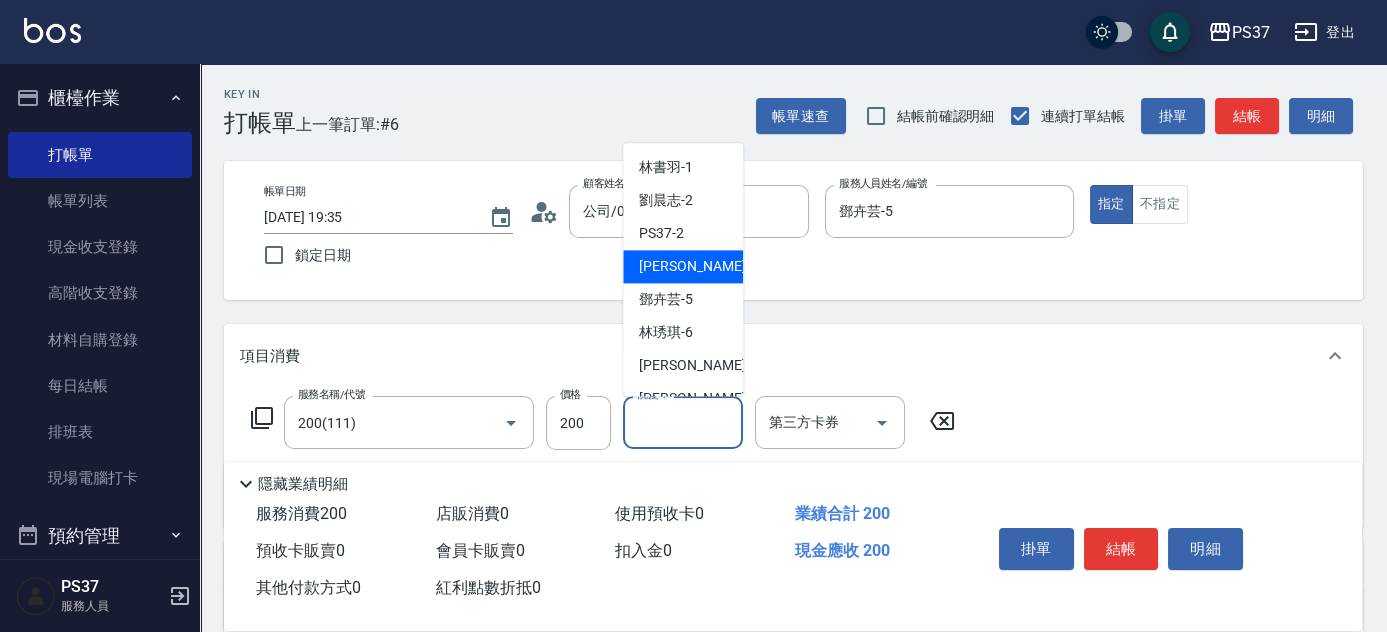 drag, startPoint x: 685, startPoint y: 265, endPoint x: 677, endPoint y: 289, distance: 25.298222 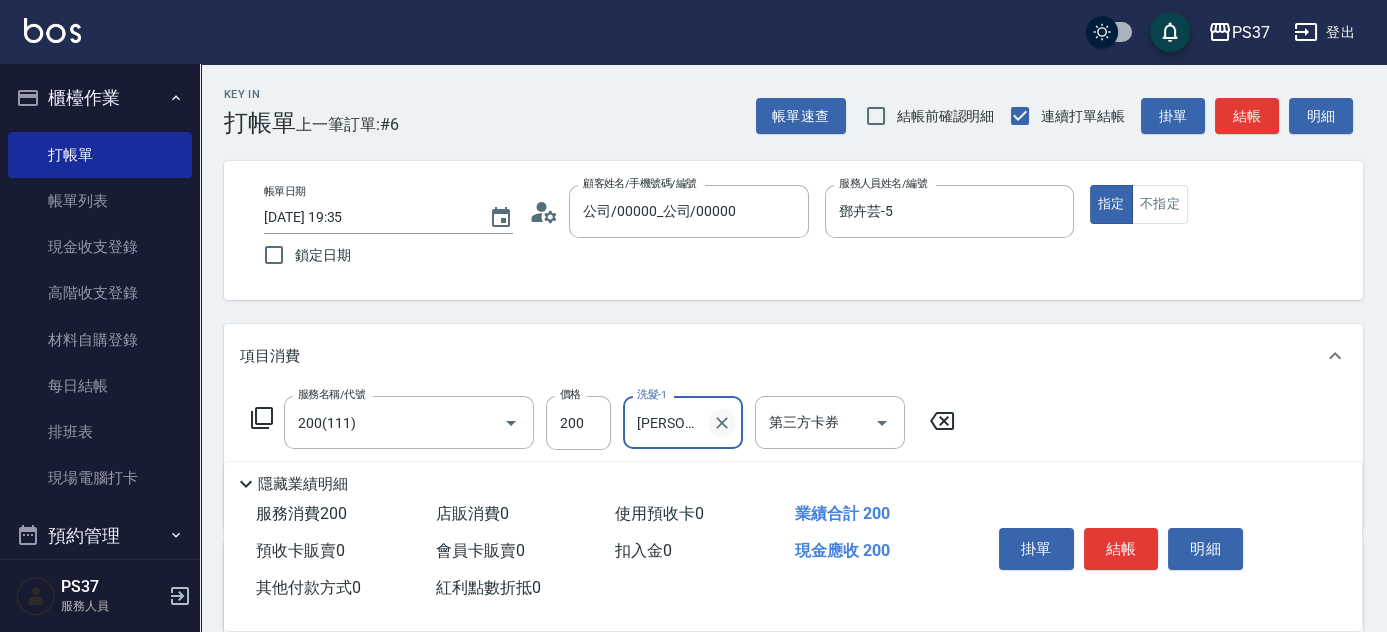 click 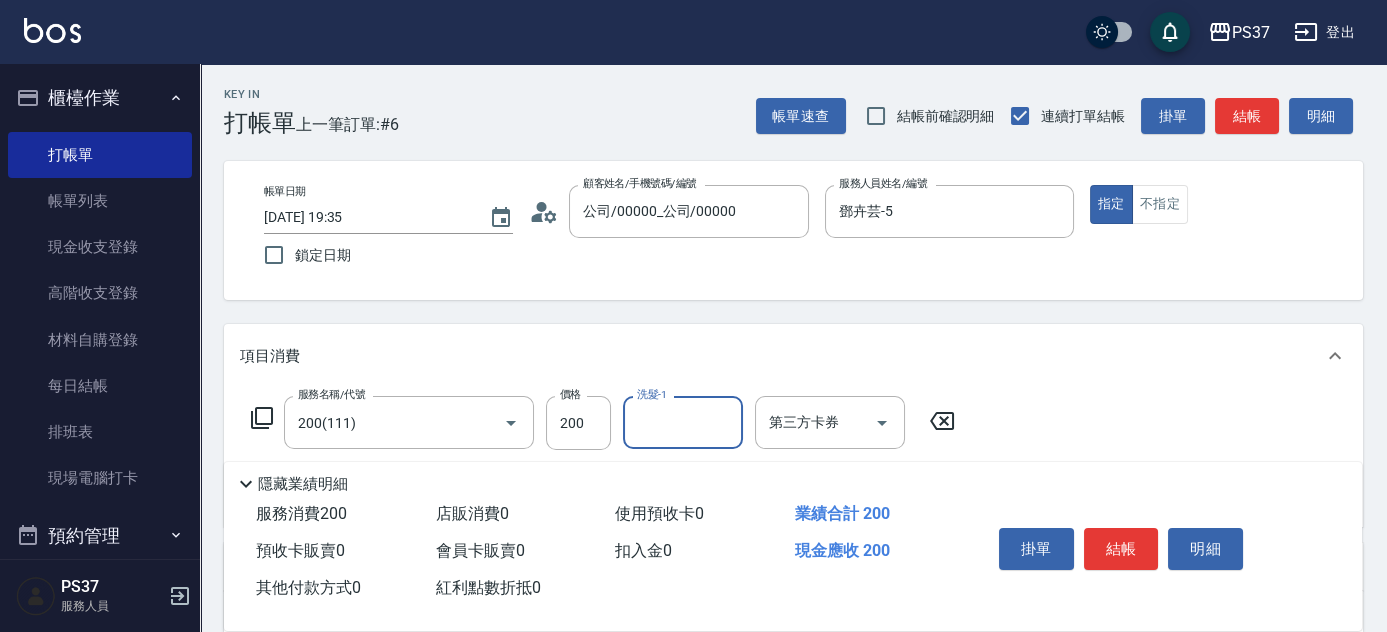 click on "洗髮-1" at bounding box center [683, 422] 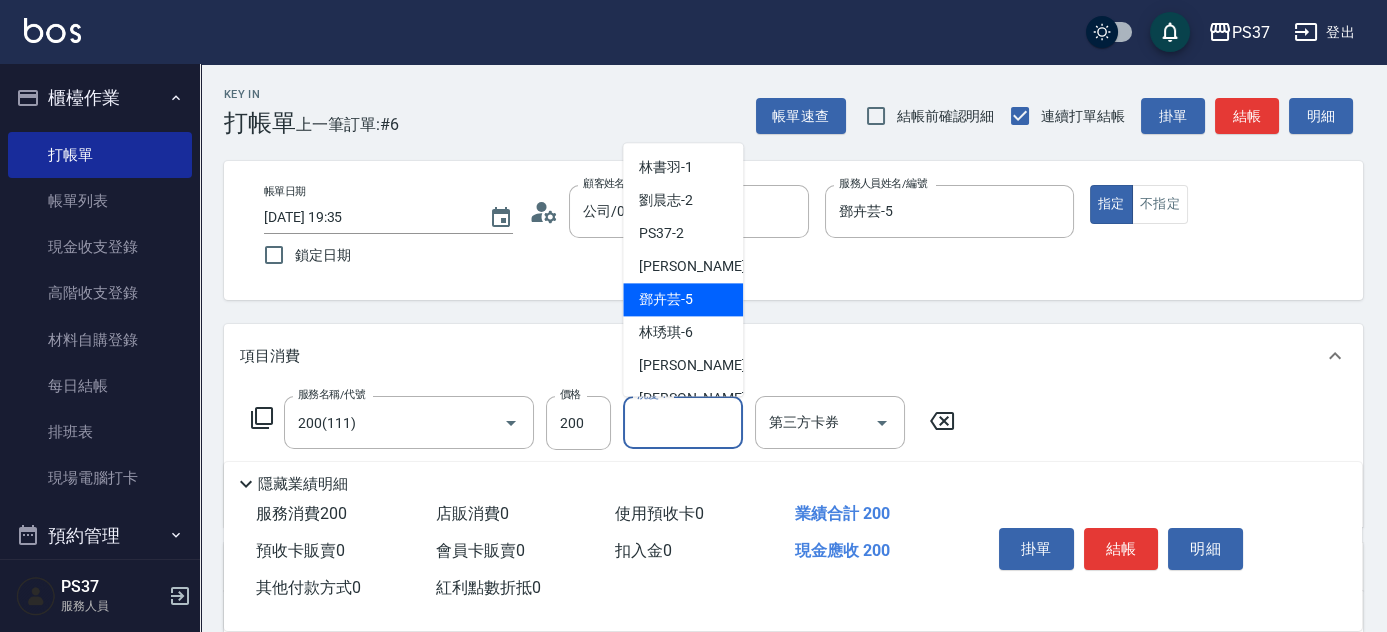 click on "鄧卉芸 -5" at bounding box center (666, 300) 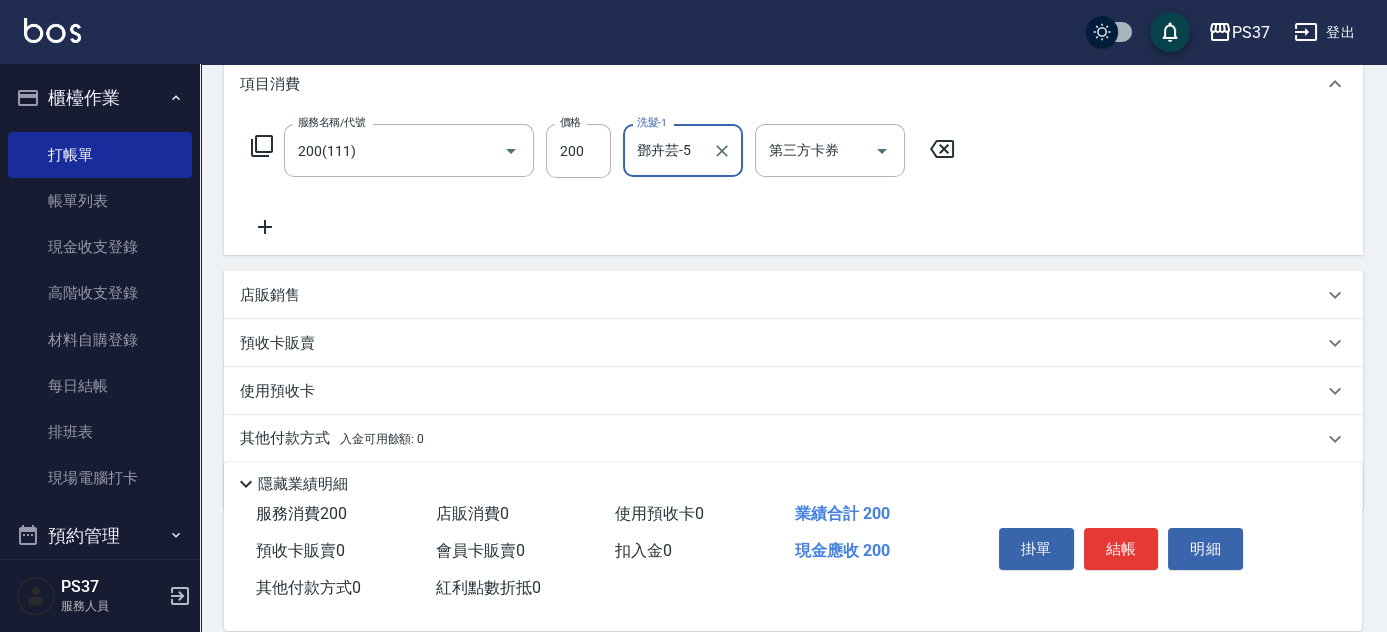 scroll, scrollTop: 272, scrollLeft: 0, axis: vertical 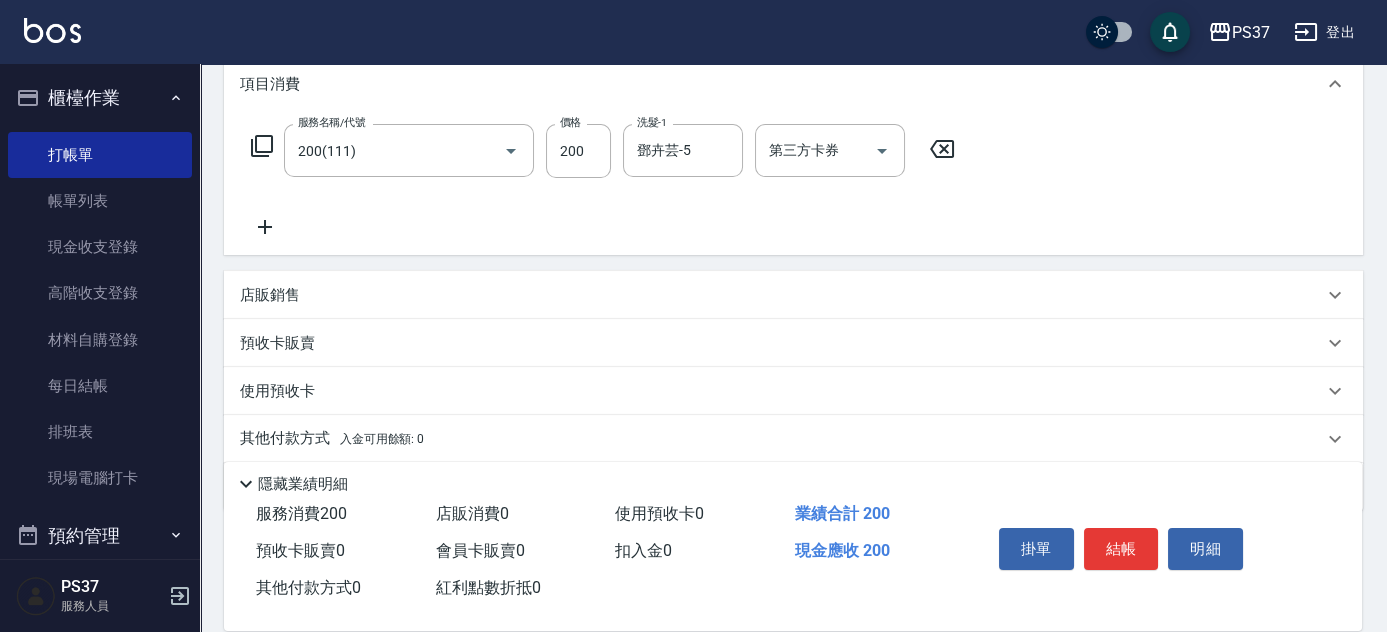 click 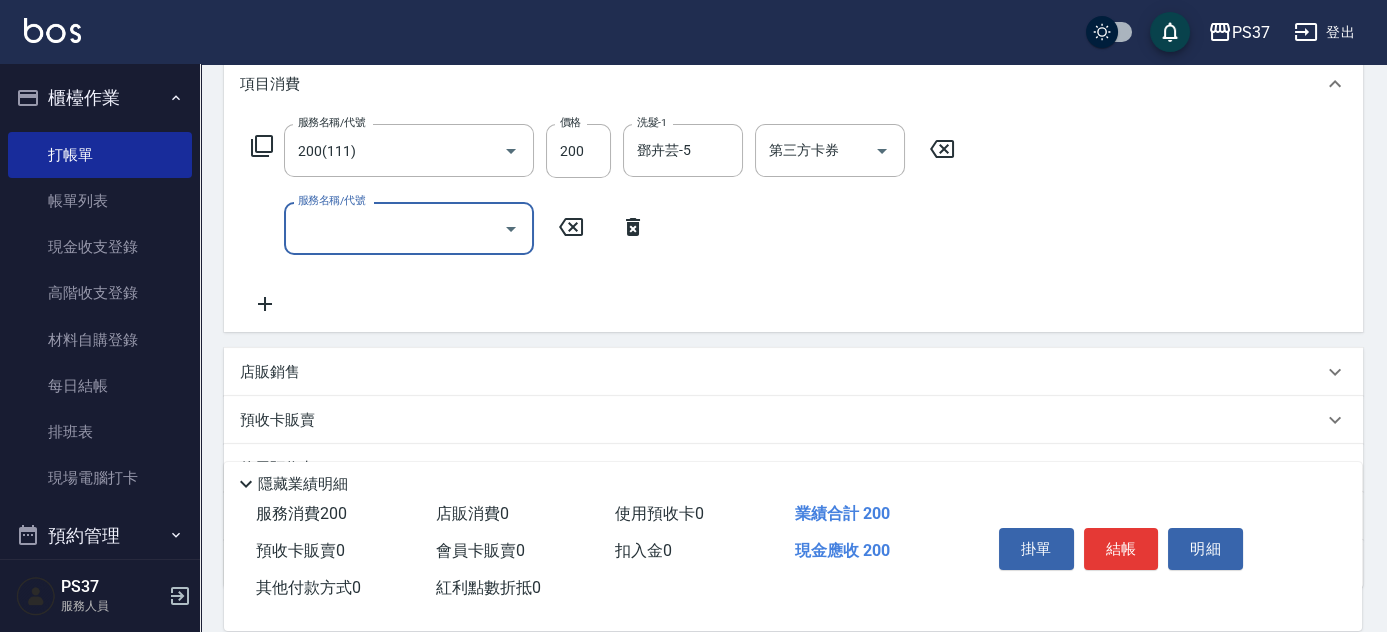 click on "服務名稱/代號" at bounding box center (394, 228) 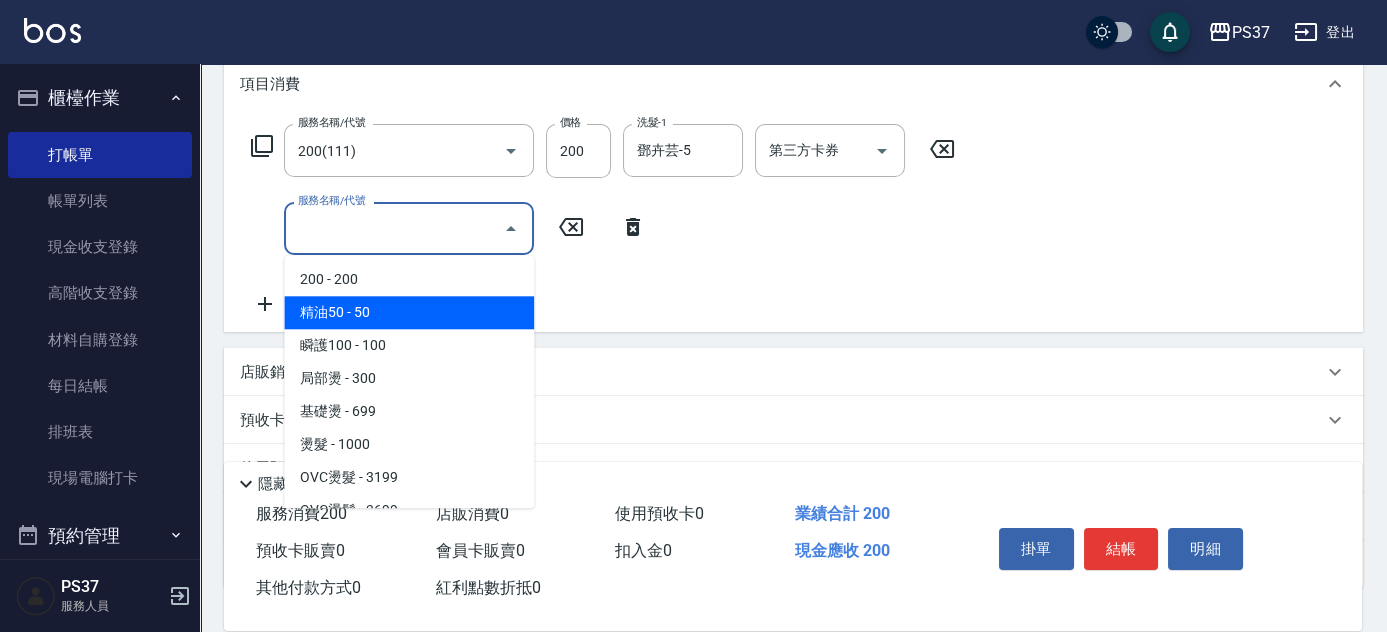 click on "精油50 - 50" at bounding box center [409, 312] 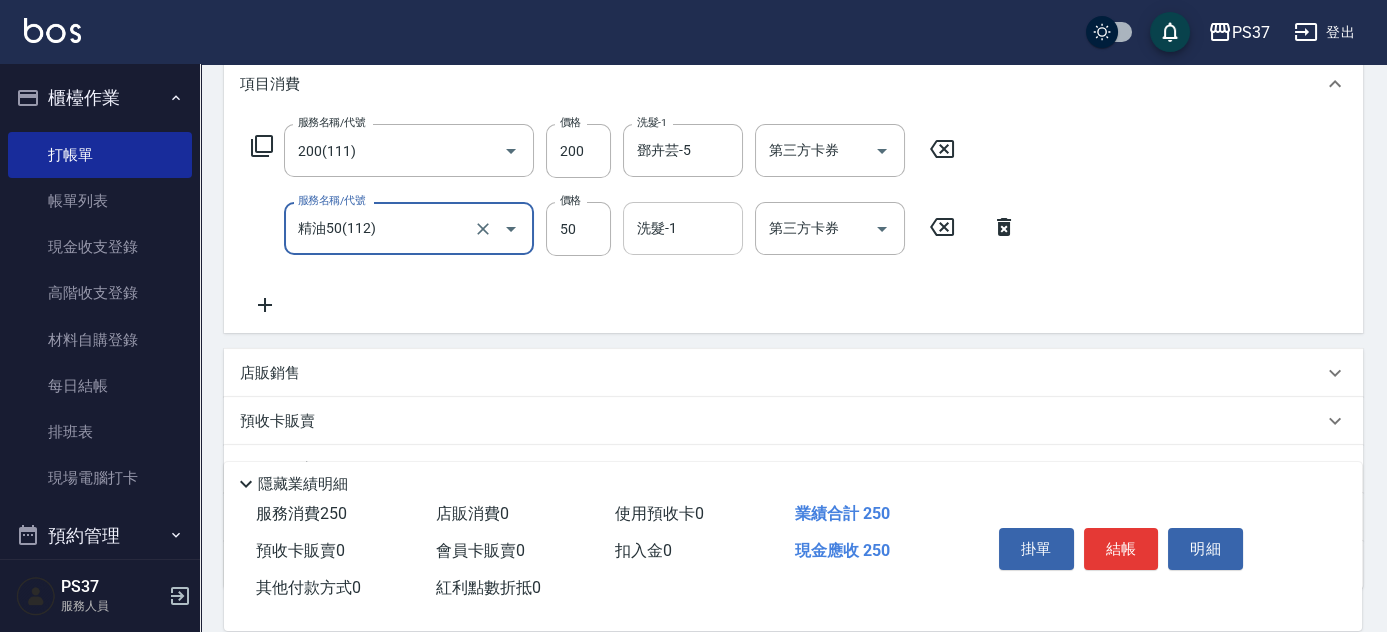 click on "洗髮-1" at bounding box center (683, 228) 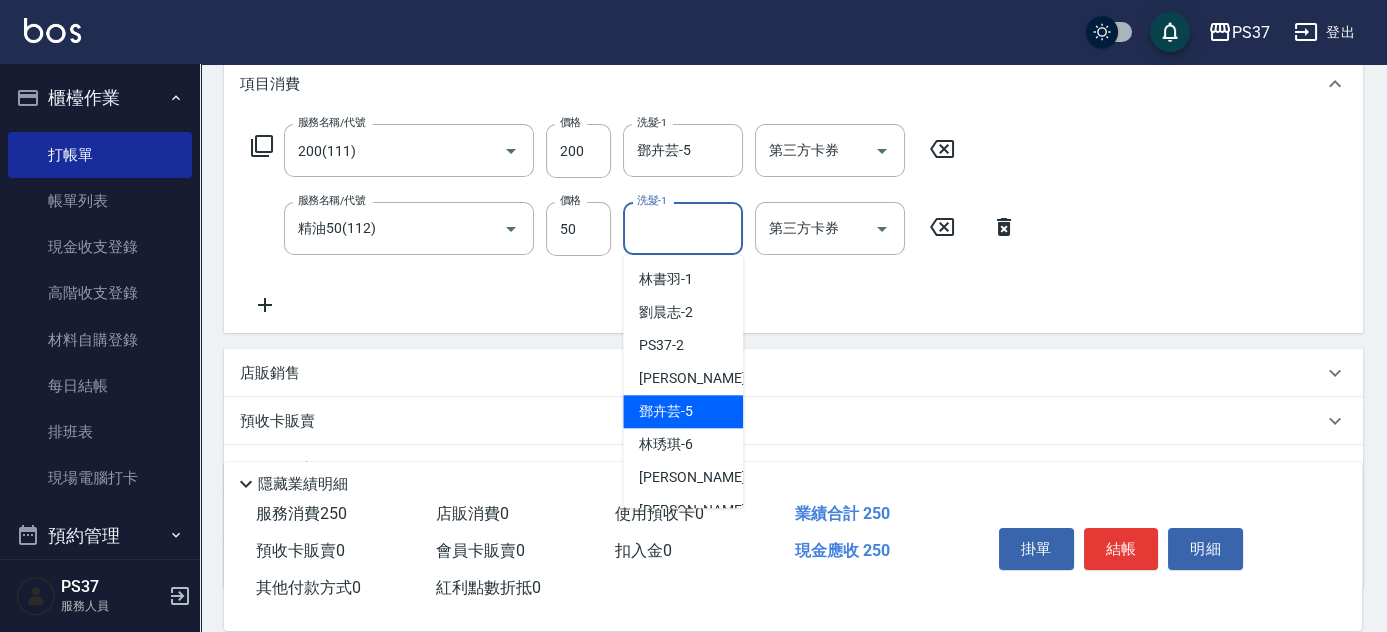 click on "鄧卉芸 -5" at bounding box center [666, 411] 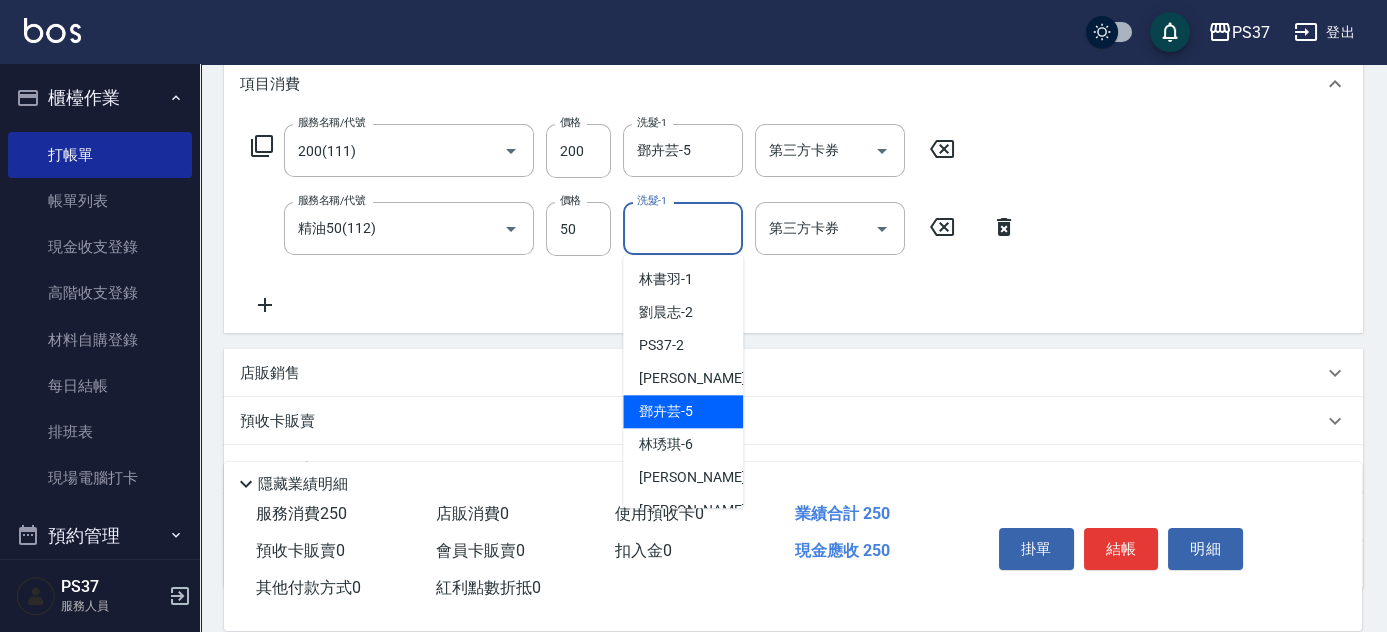 type on "鄧卉芸-5" 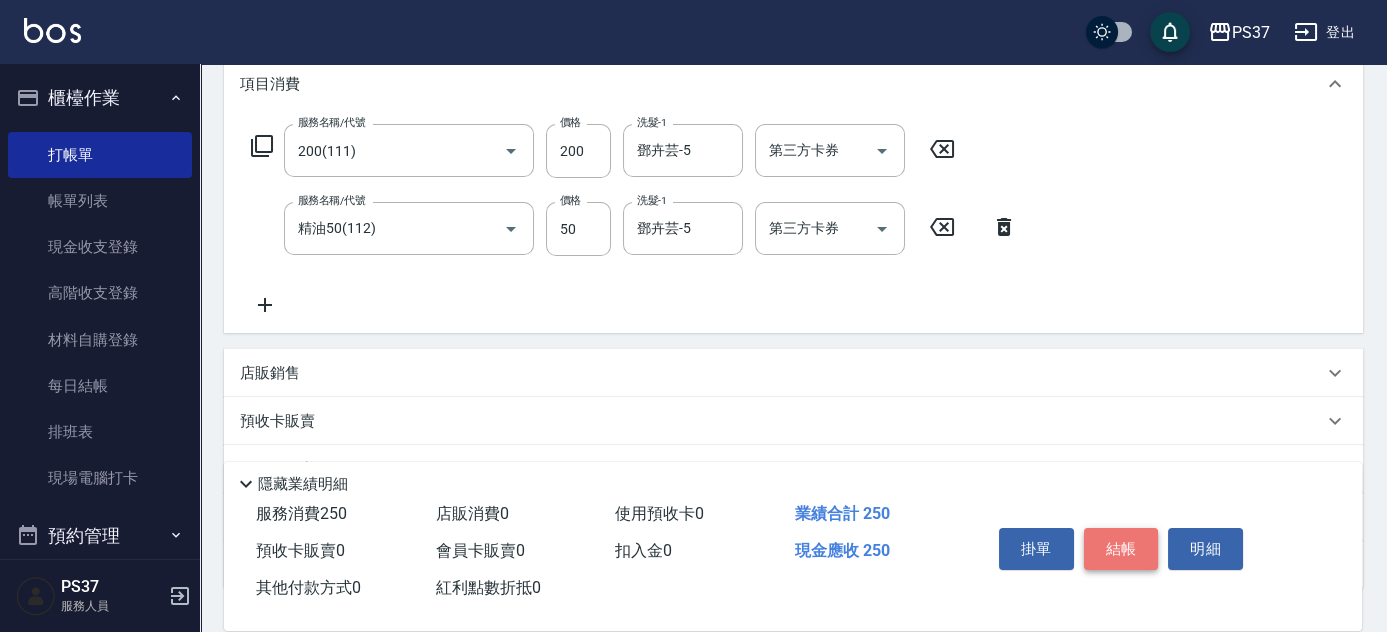 click on "結帳" at bounding box center (1121, 549) 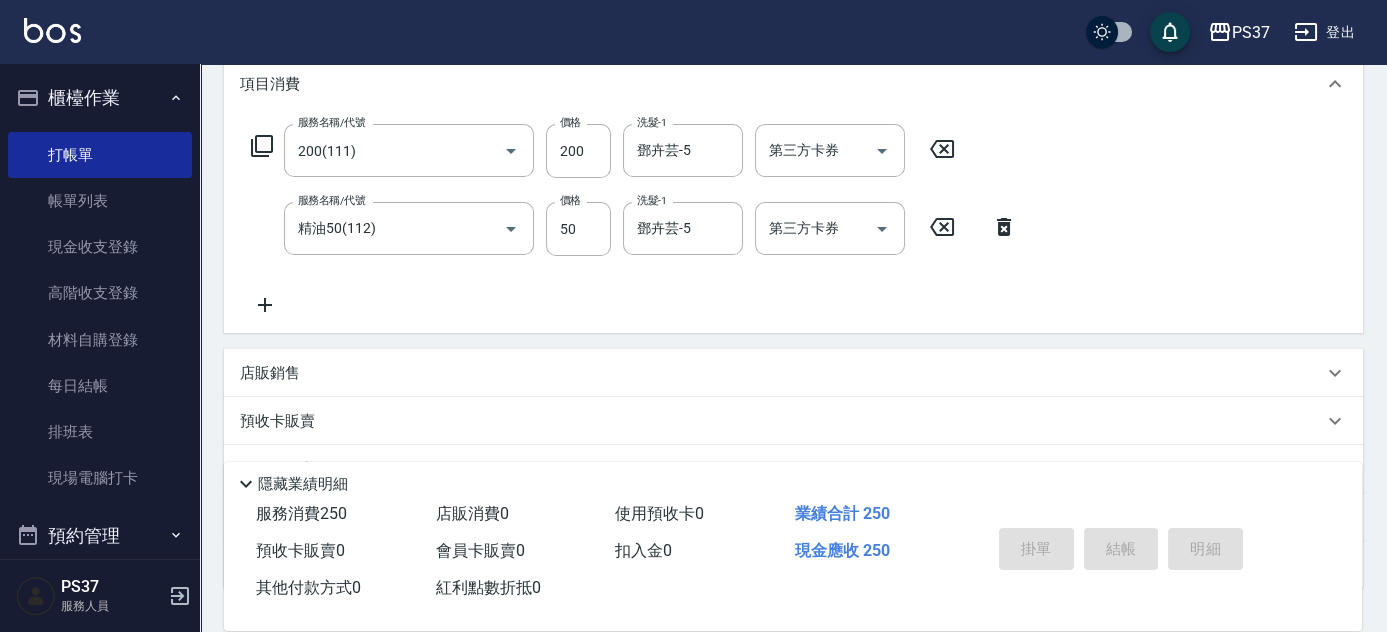 type on "[DATE] 19:36" 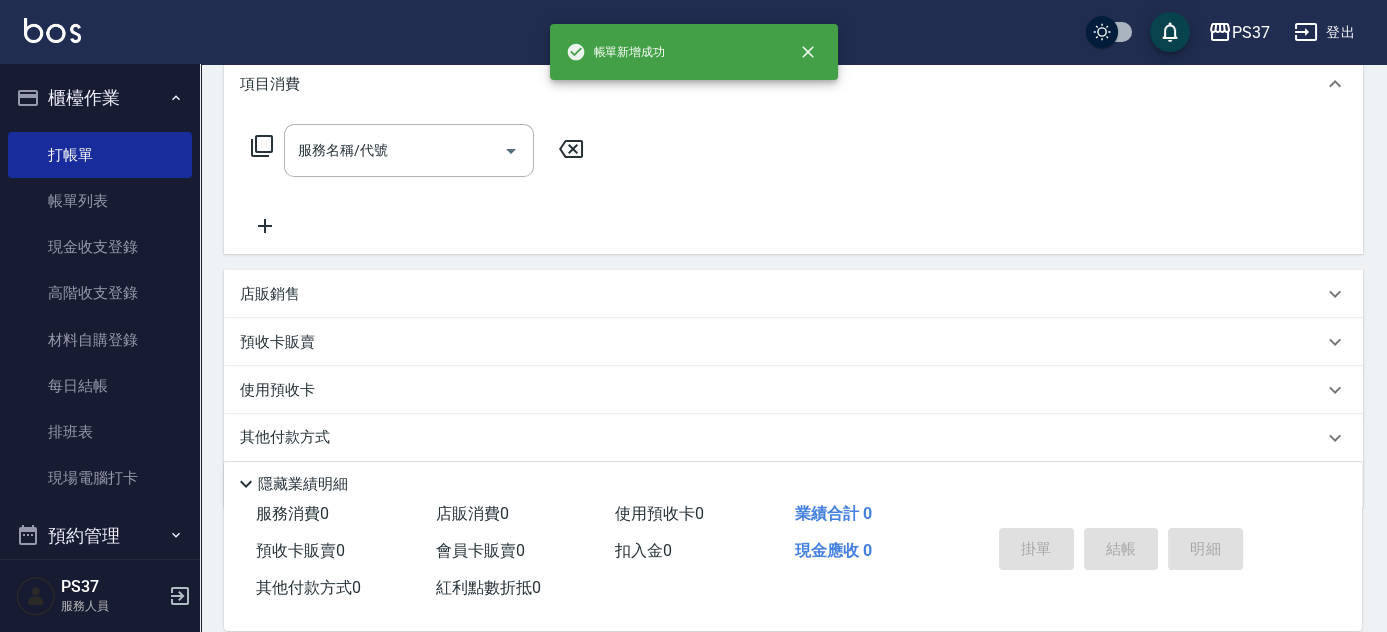 scroll, scrollTop: 0, scrollLeft: 0, axis: both 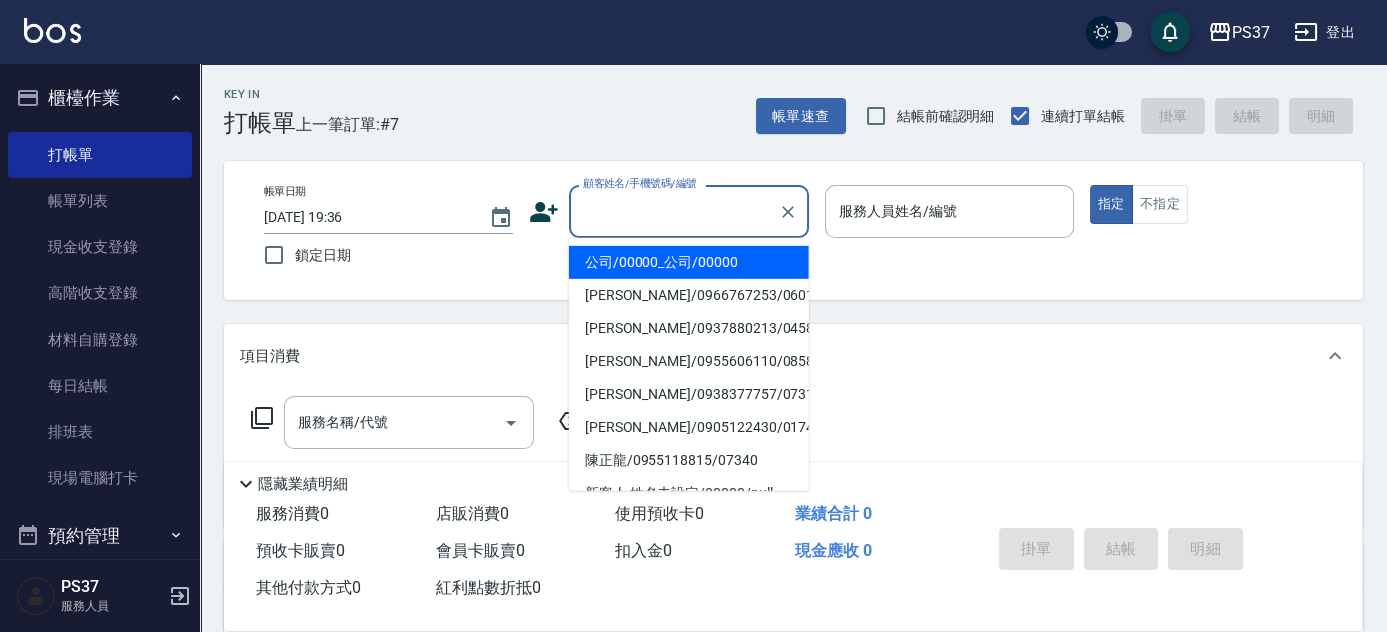 click on "顧客姓名/手機號碼/編號" at bounding box center (674, 211) 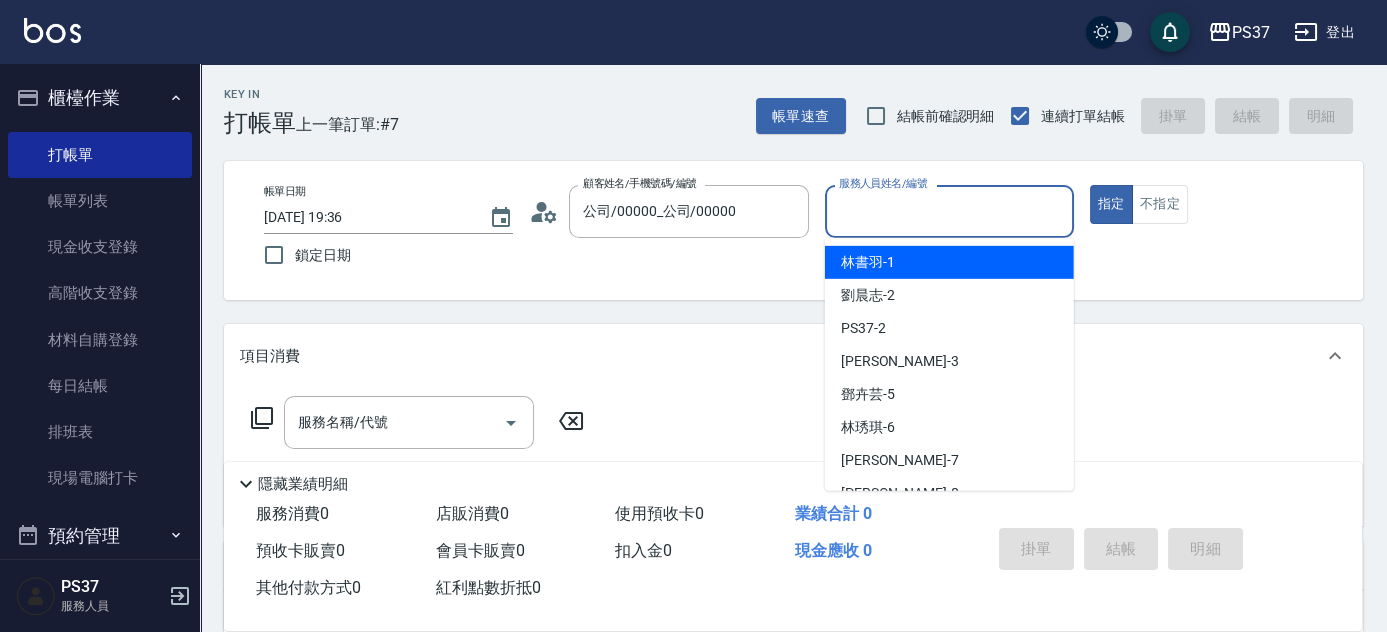 click on "服務人員姓名/編號" at bounding box center (949, 211) 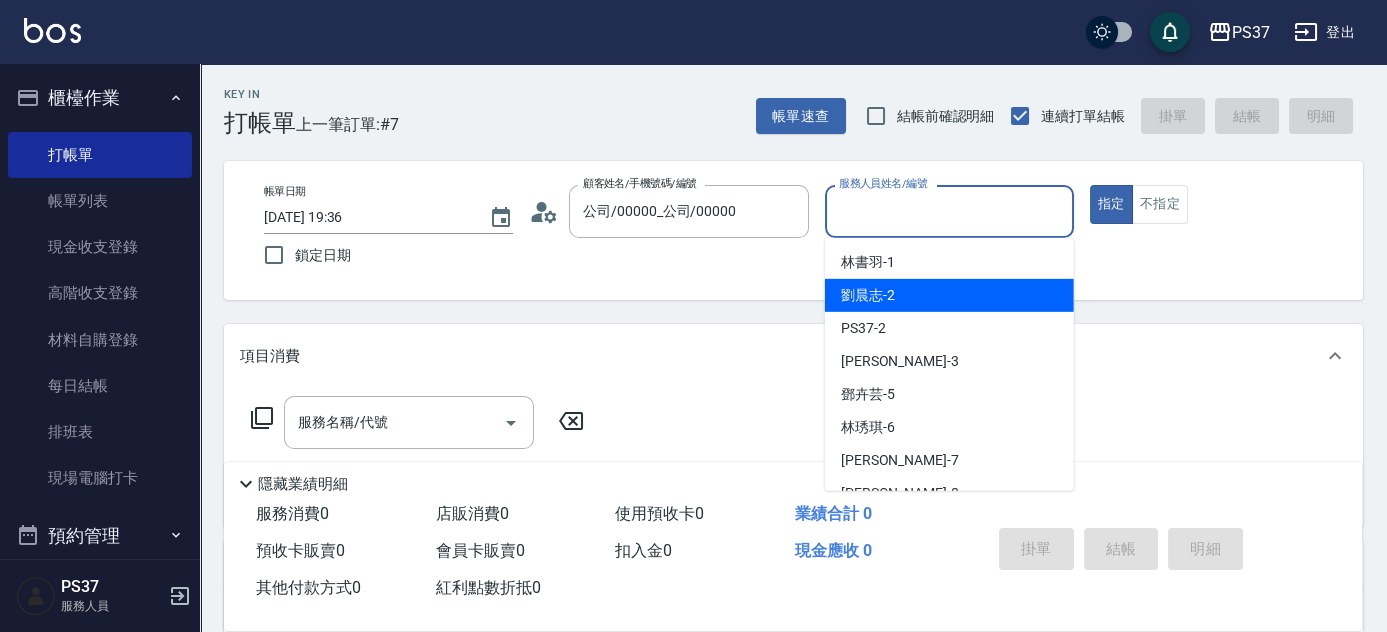 click on "劉晨志 -2" at bounding box center (949, 295) 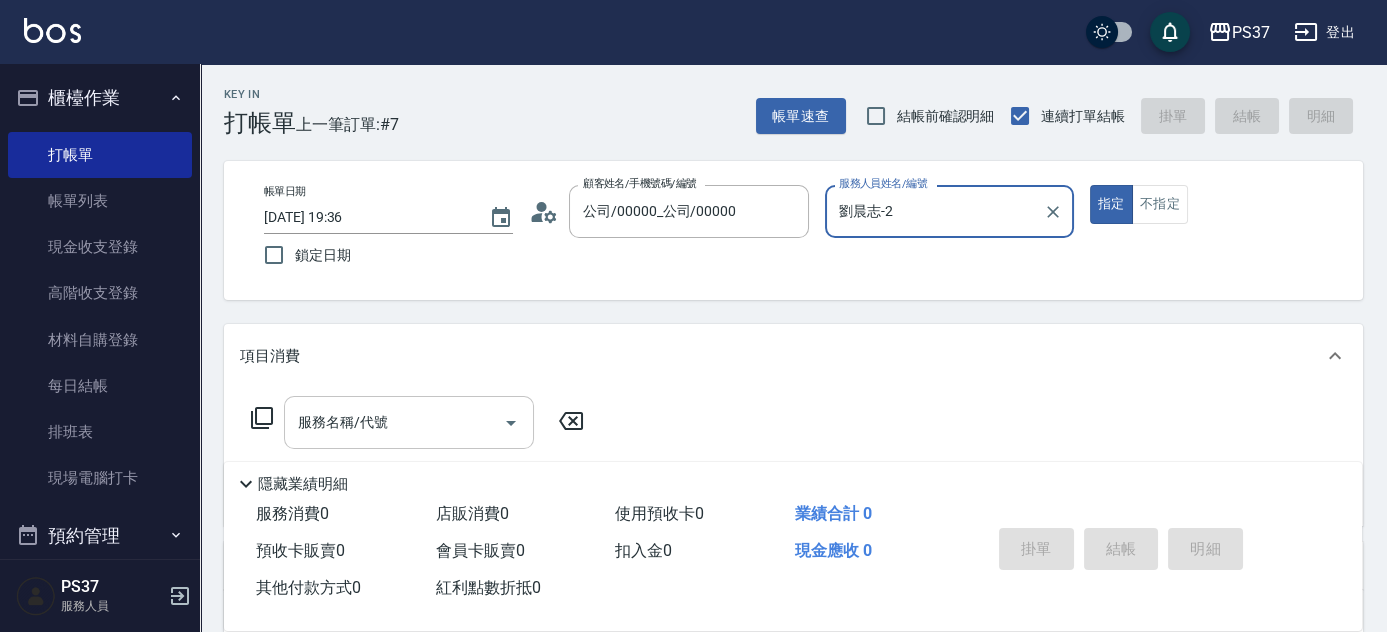 click on "服務名稱/代號" at bounding box center [394, 422] 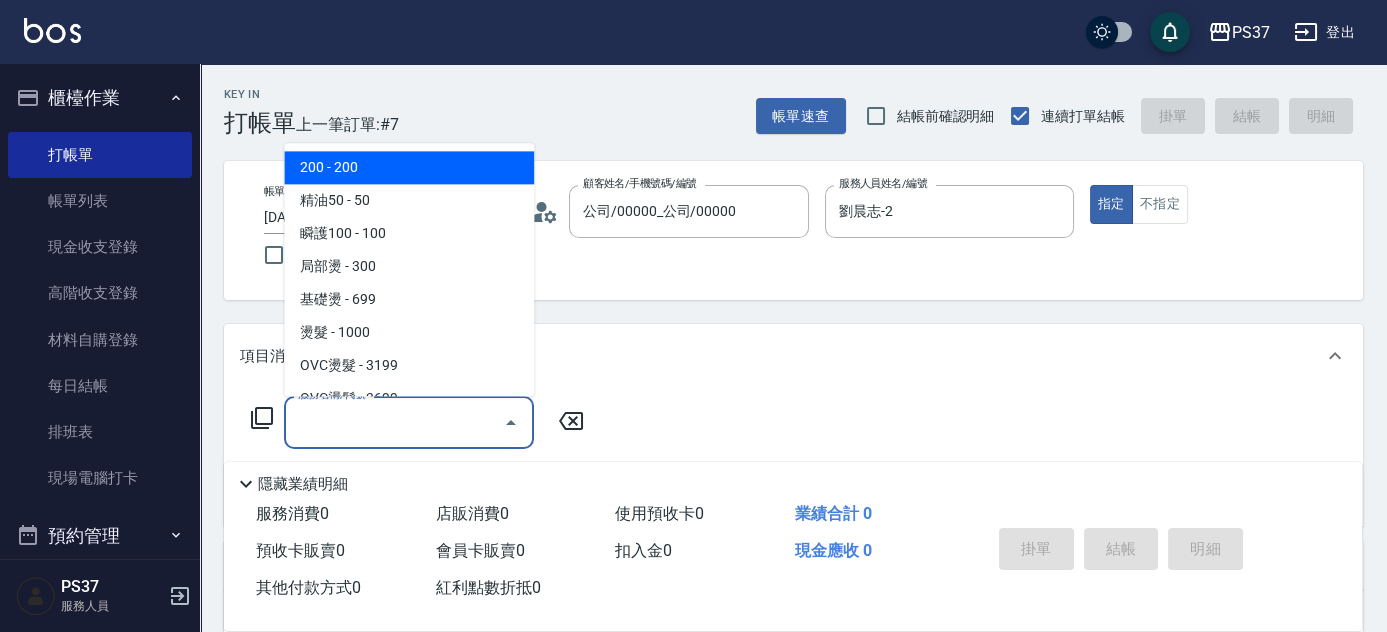 click on "200 - 200" at bounding box center (409, 168) 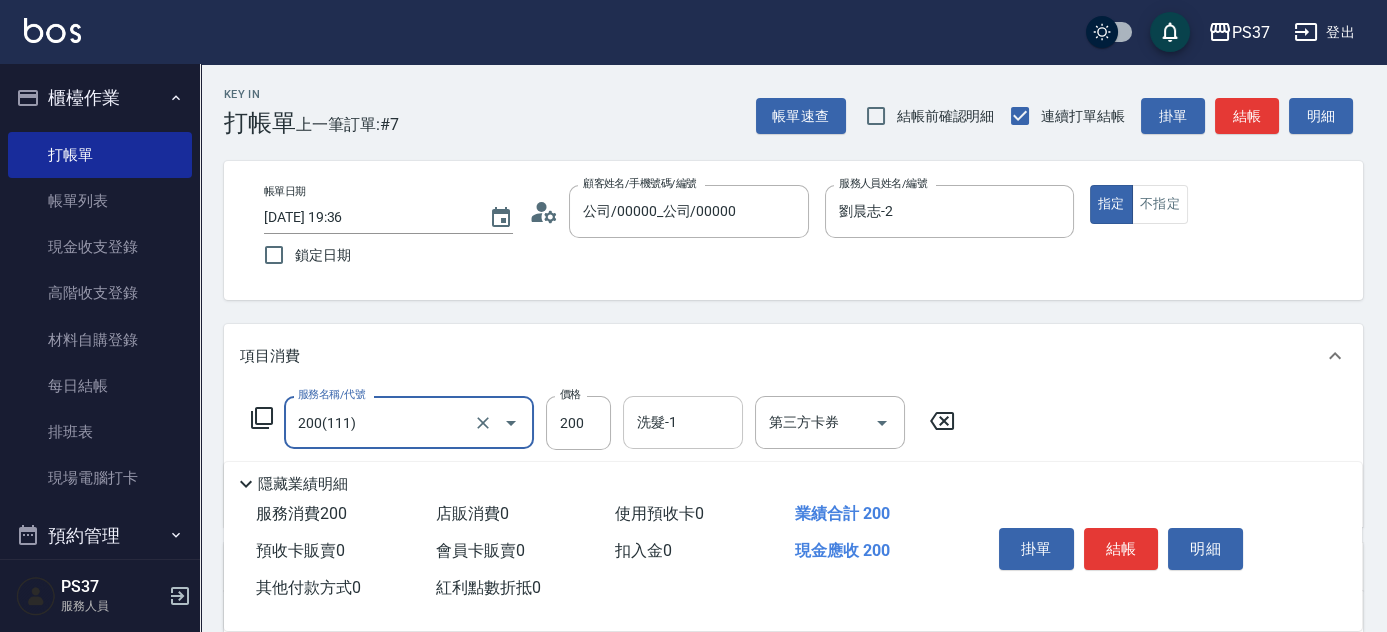 click on "洗髮-1 洗髮-1" at bounding box center (683, 422) 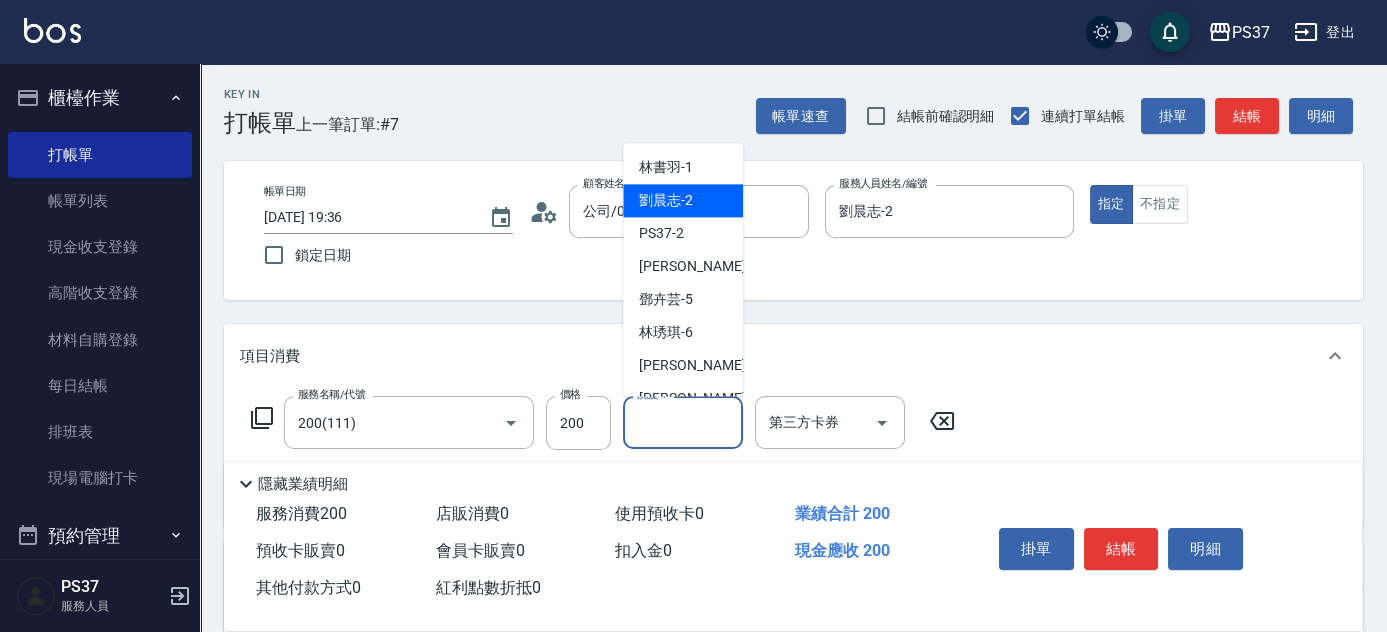 click on "劉晨志 -2" at bounding box center (666, 201) 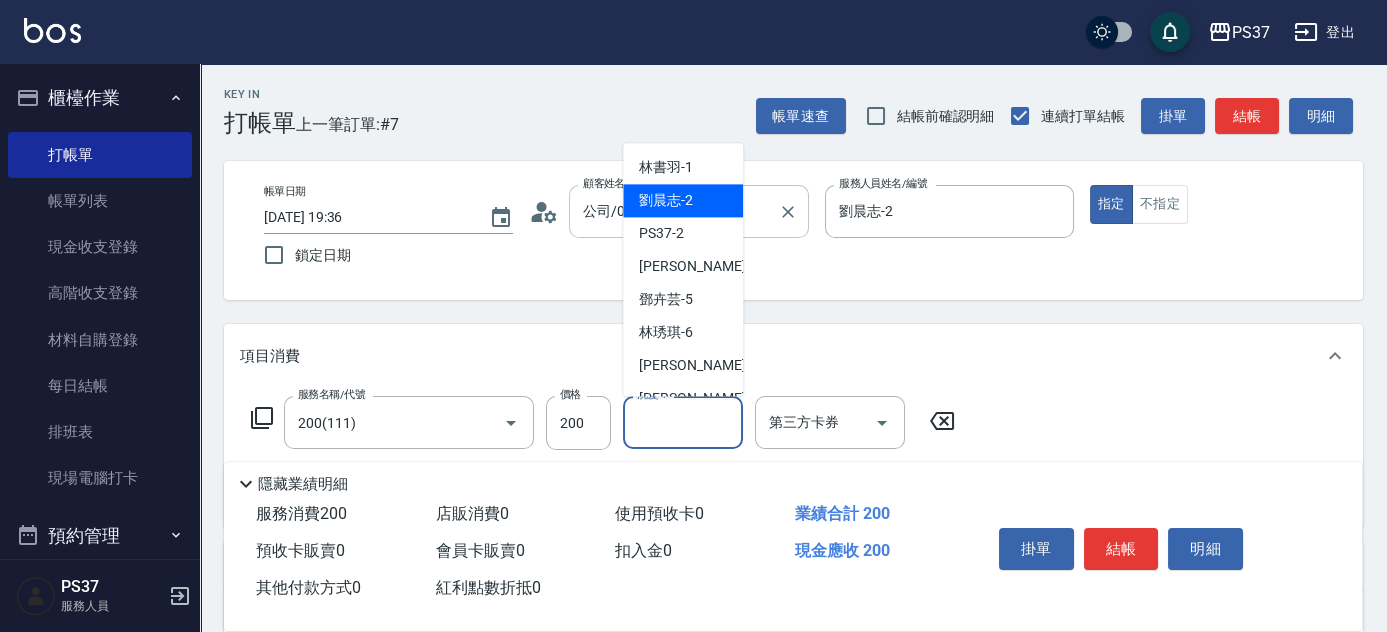 type on "劉晨志-2" 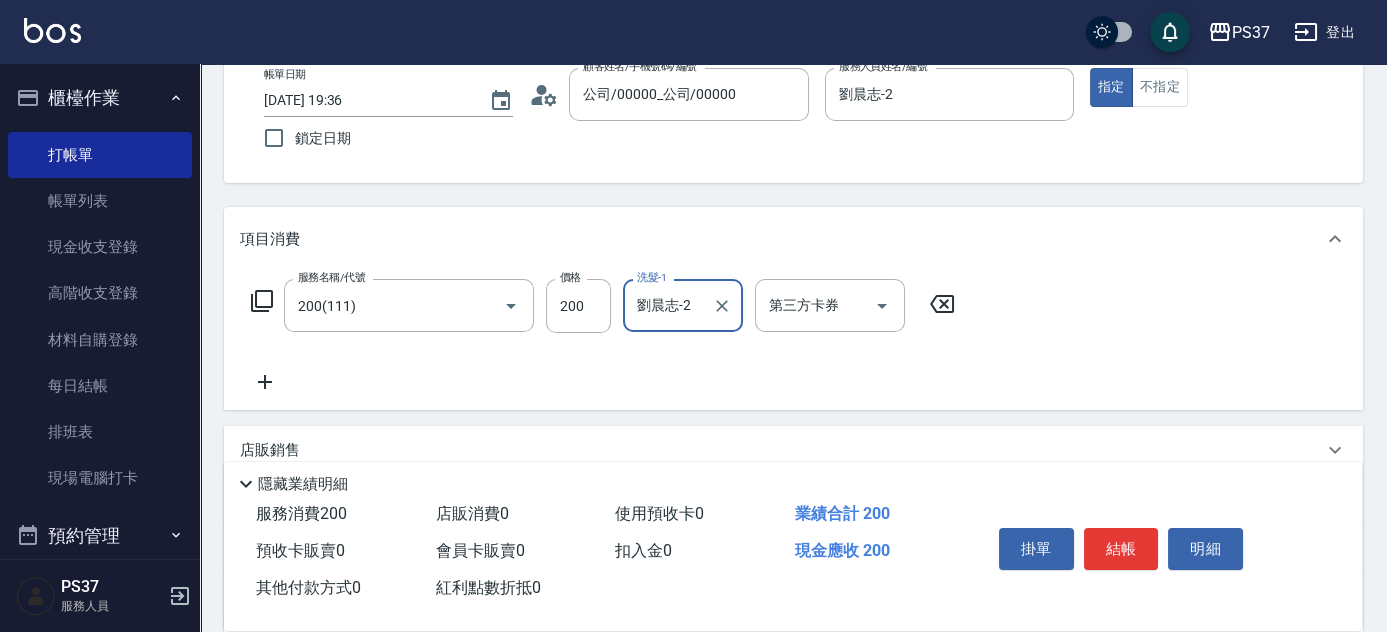 scroll, scrollTop: 181, scrollLeft: 0, axis: vertical 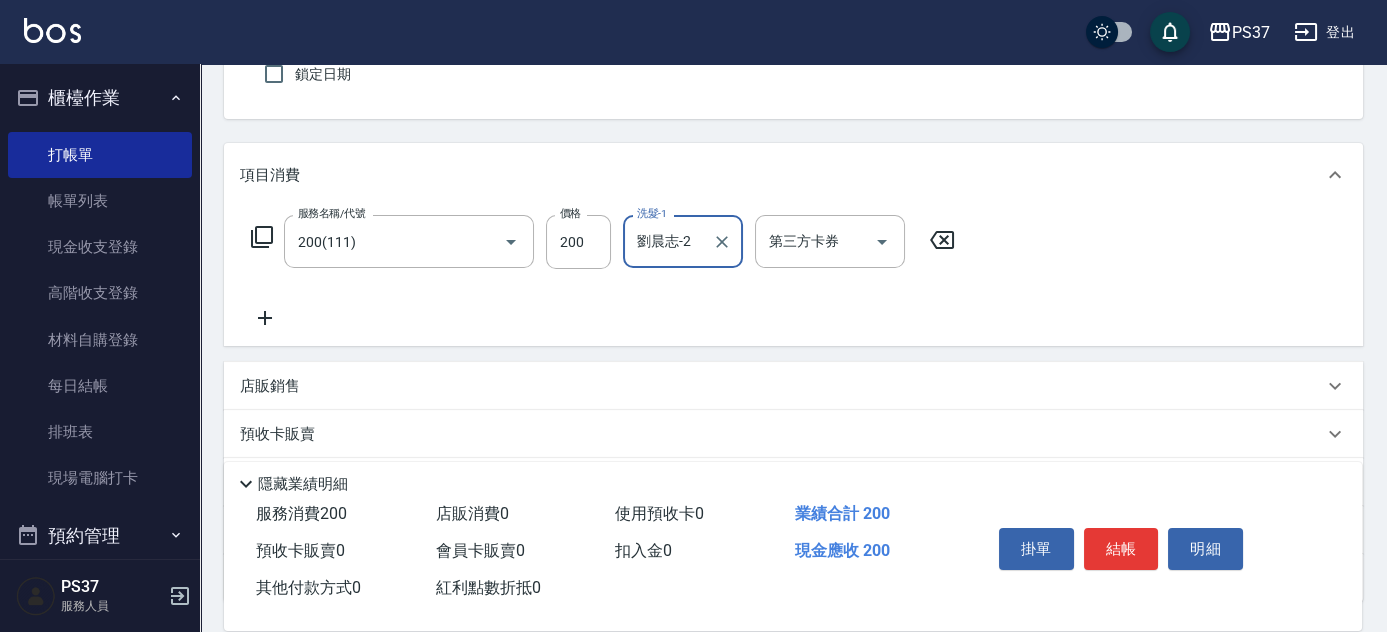 click 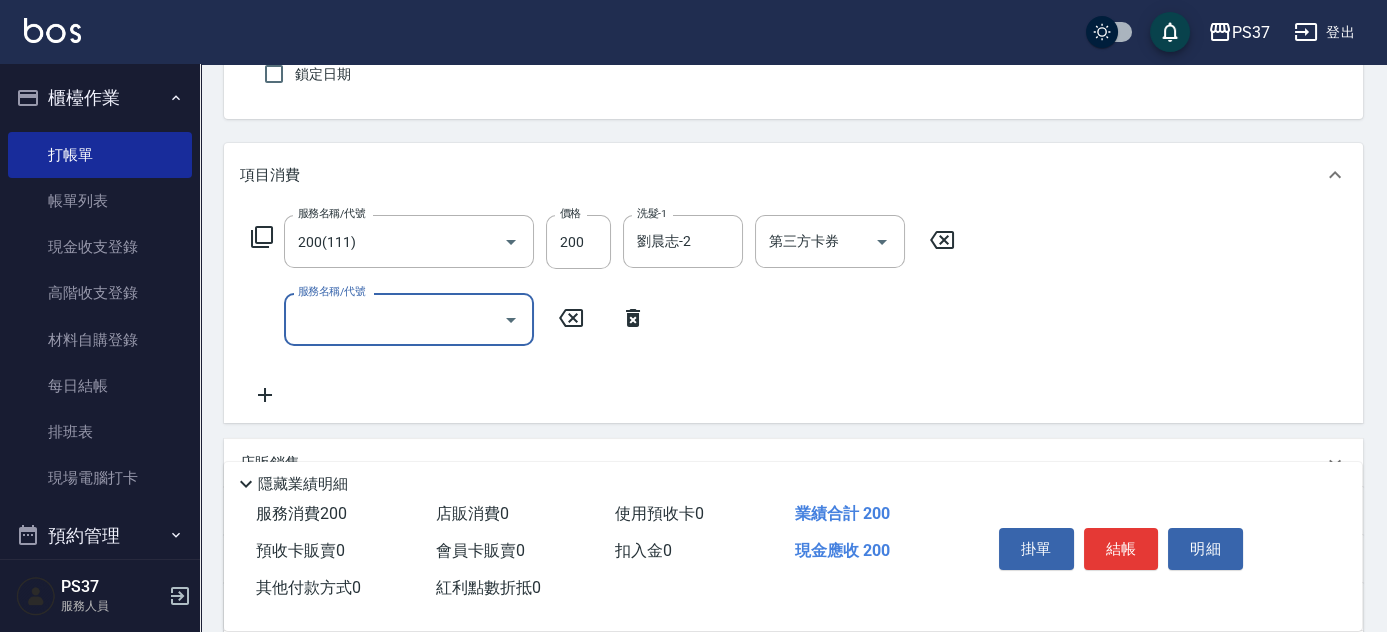 drag, startPoint x: 355, startPoint y: 326, endPoint x: 376, endPoint y: 335, distance: 22.847319 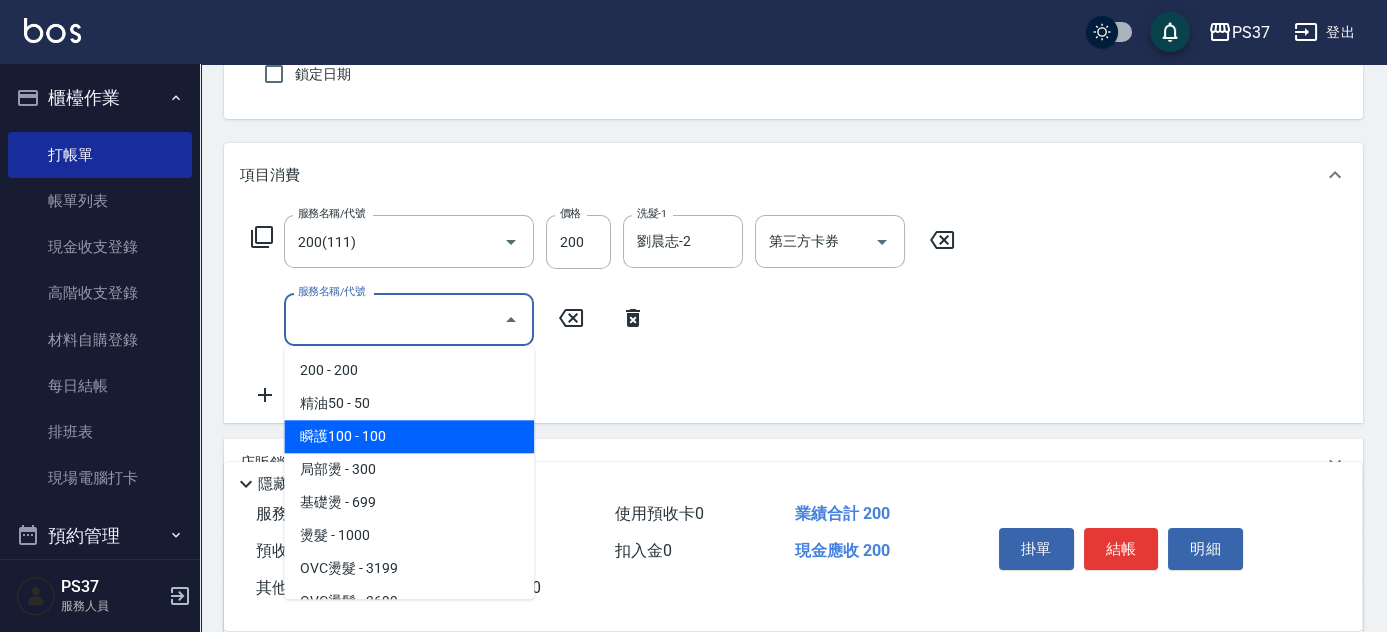 click on "瞬護100 - 100" at bounding box center [409, 436] 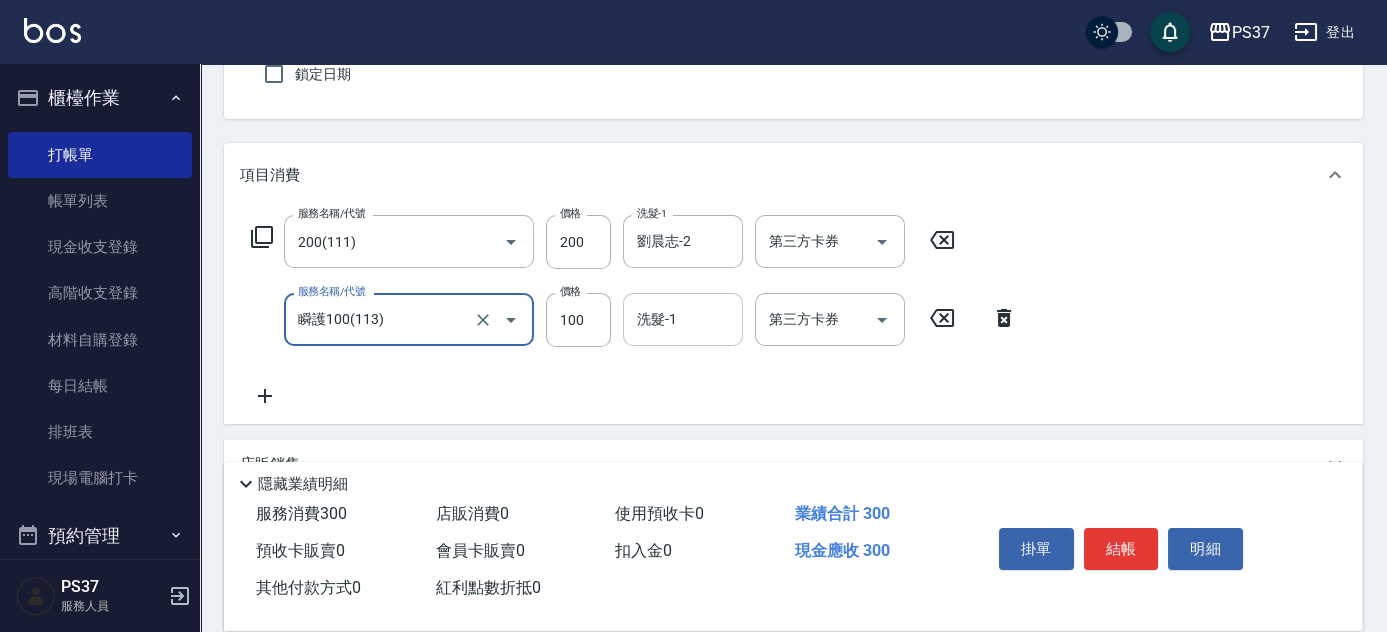 click on "洗髮-1" at bounding box center [683, 319] 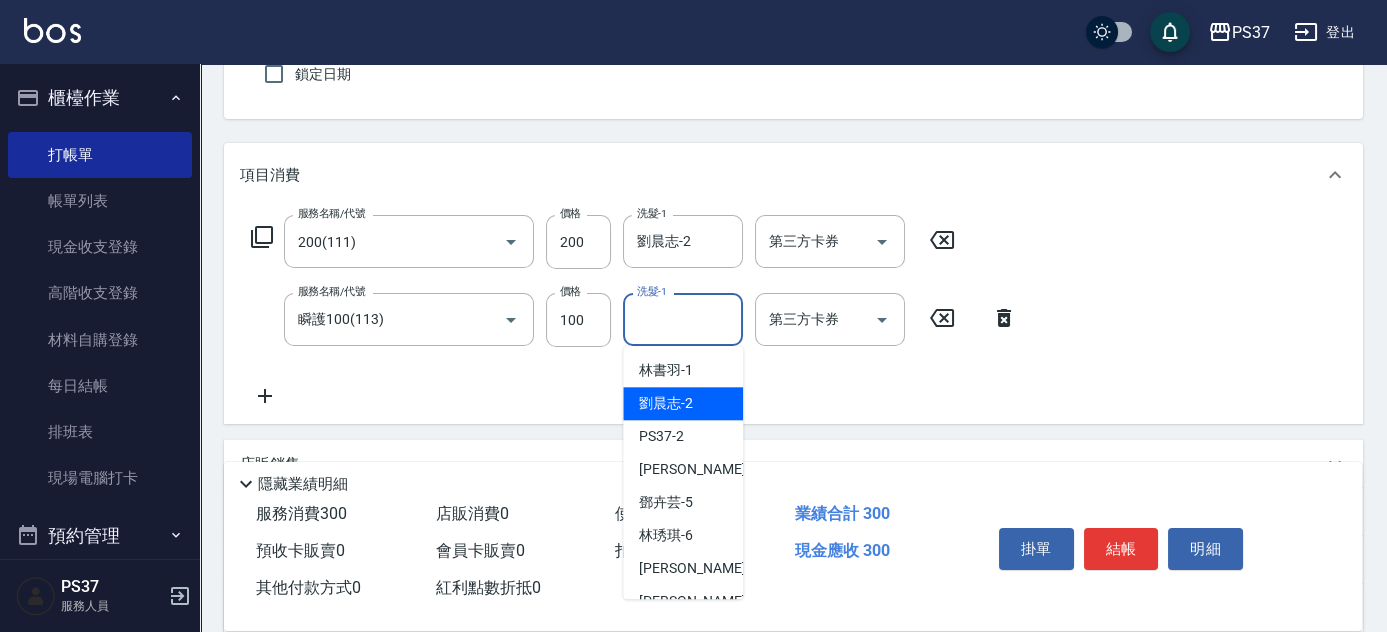 click on "劉晨志 -2" at bounding box center [666, 403] 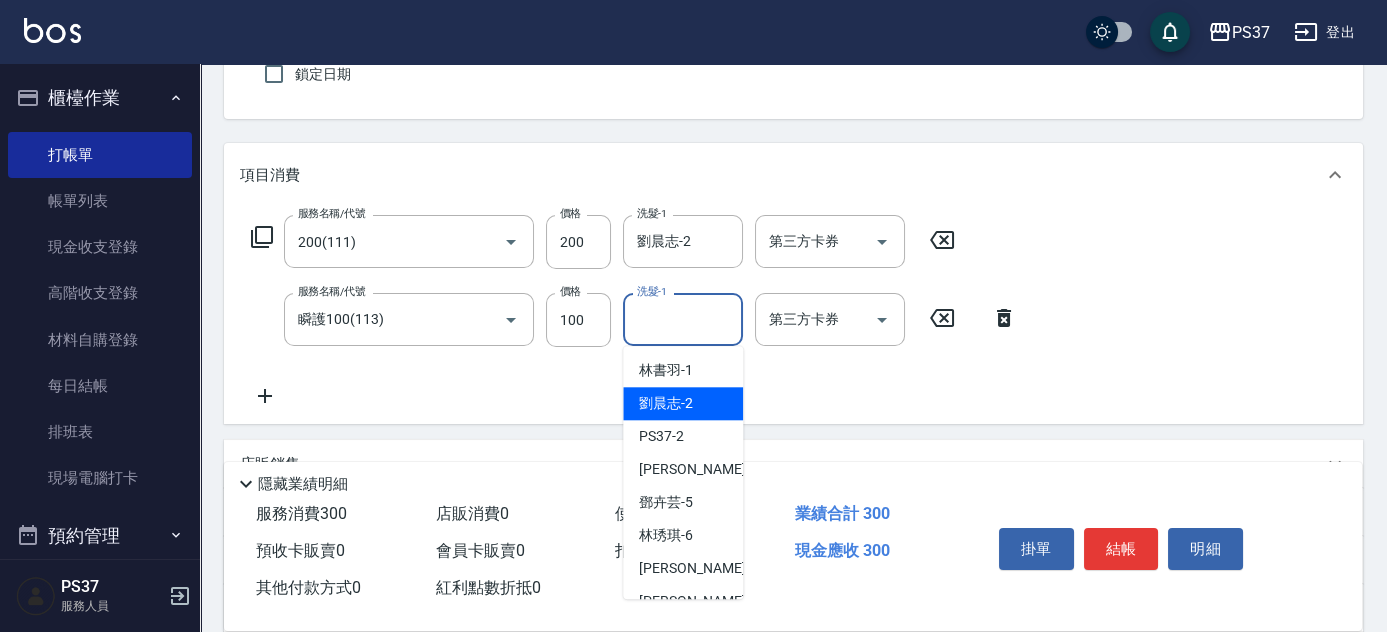 type on "劉晨志-2" 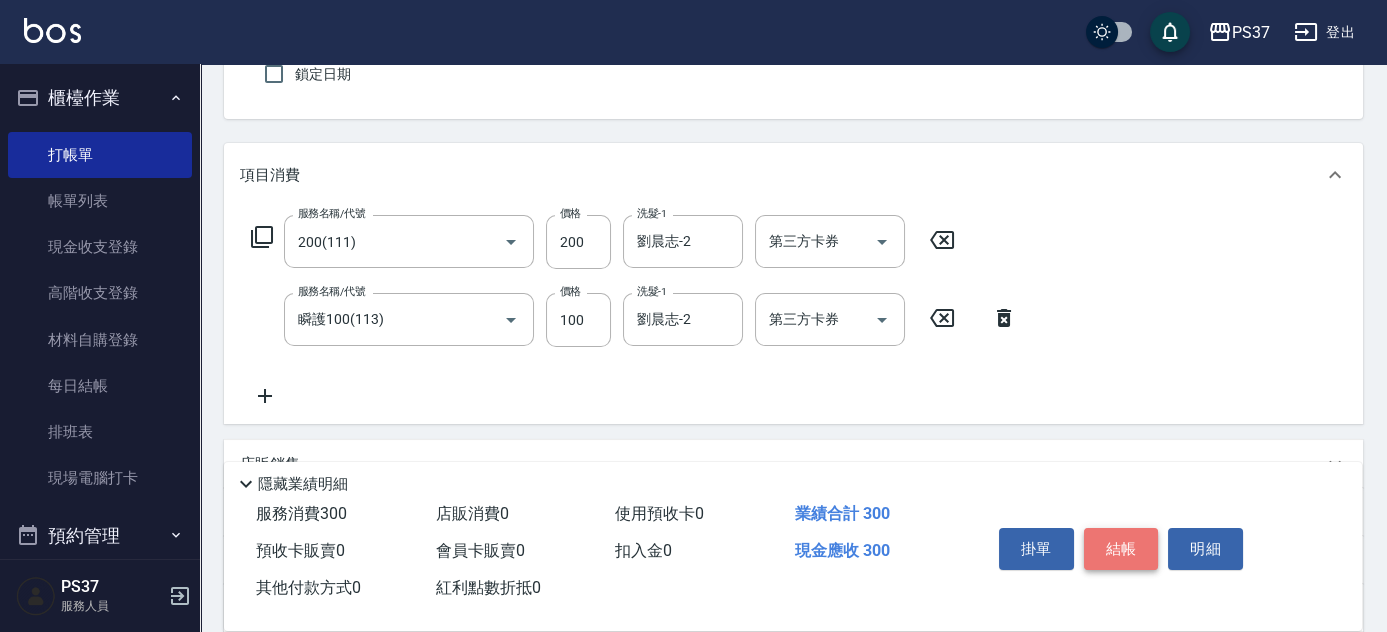 click on "結帳" at bounding box center [1121, 549] 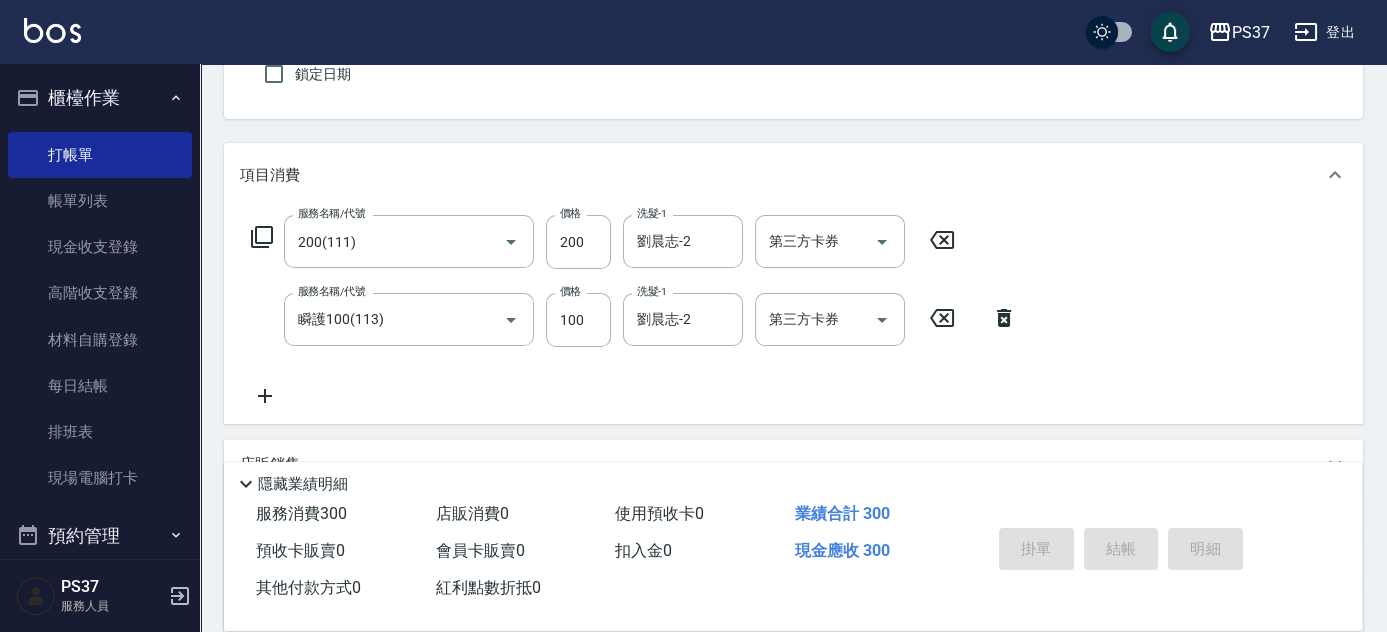 type 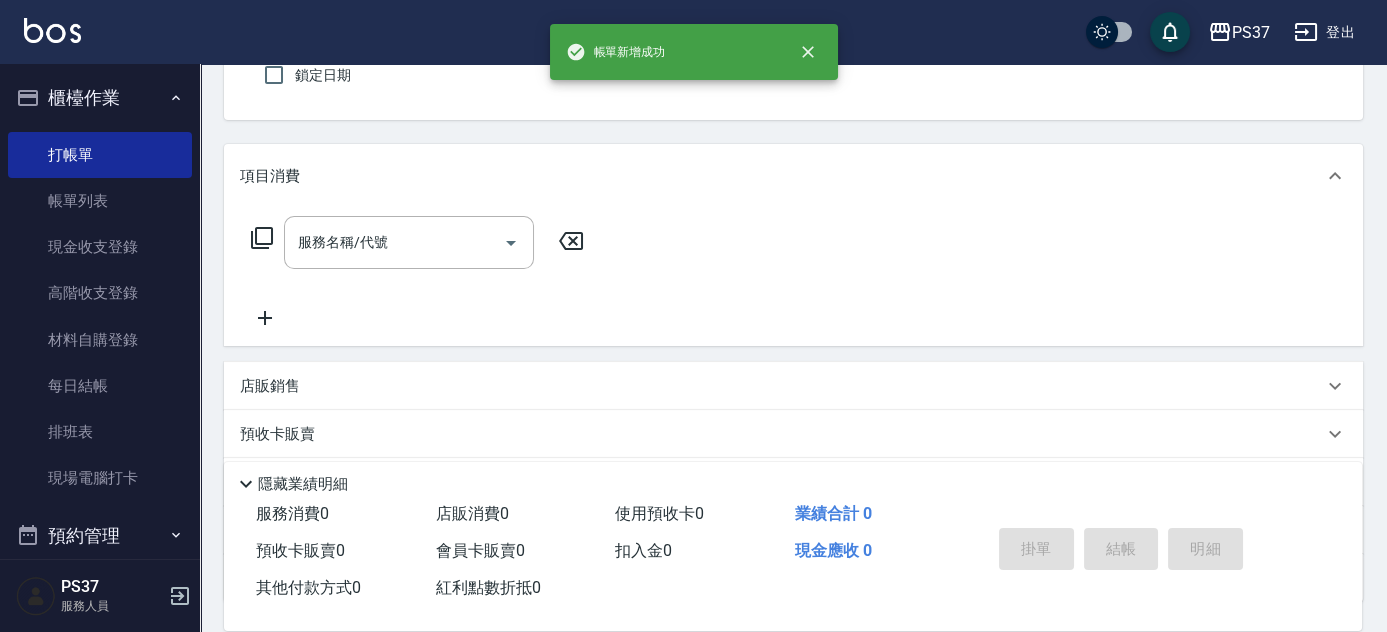 scroll, scrollTop: 0, scrollLeft: 0, axis: both 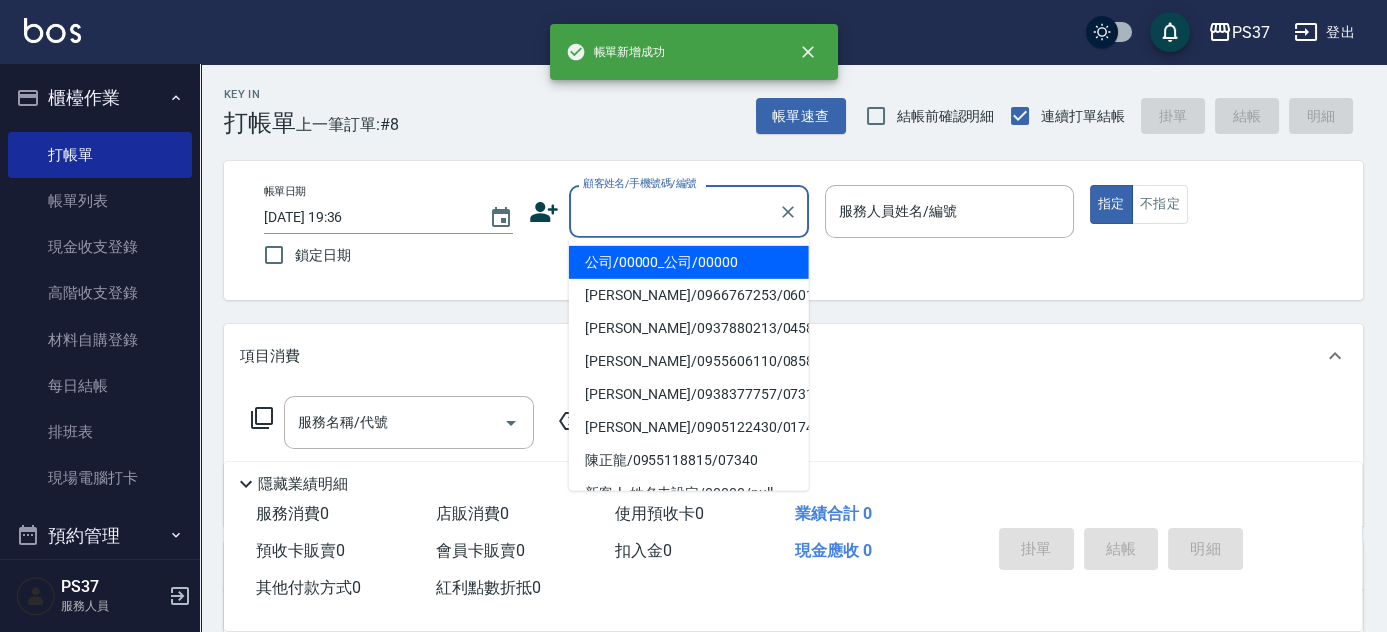 click on "顧客姓名/手機號碼/編號" at bounding box center [674, 211] 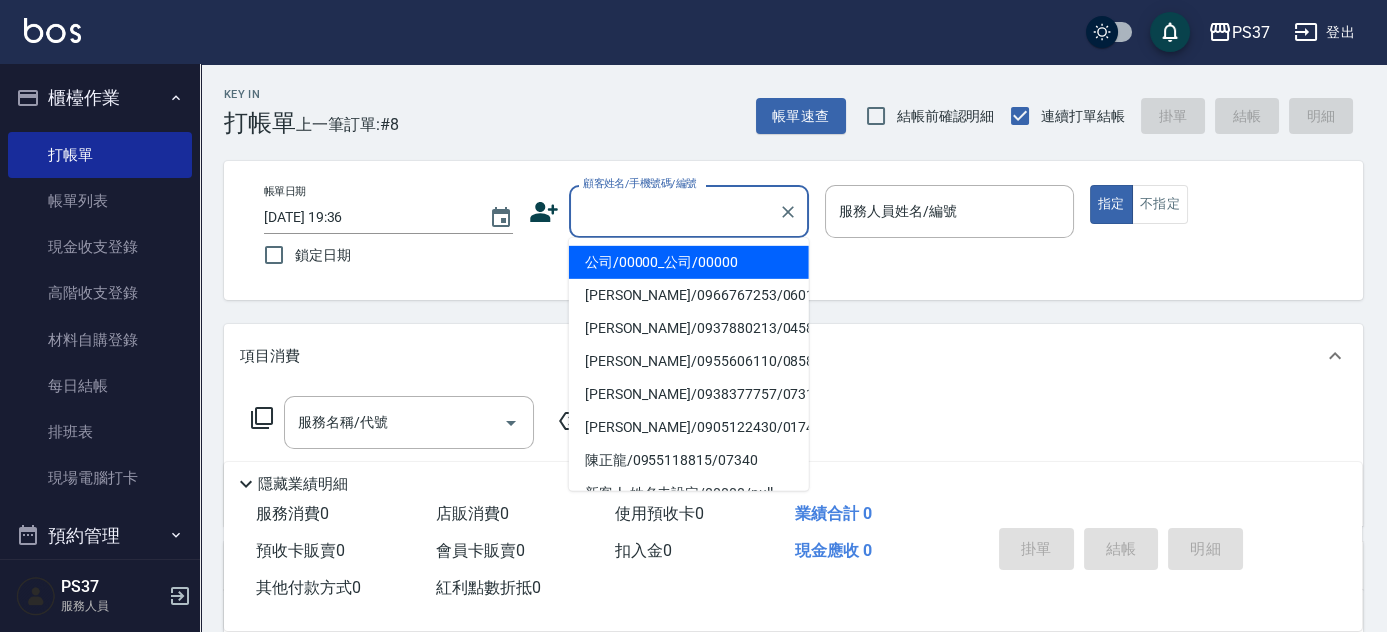 click on "公司/00000_公司/00000" at bounding box center (689, 262) 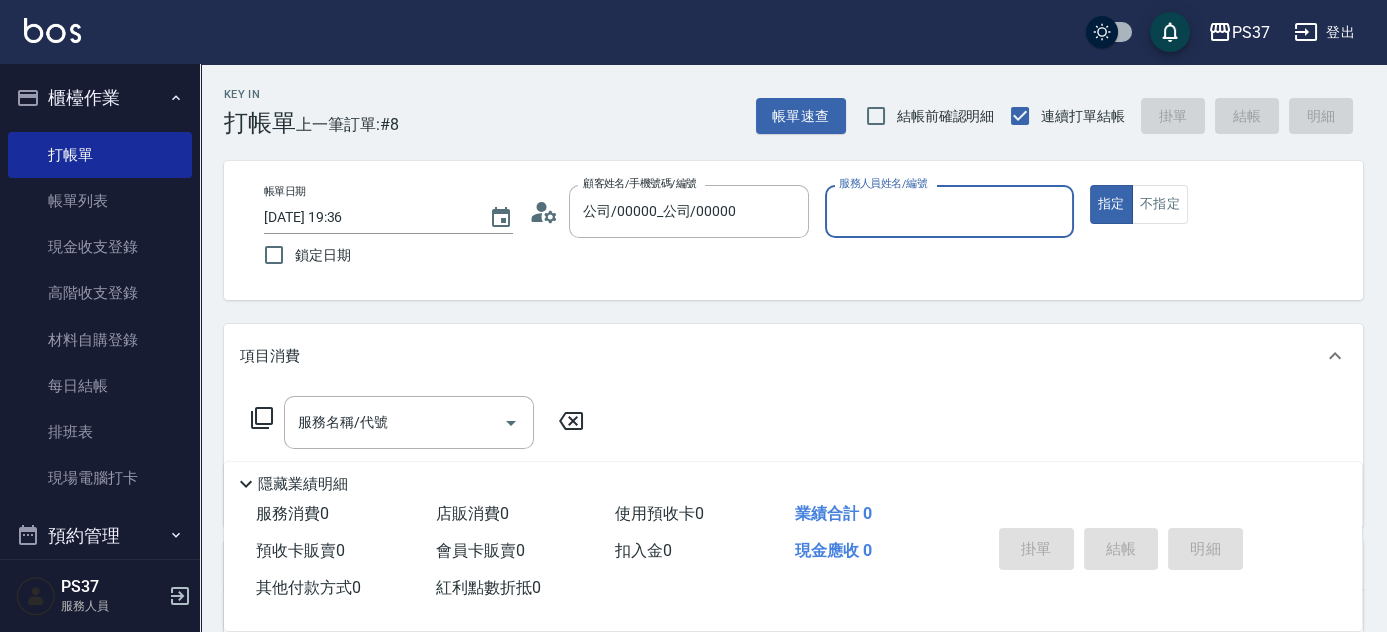 click on "服務人員姓名/編號" at bounding box center (949, 211) 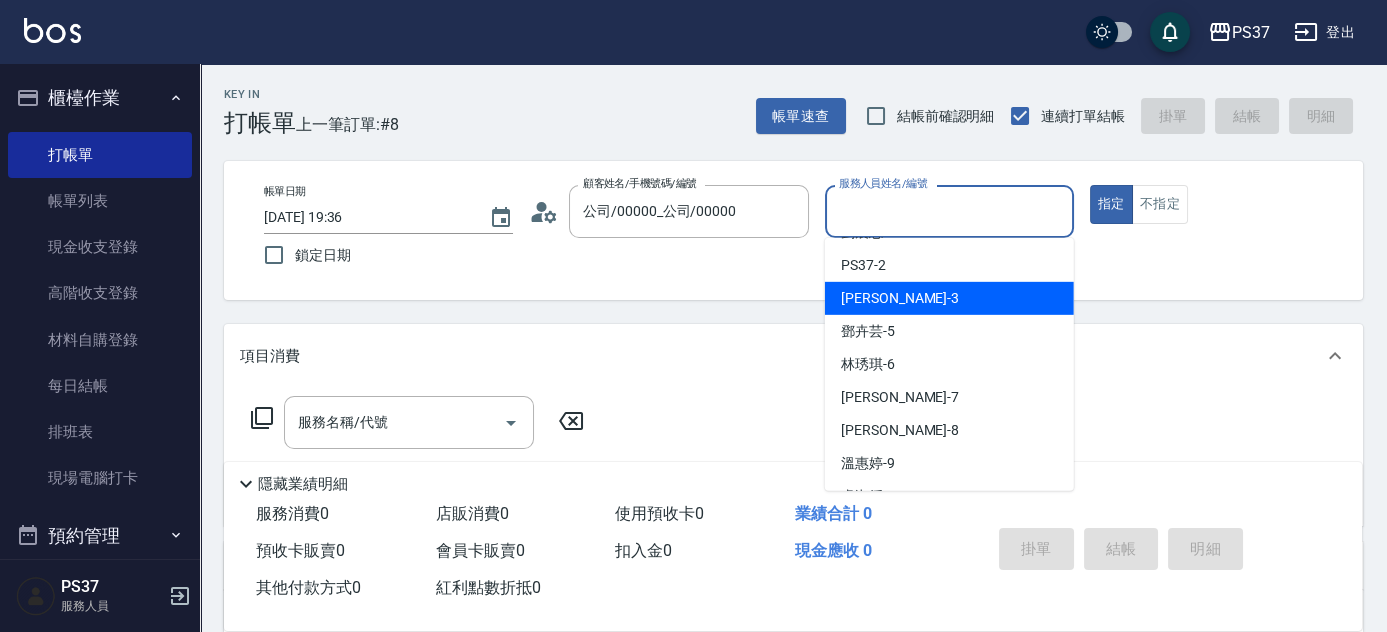 scroll, scrollTop: 90, scrollLeft: 0, axis: vertical 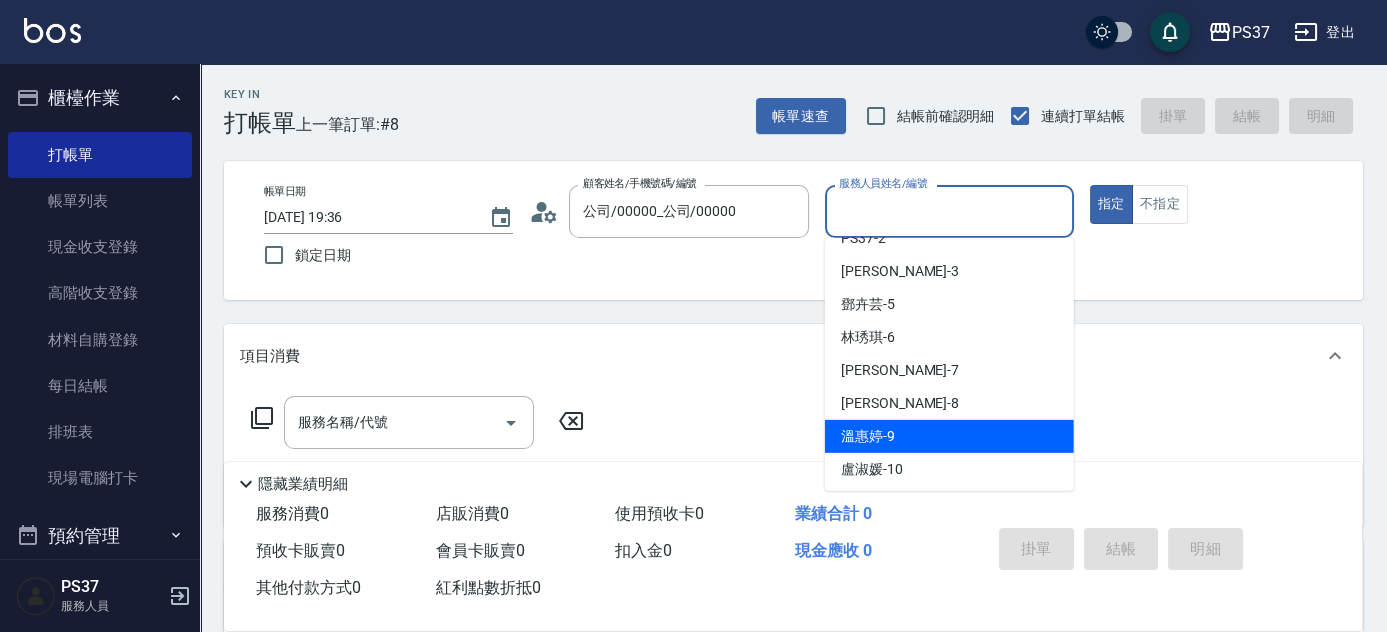 click on "溫惠婷 -9" at bounding box center (949, 436) 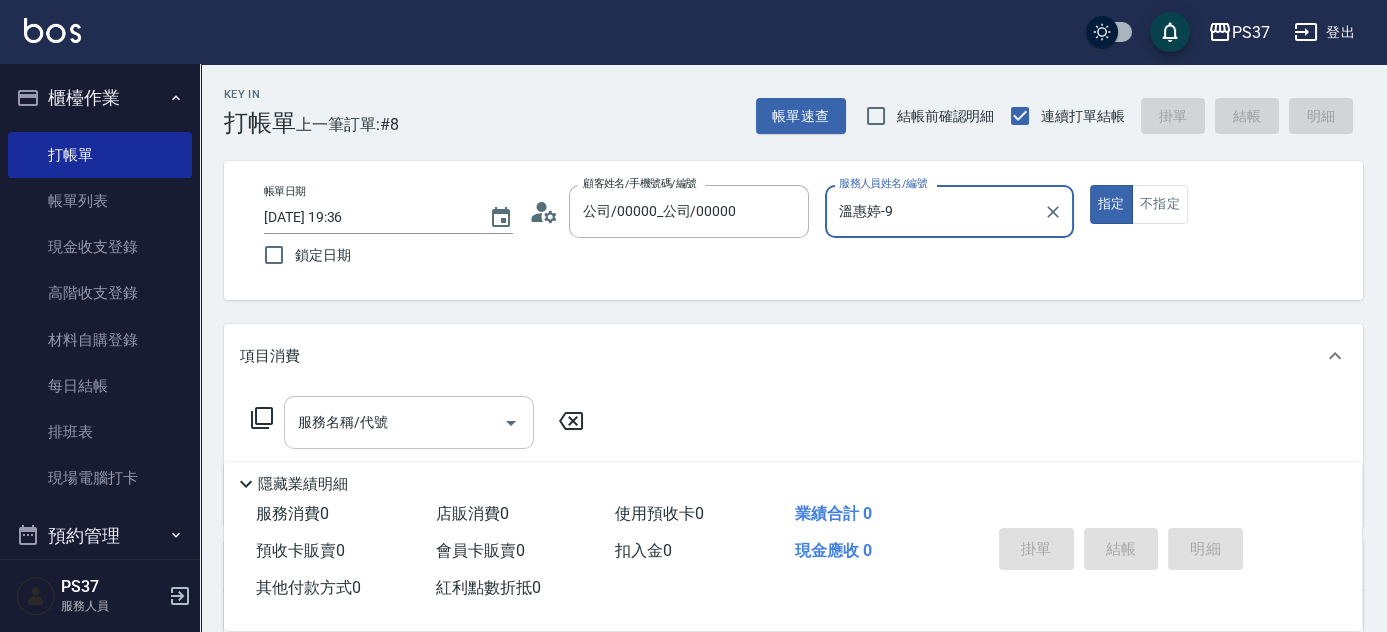 click on "服務名稱/代號" at bounding box center (394, 422) 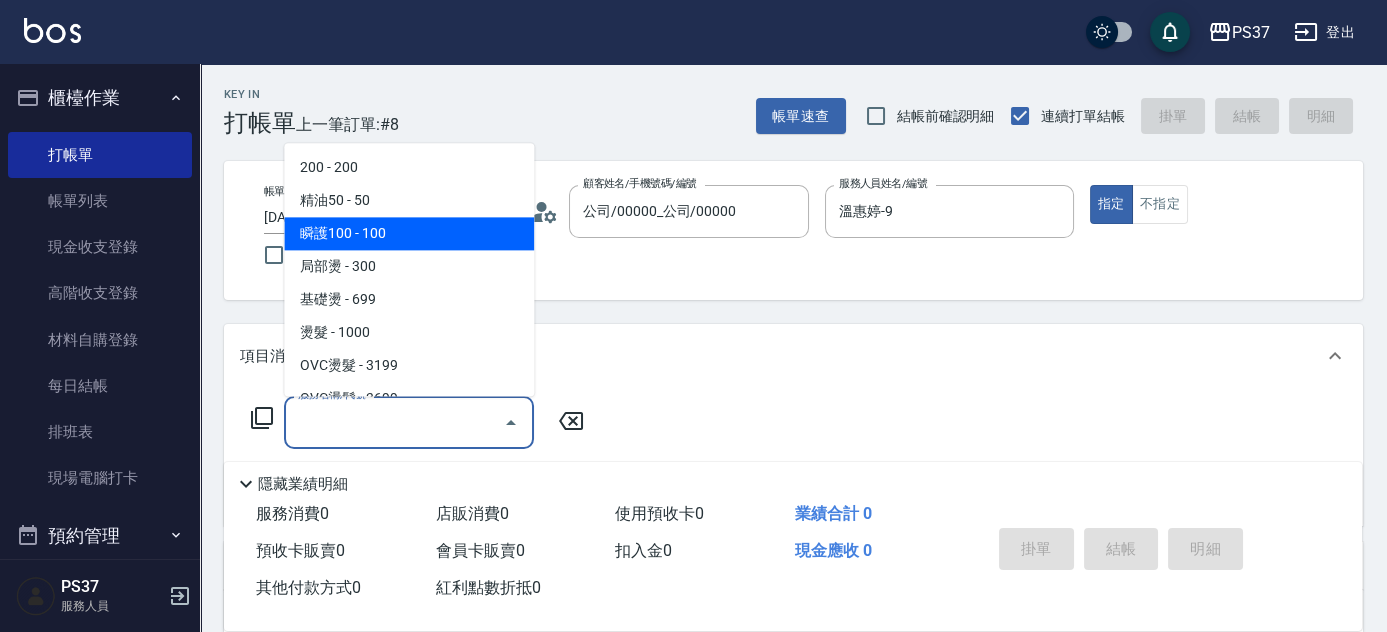 click on "瞬護100 - 100" at bounding box center (409, 234) 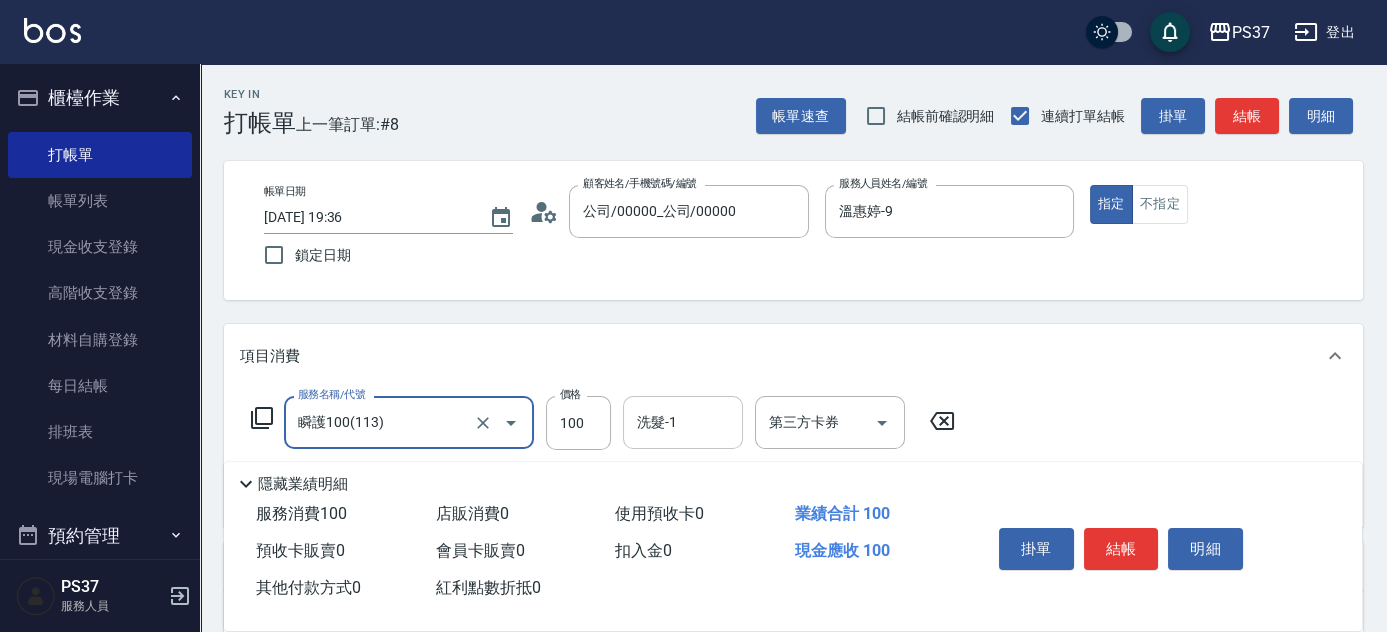 click on "洗髮-1" at bounding box center (683, 422) 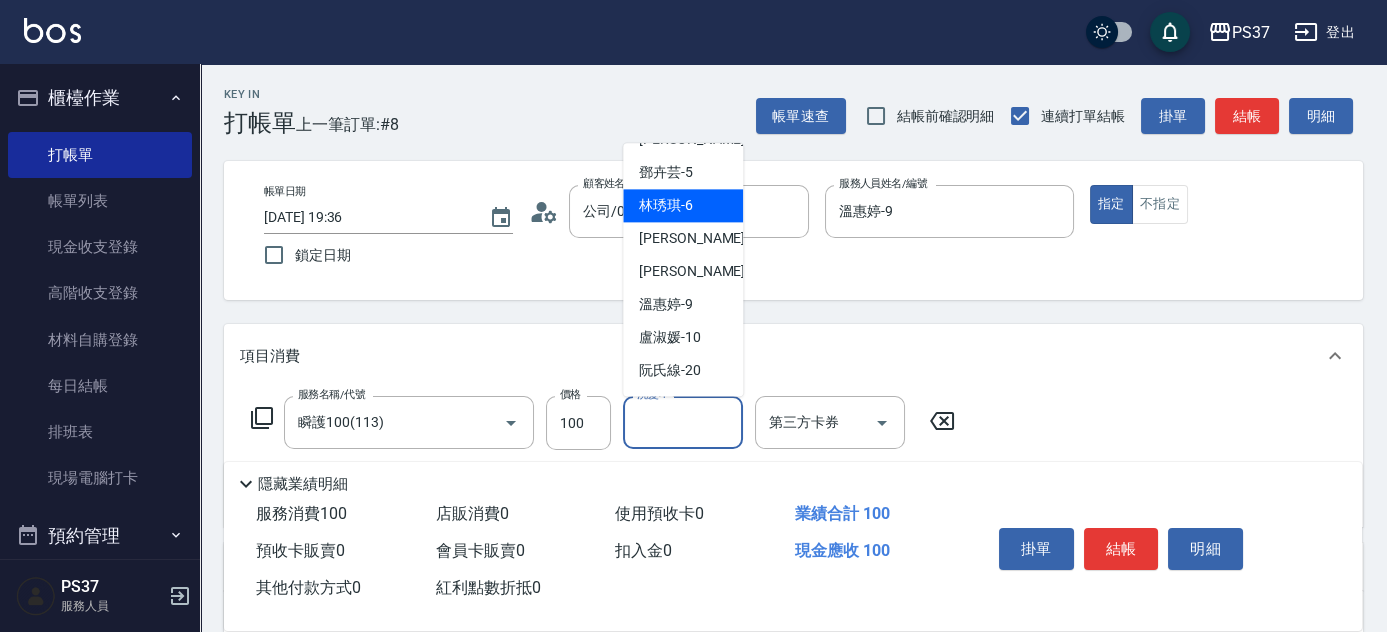 scroll, scrollTop: 272, scrollLeft: 0, axis: vertical 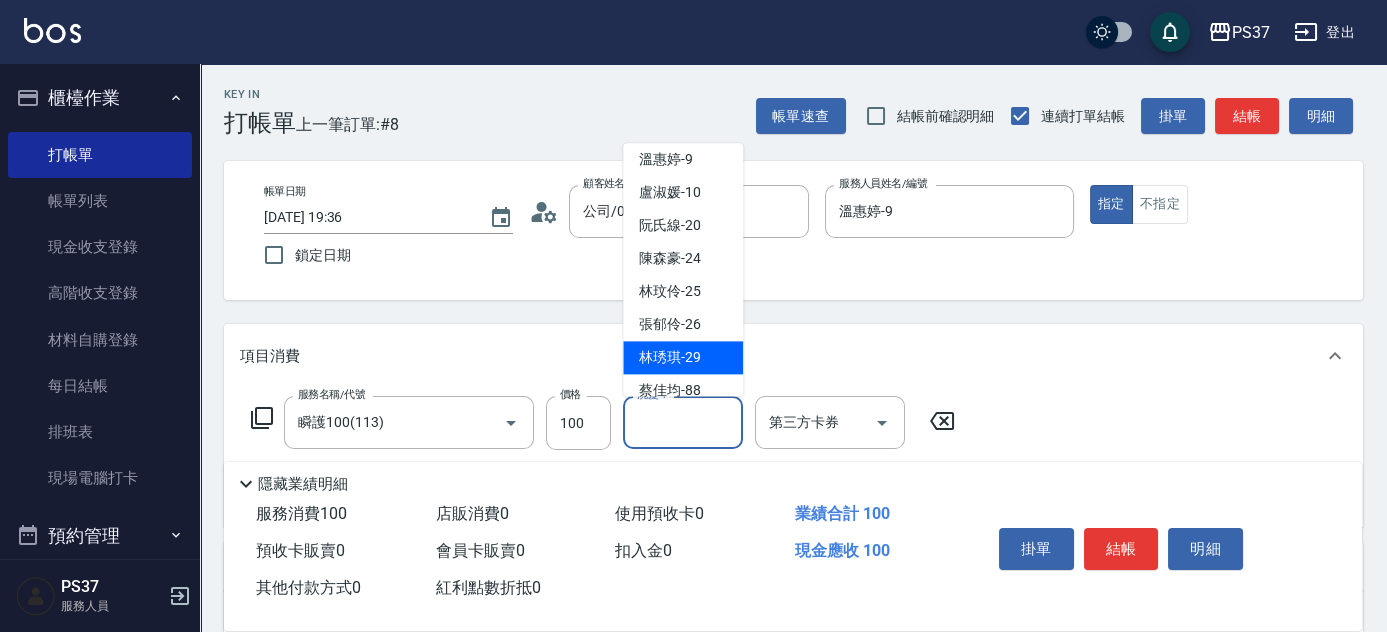 click on "林琇琪 -29" at bounding box center [670, 358] 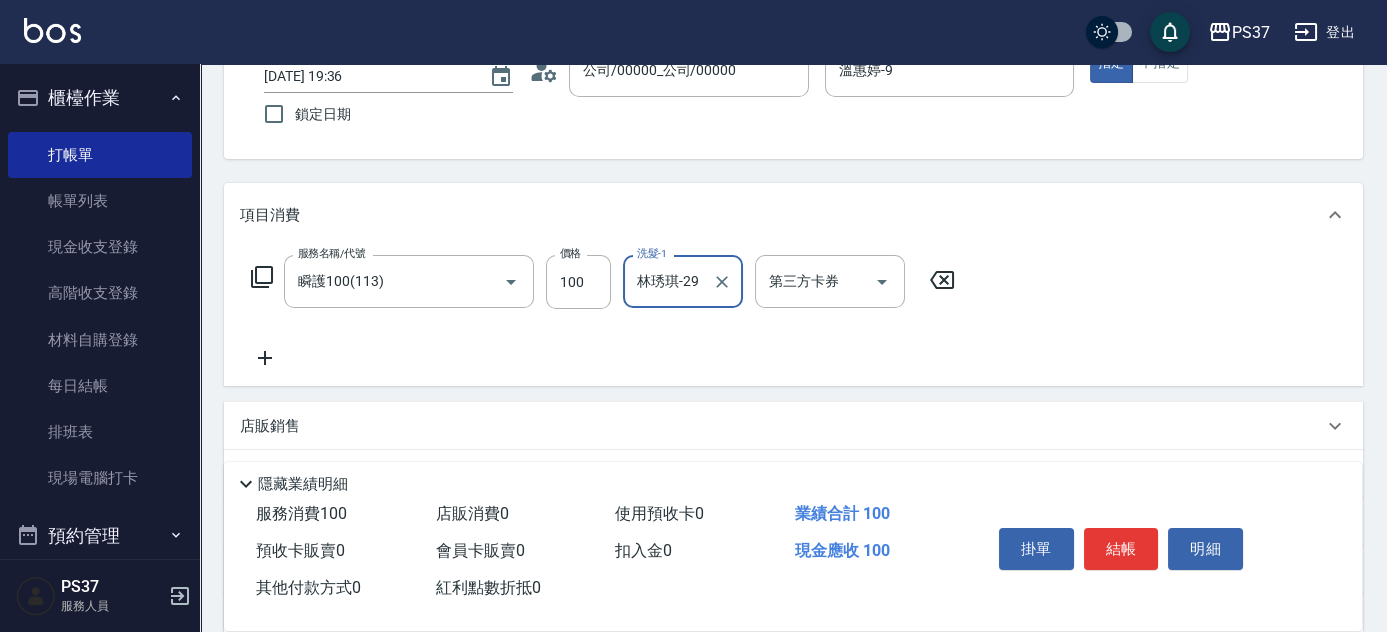 scroll, scrollTop: 272, scrollLeft: 0, axis: vertical 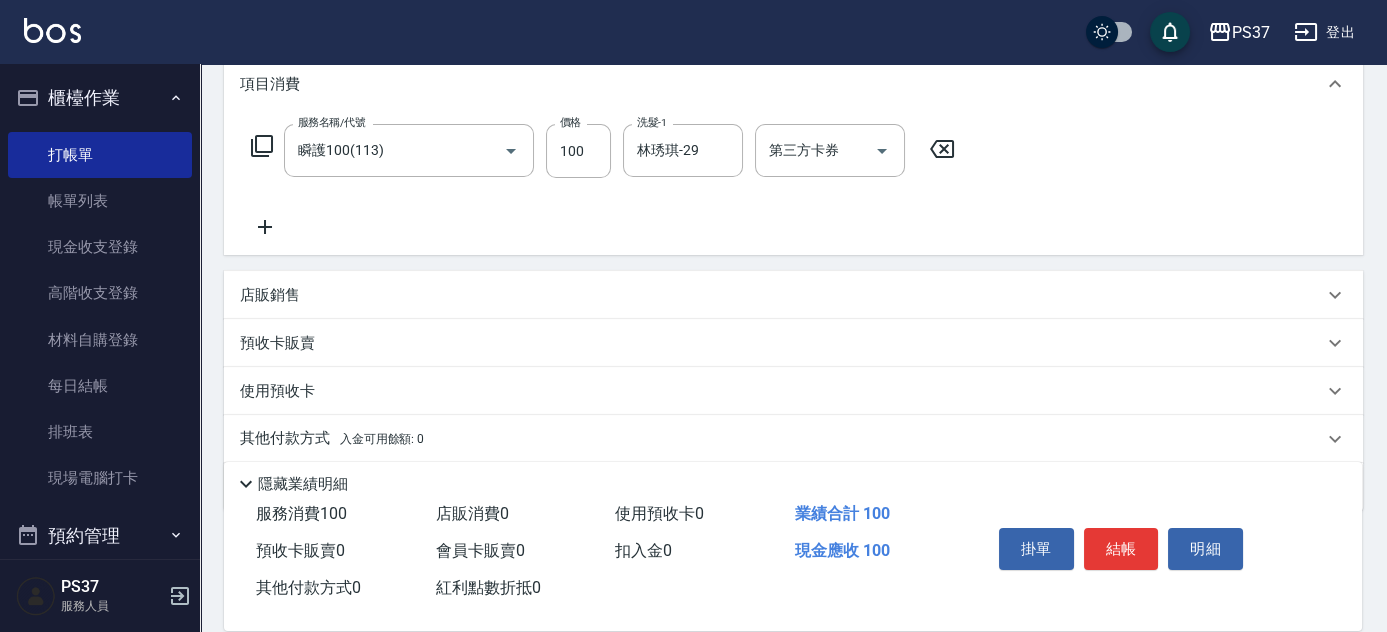 click 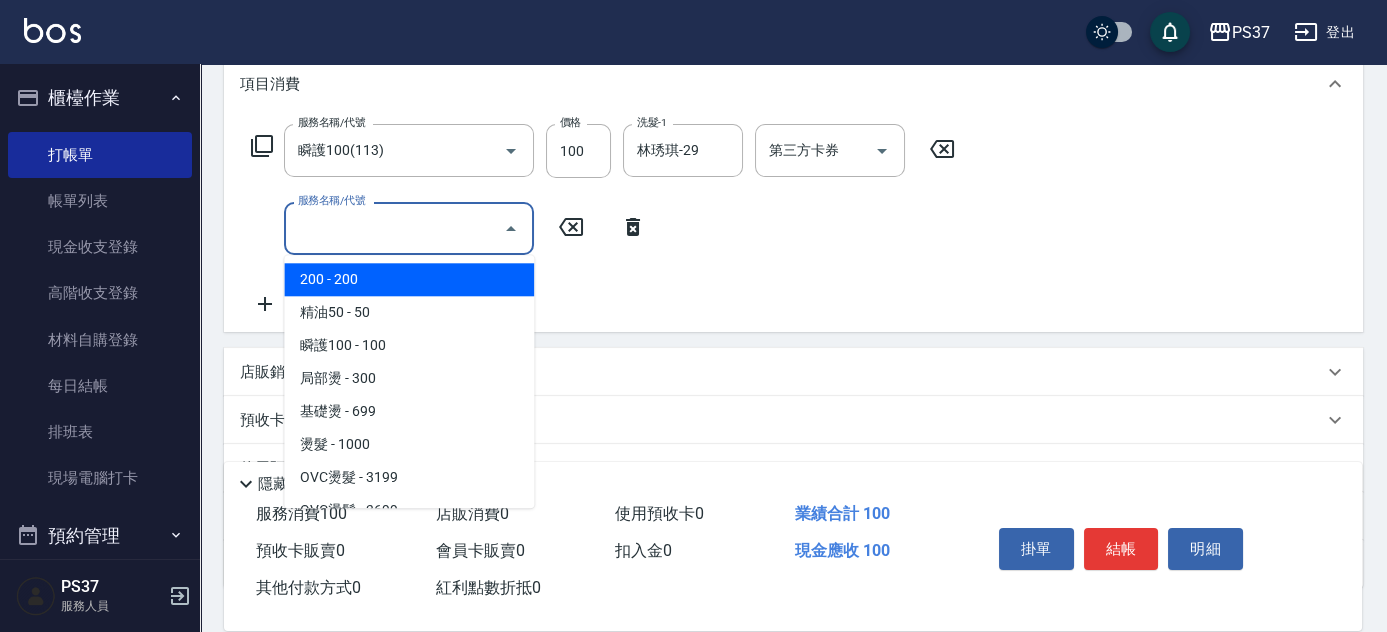 click on "服務名稱/代號" at bounding box center [394, 228] 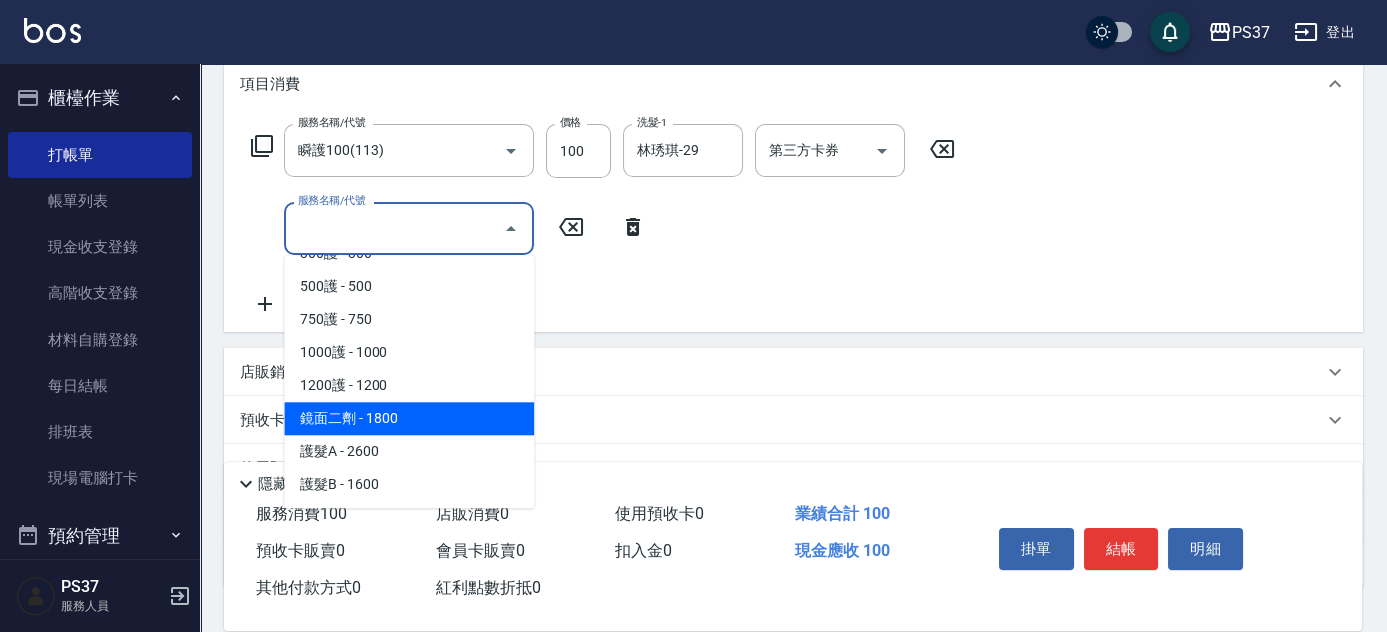 scroll, scrollTop: 1090, scrollLeft: 0, axis: vertical 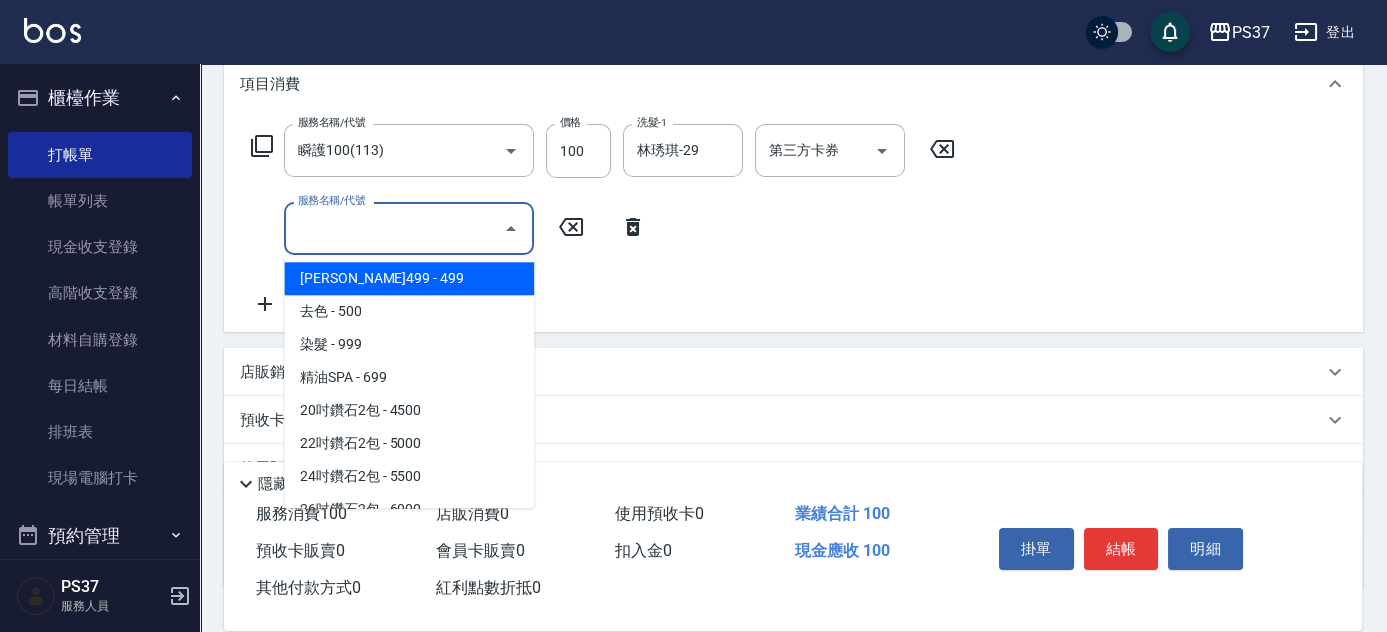 click on "[PERSON_NAME]499 - 499" at bounding box center (409, 278) 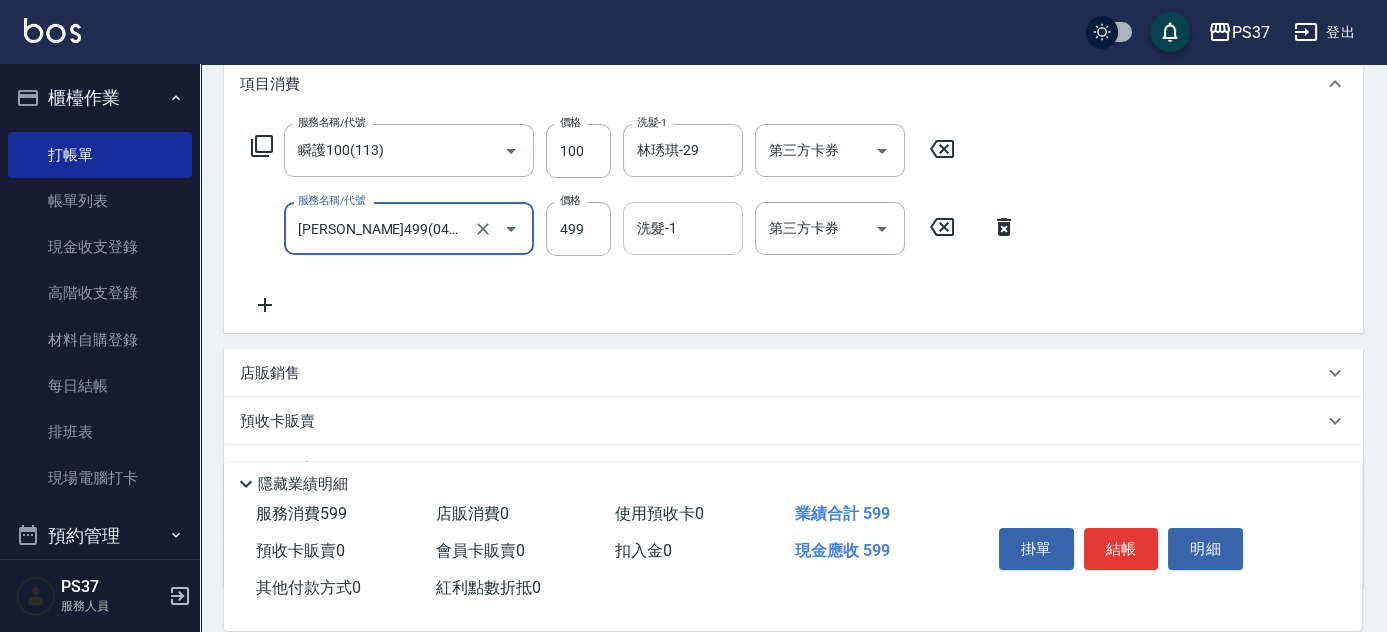 click on "洗髮-1" at bounding box center [683, 228] 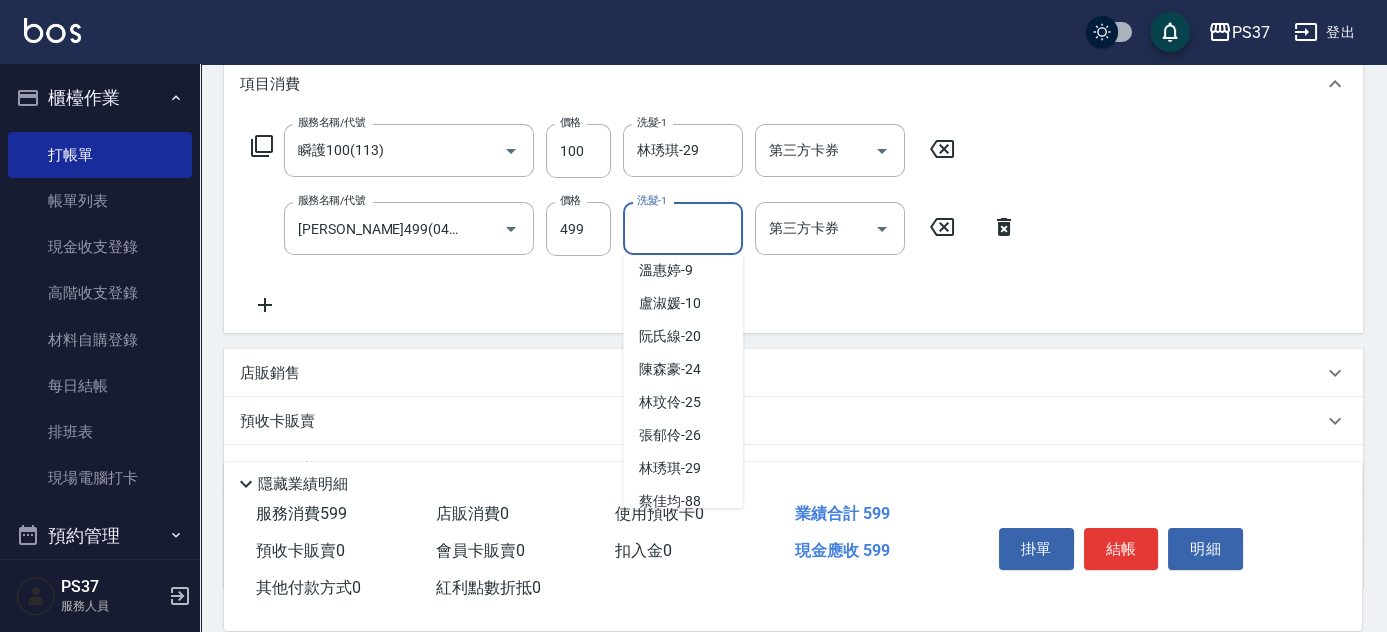 scroll, scrollTop: 323, scrollLeft: 0, axis: vertical 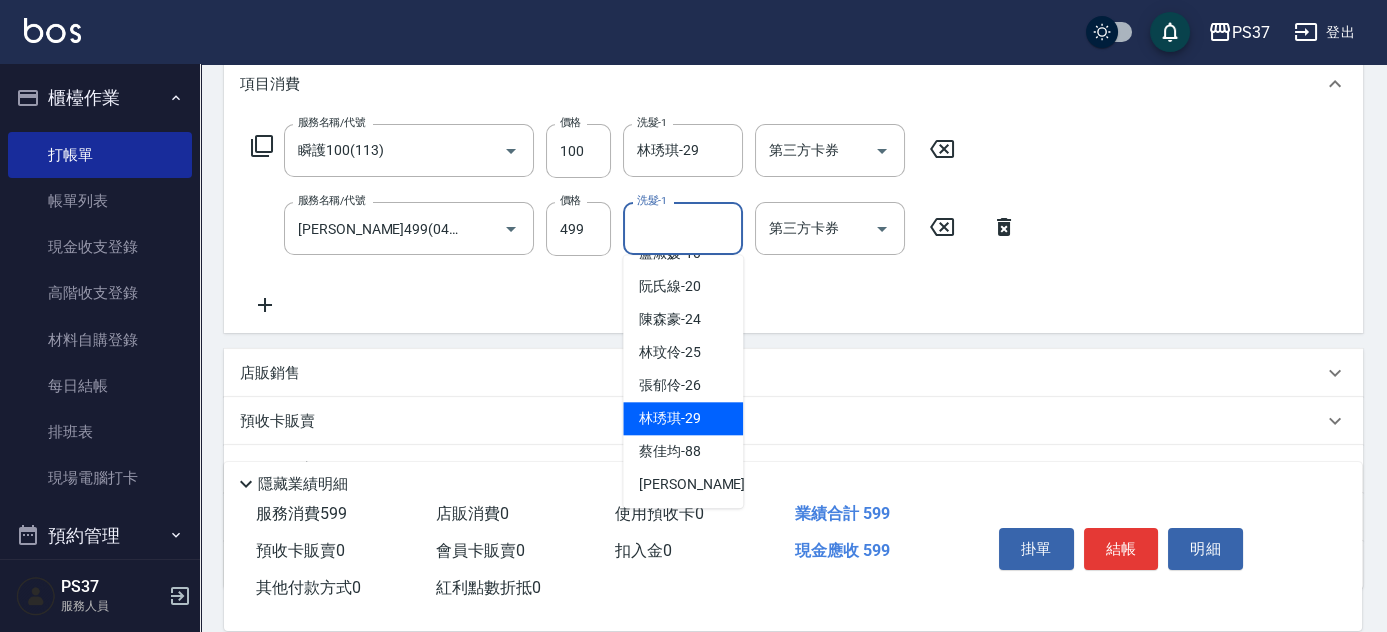 click on "林琇琪 -29" at bounding box center (683, 418) 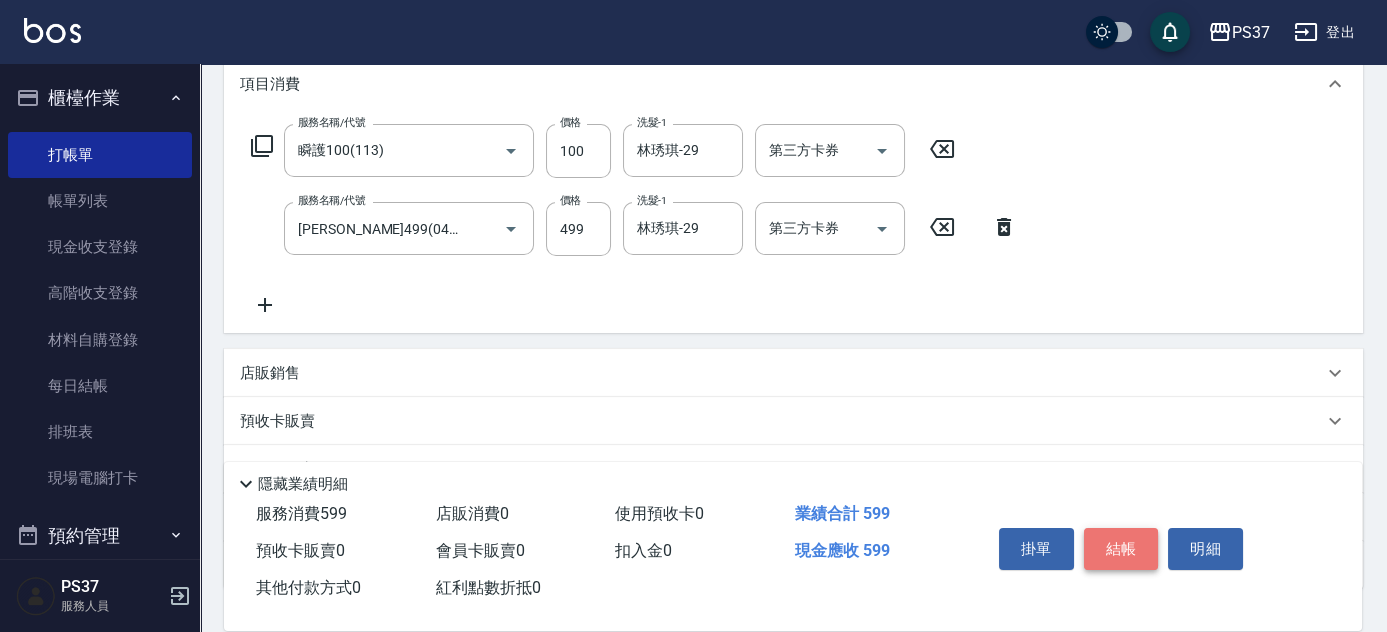click on "結帳" at bounding box center (1121, 549) 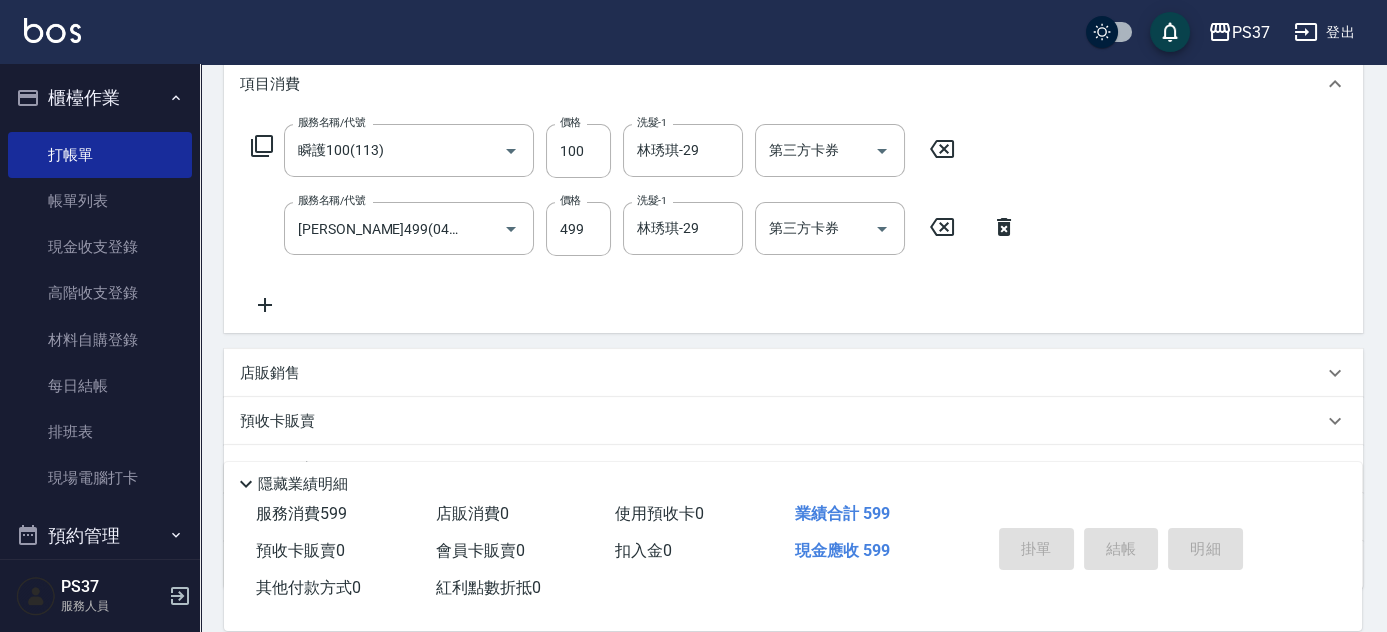 type on "[DATE] 19:37" 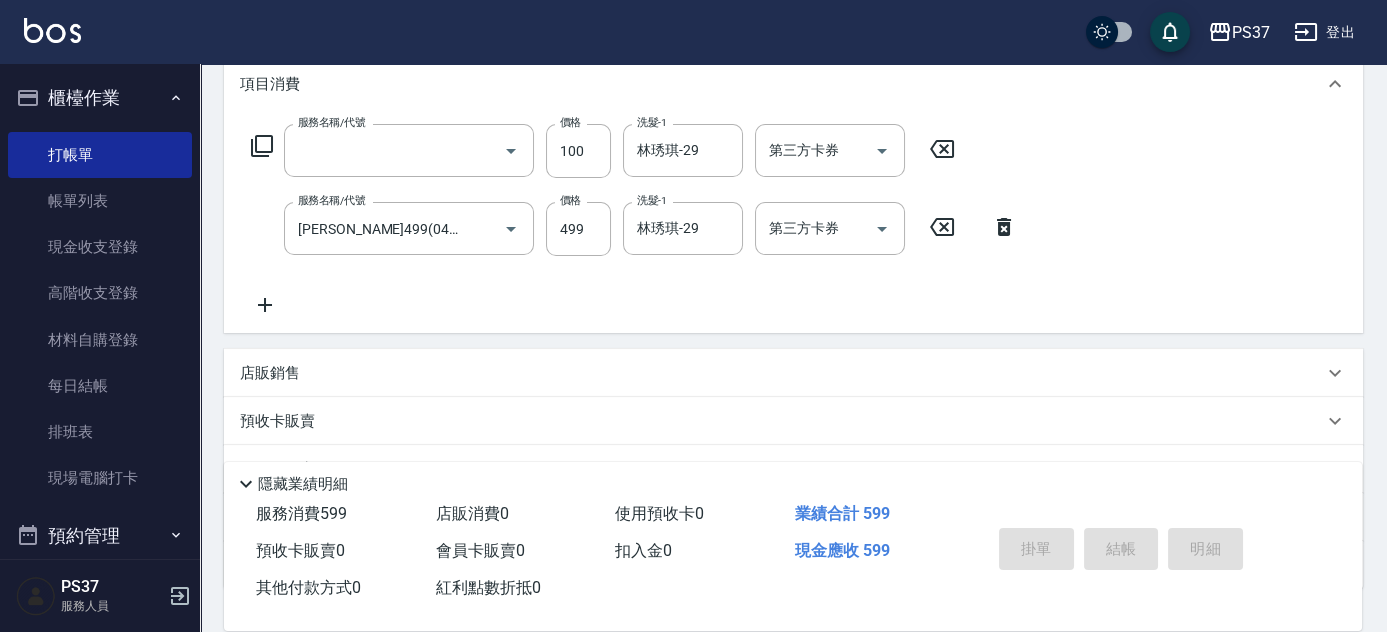 scroll, scrollTop: 0, scrollLeft: 0, axis: both 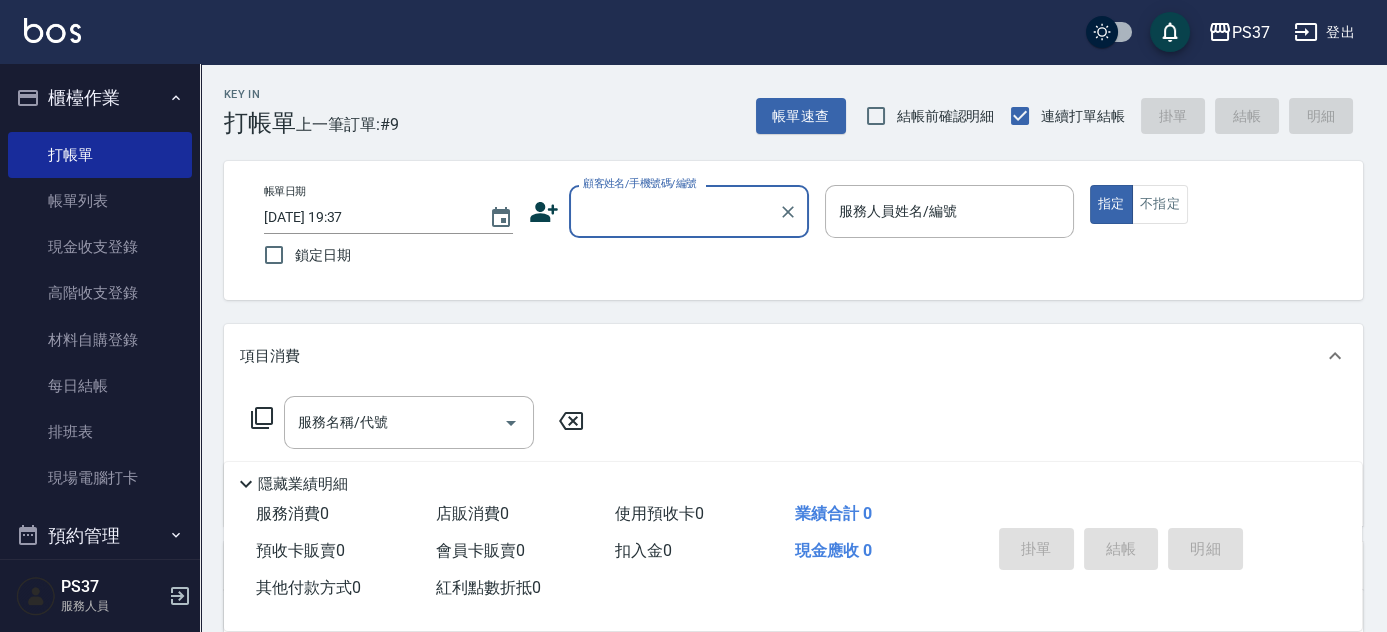 click on "顧客姓名/手機號碼/編號" at bounding box center [674, 211] 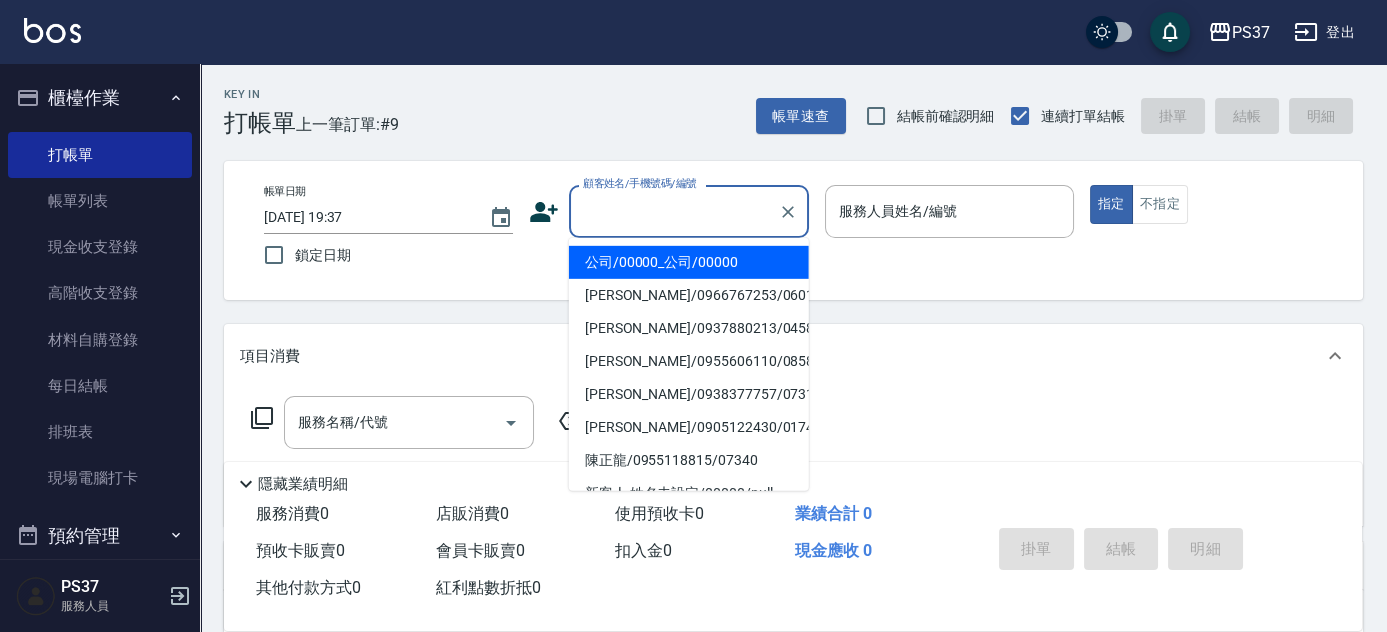 click on "公司/00000_公司/00000" at bounding box center [689, 262] 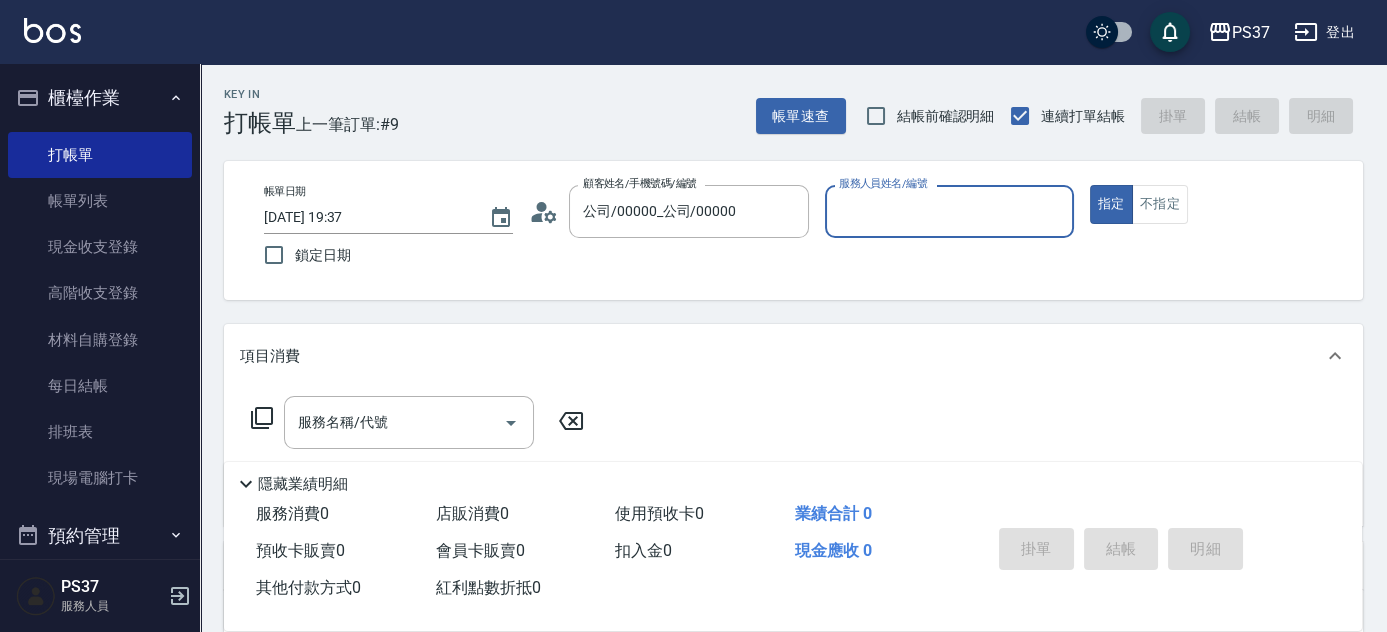 click on "服務人員姓名/編號" at bounding box center [949, 211] 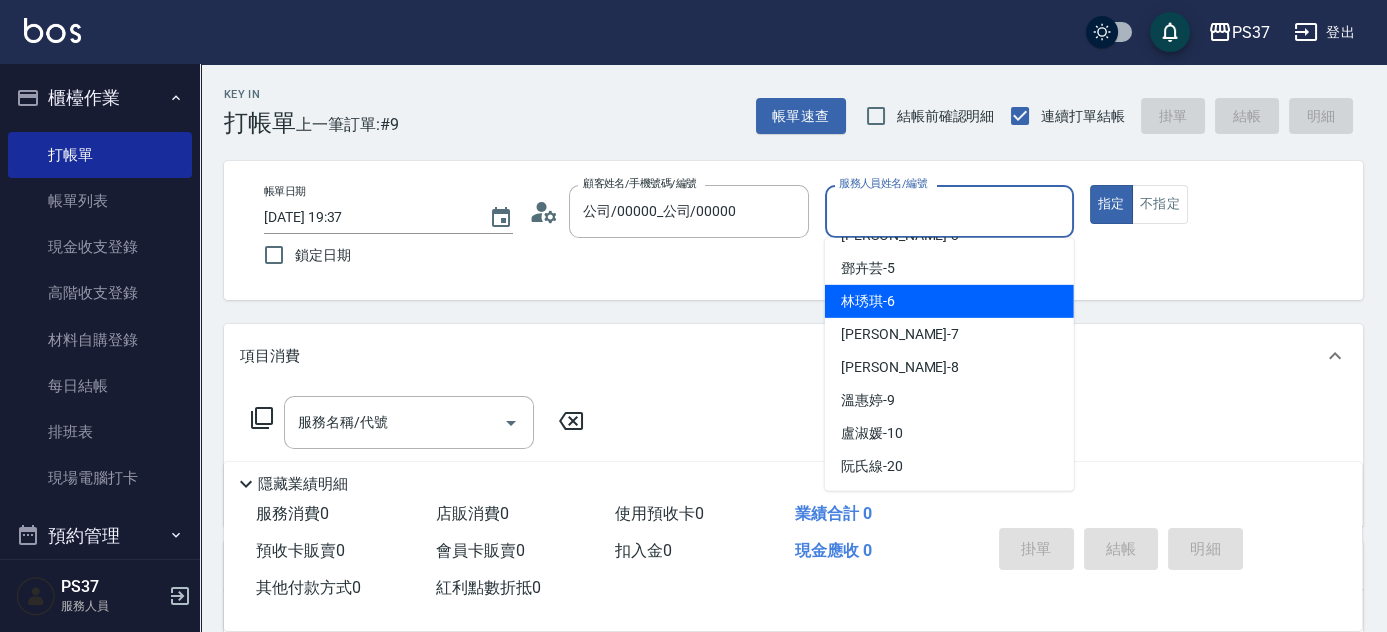 scroll, scrollTop: 181, scrollLeft: 0, axis: vertical 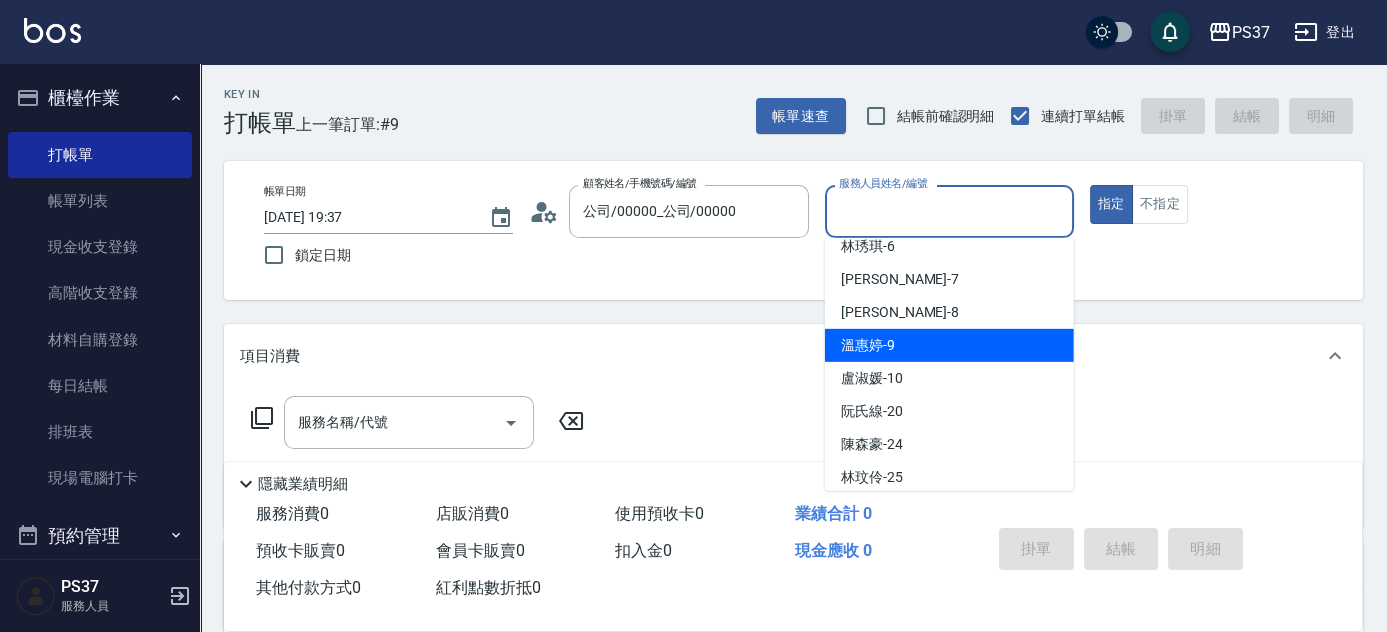 click on "溫惠婷 -9" at bounding box center (949, 345) 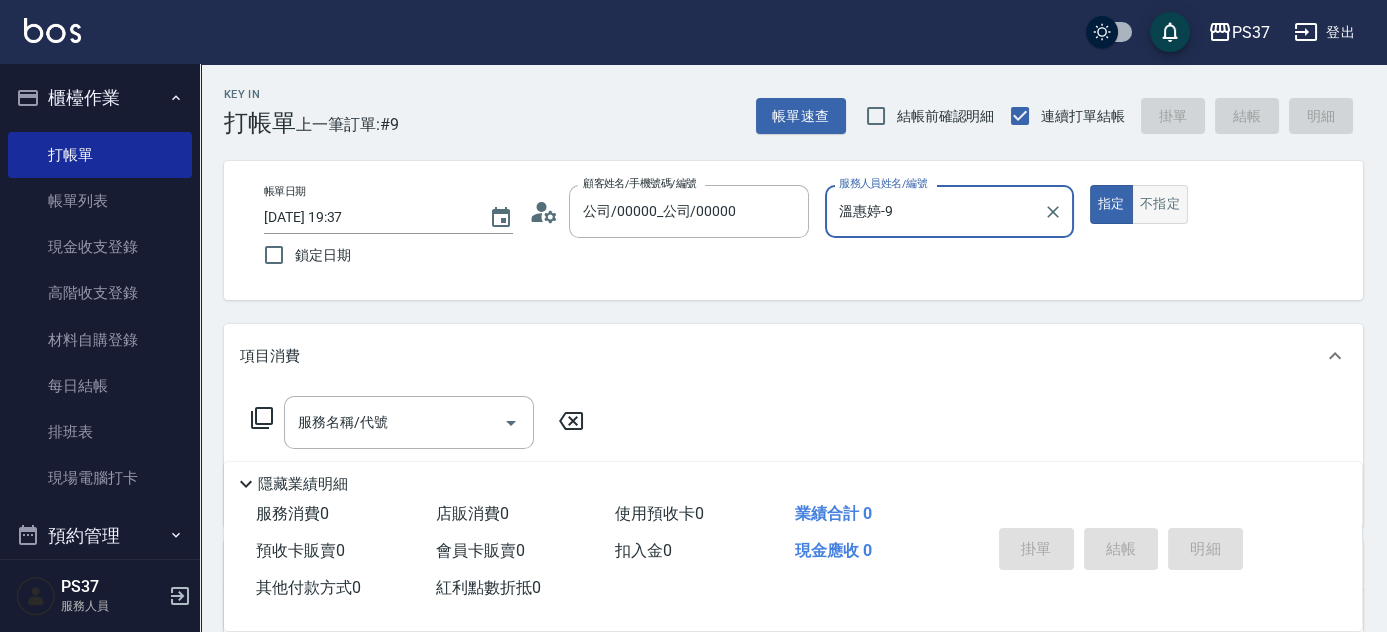 click on "不指定" at bounding box center (1160, 204) 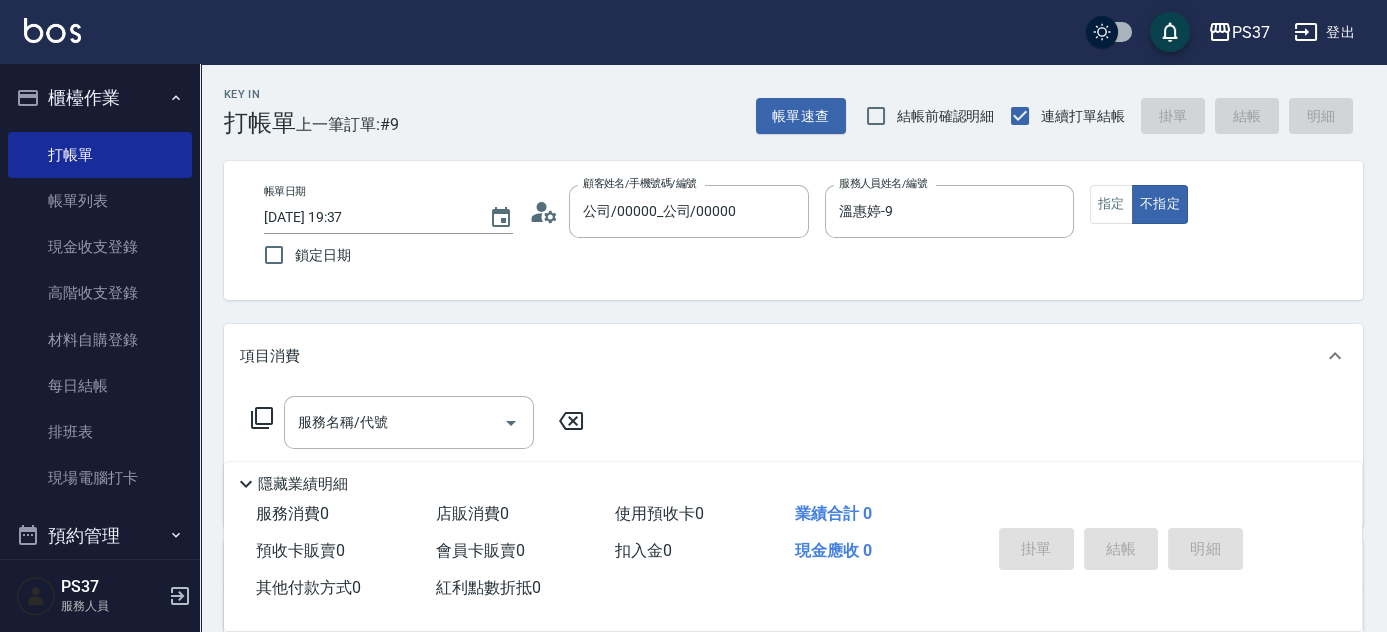 click on "服務名稱/代號 服務名稱/代號" at bounding box center [418, 453] 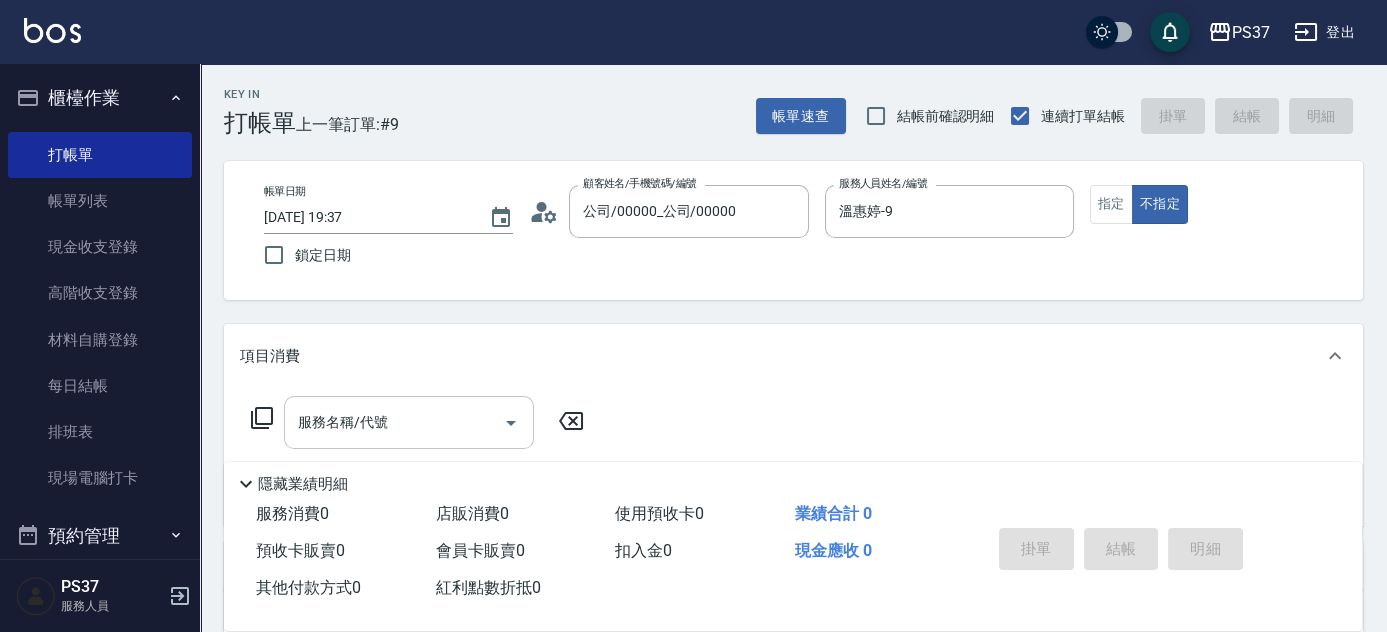 click on "服務名稱/代號" at bounding box center [394, 422] 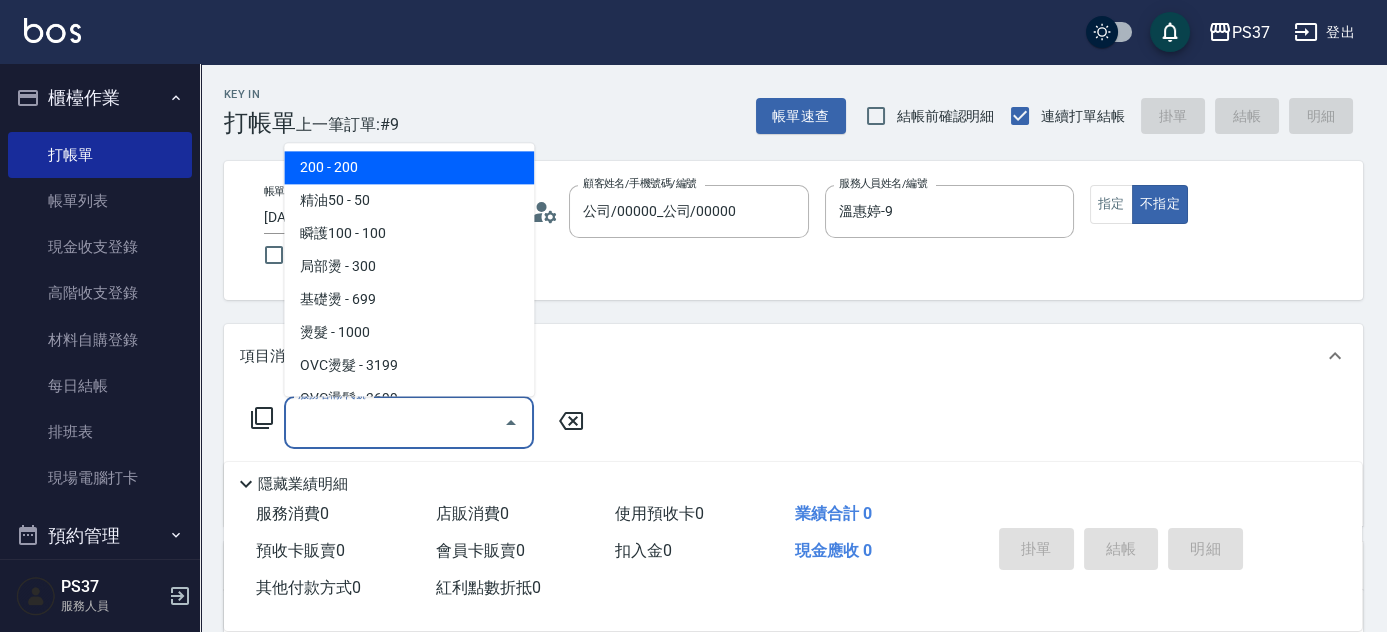 click on "200 - 200" at bounding box center [409, 168] 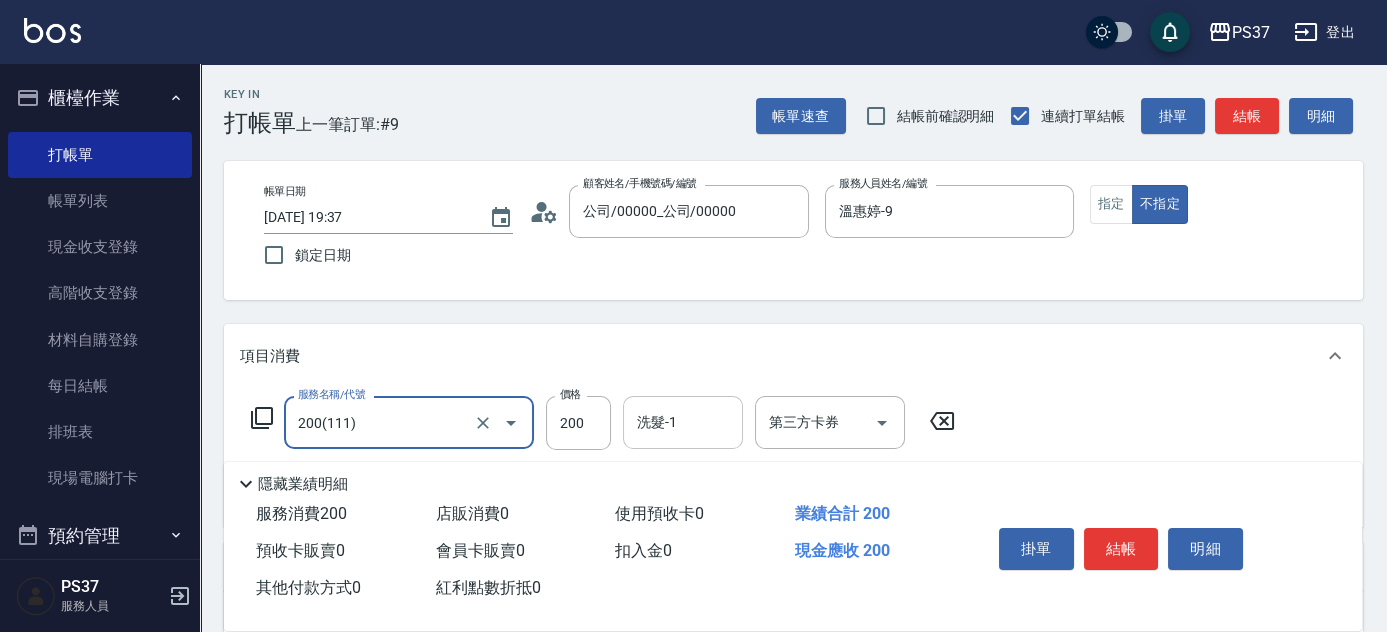 click on "洗髮-1" at bounding box center [683, 422] 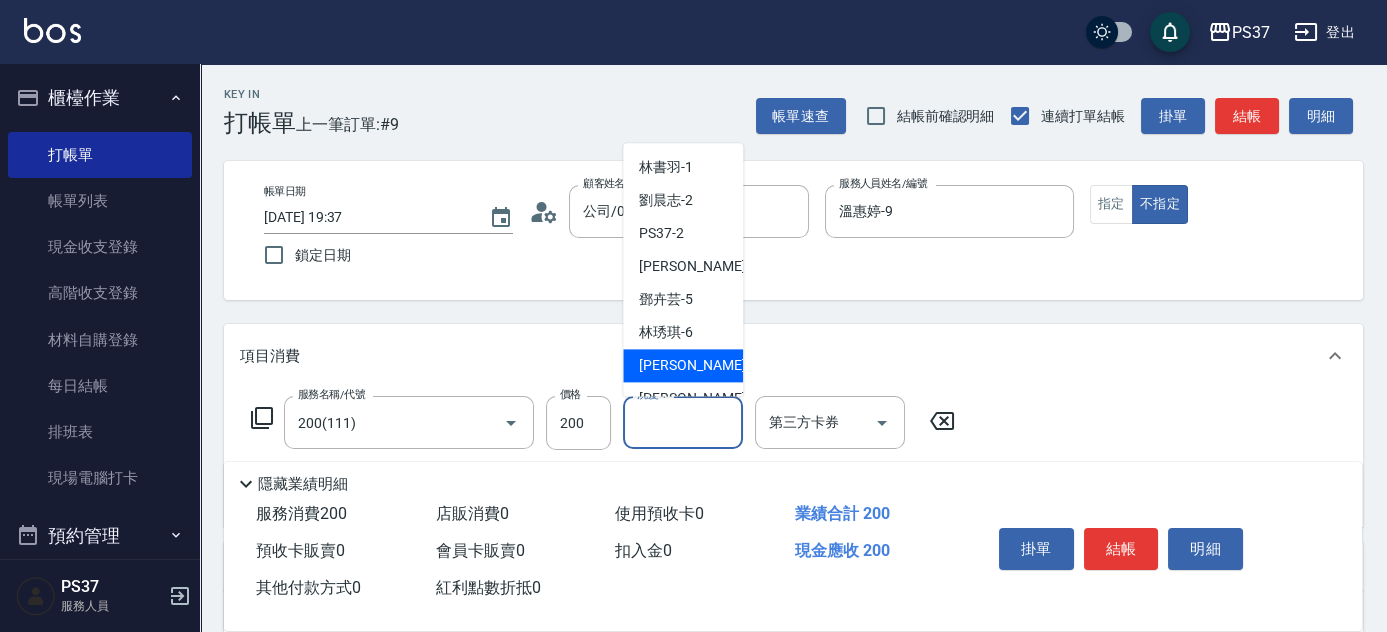 scroll, scrollTop: 181, scrollLeft: 0, axis: vertical 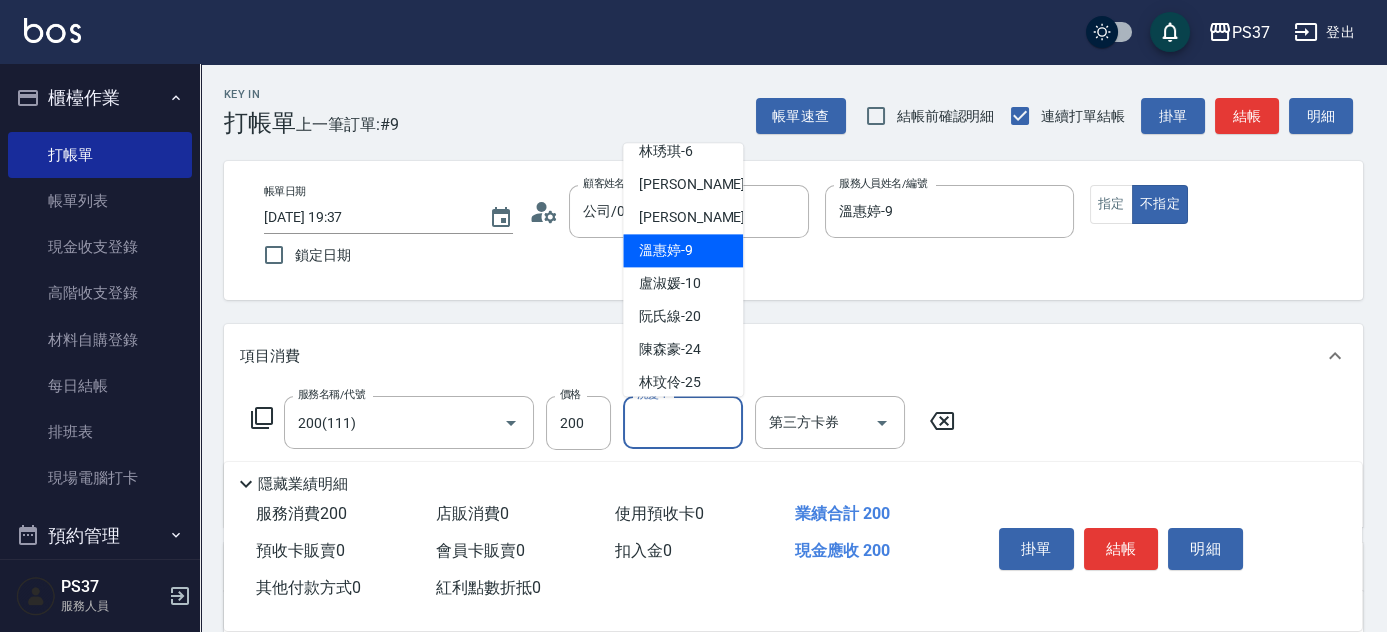 click on "溫惠婷 -9" at bounding box center (666, 251) 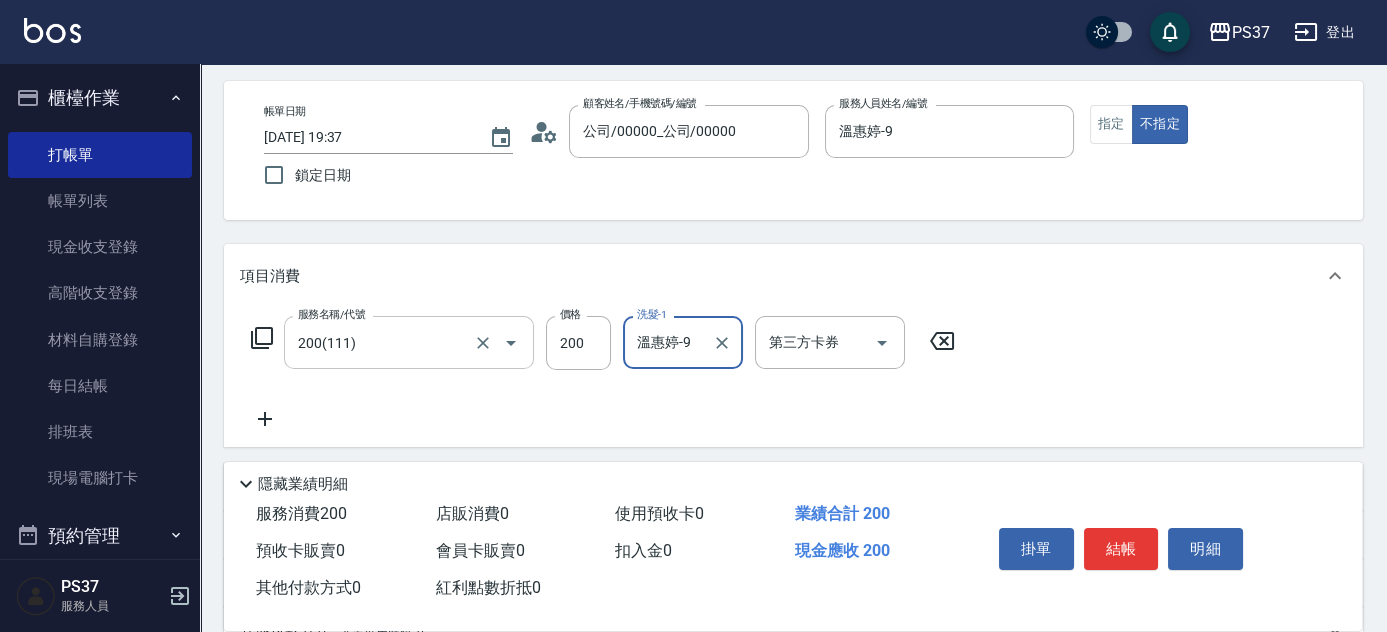scroll, scrollTop: 181, scrollLeft: 0, axis: vertical 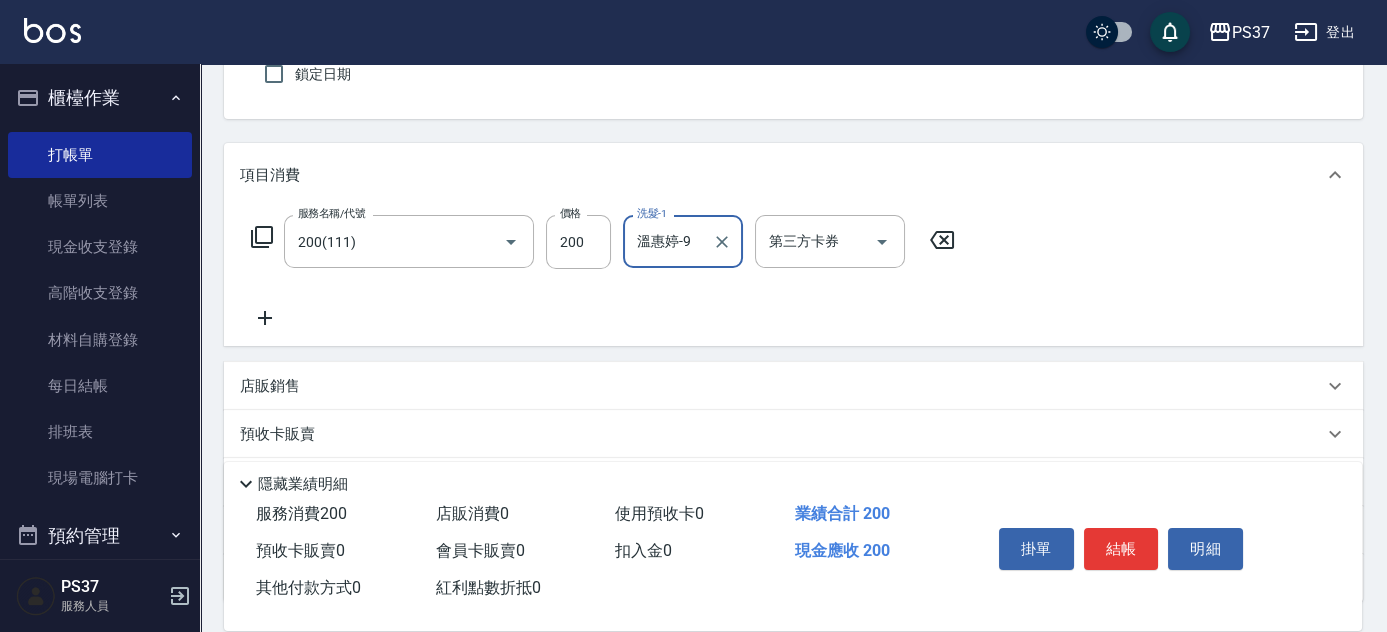 click 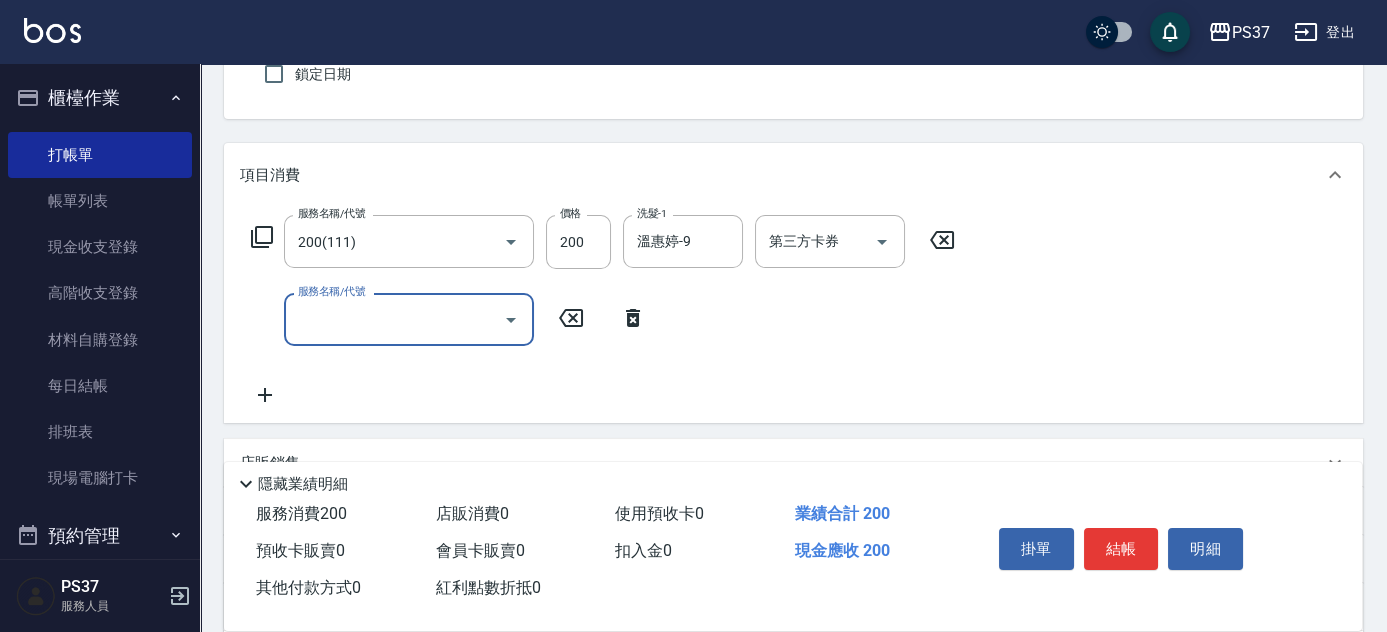 click on "服務名稱/代號" at bounding box center [394, 319] 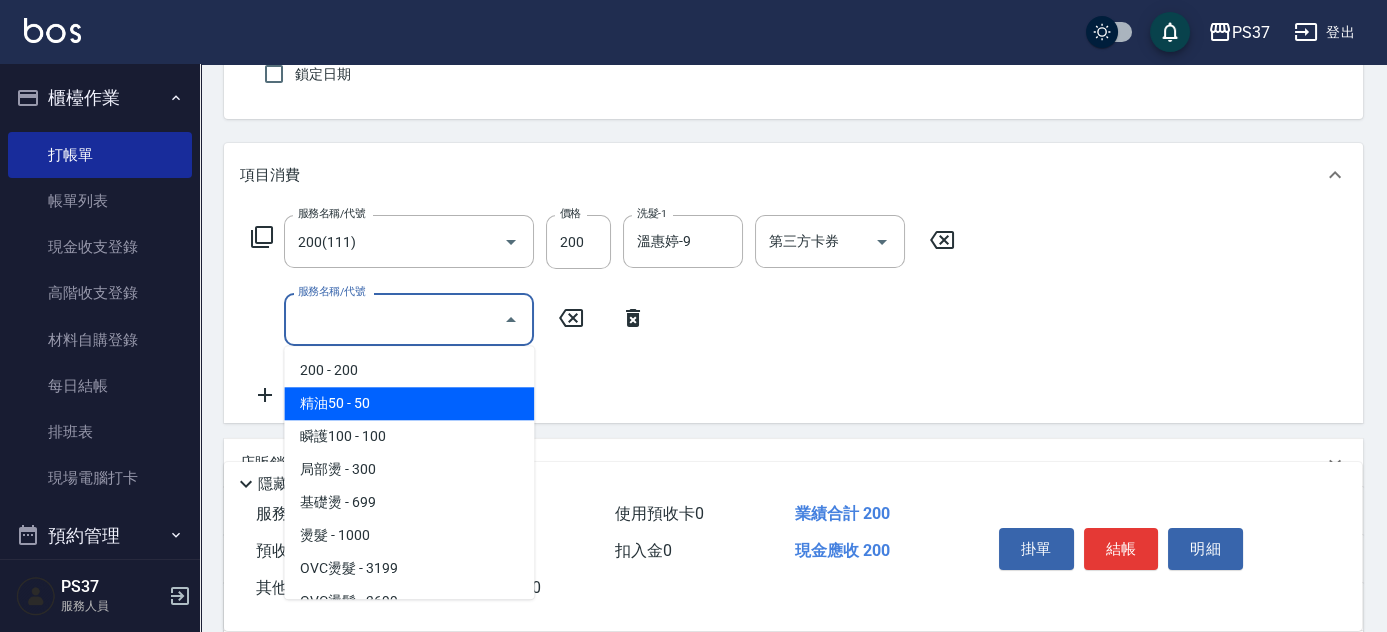 drag, startPoint x: 408, startPoint y: 408, endPoint x: 442, endPoint y: 408, distance: 34 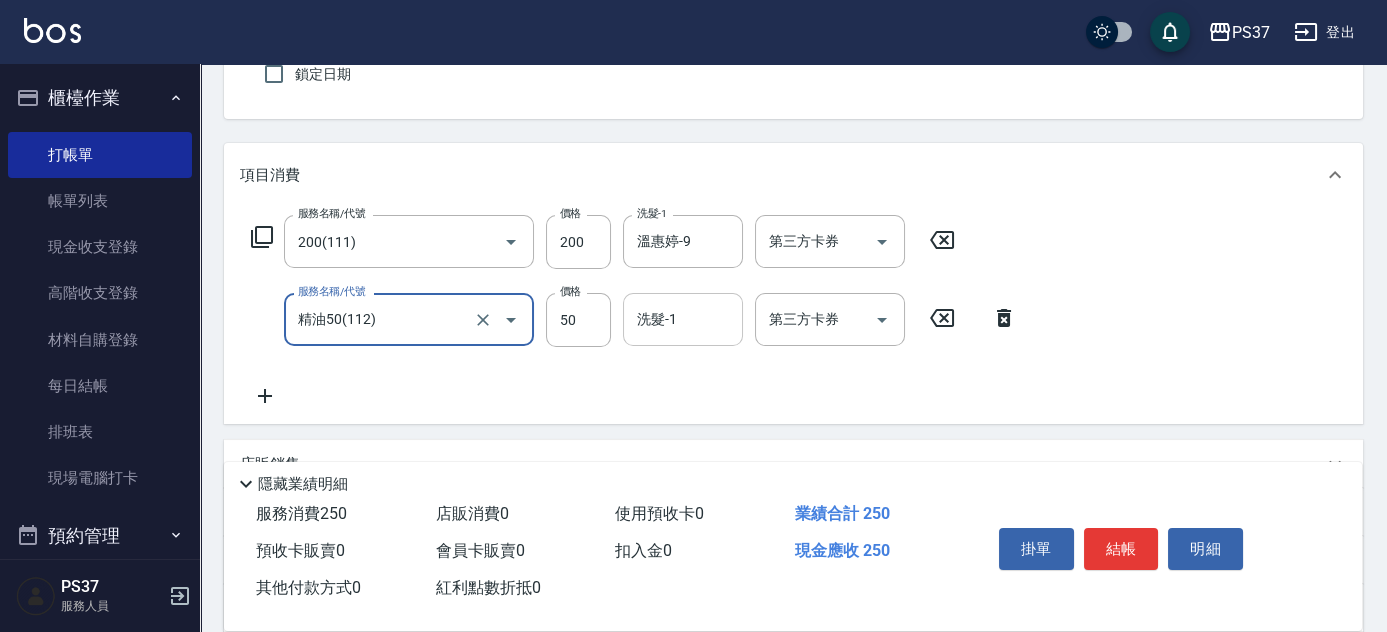 click on "洗髮-1" at bounding box center (683, 319) 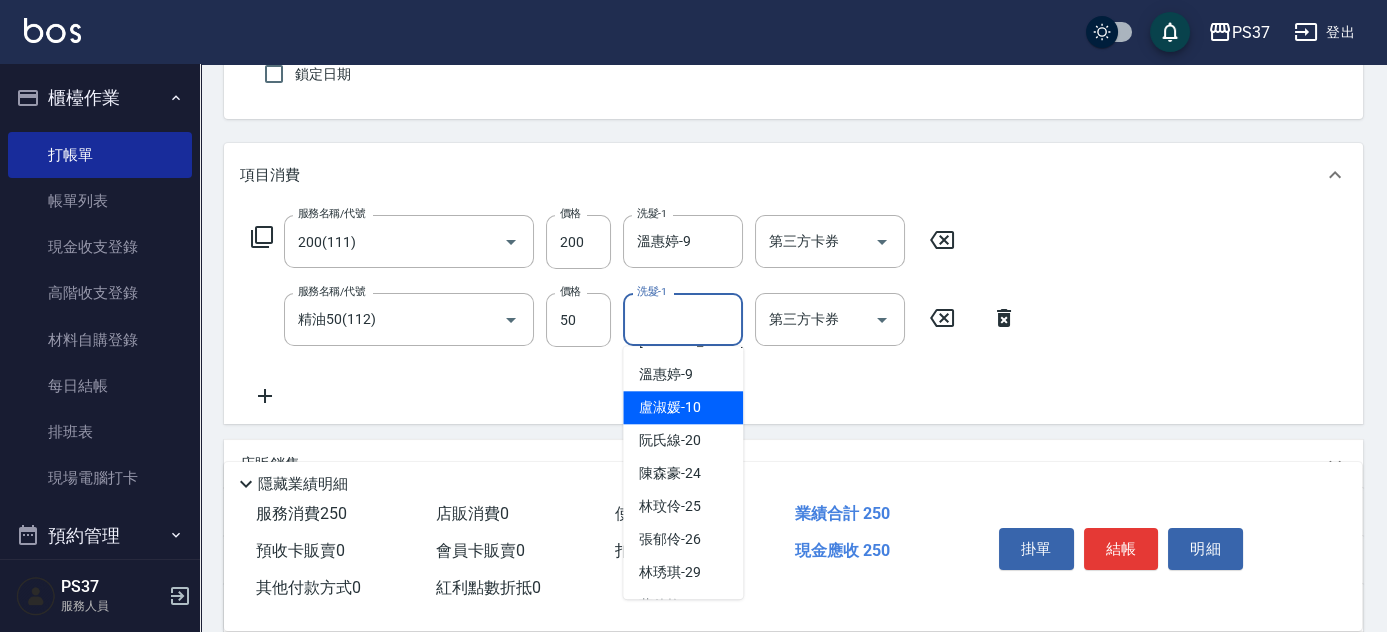 scroll, scrollTop: 232, scrollLeft: 0, axis: vertical 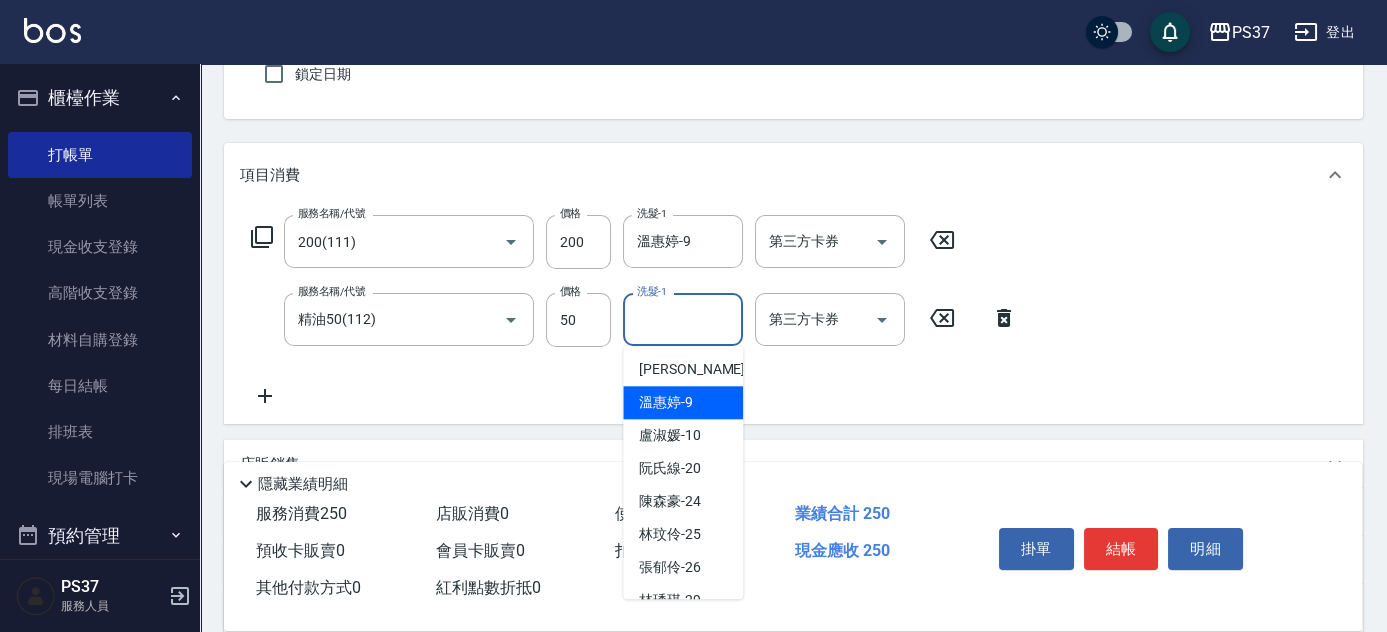 click on "溫惠婷 -9" at bounding box center [666, 402] 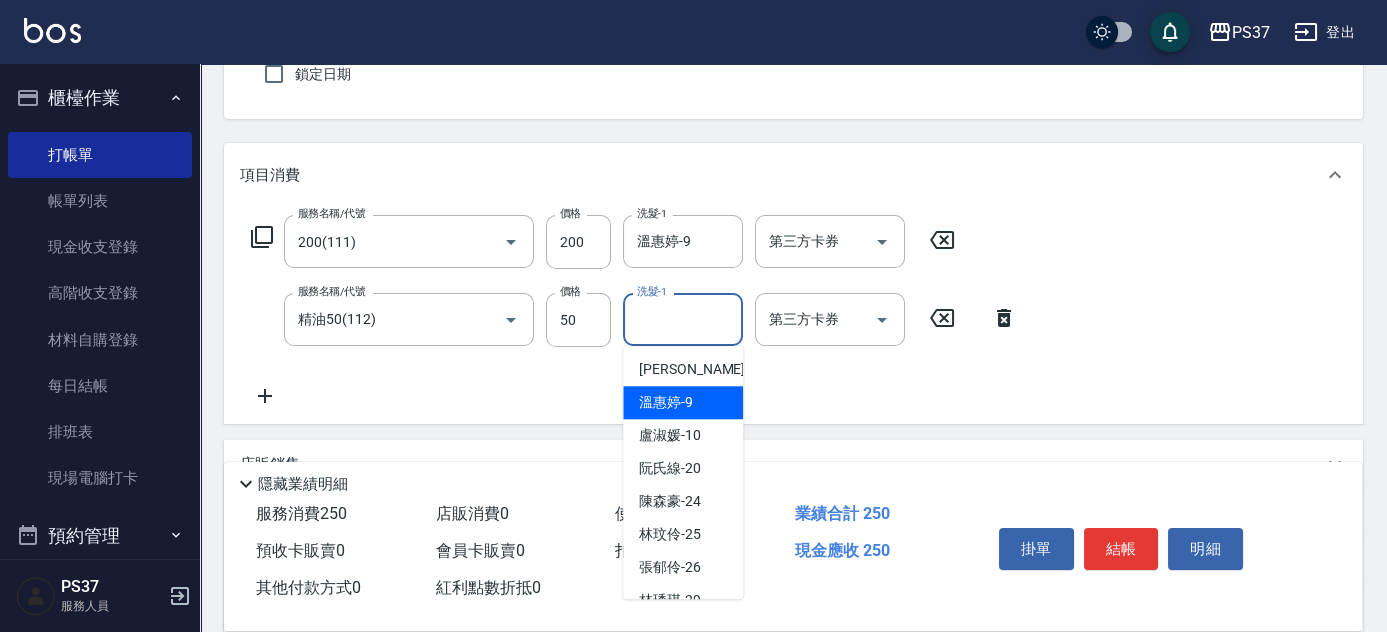 type on "溫惠婷-9" 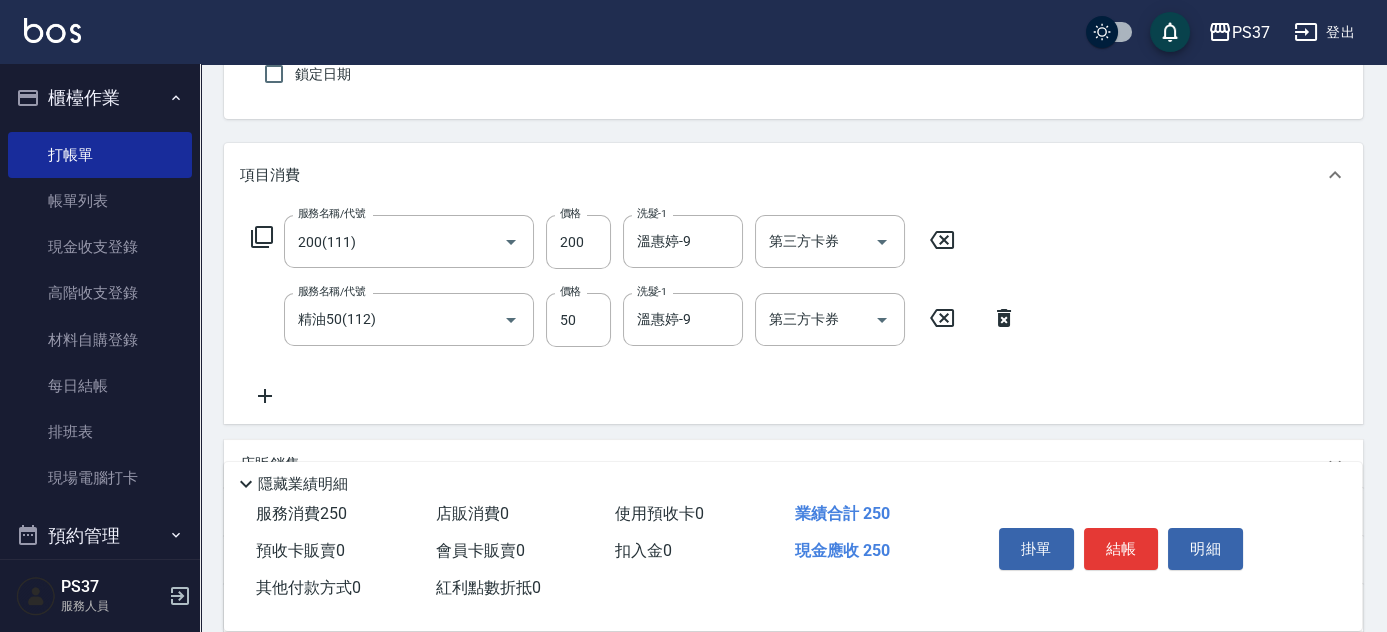 click 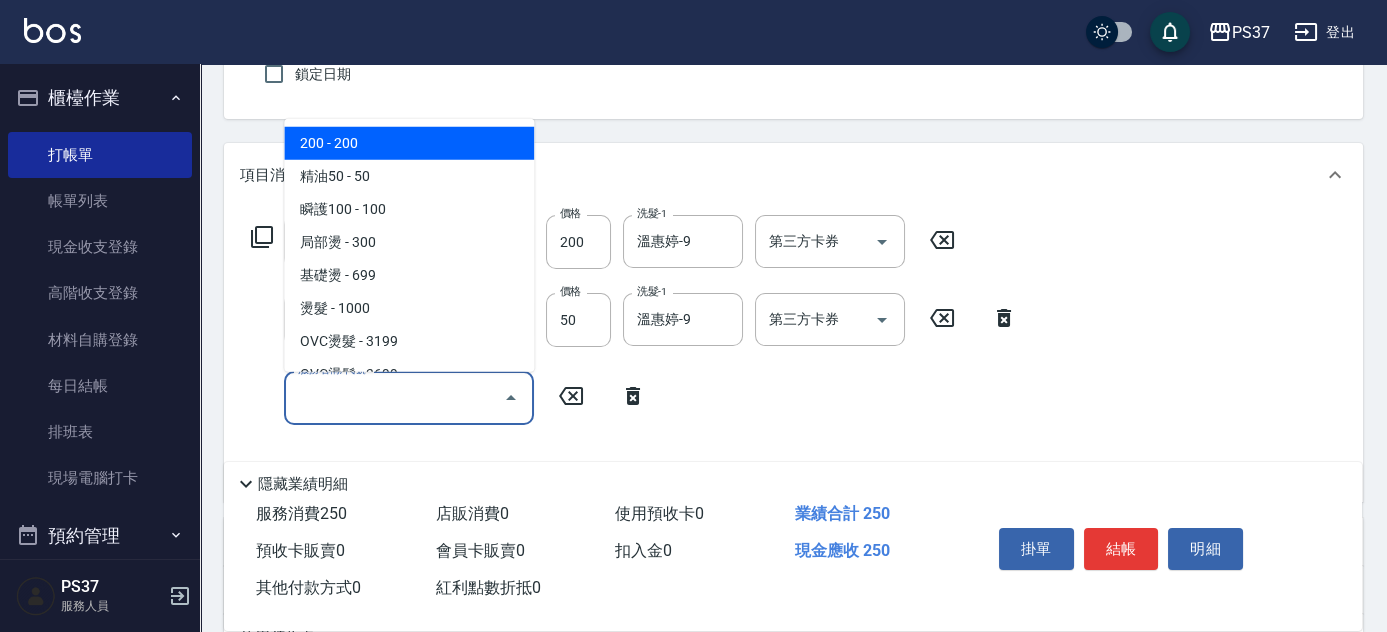 click on "服務名稱/代號" at bounding box center [394, 397] 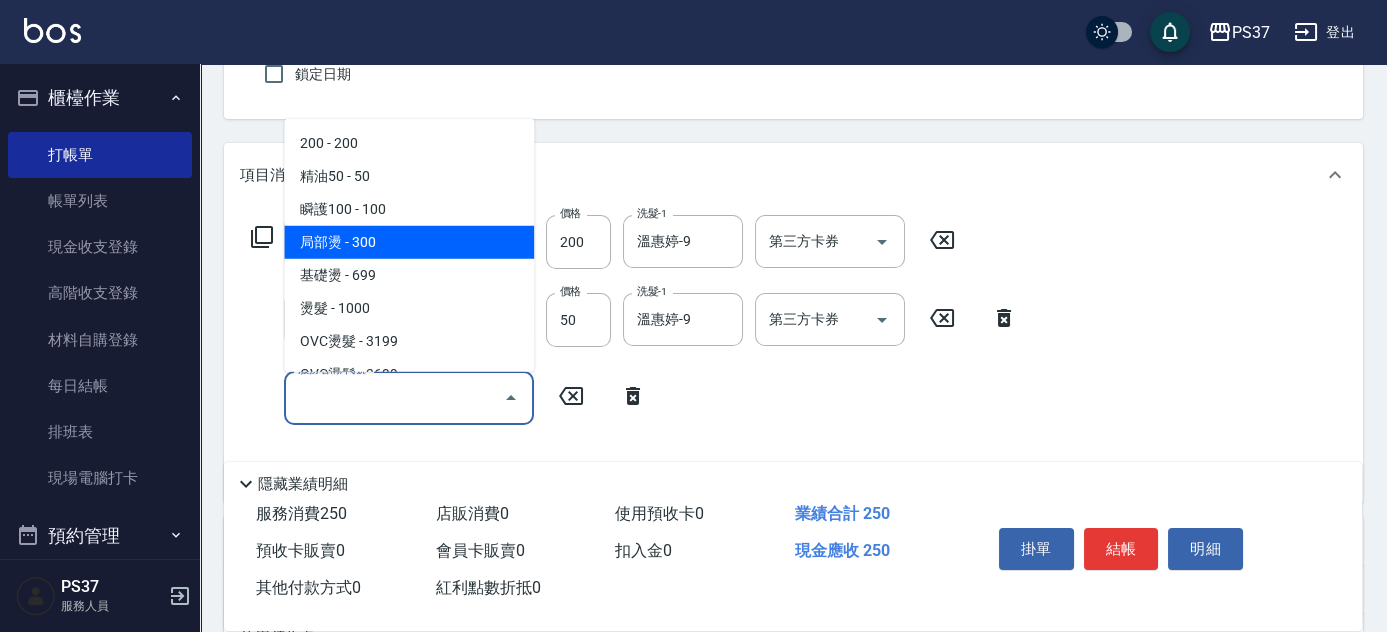 click on "局部燙 - 300" at bounding box center (409, 242) 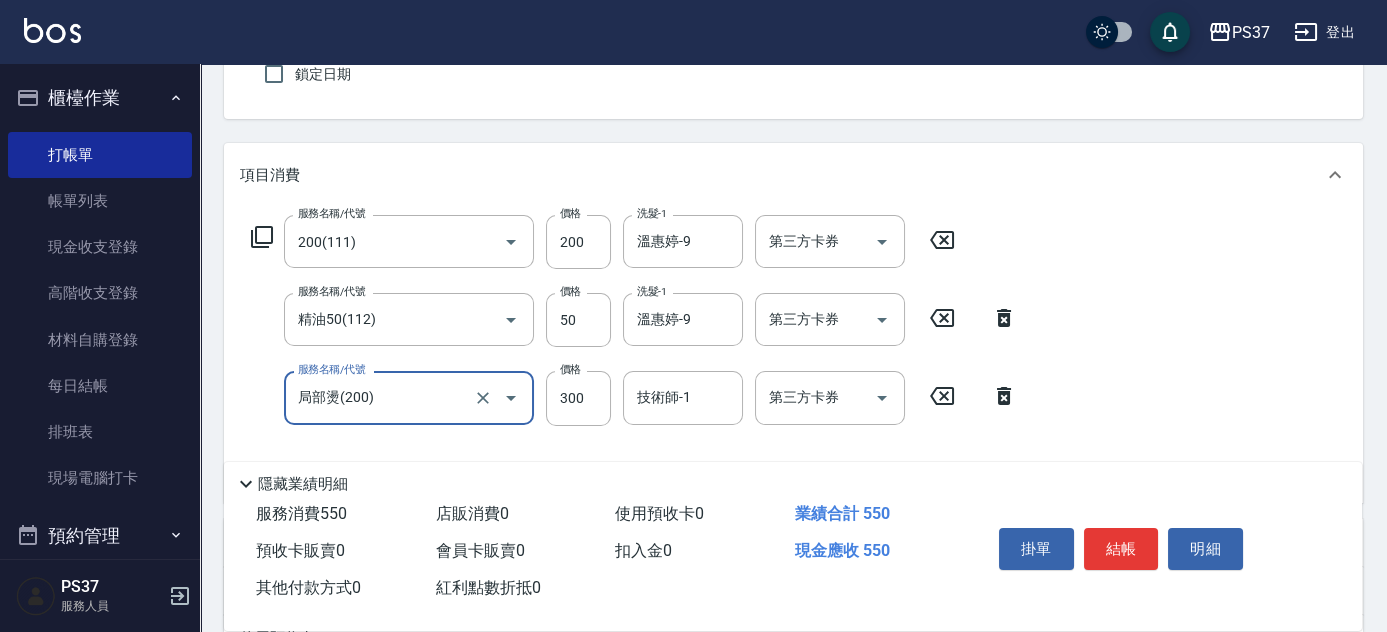 click on "局部燙(200)" at bounding box center [381, 397] 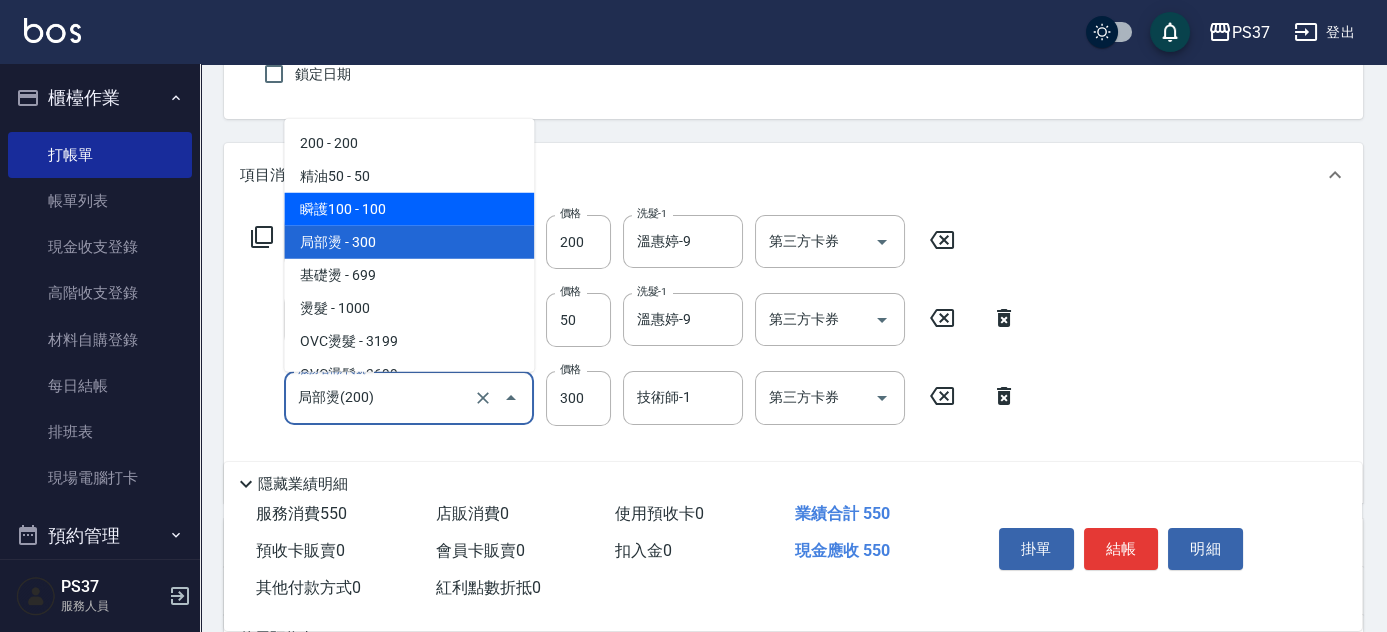 click on "瞬護100 - 100" at bounding box center (409, 209) 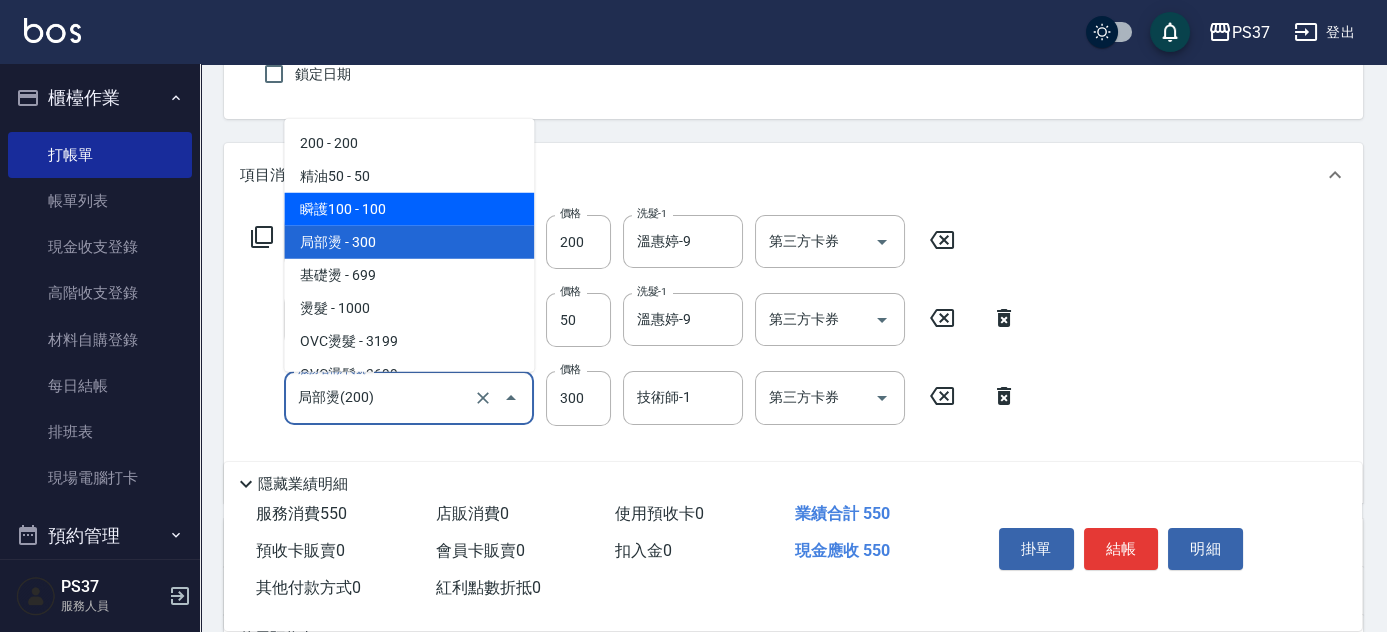 type on "瞬護100(113)" 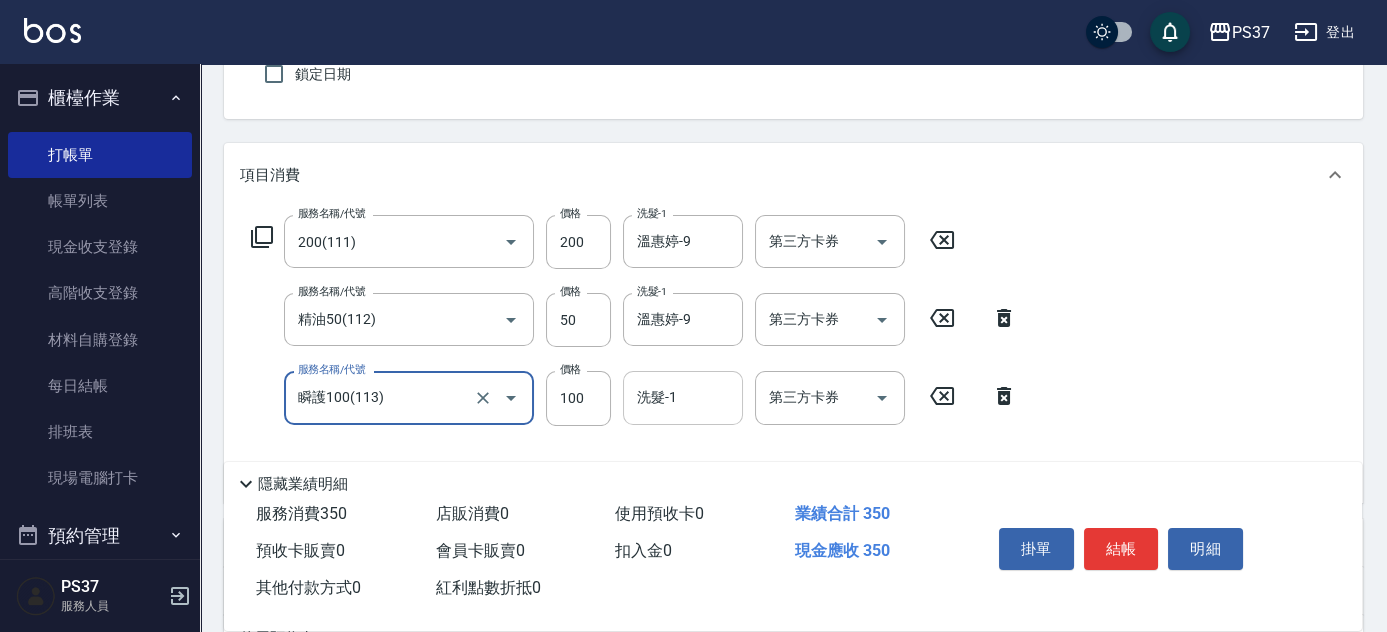 click on "洗髮-1" at bounding box center [683, 397] 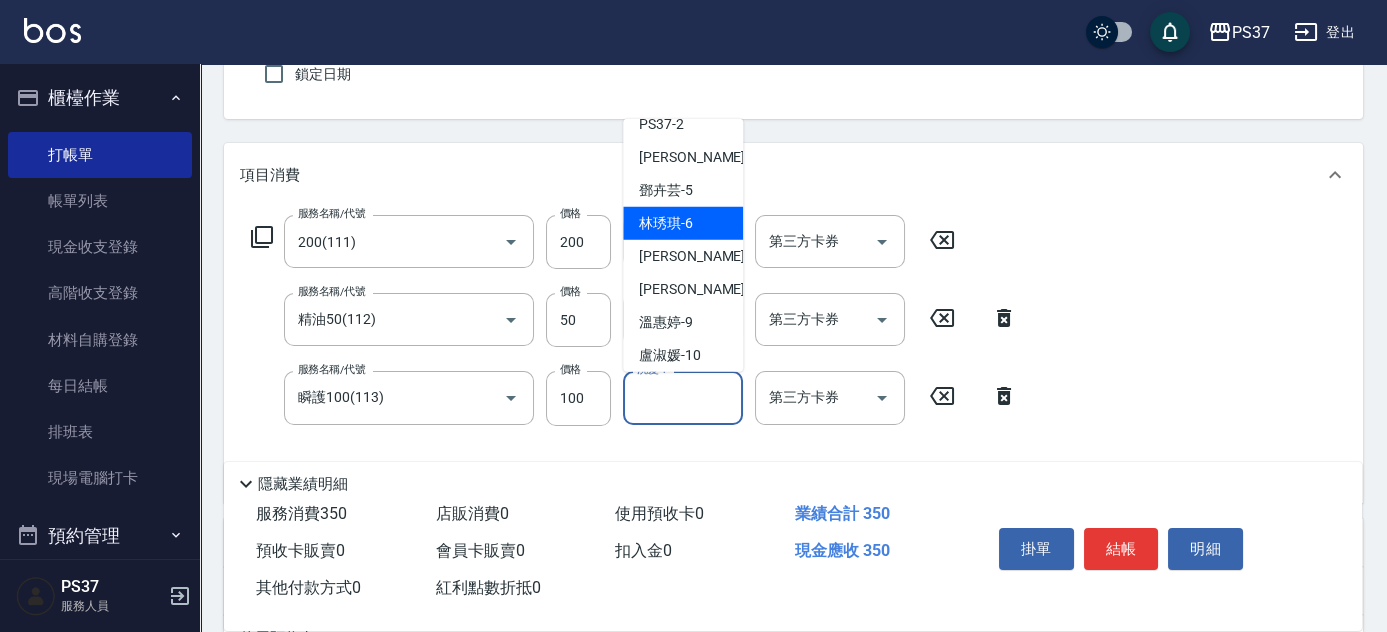 scroll, scrollTop: 181, scrollLeft: 0, axis: vertical 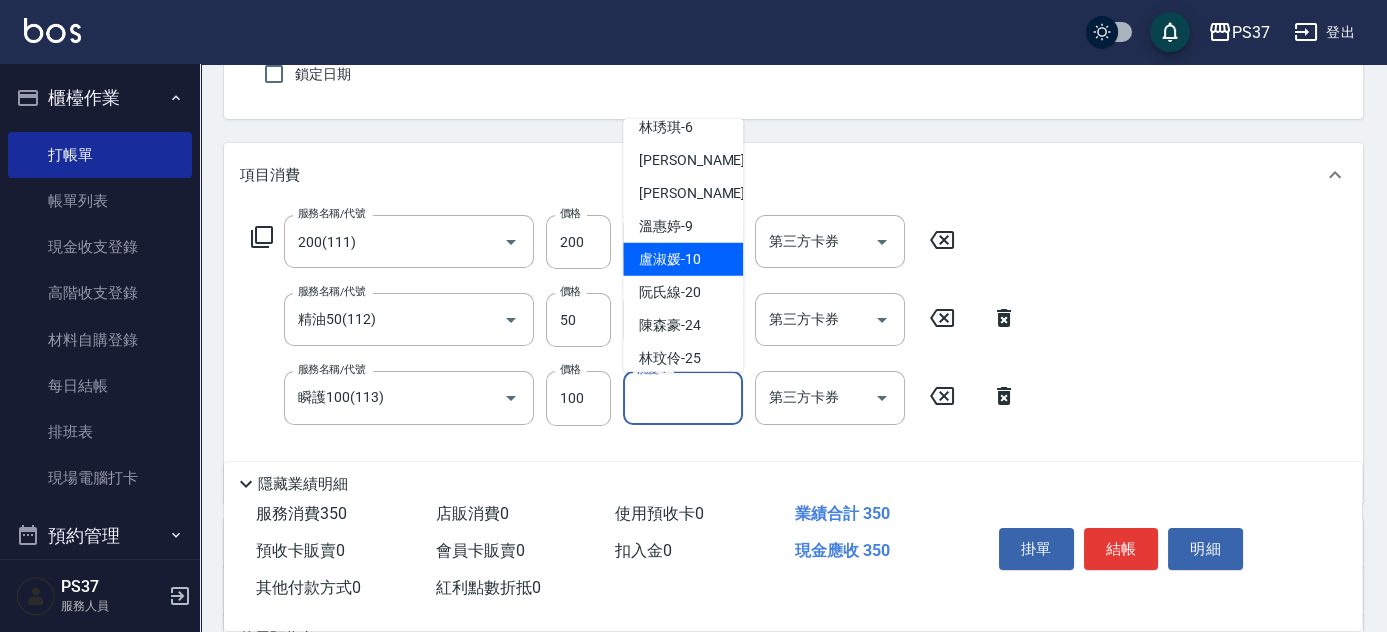 click on "溫惠婷 -9" at bounding box center (666, 226) 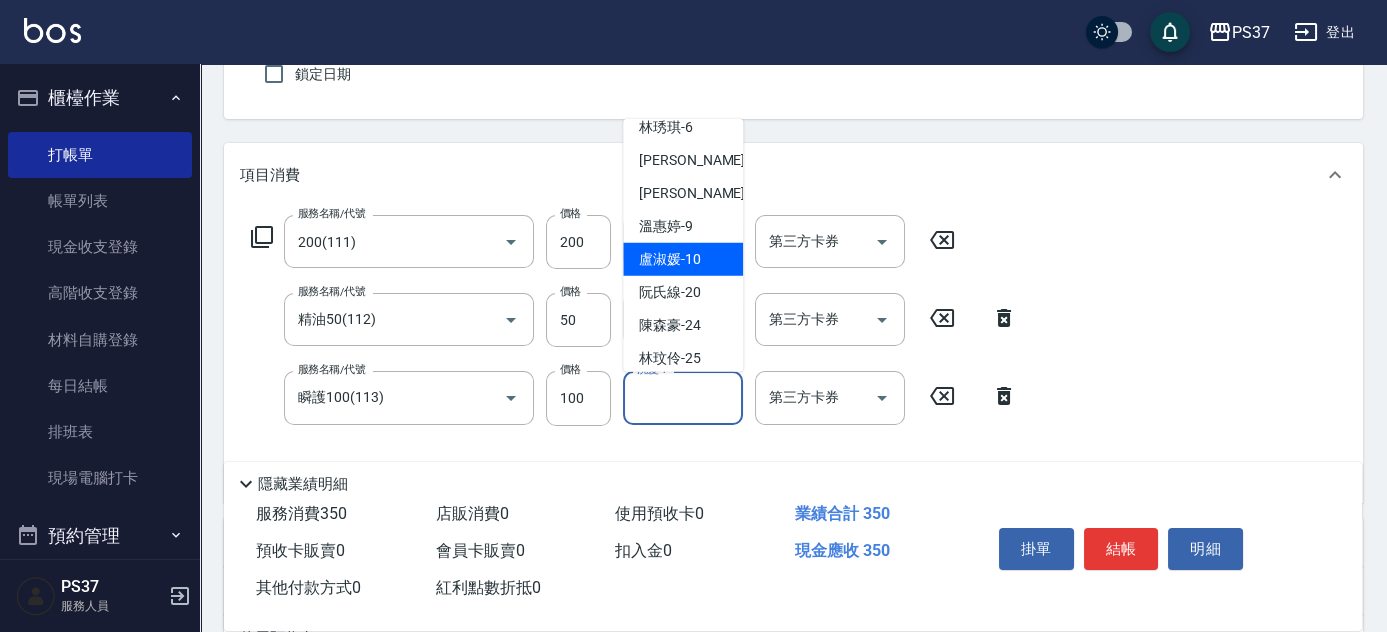 type on "溫惠婷-9" 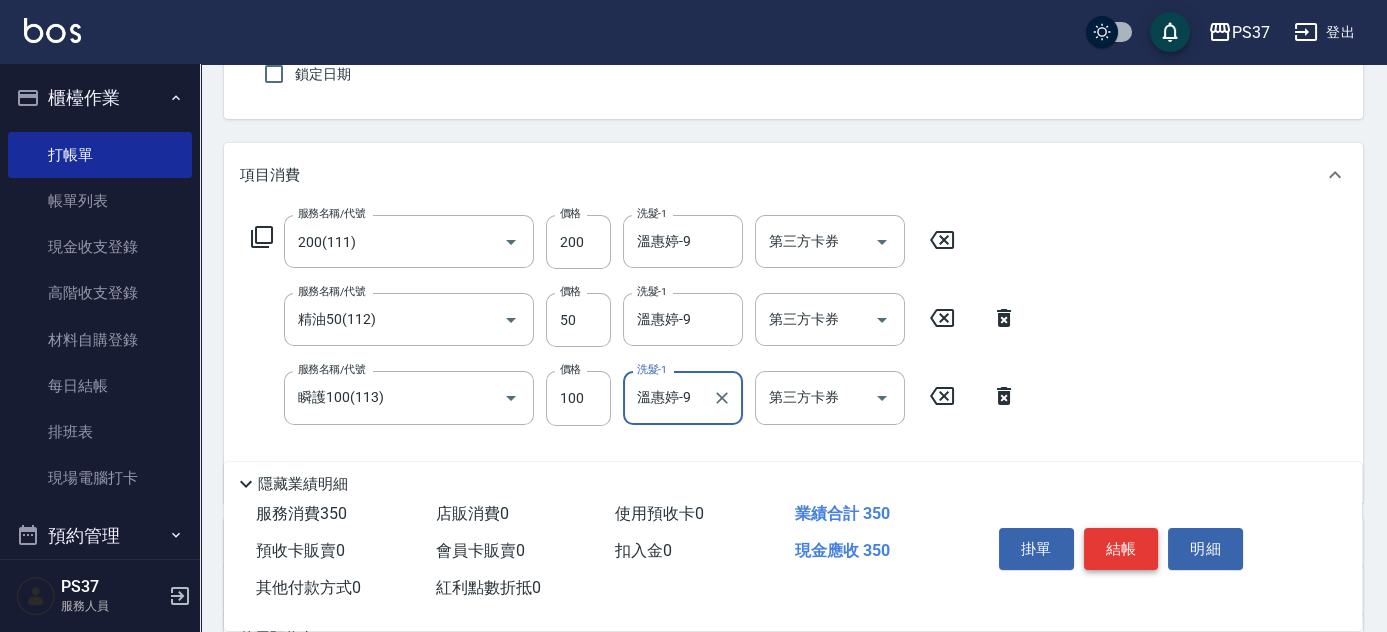 click on "結帳" at bounding box center (1121, 549) 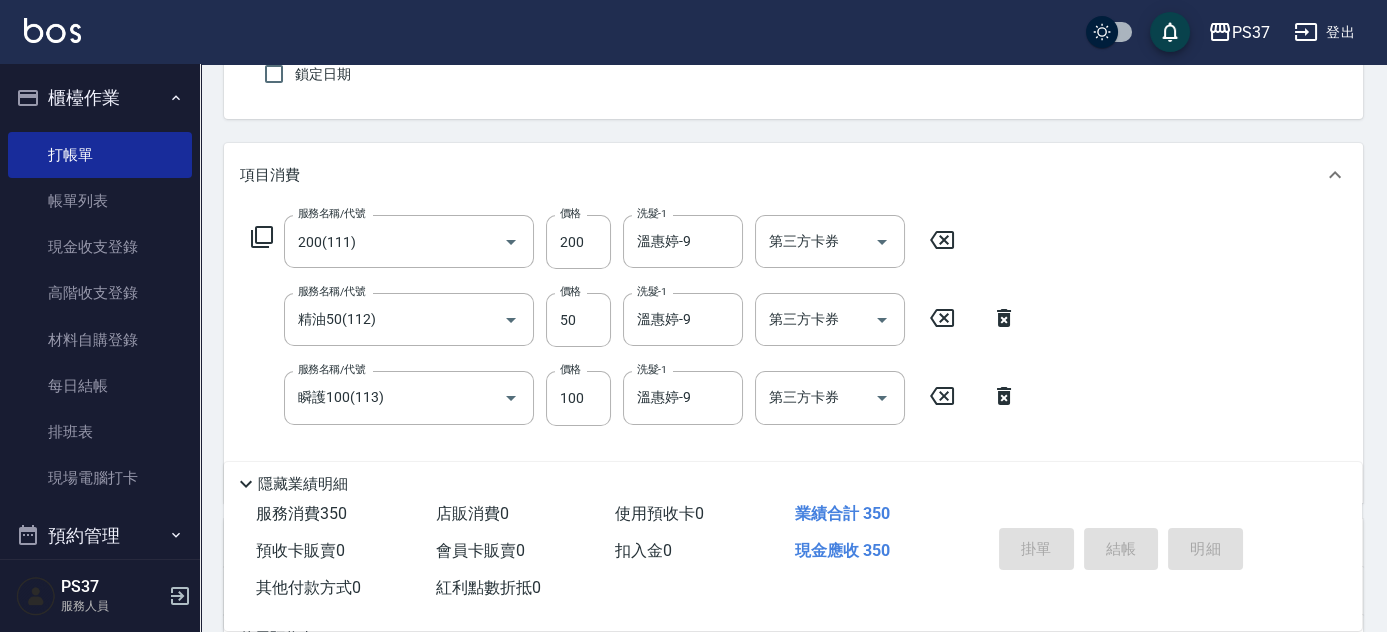type 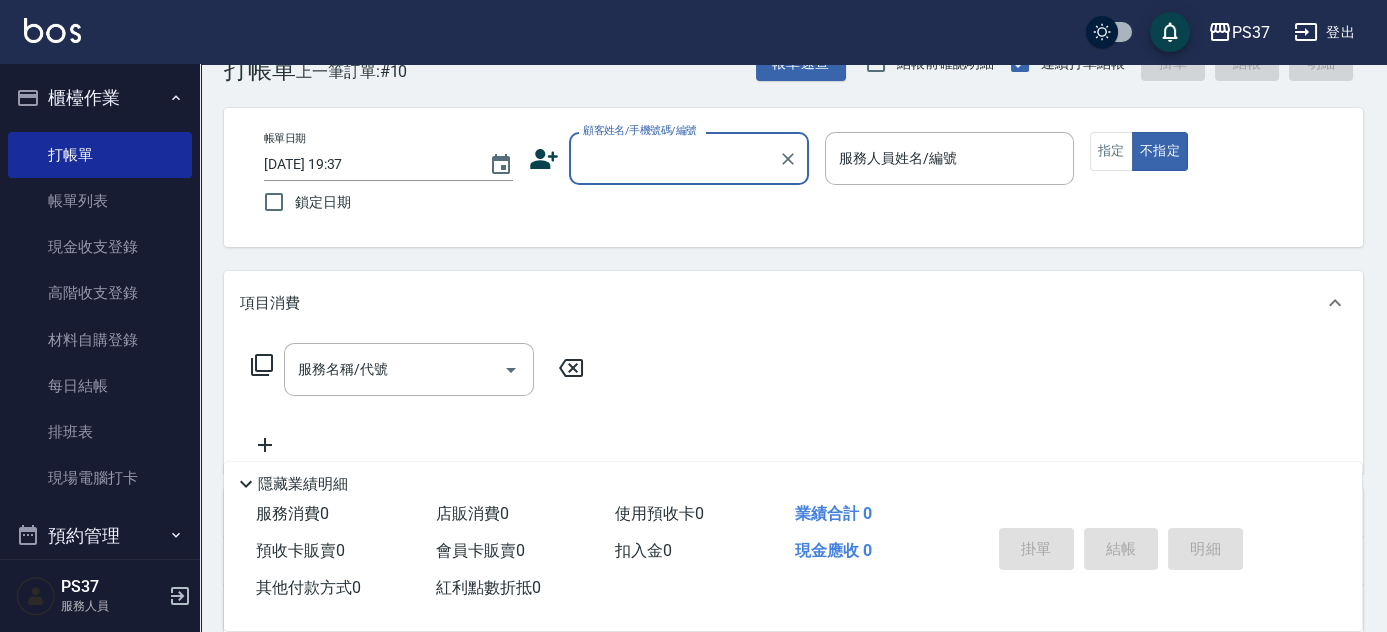 scroll, scrollTop: 0, scrollLeft: 0, axis: both 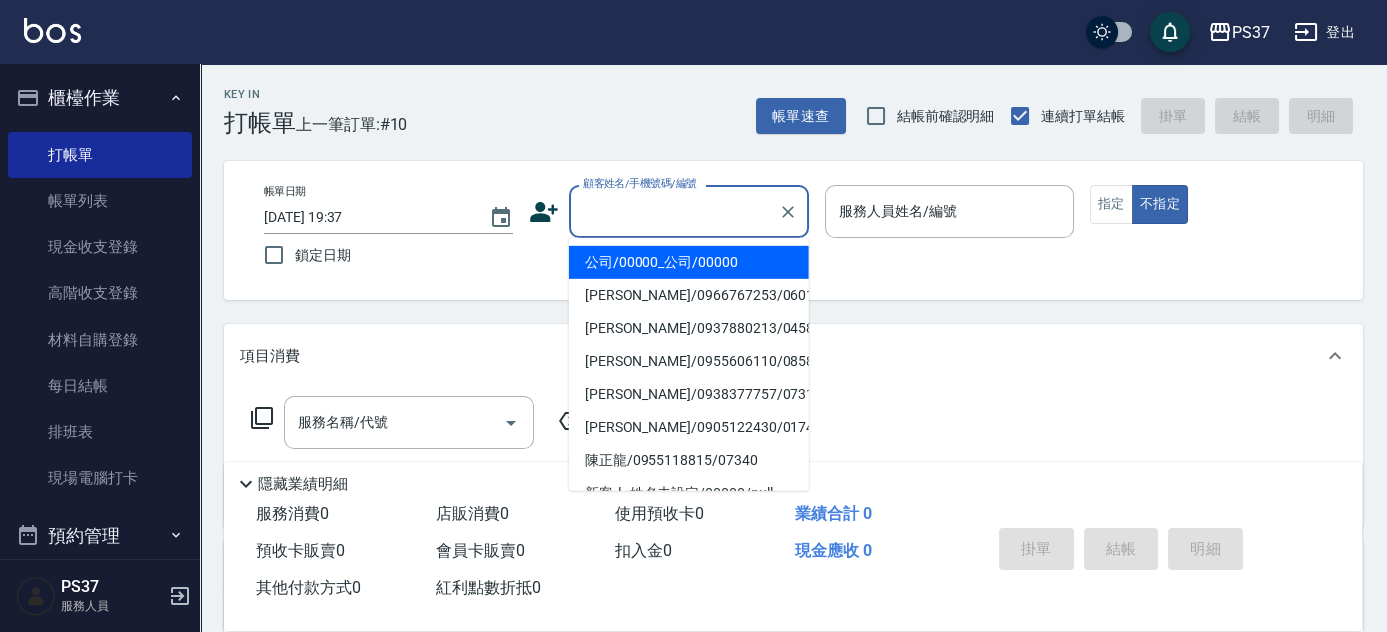 click on "顧客姓名/手機號碼/編號" at bounding box center [674, 211] 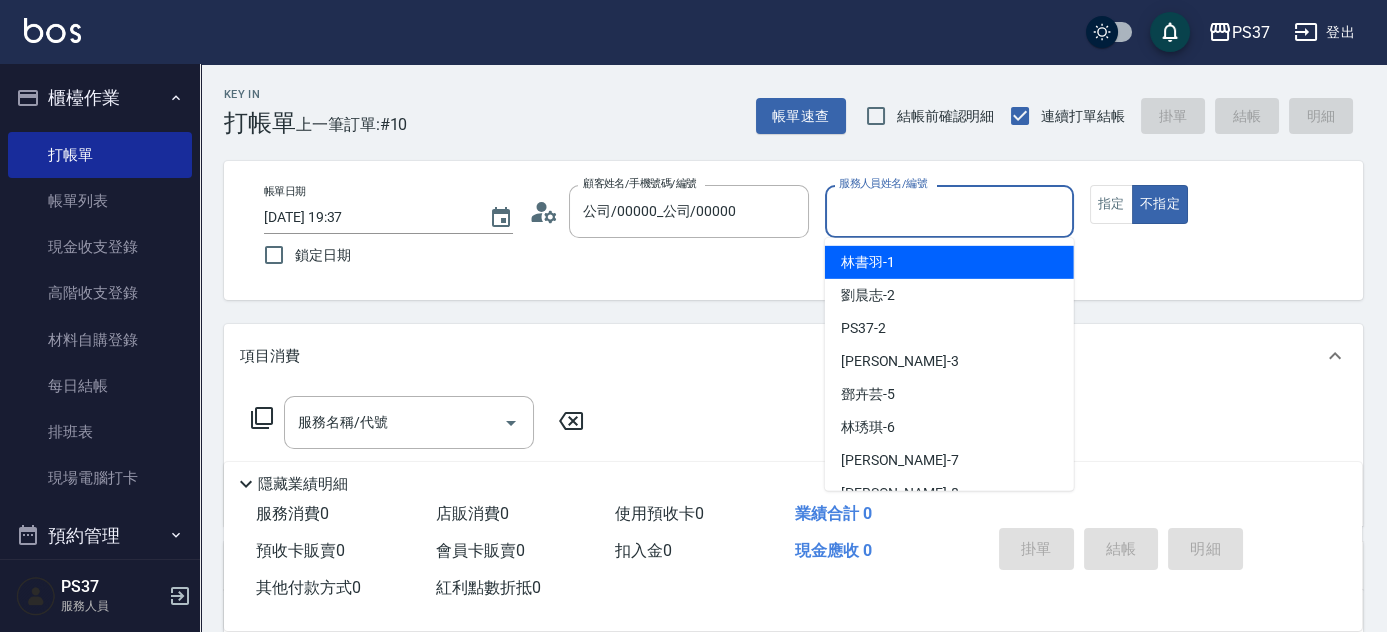 click on "服務人員姓名/編號" at bounding box center (949, 211) 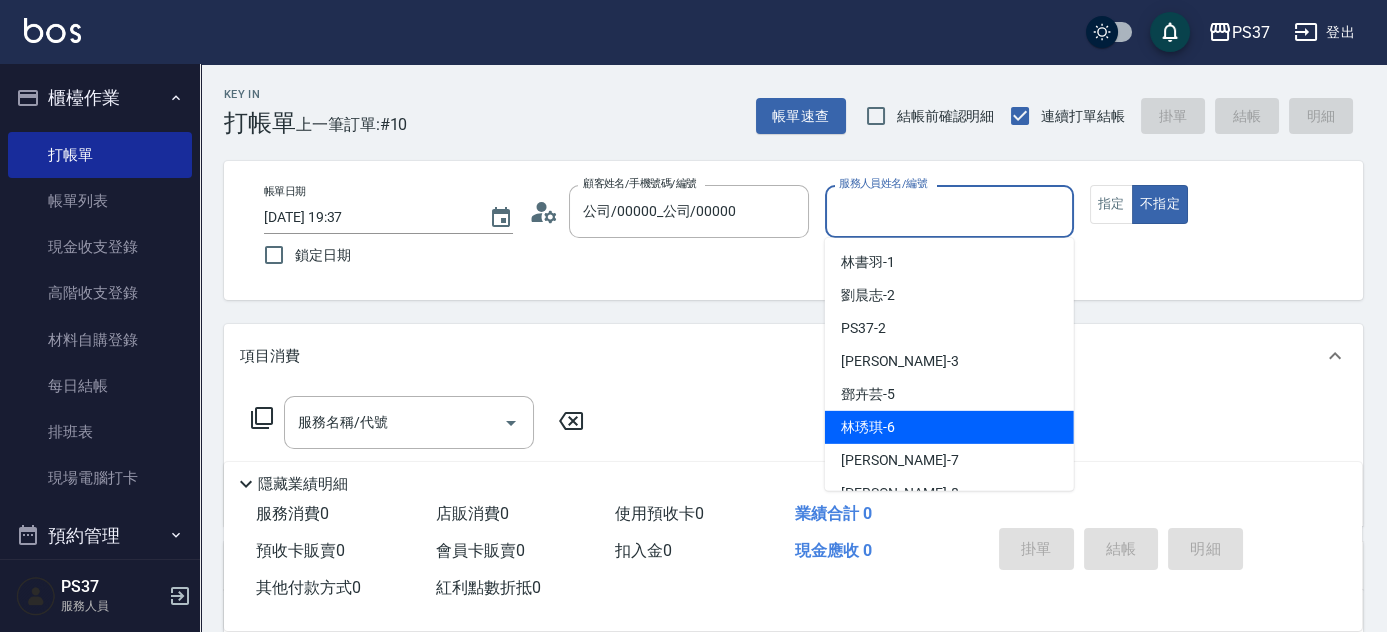 scroll, scrollTop: 90, scrollLeft: 0, axis: vertical 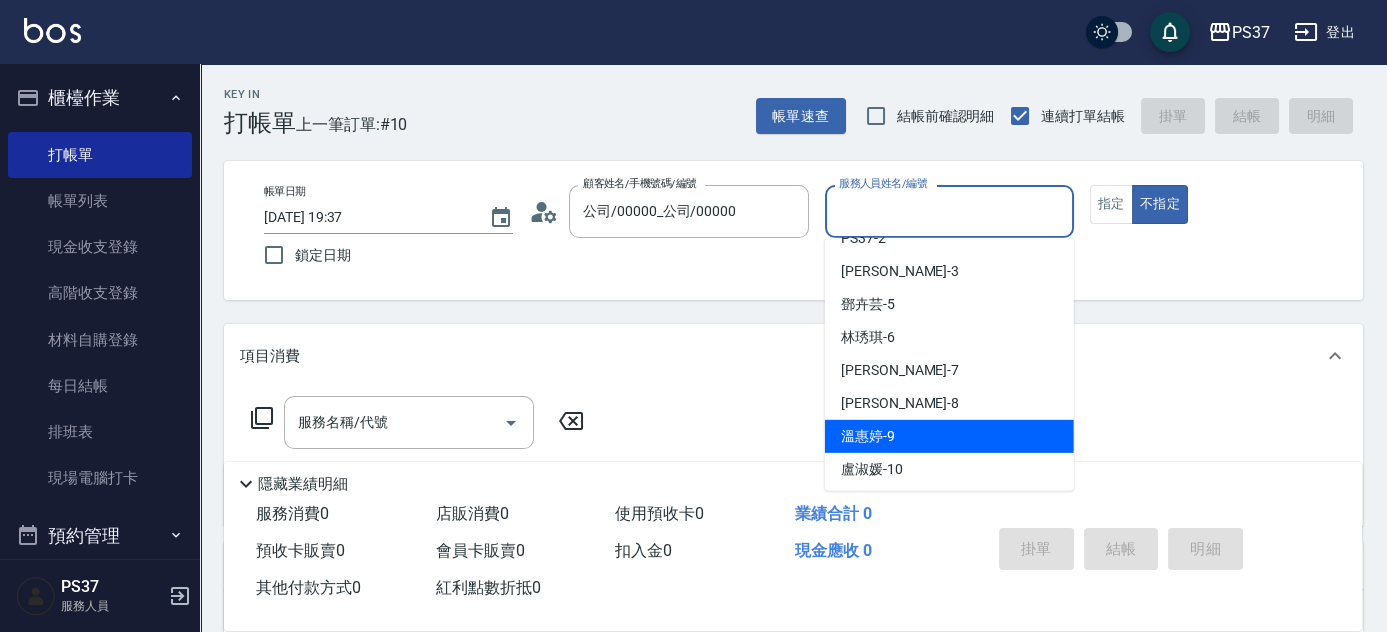 click on "溫惠婷 -9" at bounding box center (949, 436) 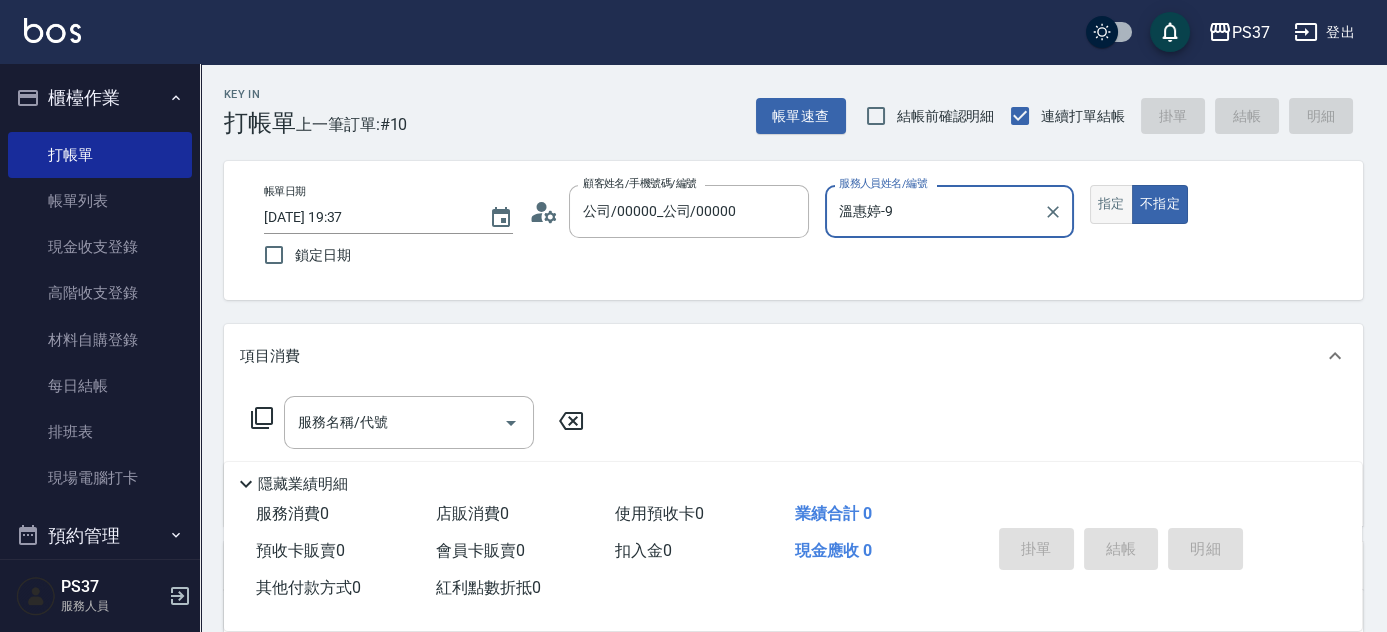 click on "指定" at bounding box center [1111, 204] 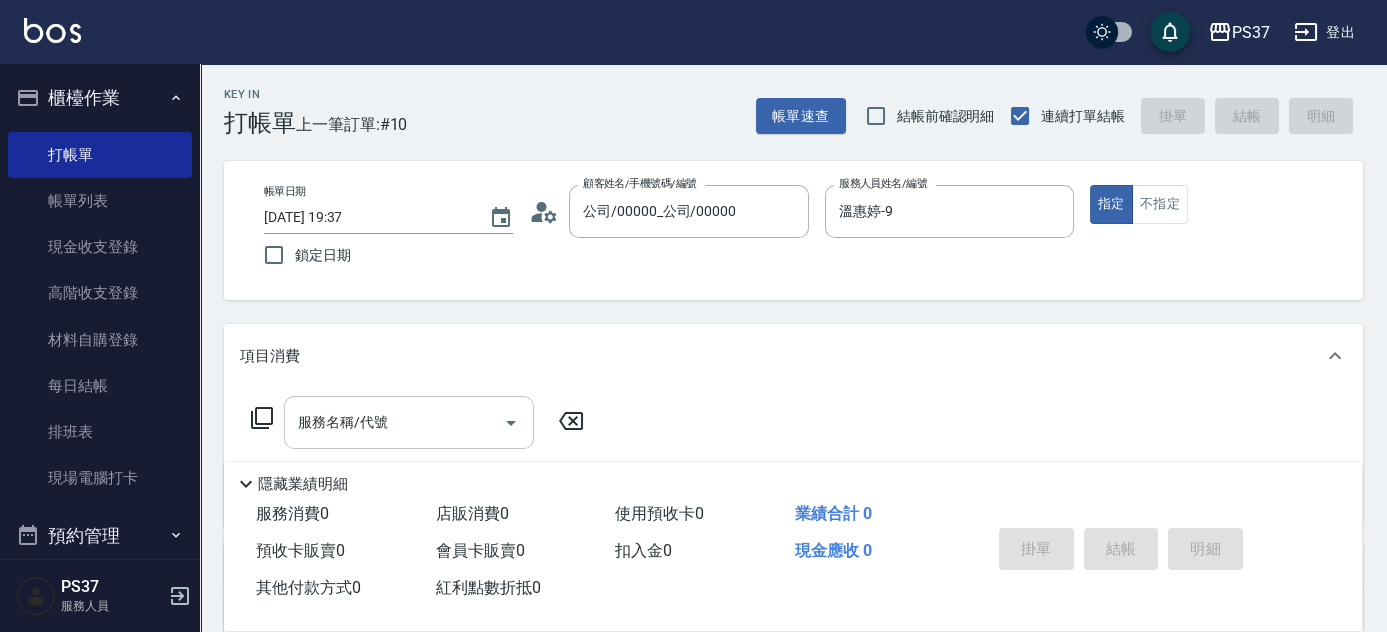 click on "服務名稱/代號" at bounding box center [394, 422] 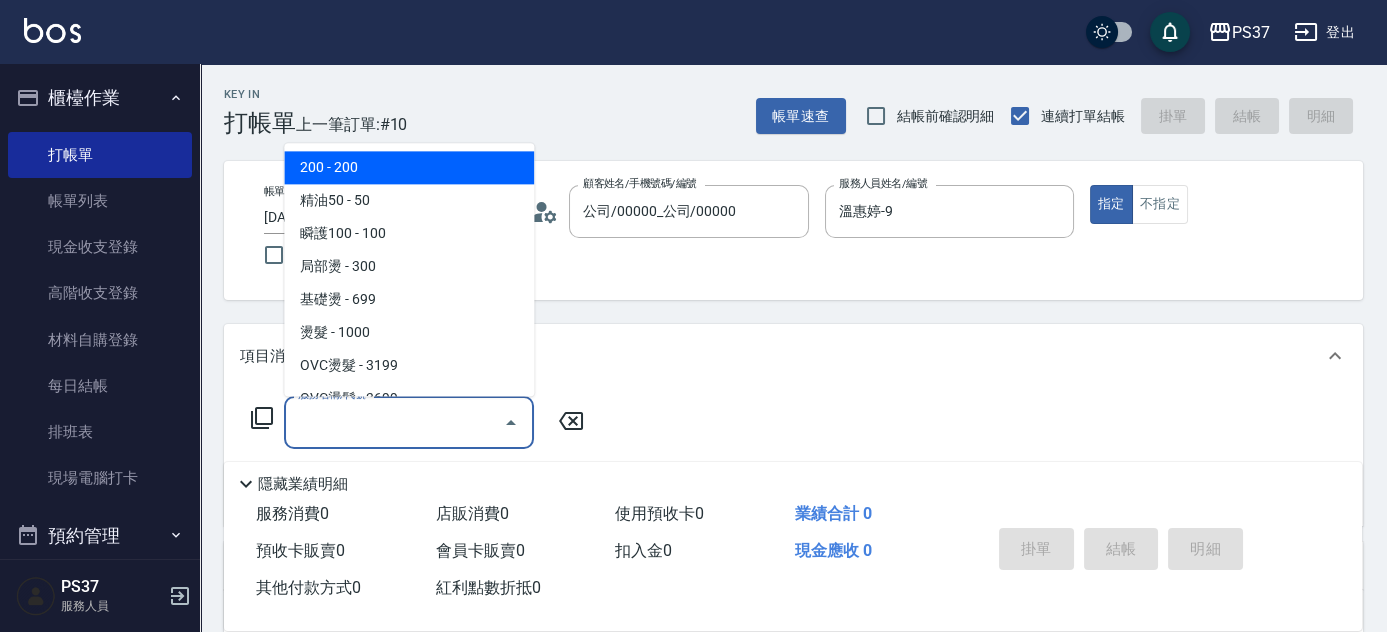 click on "200 - 200" at bounding box center [409, 168] 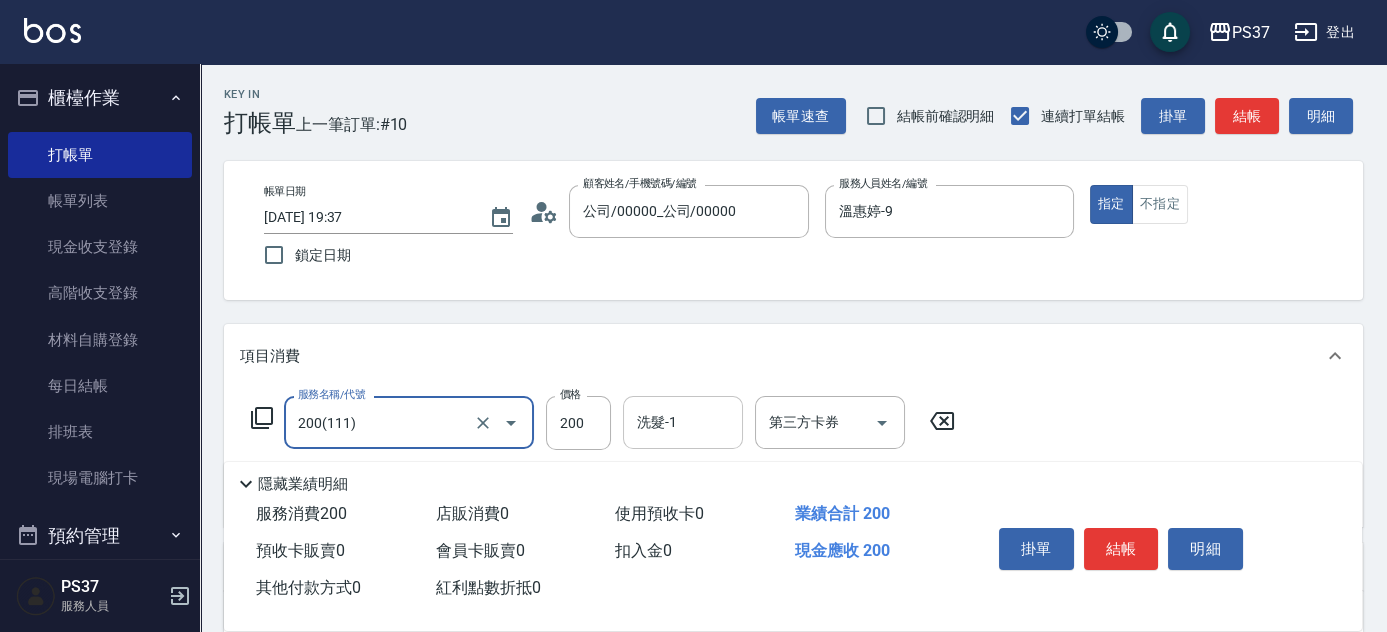 click on "洗髮-1 洗髮-1" at bounding box center (683, 422) 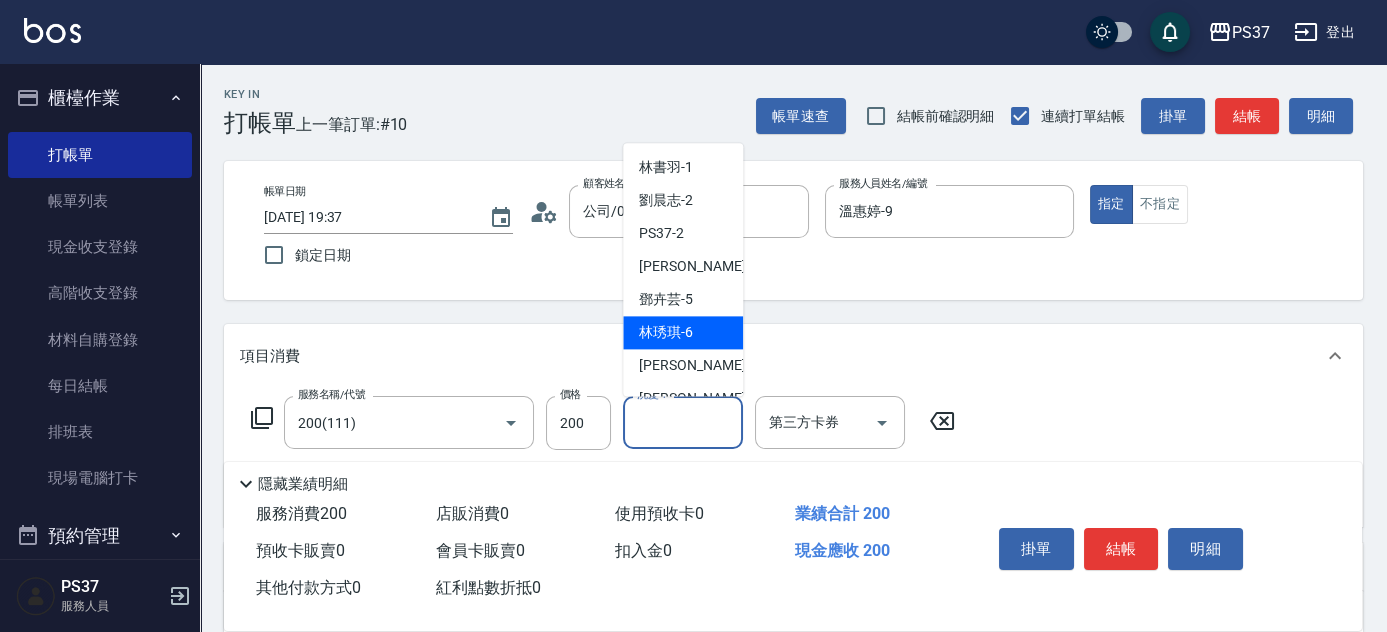 scroll, scrollTop: 181, scrollLeft: 0, axis: vertical 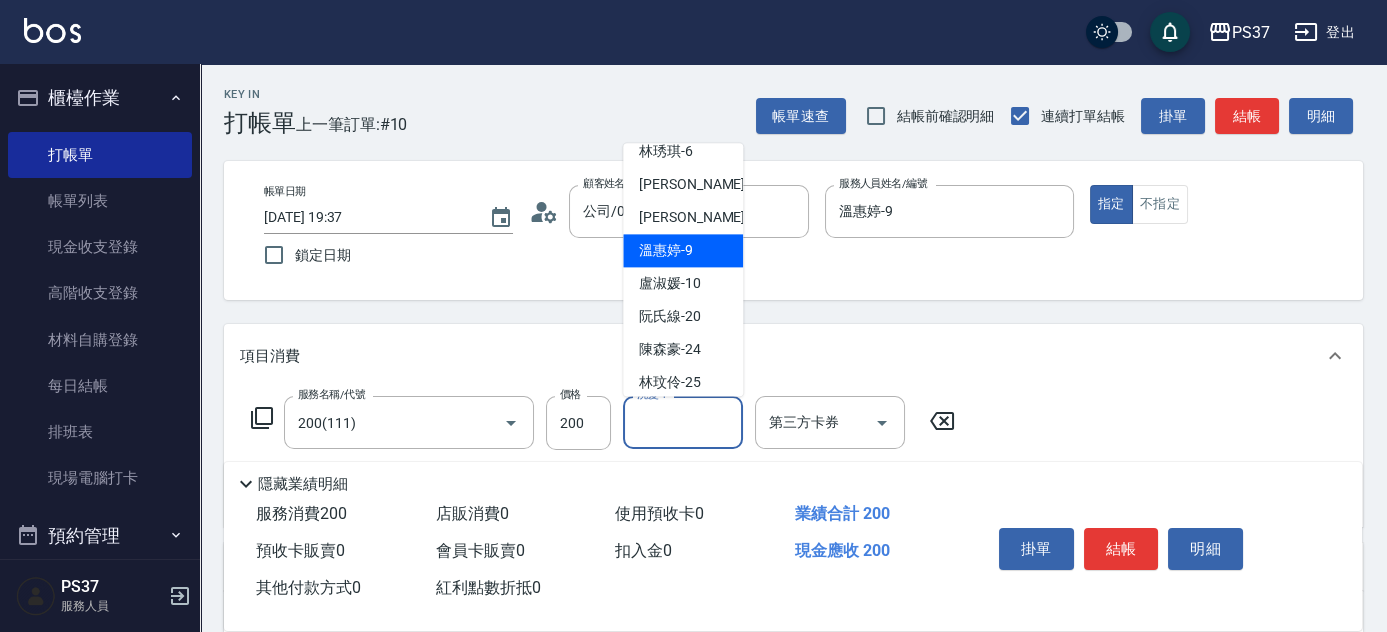click on "溫惠婷 -9" at bounding box center [666, 251] 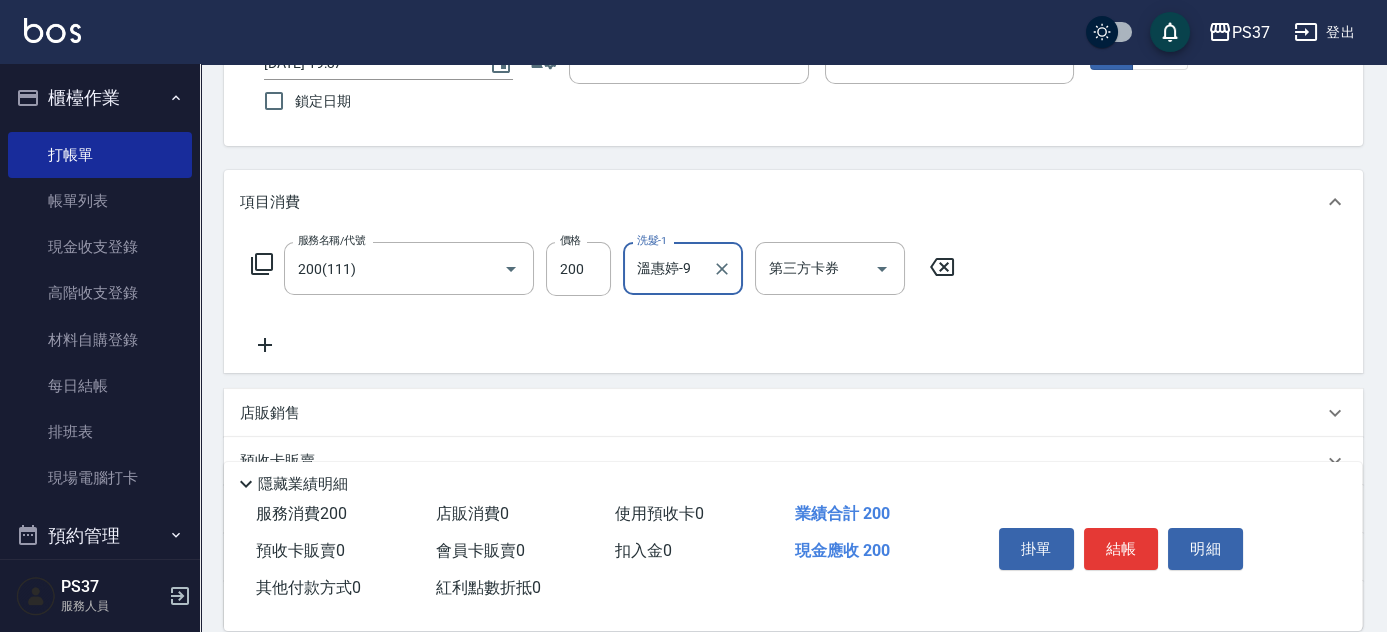 scroll, scrollTop: 272, scrollLeft: 0, axis: vertical 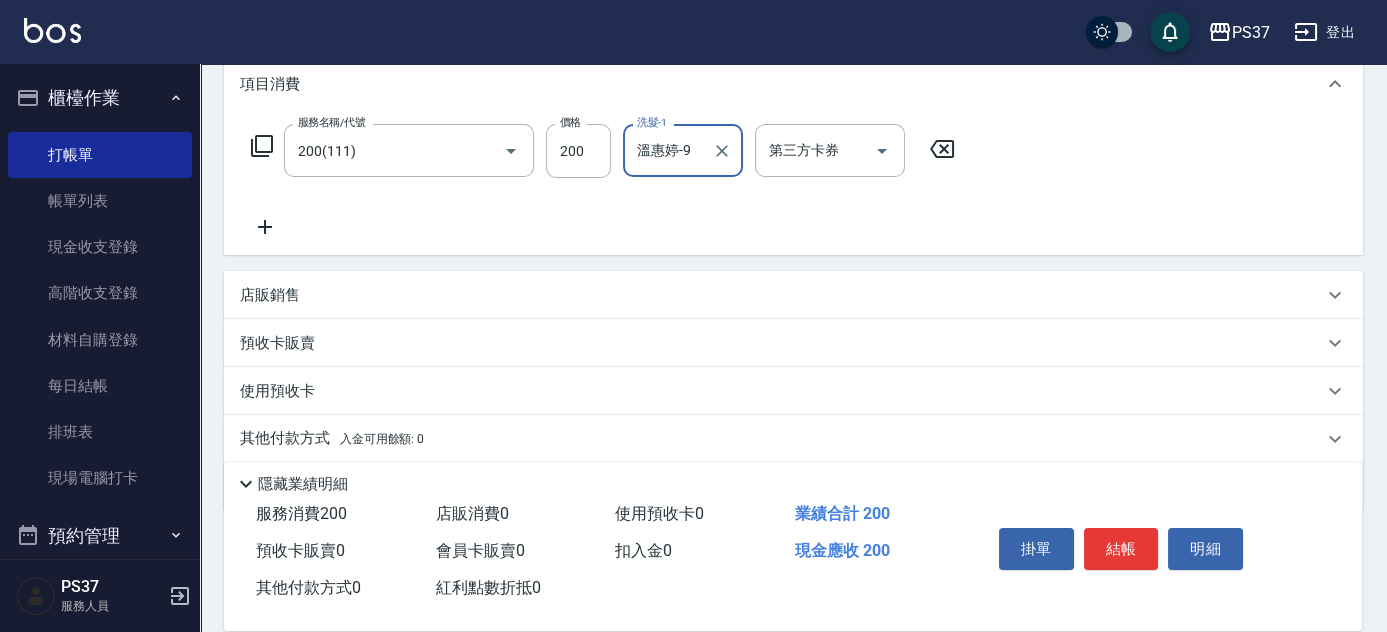 click 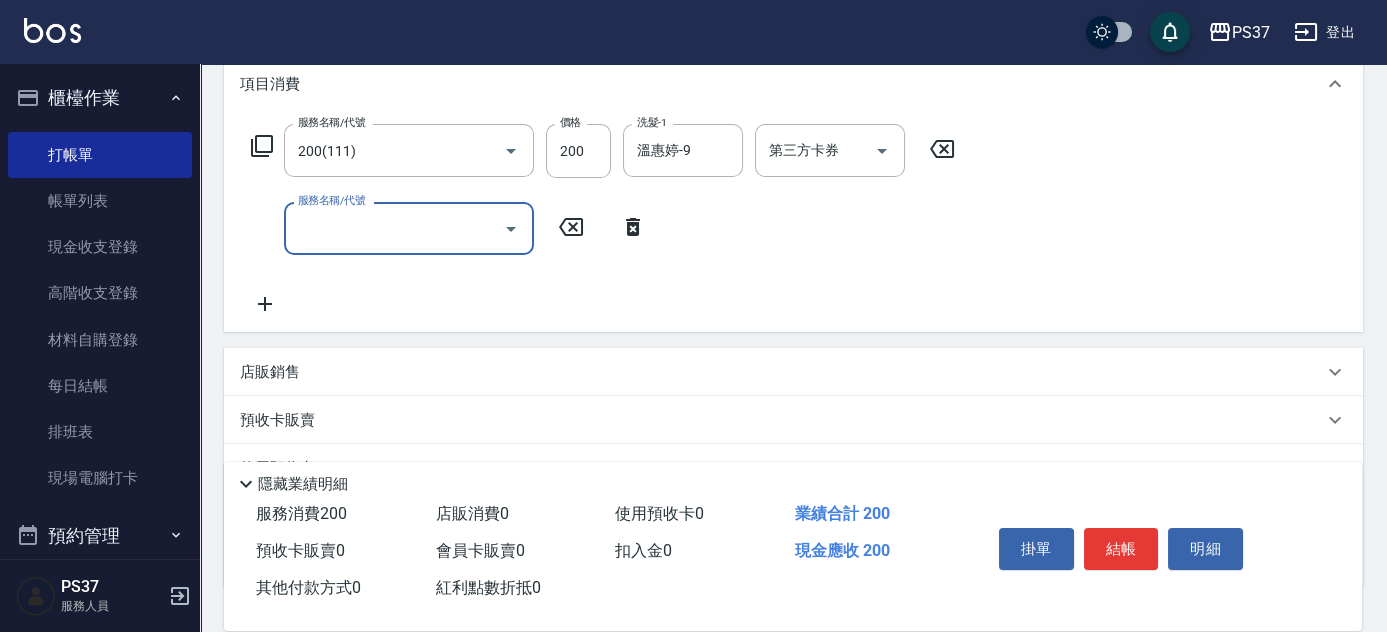 click on "服務名稱/代號" at bounding box center [394, 228] 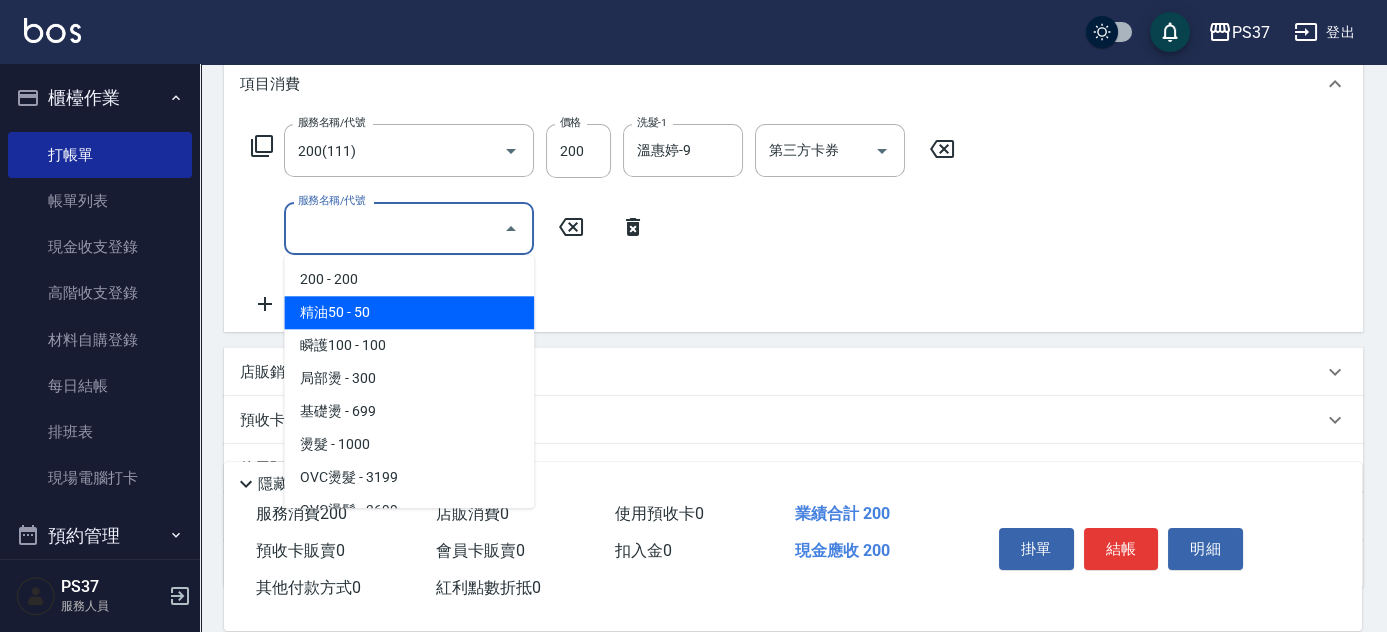 click on "精油50 - 50" at bounding box center [409, 312] 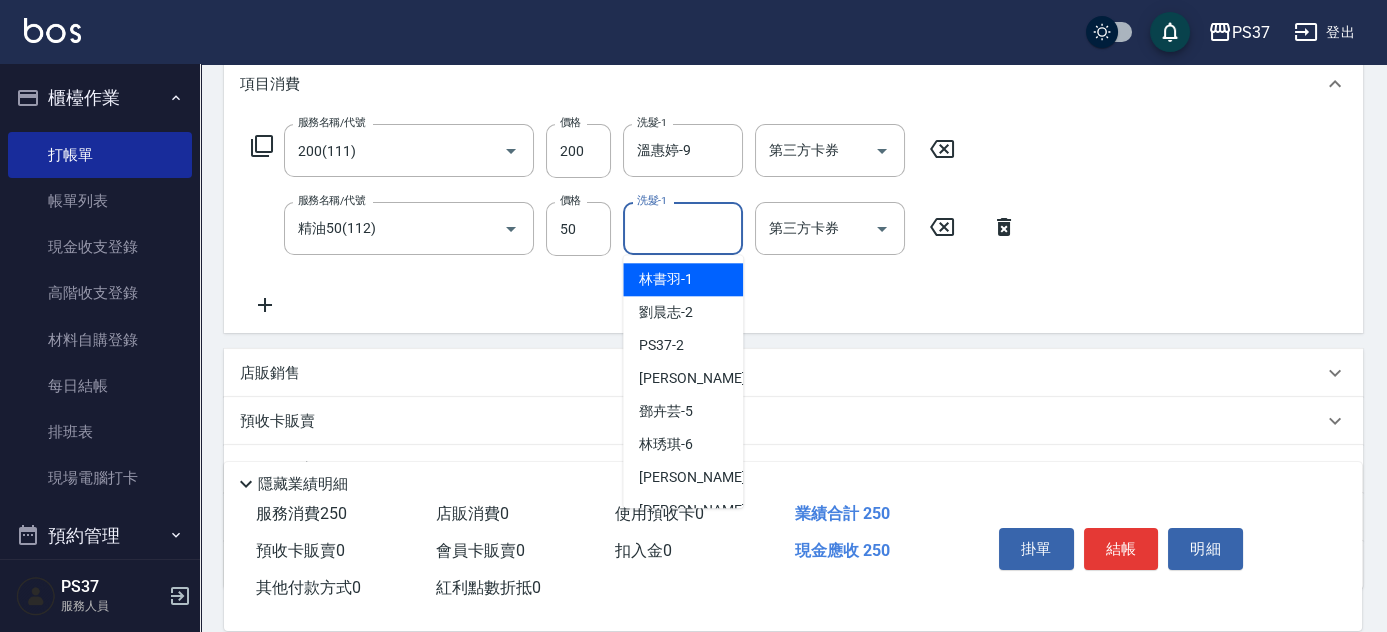 click on "洗髮-1" at bounding box center [683, 228] 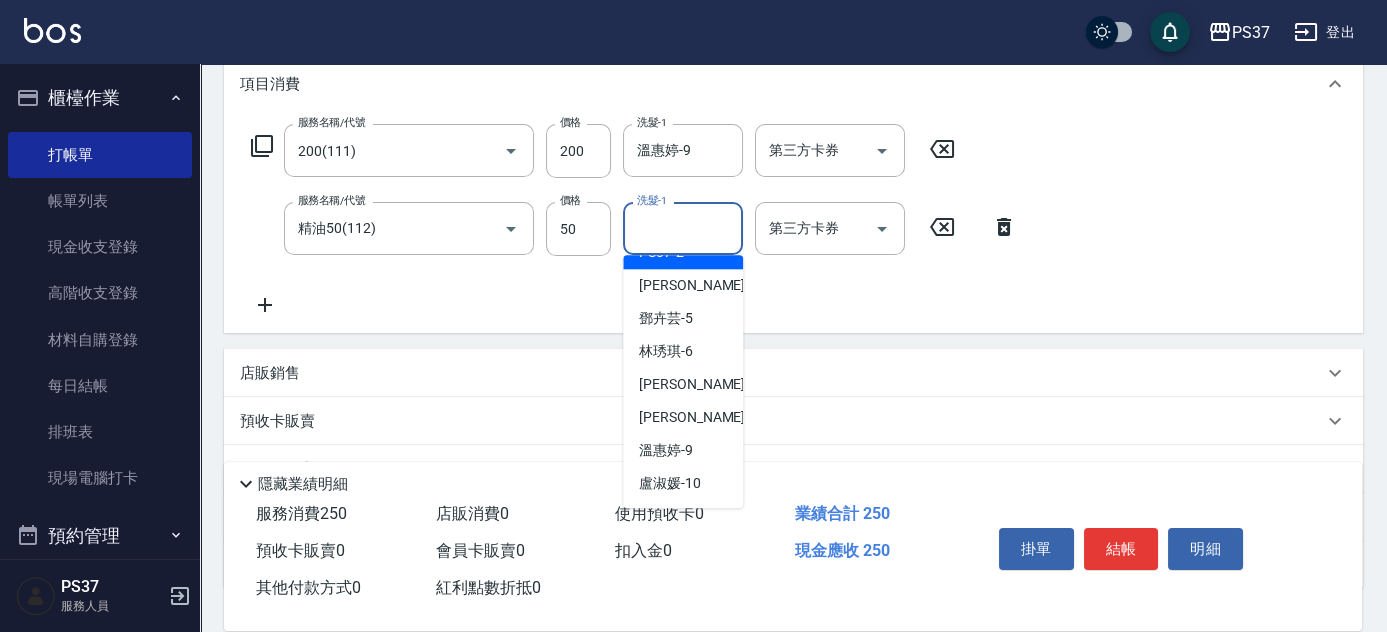 scroll, scrollTop: 181, scrollLeft: 0, axis: vertical 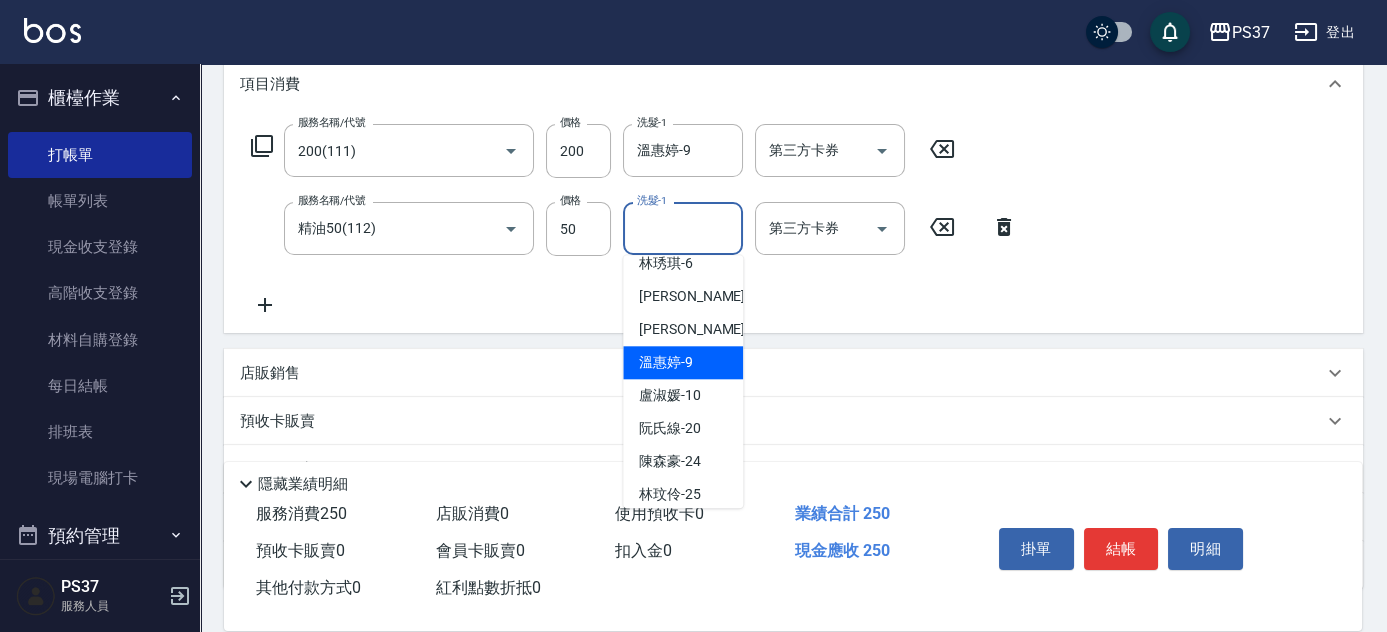 click on "溫惠婷 -9" at bounding box center [666, 362] 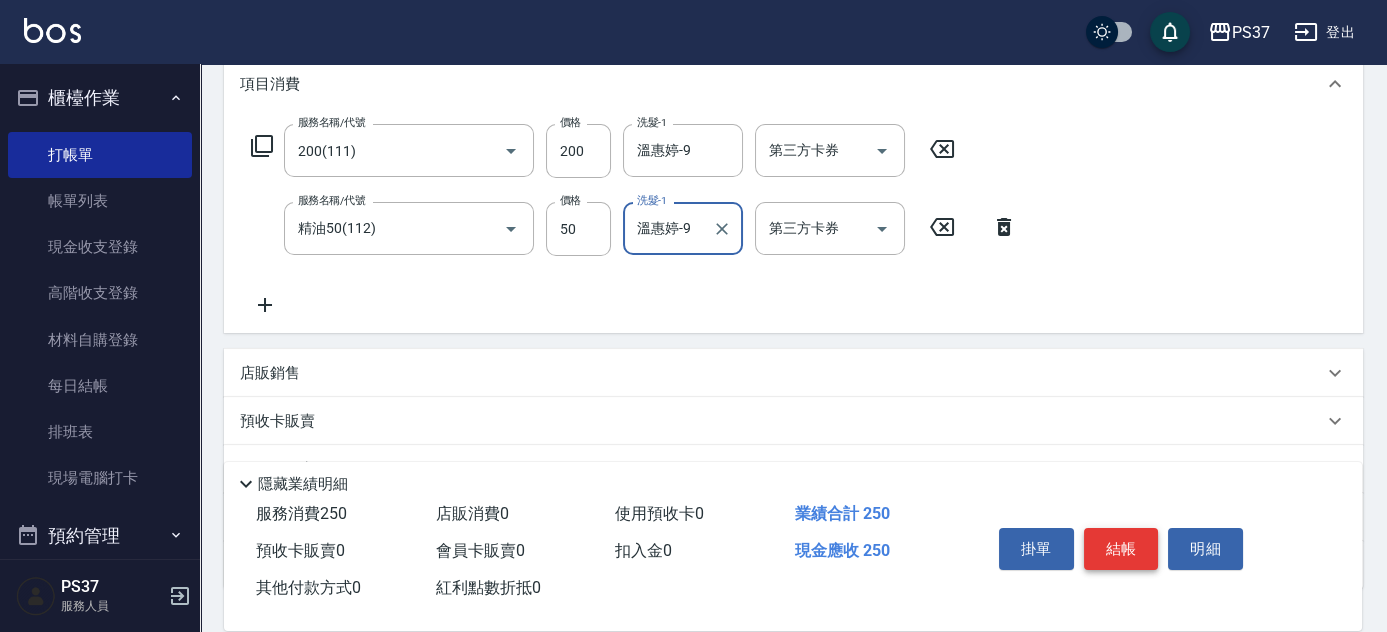 click on "結帳" at bounding box center (1121, 549) 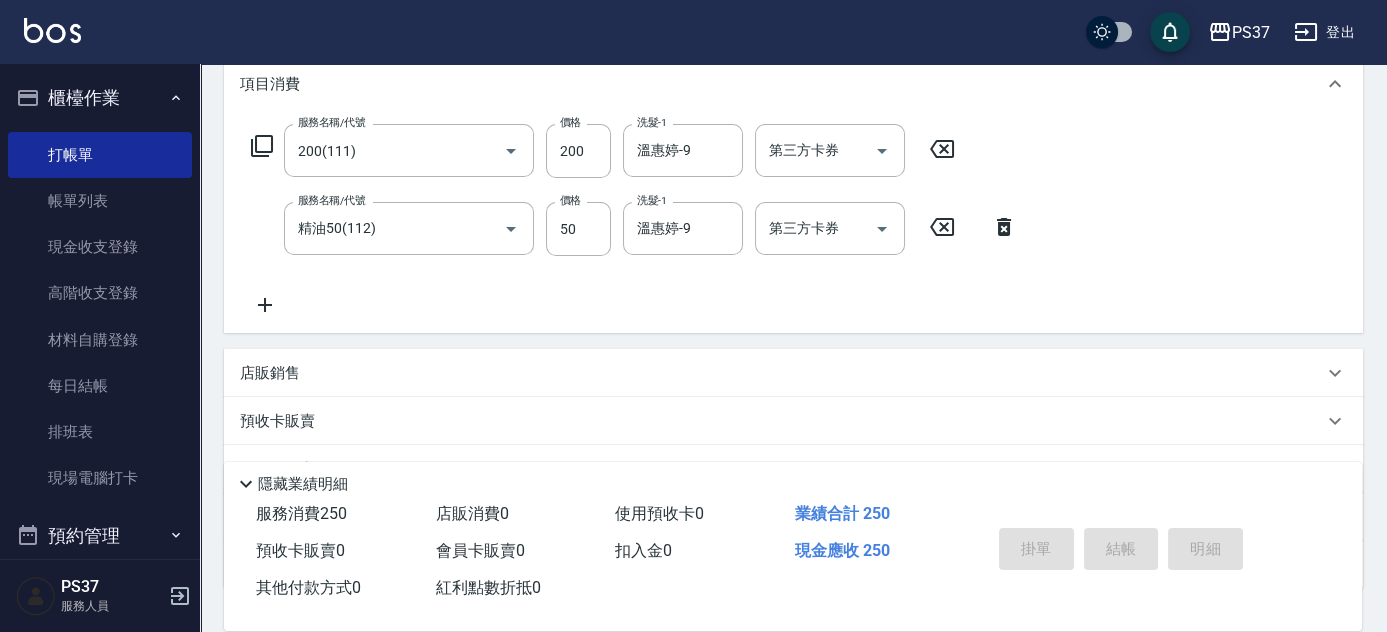 type on "[DATE] 19:38" 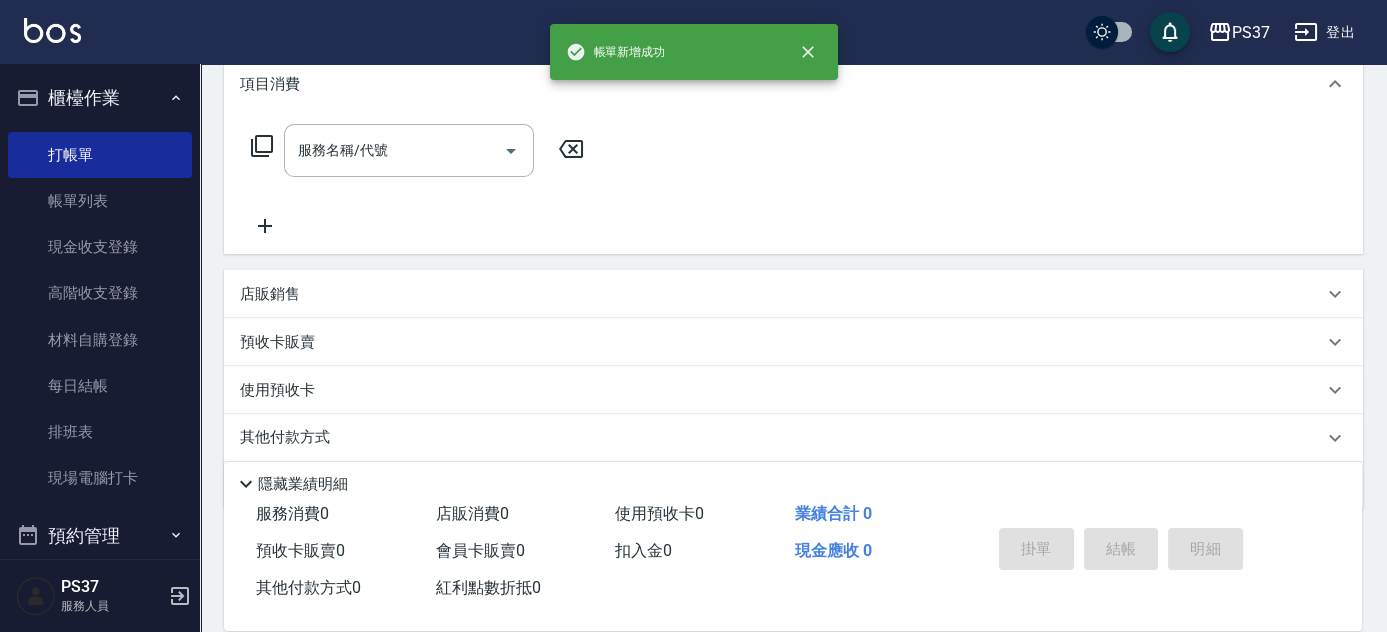 scroll, scrollTop: 0, scrollLeft: 0, axis: both 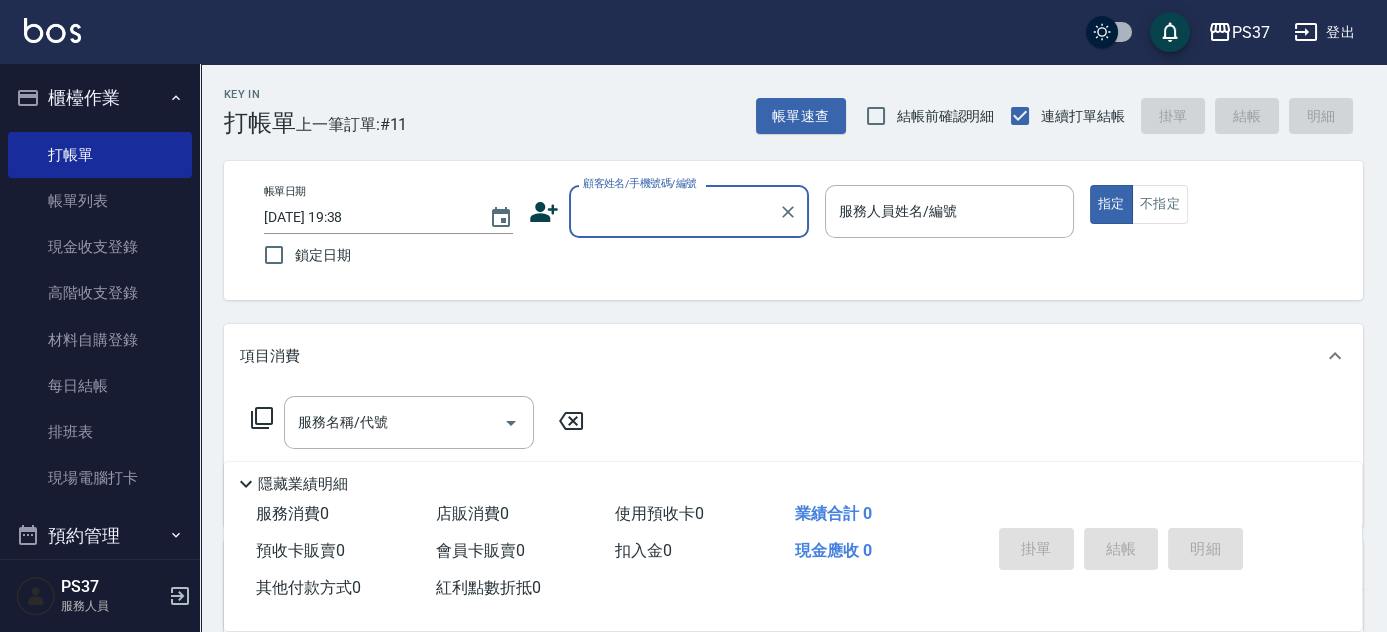 click on "顧客姓名/手機號碼/編號" at bounding box center [674, 211] 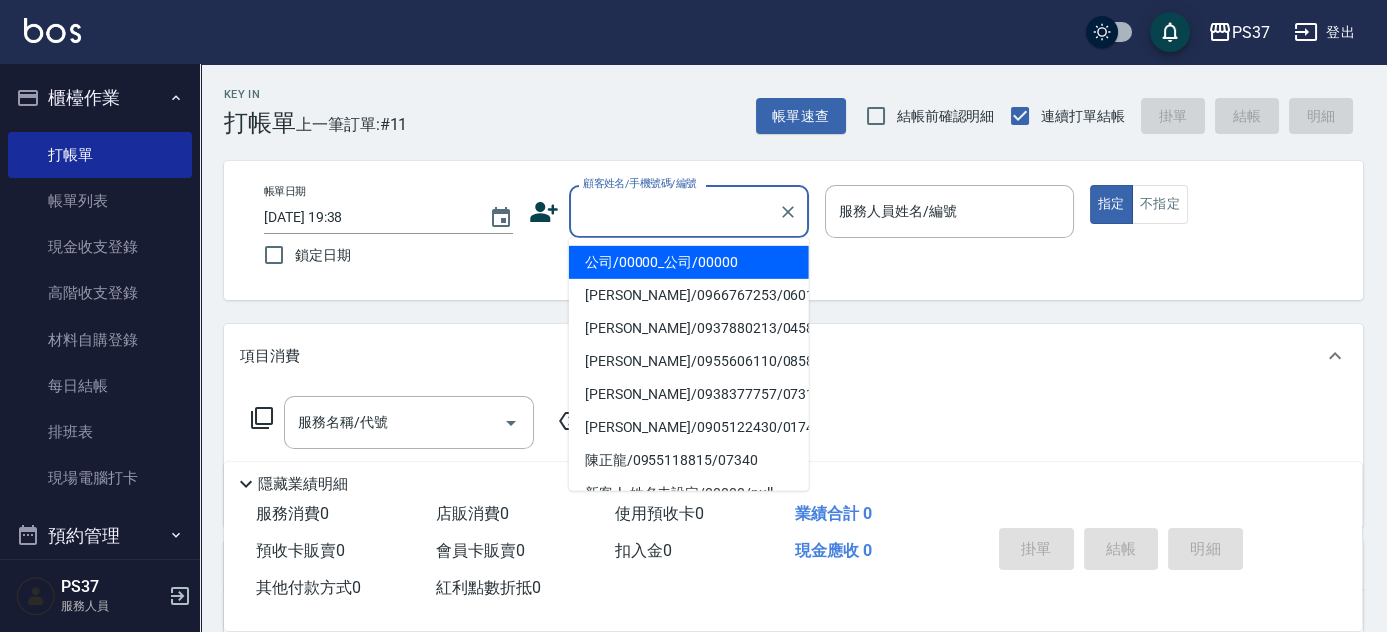 click on "公司/00000_公司/00000" at bounding box center [689, 262] 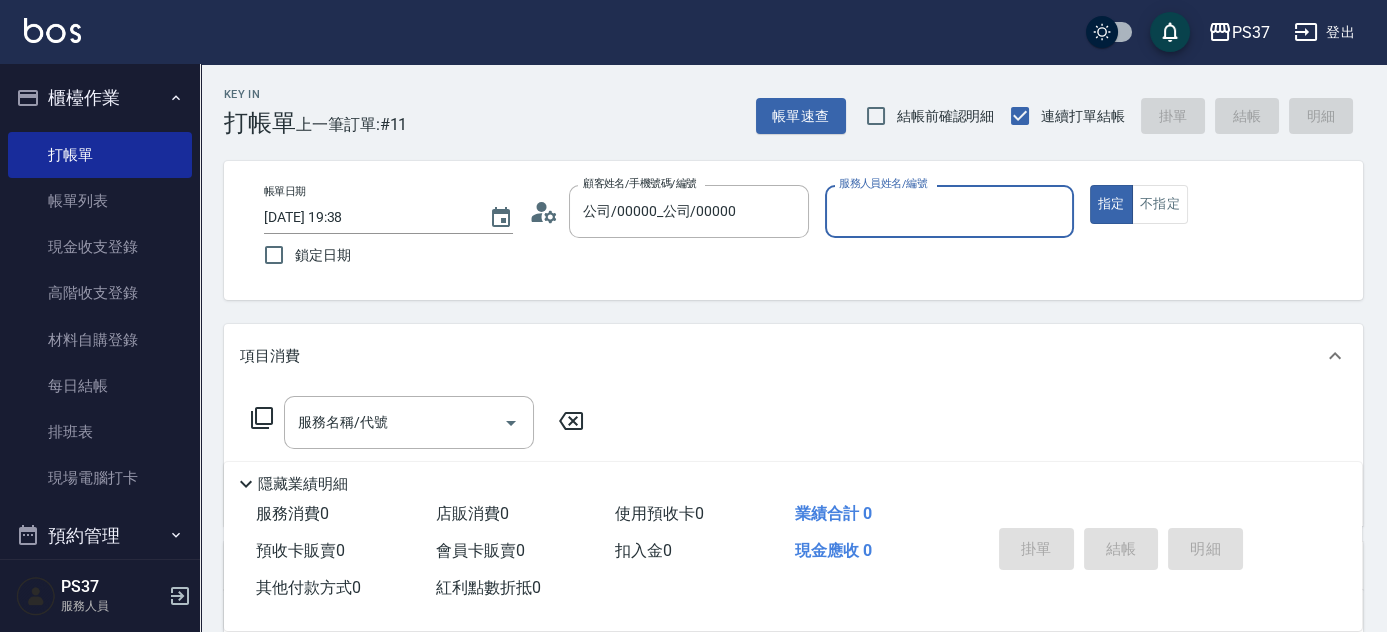 click on "服務人員姓名/編號" at bounding box center [949, 211] 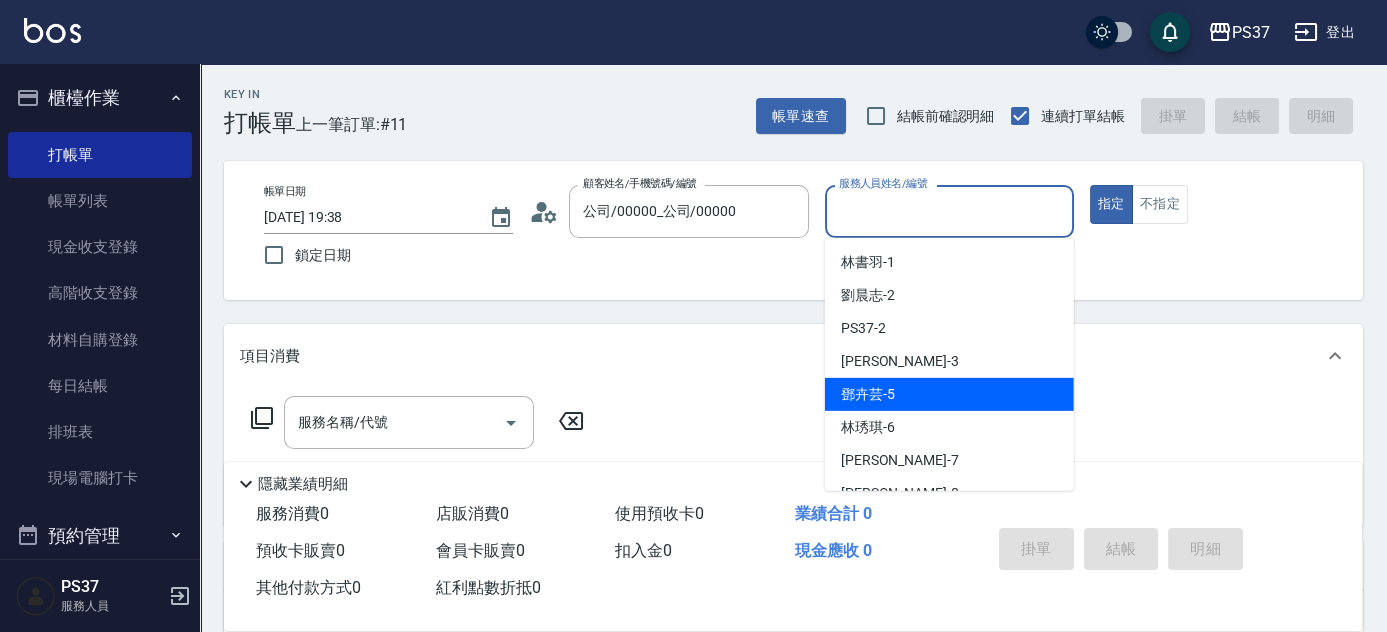 click on "鄧卉芸 -5" at bounding box center [949, 394] 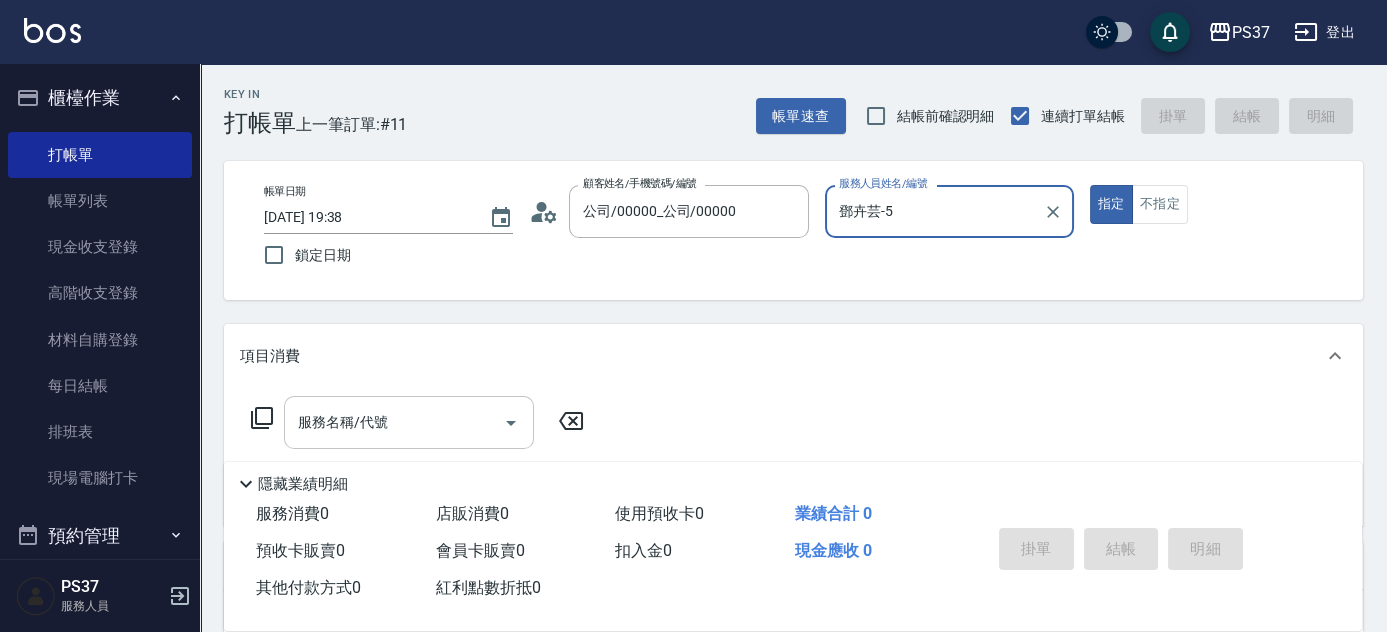 click on "服務名稱/代號" at bounding box center [394, 422] 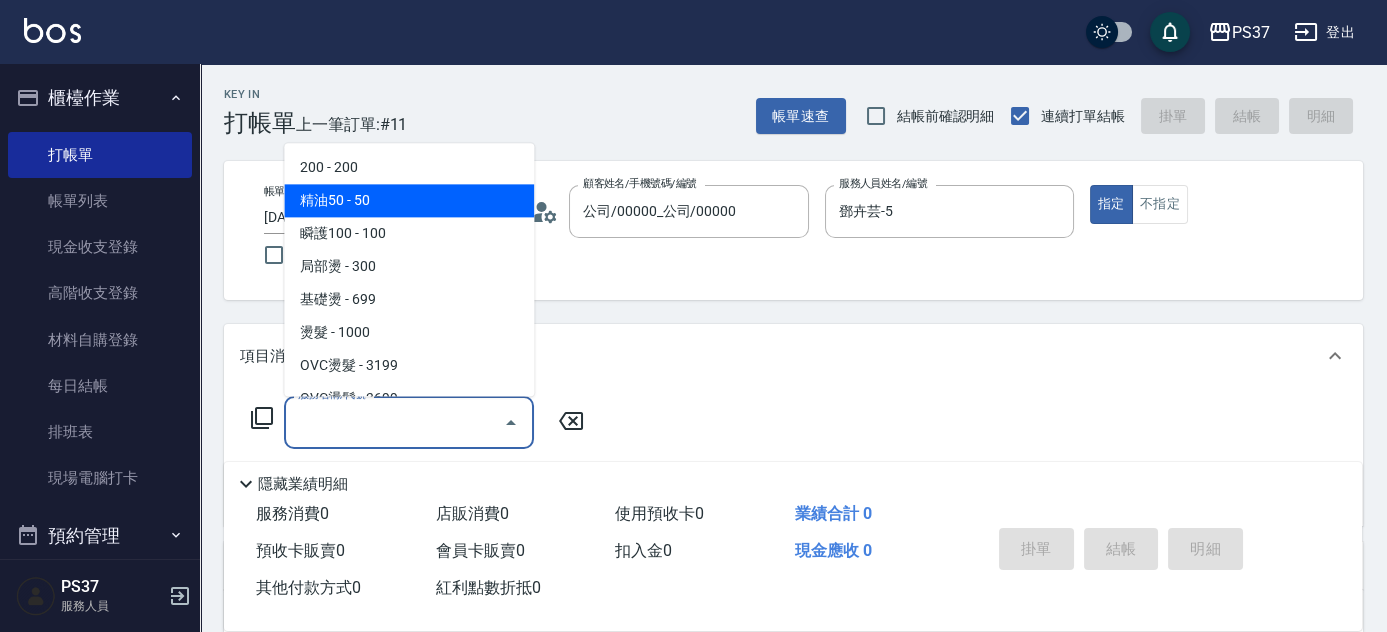 click on "200 - 200" at bounding box center (409, 168) 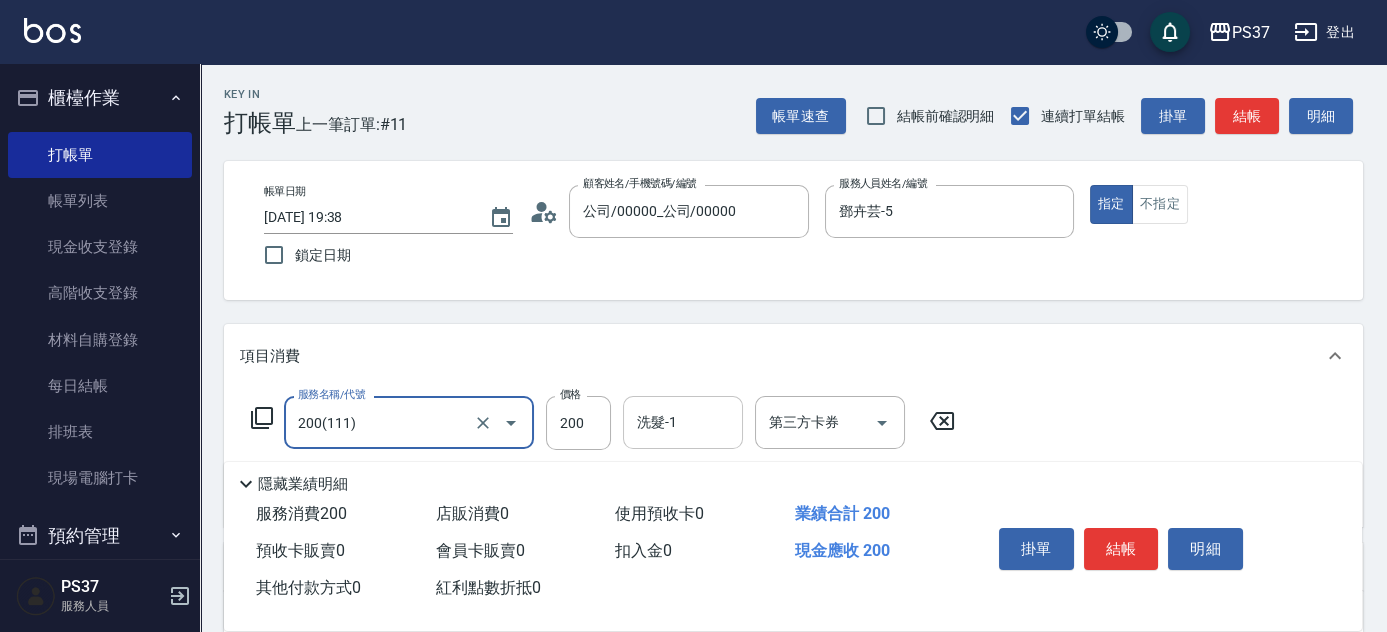 click on "洗髮-1" at bounding box center (683, 422) 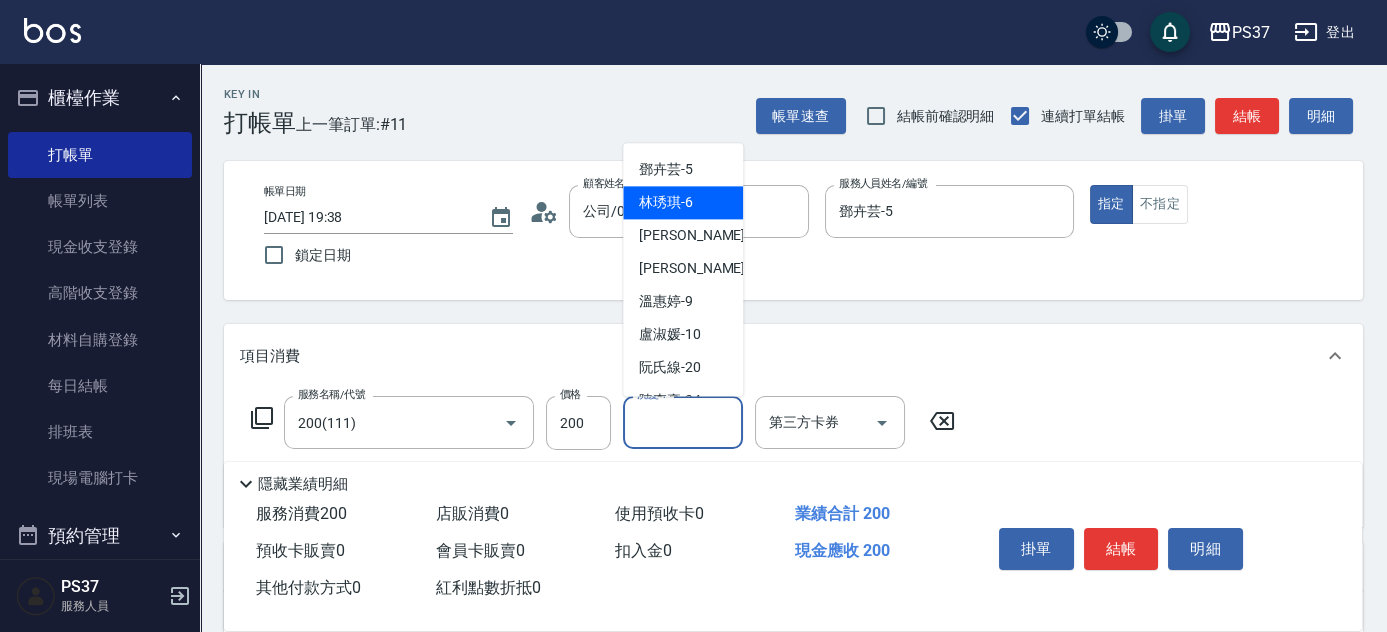 scroll, scrollTop: 272, scrollLeft: 0, axis: vertical 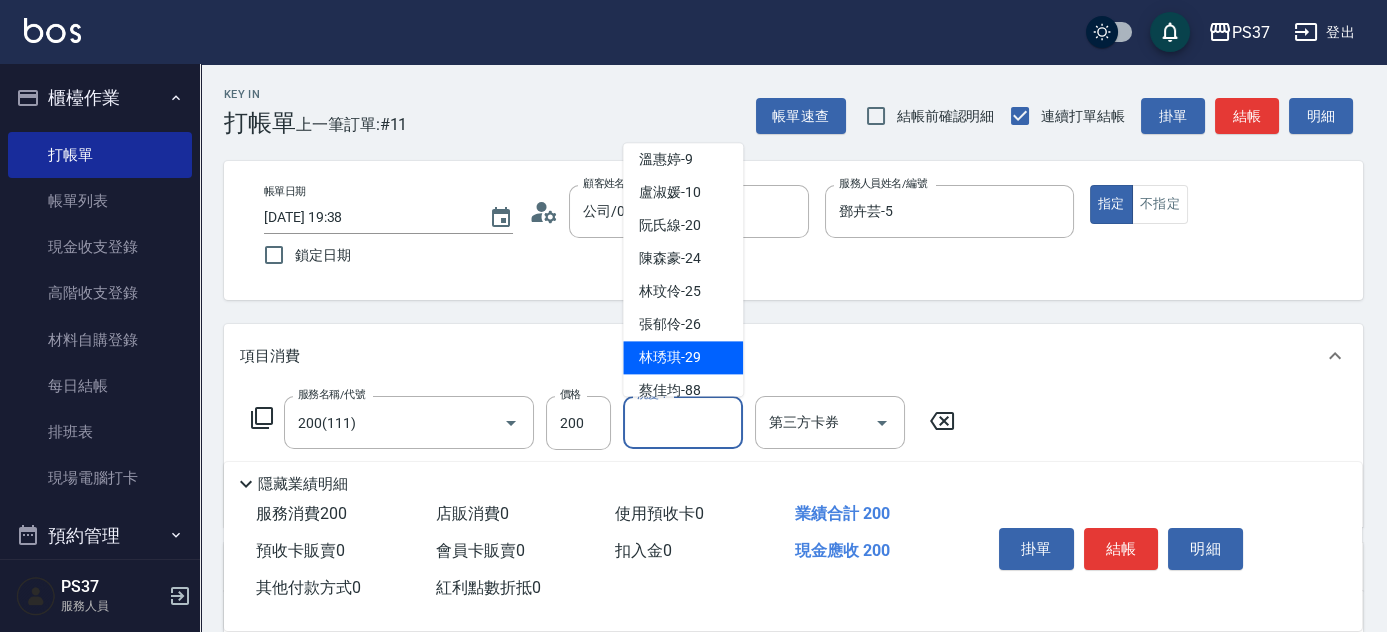 click on "林琇琪 -29" at bounding box center (670, 358) 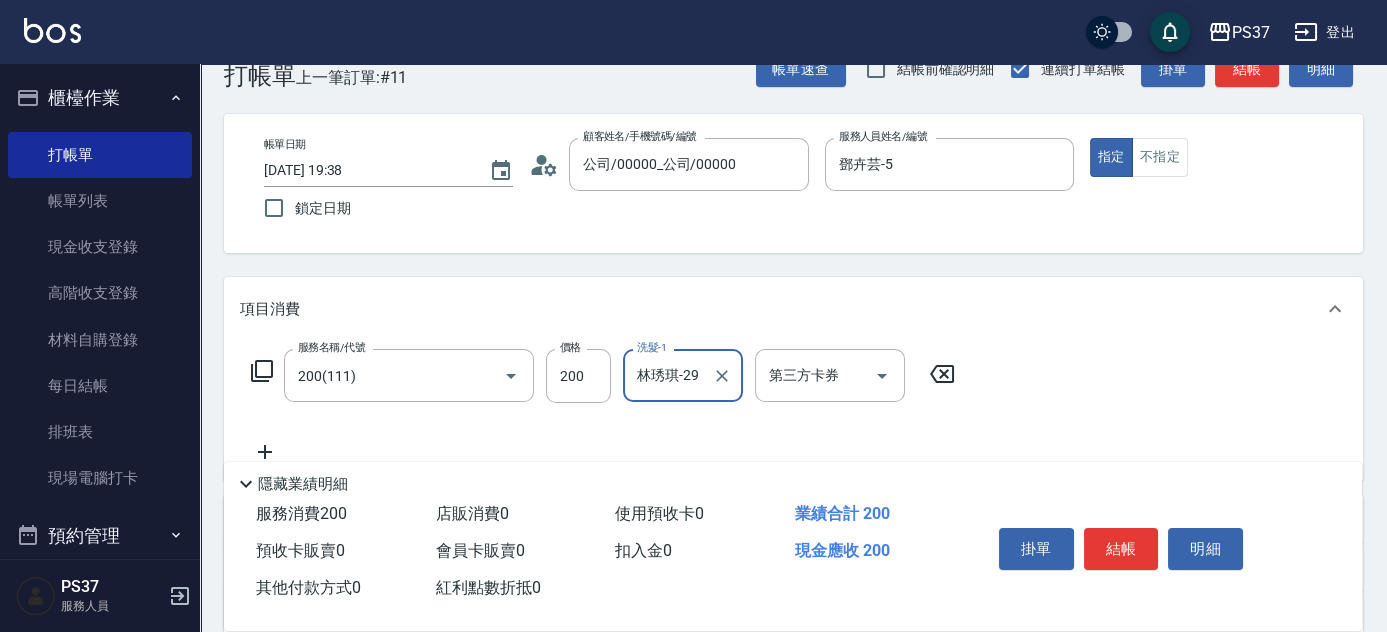 scroll, scrollTop: 90, scrollLeft: 0, axis: vertical 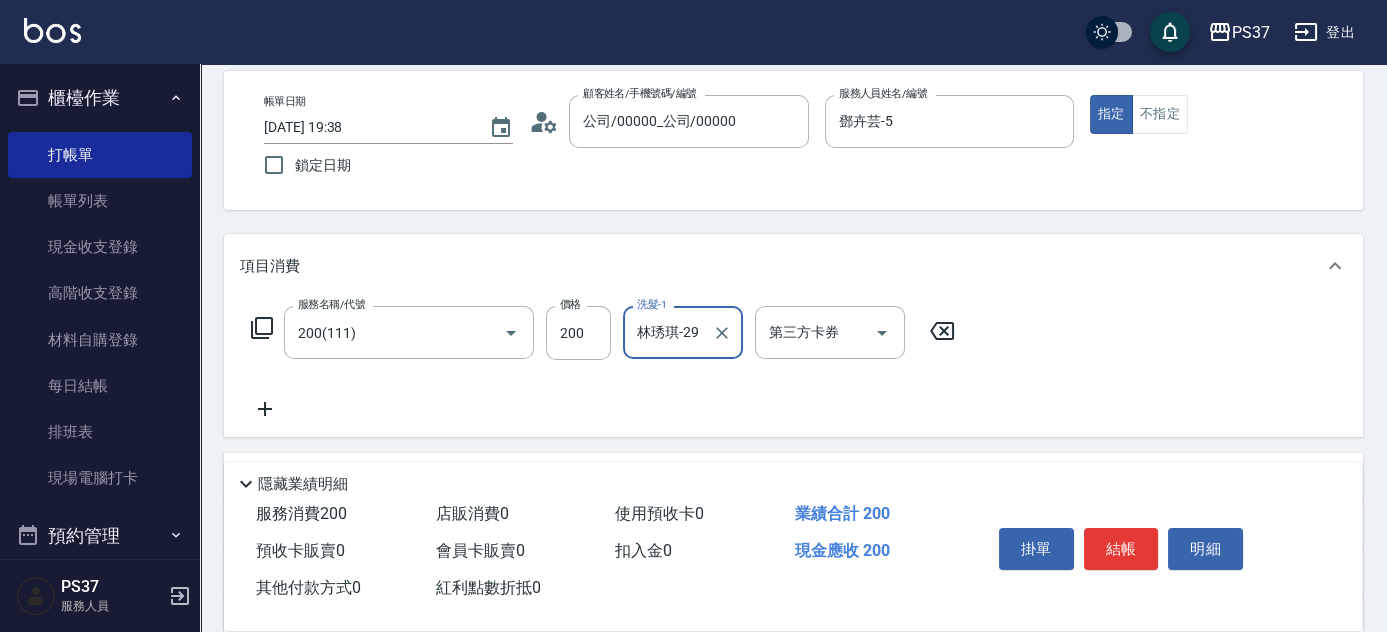 click 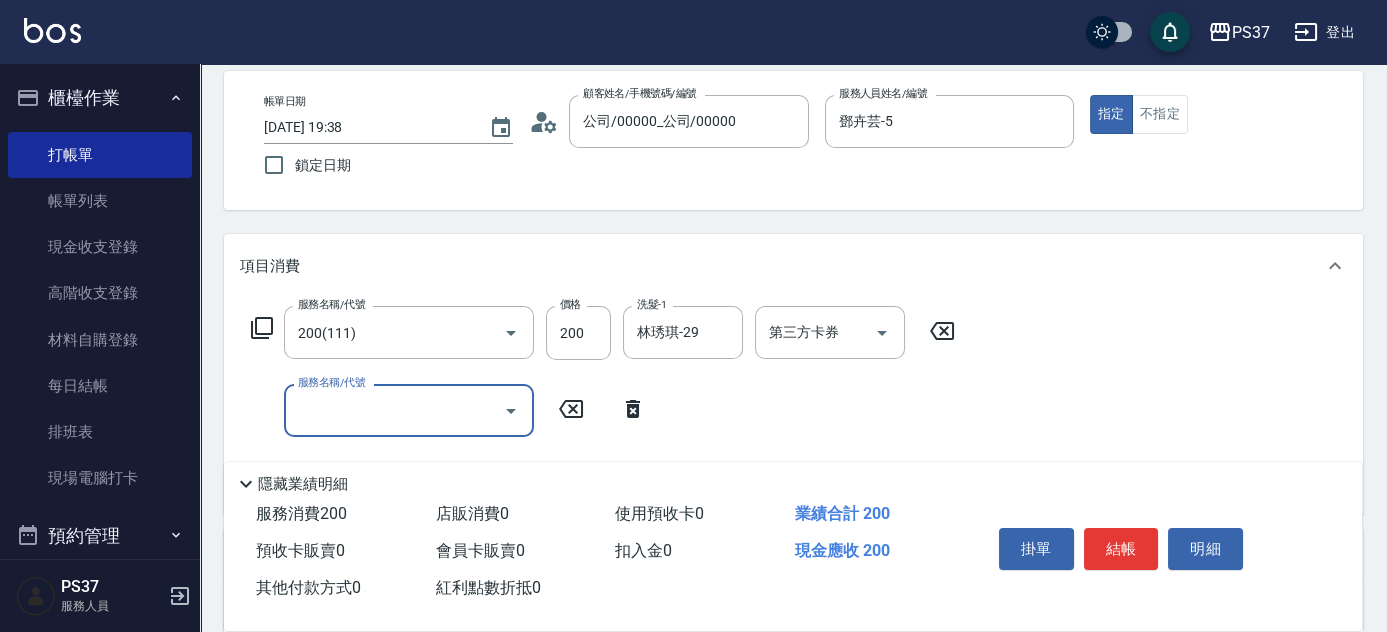 click on "服務名稱/代號" at bounding box center [394, 410] 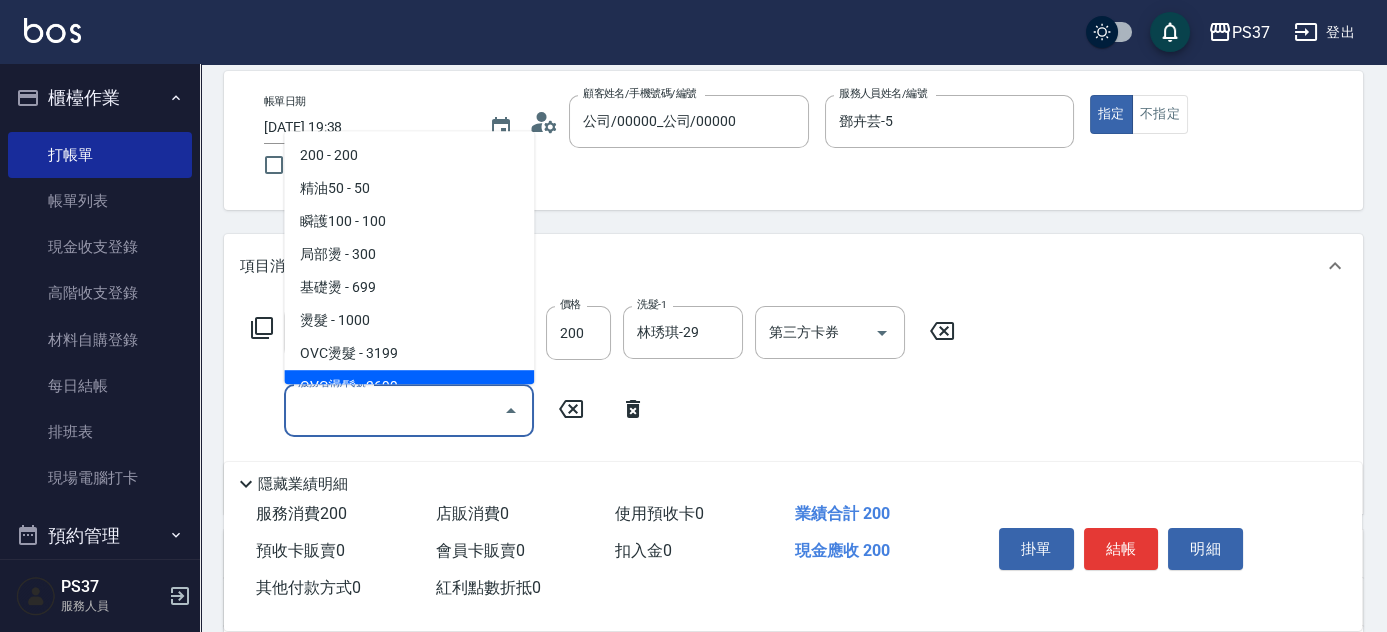 click 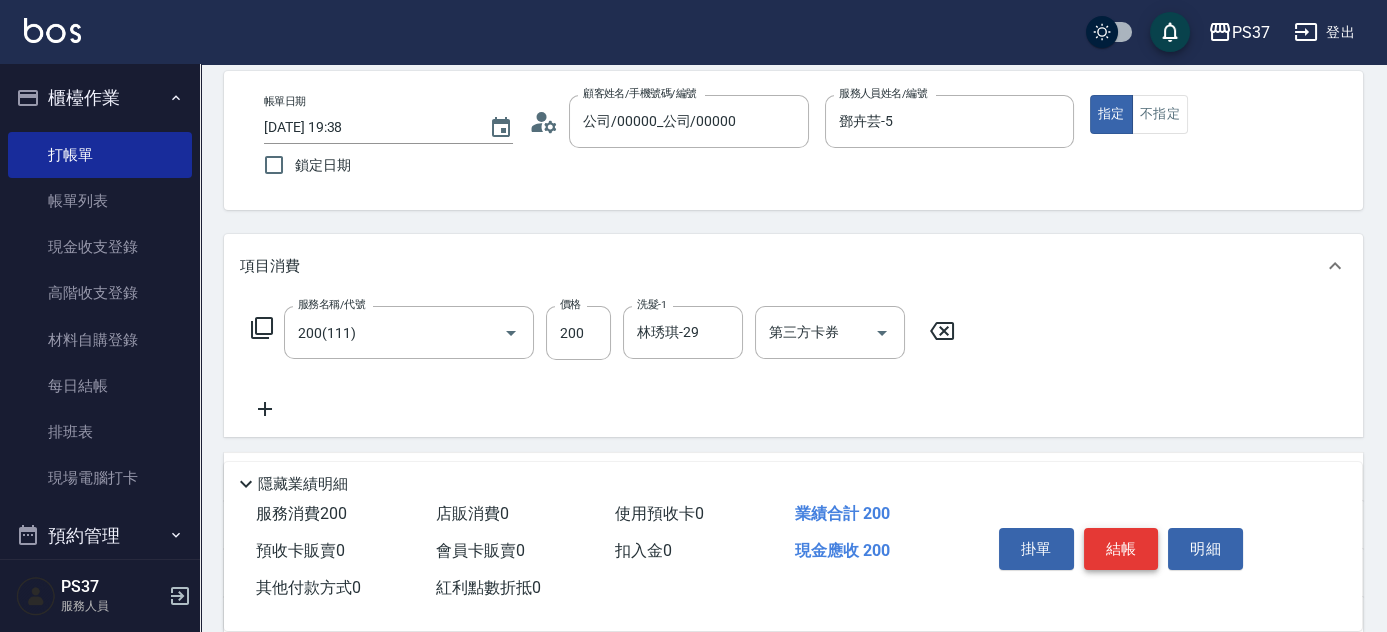 click on "結帳" at bounding box center (1121, 549) 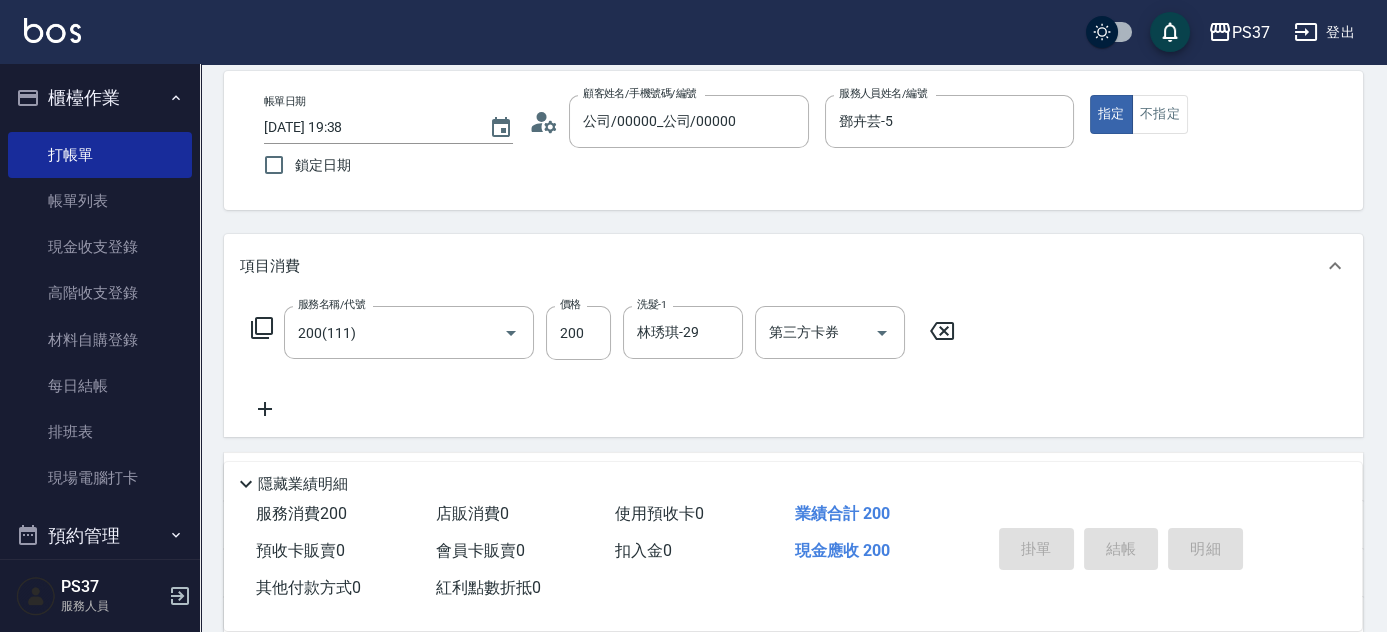type 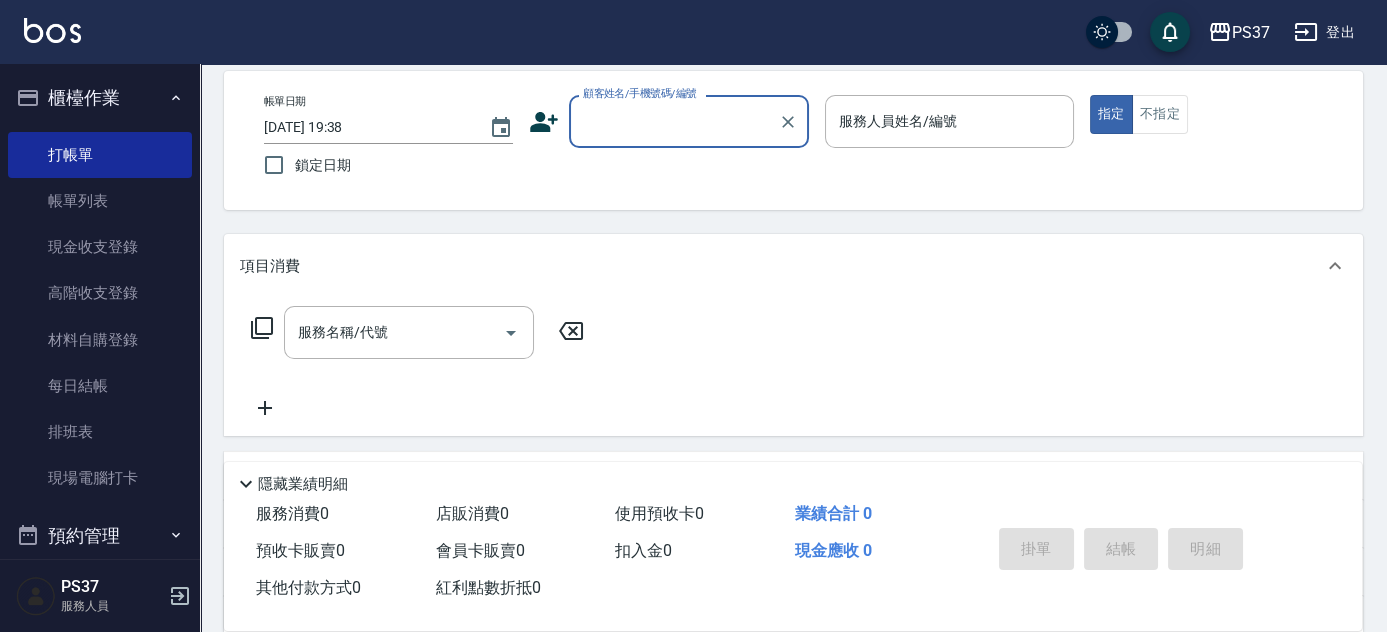 click on "顧客姓名/手機號碼/編號" at bounding box center [674, 121] 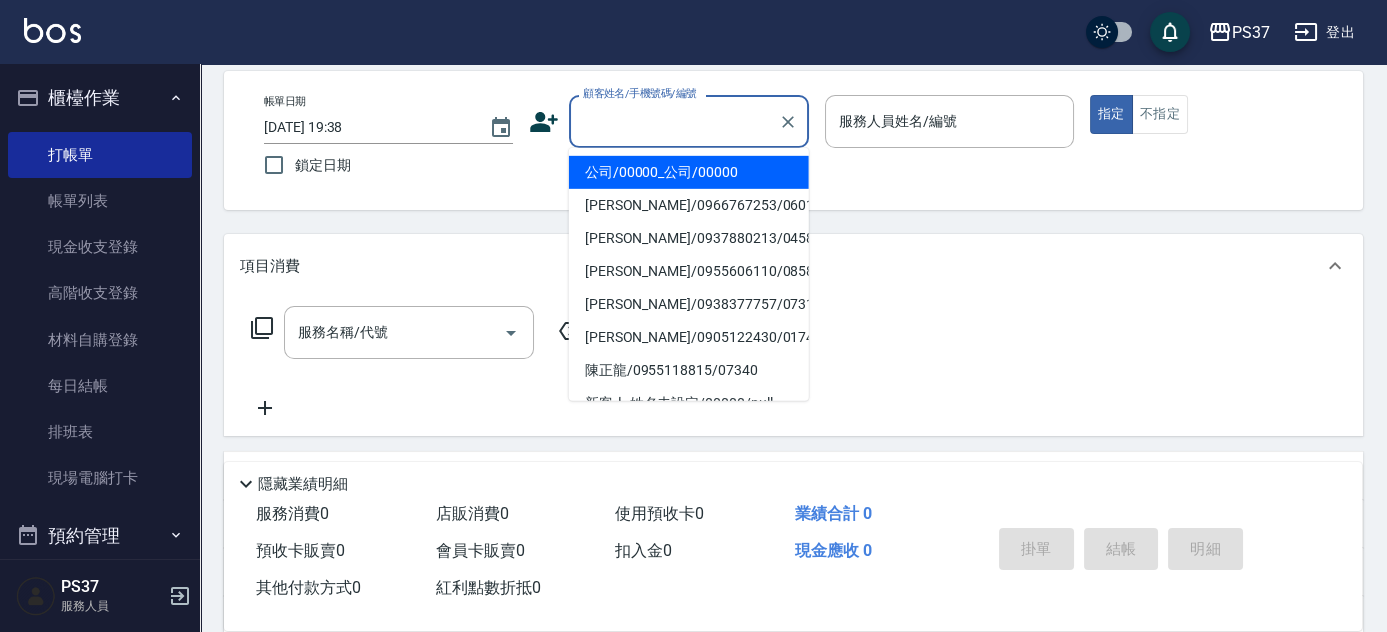 click on "公司/00000_公司/00000" at bounding box center [689, 172] 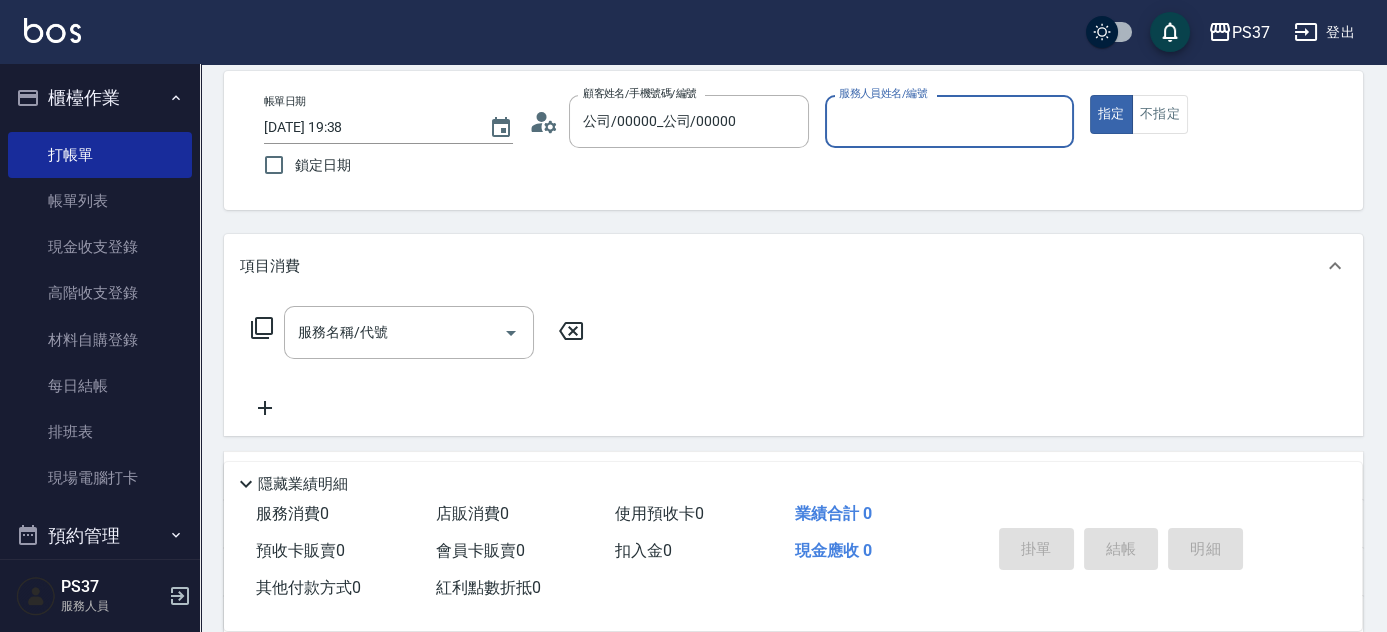 click on "服務人員姓名/編號" at bounding box center [949, 121] 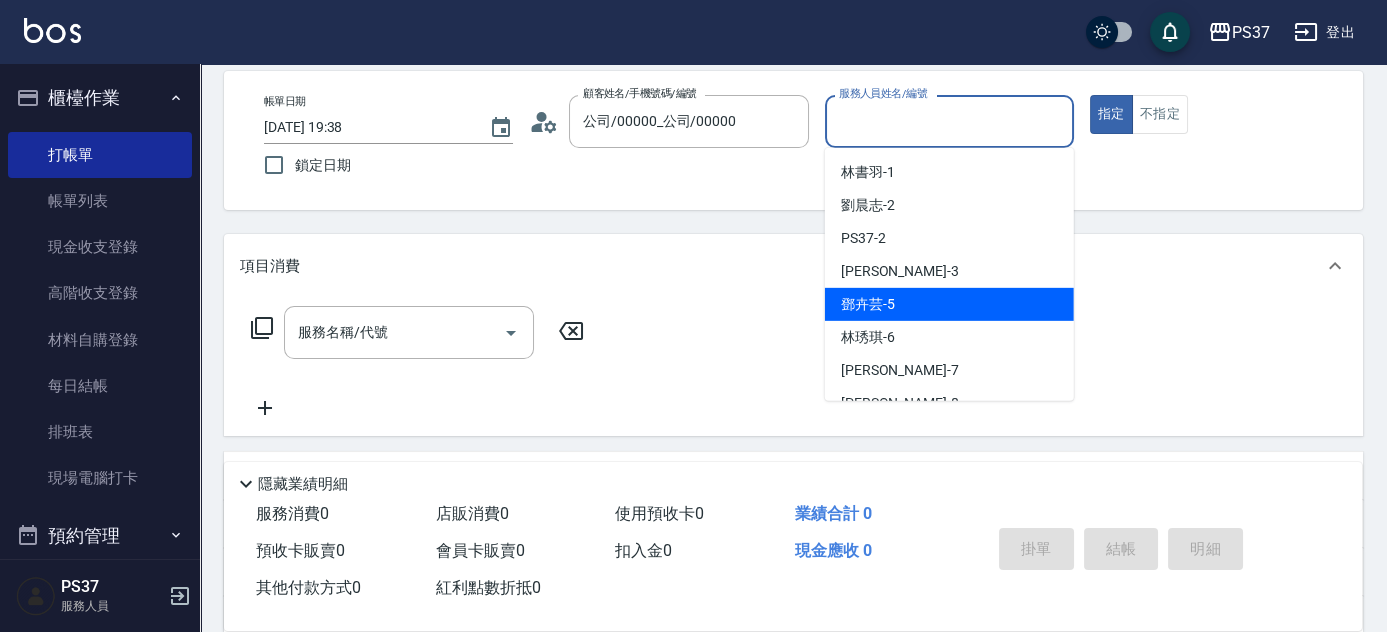click on "鄧卉芸 -5" at bounding box center [949, 304] 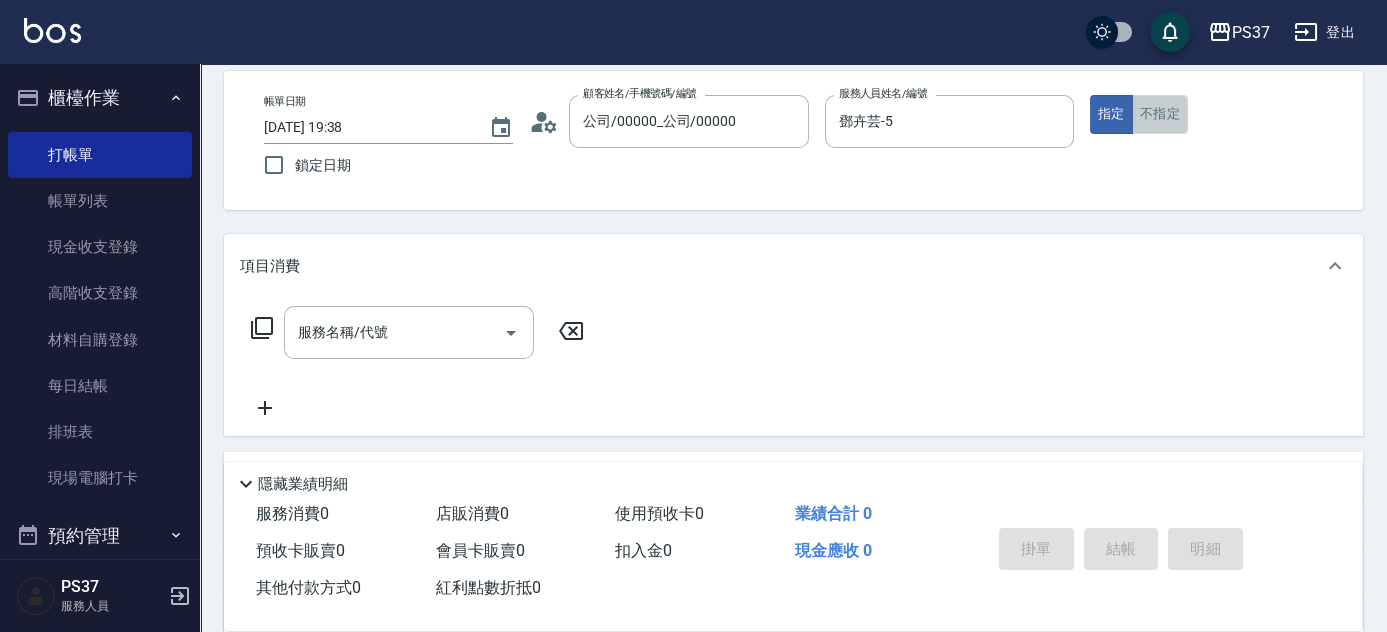 click on "不指定" at bounding box center [1160, 114] 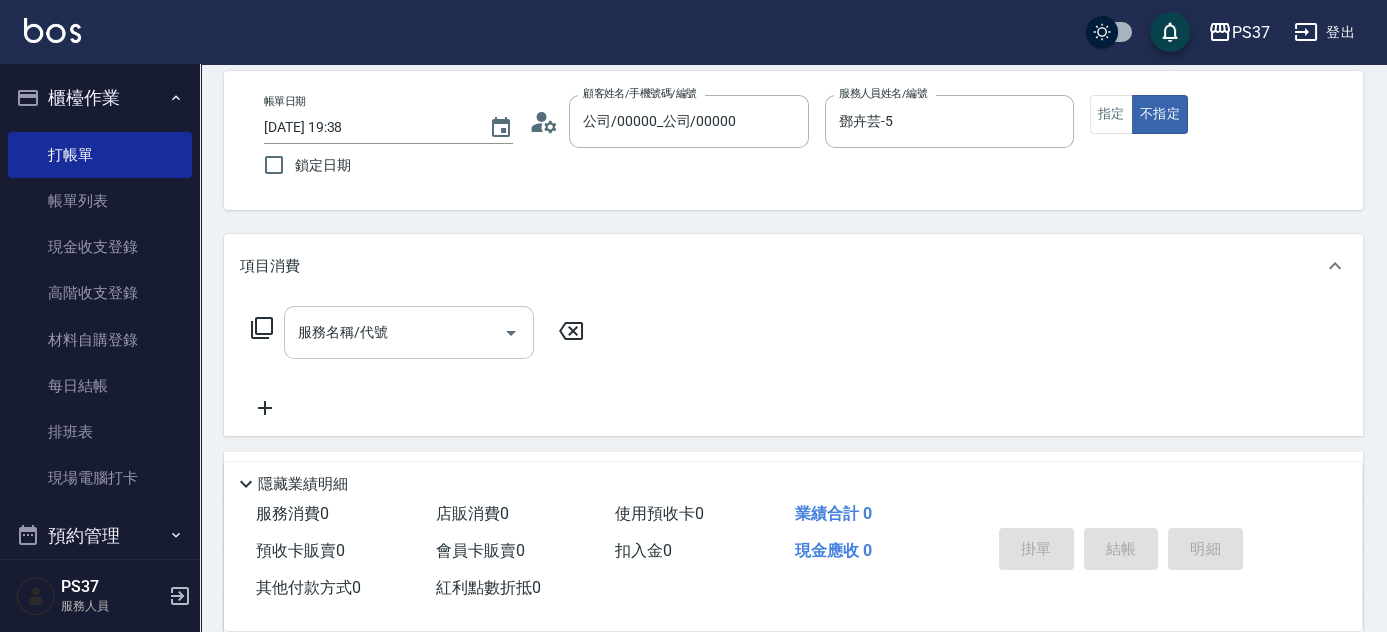 click on "服務名稱/代號" at bounding box center [394, 332] 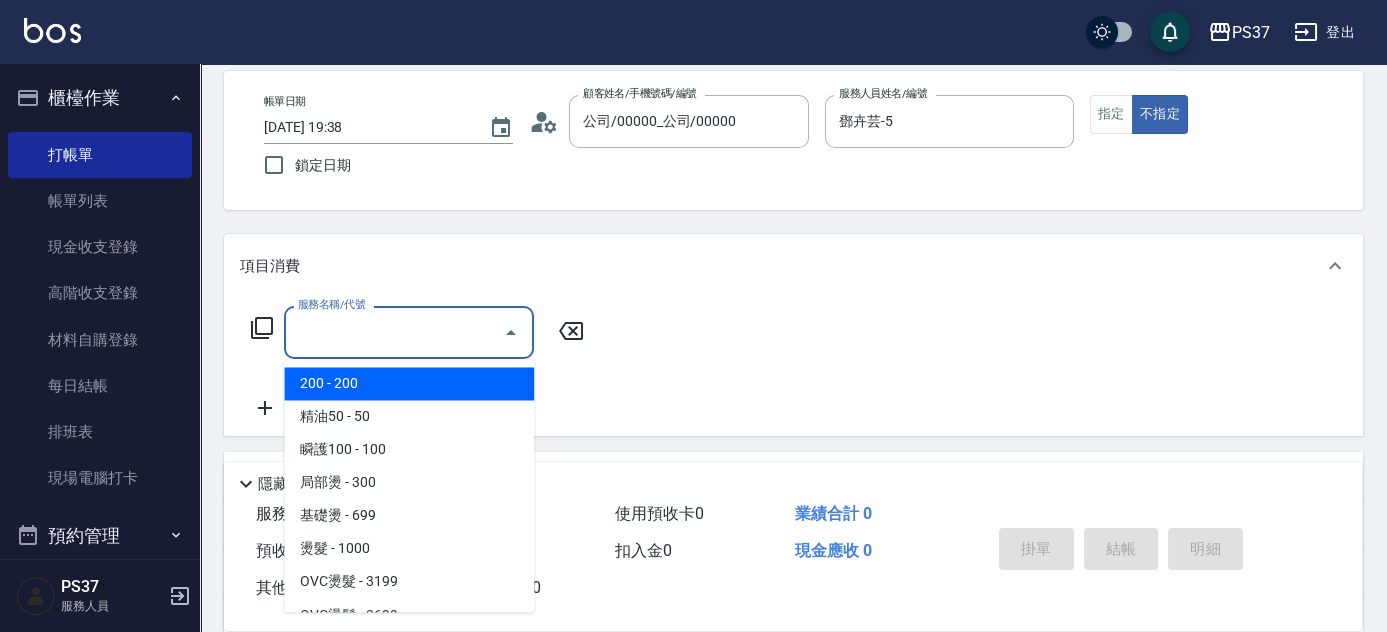 click on "200 - 200" at bounding box center (409, 383) 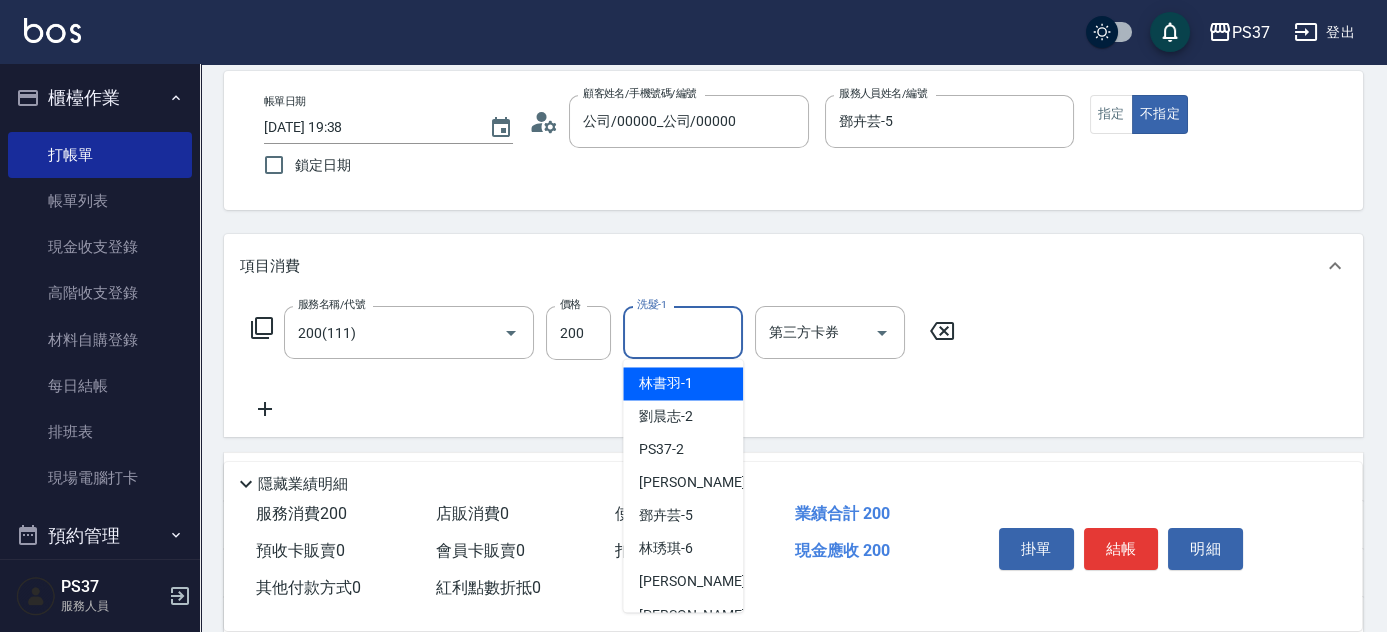 click on "洗髮-1" at bounding box center (683, 332) 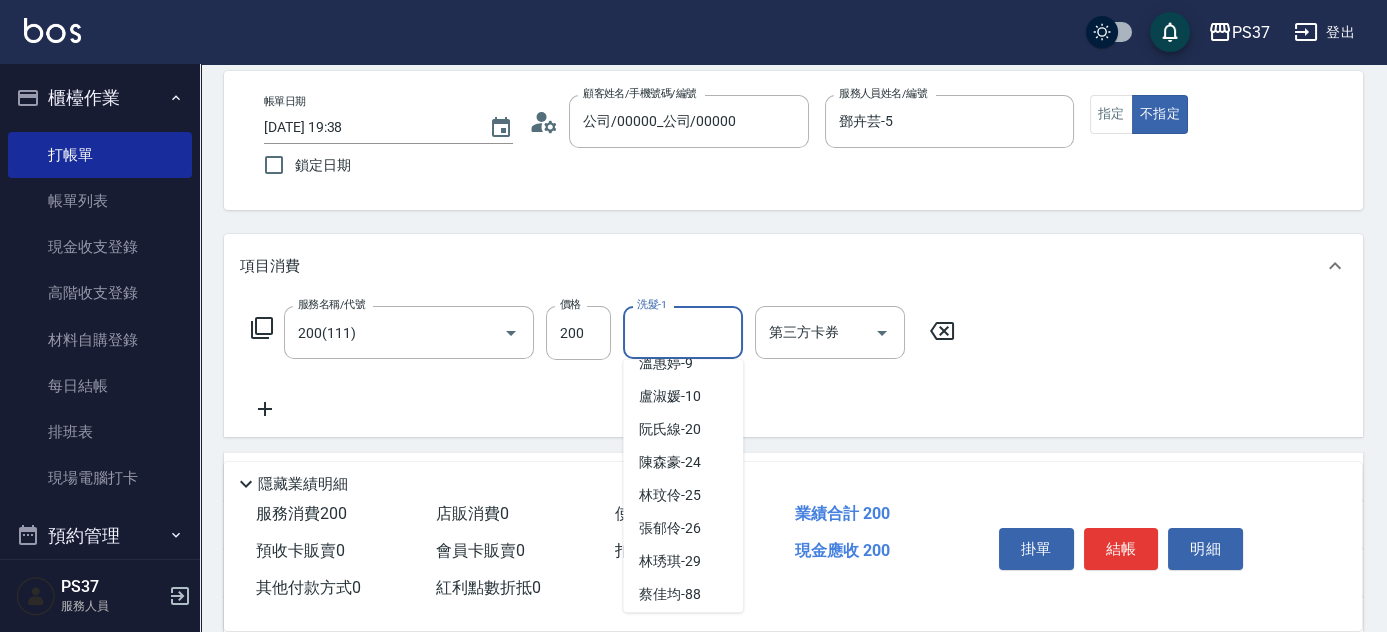 scroll, scrollTop: 323, scrollLeft: 0, axis: vertical 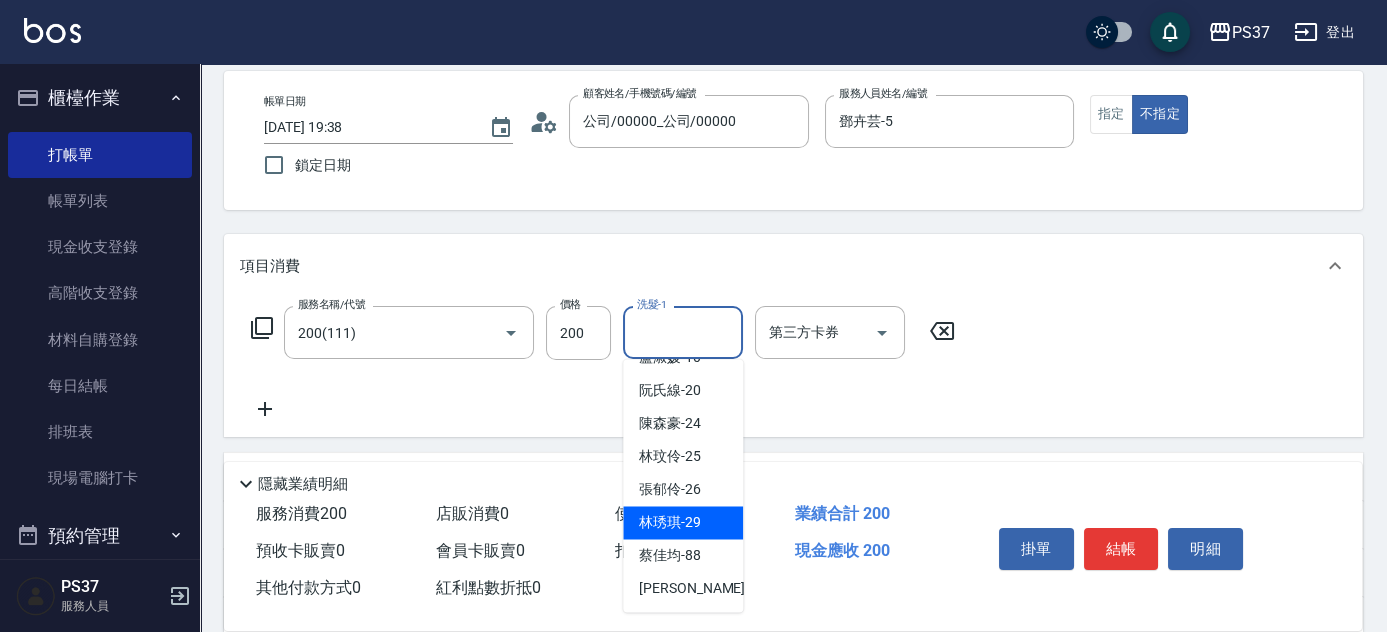 click on "林琇琪 -29" at bounding box center [670, 522] 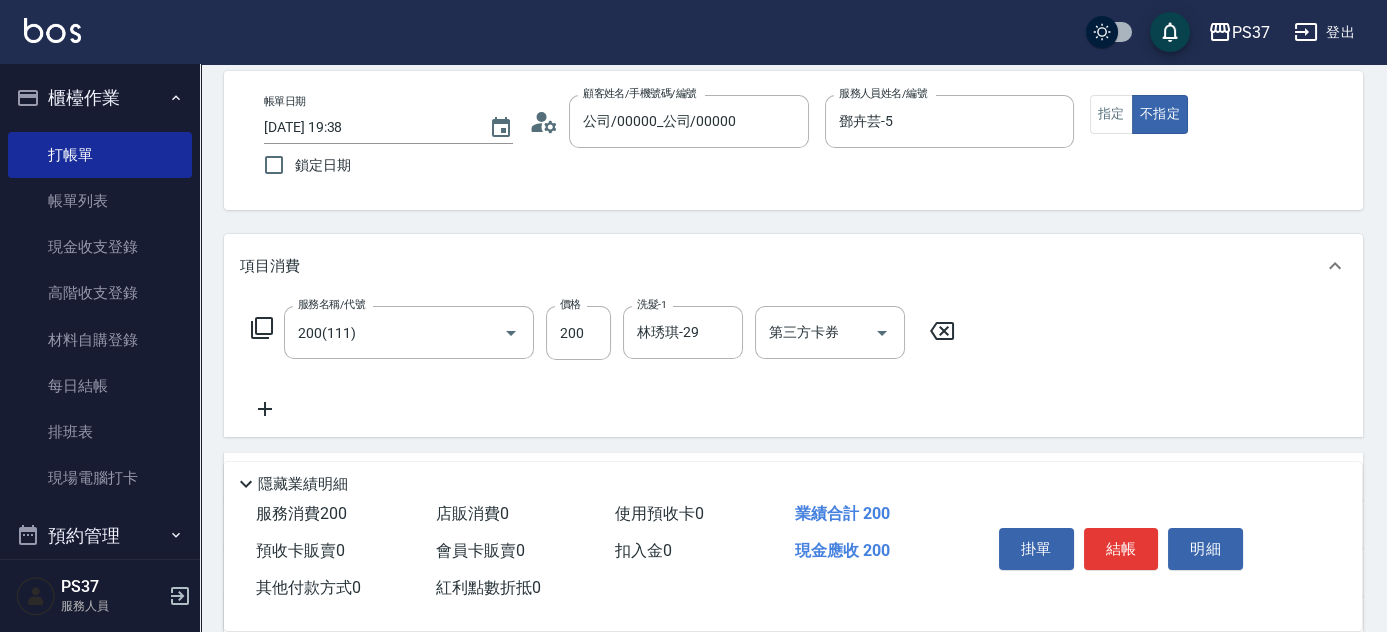 click 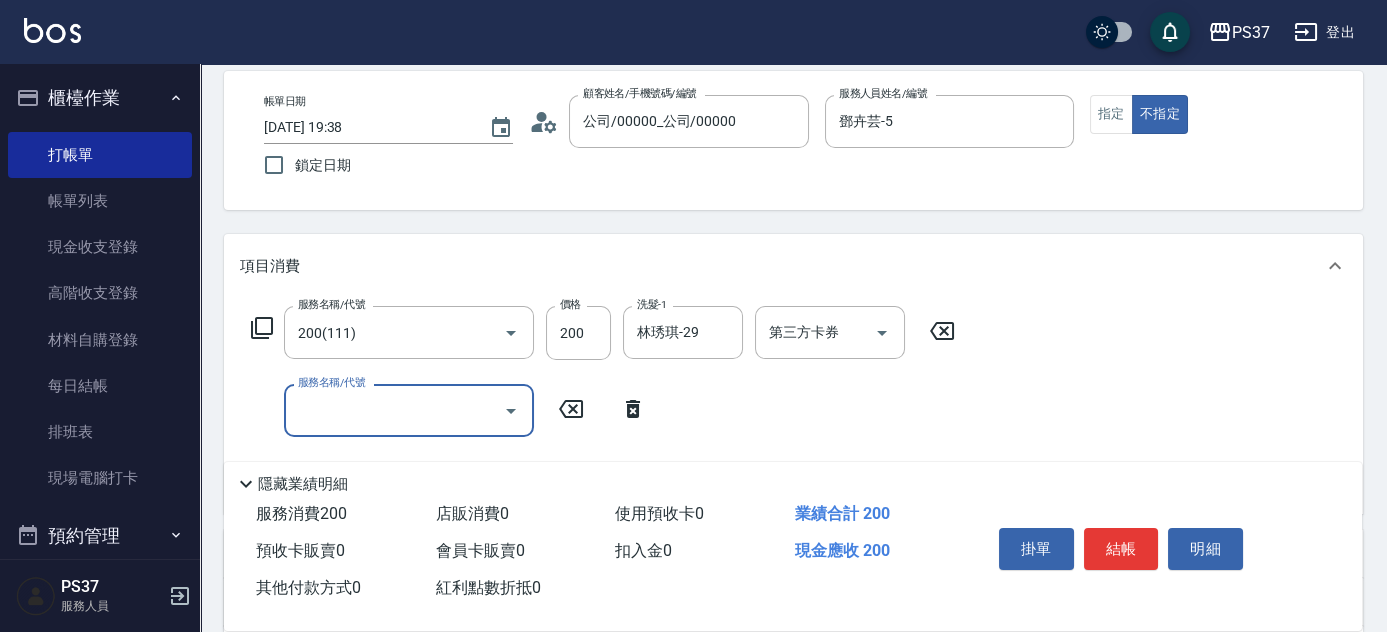 drag, startPoint x: 619, startPoint y: 407, endPoint x: 673, endPoint y: 447, distance: 67.20119 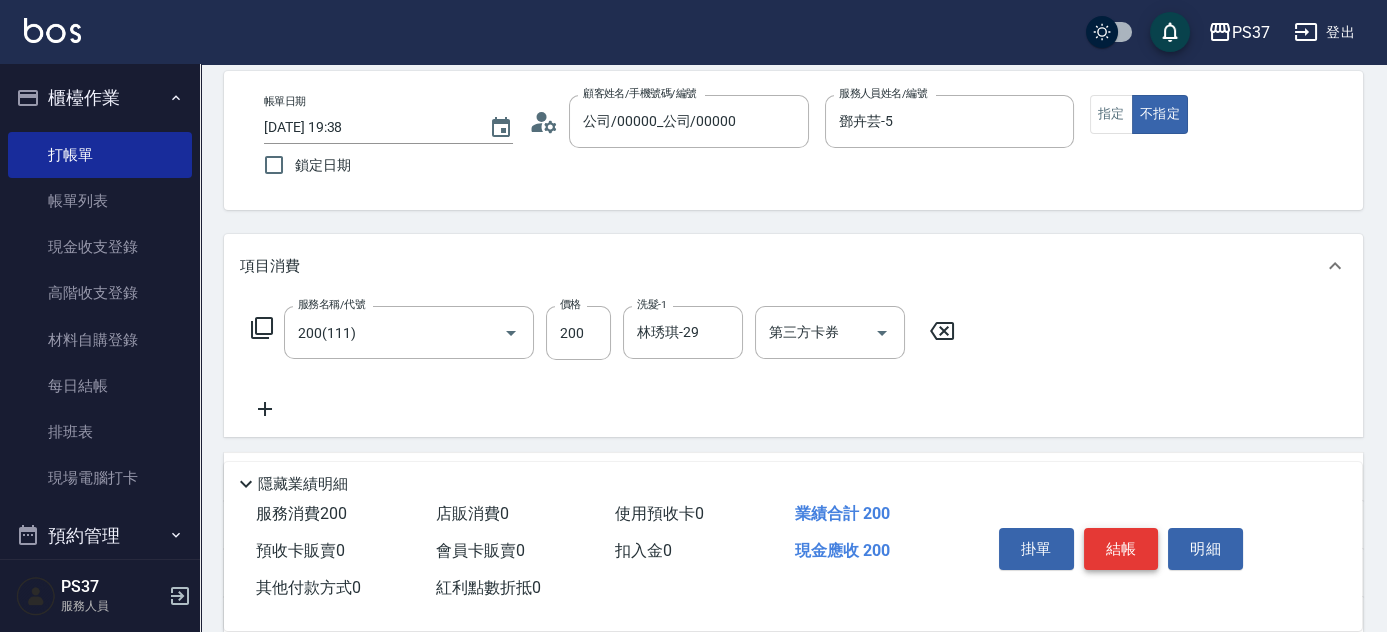 click on "結帳" at bounding box center [1121, 549] 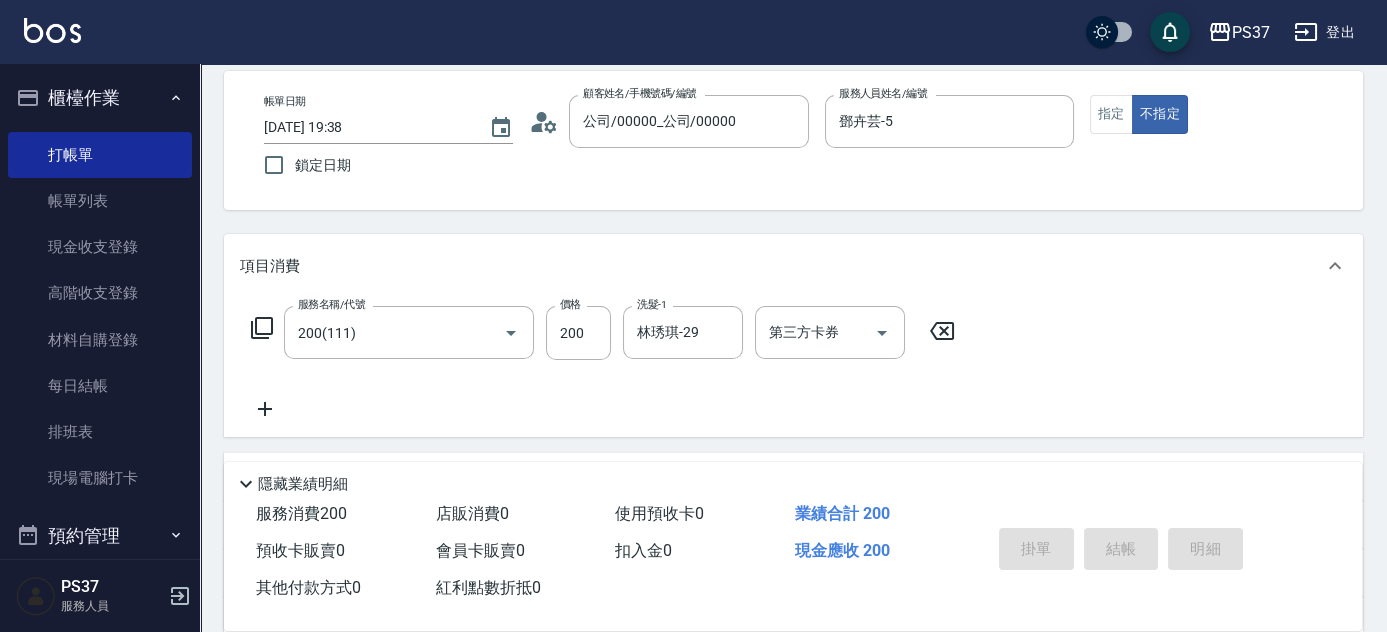 type on "[DATE] 19:39" 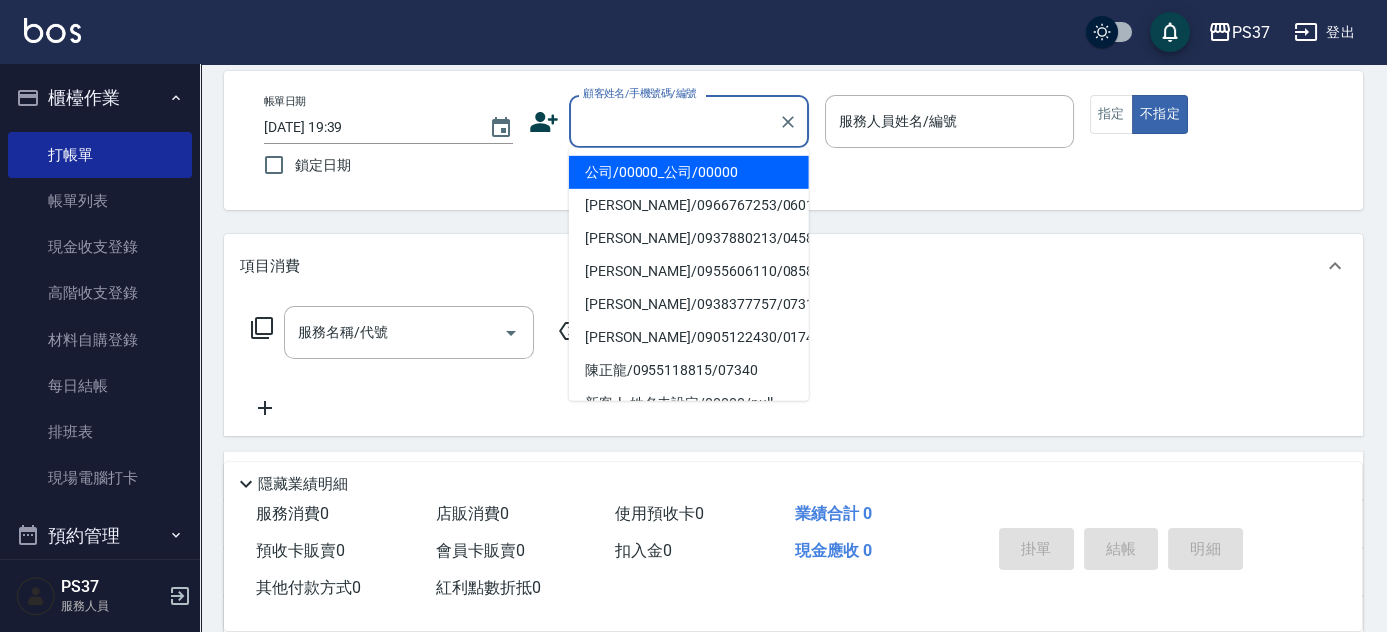 click on "顧客姓名/手機號碼/編號" at bounding box center (674, 121) 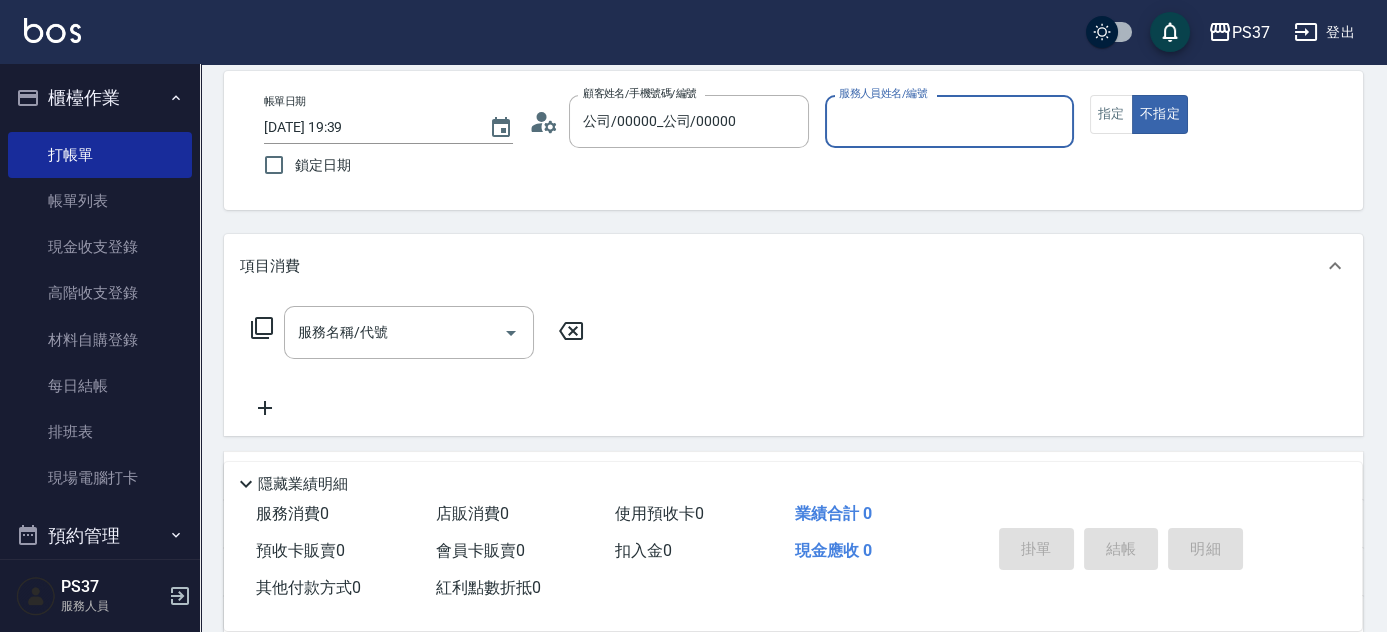 click on "服務人員姓名/編號" at bounding box center (949, 121) 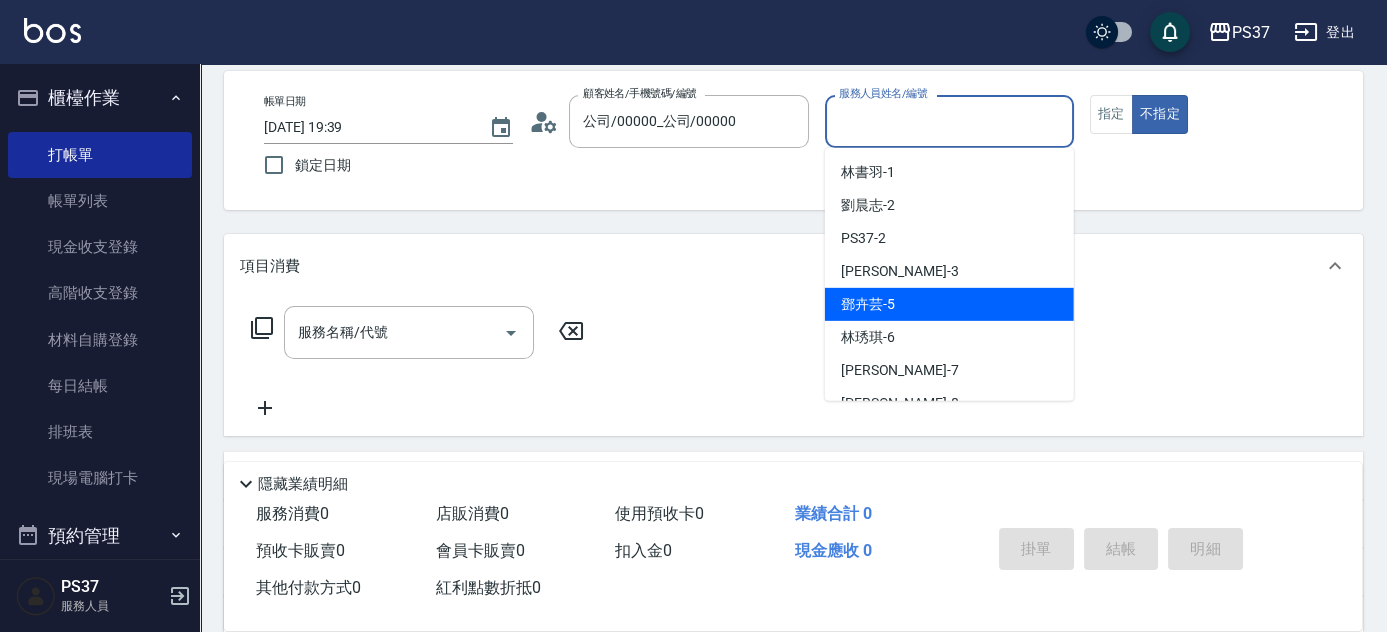 click on "鄧卉芸 -5" at bounding box center (949, 304) 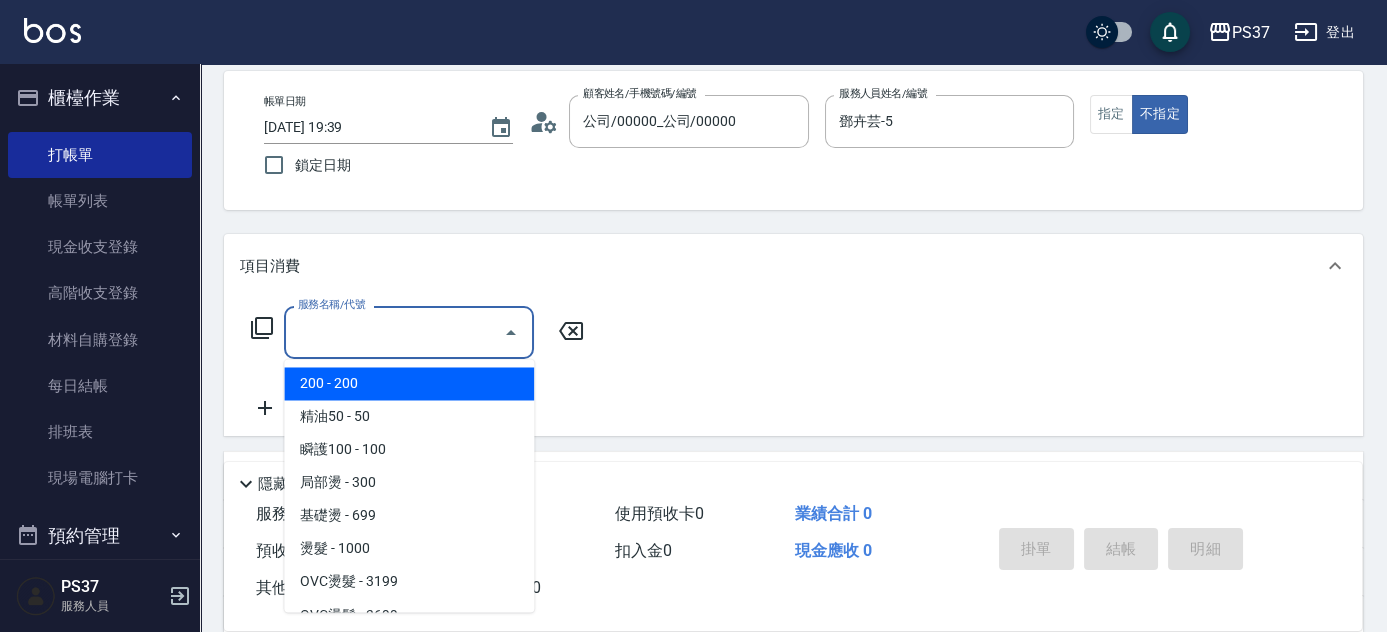 click on "服務名稱/代號" at bounding box center [394, 332] 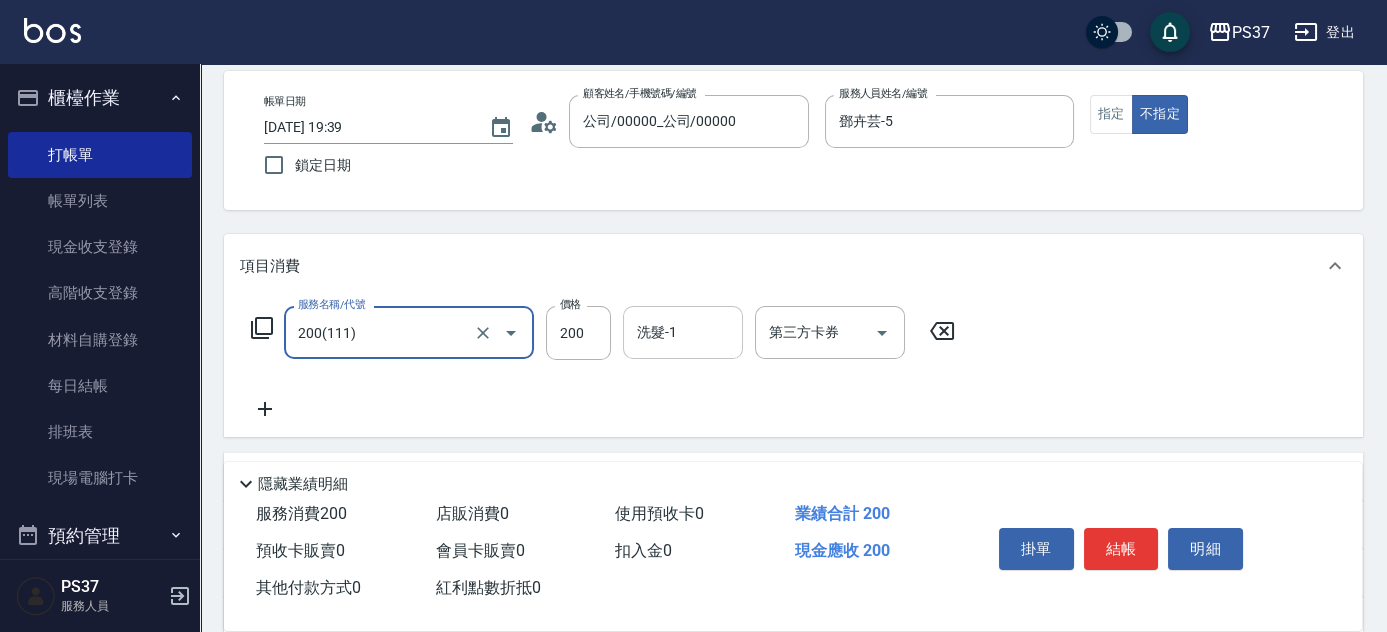 click on "洗髮-1" at bounding box center [683, 332] 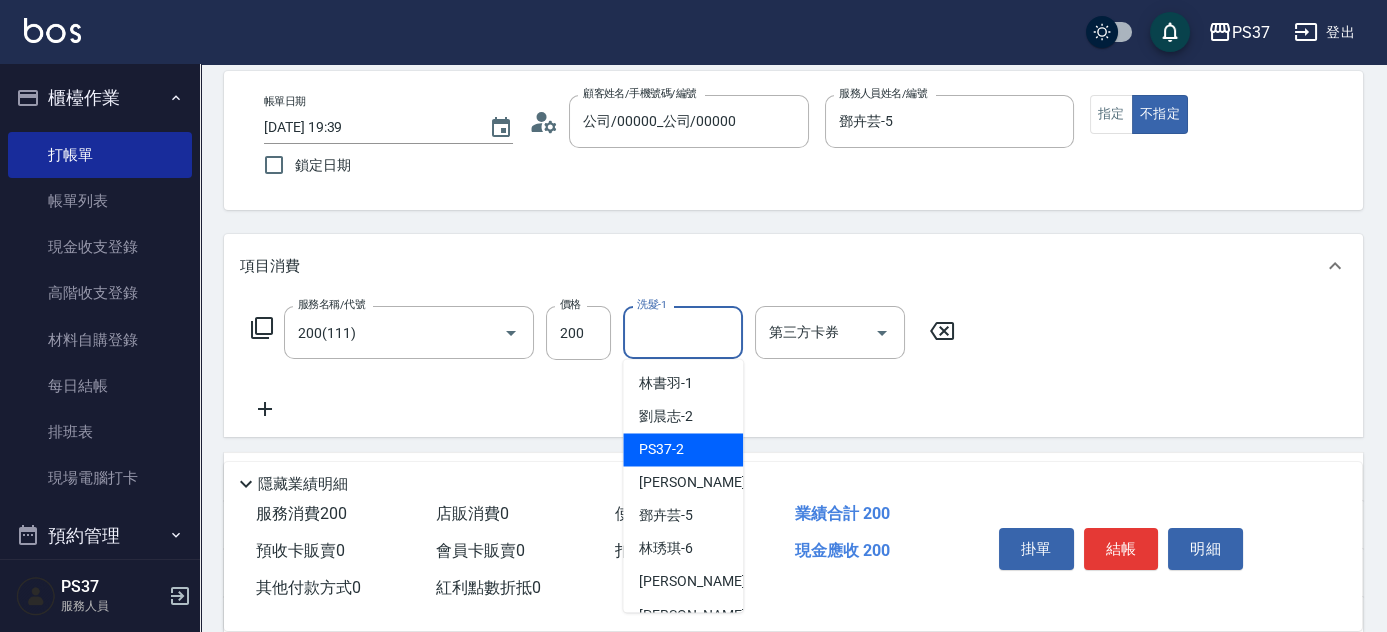 scroll, scrollTop: 323, scrollLeft: 0, axis: vertical 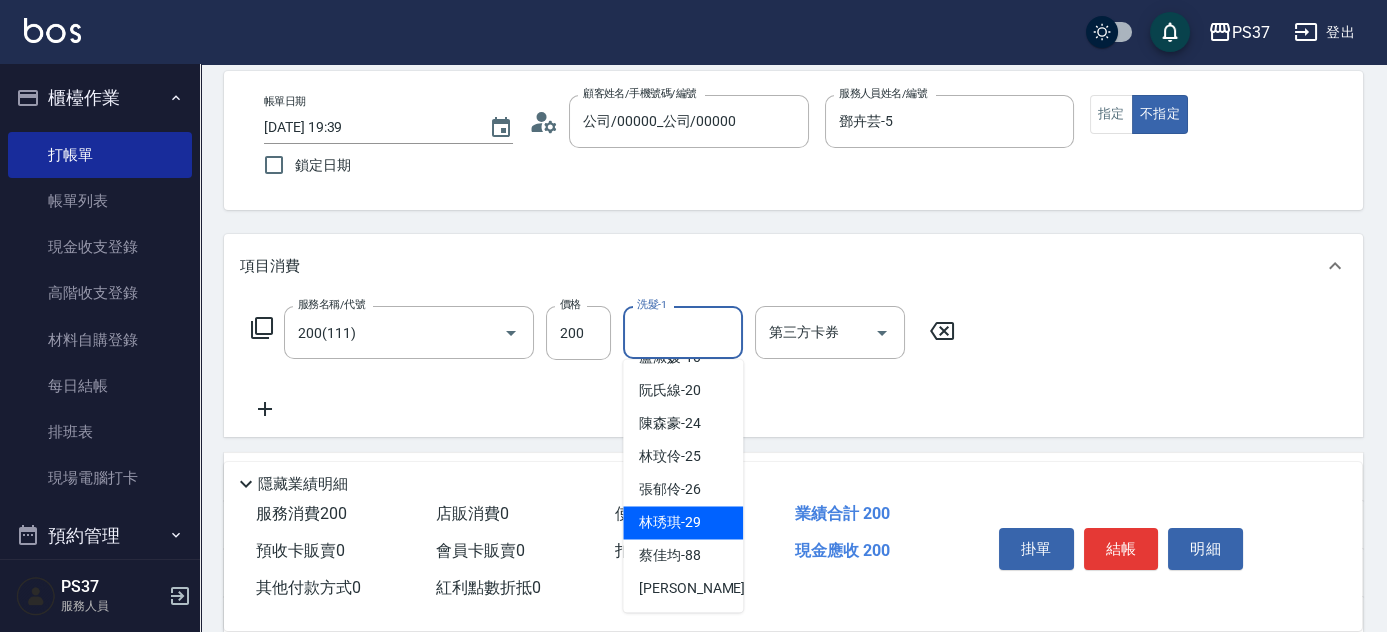 click on "林琇琪 -29" at bounding box center (670, 522) 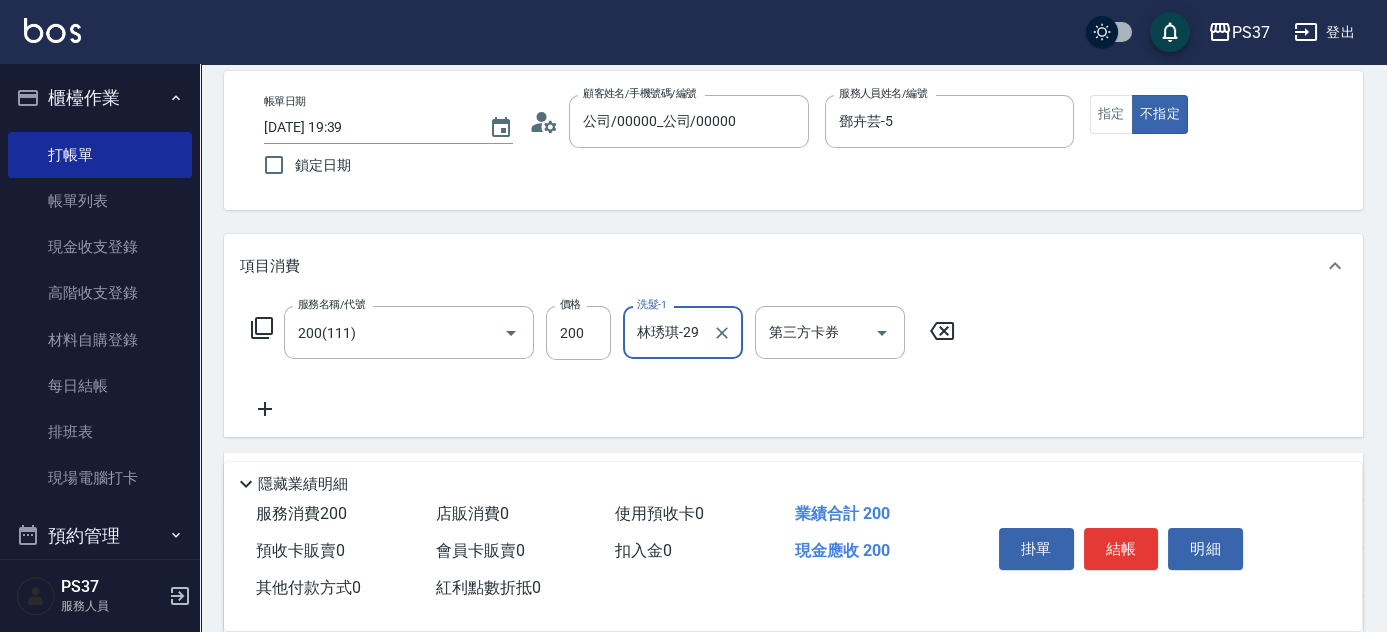 click 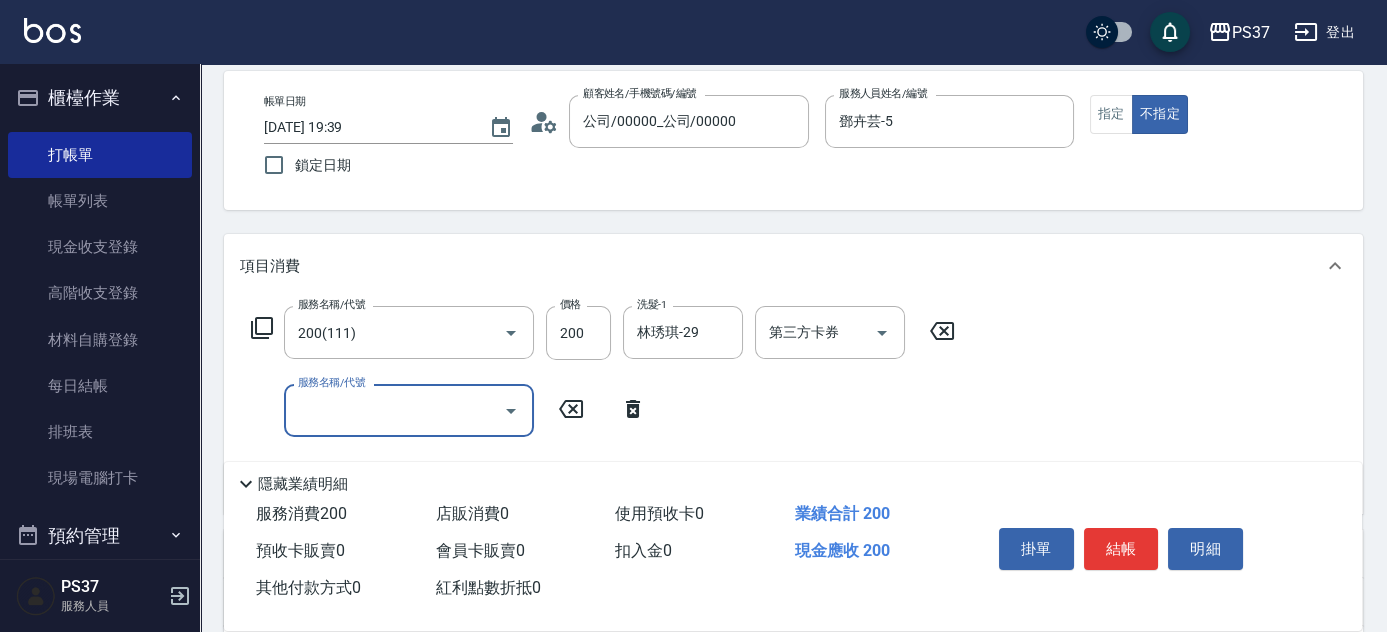 click on "服務名稱/代號" at bounding box center [394, 410] 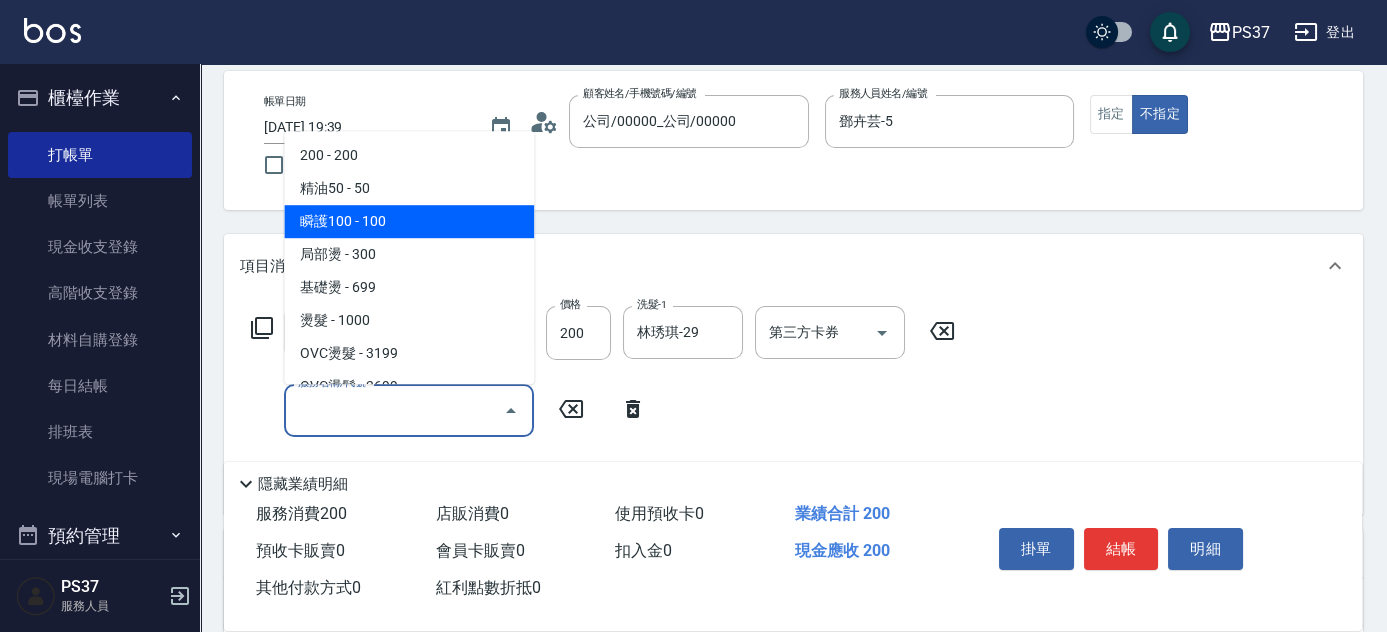 drag, startPoint x: 380, startPoint y: 231, endPoint x: 408, endPoint y: 240, distance: 29.410883 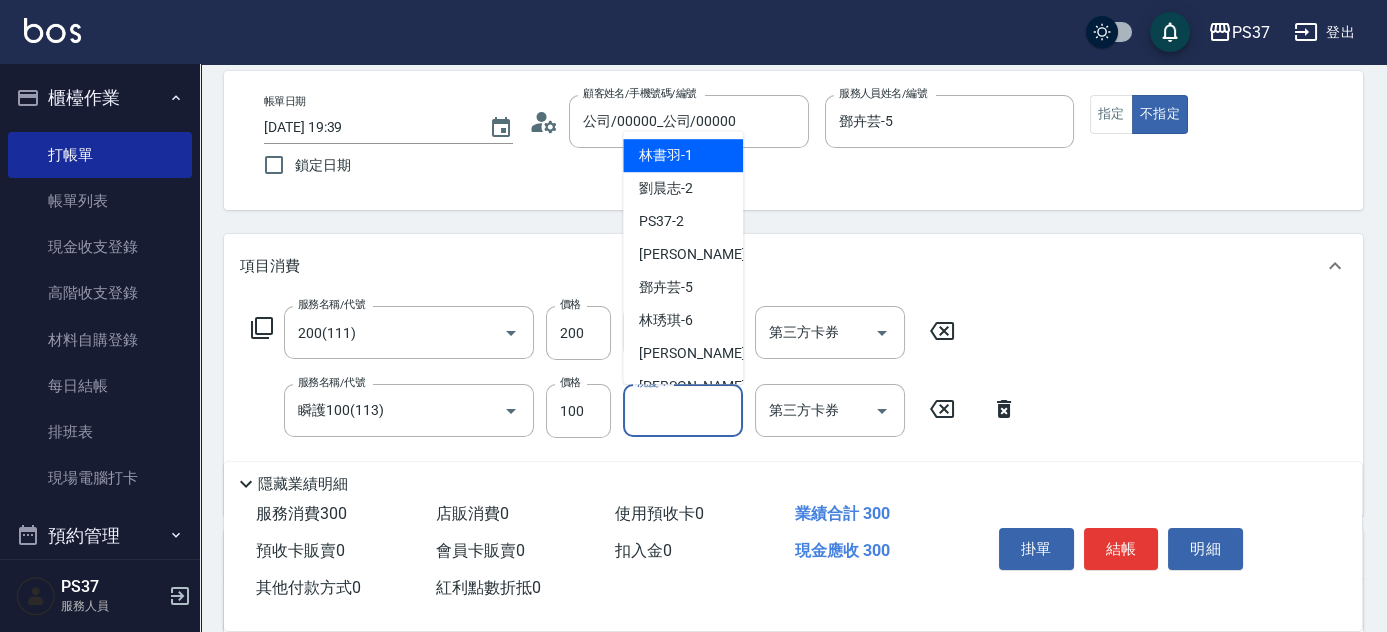 click on "洗髮-1" at bounding box center (683, 410) 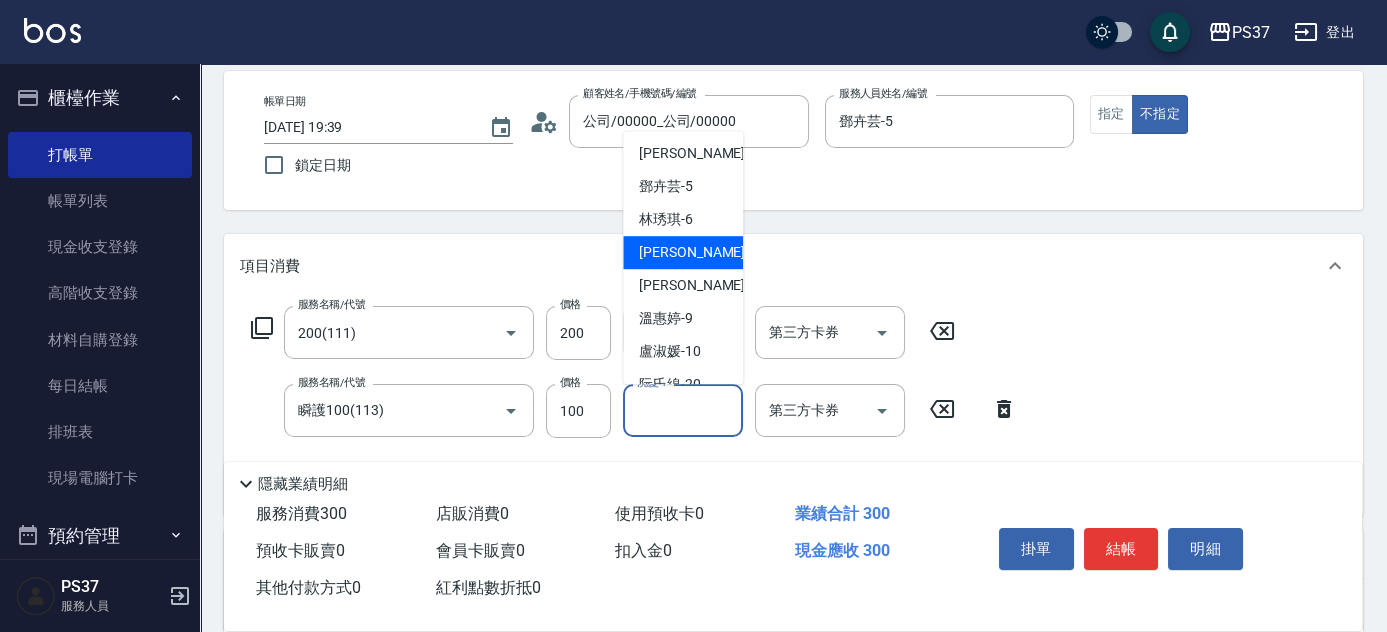 scroll, scrollTop: 323, scrollLeft: 0, axis: vertical 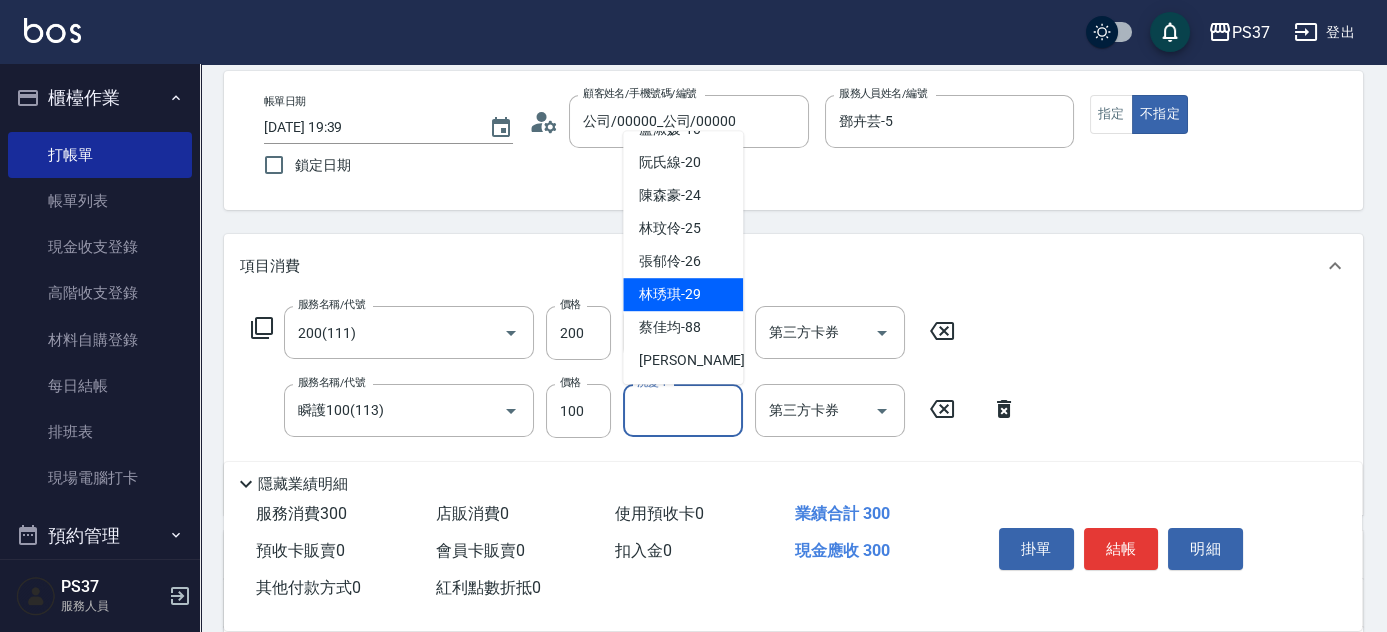 click on "林琇琪 -29" at bounding box center [683, 294] 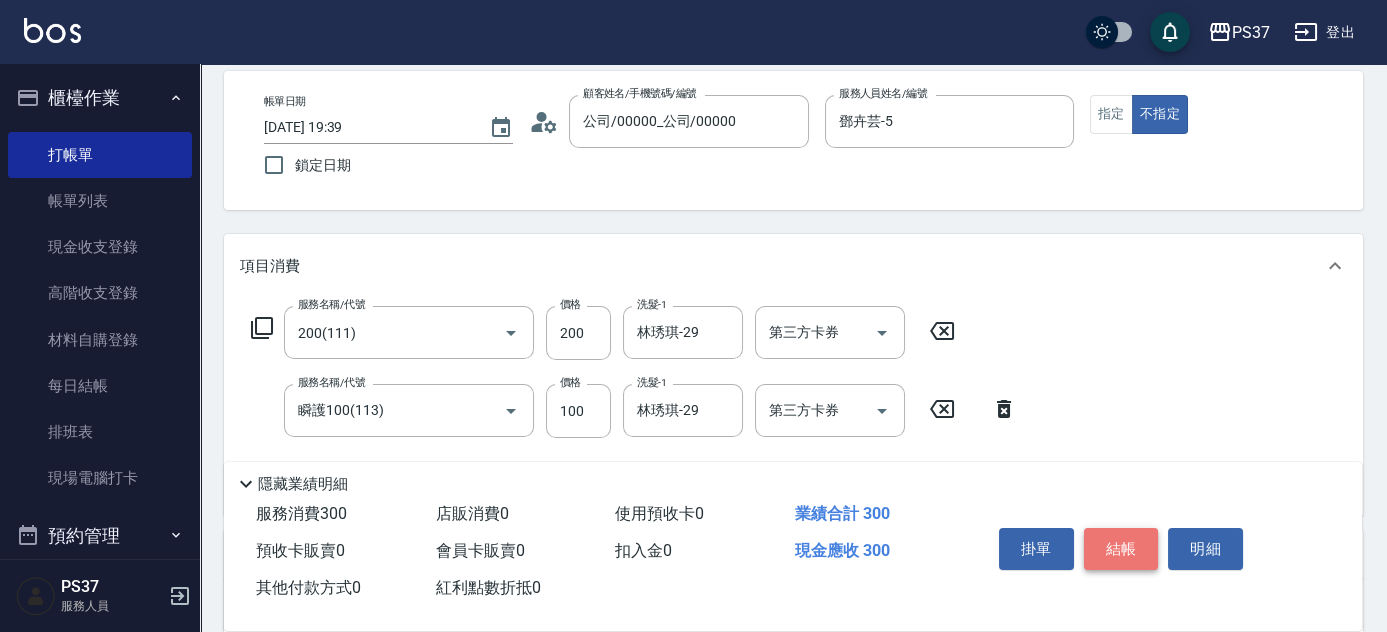 click on "結帳" at bounding box center [1121, 549] 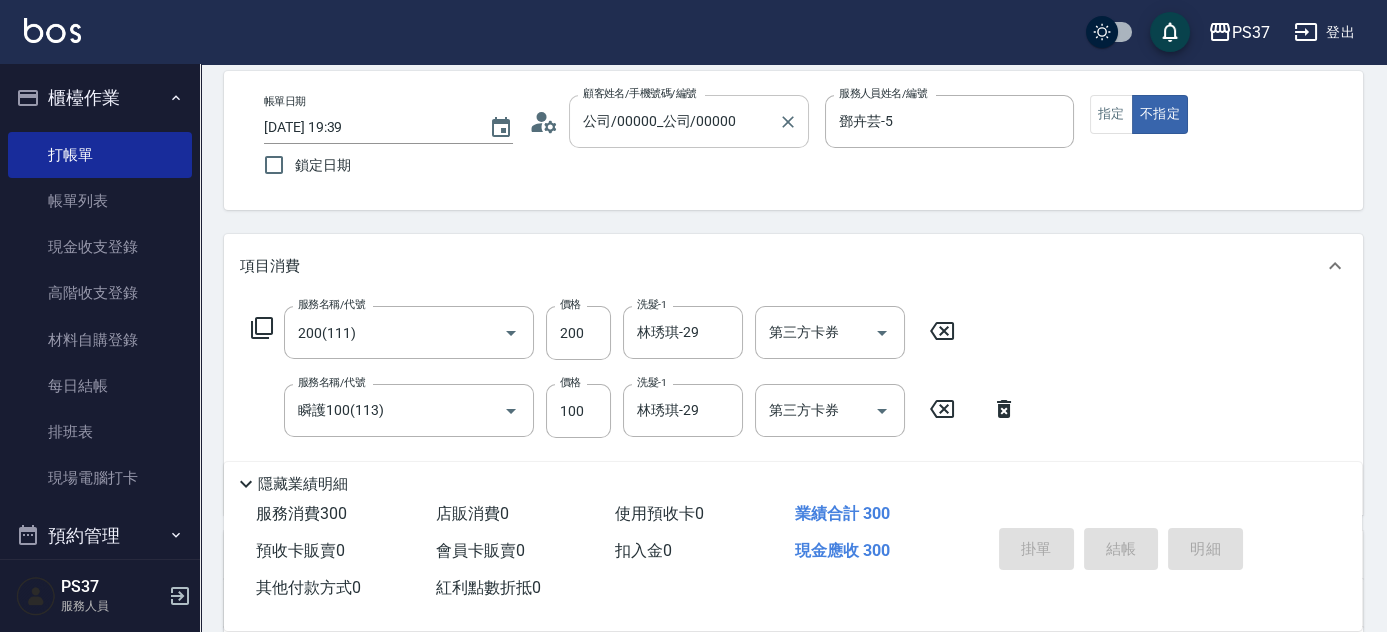 type 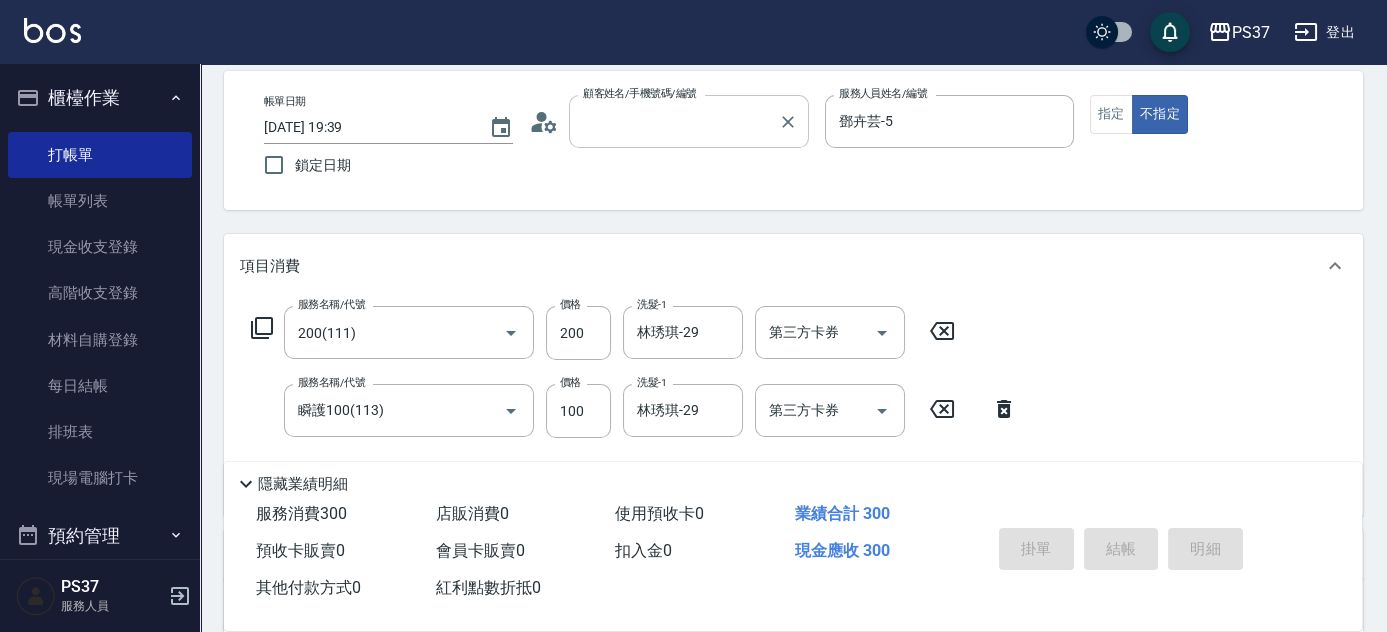 type 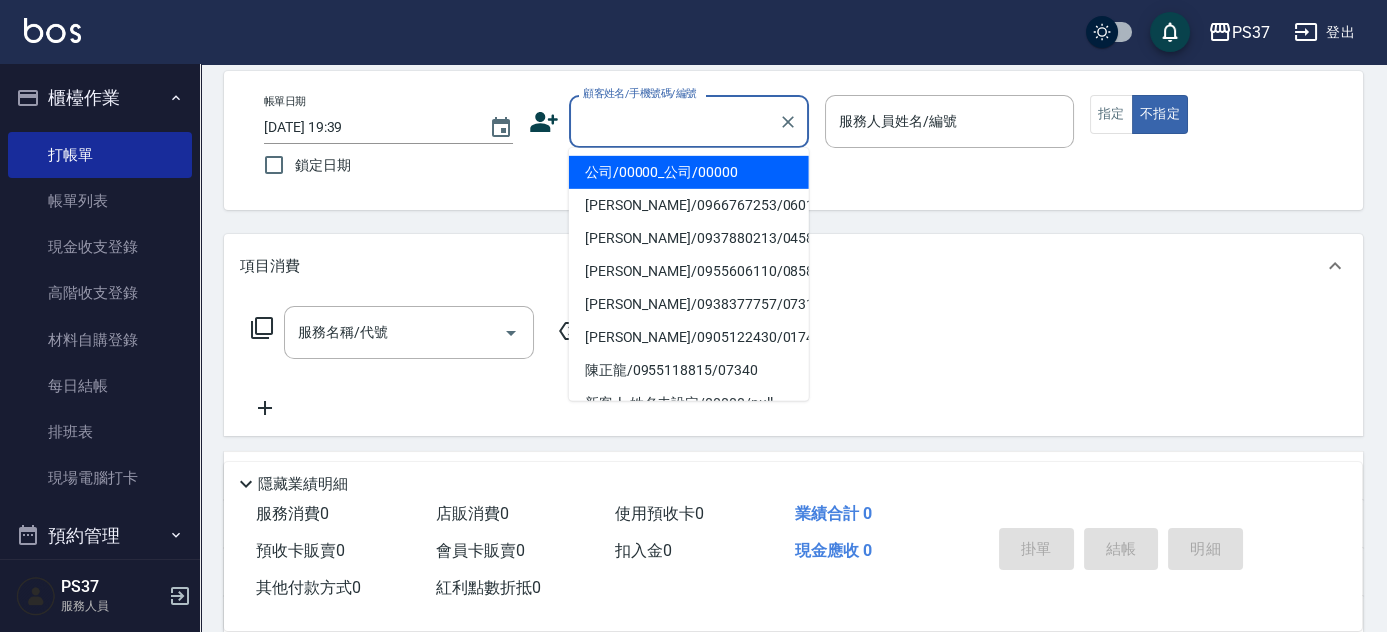 drag, startPoint x: 672, startPoint y: 111, endPoint x: 668, endPoint y: 188, distance: 77.10383 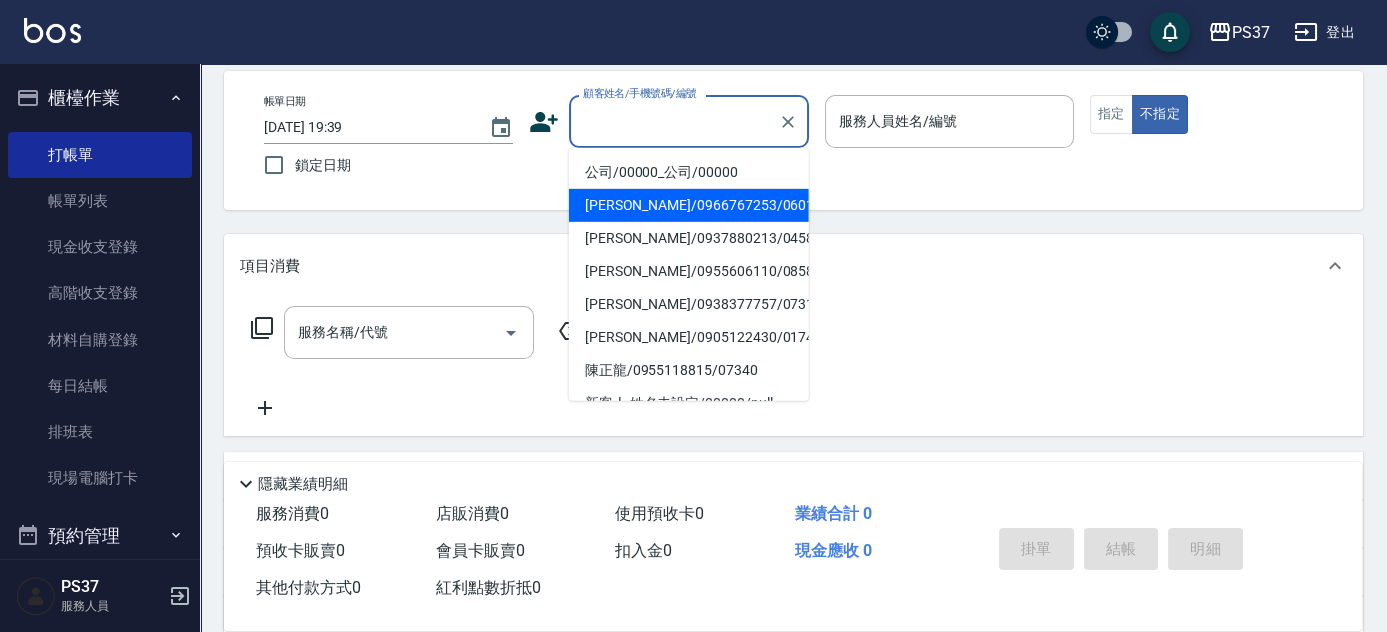 click on "[PERSON_NAME]/0966767253/06013" at bounding box center (689, 205) 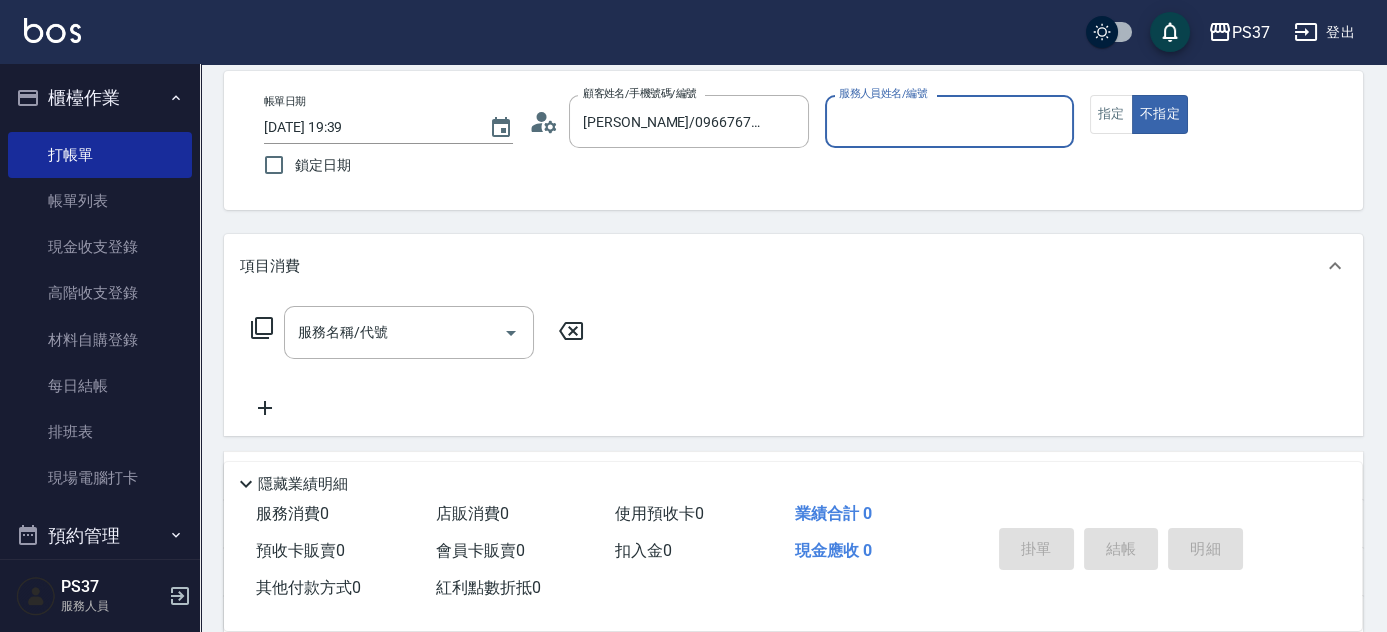 type on "[PERSON_NAME]-7" 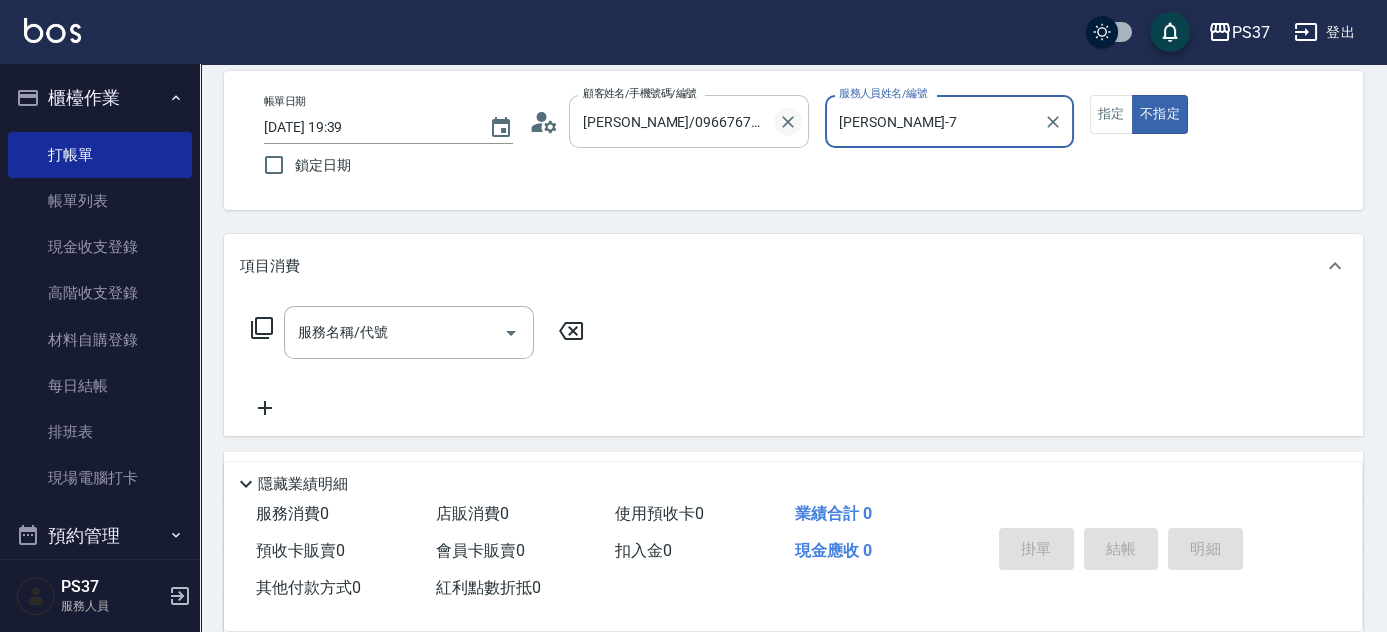 click 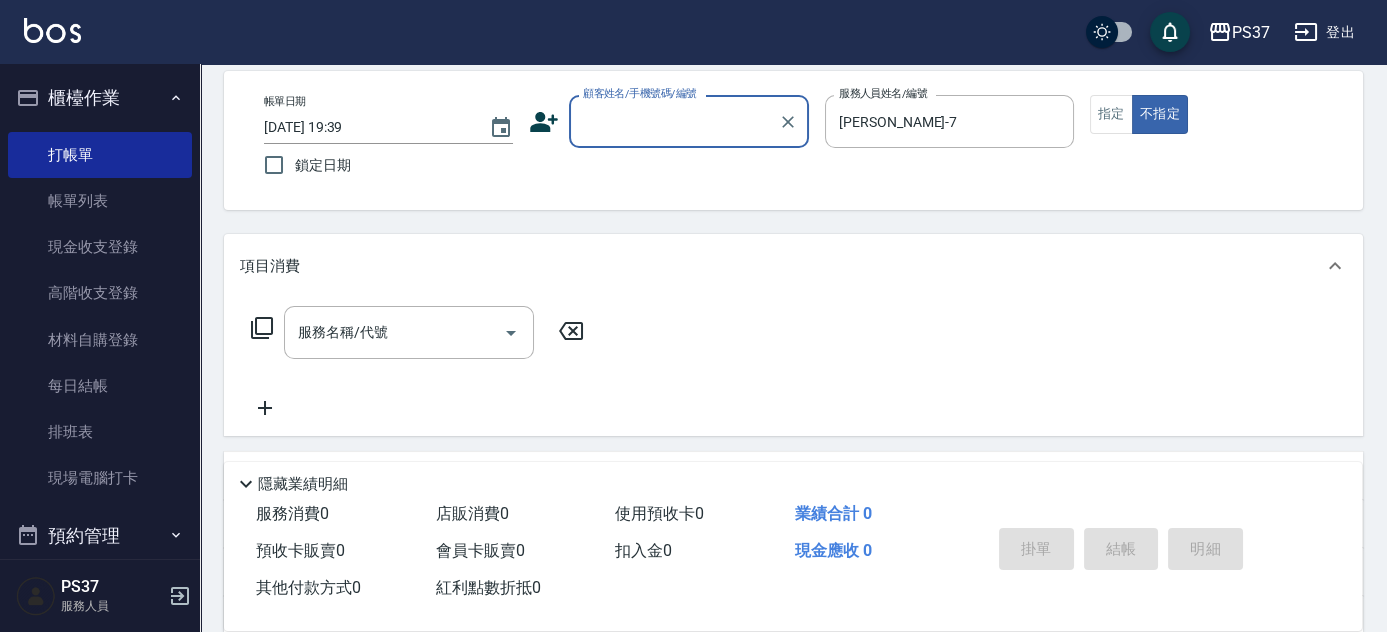 click on "顧客姓名/手機號碼/編號" at bounding box center [674, 121] 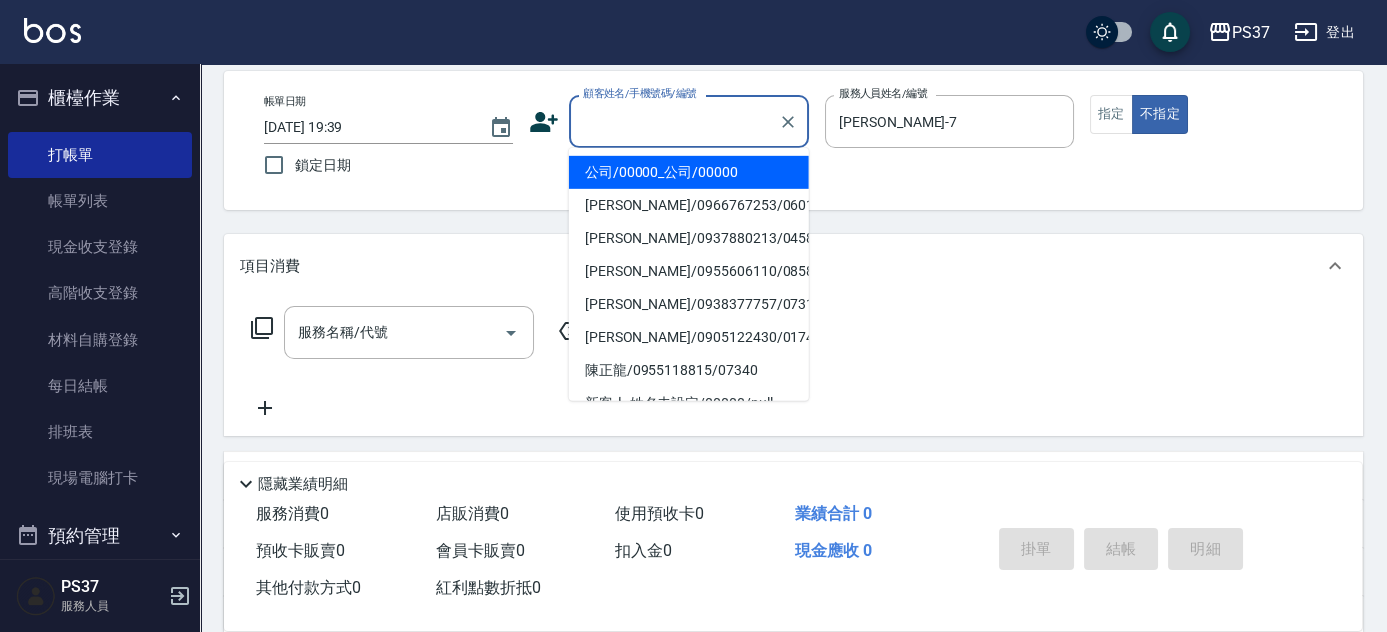 click on "公司/00000_公司/00000" at bounding box center [689, 172] 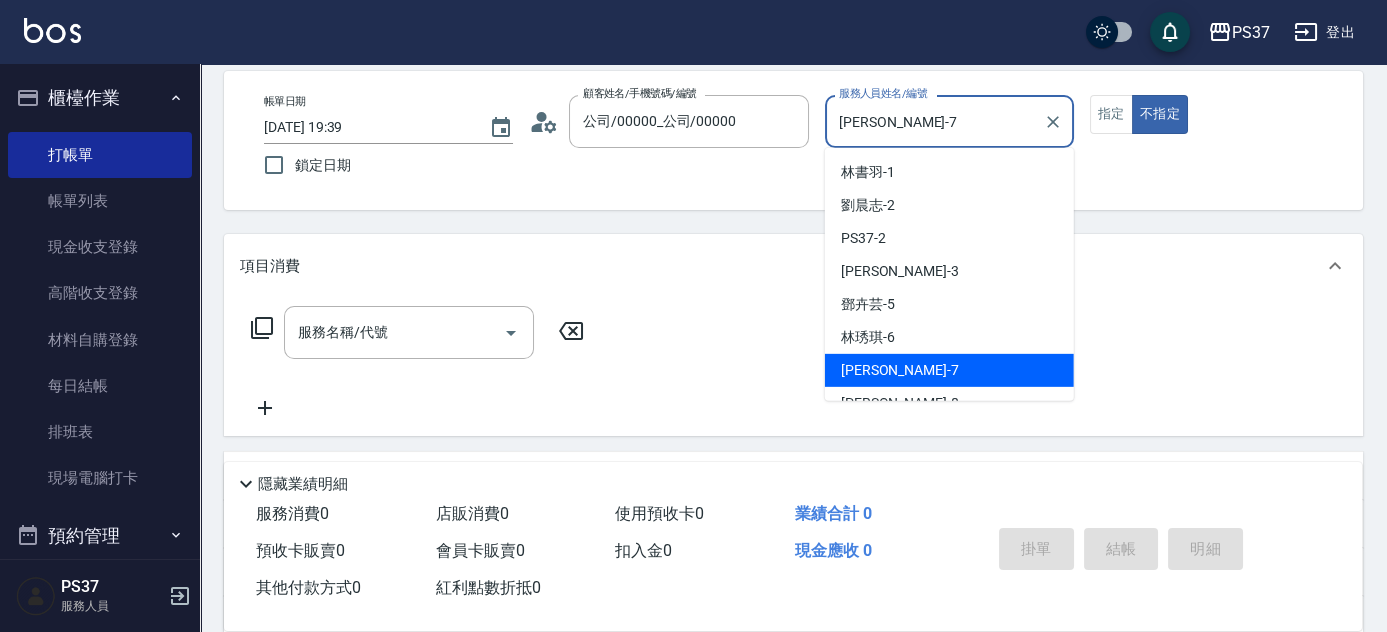 click on "[PERSON_NAME]-7" at bounding box center (934, 121) 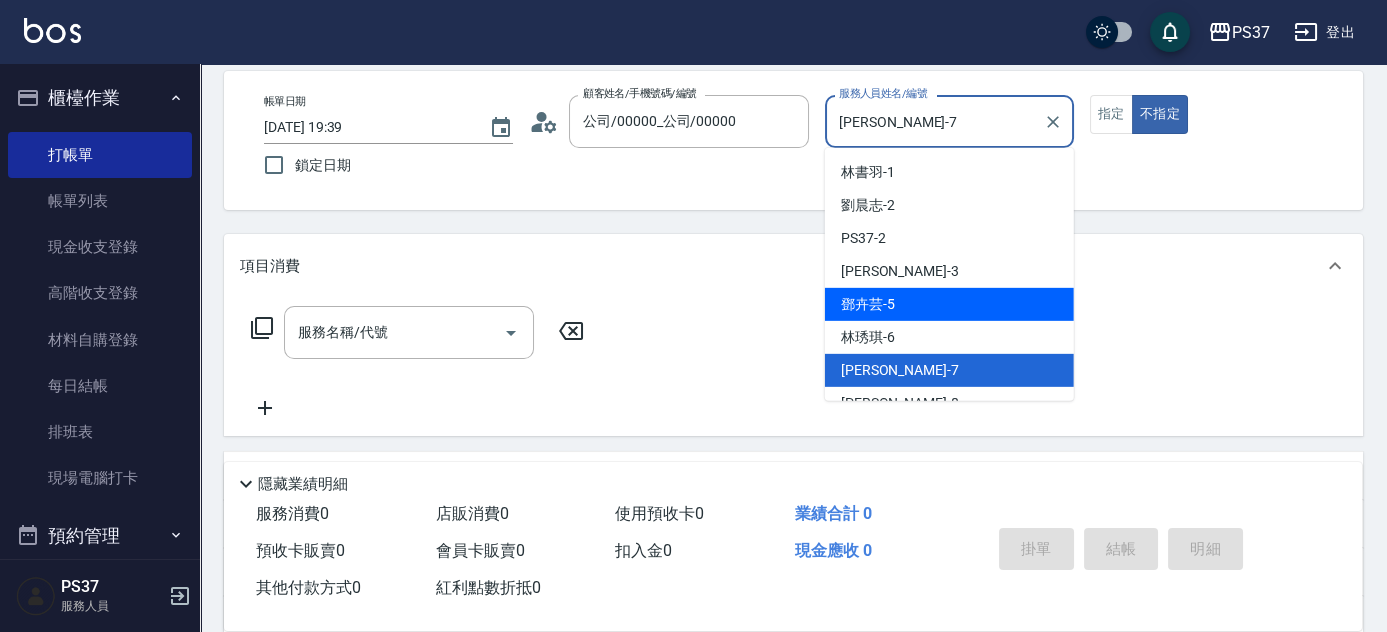 click on "鄧卉芸 -5" at bounding box center (949, 304) 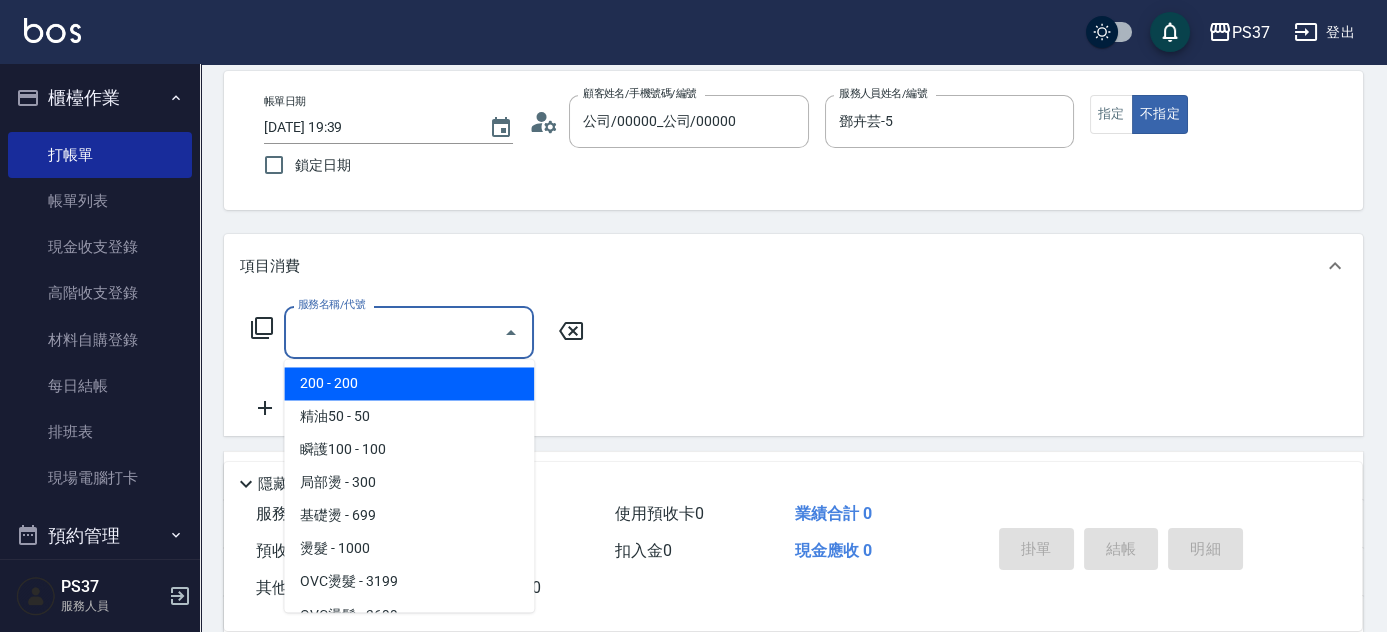 click on "服務名稱/代號" at bounding box center [394, 332] 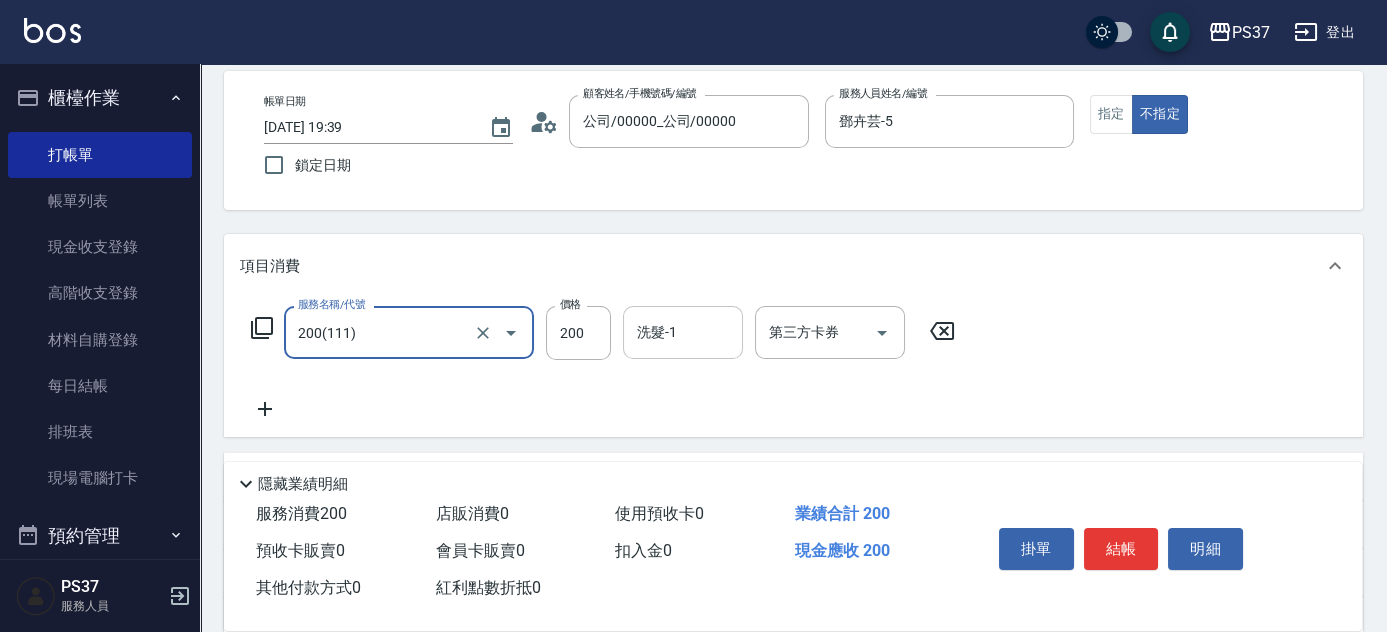 click on "洗髮-1 洗髮-1" at bounding box center [683, 332] 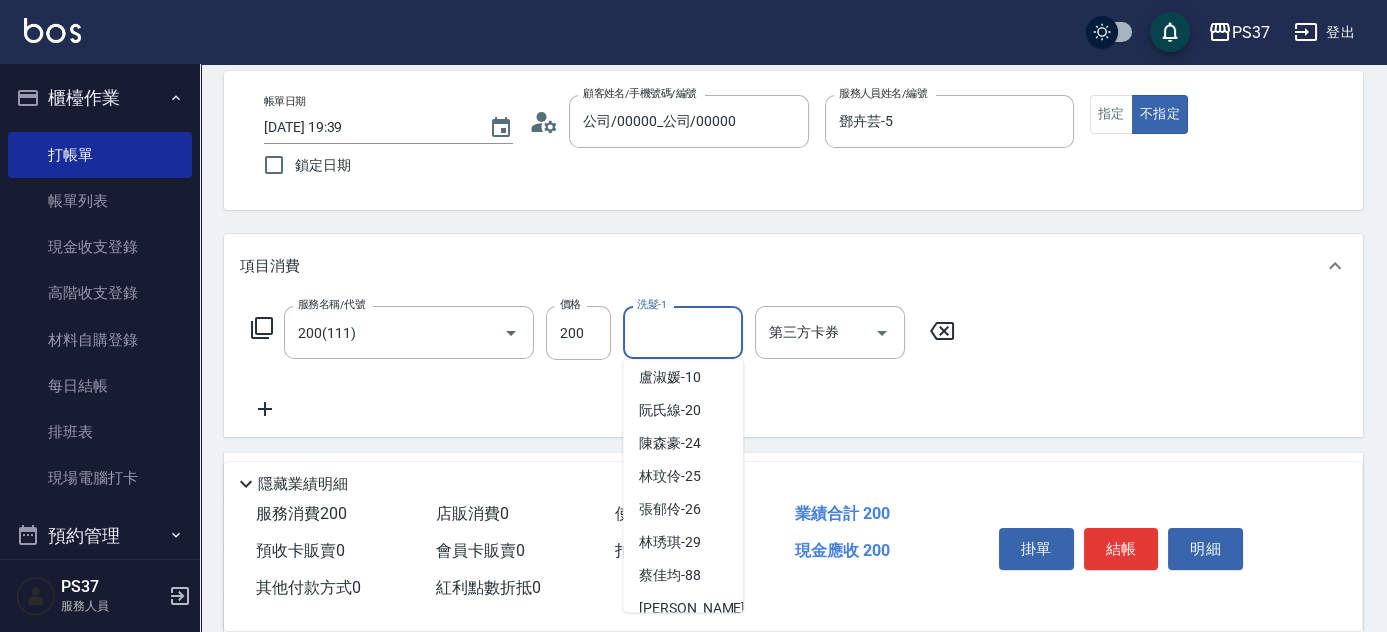 scroll, scrollTop: 323, scrollLeft: 0, axis: vertical 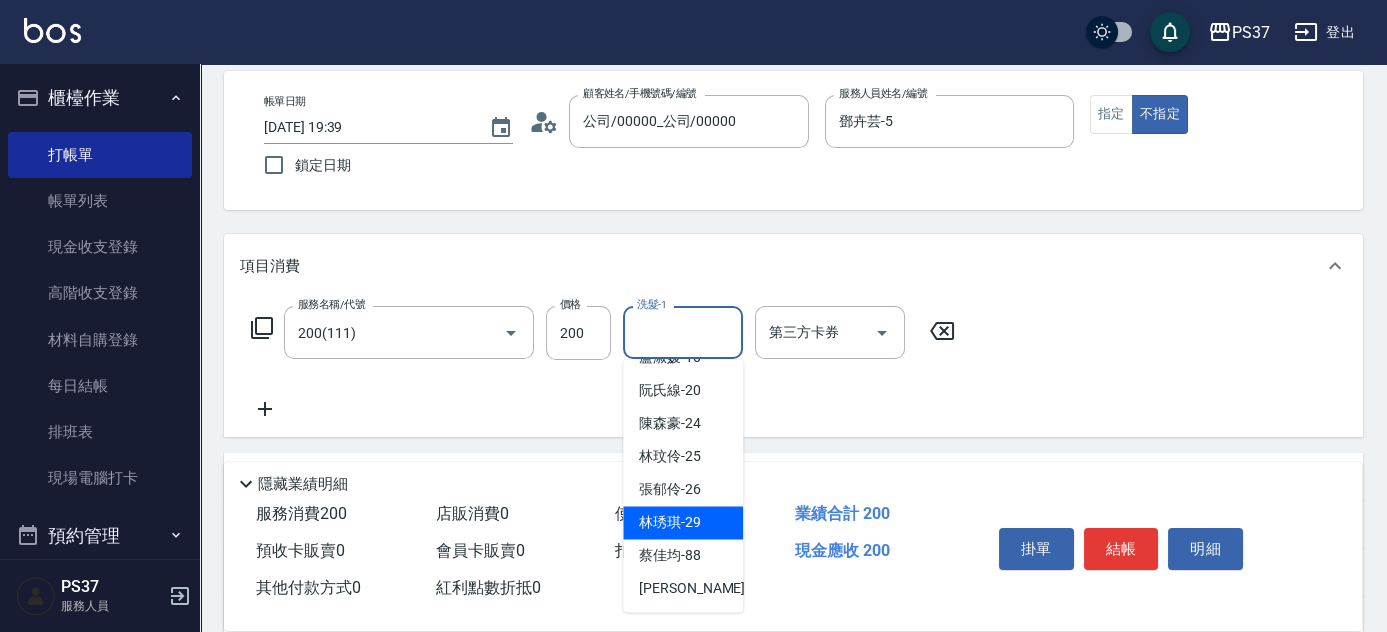 click on "林琇琪 -29" at bounding box center [670, 522] 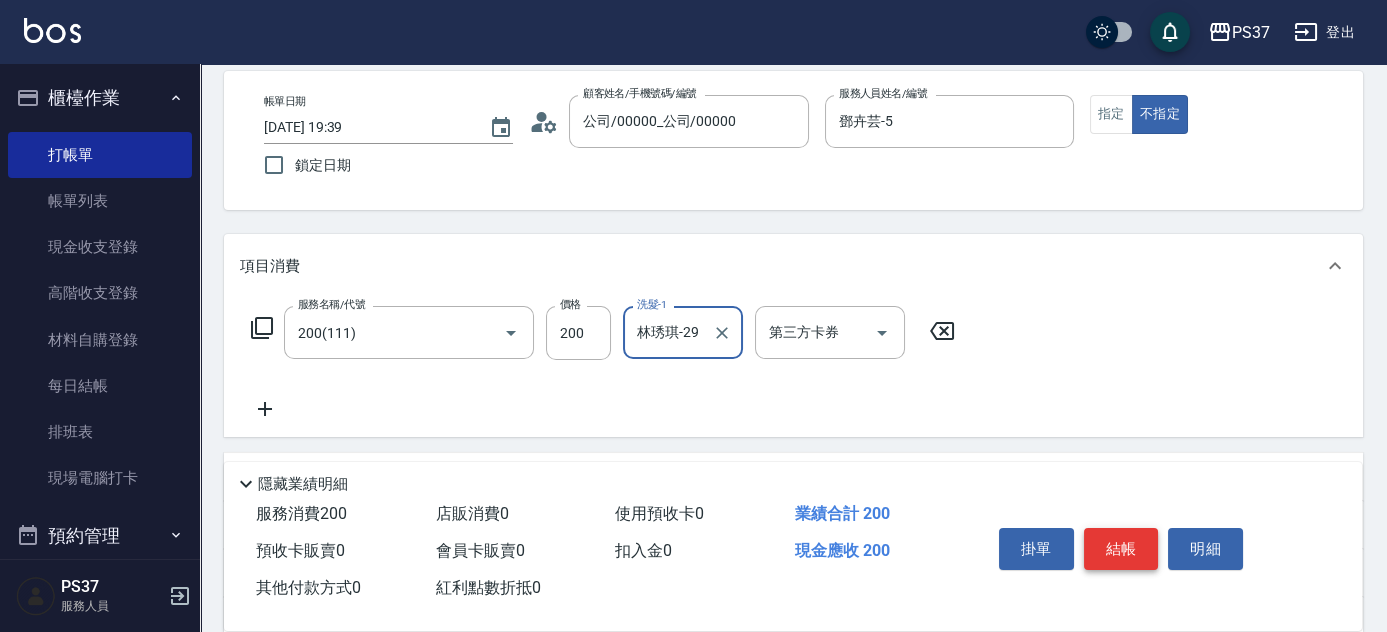 click on "結帳" at bounding box center [1121, 549] 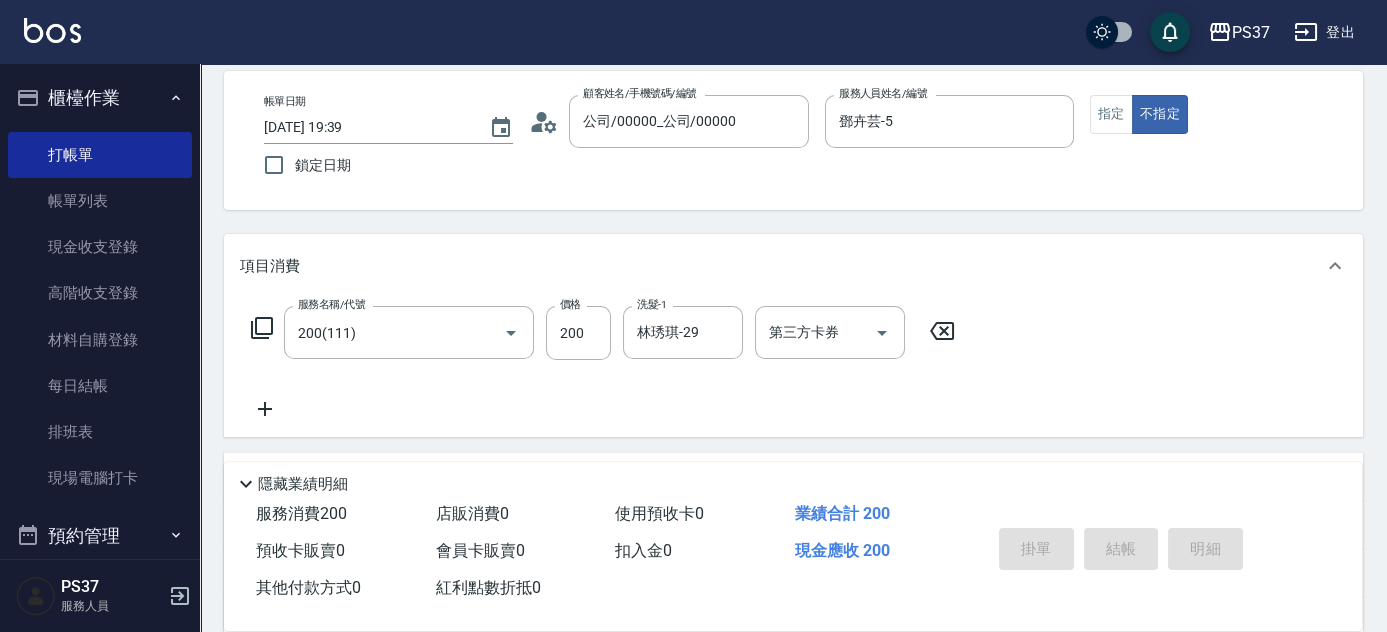 type 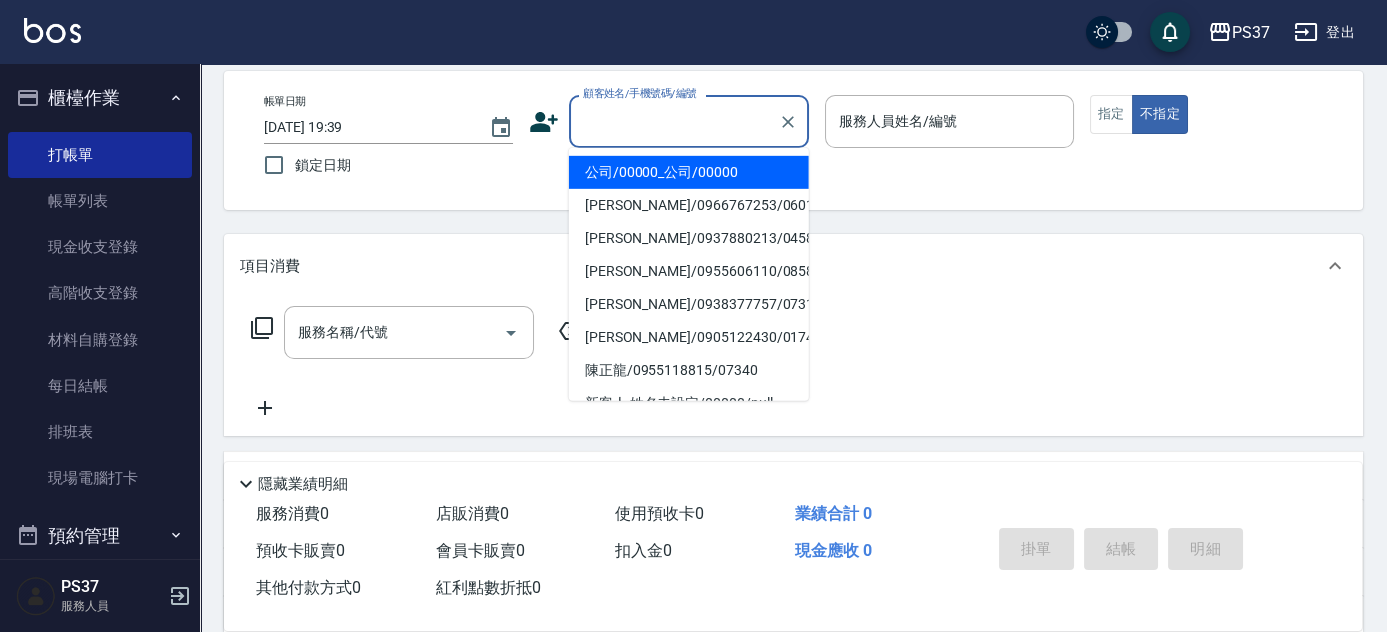 click on "顧客姓名/手機號碼/編號" at bounding box center (674, 121) 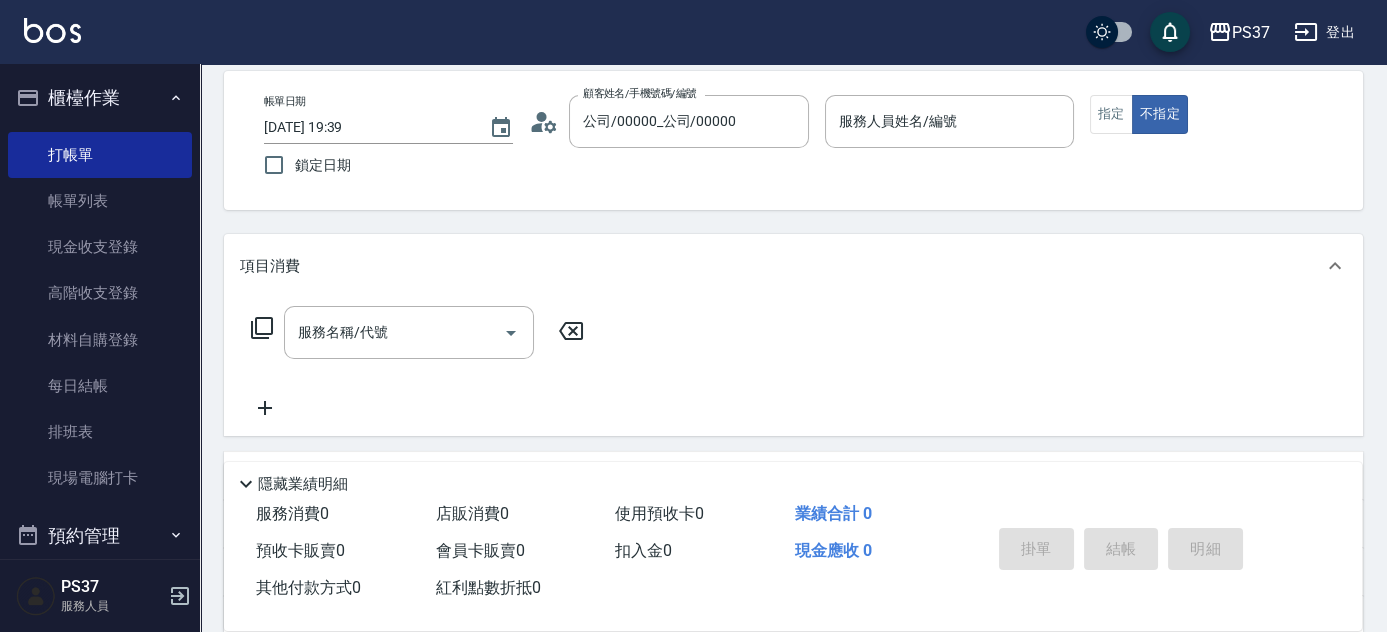 click at bounding box center [949, 158] 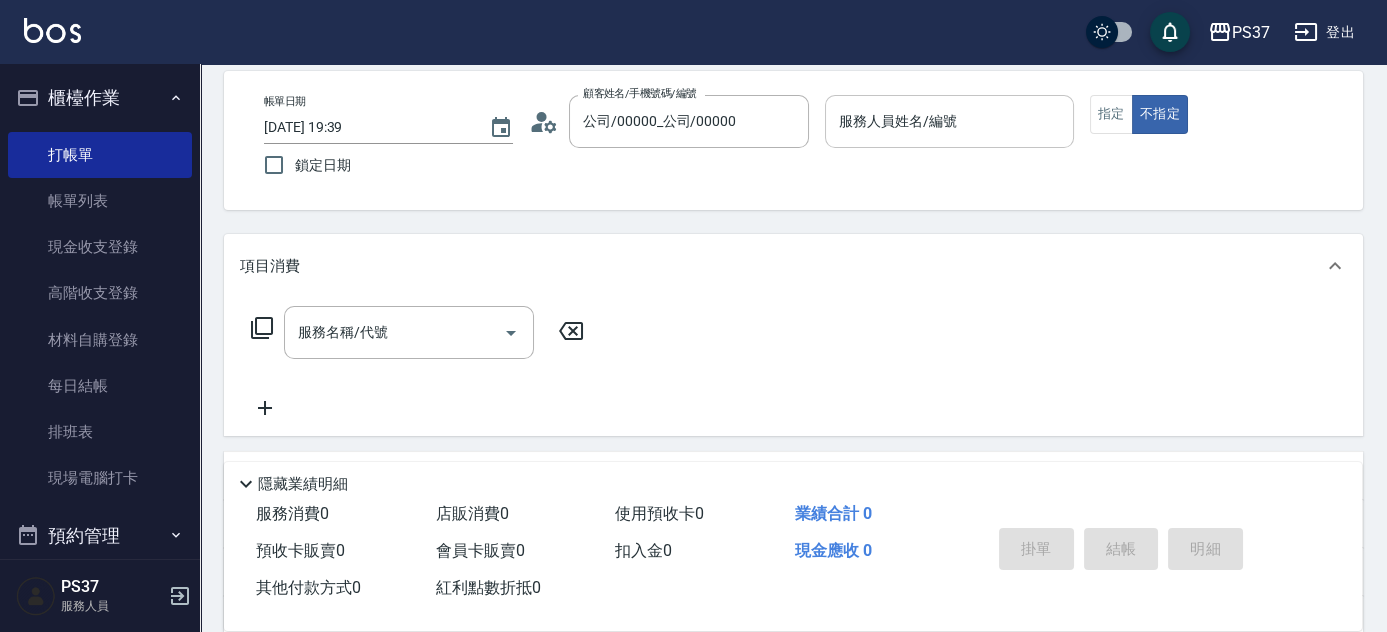 click on "服務人員姓名/編號" at bounding box center (949, 121) 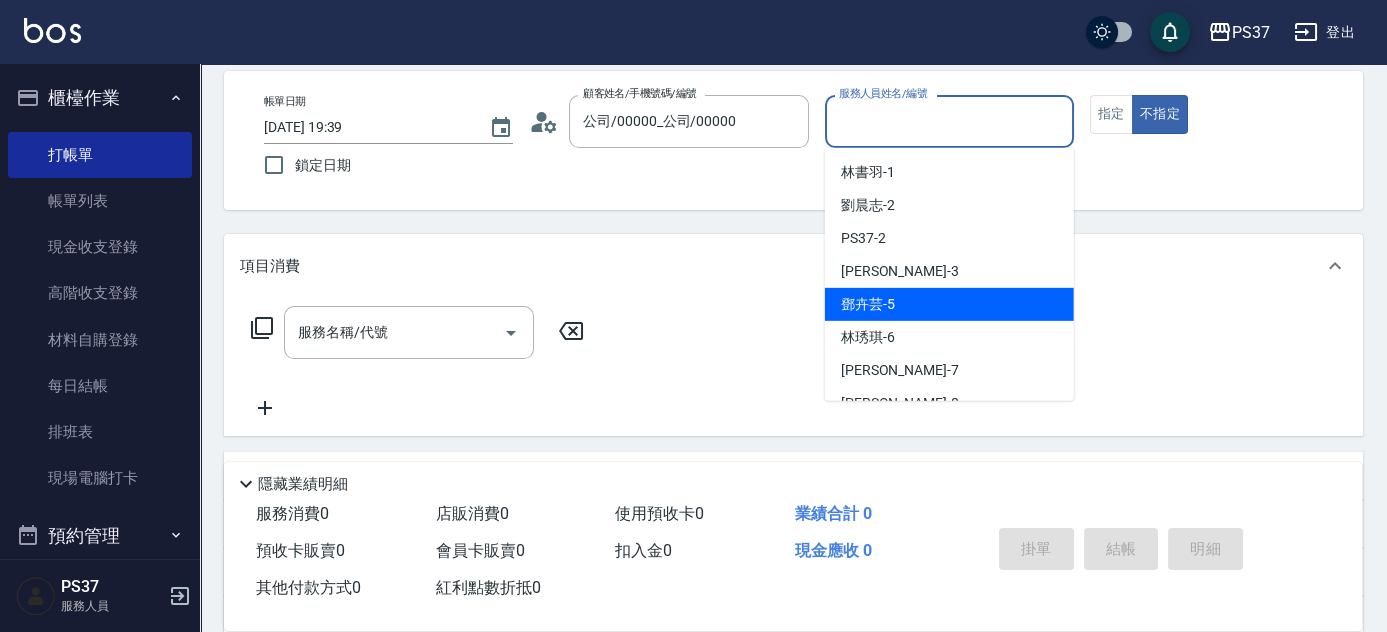 click on "鄧卉芸 -5" at bounding box center (949, 304) 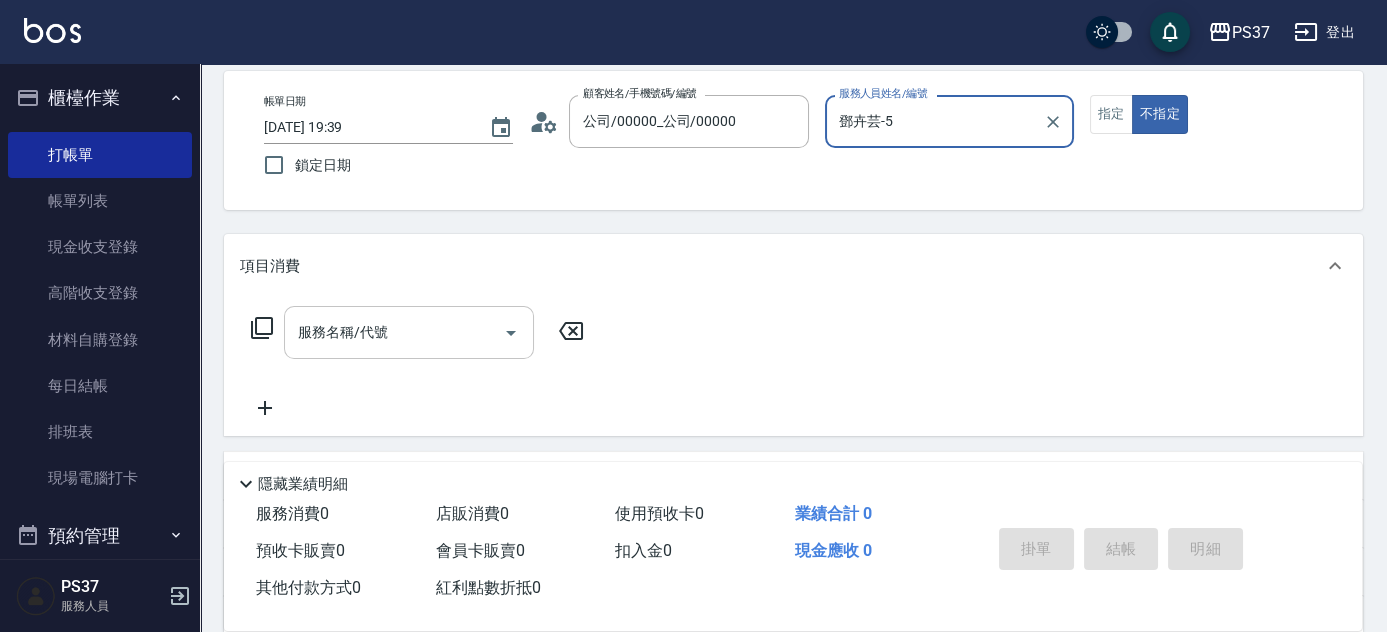 click on "服務名稱/代號" at bounding box center (394, 332) 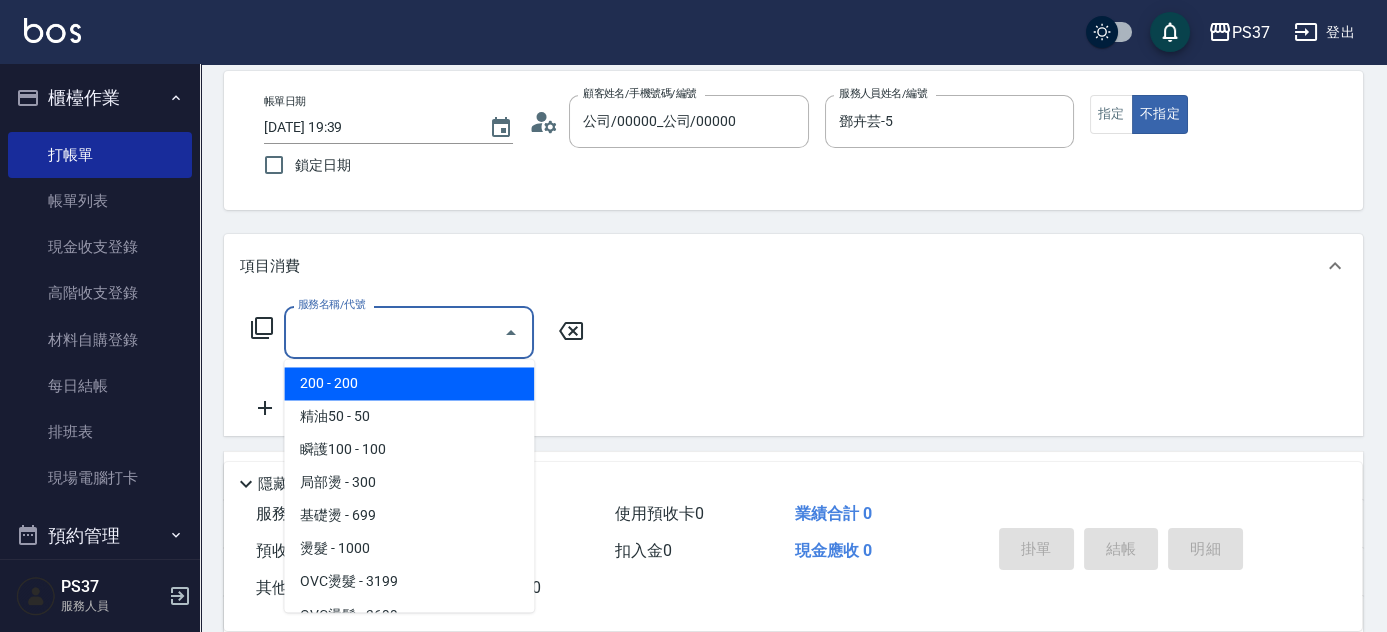 click on "200 - 200" at bounding box center (409, 383) 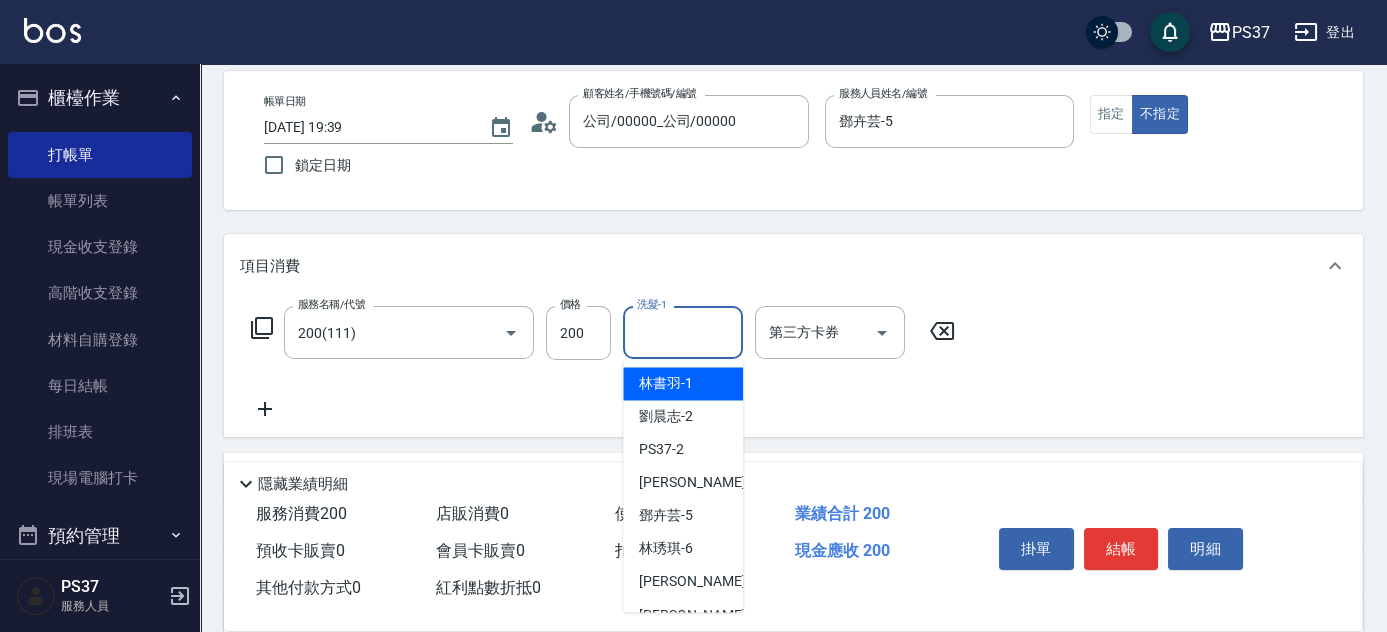 click on "洗髮-1" at bounding box center [683, 332] 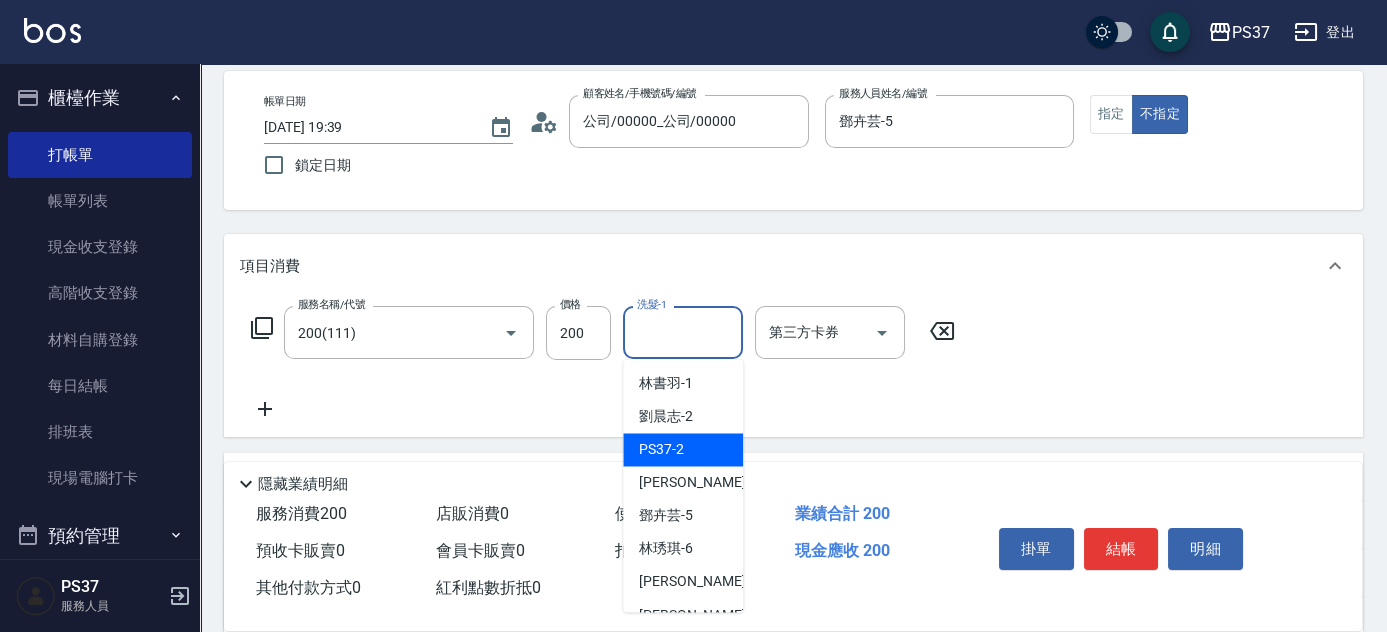 scroll, scrollTop: 323, scrollLeft: 0, axis: vertical 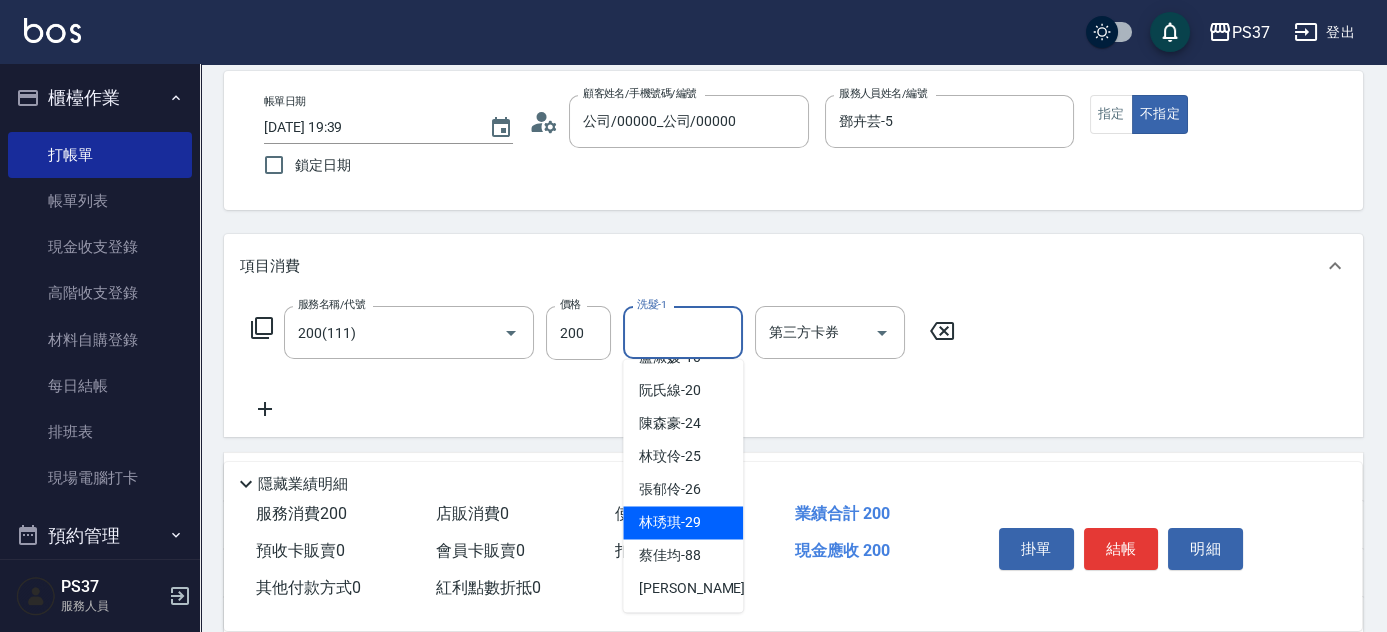 click on "林琇琪 -29" at bounding box center [670, 522] 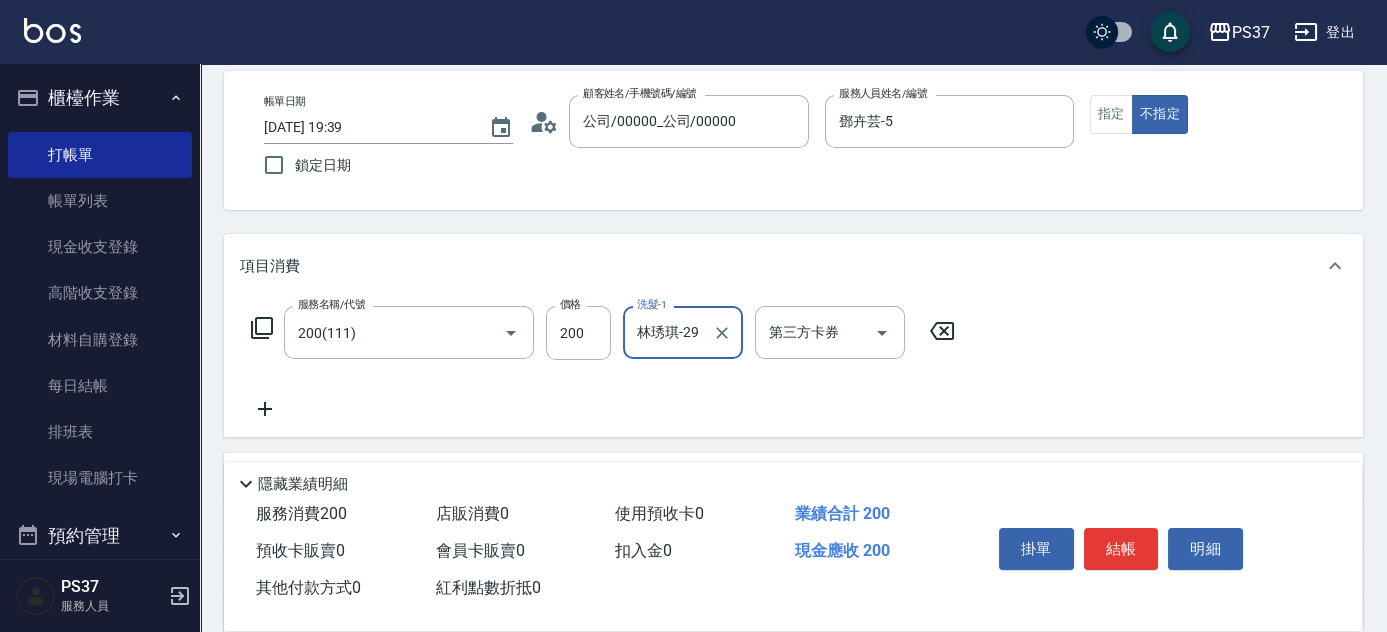 click 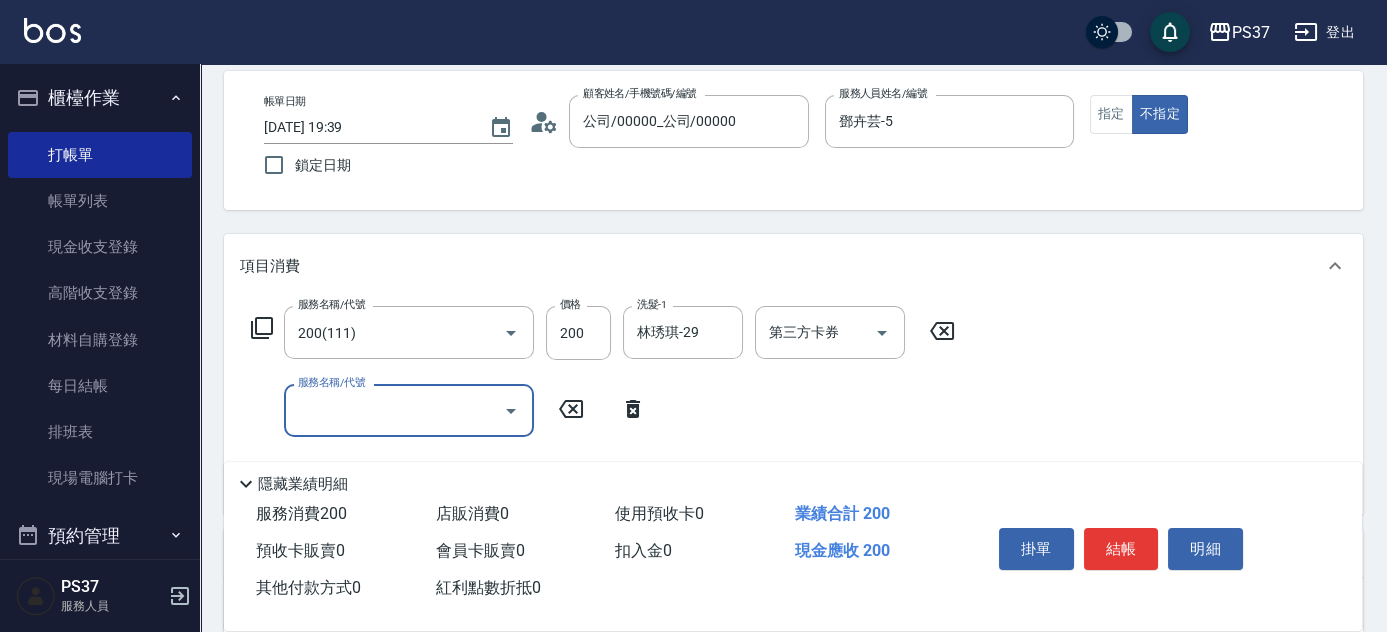 drag, startPoint x: 269, startPoint y: 414, endPoint x: 372, endPoint y: 384, distance: 107.28001 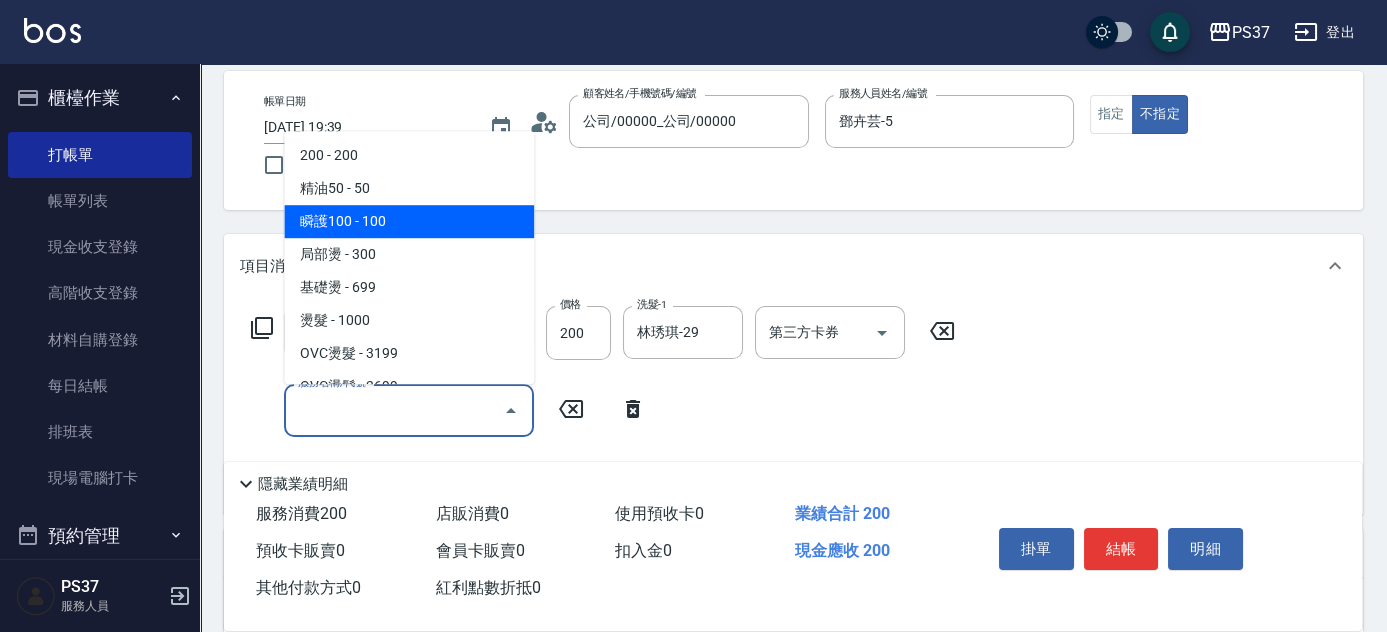 click on "瞬護100 - 100" at bounding box center (409, 221) 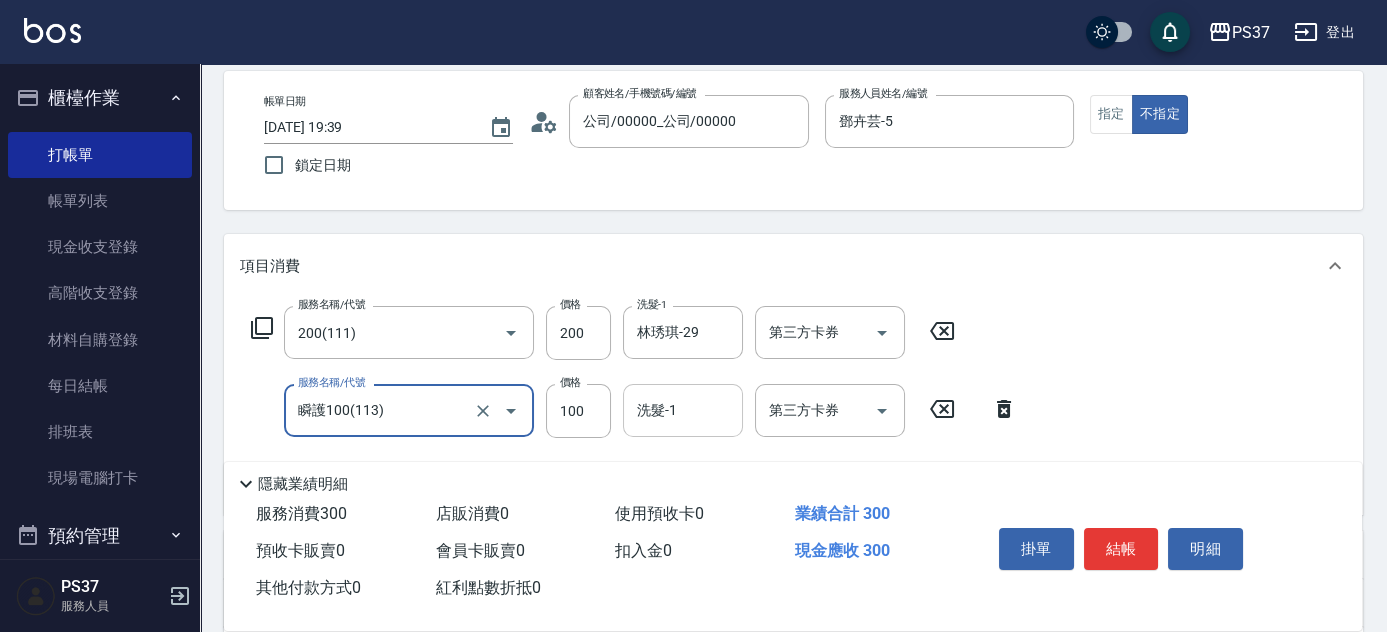 click on "洗髮-1" at bounding box center [683, 410] 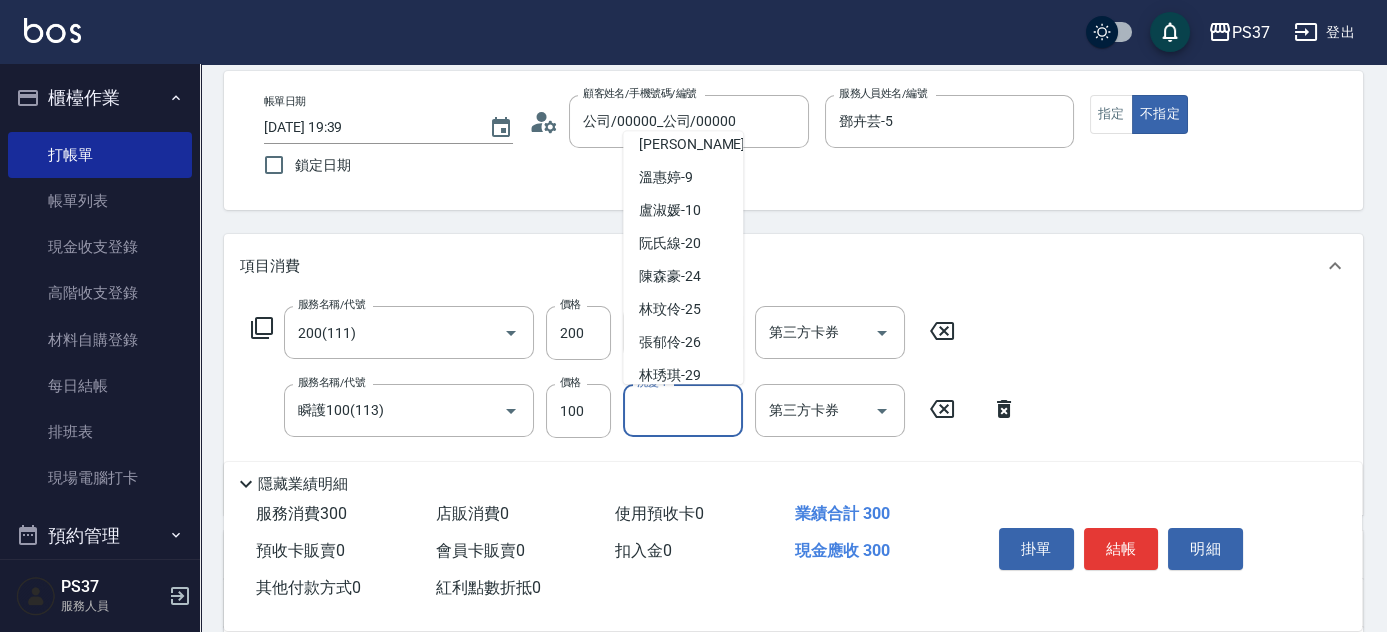 scroll, scrollTop: 323, scrollLeft: 0, axis: vertical 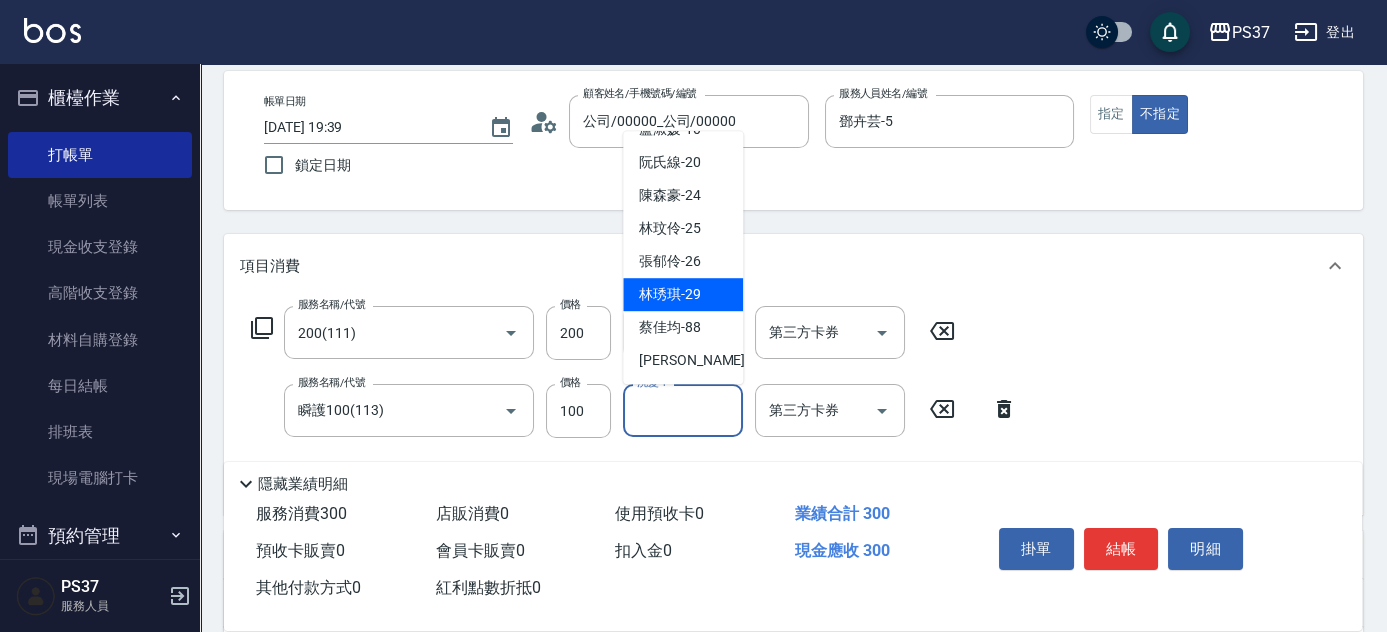 click on "林琇琪 -29" at bounding box center [670, 294] 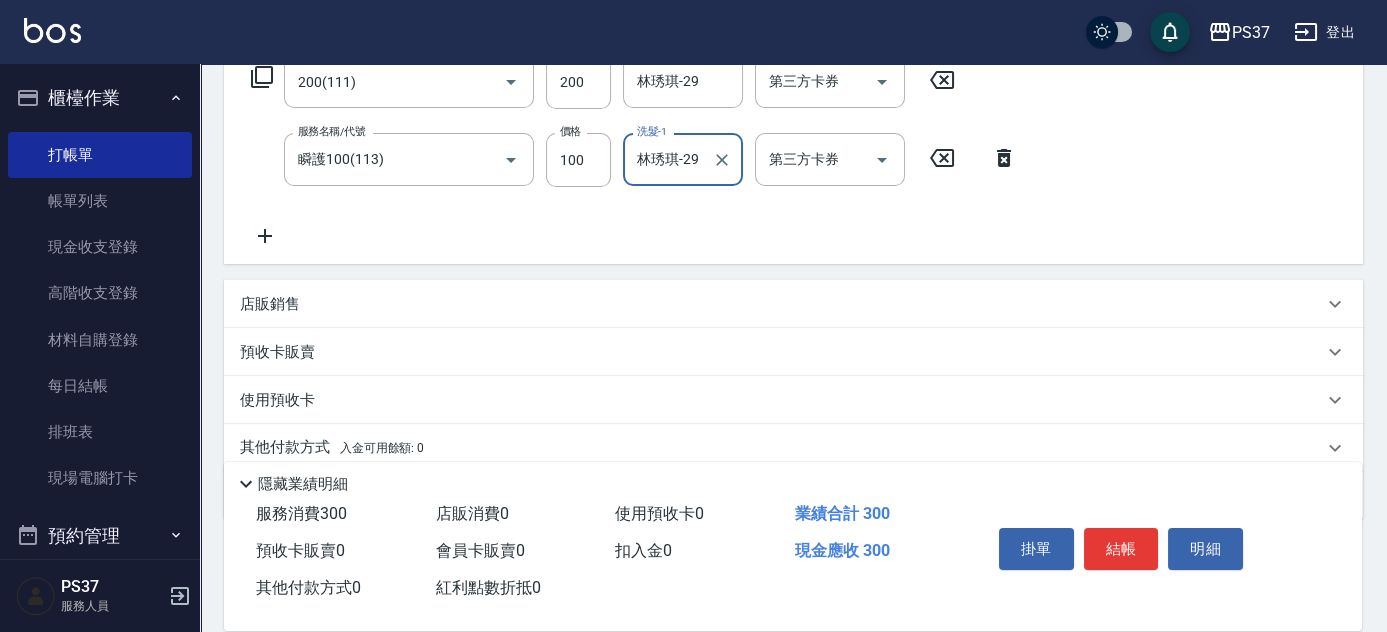 scroll, scrollTop: 363, scrollLeft: 0, axis: vertical 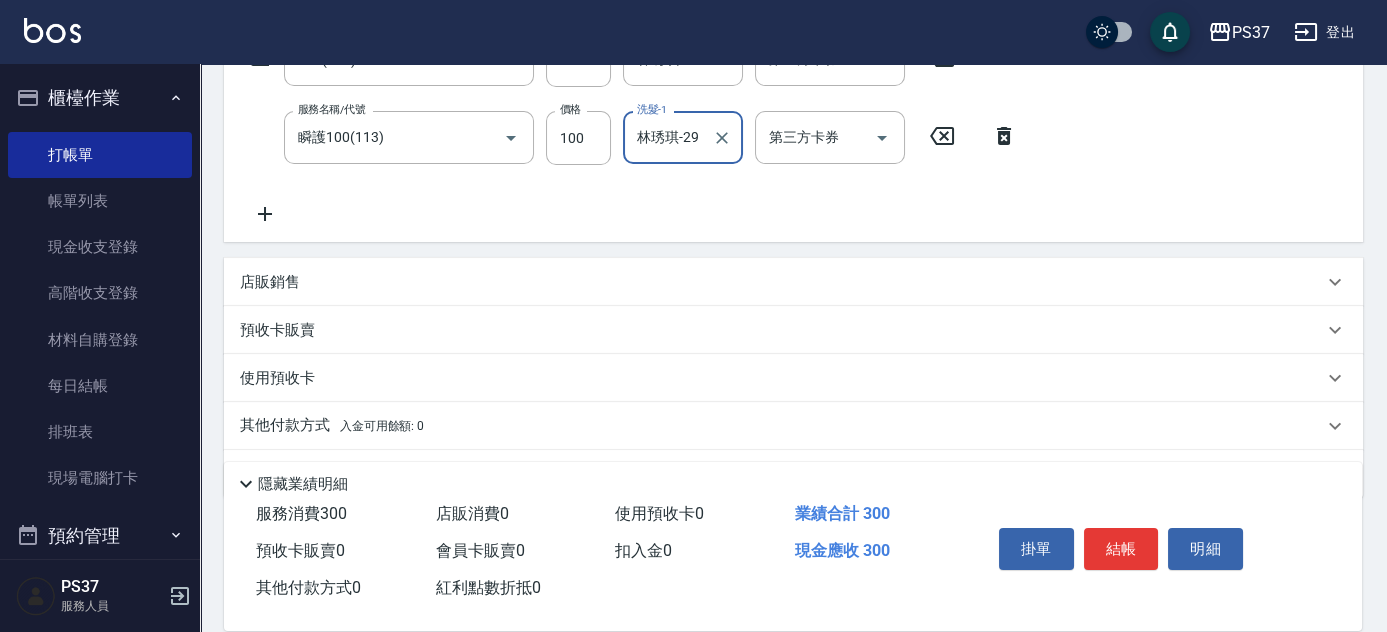 click 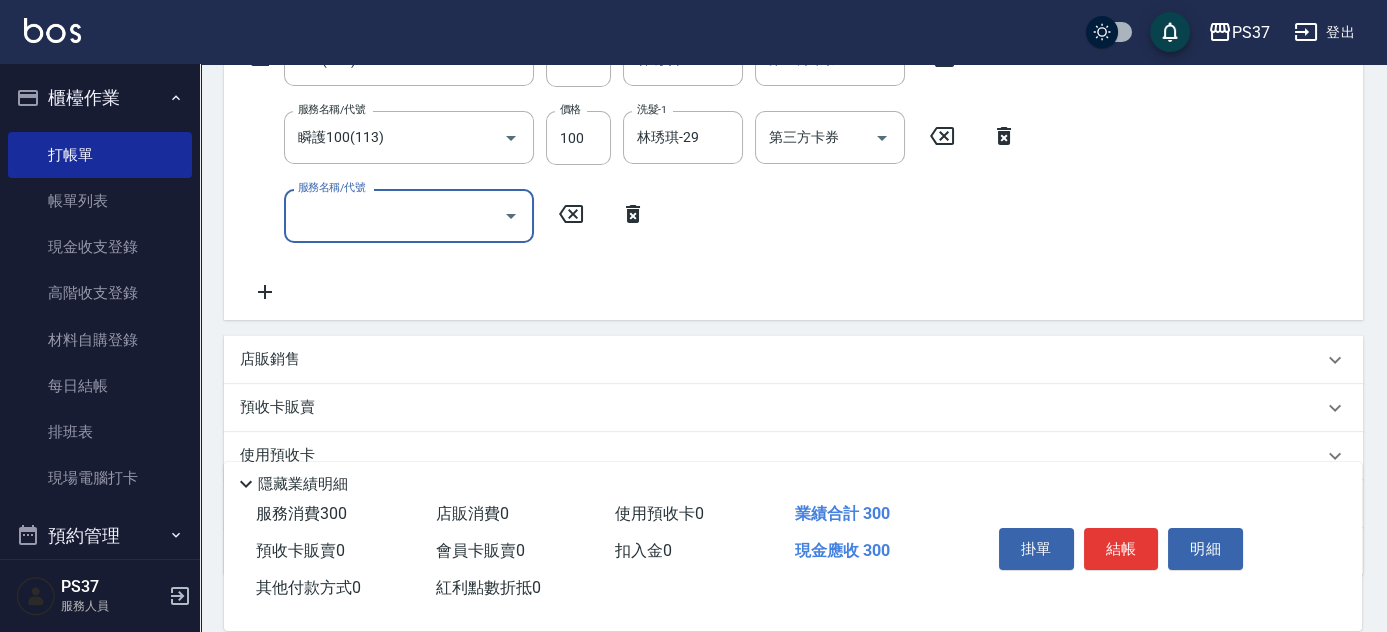 click on "服務名稱/代號" at bounding box center [394, 215] 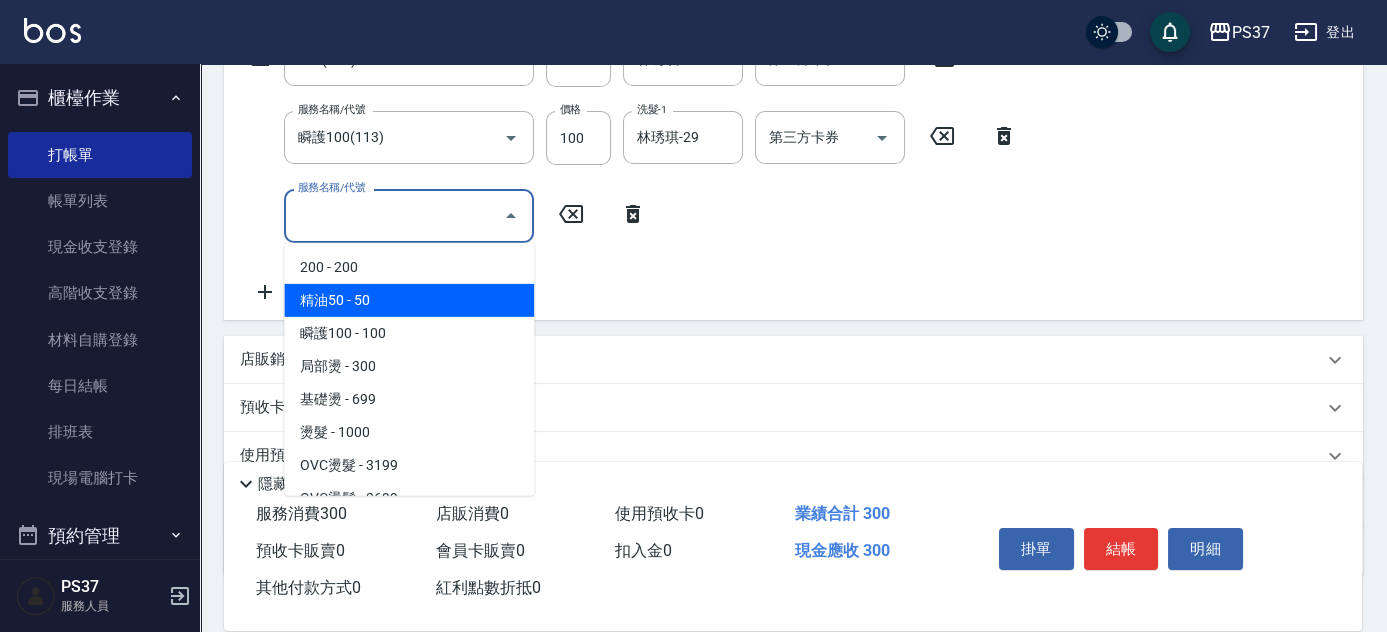 click on "精油50 - 50" at bounding box center (409, 300) 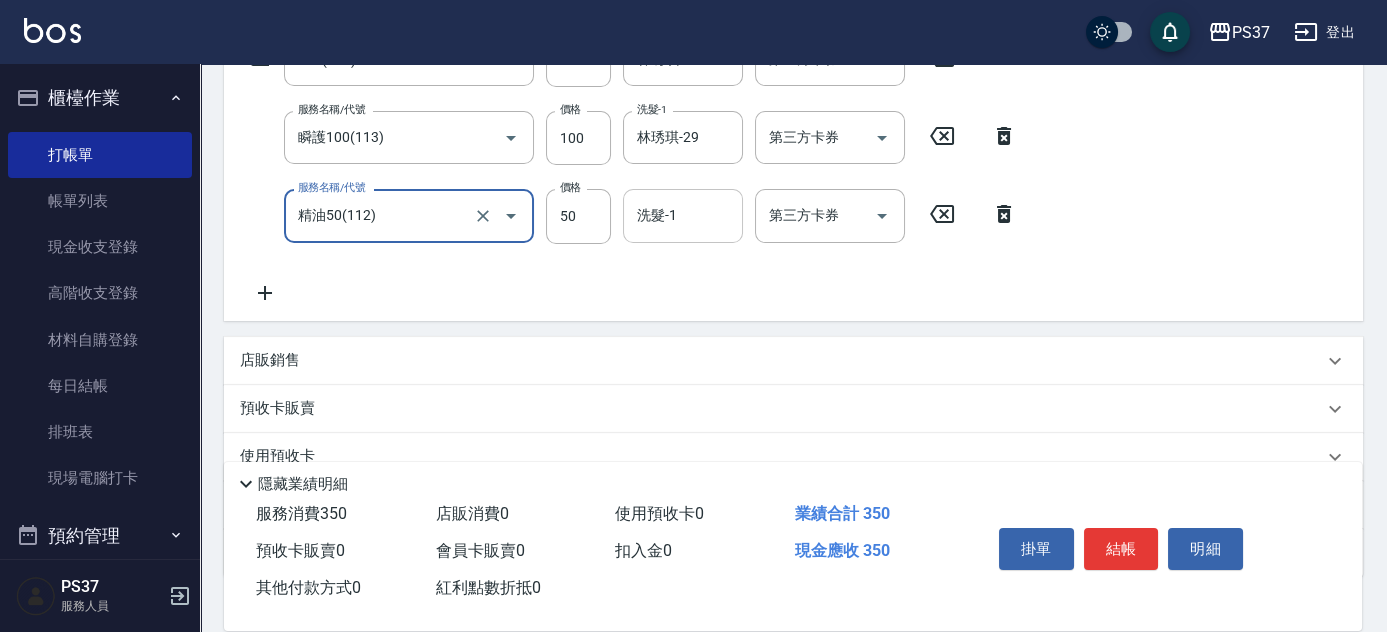 click on "洗髮-1 洗髮-1" at bounding box center [683, 215] 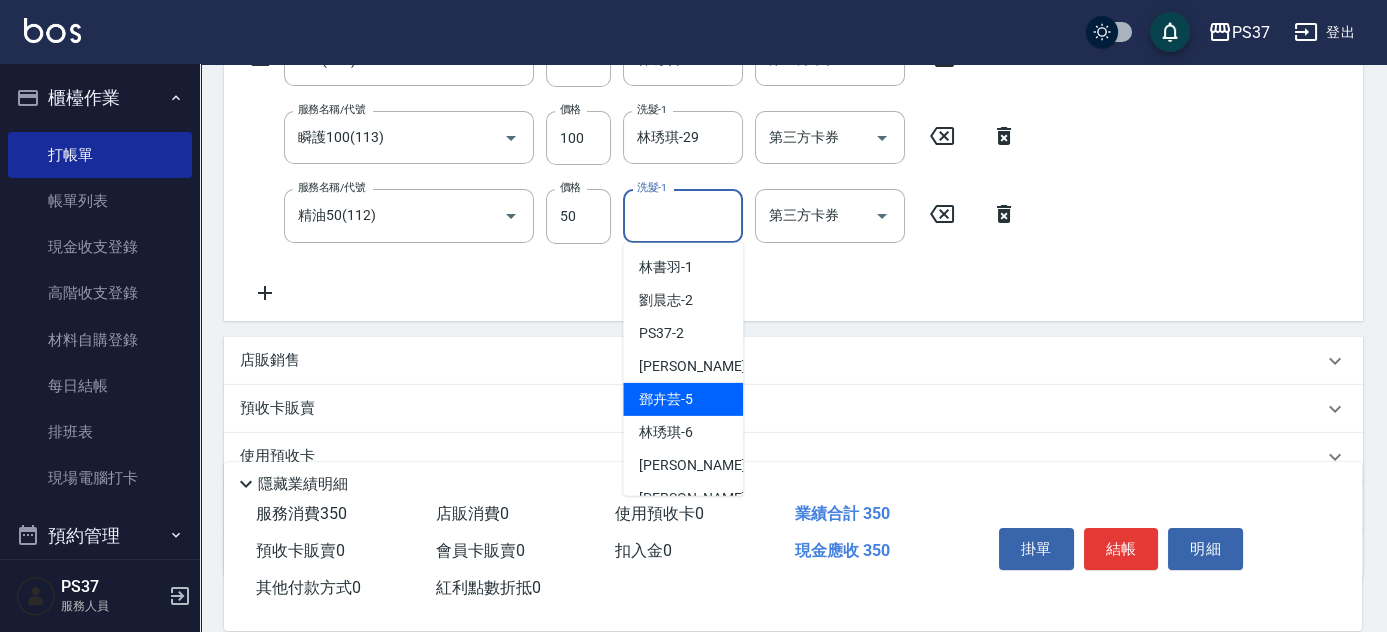 scroll, scrollTop: 323, scrollLeft: 0, axis: vertical 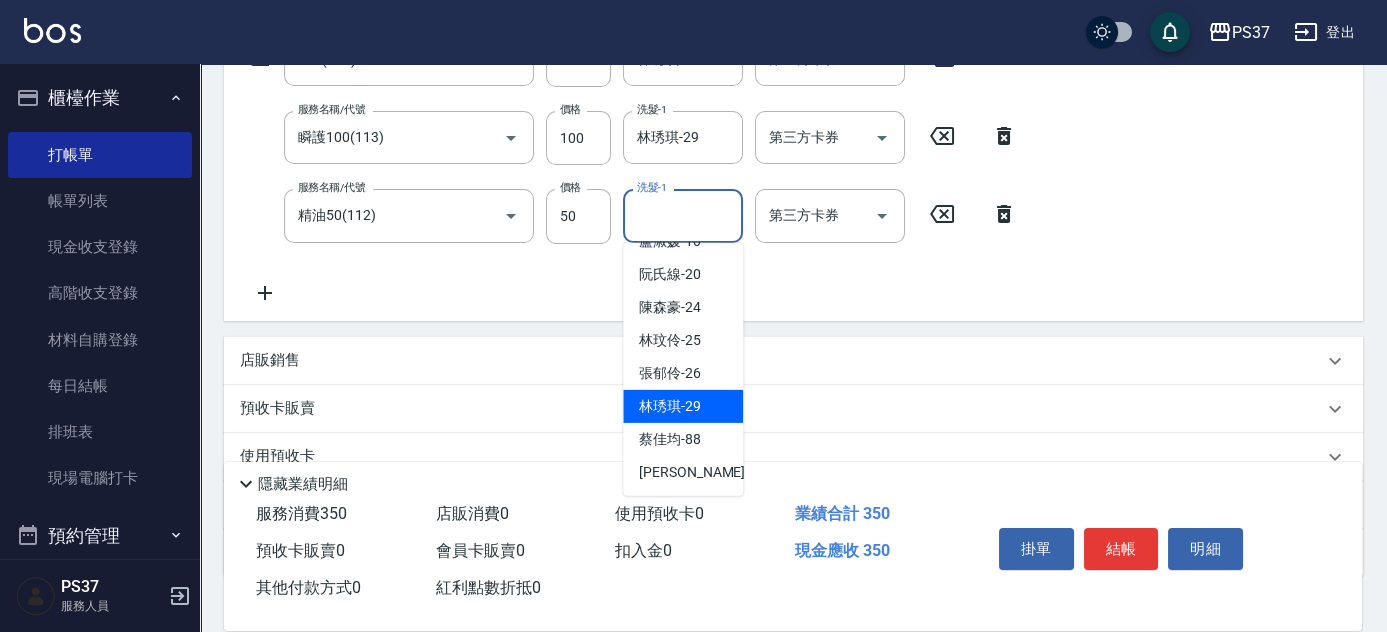 click on "林琇琪 -29" at bounding box center (670, 406) 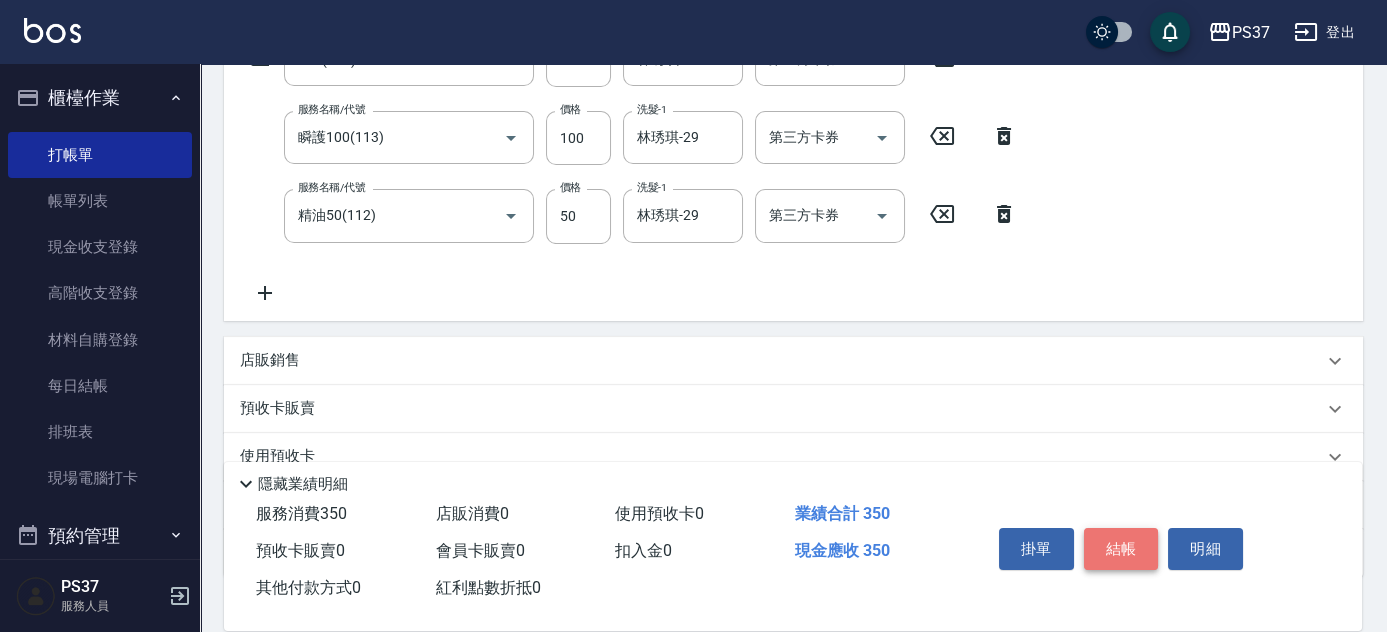 click on "結帳" at bounding box center [1121, 549] 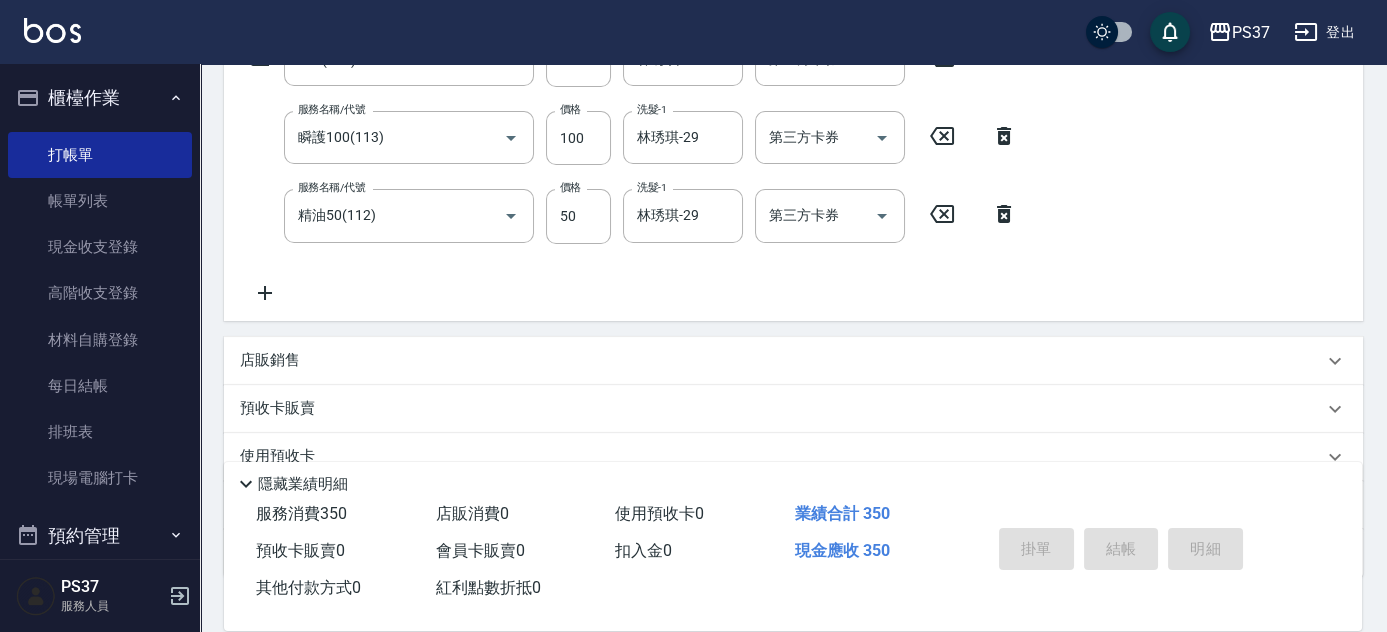 type on "[DATE] 19:40" 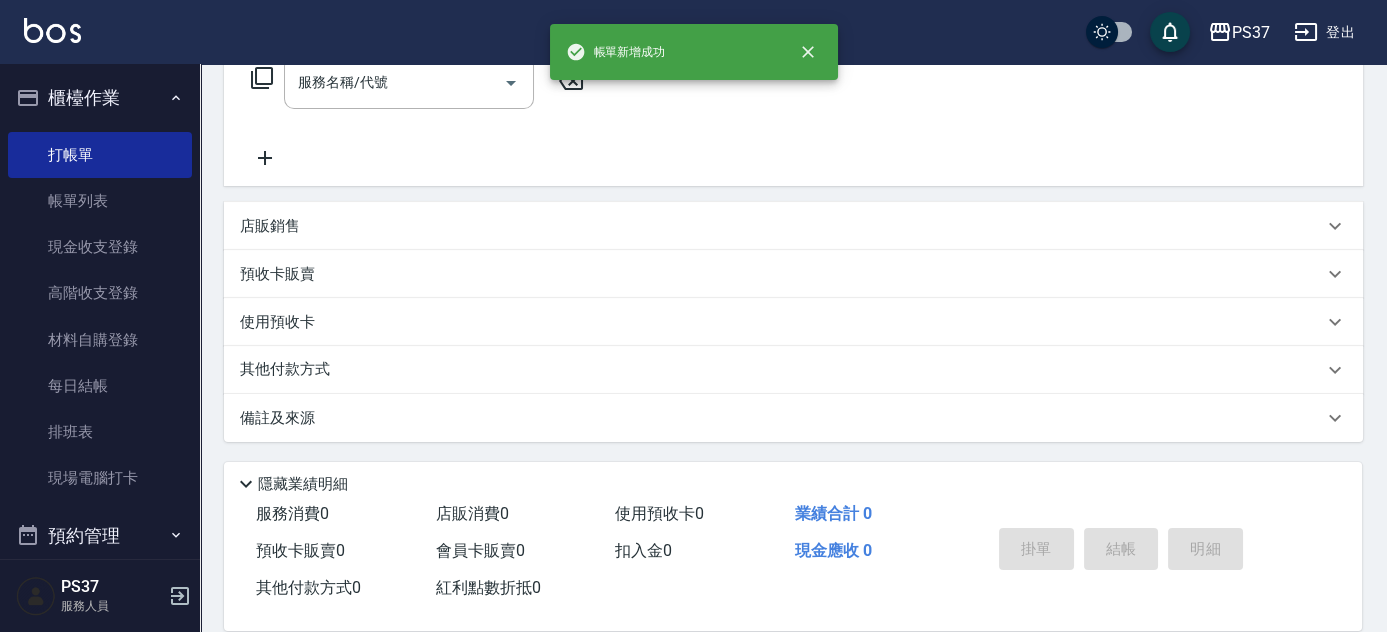 scroll, scrollTop: 0, scrollLeft: 0, axis: both 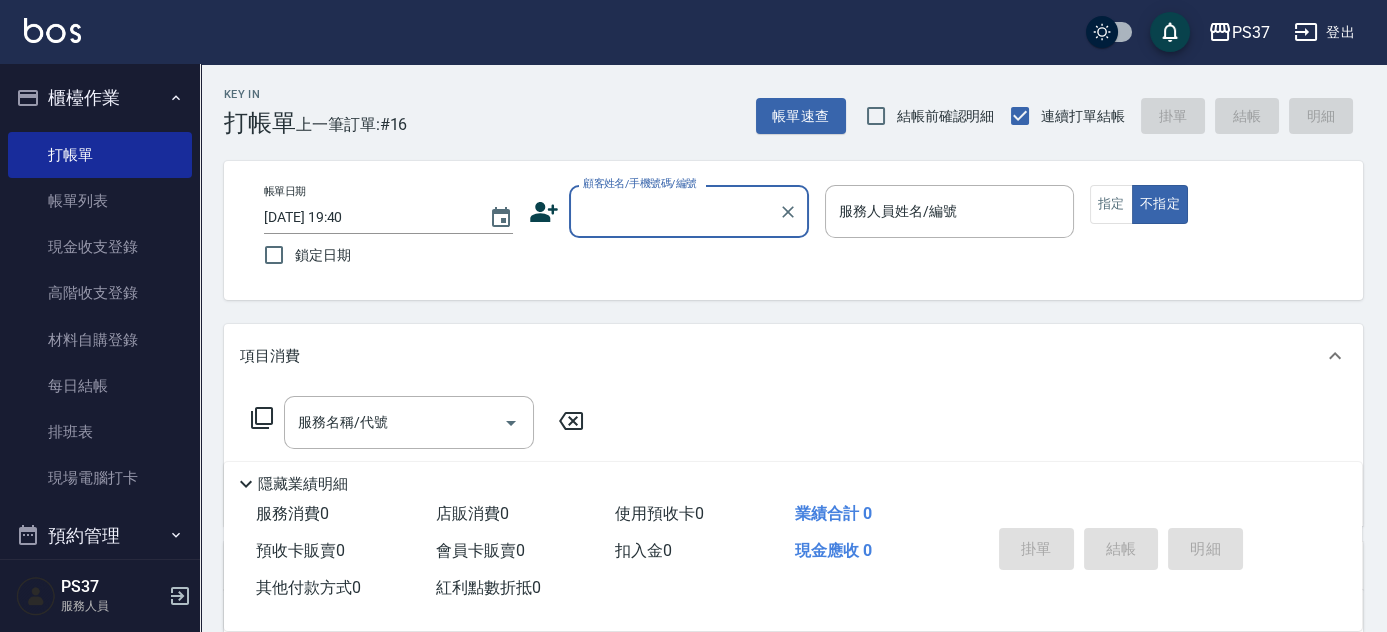 click on "顧客姓名/手機號碼/編號" at bounding box center [674, 211] 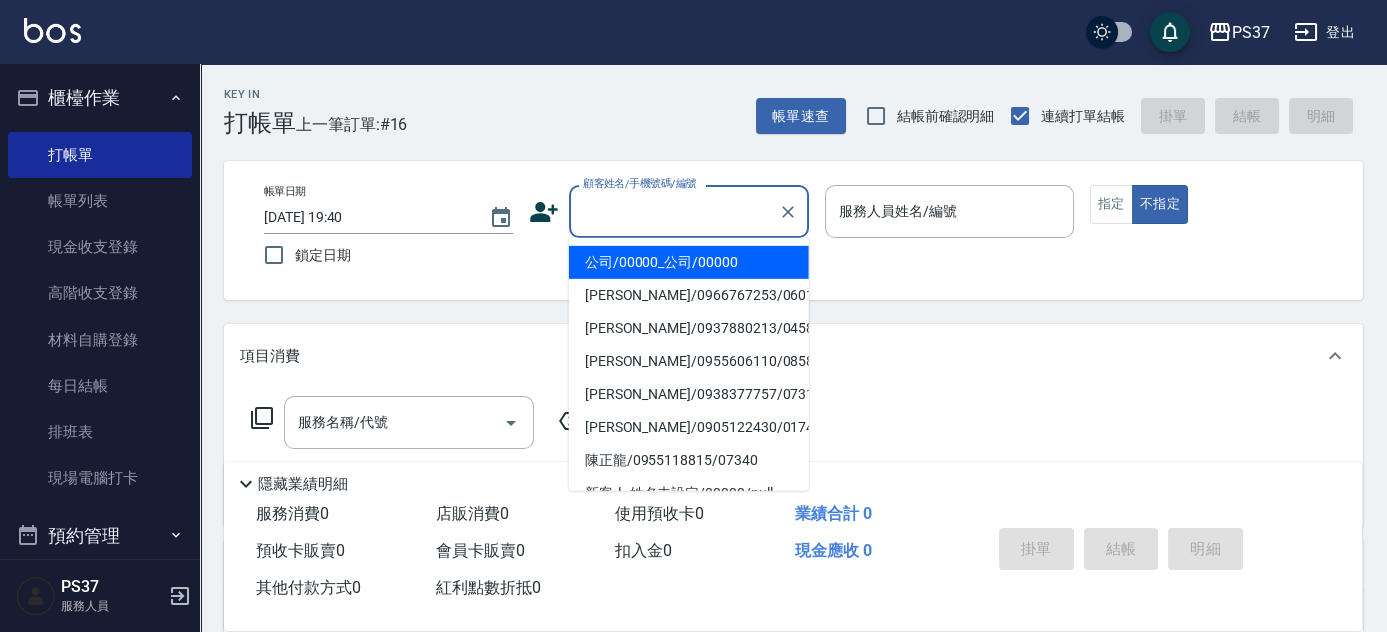 click on "公司/00000_公司/00000" at bounding box center [689, 262] 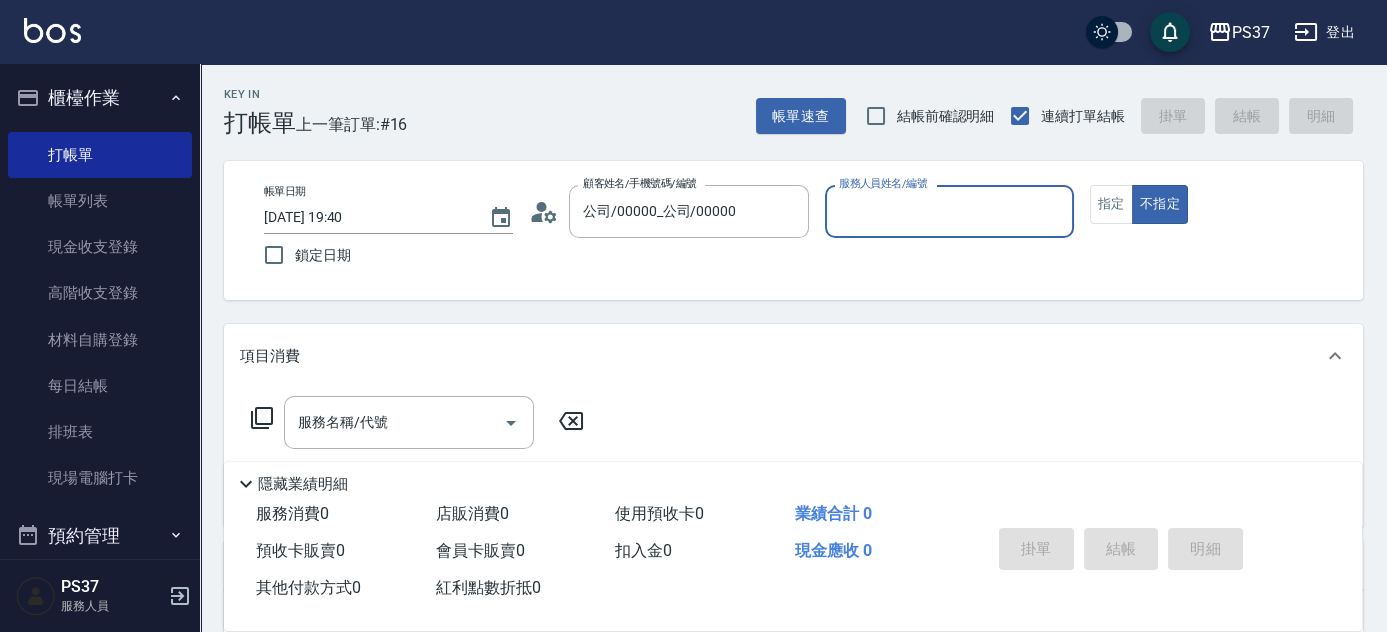 click on "服務人員姓名/編號" at bounding box center (949, 211) 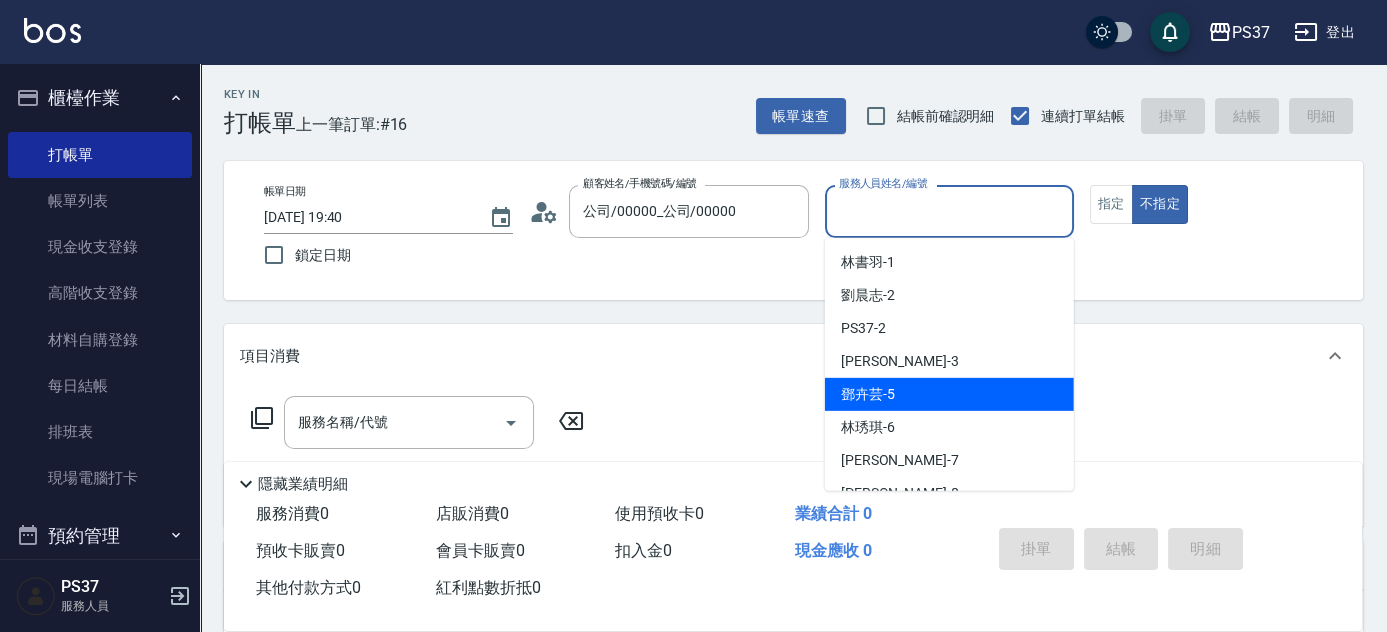 click on "鄧卉芸 -5" at bounding box center (949, 394) 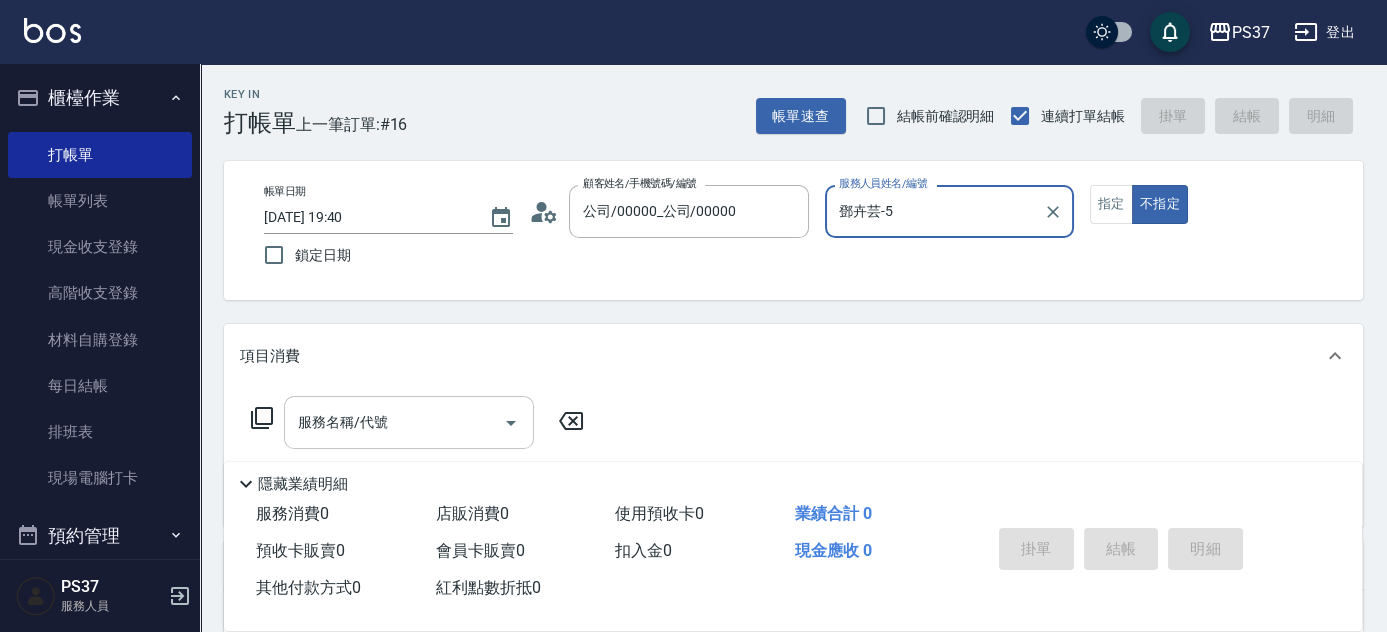 click on "服務名稱/代號" at bounding box center (394, 422) 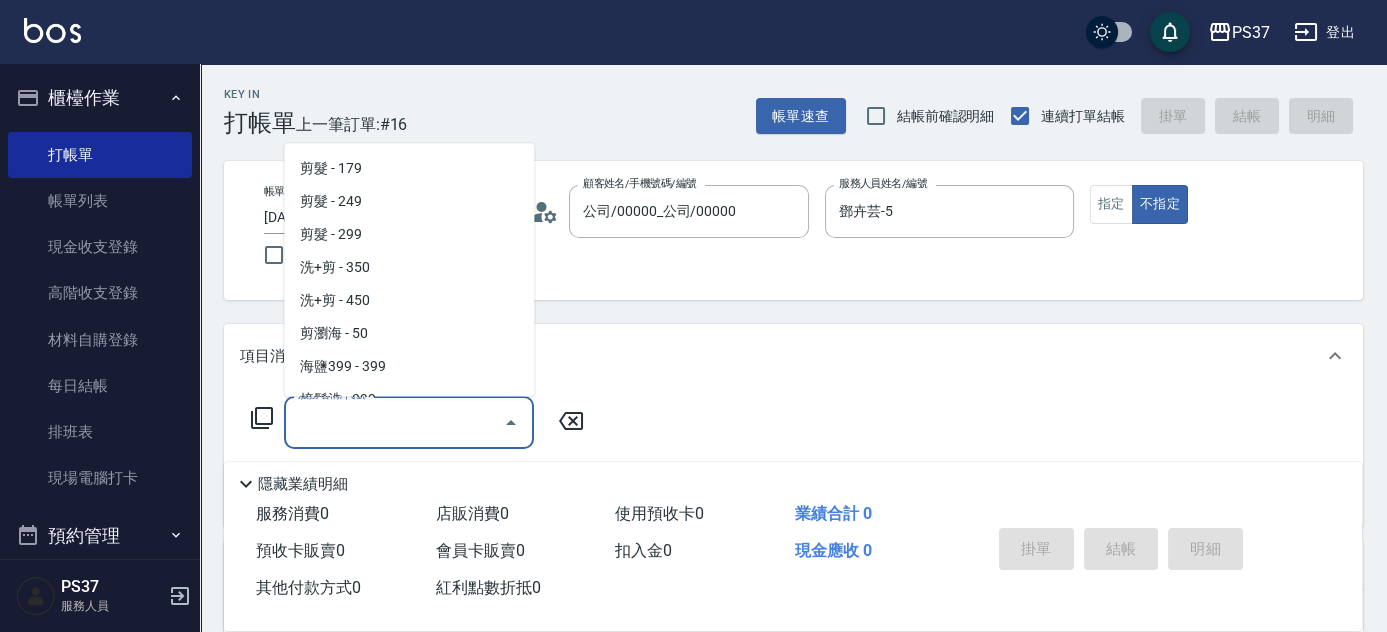 scroll, scrollTop: 636, scrollLeft: 0, axis: vertical 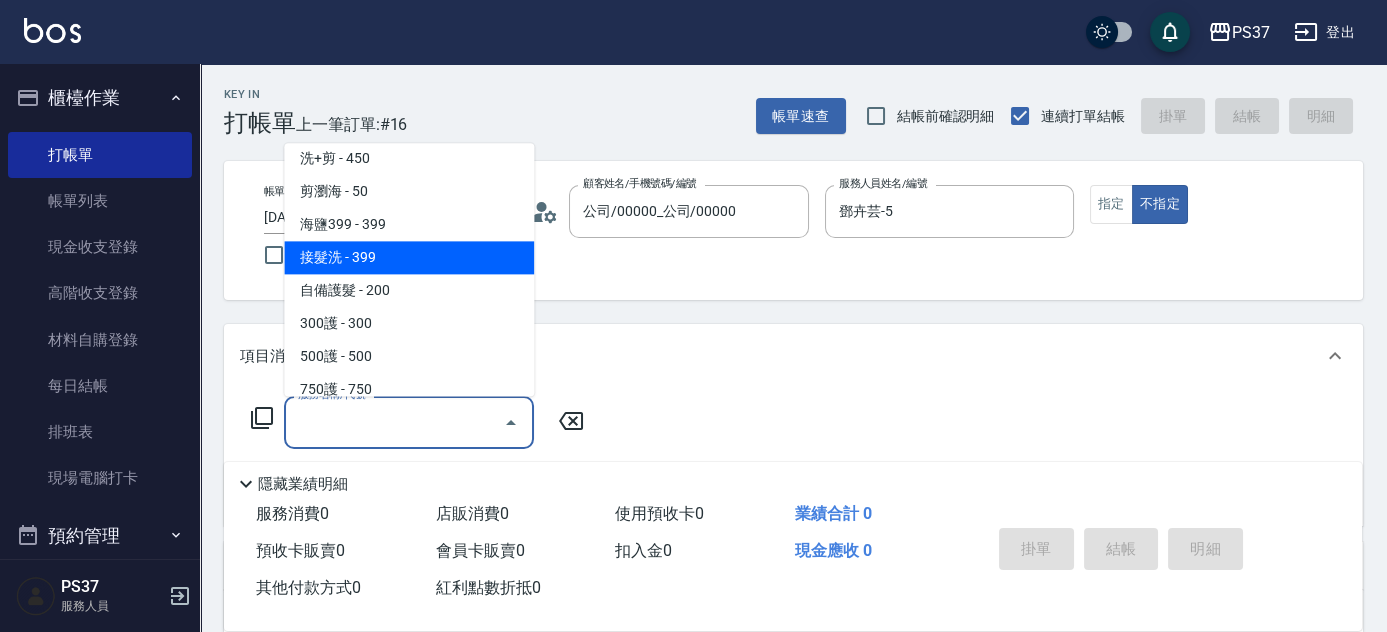 click on "接髮洗 - 399" at bounding box center (409, 258) 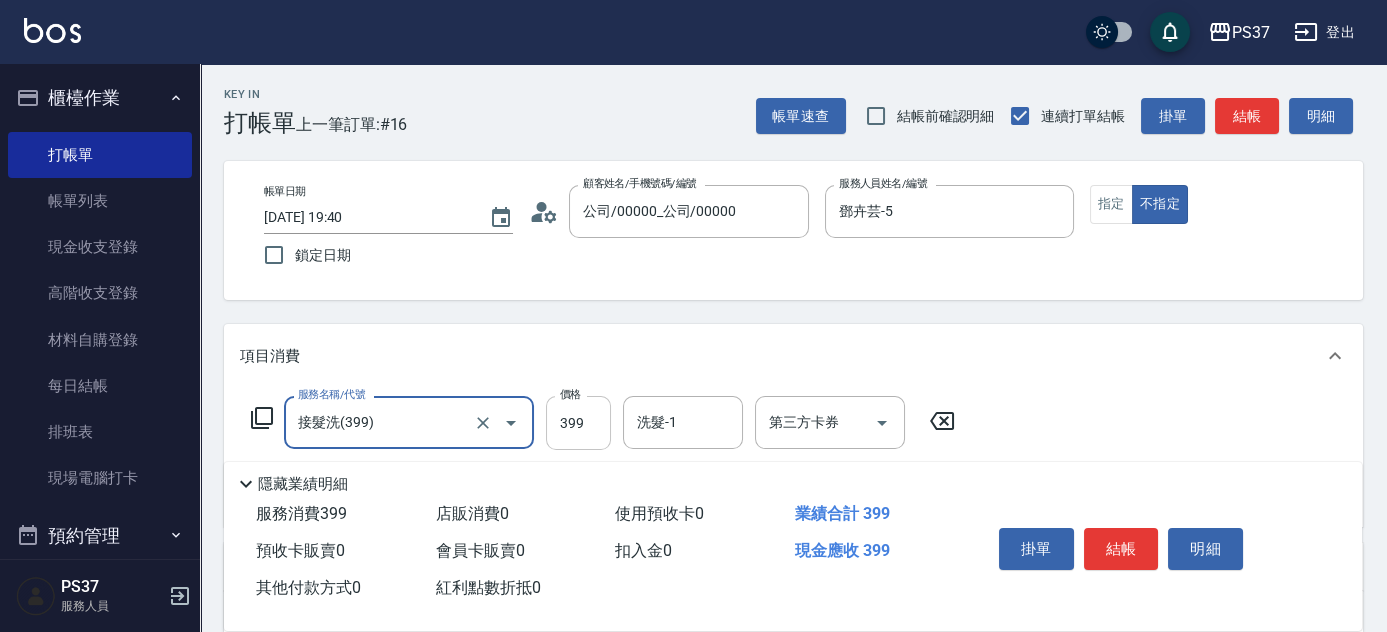 click on "399" at bounding box center [578, 423] 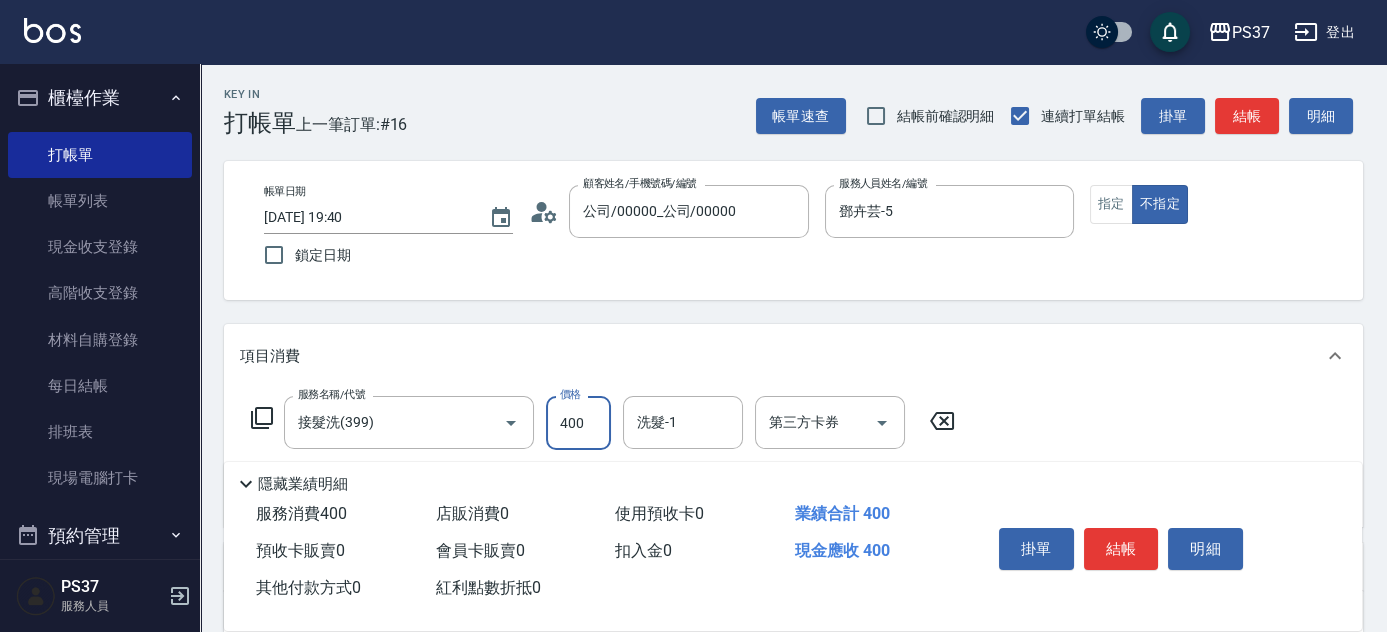type on "400" 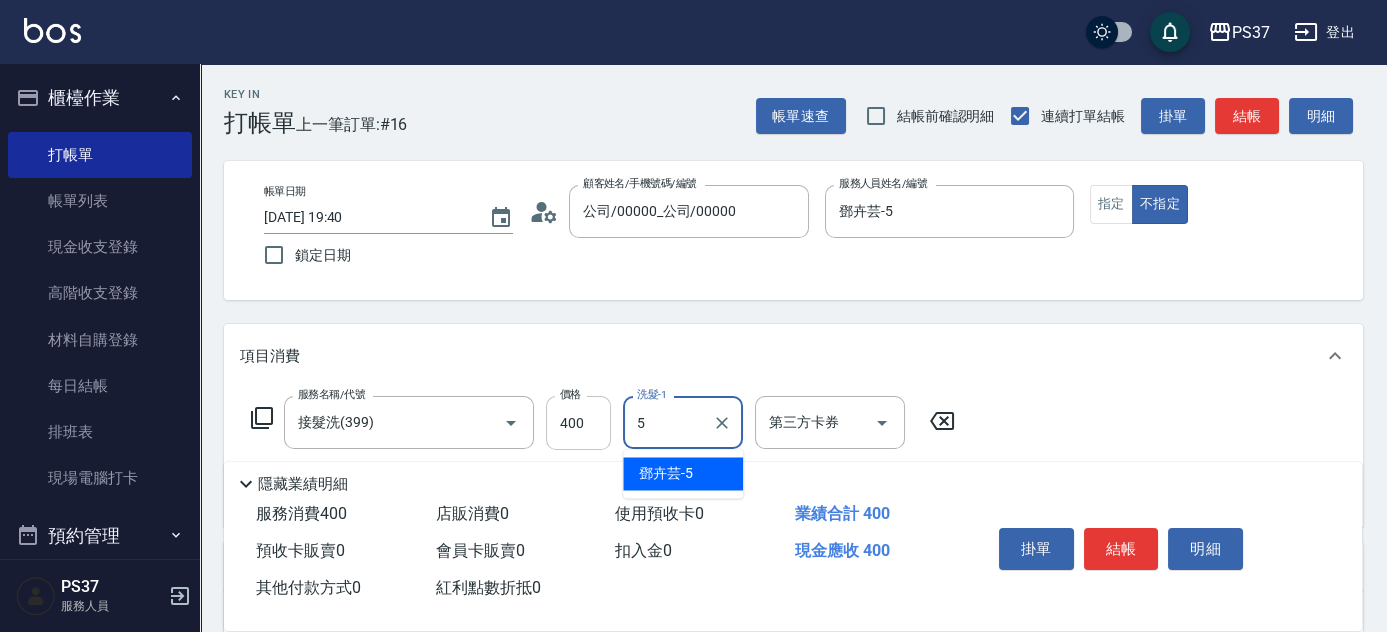 type on "鄧卉芸-5" 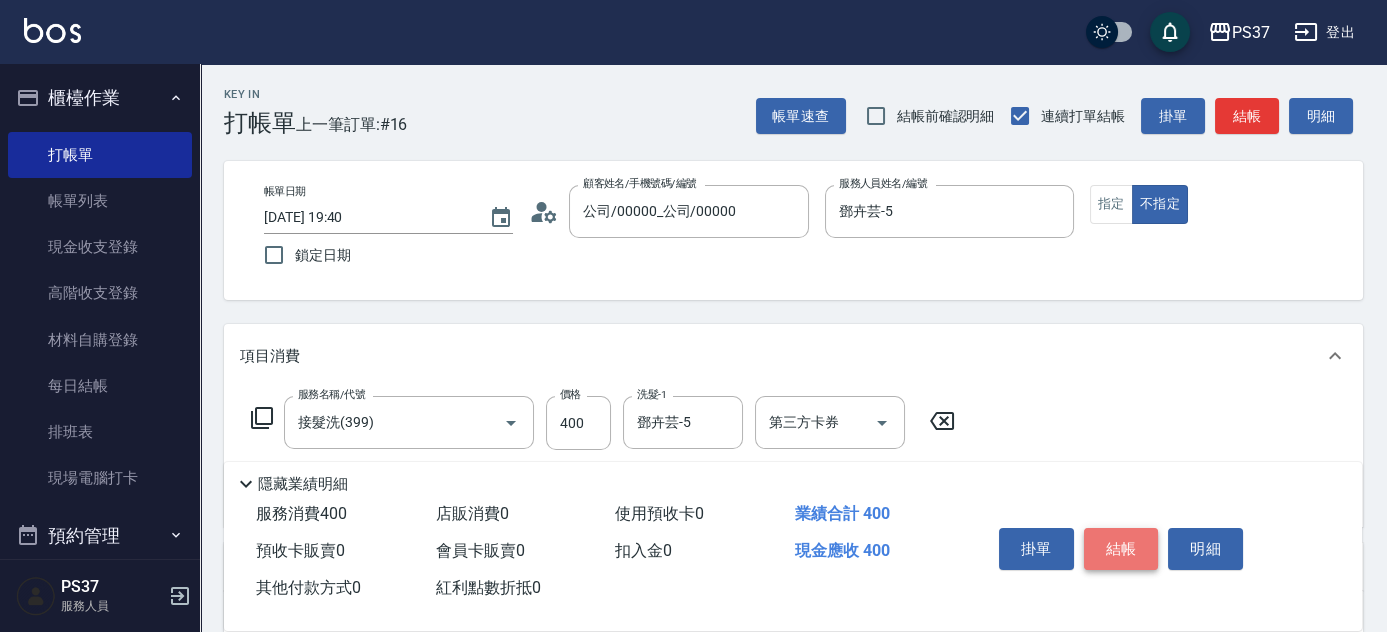 click on "結帳" at bounding box center (1121, 549) 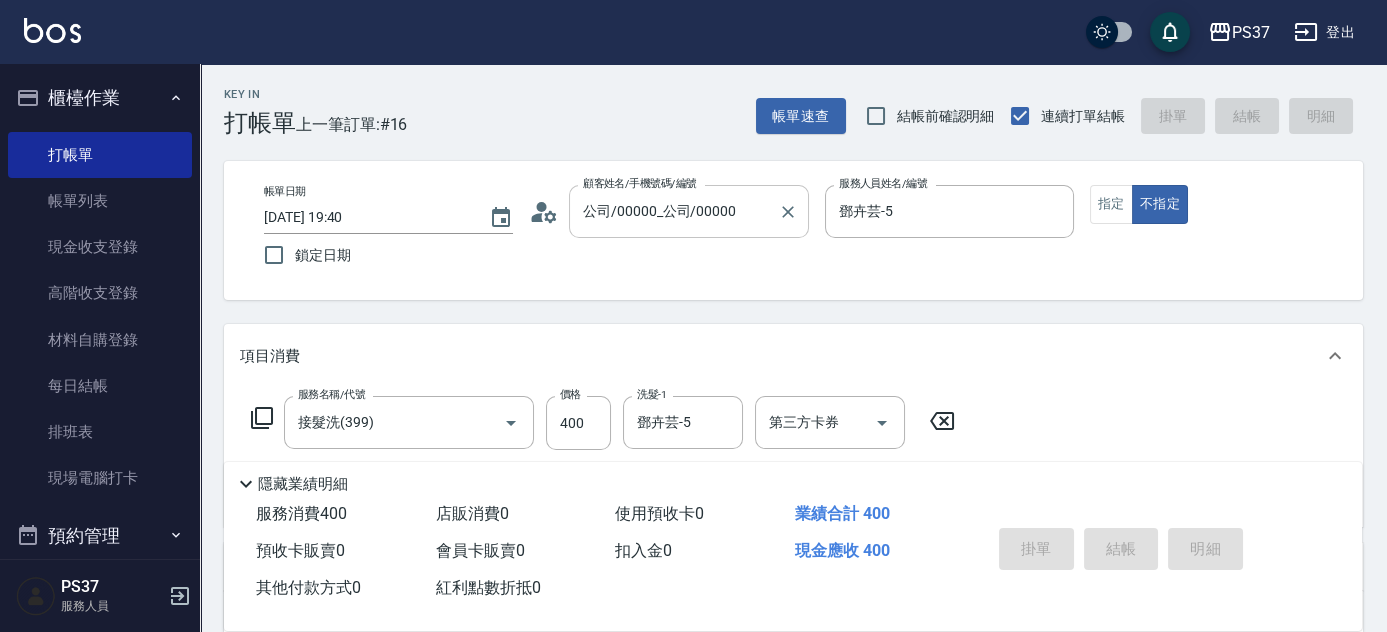 type 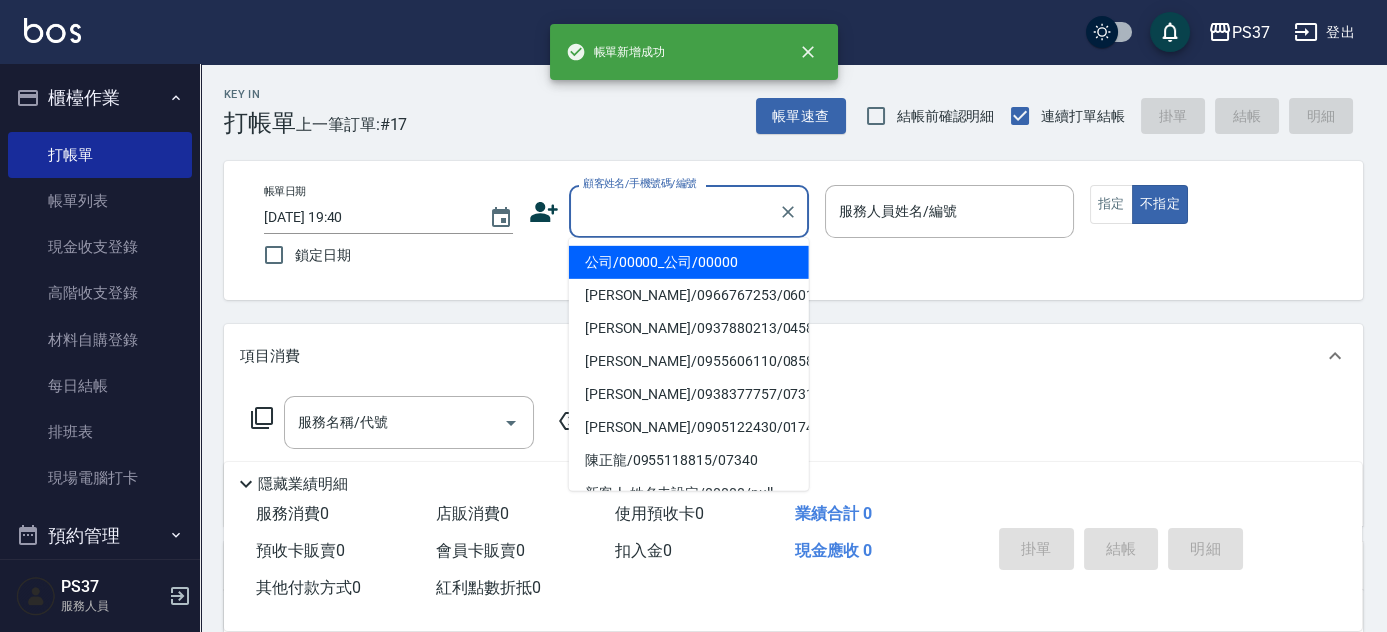 click on "顧客姓名/手機號碼/編號" at bounding box center [674, 211] 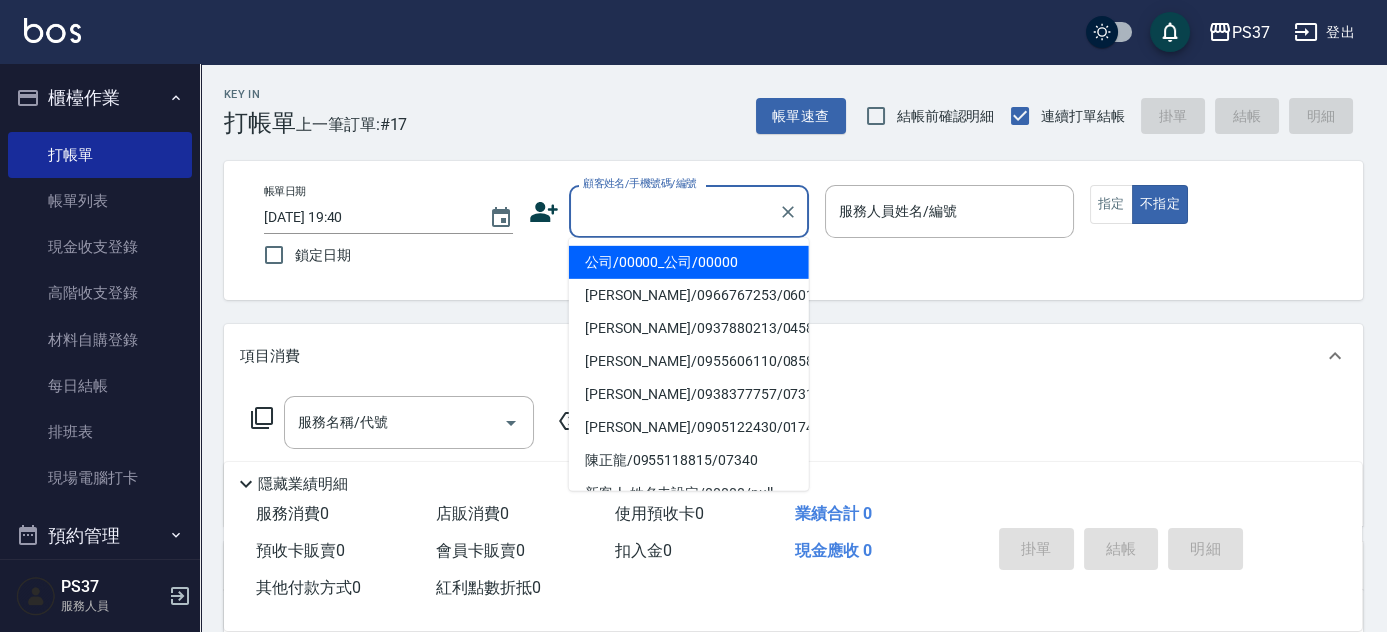 click on "公司/00000_公司/00000" at bounding box center (689, 262) 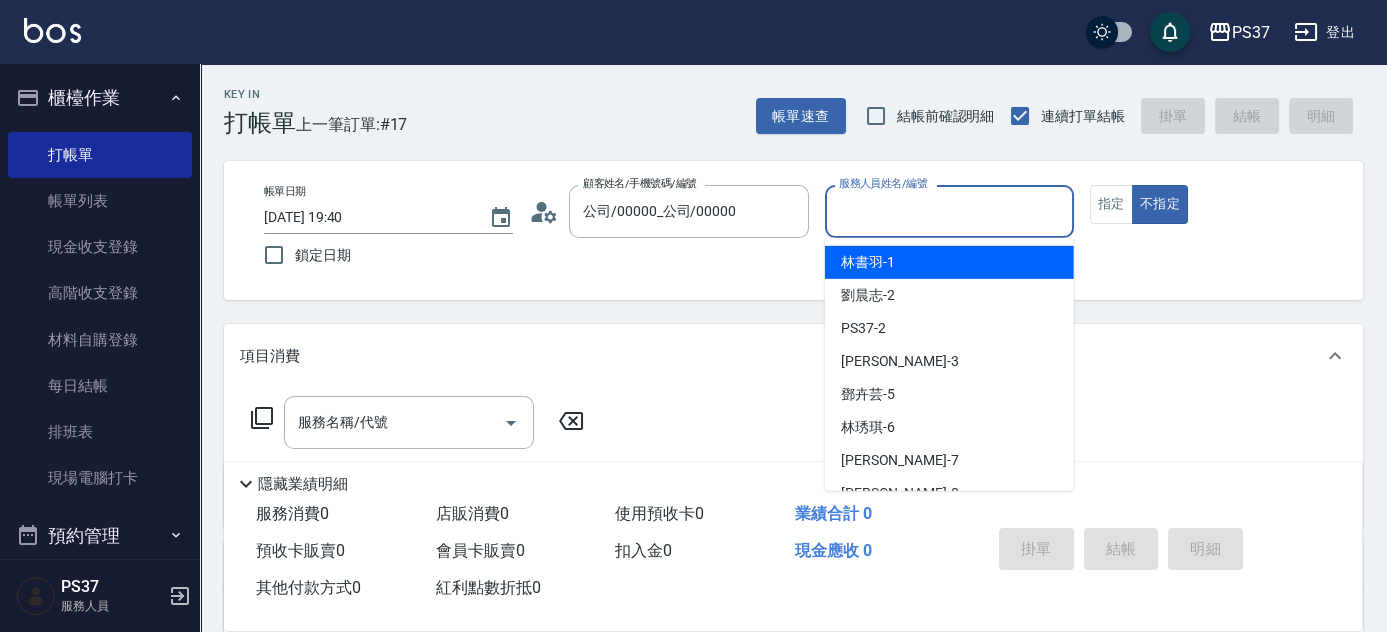 click on "服務人員姓名/編號" at bounding box center (949, 211) 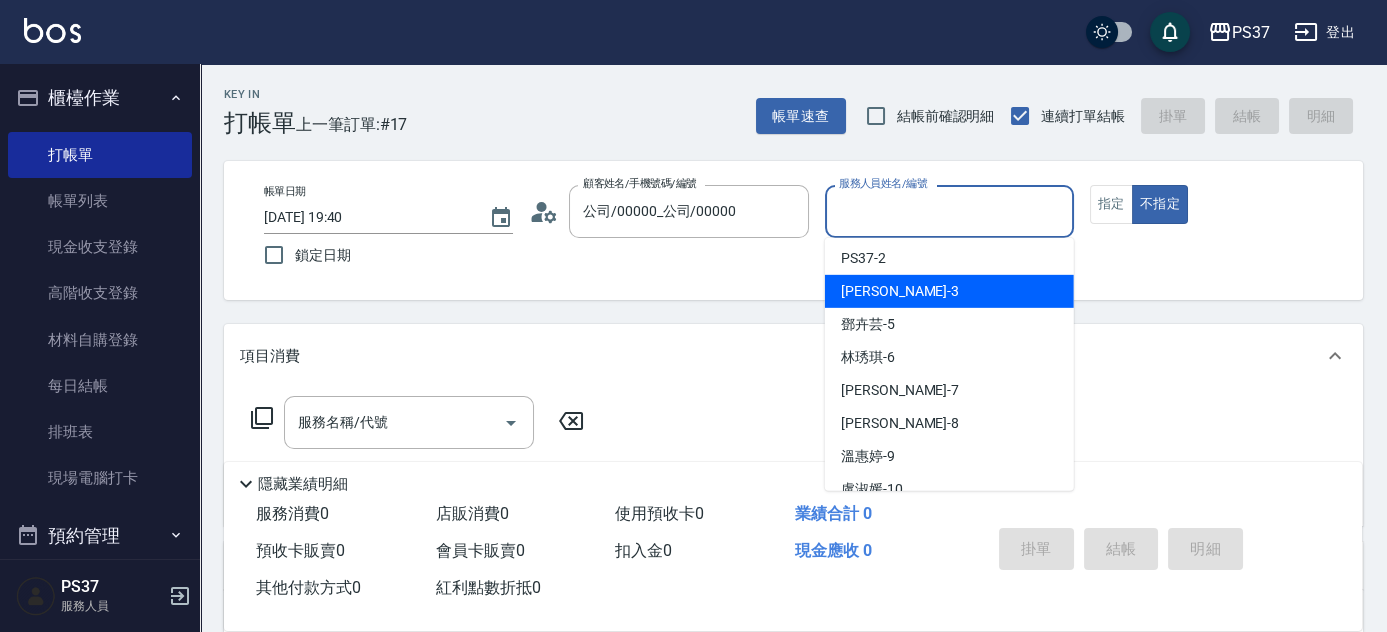scroll, scrollTop: 181, scrollLeft: 0, axis: vertical 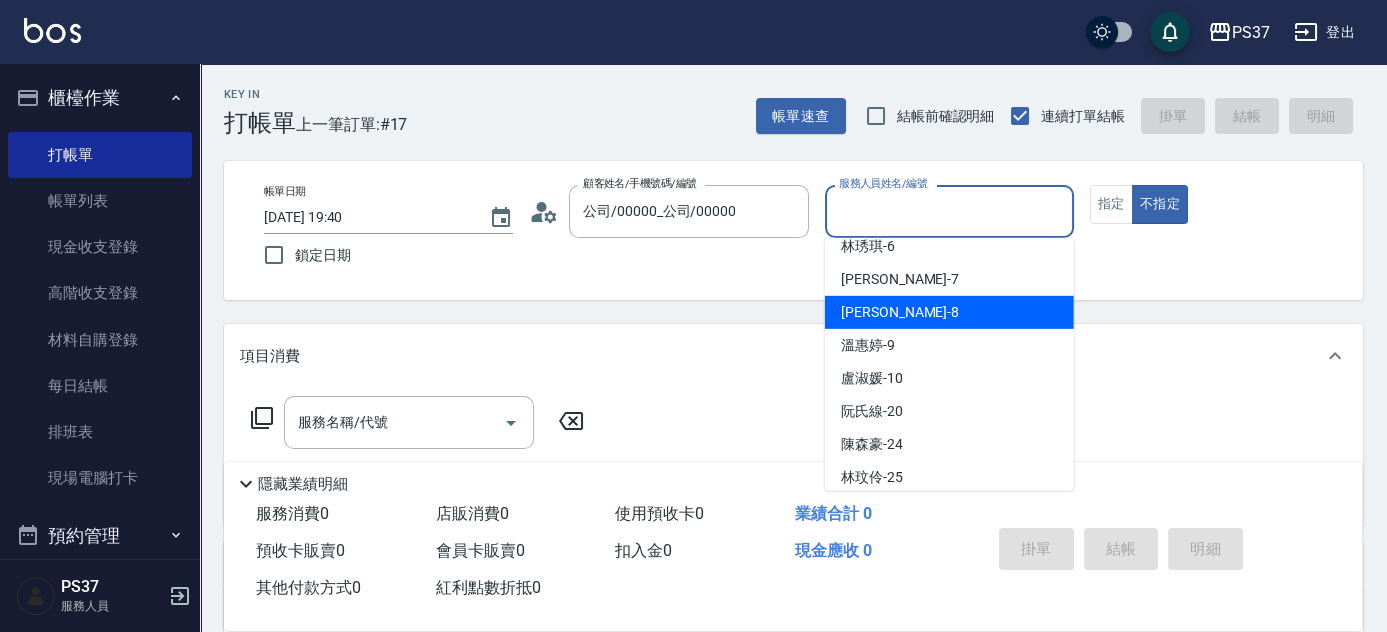 click on "[PERSON_NAME]-8" at bounding box center (949, 312) 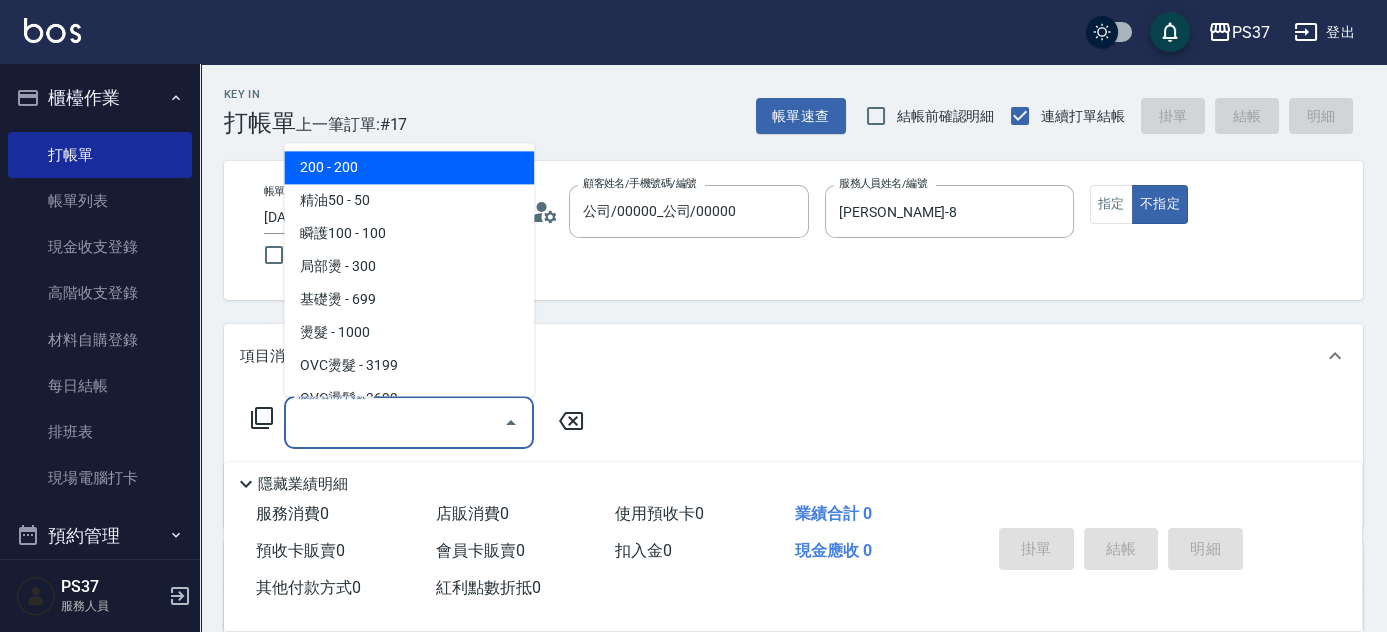 click on "服務名稱/代號" at bounding box center [394, 422] 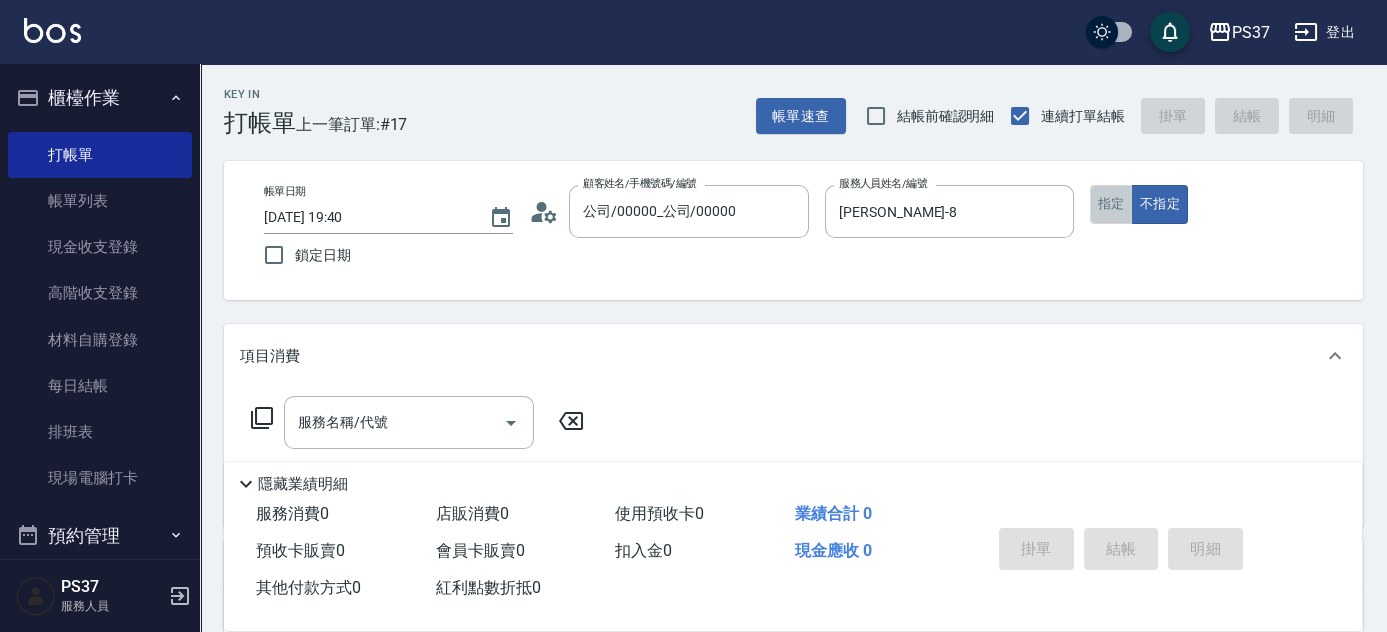 click on "指定" at bounding box center [1111, 204] 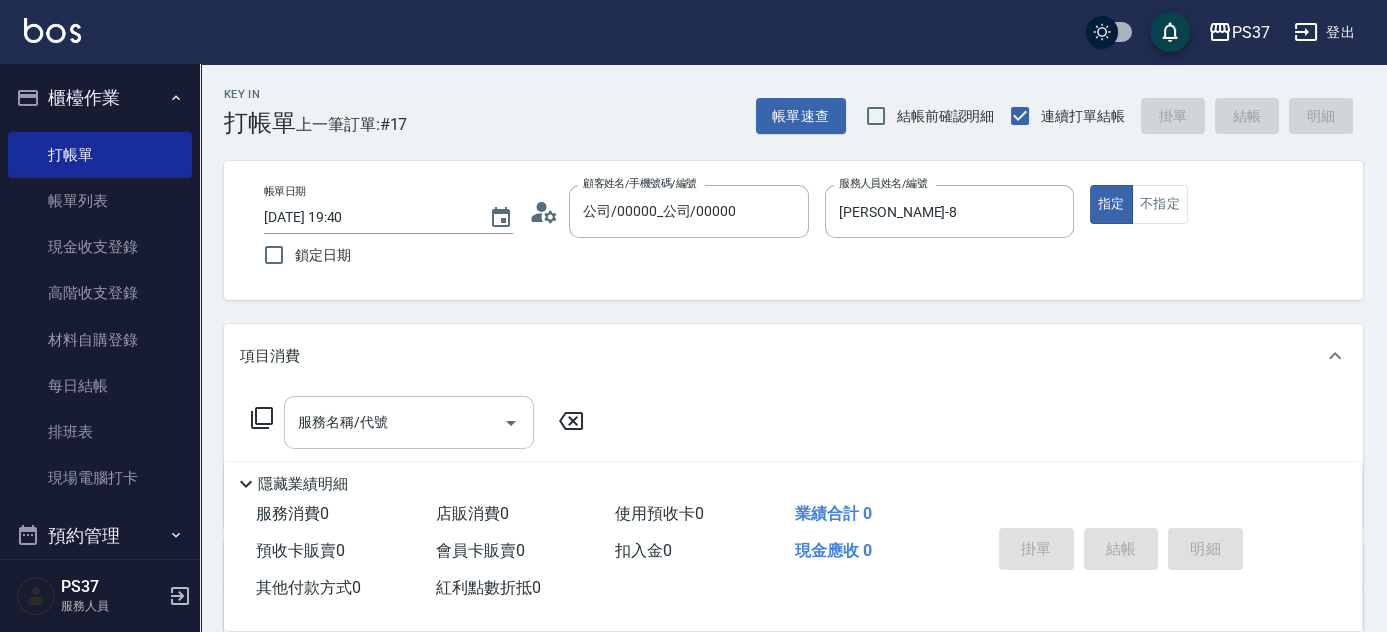 click on "服務名稱/代號" at bounding box center (394, 422) 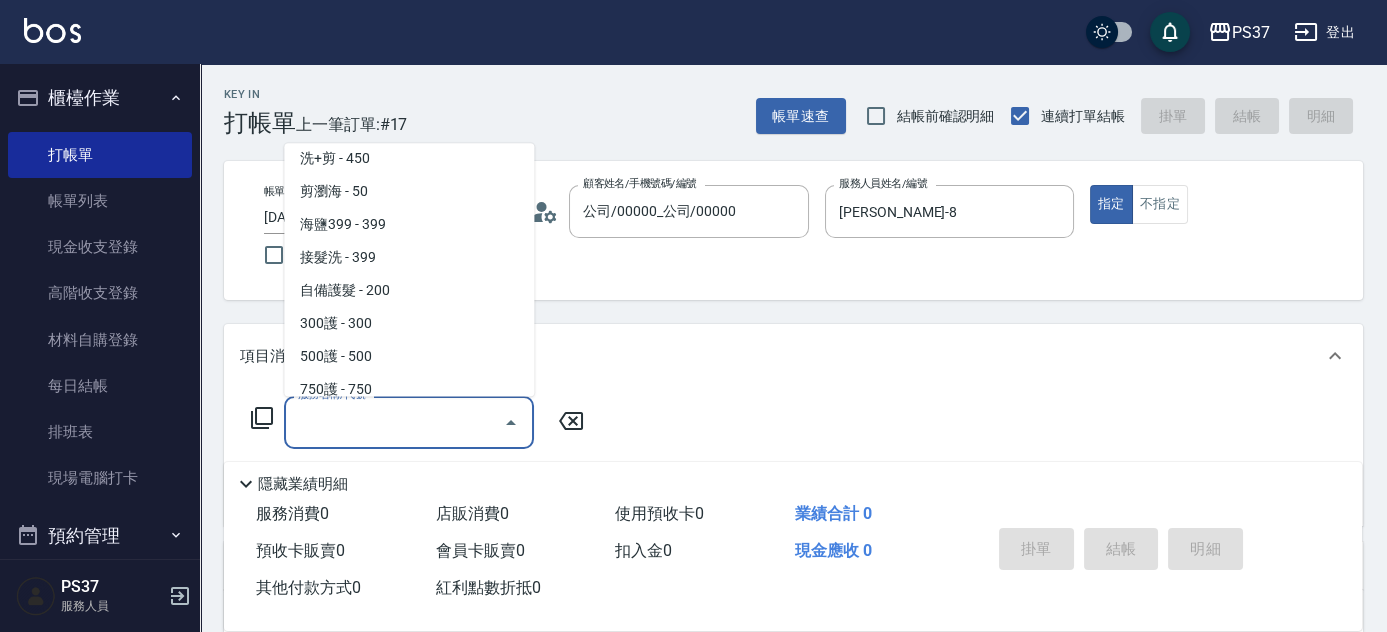 scroll, scrollTop: 1090, scrollLeft: 0, axis: vertical 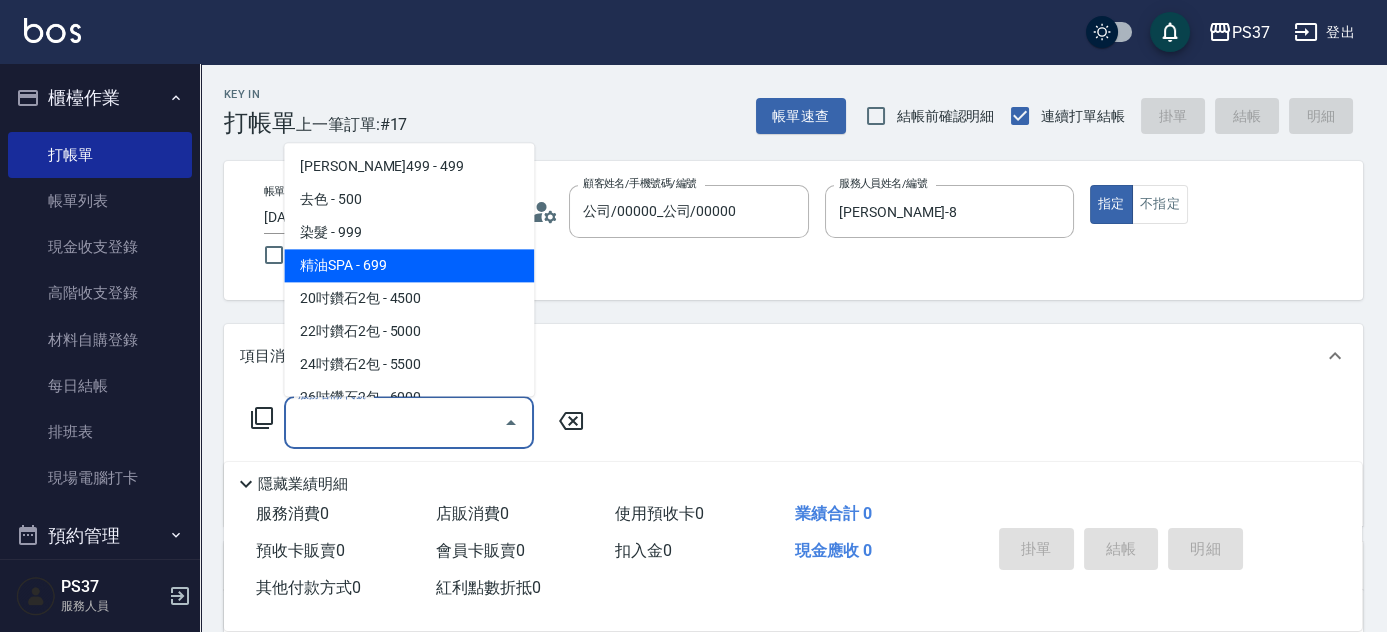 click on "精油SPA - 699" at bounding box center (409, 266) 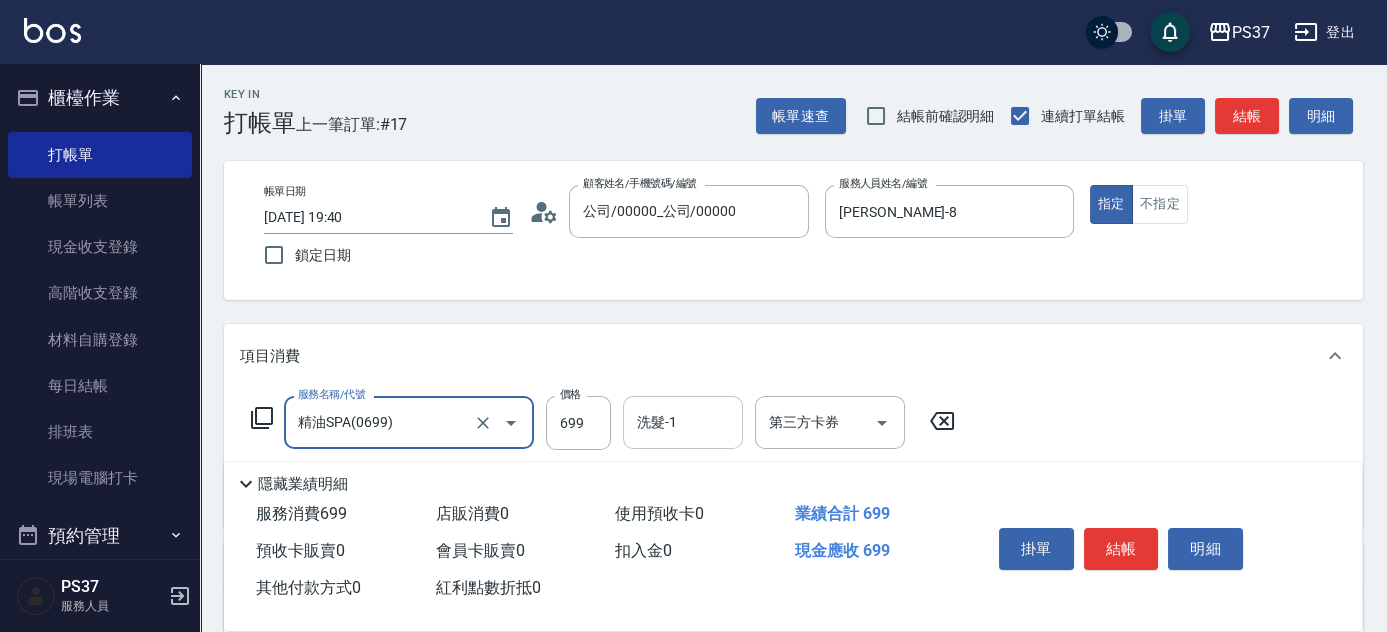 click on "洗髮-1" at bounding box center [683, 422] 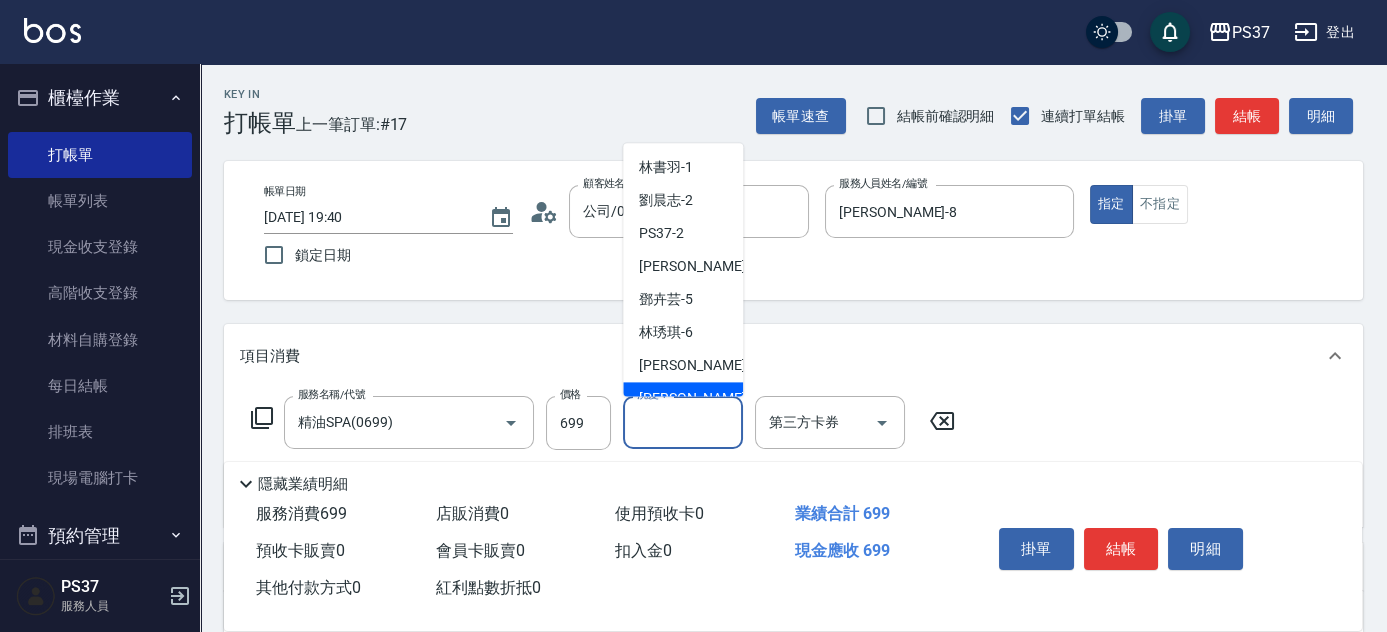 click on "[PERSON_NAME]-8" at bounding box center (698, 399) 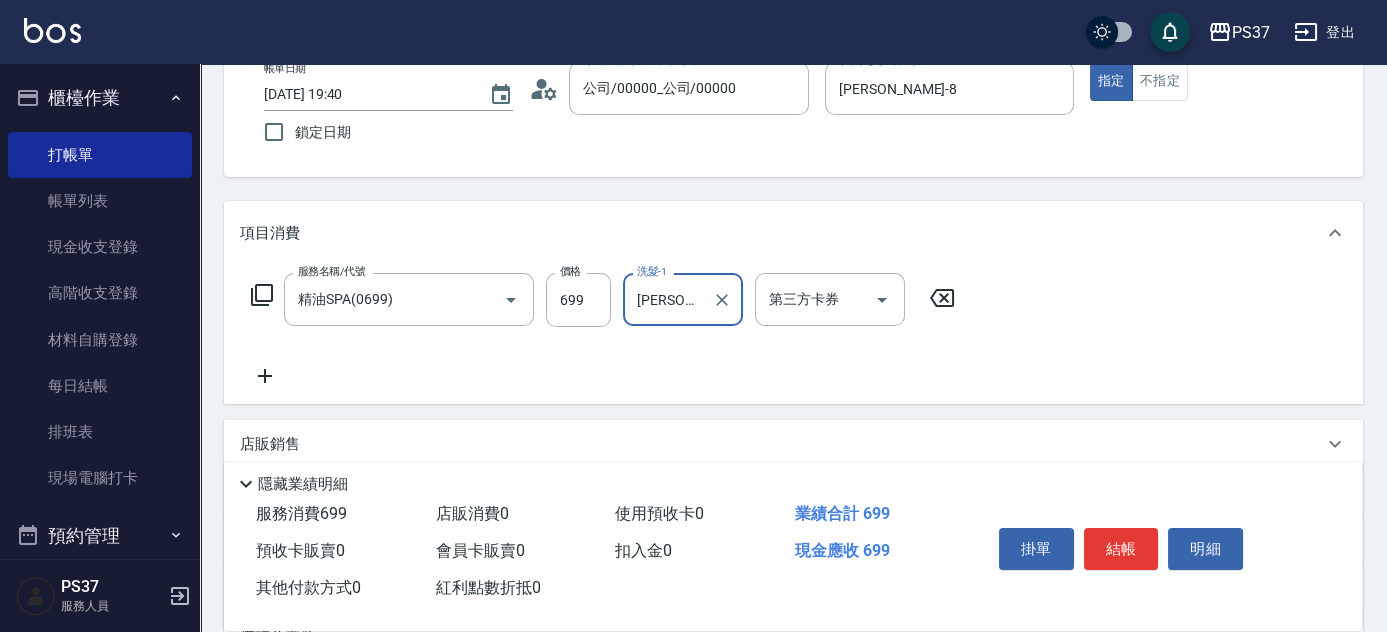 scroll, scrollTop: 341, scrollLeft: 0, axis: vertical 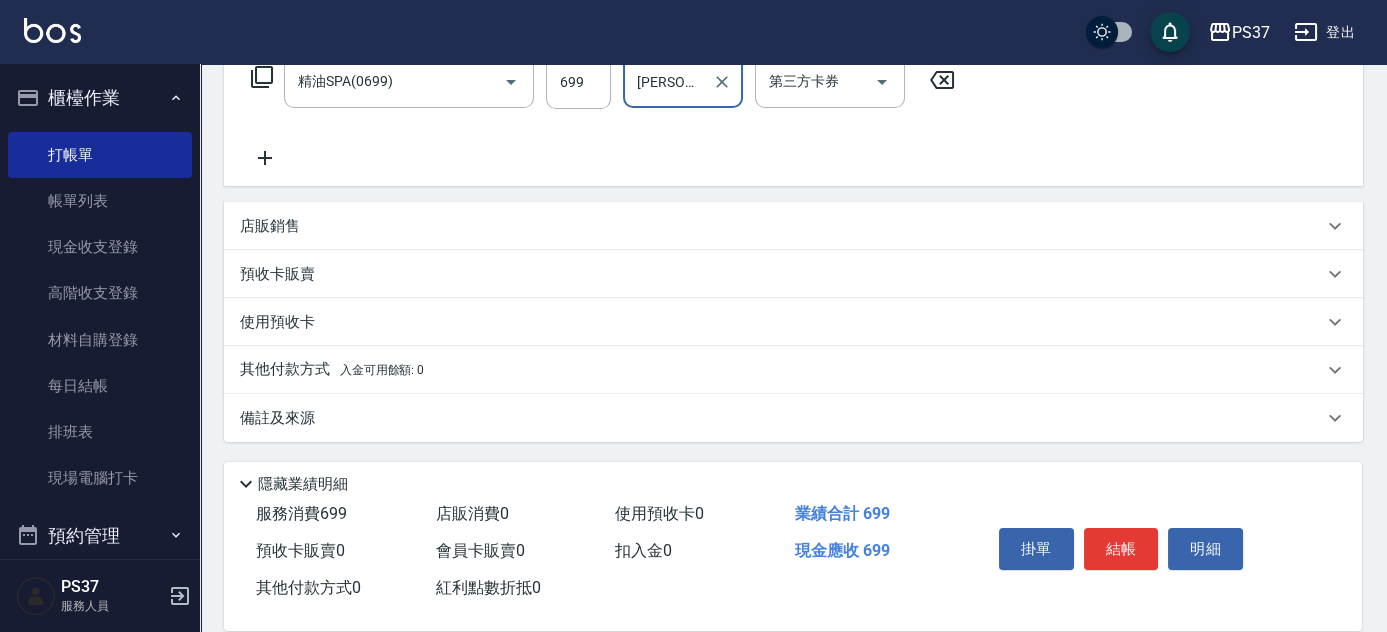 click on "店販銷售" at bounding box center [793, 226] 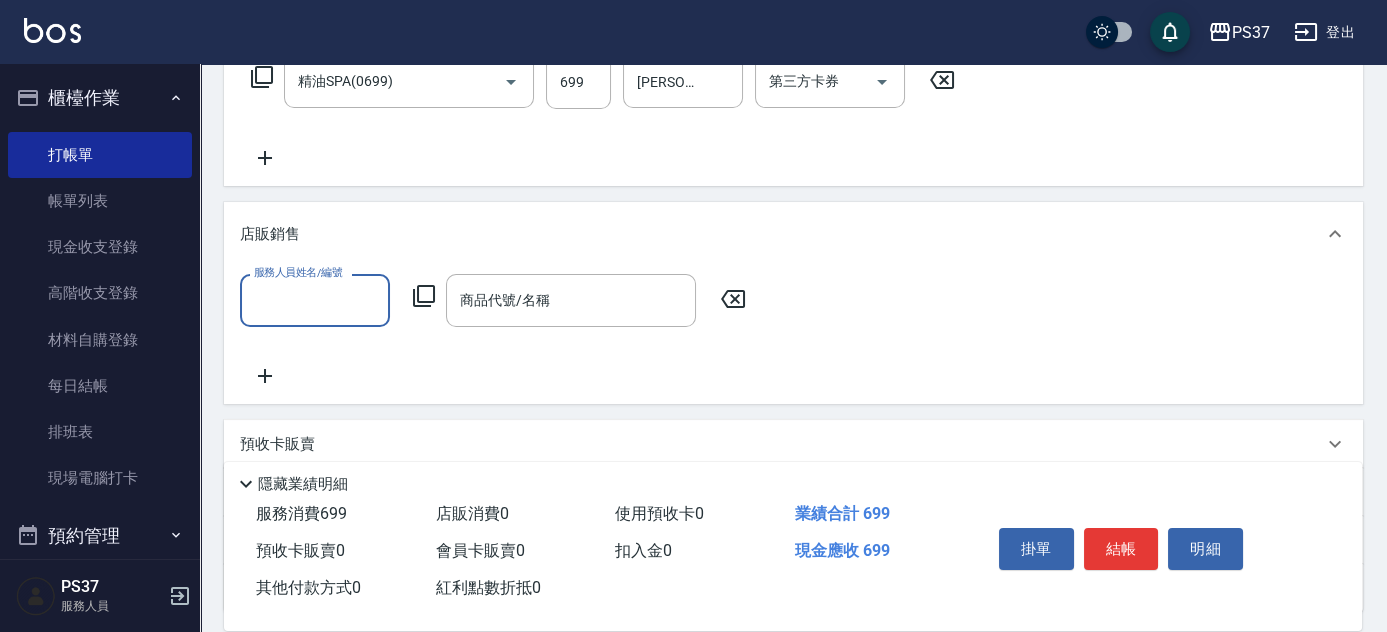 scroll, scrollTop: 0, scrollLeft: 0, axis: both 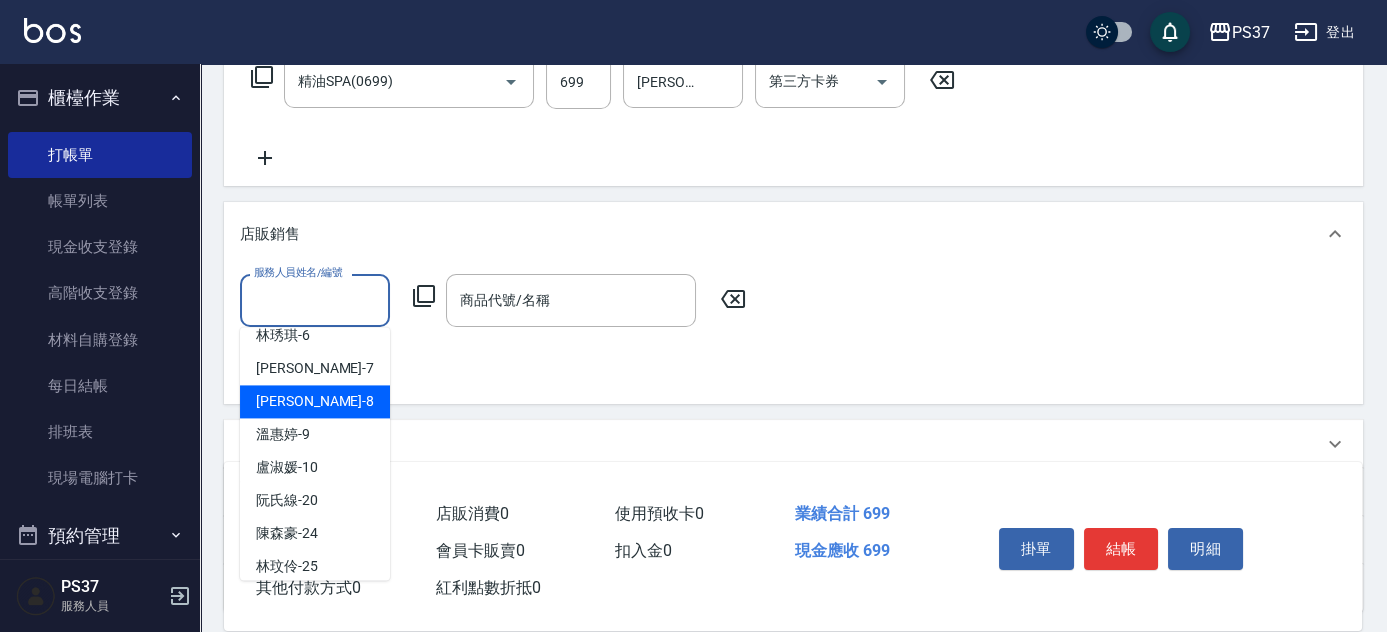 click on "[PERSON_NAME]-8" at bounding box center (315, 401) 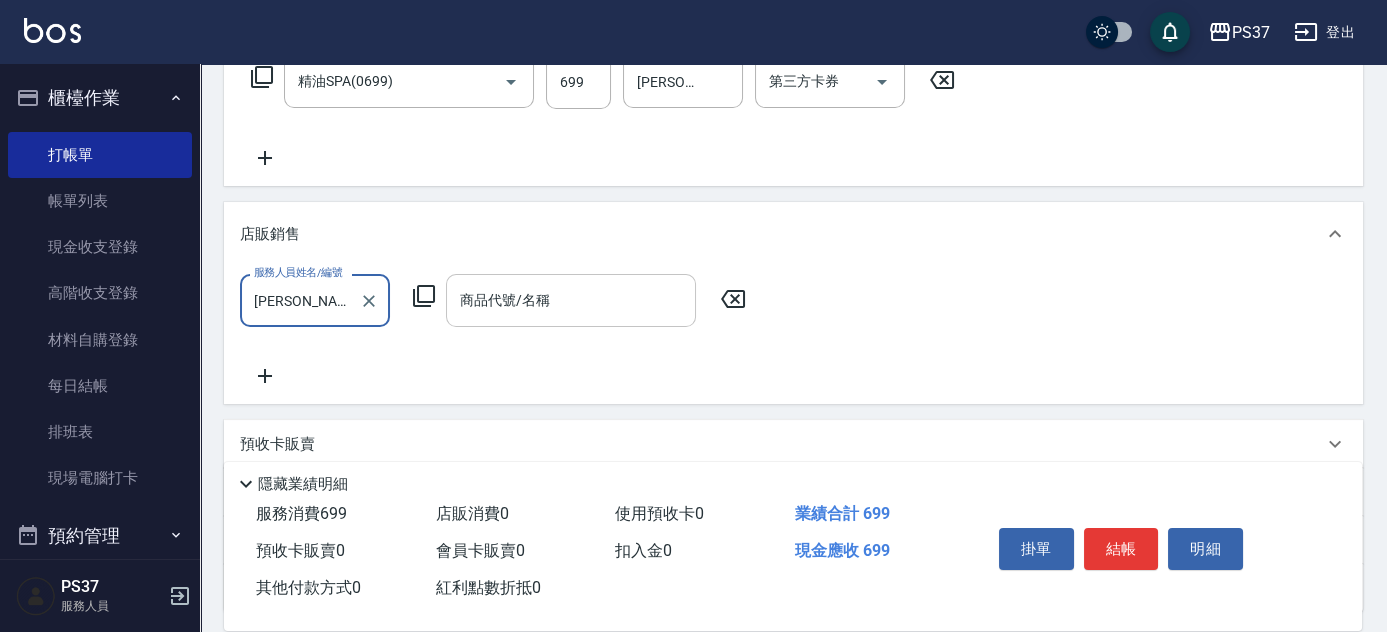 click on "商品代號/名稱 商品代號/名稱" at bounding box center (571, 300) 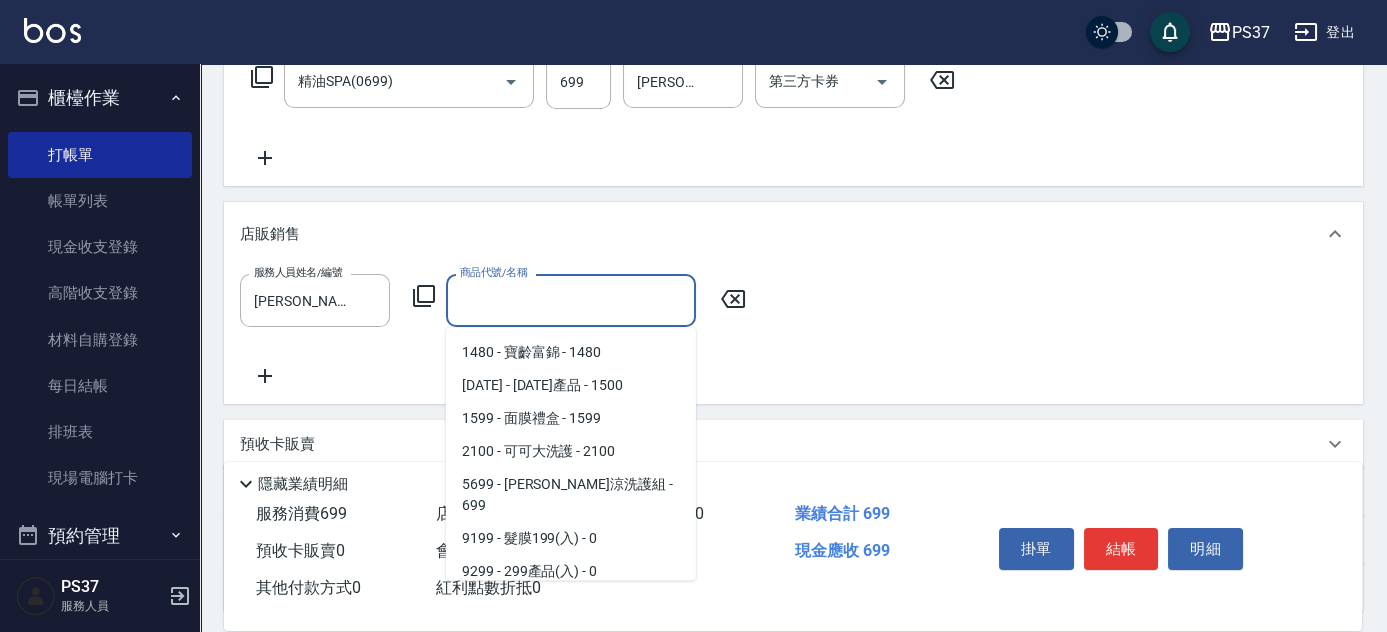 scroll, scrollTop: 727, scrollLeft: 0, axis: vertical 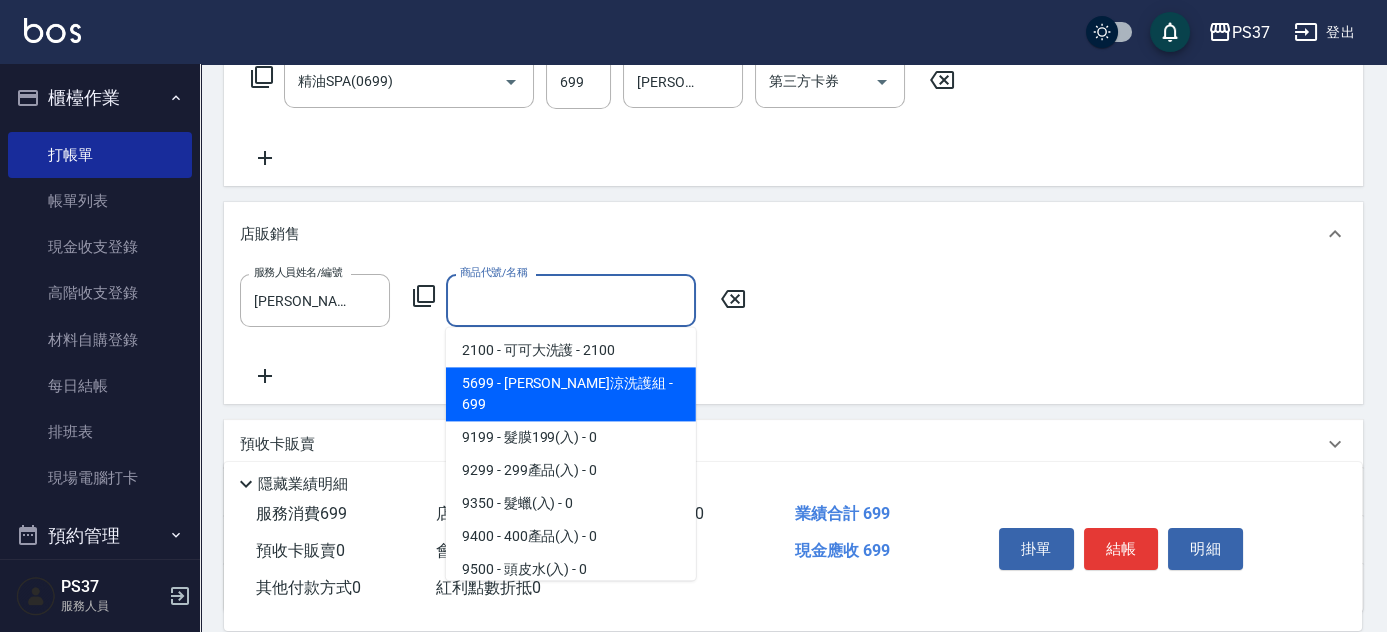 click on "5699 - [PERSON_NAME]涼洗護組 - 699" at bounding box center [571, 394] 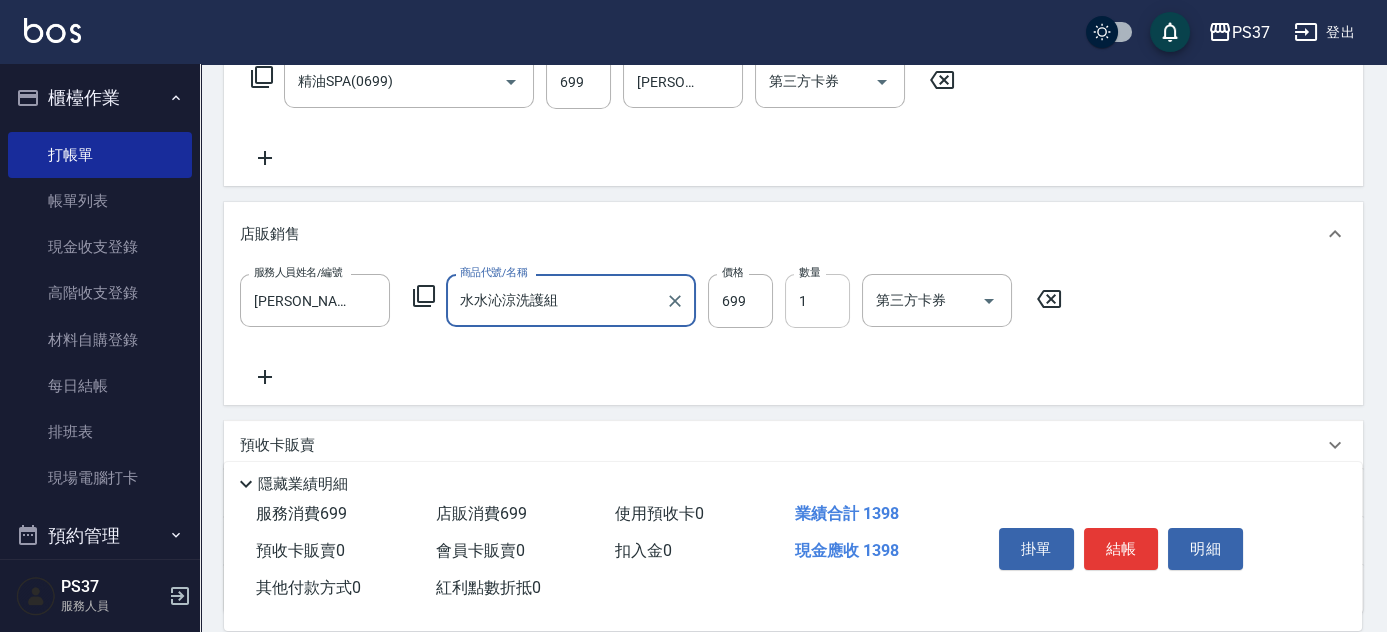 click on "1" at bounding box center (817, 301) 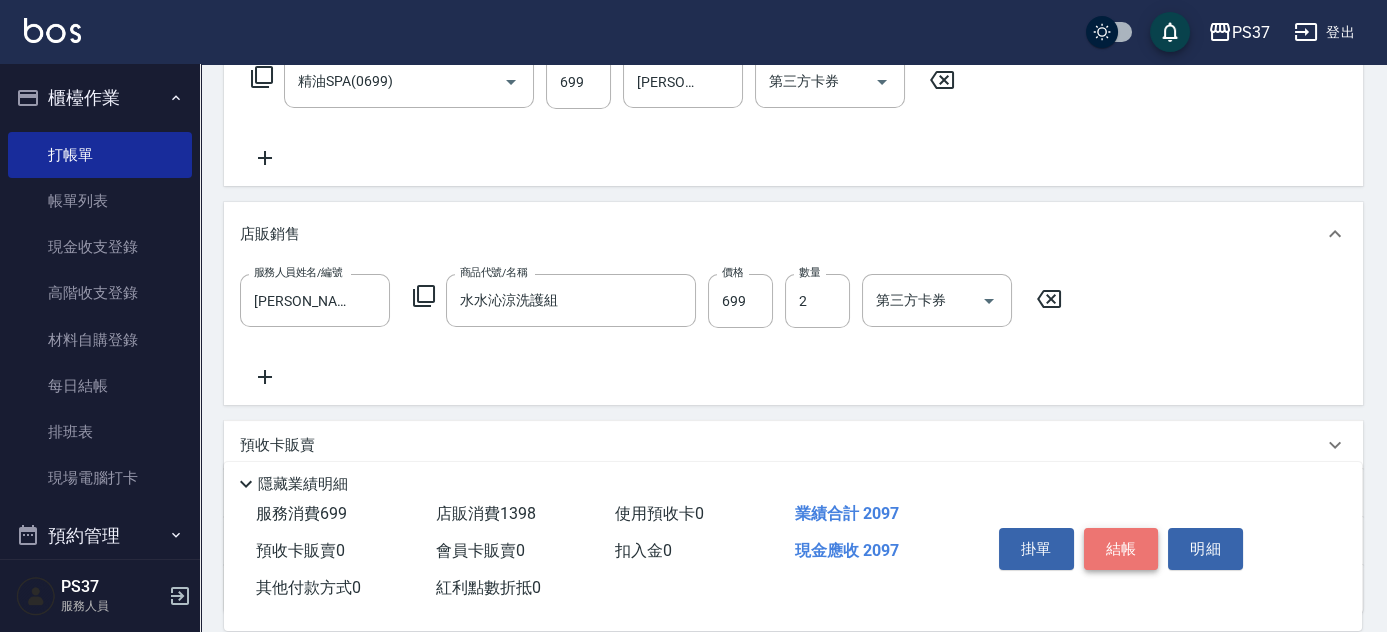 click on "結帳" at bounding box center [1121, 549] 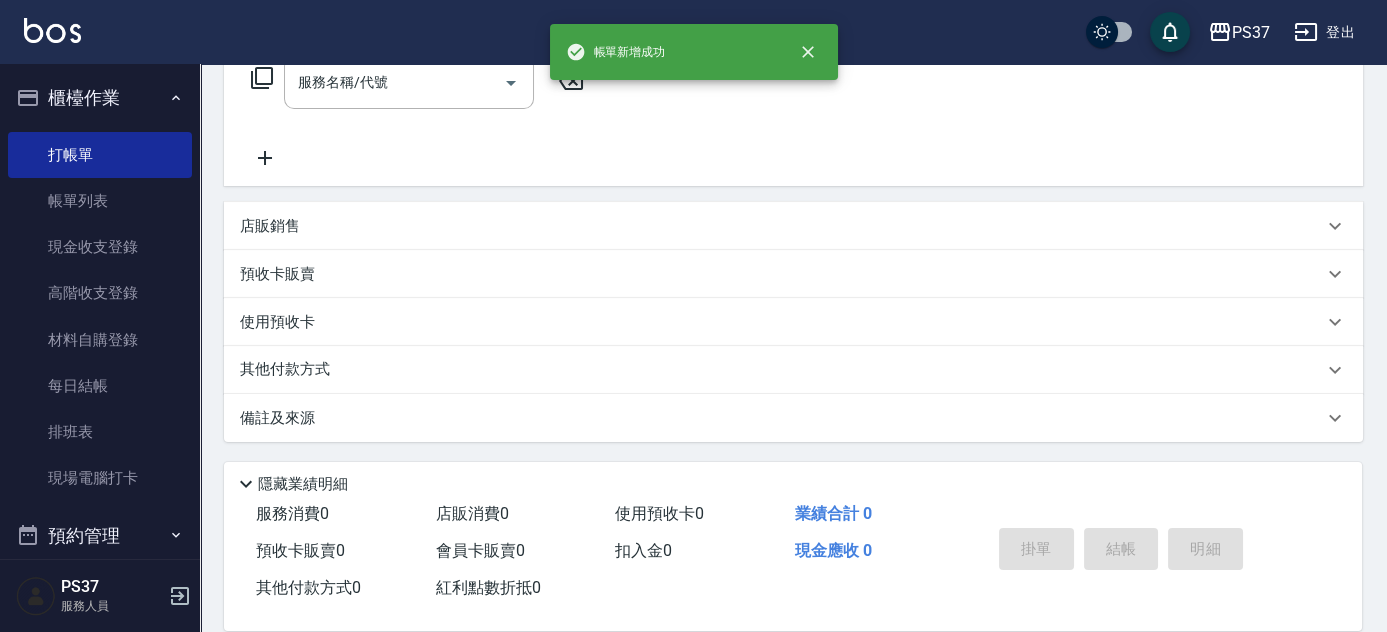 scroll, scrollTop: 0, scrollLeft: 0, axis: both 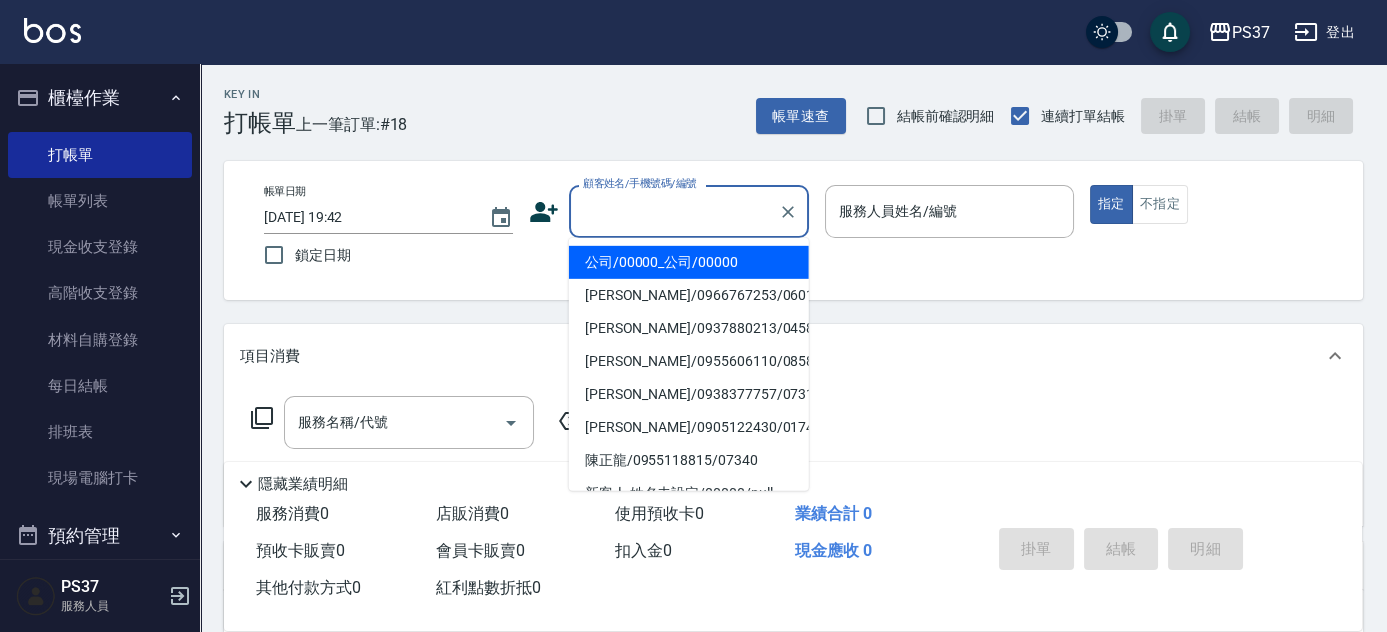 click on "顧客姓名/手機號碼/編號" at bounding box center (674, 211) 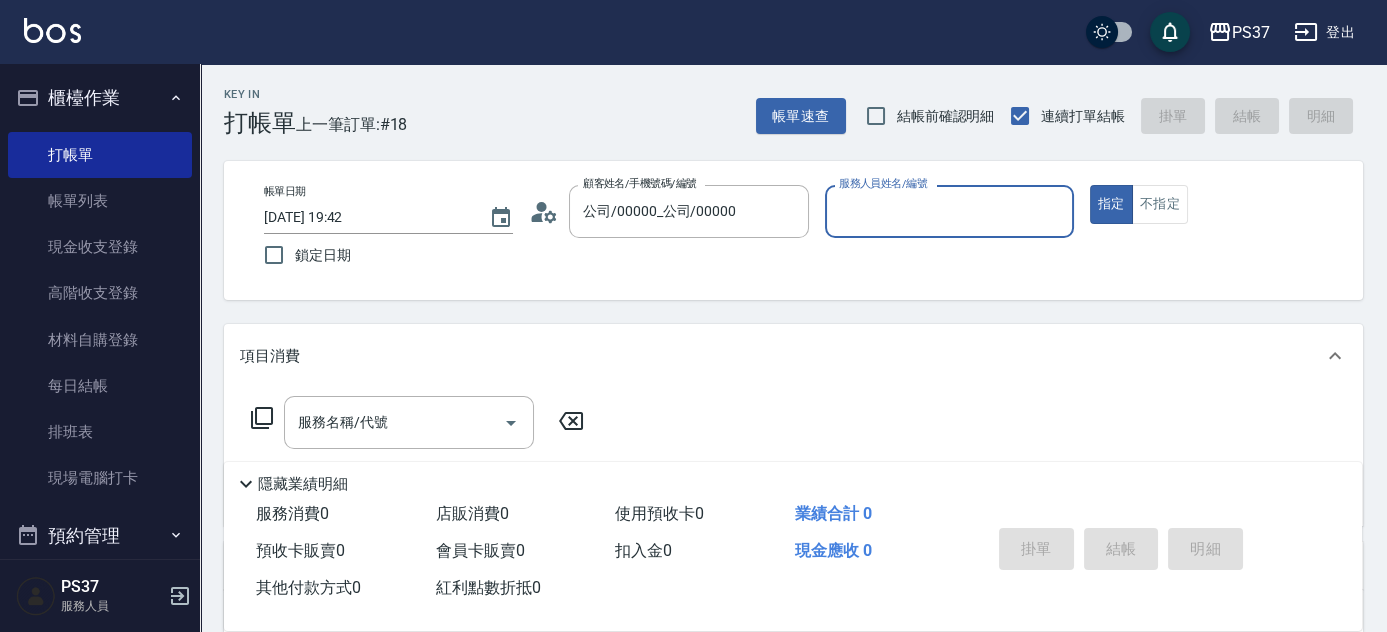 click on "服務人員姓名/編號" at bounding box center [949, 211] 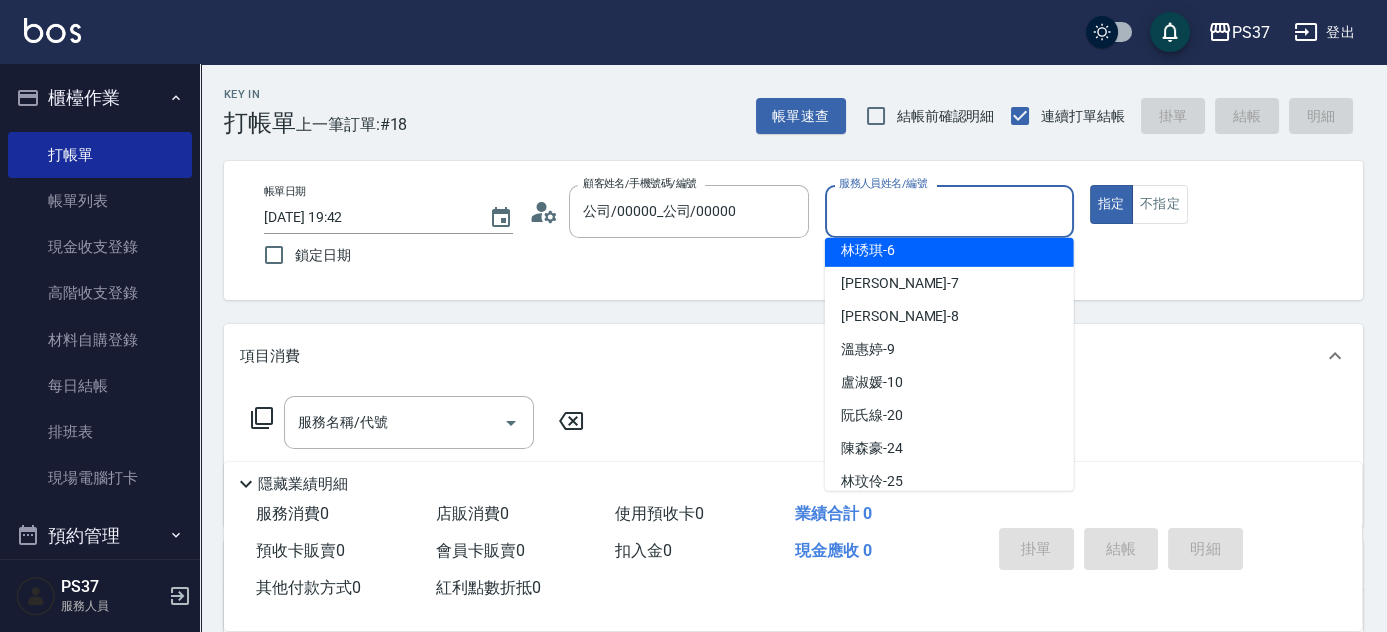 scroll, scrollTop: 181, scrollLeft: 0, axis: vertical 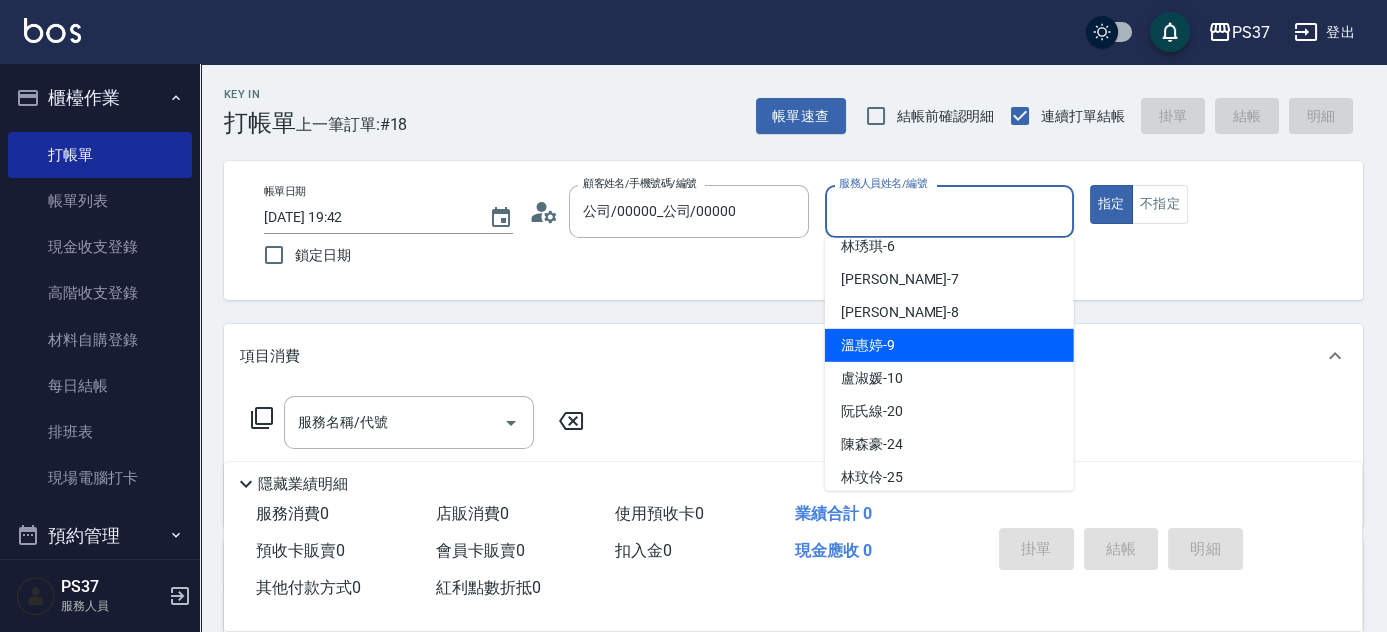 click on "溫惠婷 -9" at bounding box center [949, 345] 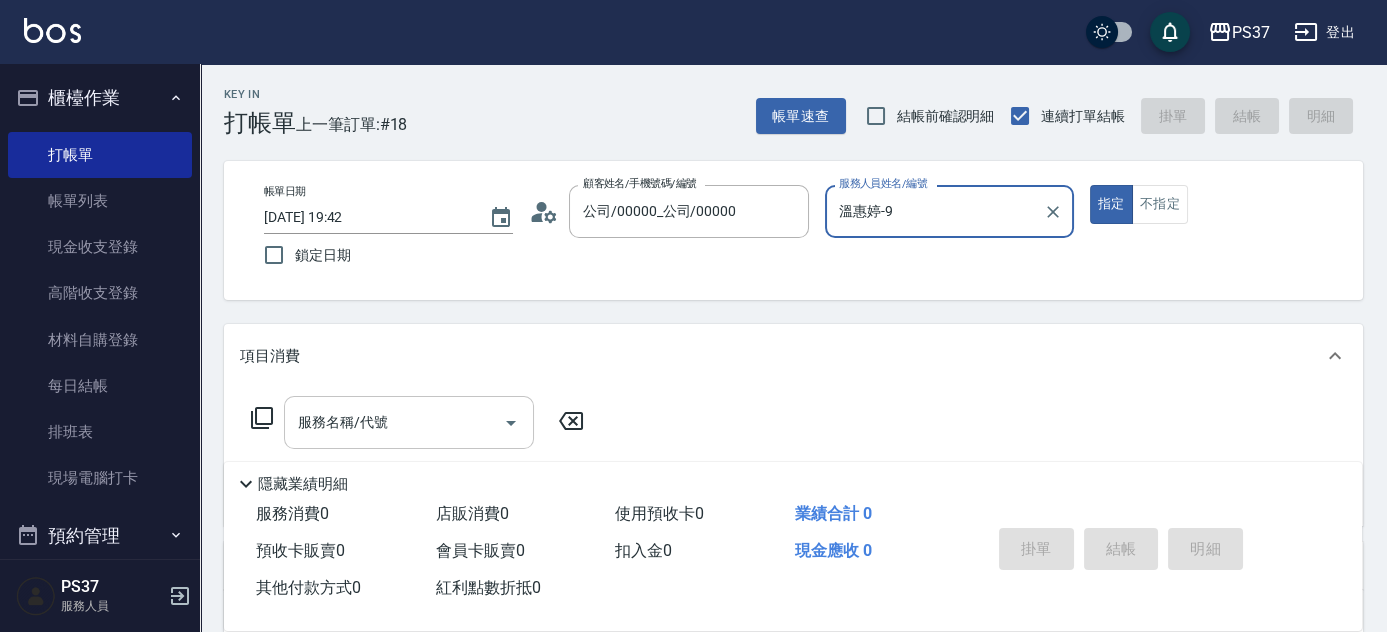 click on "服務名稱/代號" at bounding box center [409, 422] 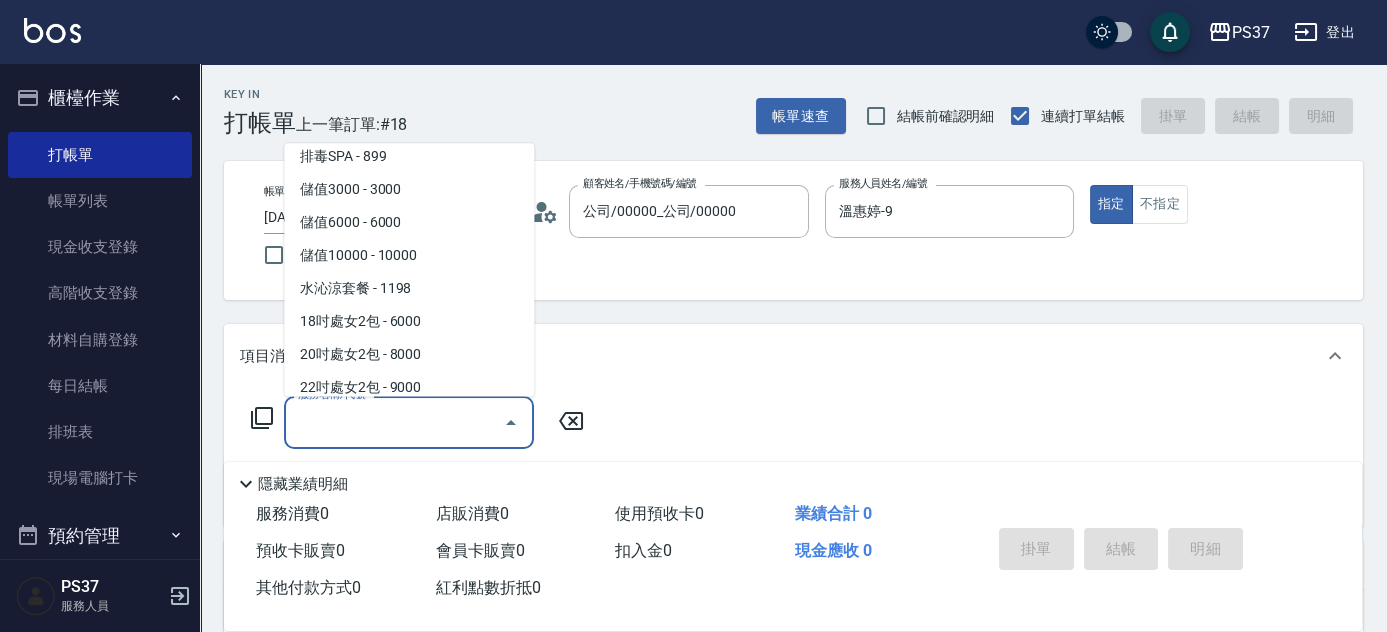scroll, scrollTop: 2181, scrollLeft: 0, axis: vertical 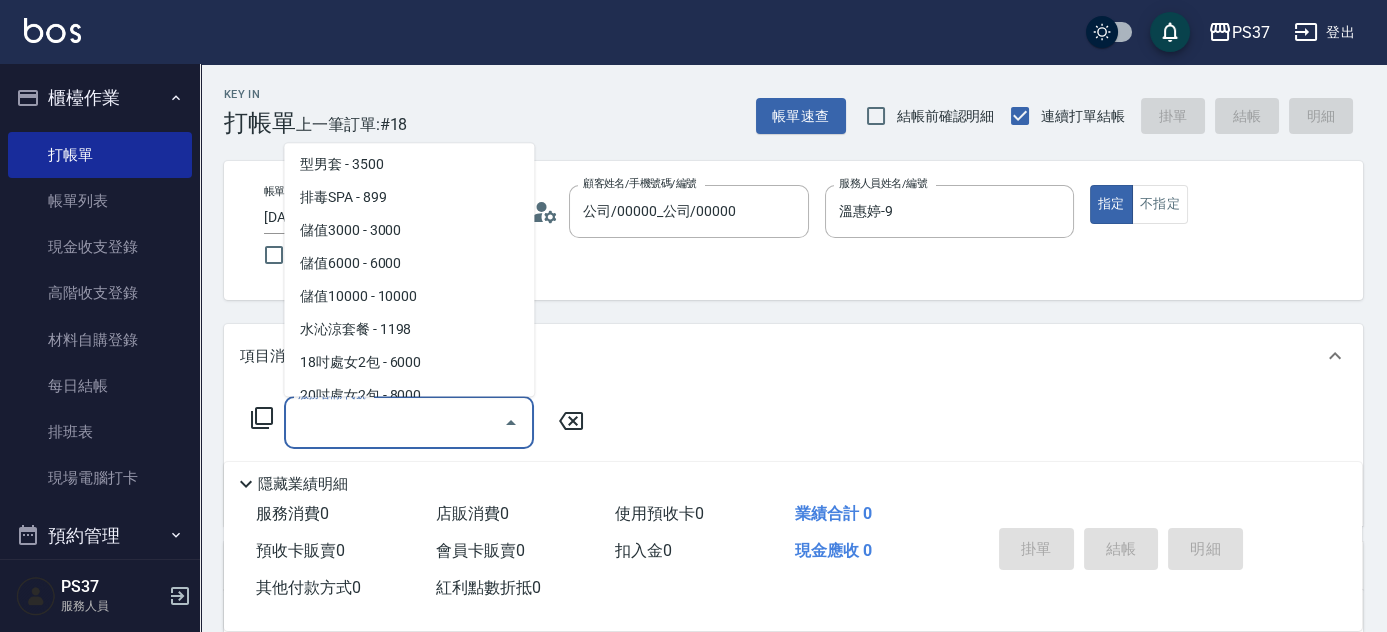 click on "水沁涼套餐 - 1198" at bounding box center [409, 330] 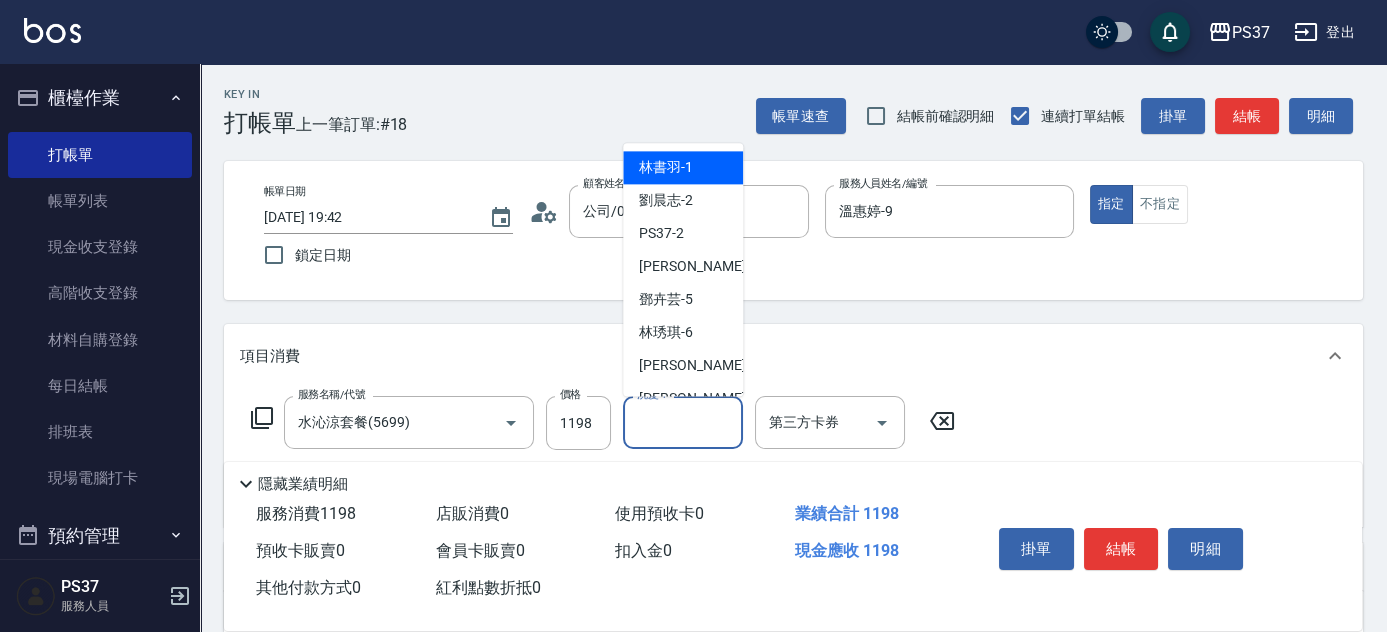 click on "洗髮-1" at bounding box center (683, 422) 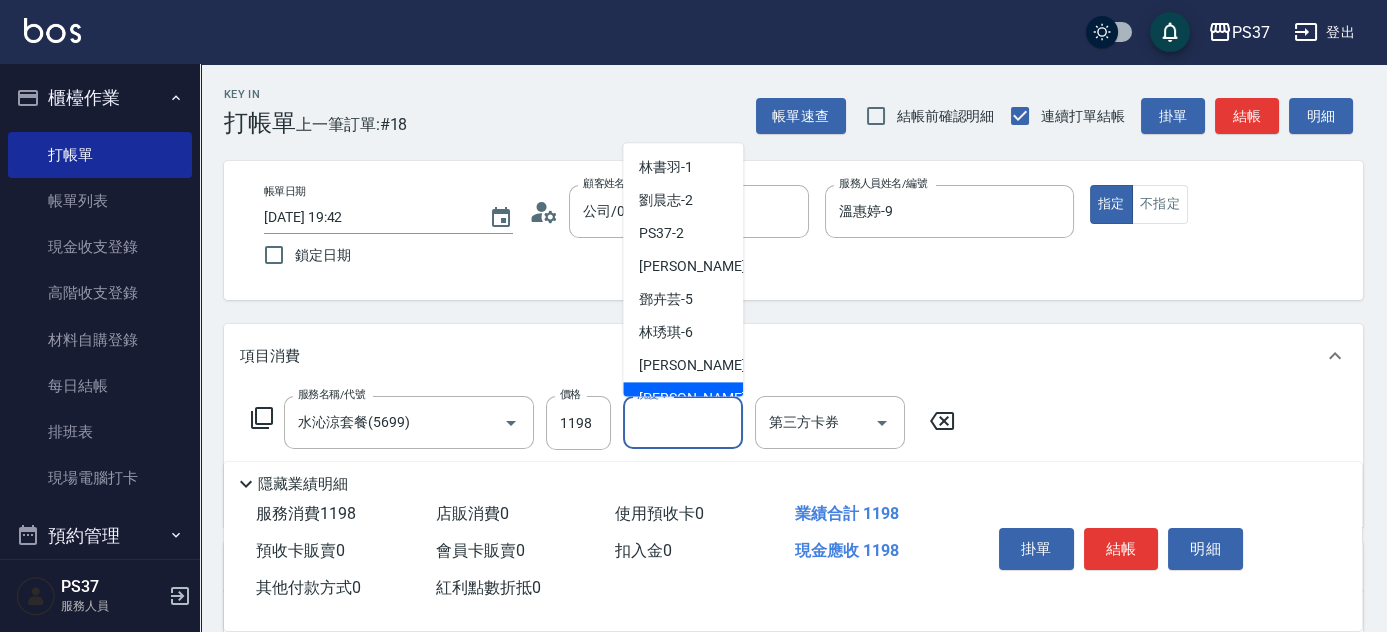 click on "[PERSON_NAME]-8" at bounding box center [683, 399] 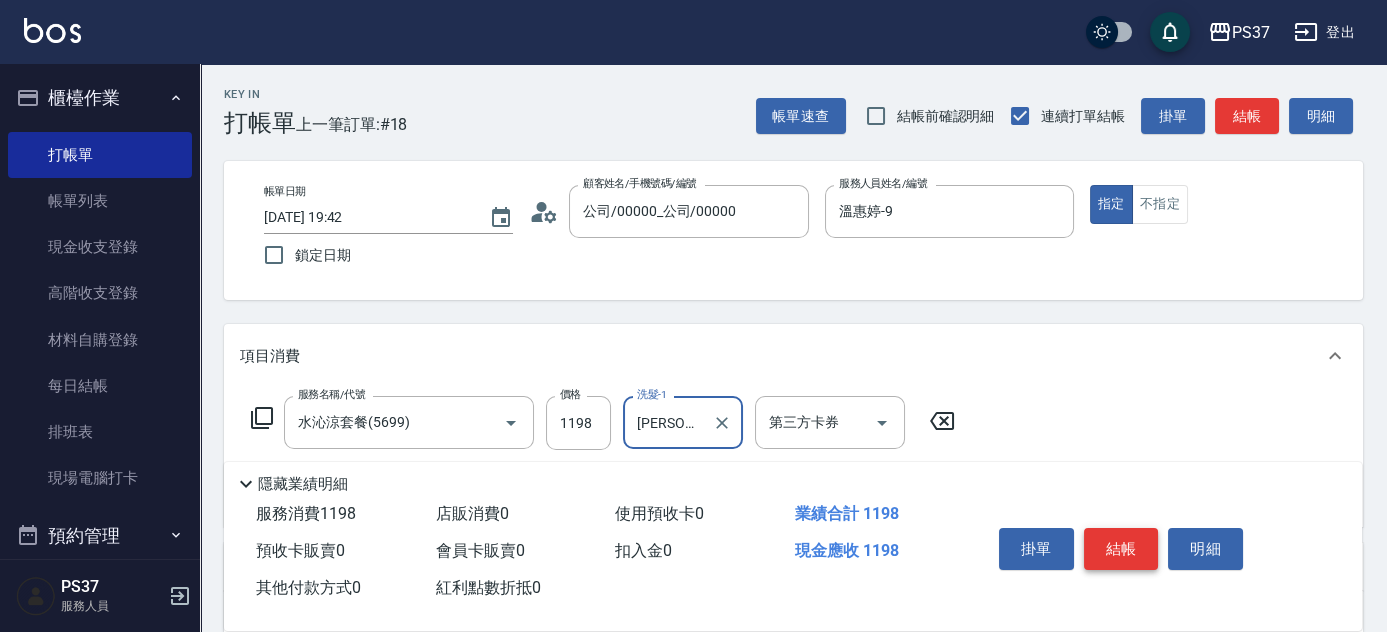click on "結帳" at bounding box center (1121, 549) 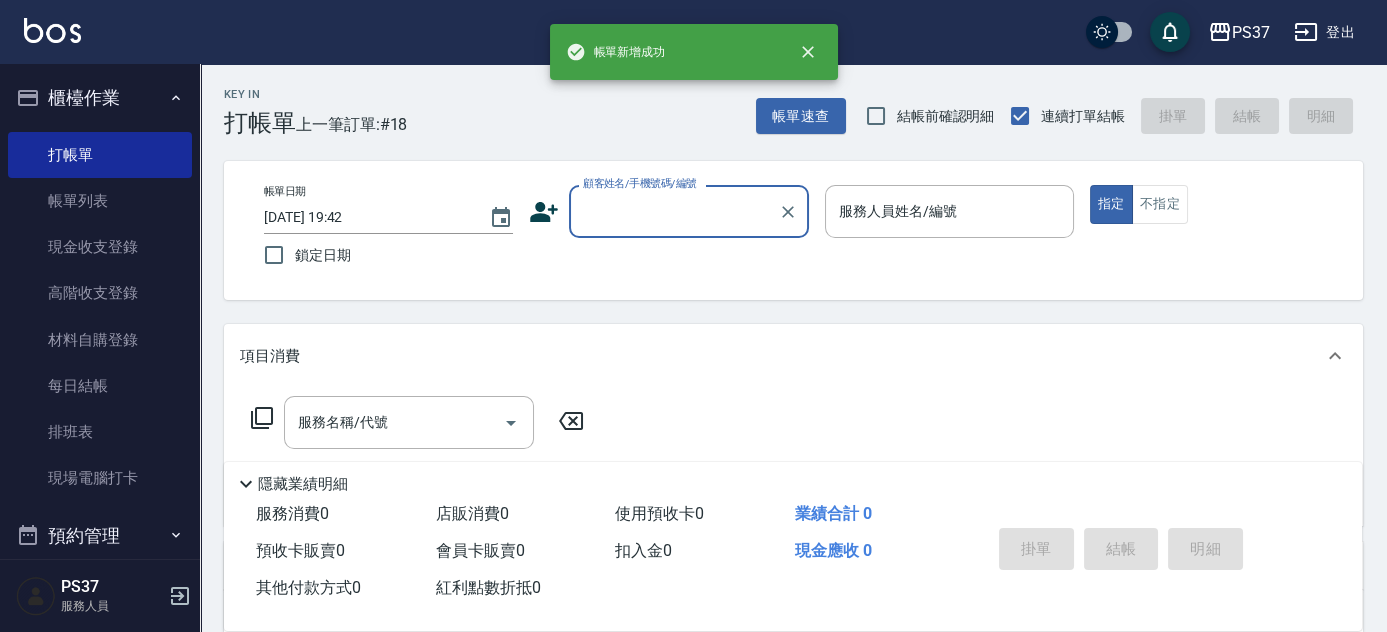 click on "顧客姓名/手機號碼/編號" at bounding box center [674, 211] 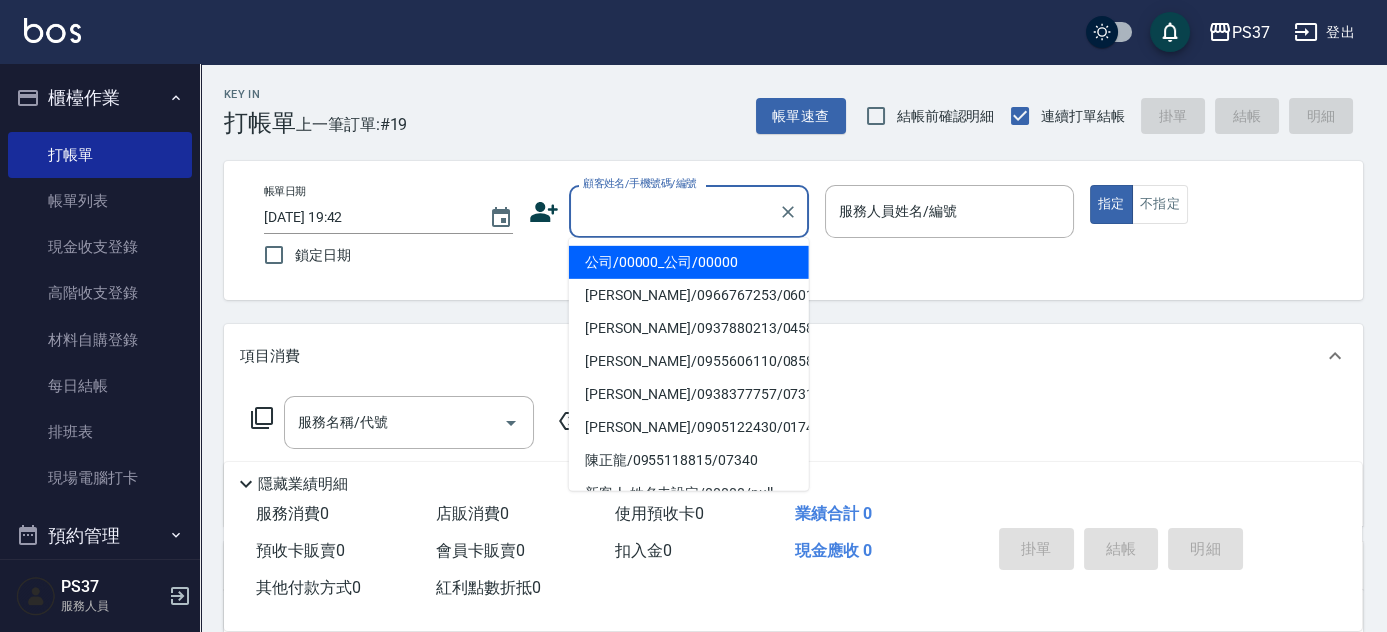 click on "公司/00000_公司/00000" at bounding box center (689, 262) 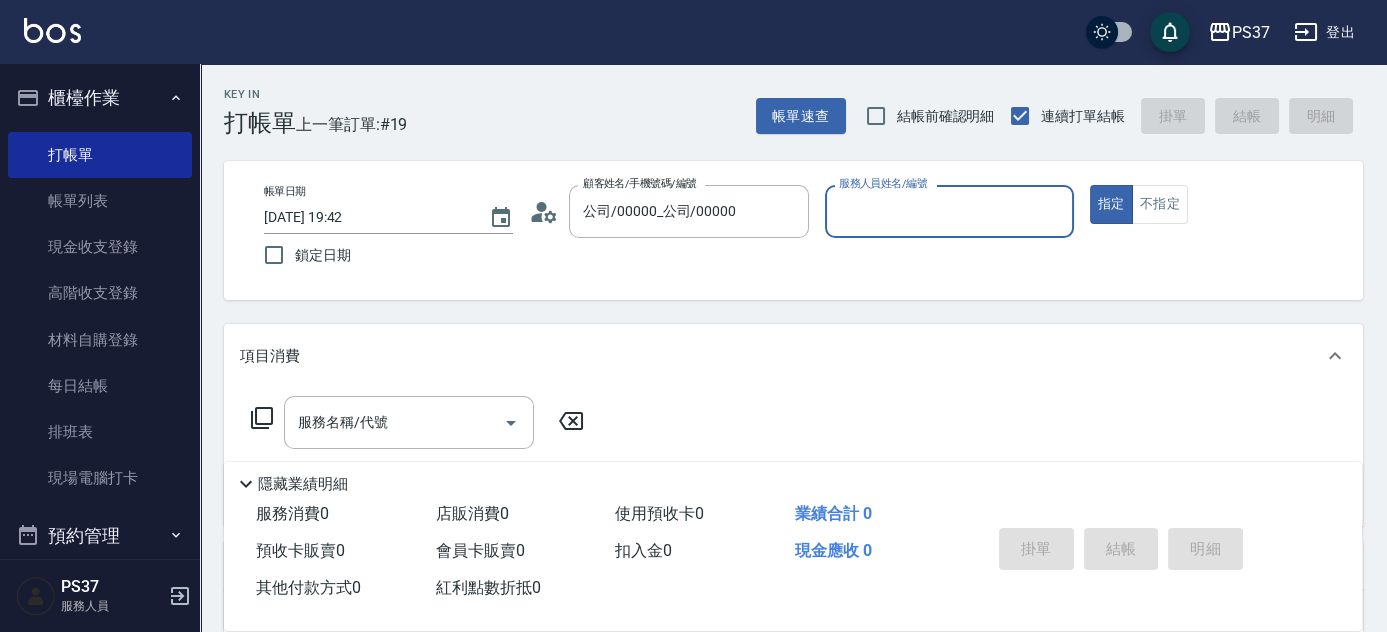click on "服務人員姓名/編號" at bounding box center [949, 211] 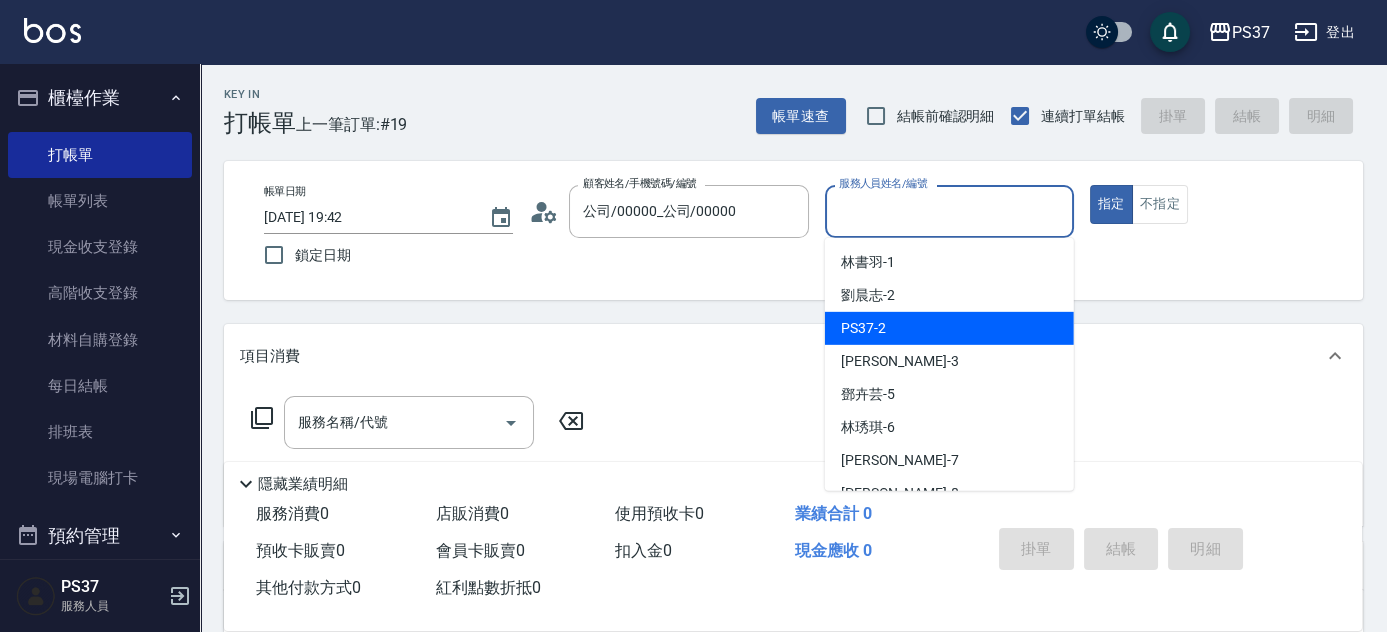 scroll, scrollTop: 90, scrollLeft: 0, axis: vertical 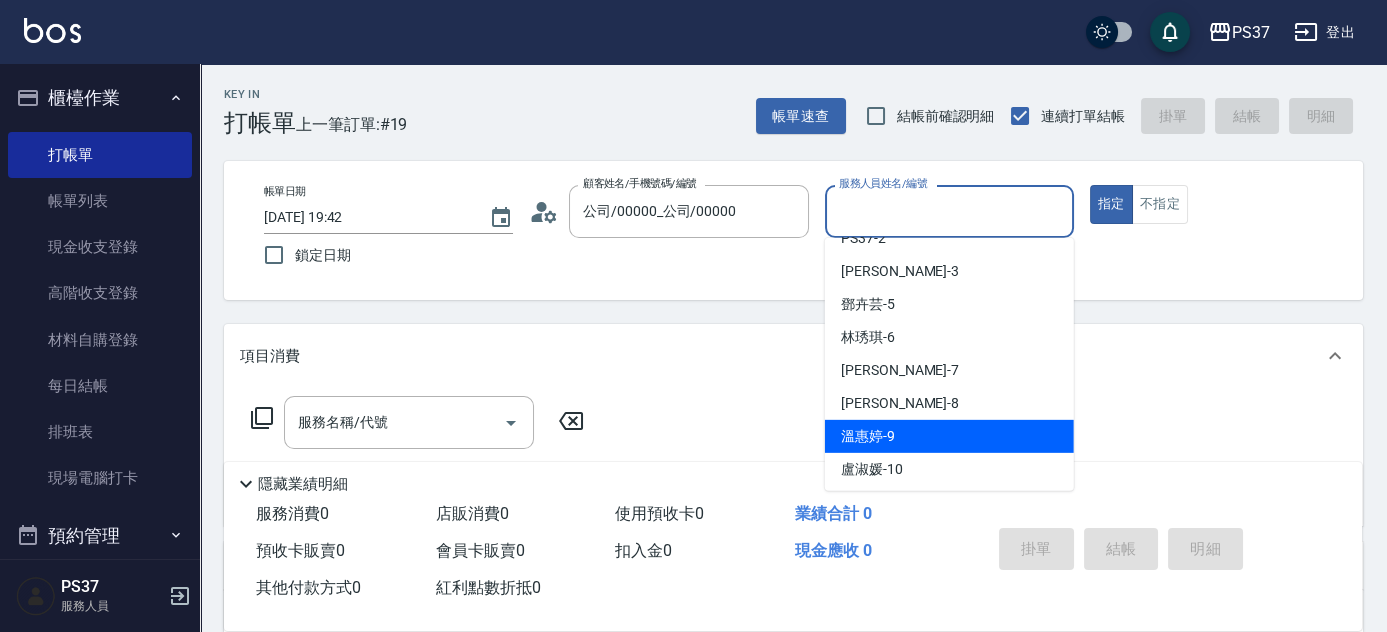 click on "溫惠婷 -9" at bounding box center [949, 436] 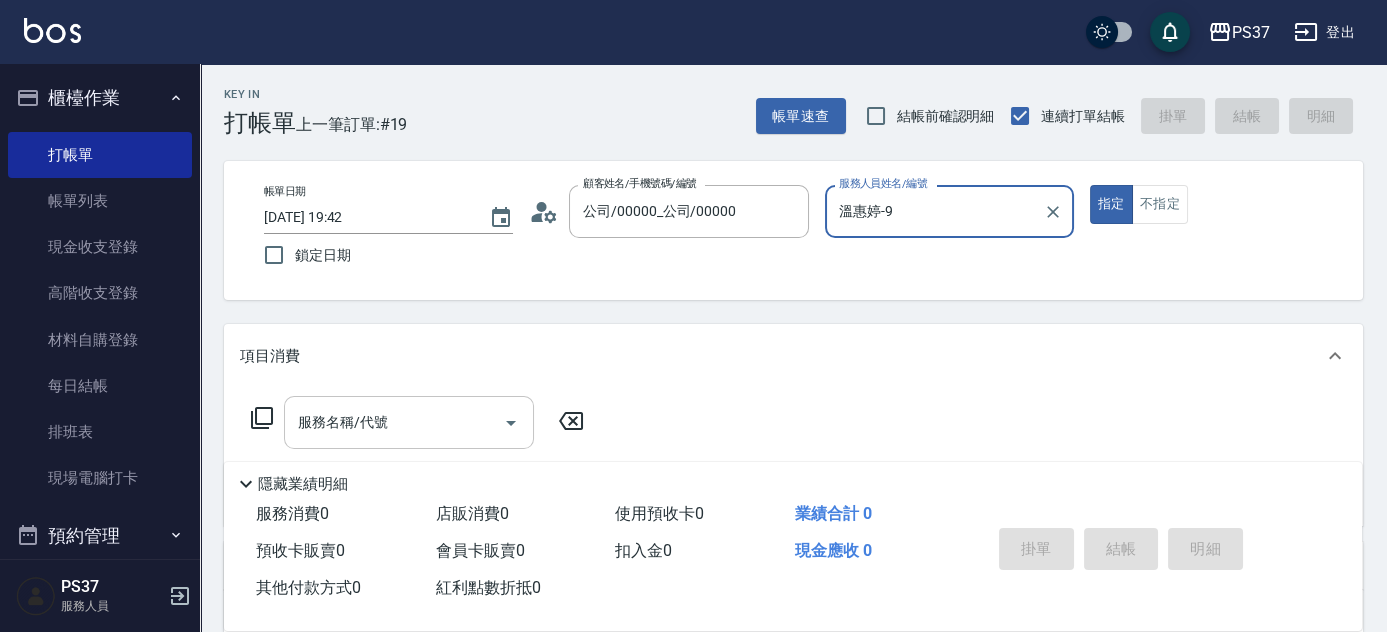 click on "服務名稱/代號" at bounding box center (394, 422) 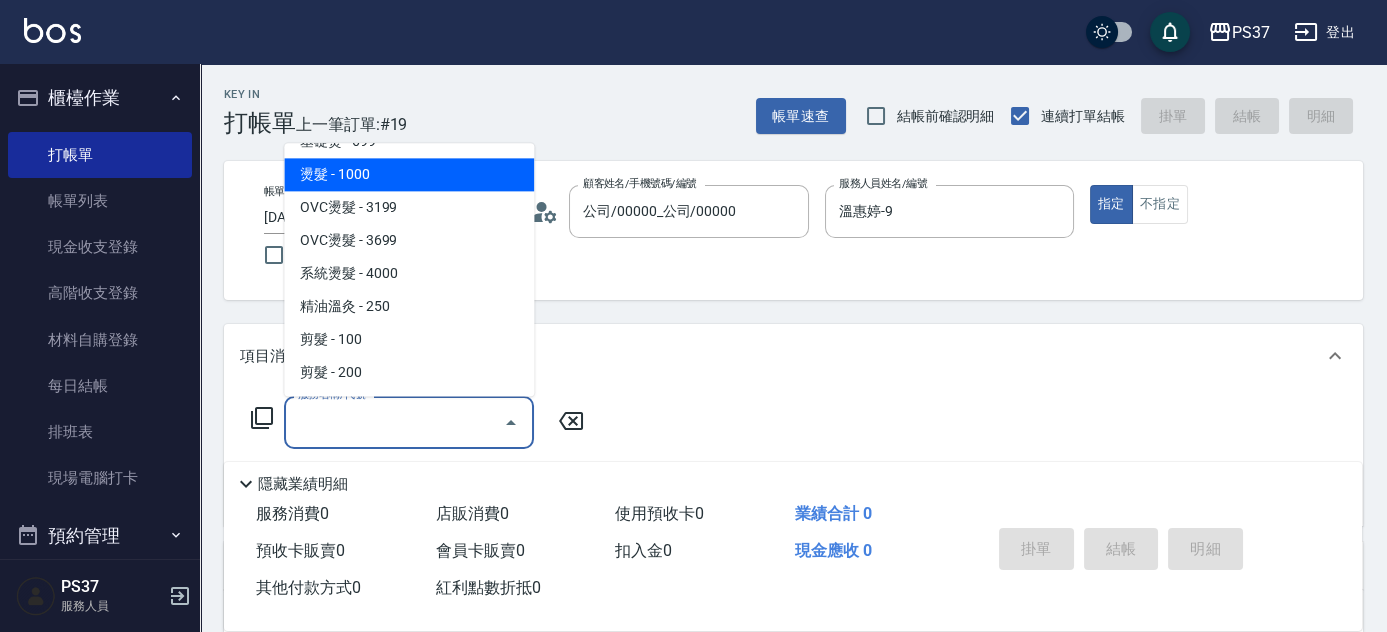 scroll, scrollTop: 545, scrollLeft: 0, axis: vertical 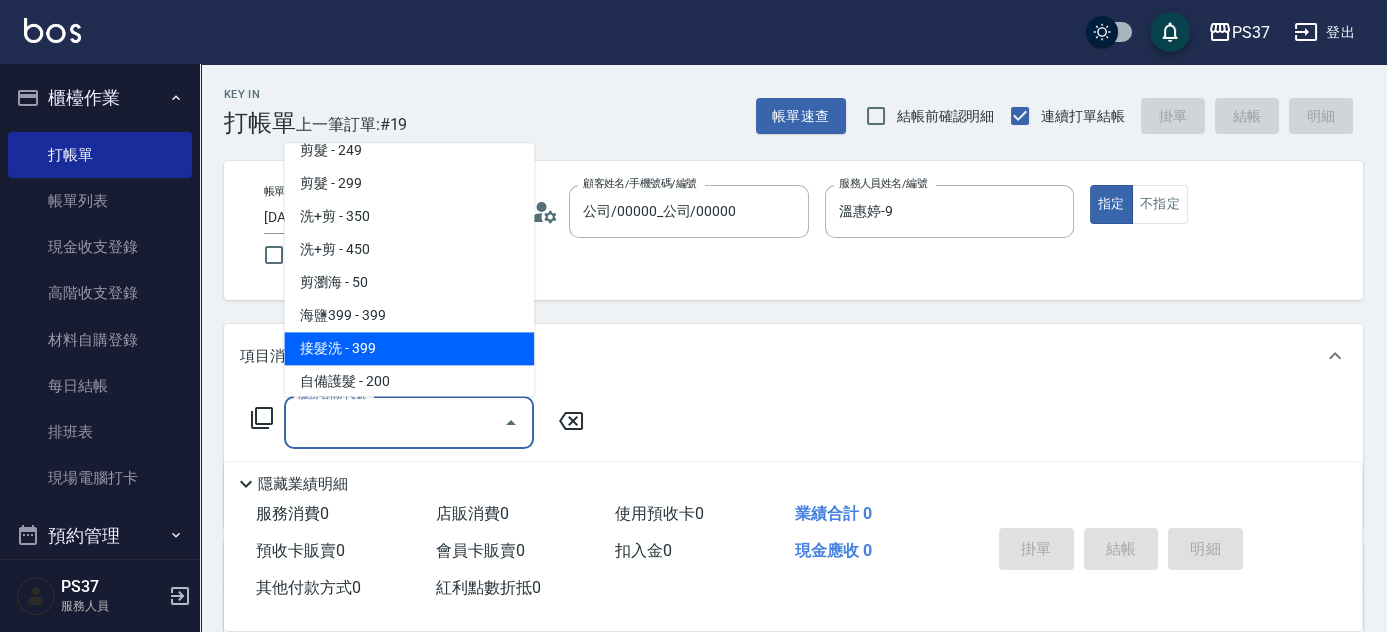 click on "接髮洗 - 399" at bounding box center [409, 349] 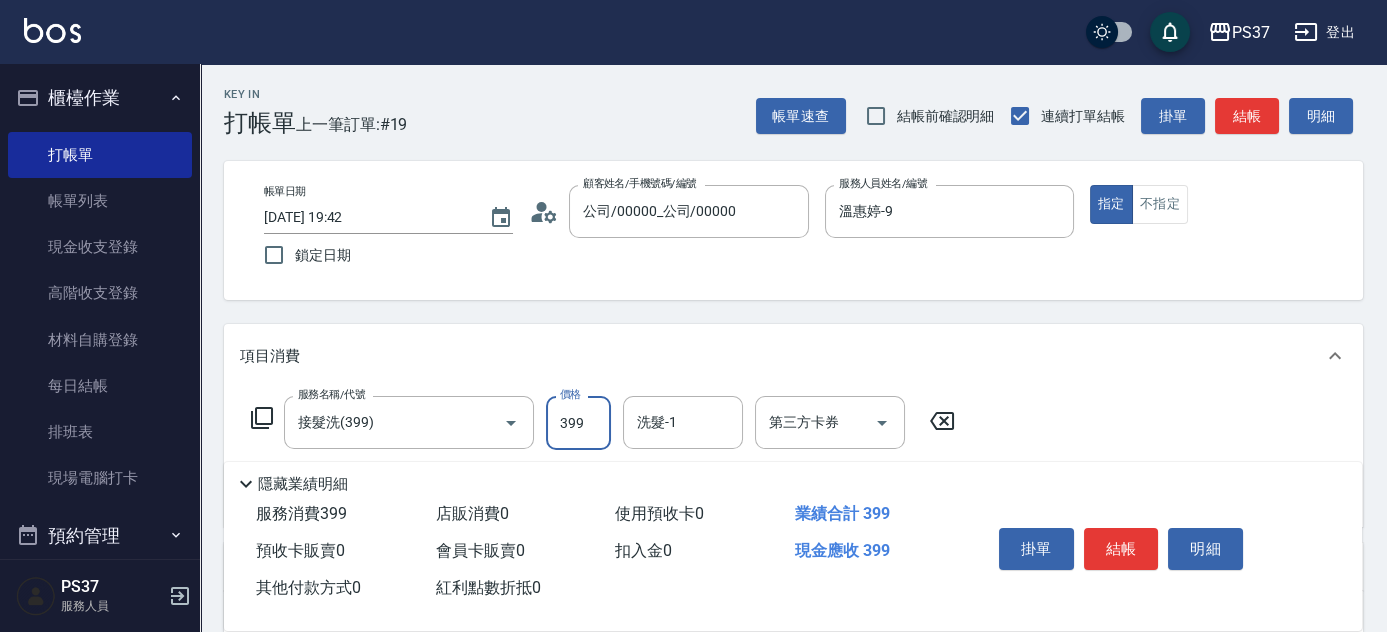click on "399" at bounding box center [578, 423] 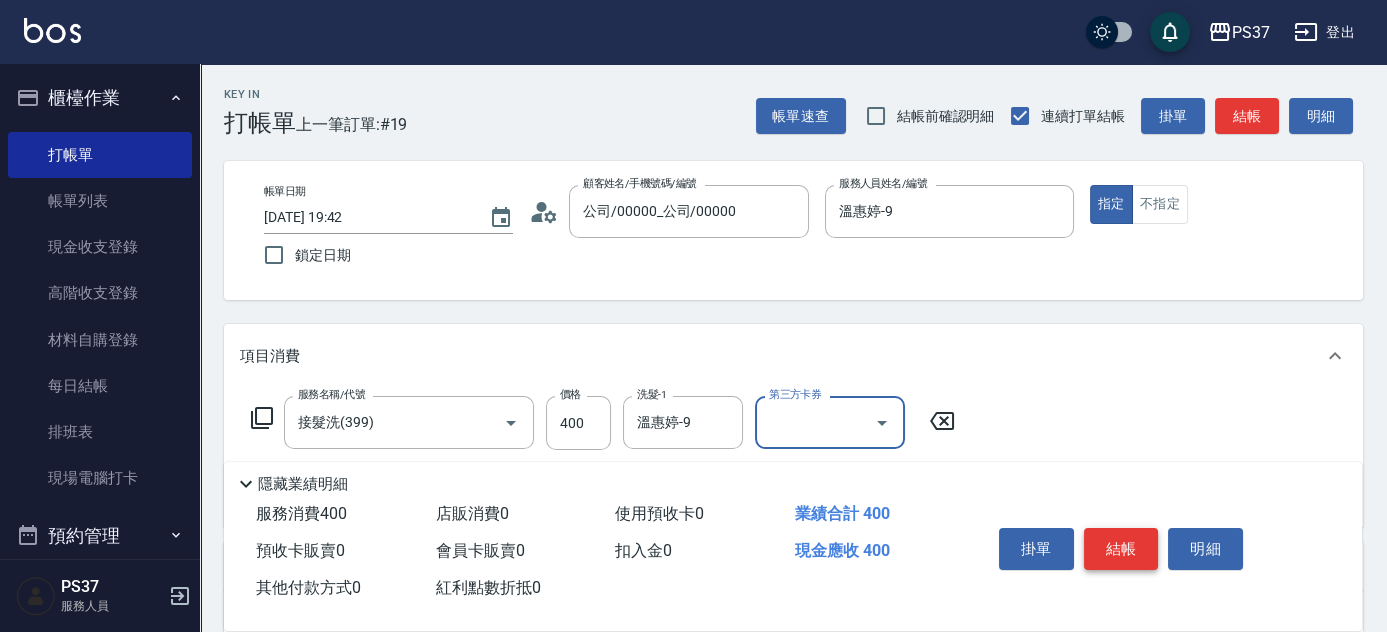 click on "結帳" at bounding box center (1121, 549) 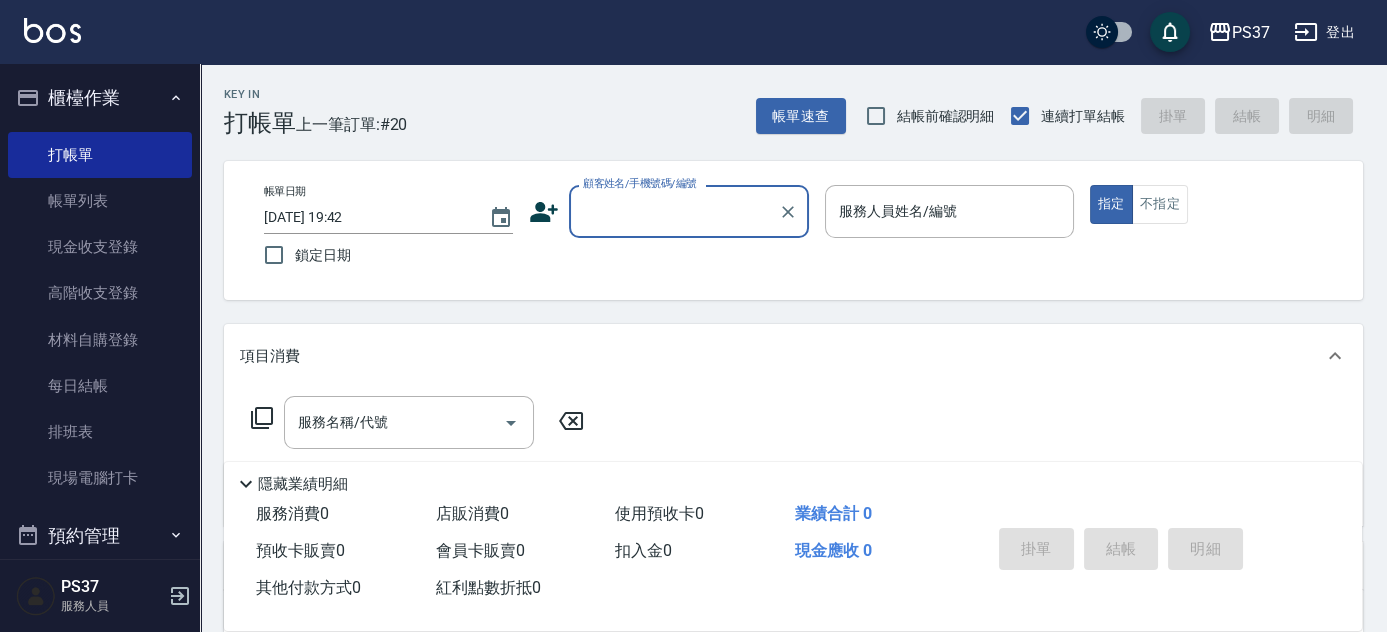 click on "顧客姓名/手機號碼/編號" at bounding box center [674, 211] 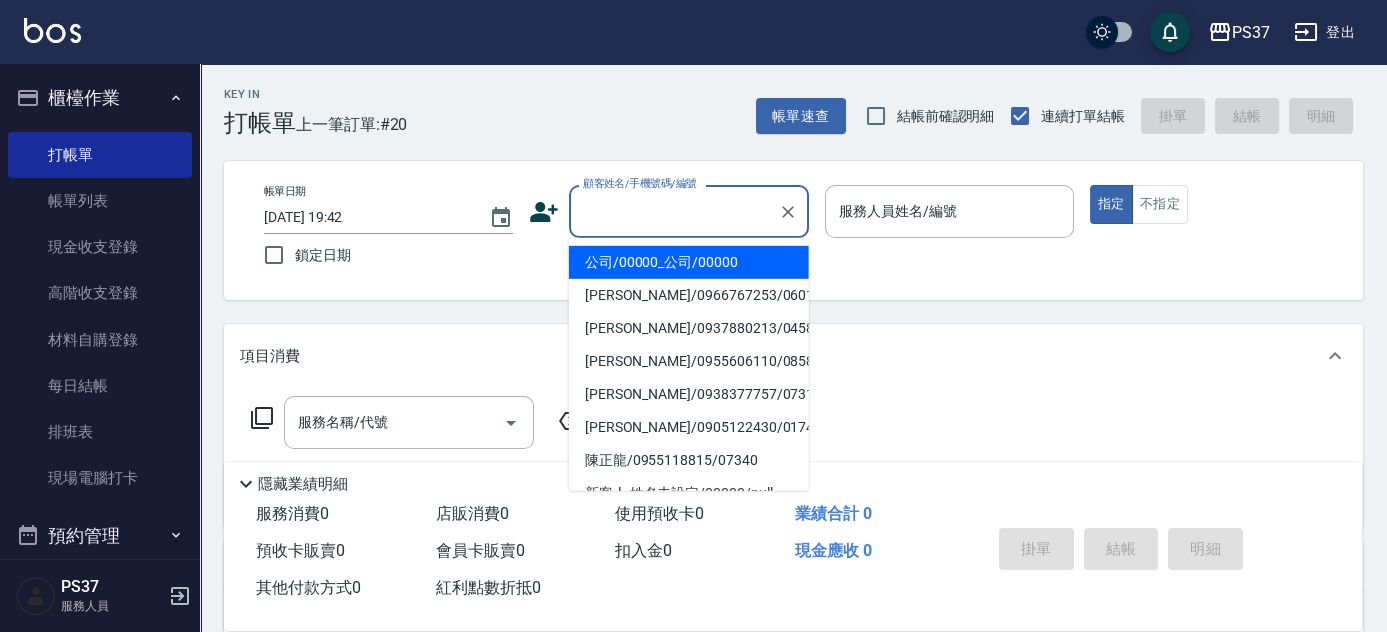click on "公司/00000_公司/00000" at bounding box center [689, 262] 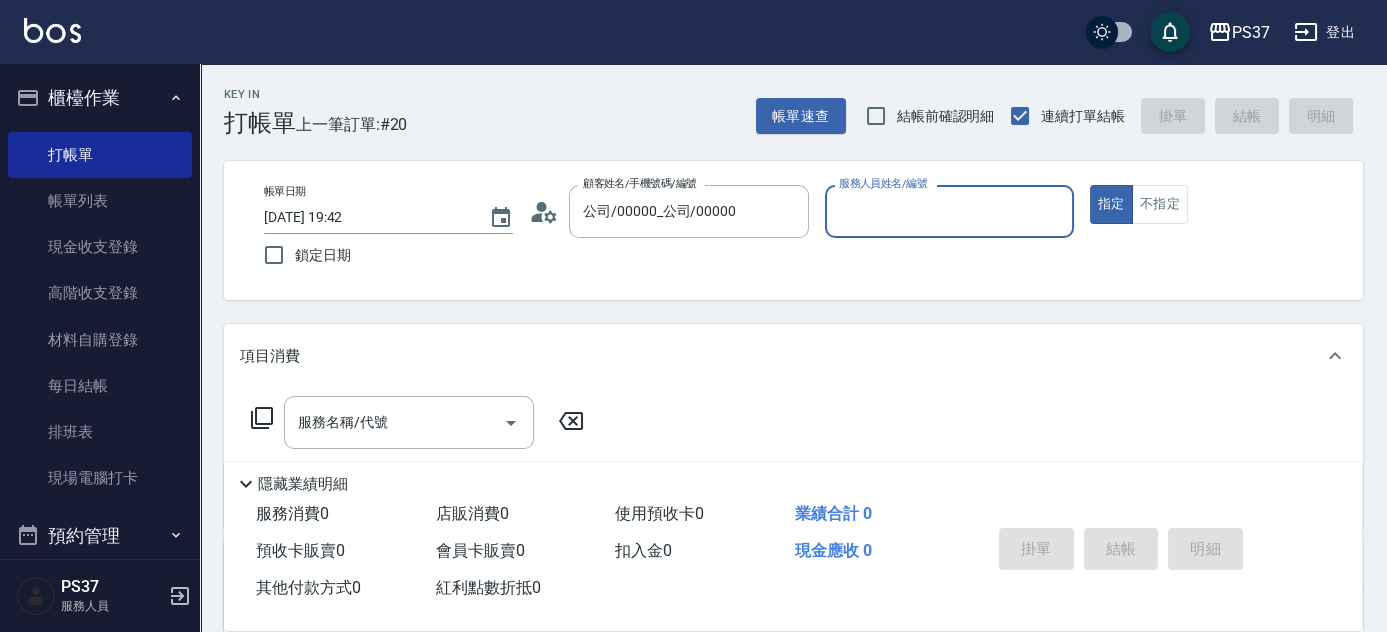 click on "服務人員姓名/編號" at bounding box center [949, 211] 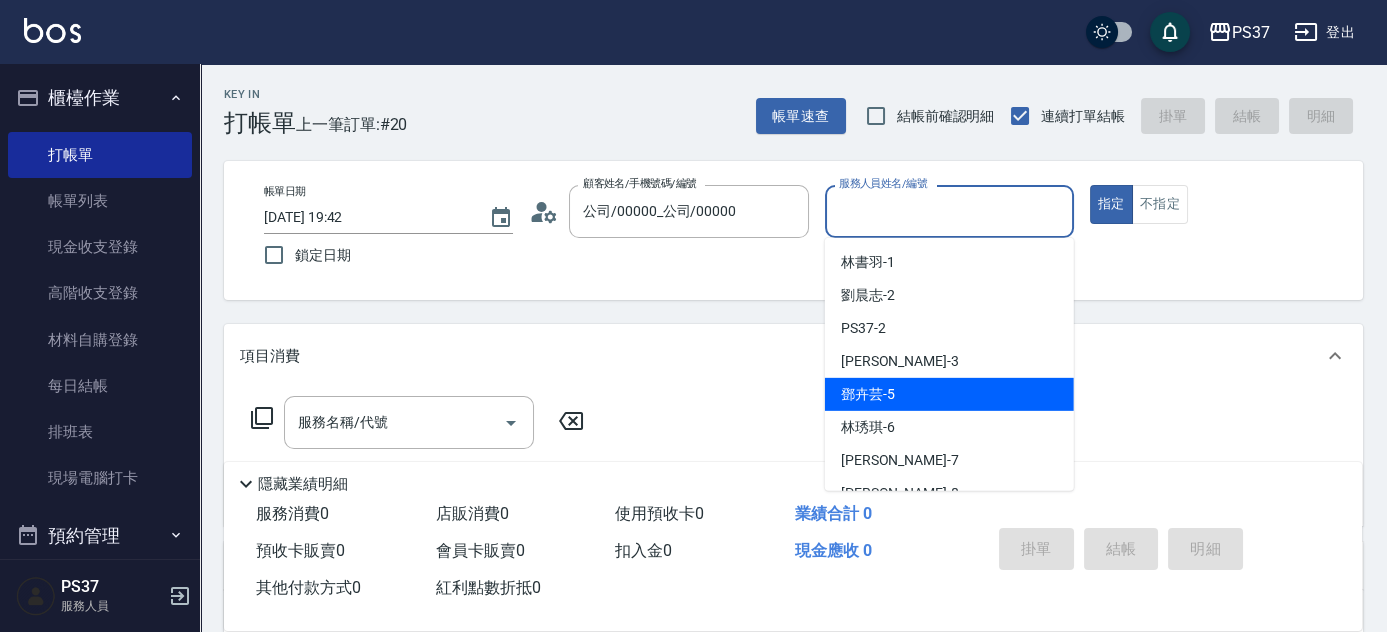 click on "鄧卉芸 -5" at bounding box center (949, 394) 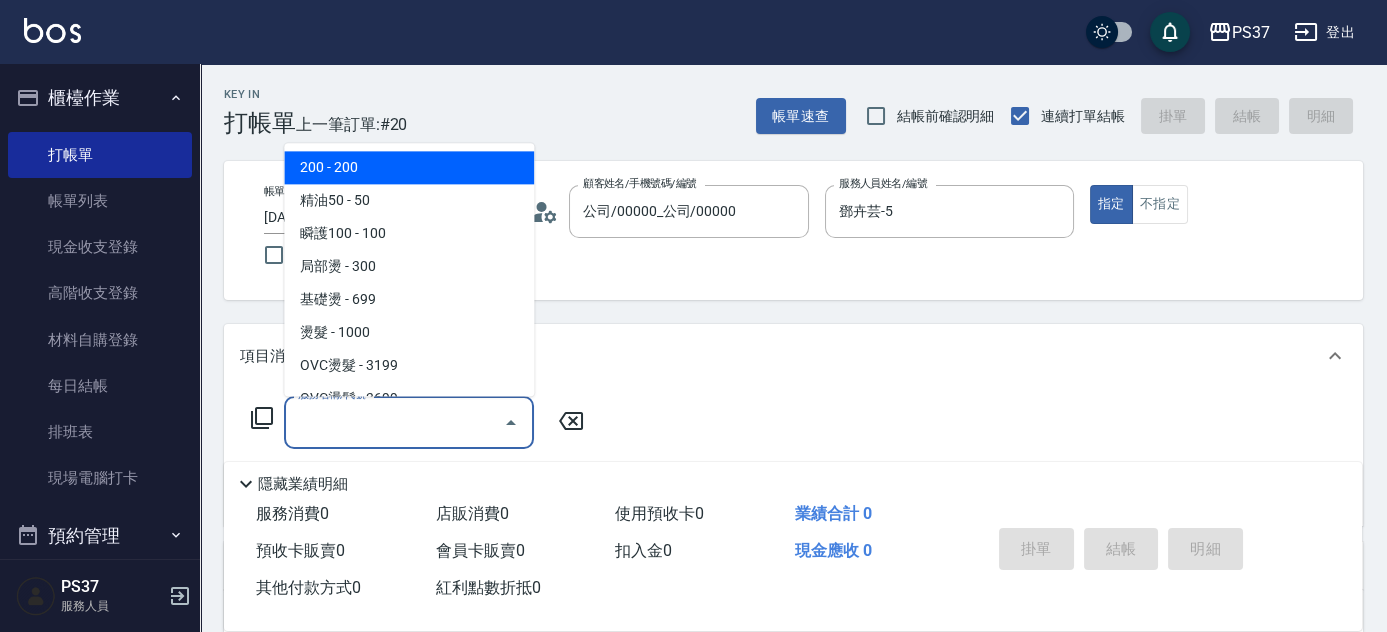 click on "服務名稱/代號" at bounding box center (394, 422) 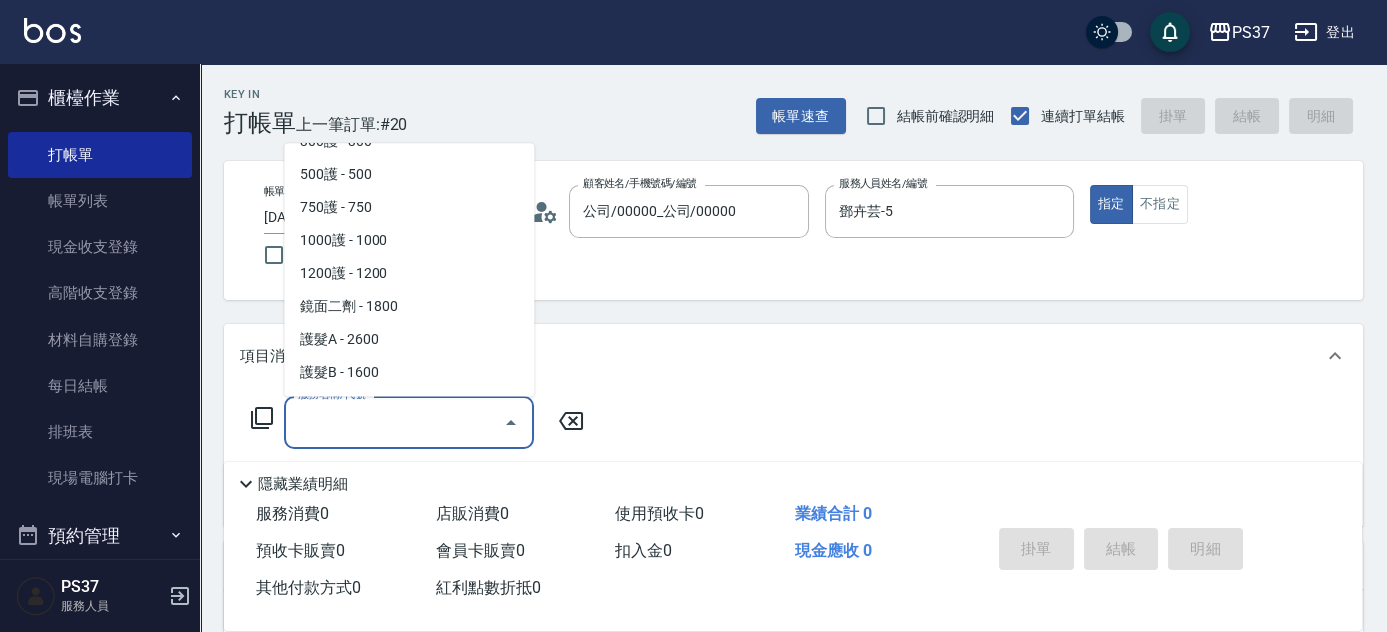 scroll, scrollTop: 1000, scrollLeft: 0, axis: vertical 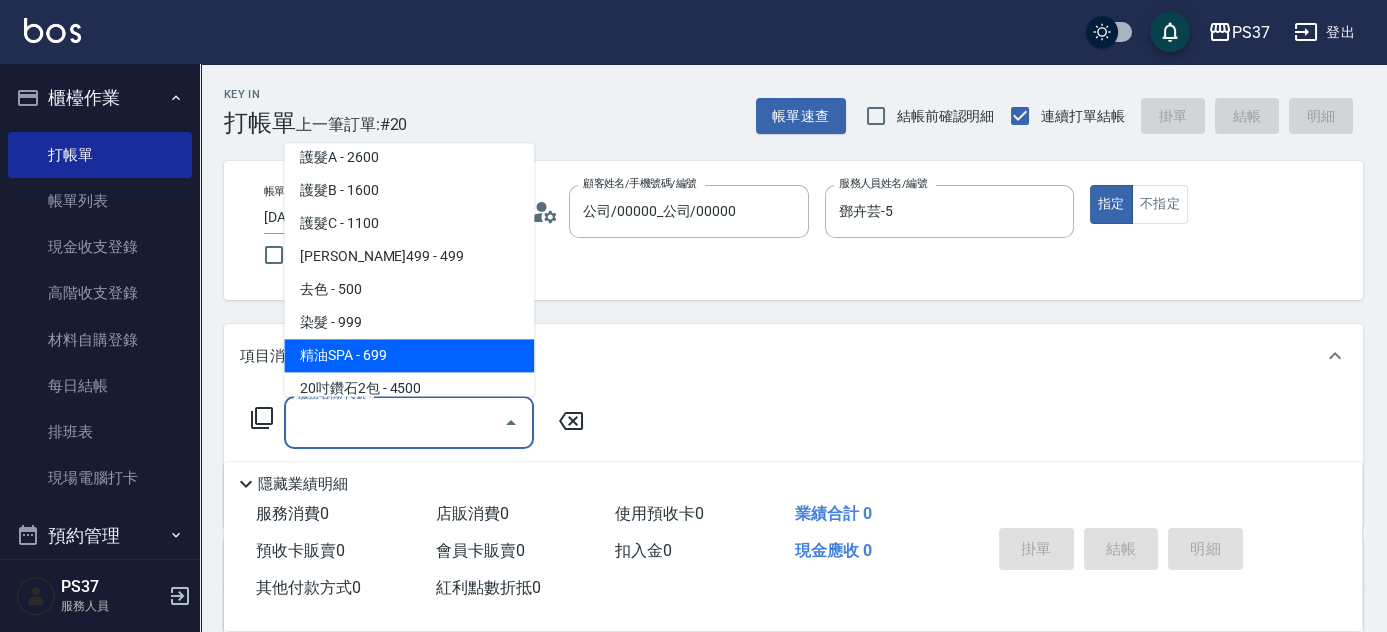click on "精油SPA - 699" at bounding box center (409, 356) 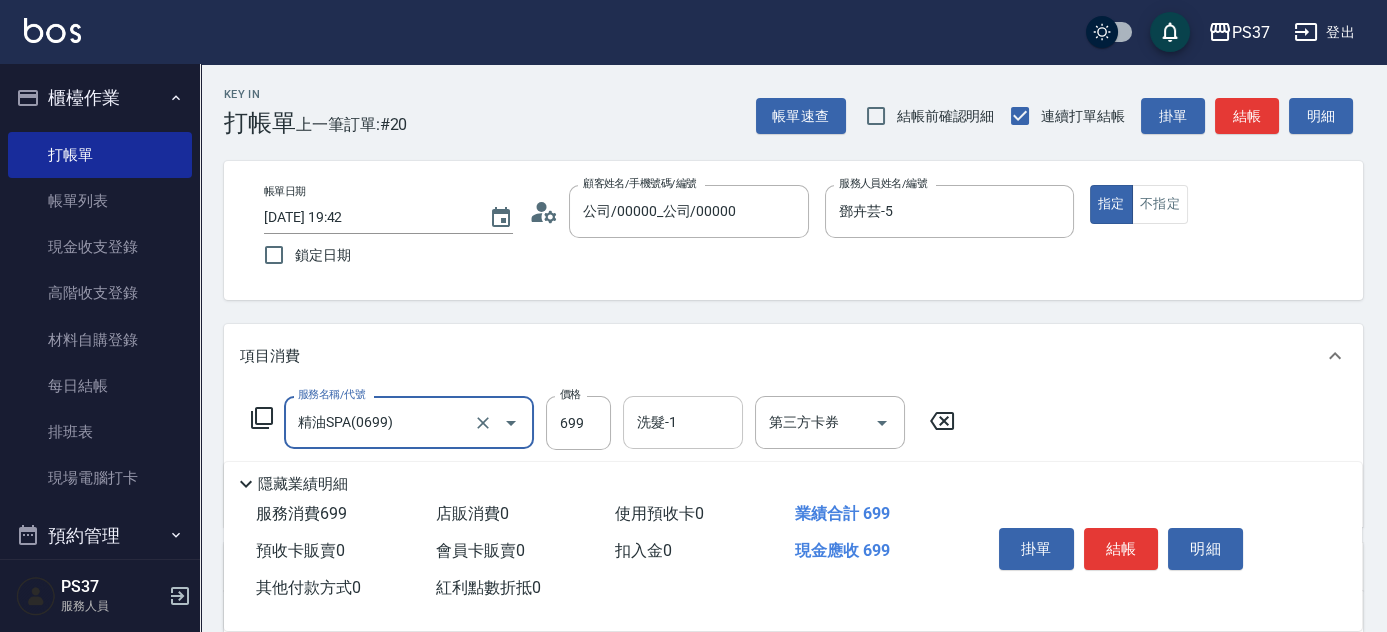 click on "洗髮-1" at bounding box center (683, 422) 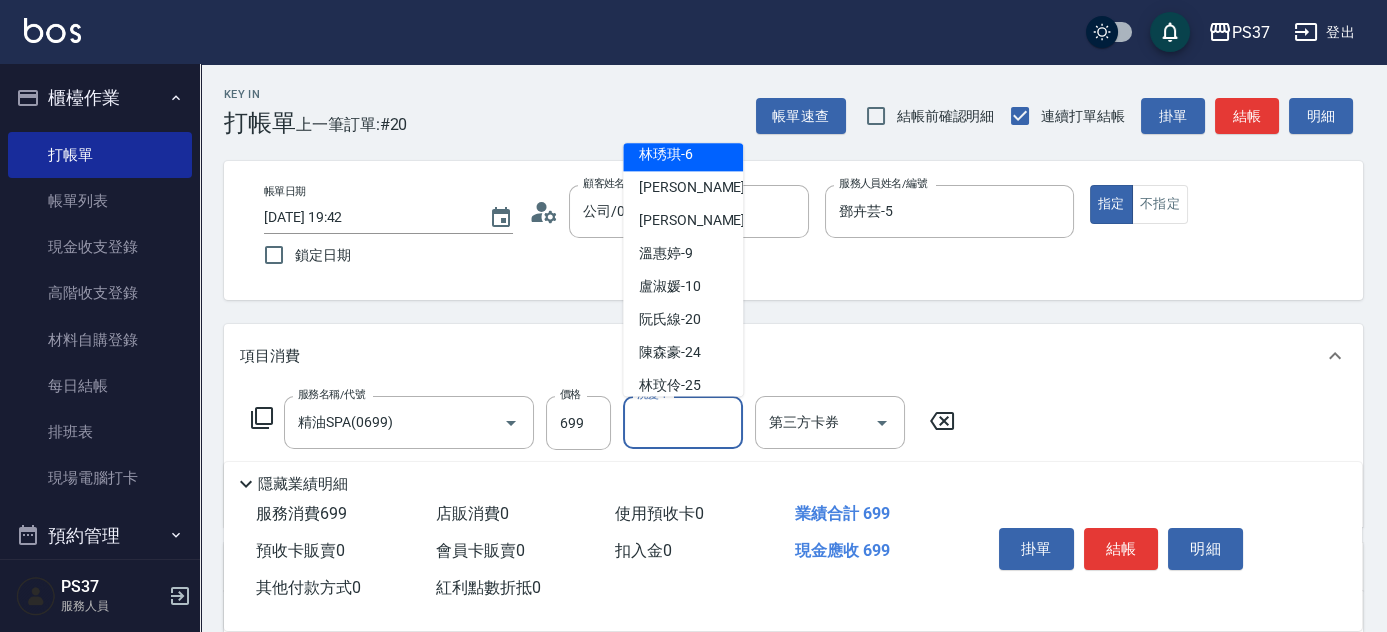 scroll, scrollTop: 323, scrollLeft: 0, axis: vertical 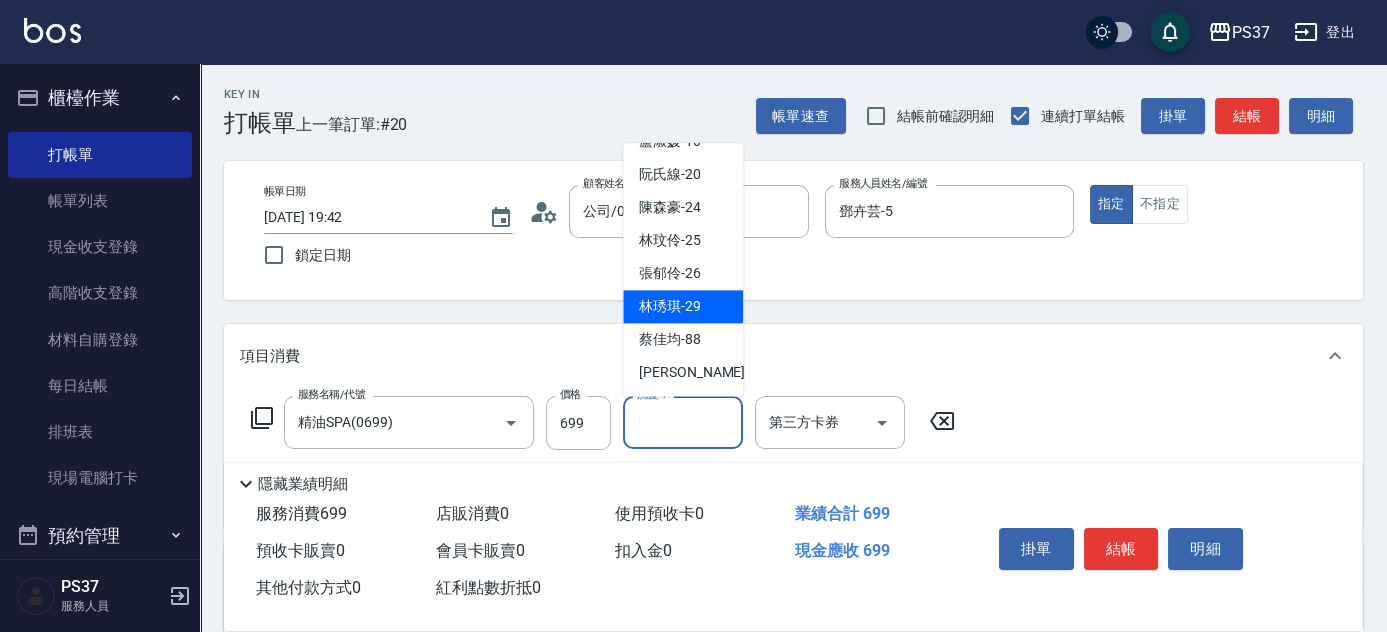 click on "林琇琪 -29" at bounding box center (670, 307) 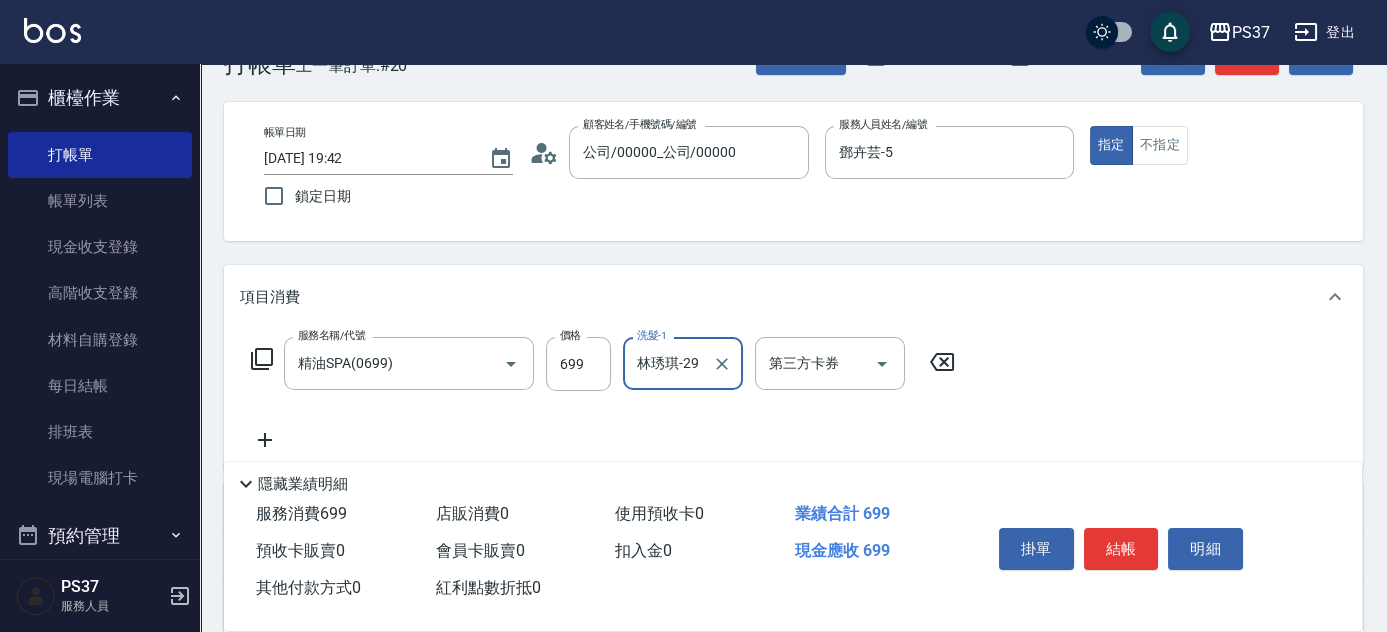 scroll, scrollTop: 181, scrollLeft: 0, axis: vertical 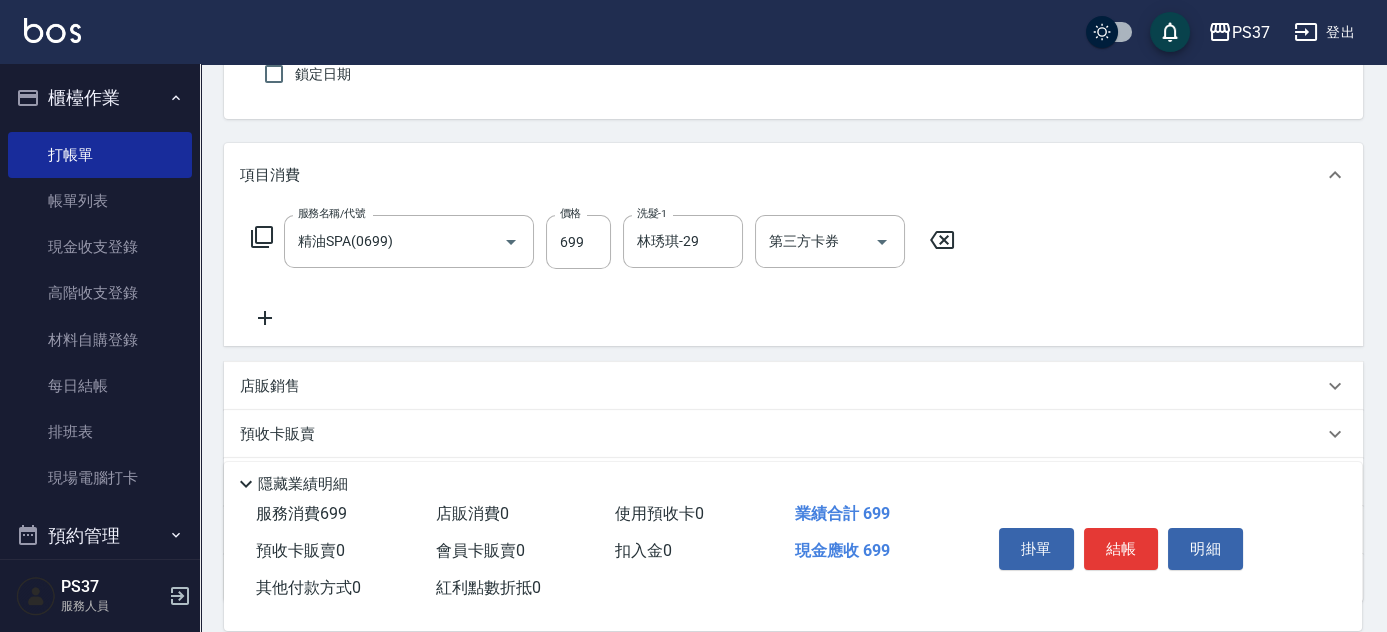 click on "店販銷售" at bounding box center [270, 386] 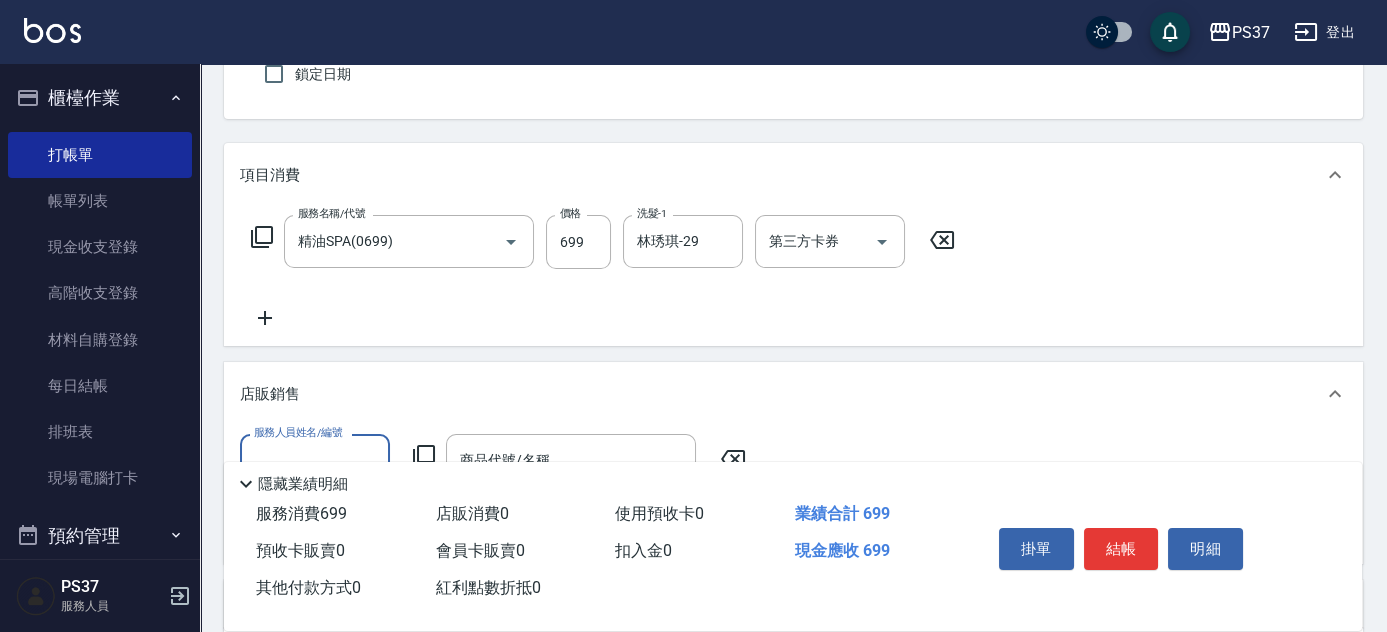 scroll, scrollTop: 0, scrollLeft: 0, axis: both 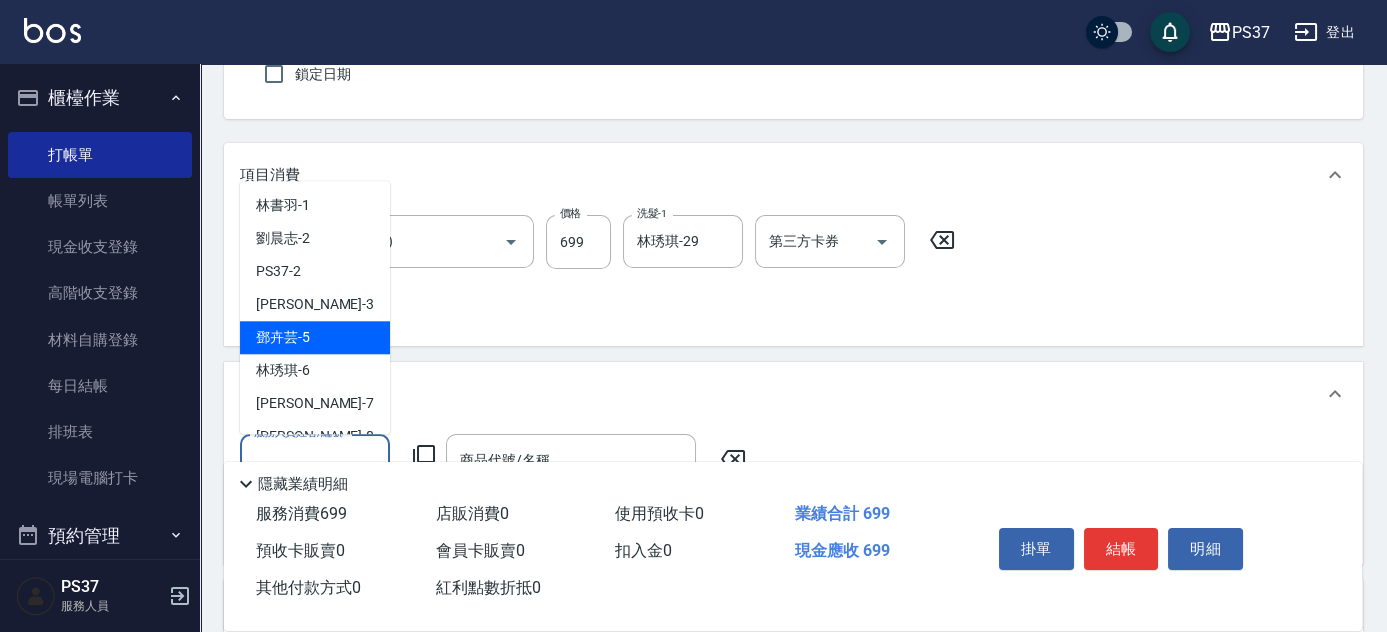click on "鄧卉芸 -5" at bounding box center [315, 337] 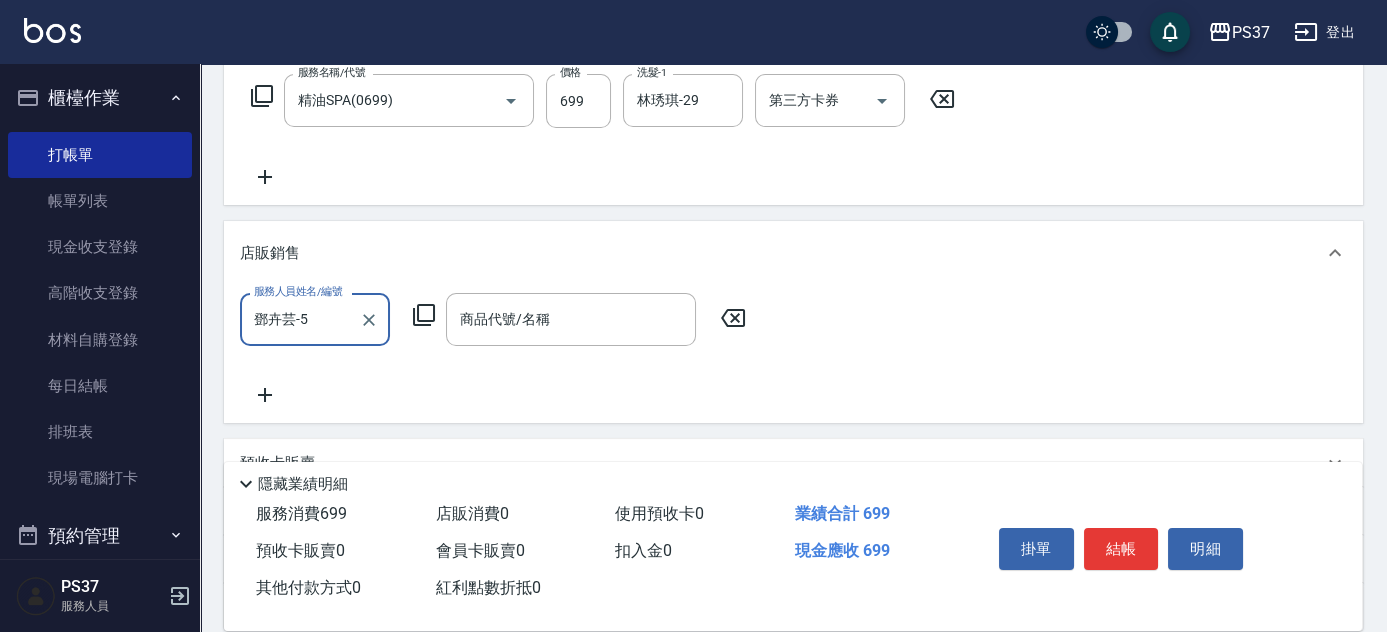 scroll, scrollTop: 454, scrollLeft: 0, axis: vertical 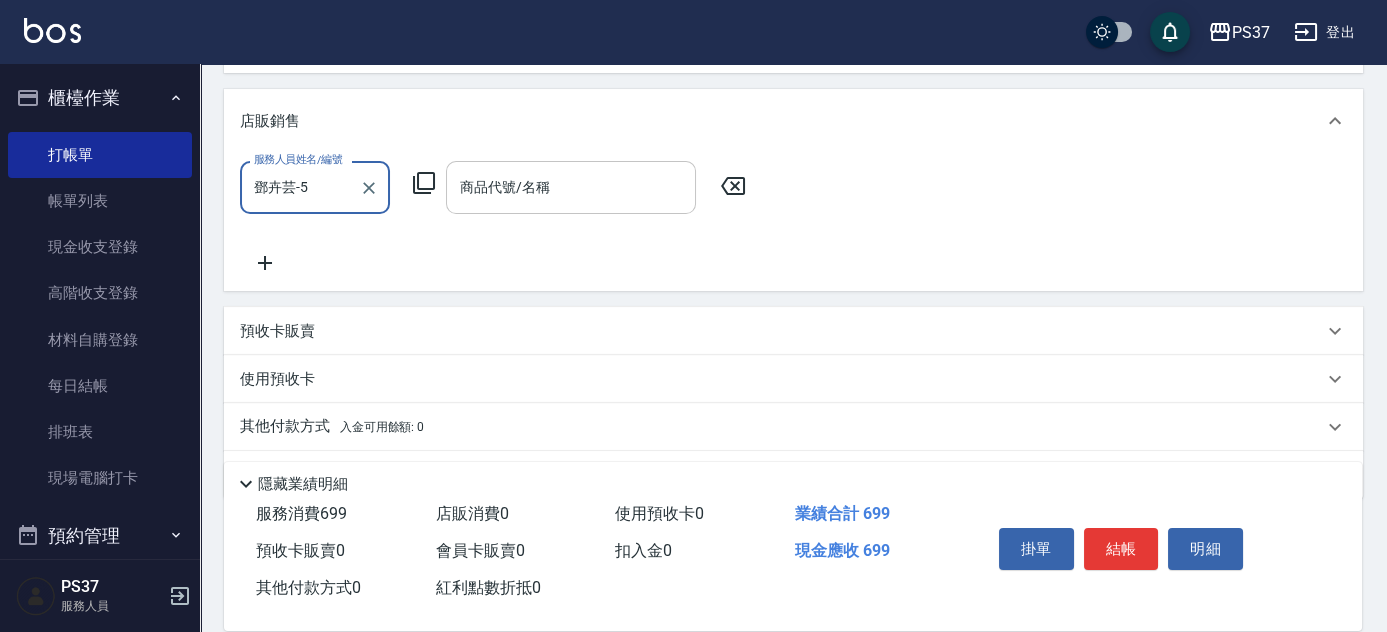 click on "商品代號/名稱" at bounding box center (571, 187) 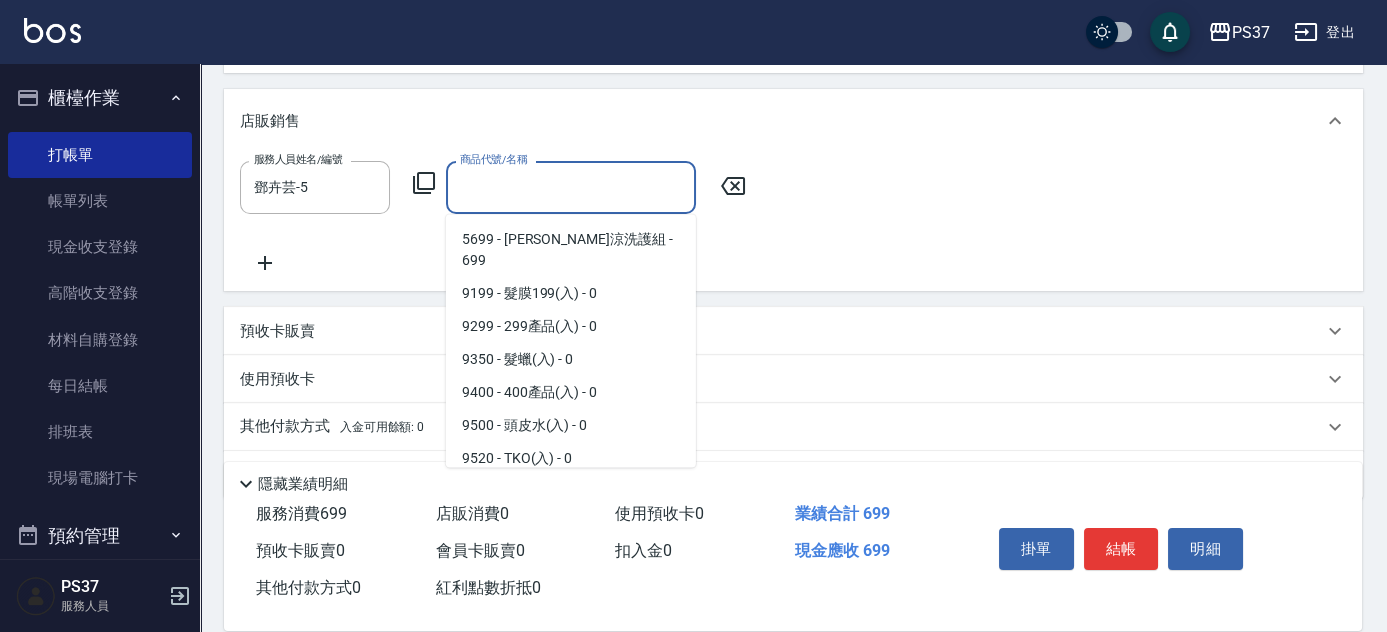 scroll, scrollTop: 727, scrollLeft: 0, axis: vertical 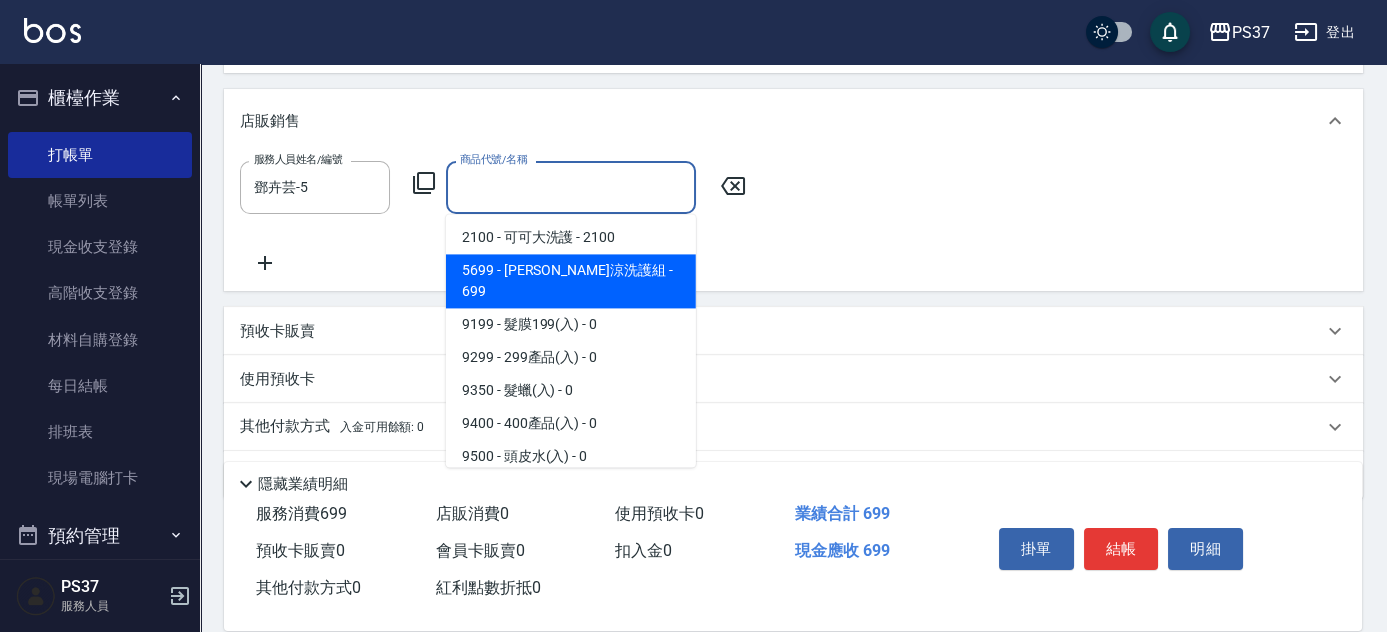 click on "5699 - [PERSON_NAME]涼洗護組 - 699" at bounding box center (571, 281) 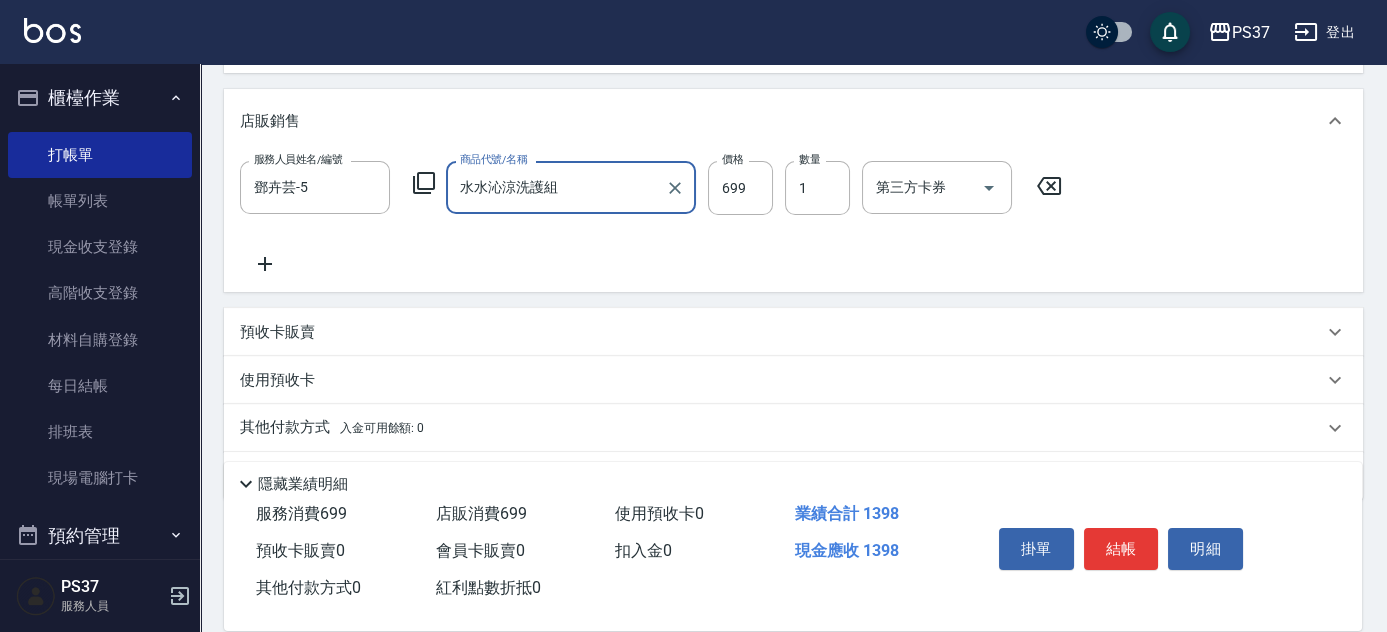 scroll, scrollTop: 90, scrollLeft: 0, axis: vertical 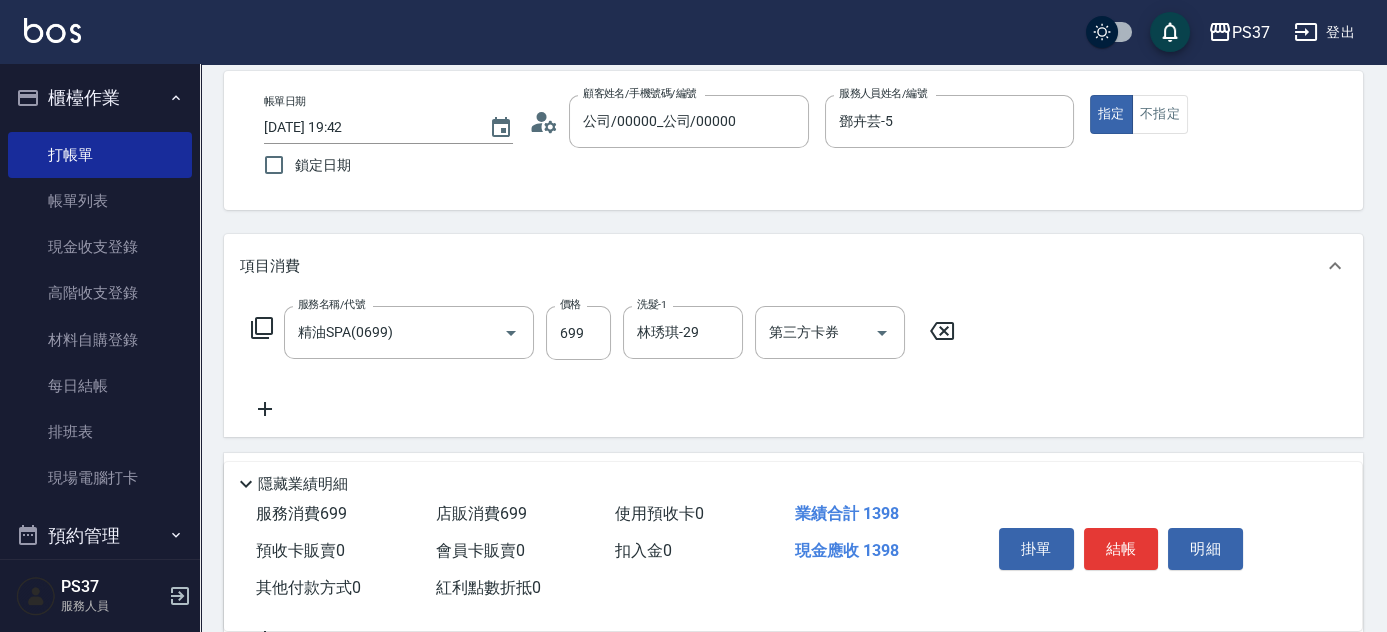 click 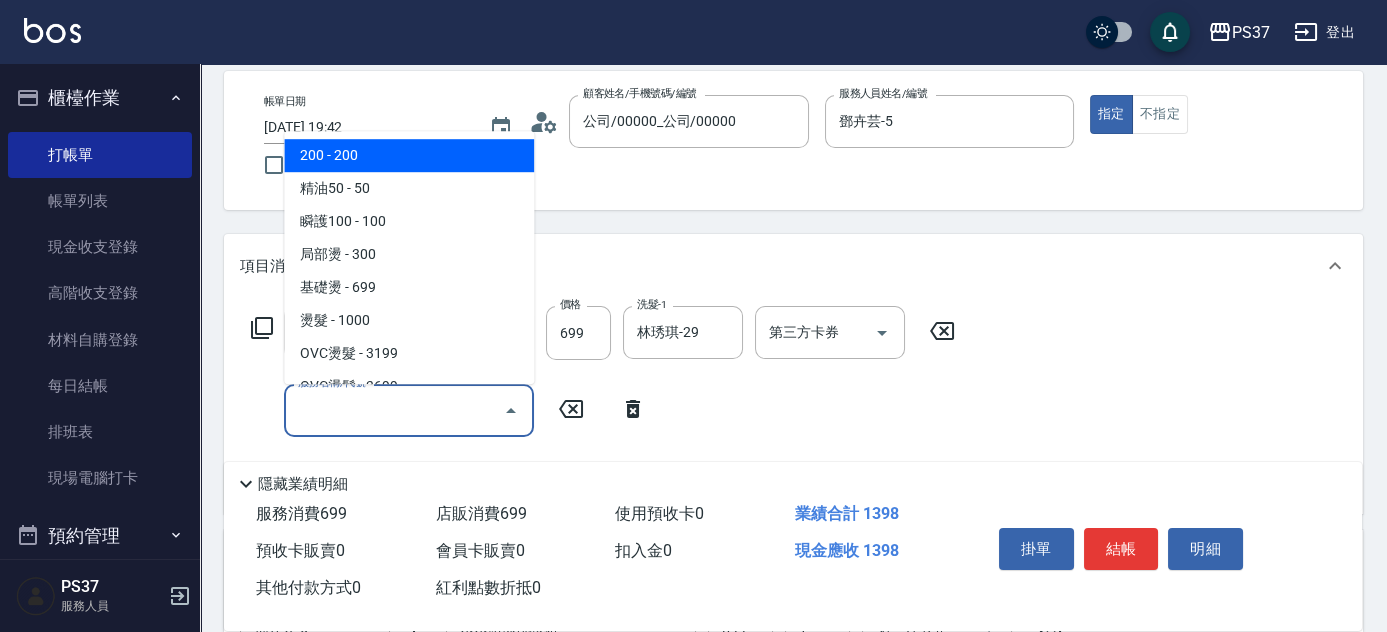 click on "服務名稱/代號" at bounding box center [394, 410] 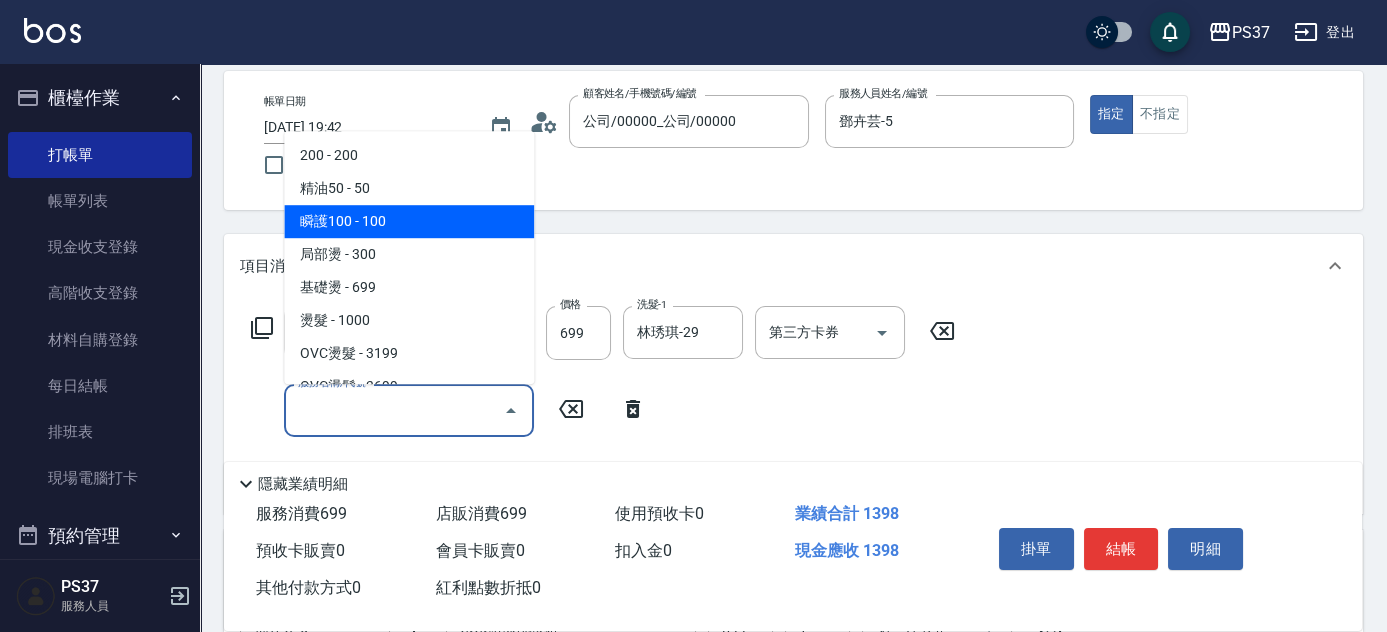 click on "瞬護100 - 100" at bounding box center [409, 221] 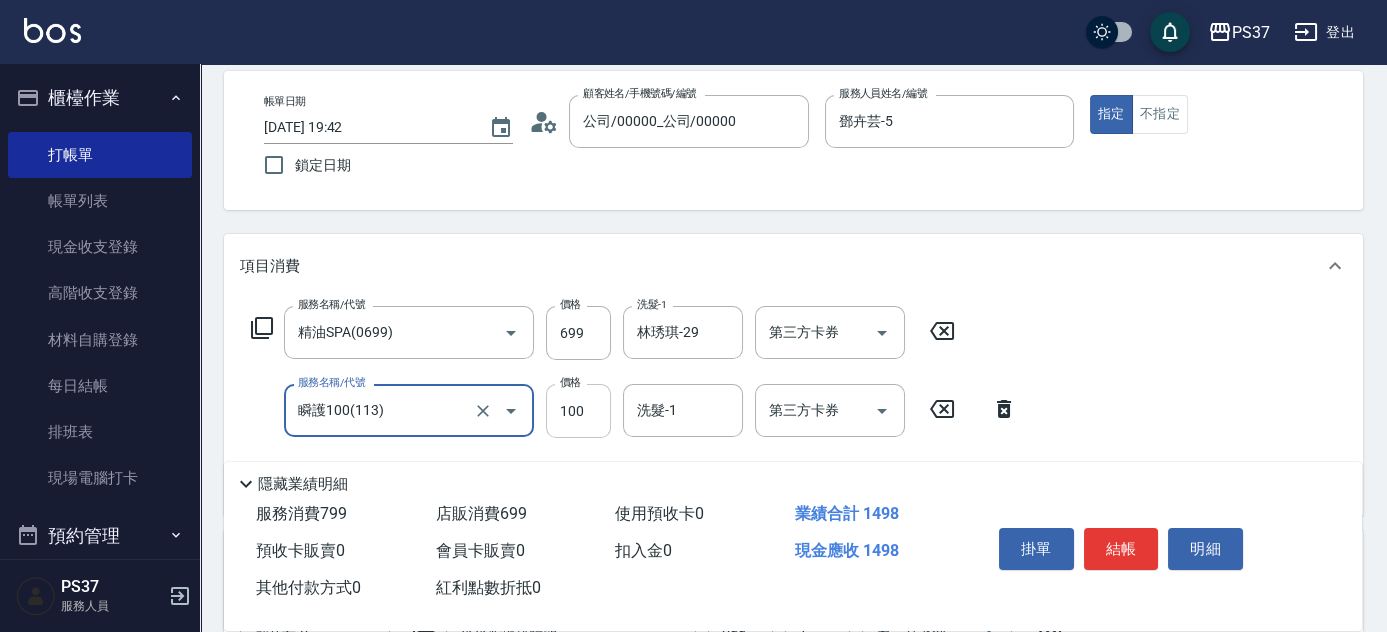 click on "100" at bounding box center [578, 411] 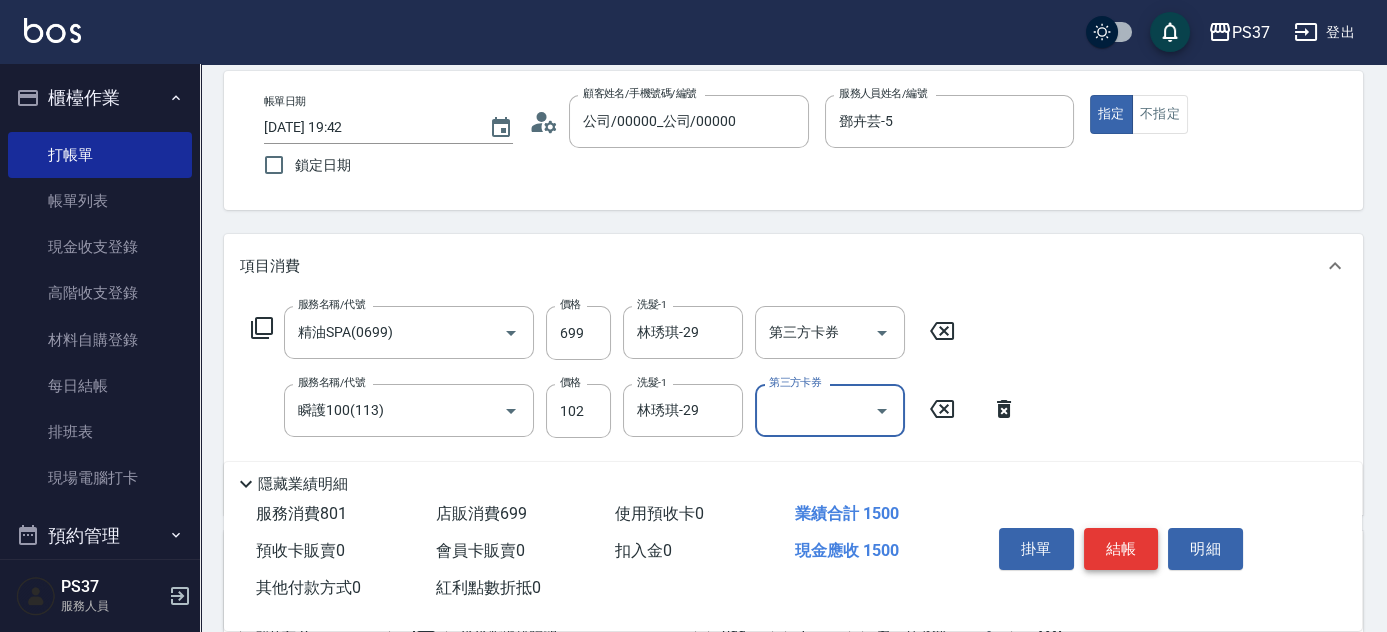 click on "結帳" at bounding box center [1121, 549] 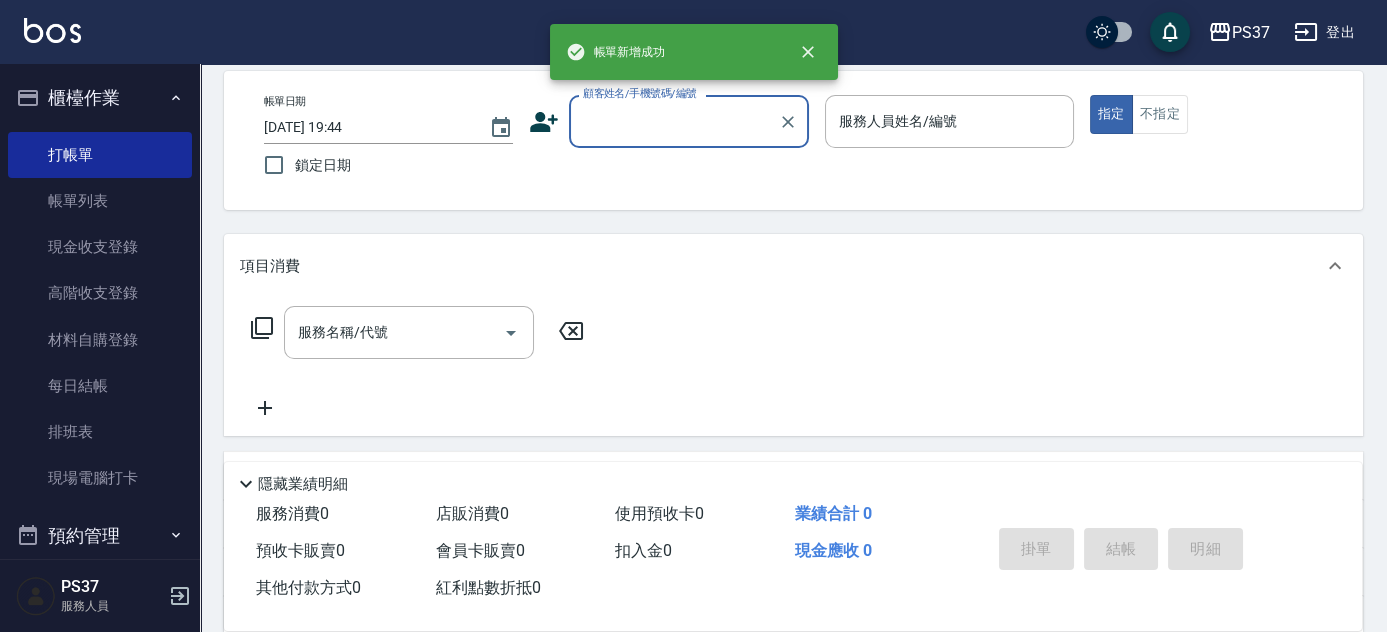 click on "顧客姓名/手機號碼/編號" at bounding box center [689, 121] 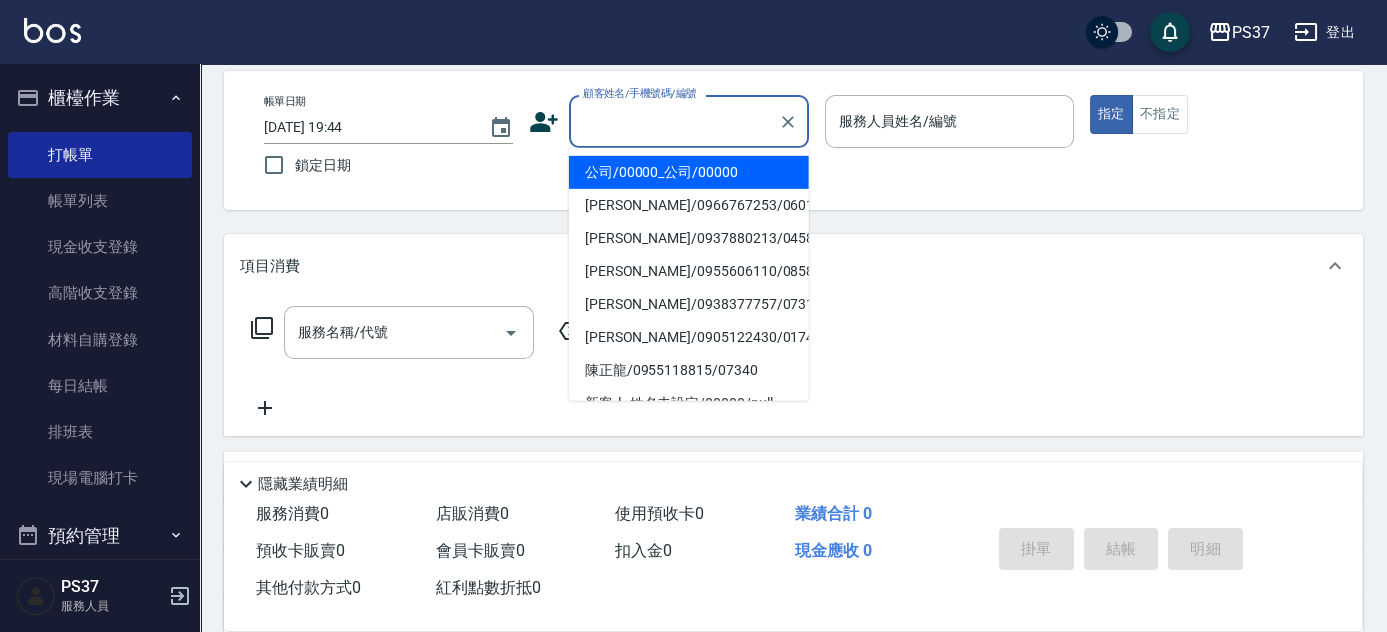 click on "公司/00000_公司/00000" at bounding box center [689, 172] 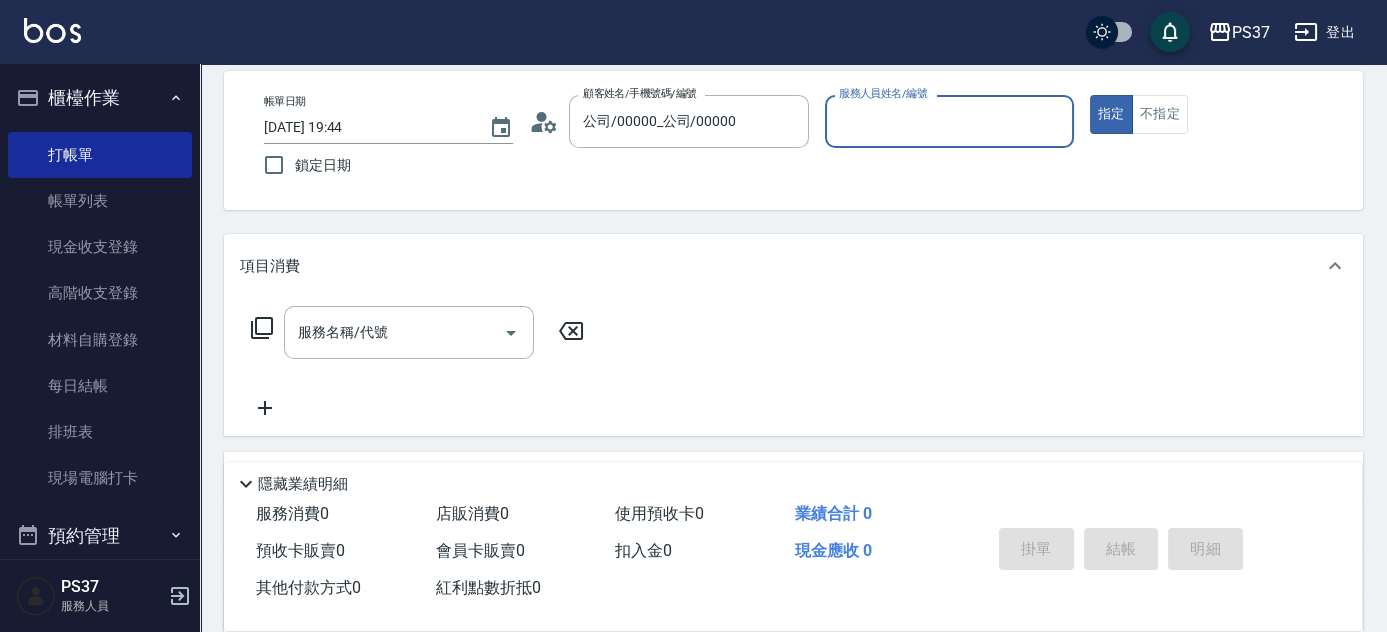 click on "服務人員姓名/編號" at bounding box center [949, 121] 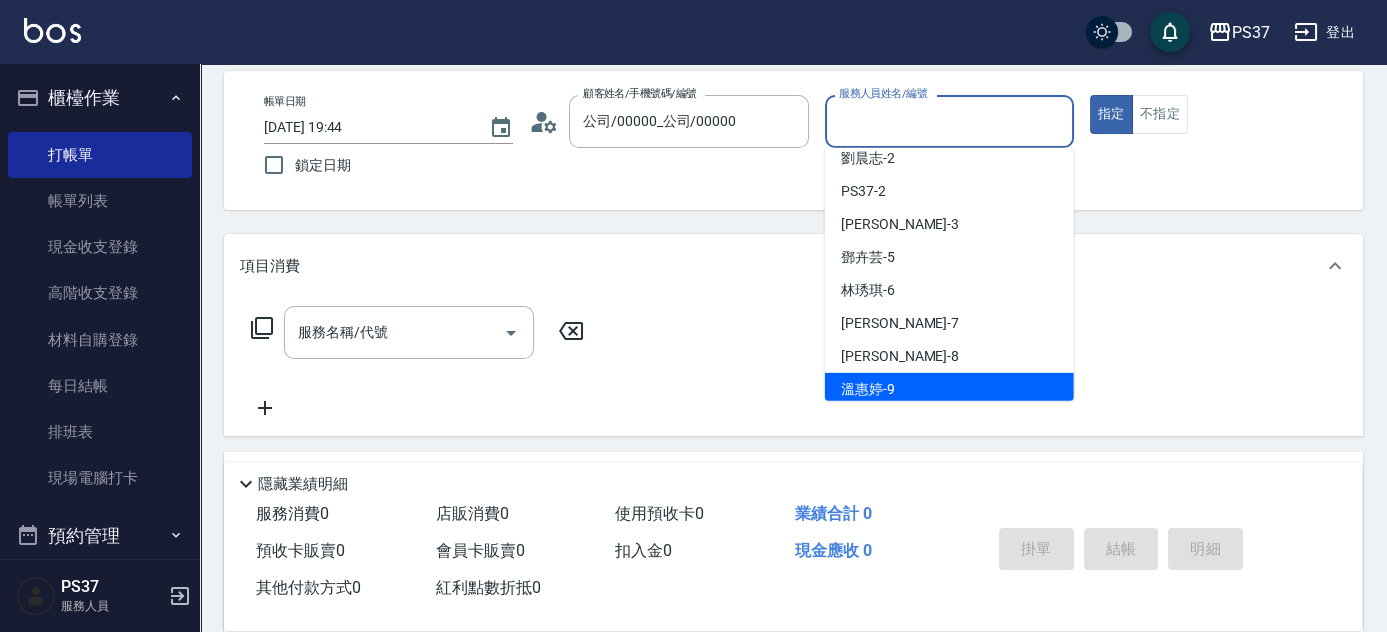 scroll, scrollTop: 90, scrollLeft: 0, axis: vertical 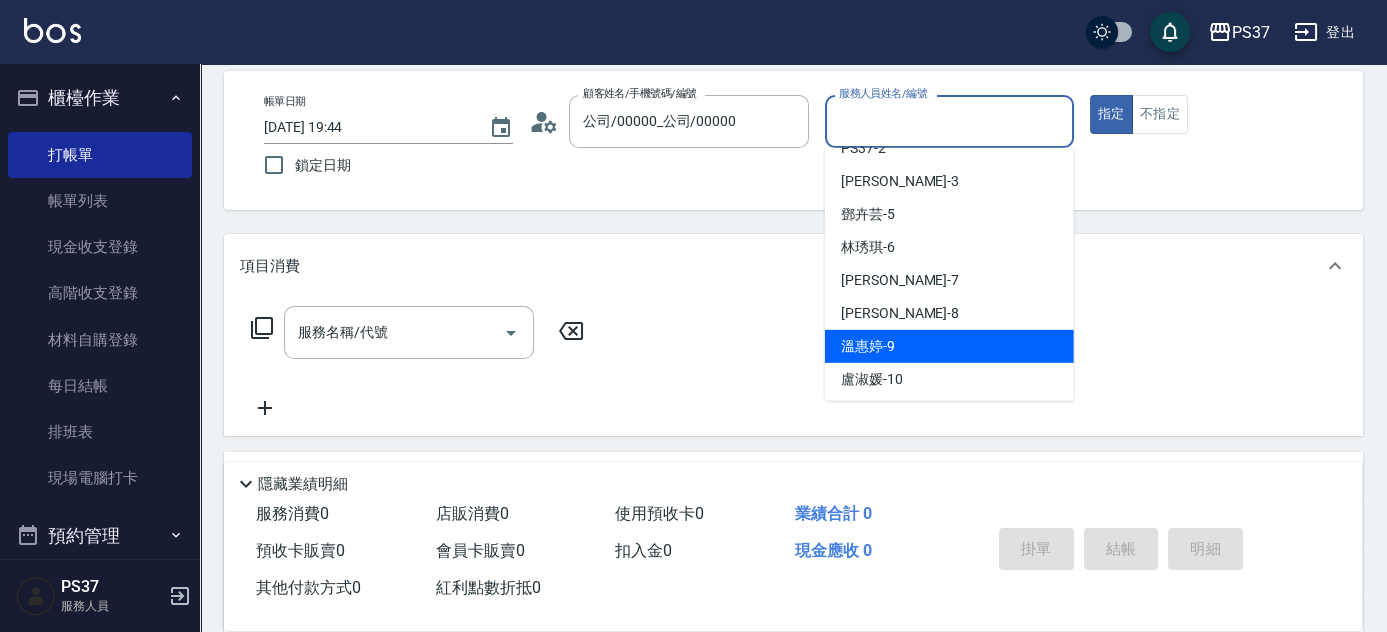 click on "溫惠婷 -9" at bounding box center (949, 346) 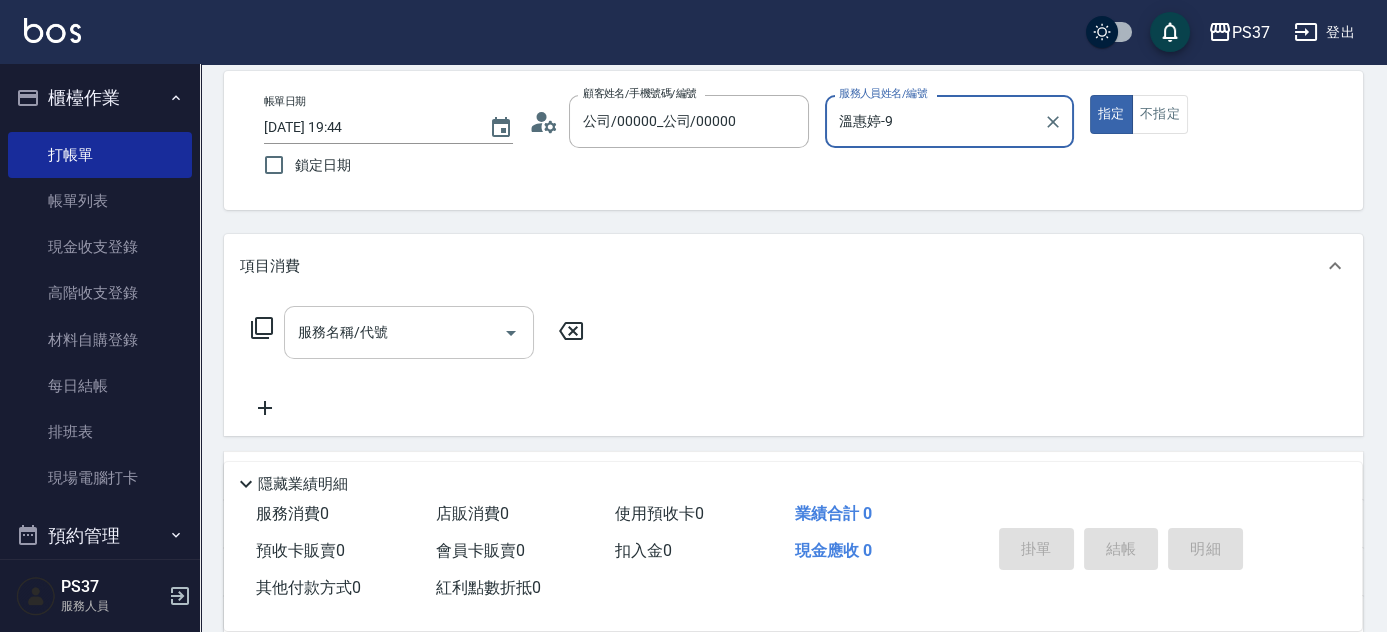 click on "服務名稱/代號" at bounding box center (394, 332) 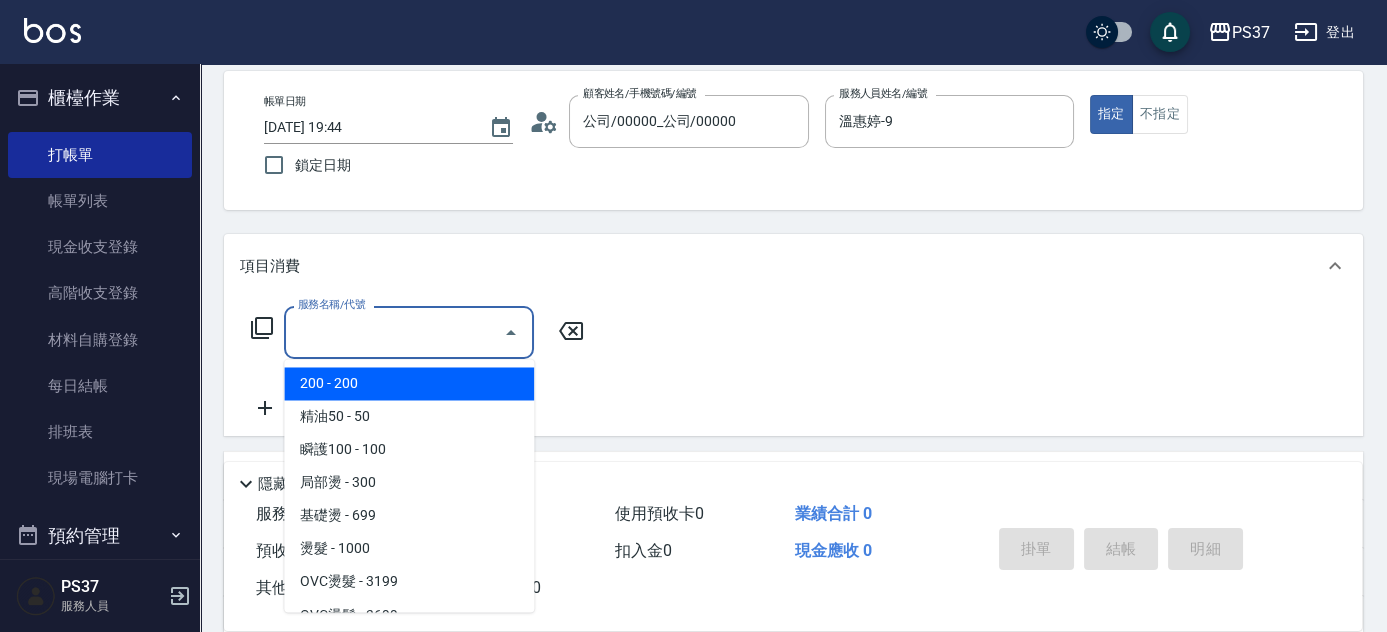 click on "200 - 200" at bounding box center [409, 383] 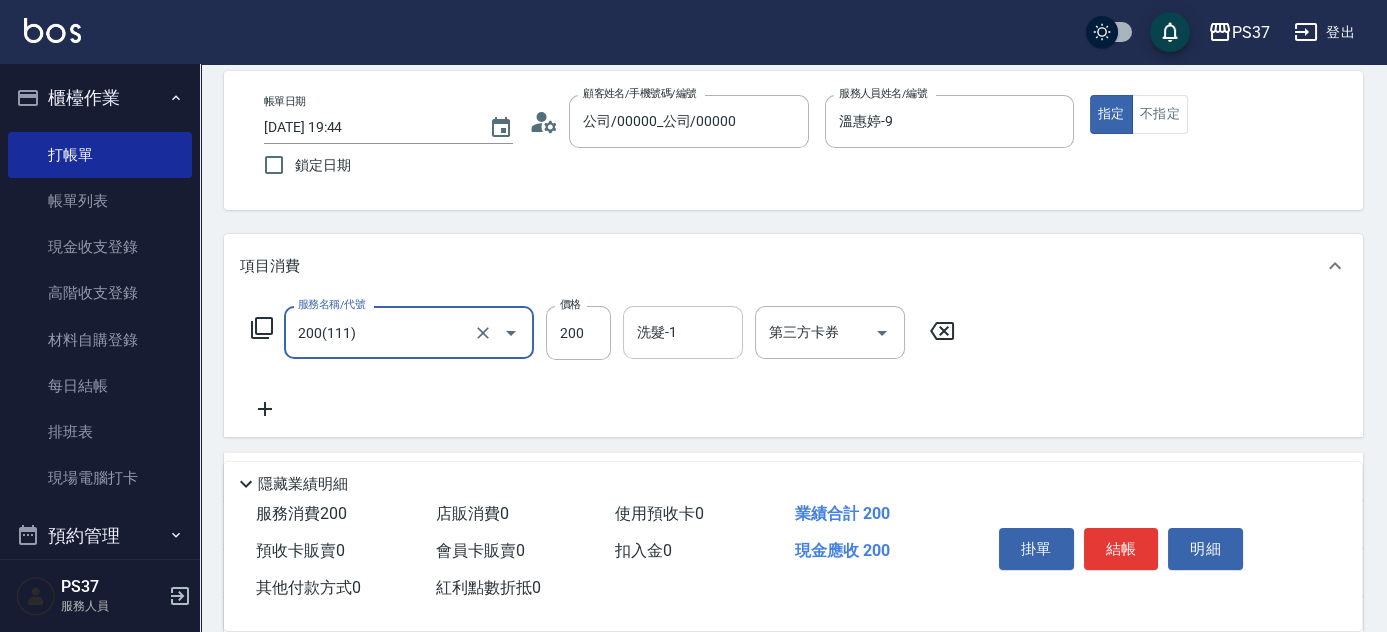 click on "洗髮-1" at bounding box center (683, 332) 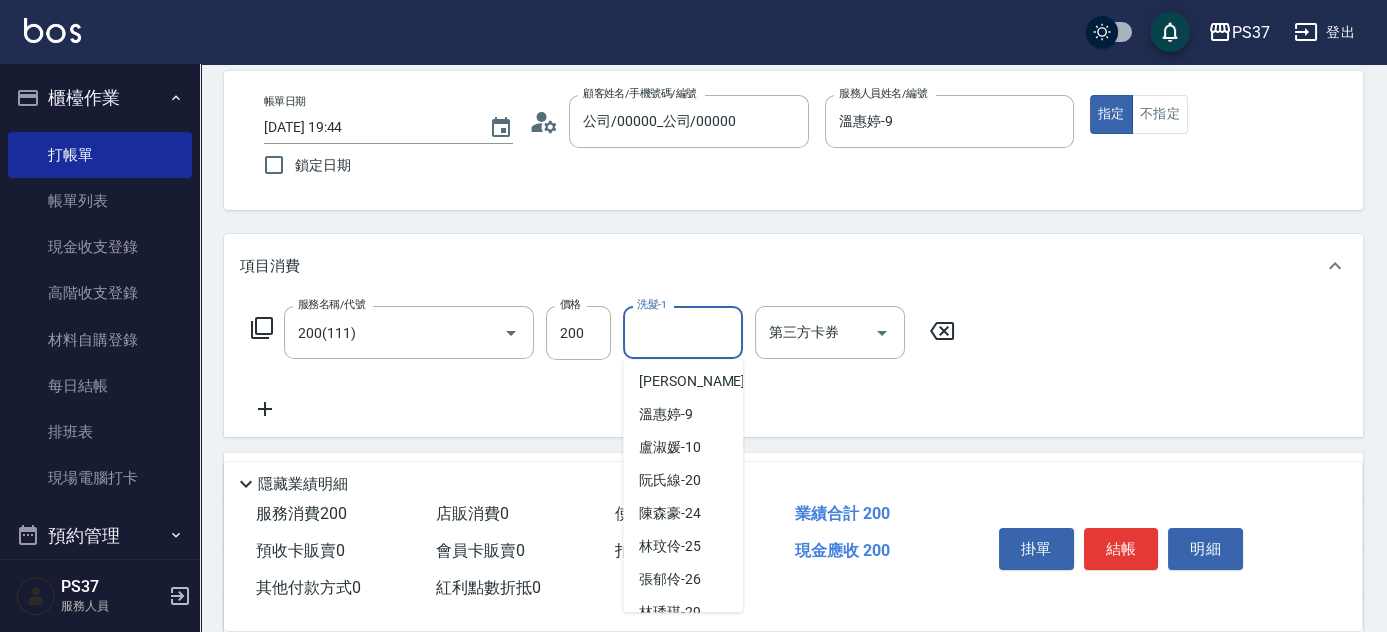 scroll, scrollTop: 323, scrollLeft: 0, axis: vertical 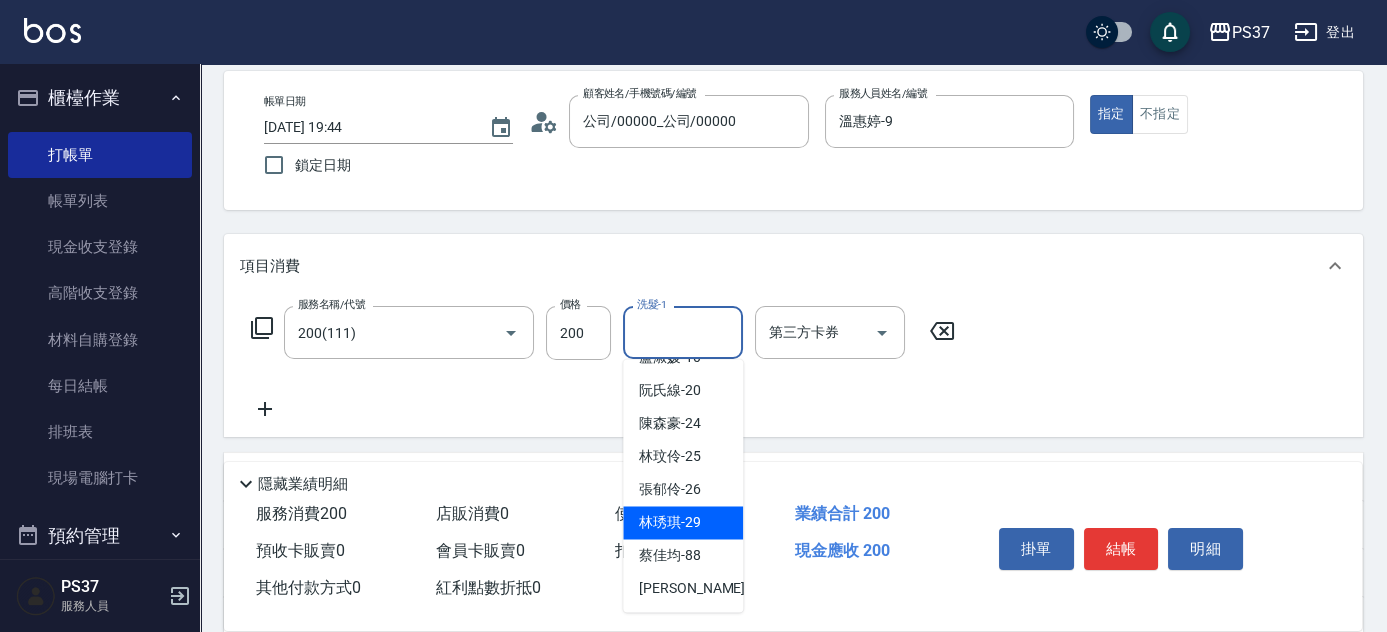 click on "林琇琪 -29" at bounding box center (670, 522) 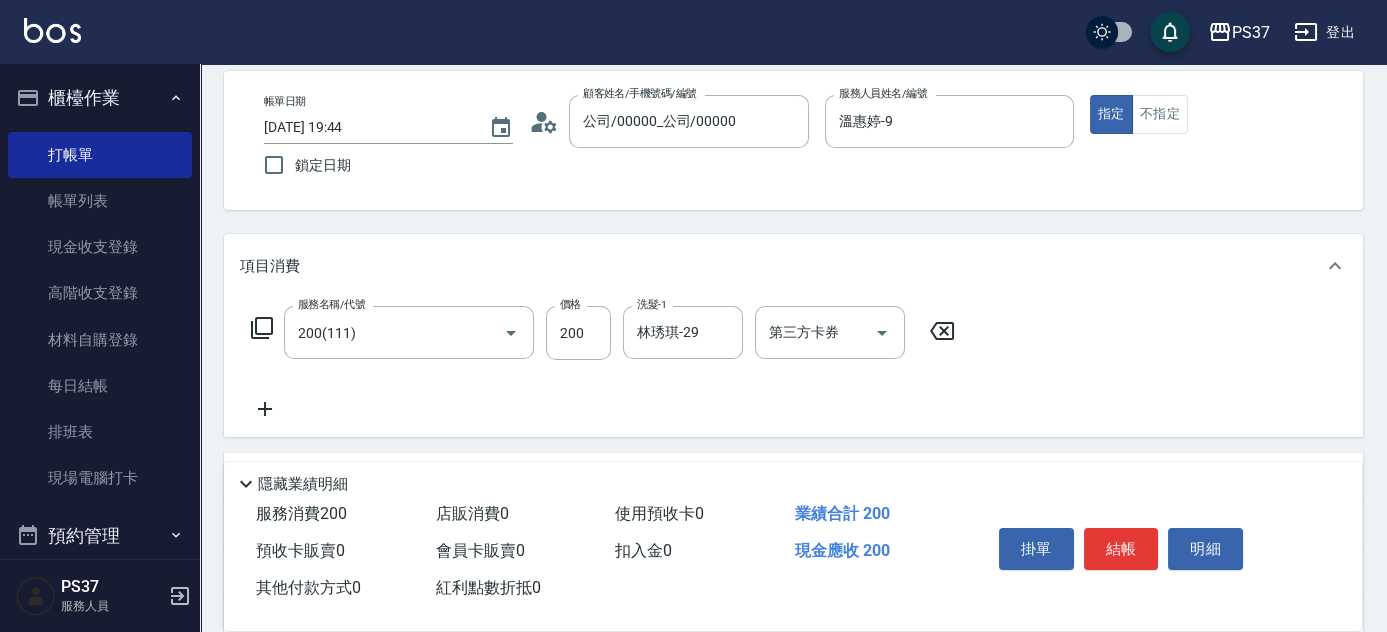 click 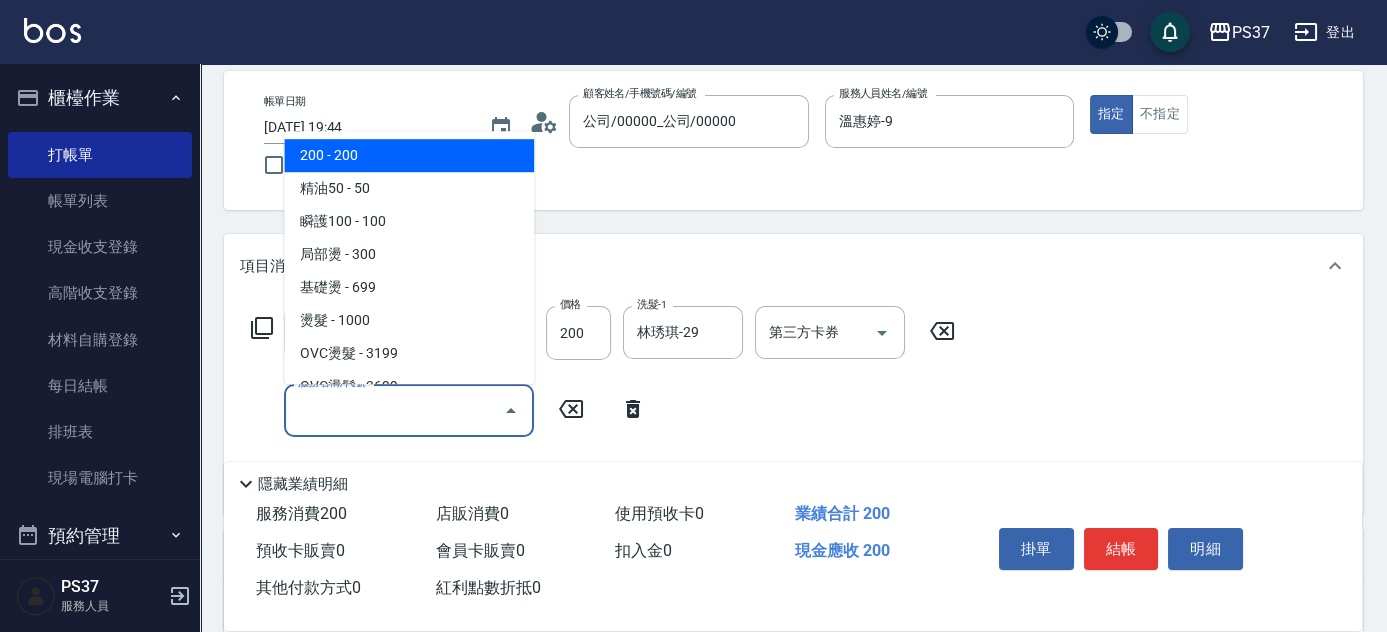 click on "服務名稱/代號" at bounding box center (394, 410) 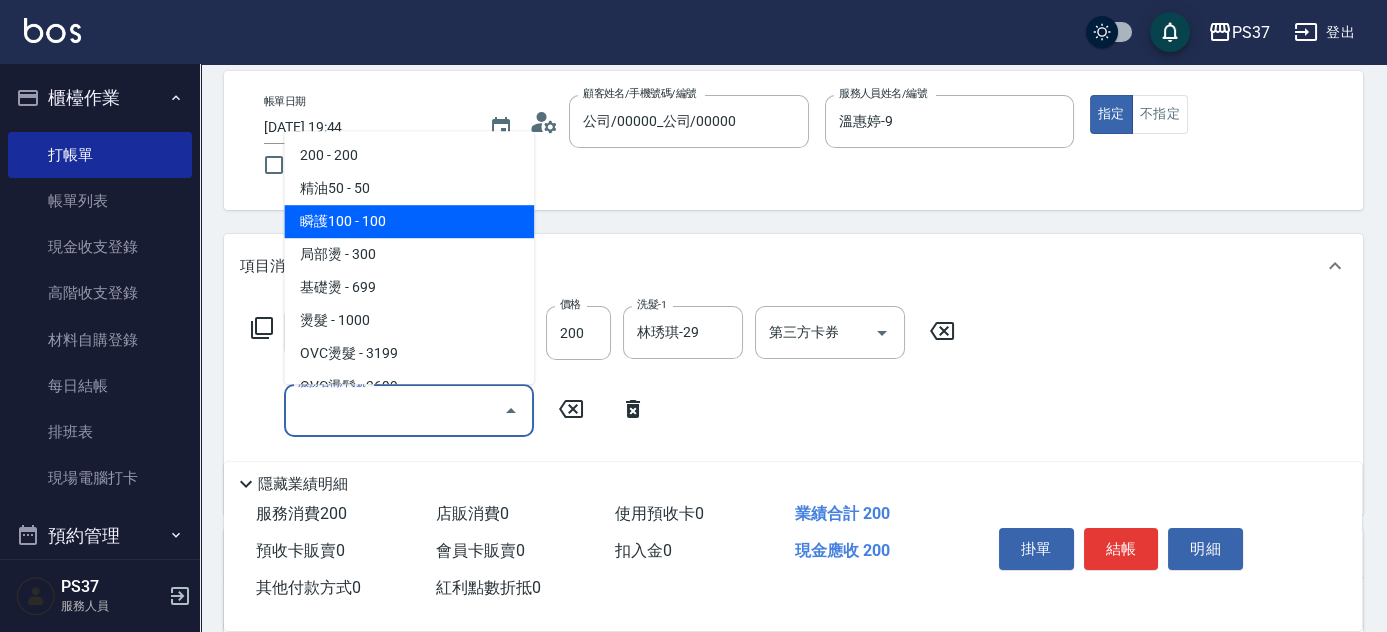 click on "瞬護100 - 100" at bounding box center (409, 221) 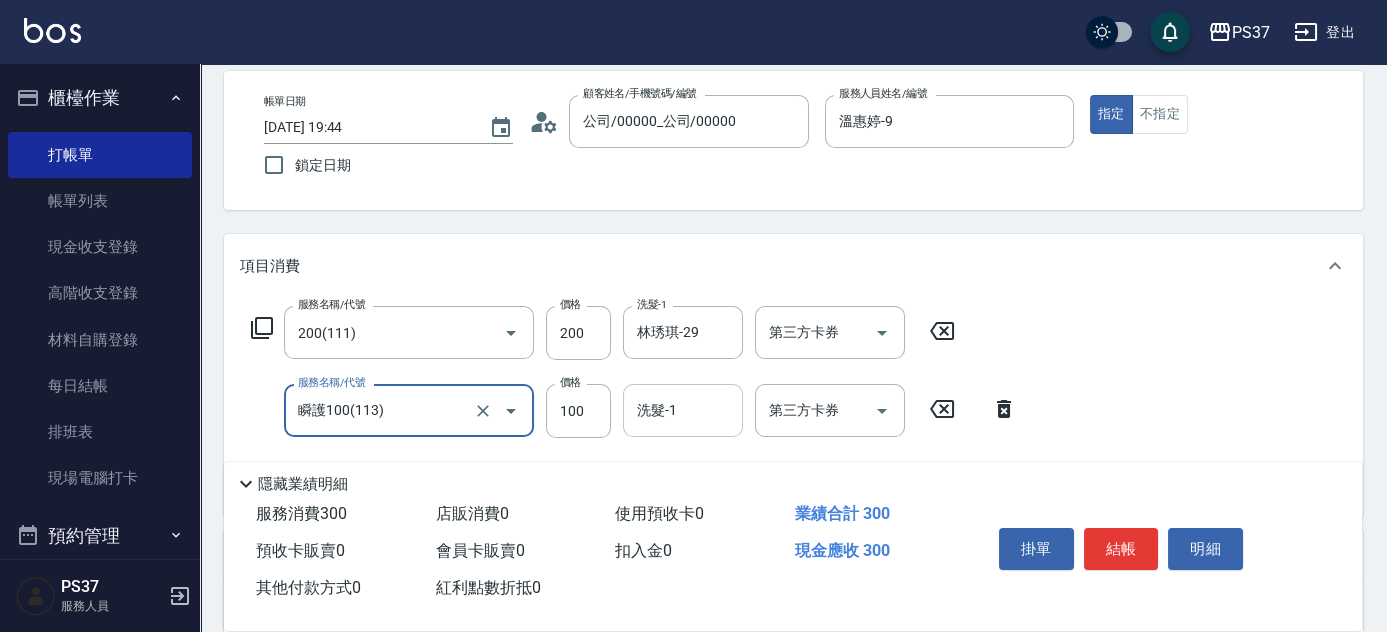 click on "洗髮-1 洗髮-1" at bounding box center (683, 410) 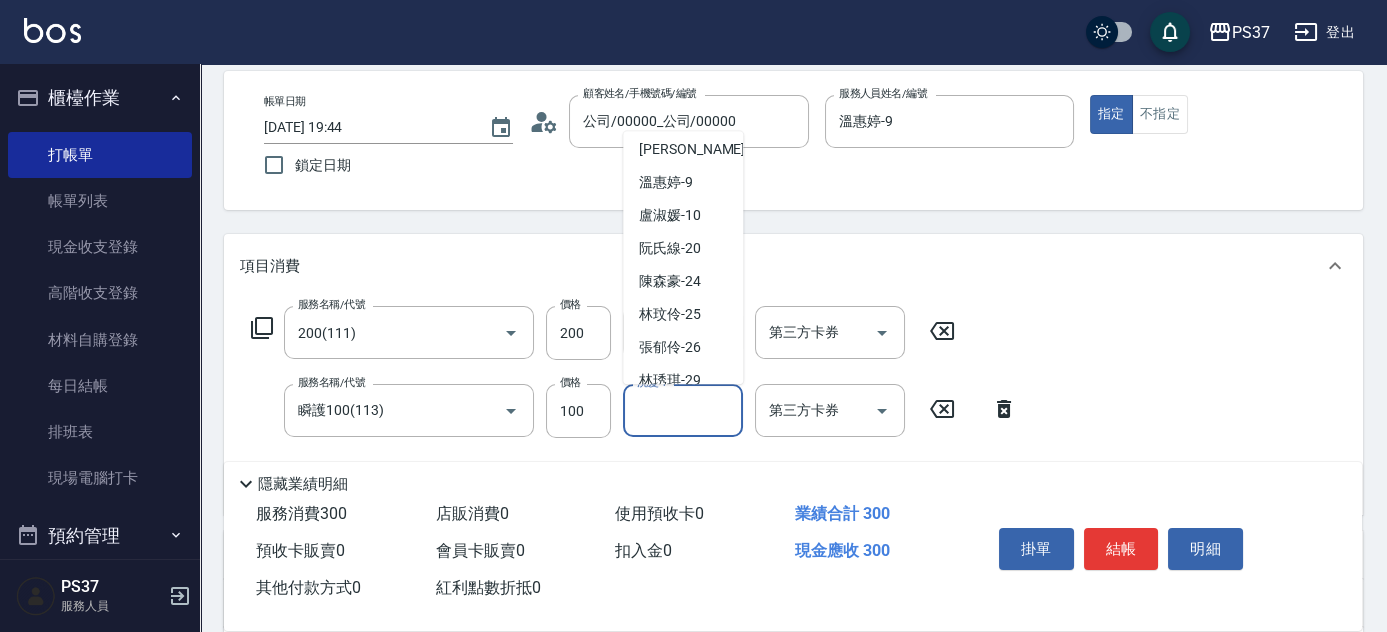 scroll, scrollTop: 323, scrollLeft: 0, axis: vertical 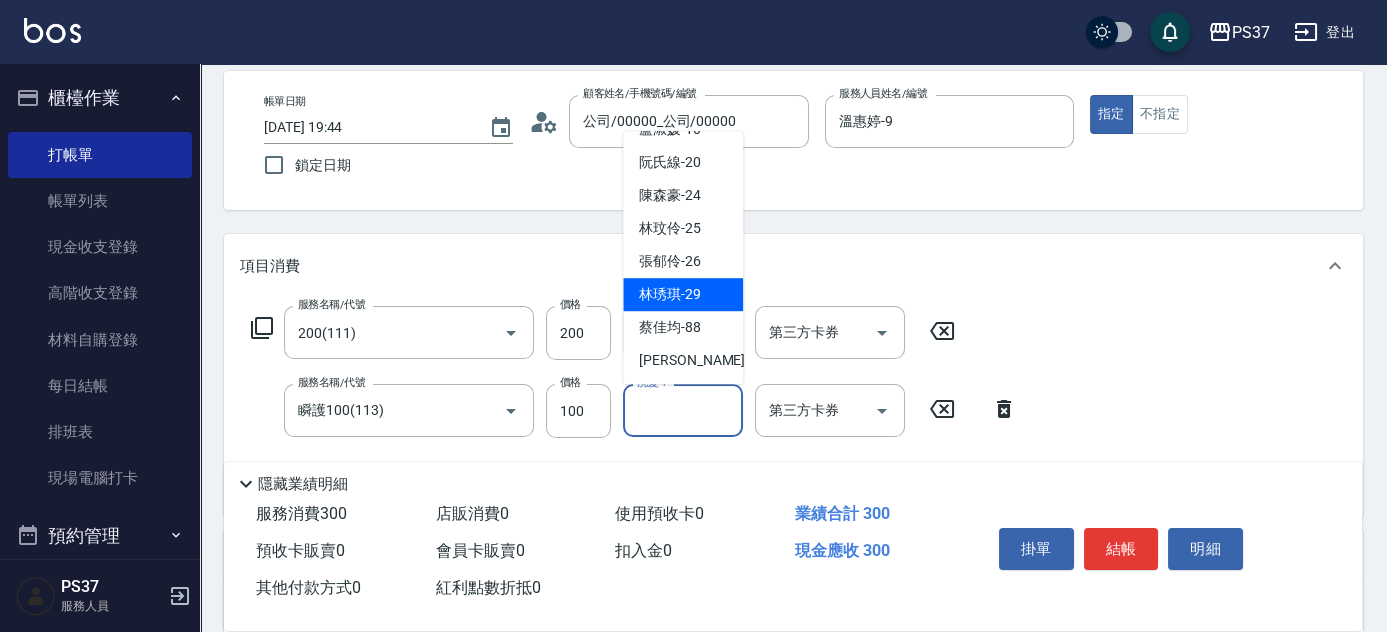 click on "林琇琪 -29" at bounding box center (670, 294) 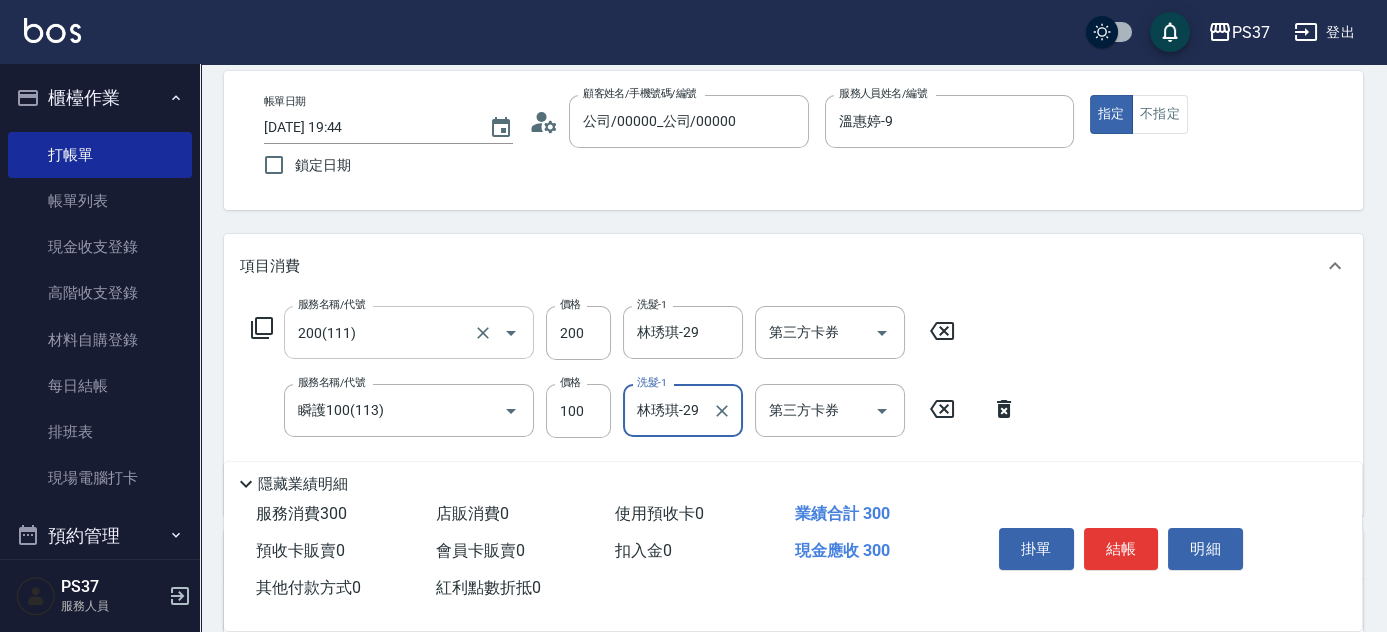 scroll, scrollTop: 363, scrollLeft: 0, axis: vertical 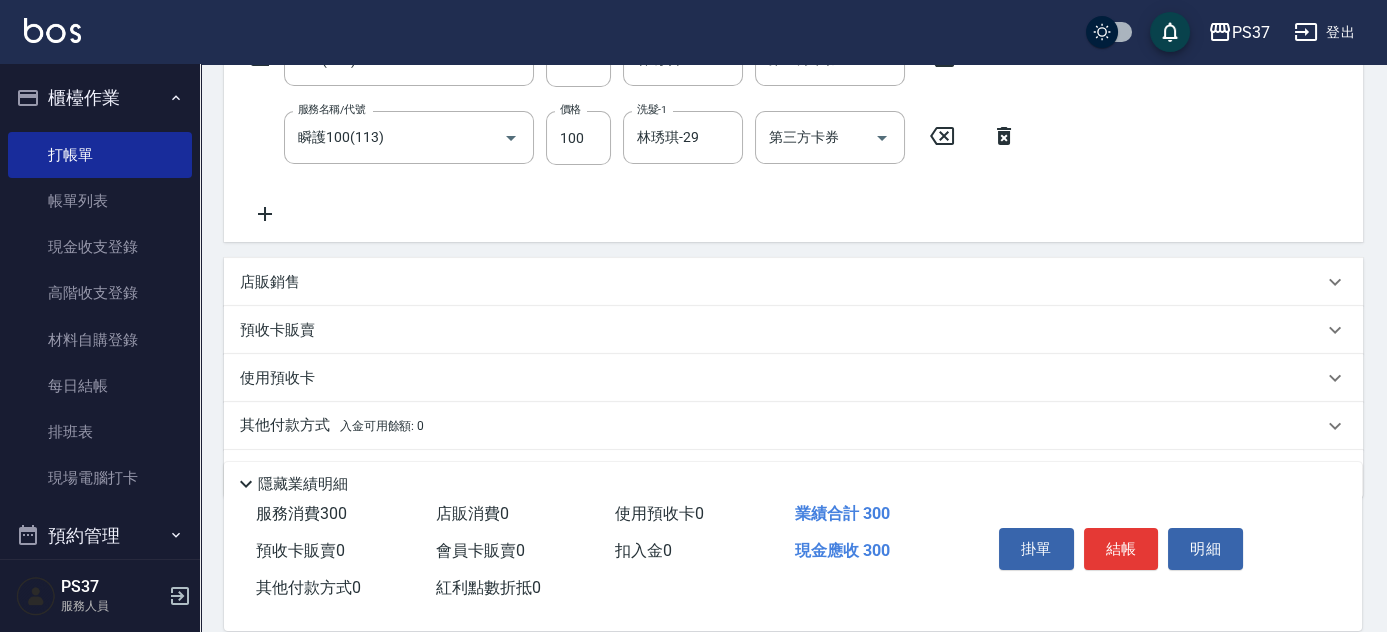 click 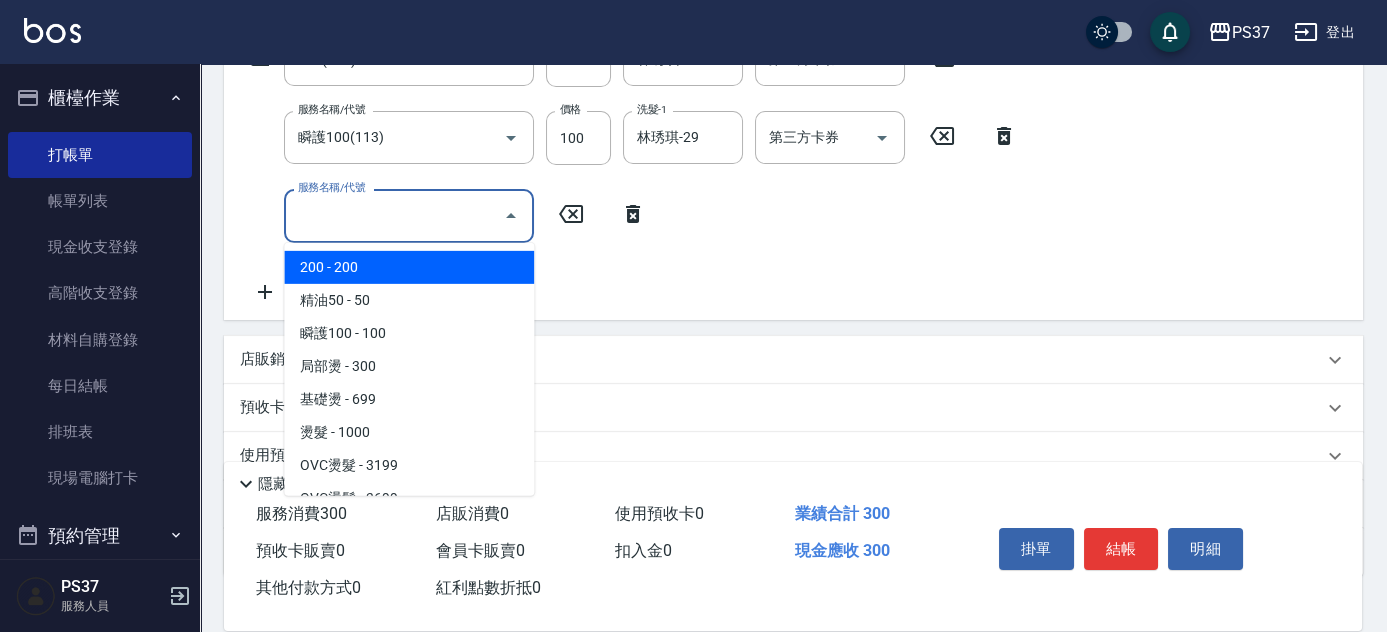 click on "服務名稱/代號" at bounding box center (394, 215) 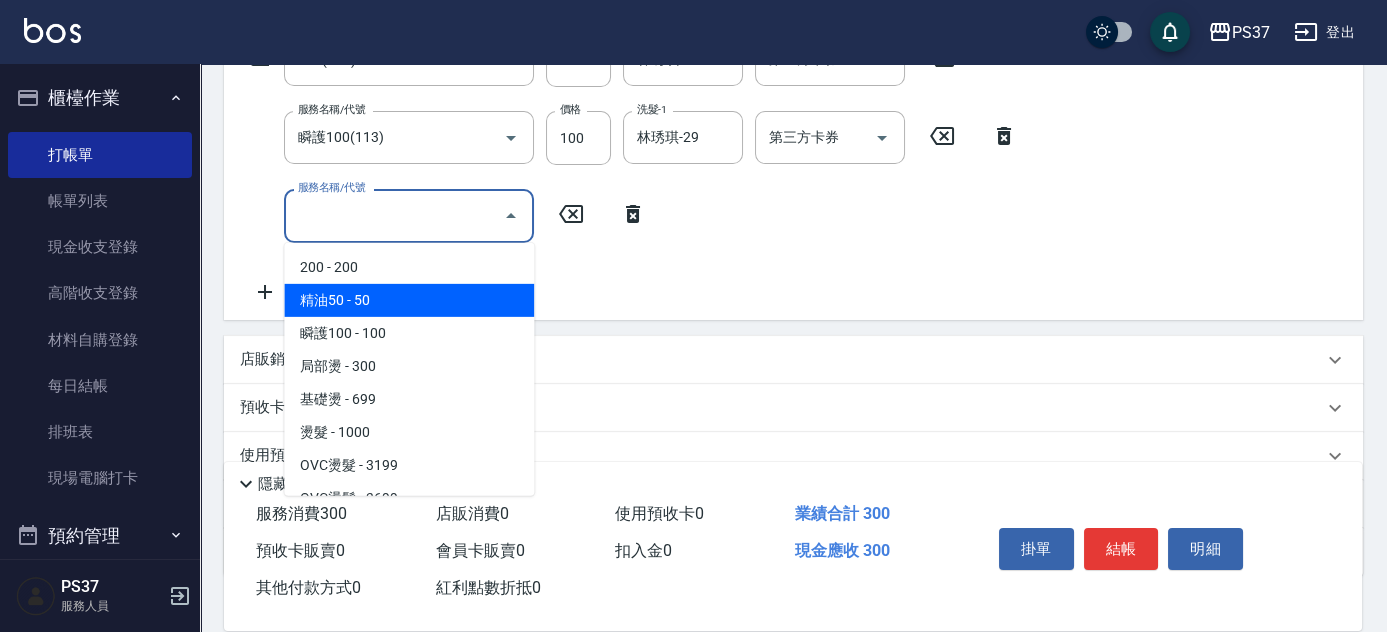 click on "精油50 - 50" at bounding box center [409, 300] 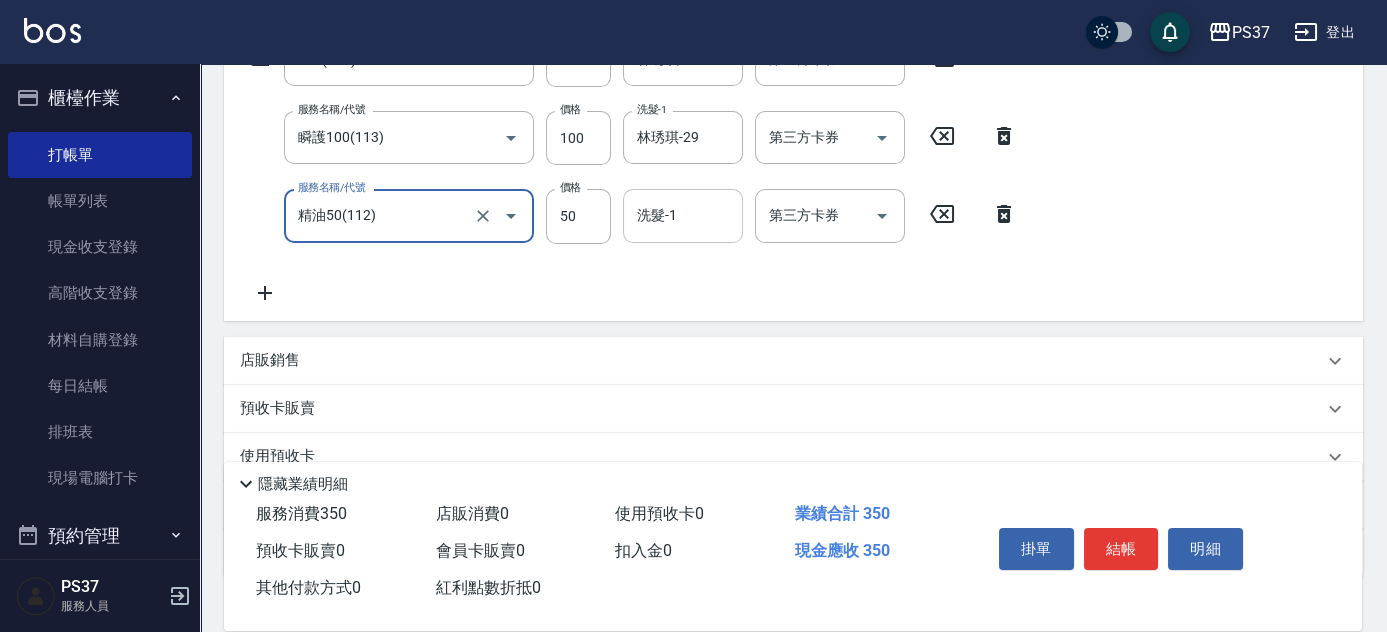 click on "洗髮-1" at bounding box center [683, 215] 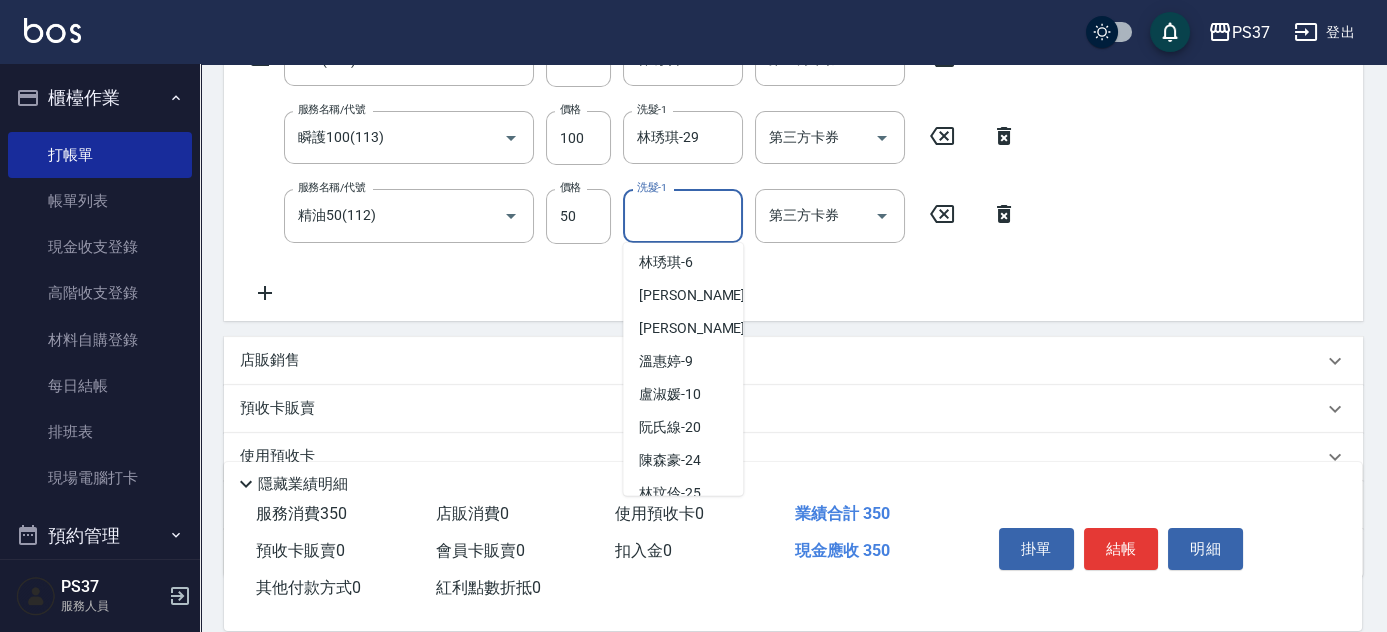 scroll, scrollTop: 181, scrollLeft: 0, axis: vertical 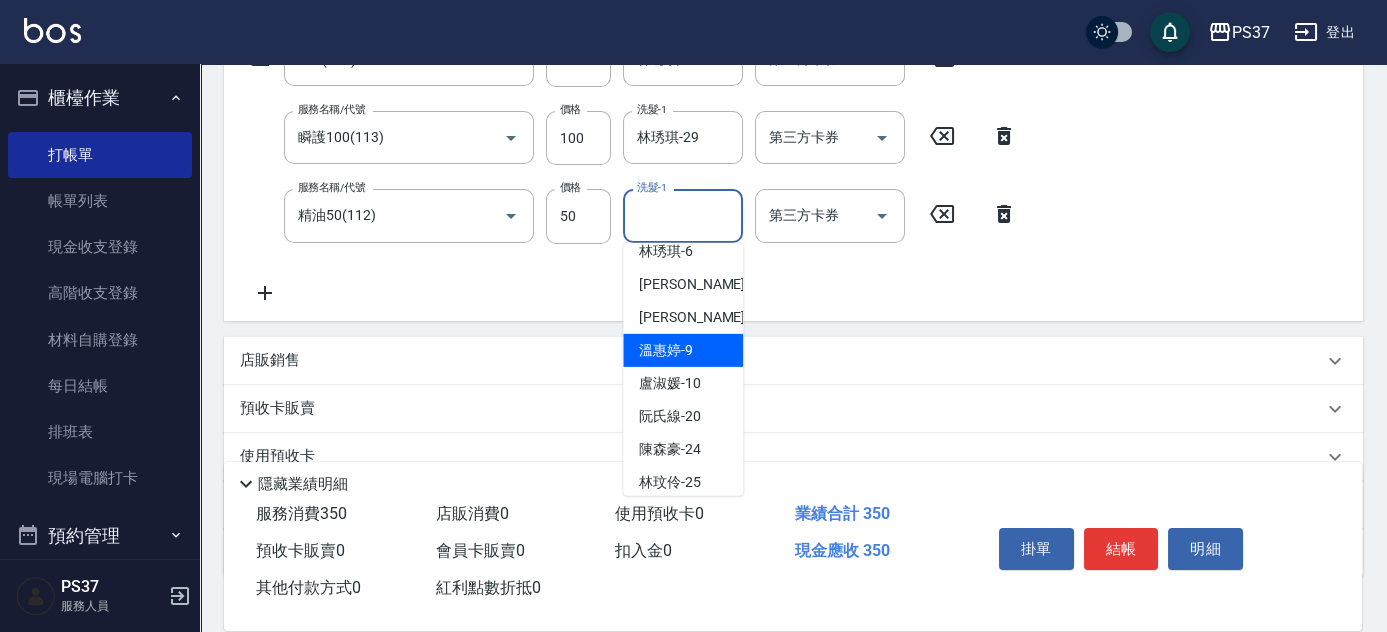 click on "溫惠婷 -9" at bounding box center (683, 350) 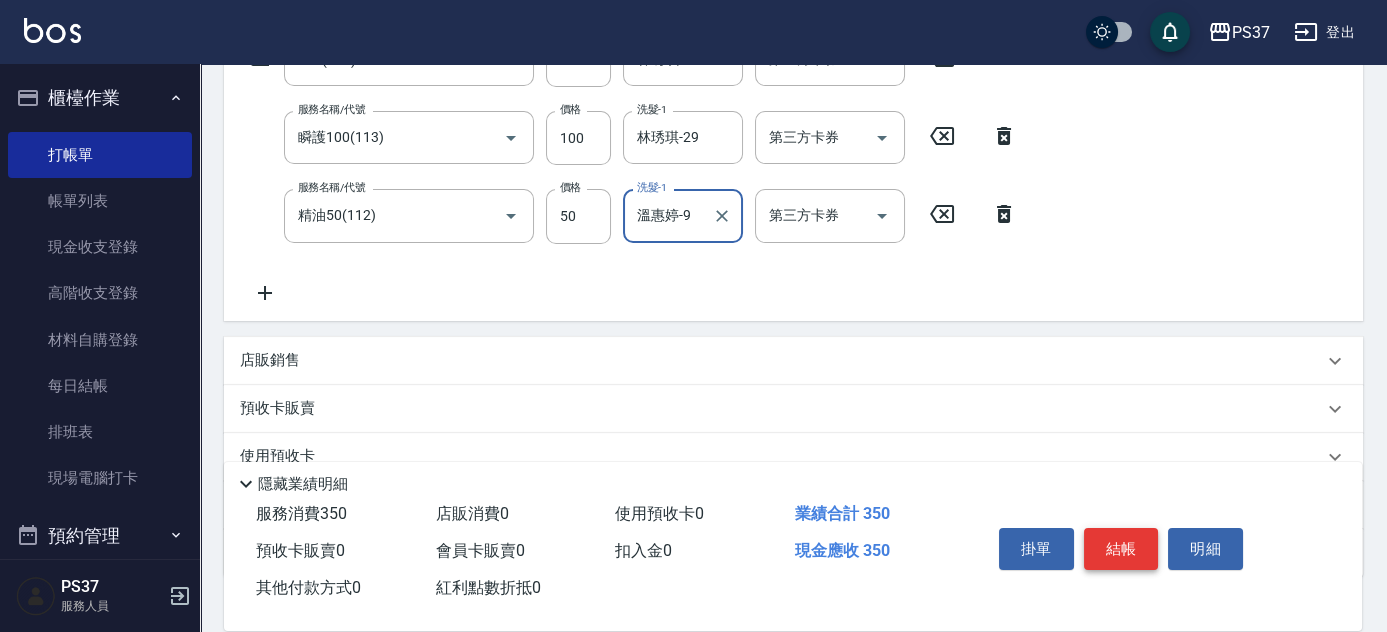 click on "結帳" at bounding box center [1121, 549] 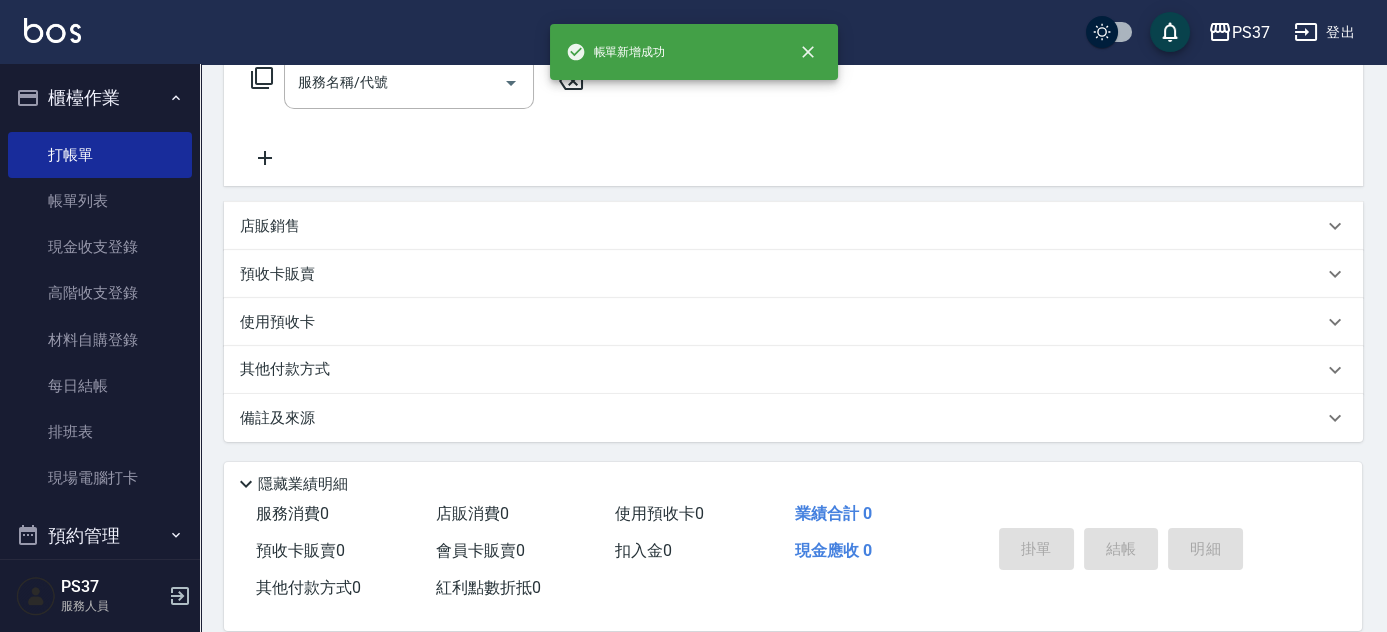 scroll, scrollTop: 0, scrollLeft: 0, axis: both 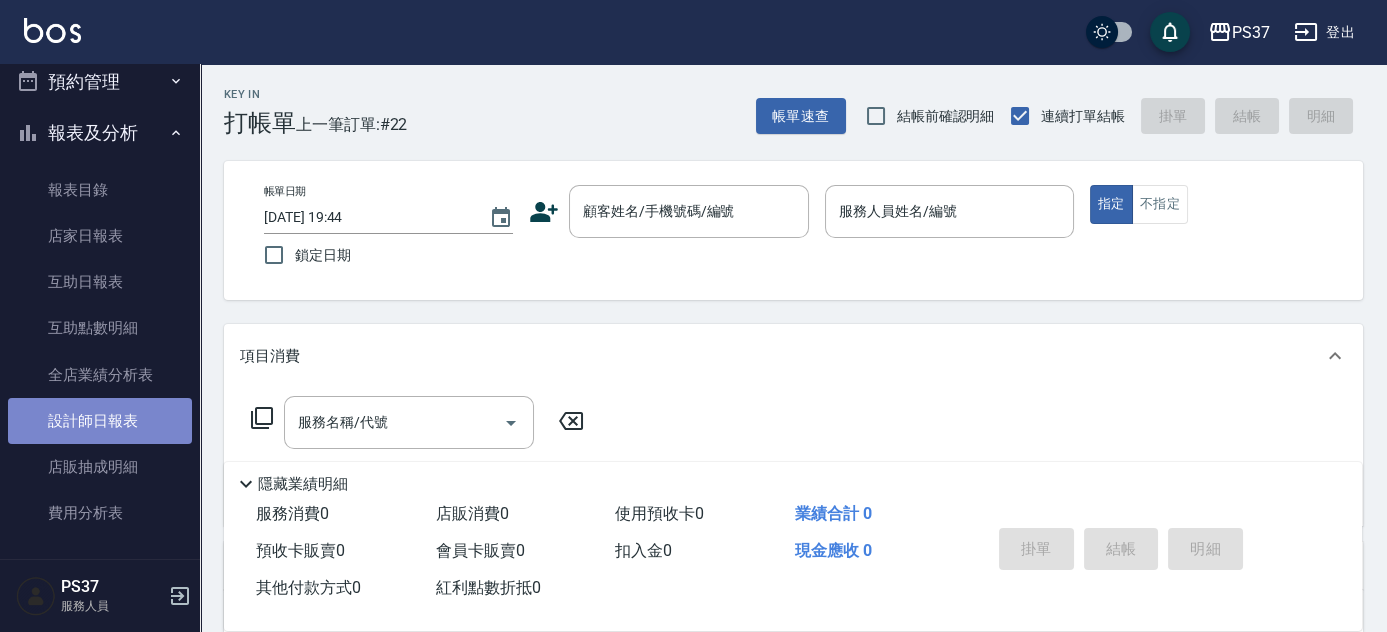 click on "設計師日報表" at bounding box center (100, 421) 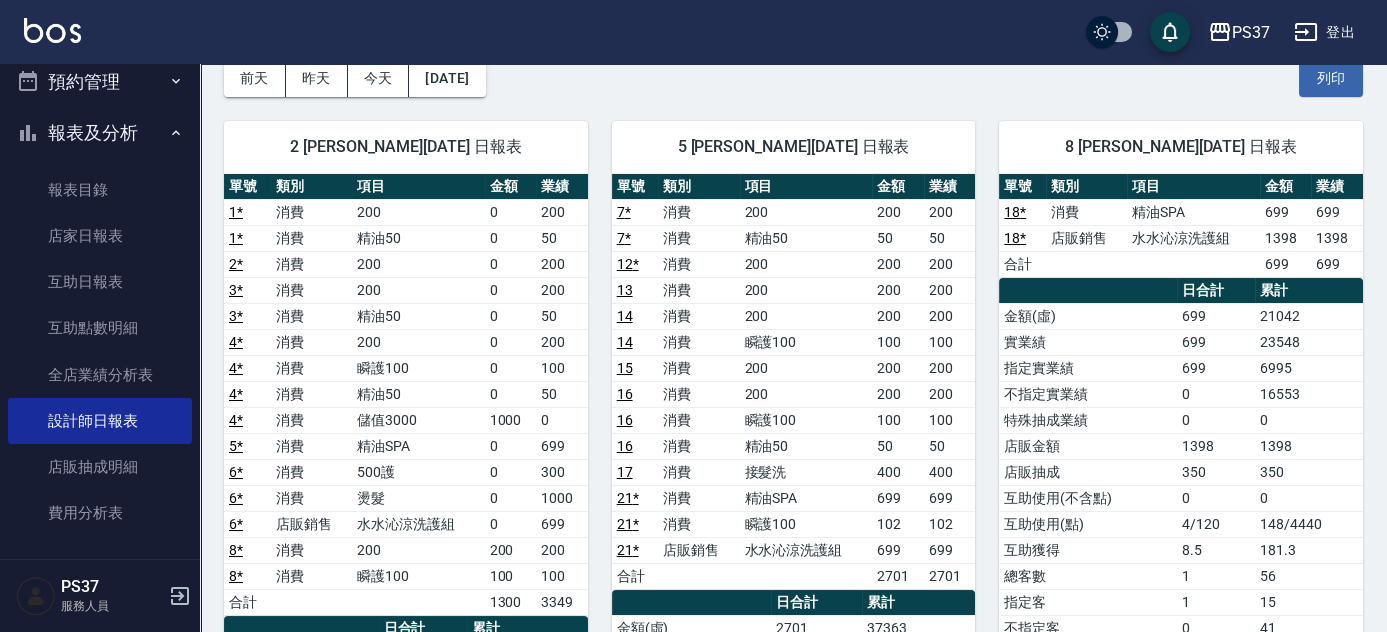 scroll, scrollTop: 0, scrollLeft: 0, axis: both 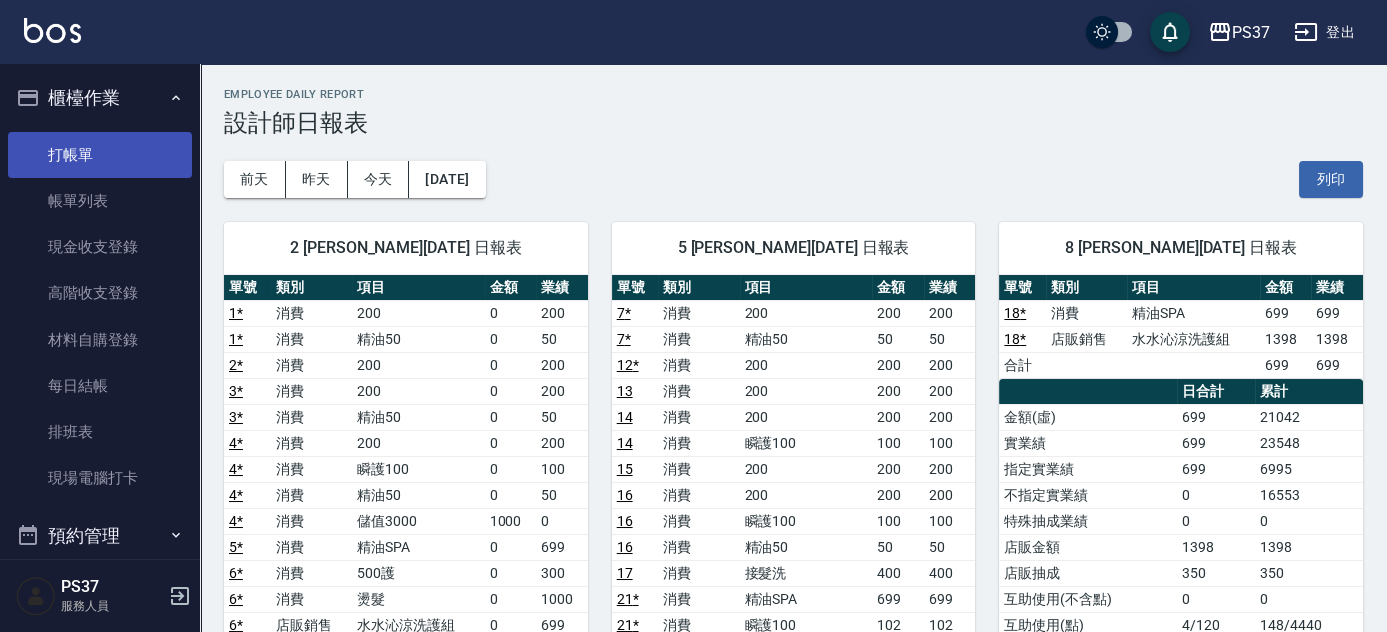 click on "打帳單" at bounding box center [100, 155] 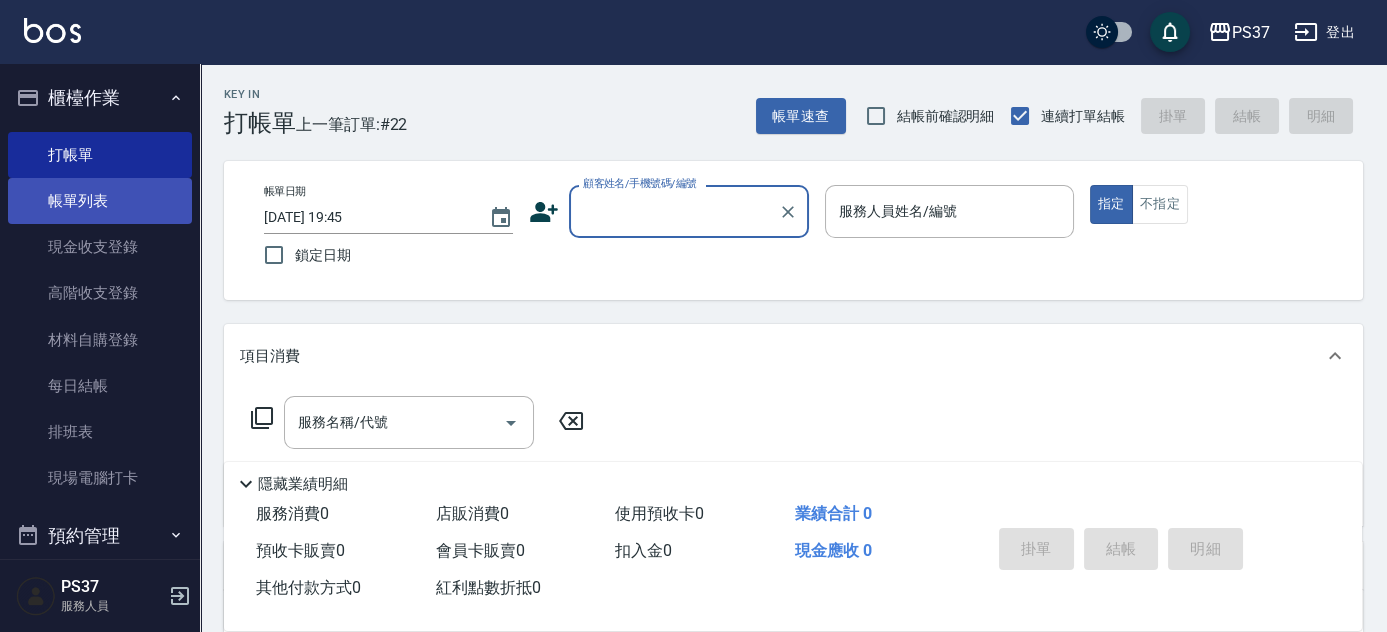 click on "帳單列表" at bounding box center (100, 201) 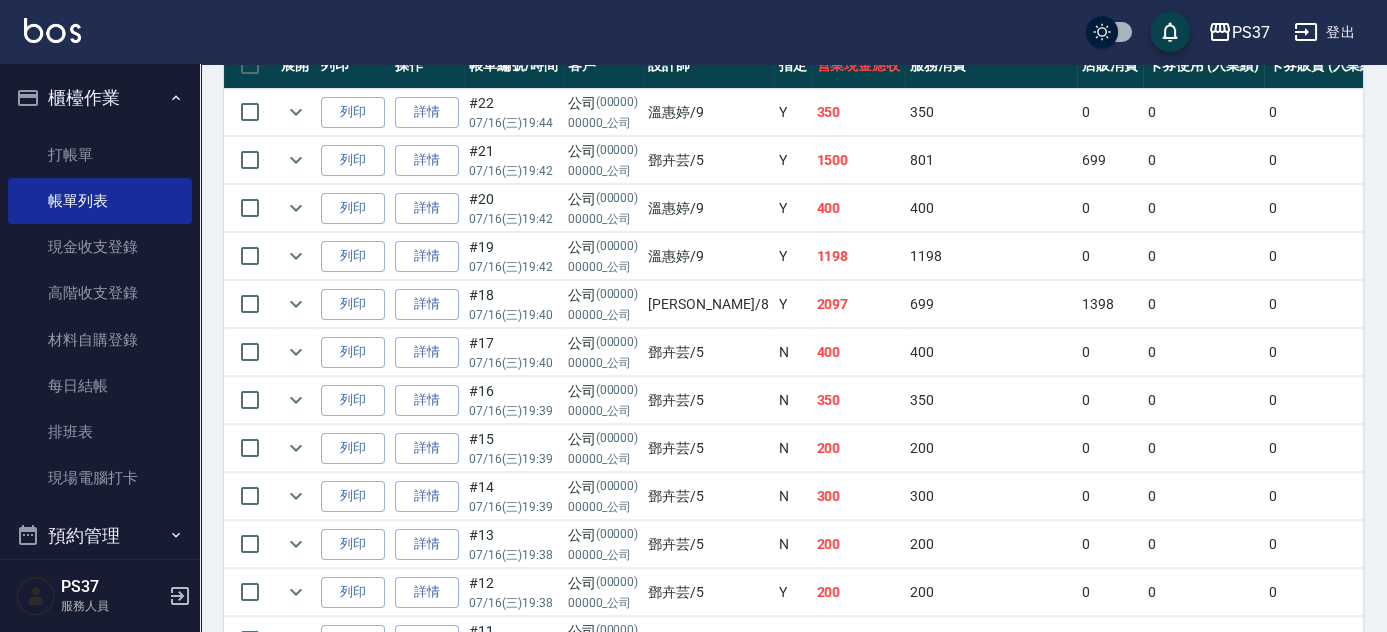 scroll, scrollTop: 545, scrollLeft: 0, axis: vertical 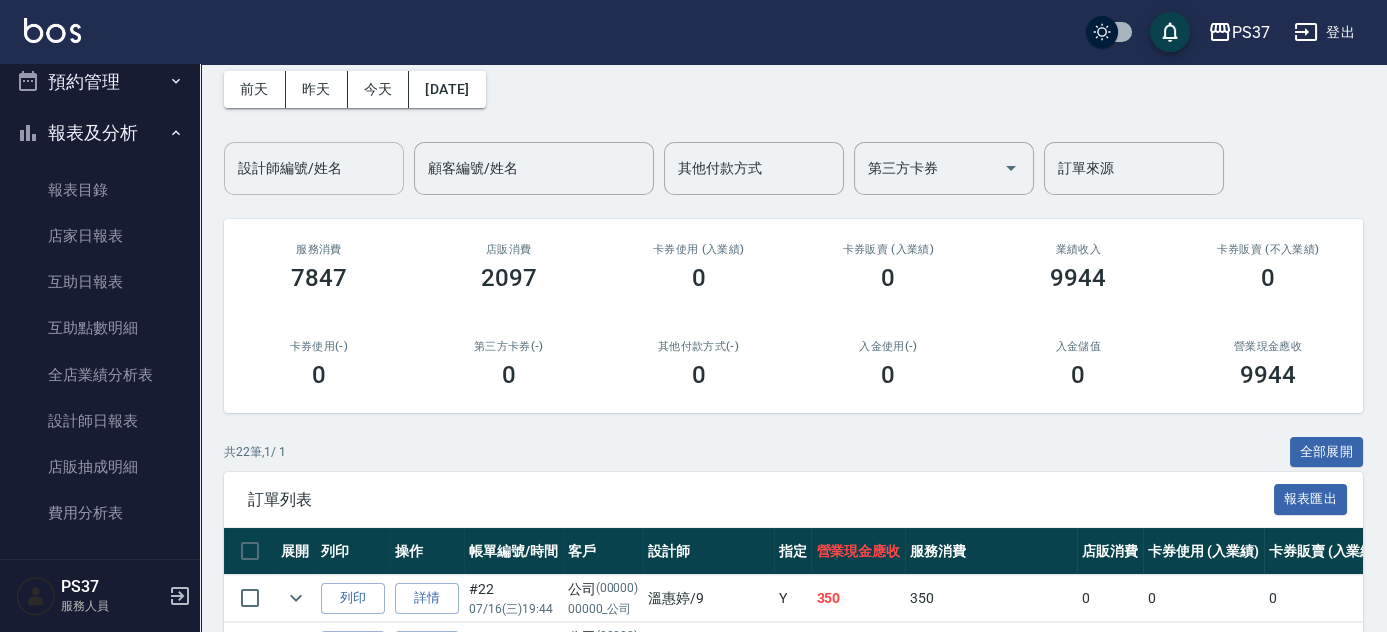 click on "設計師編號/姓名" at bounding box center [314, 168] 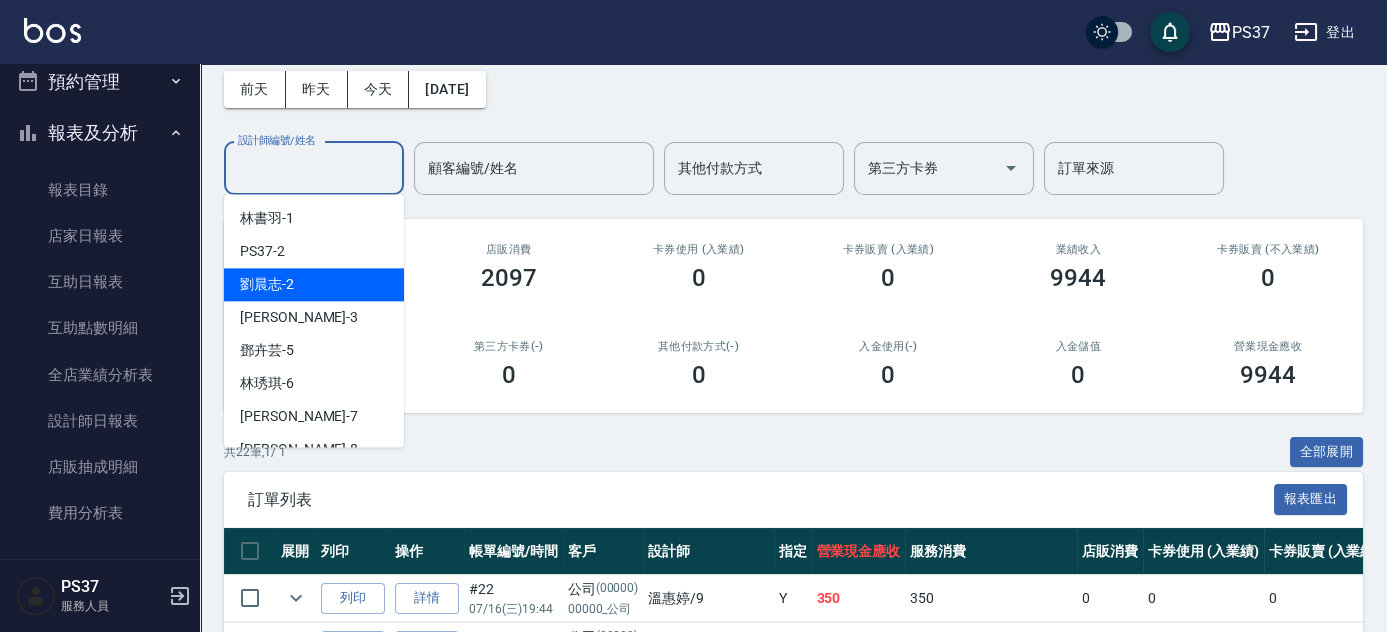 click on "劉晨志 -2" at bounding box center (314, 284) 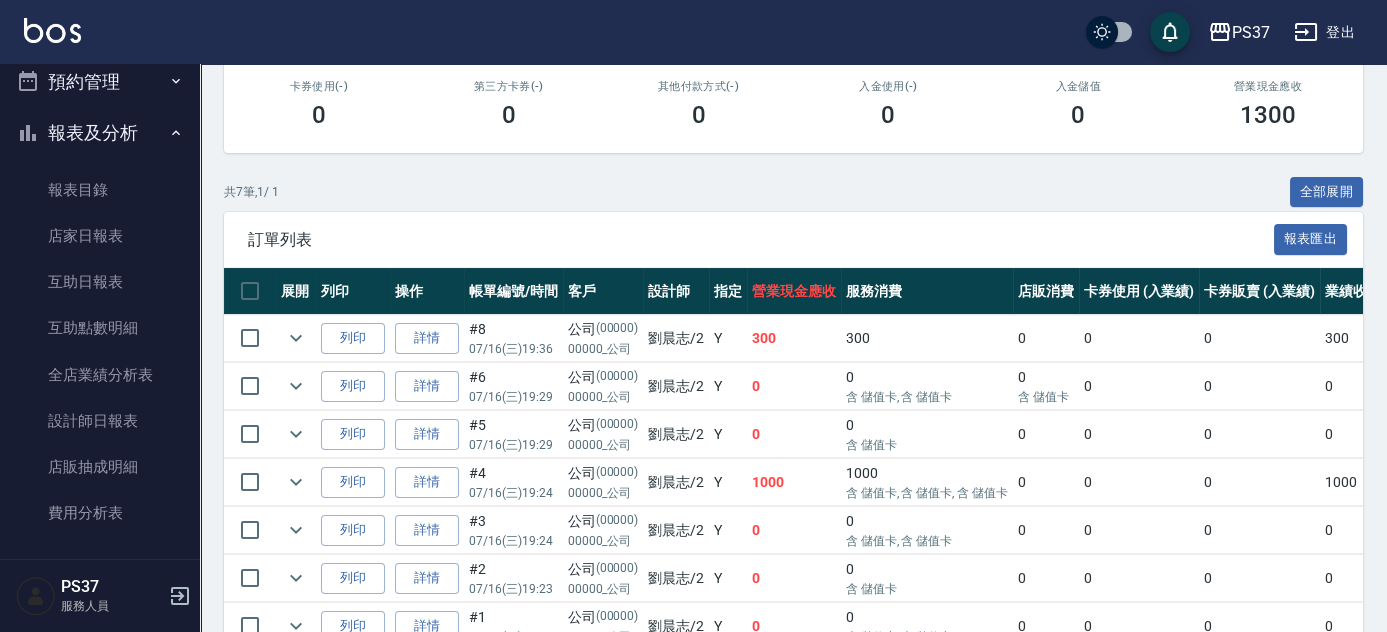 scroll, scrollTop: 456, scrollLeft: 0, axis: vertical 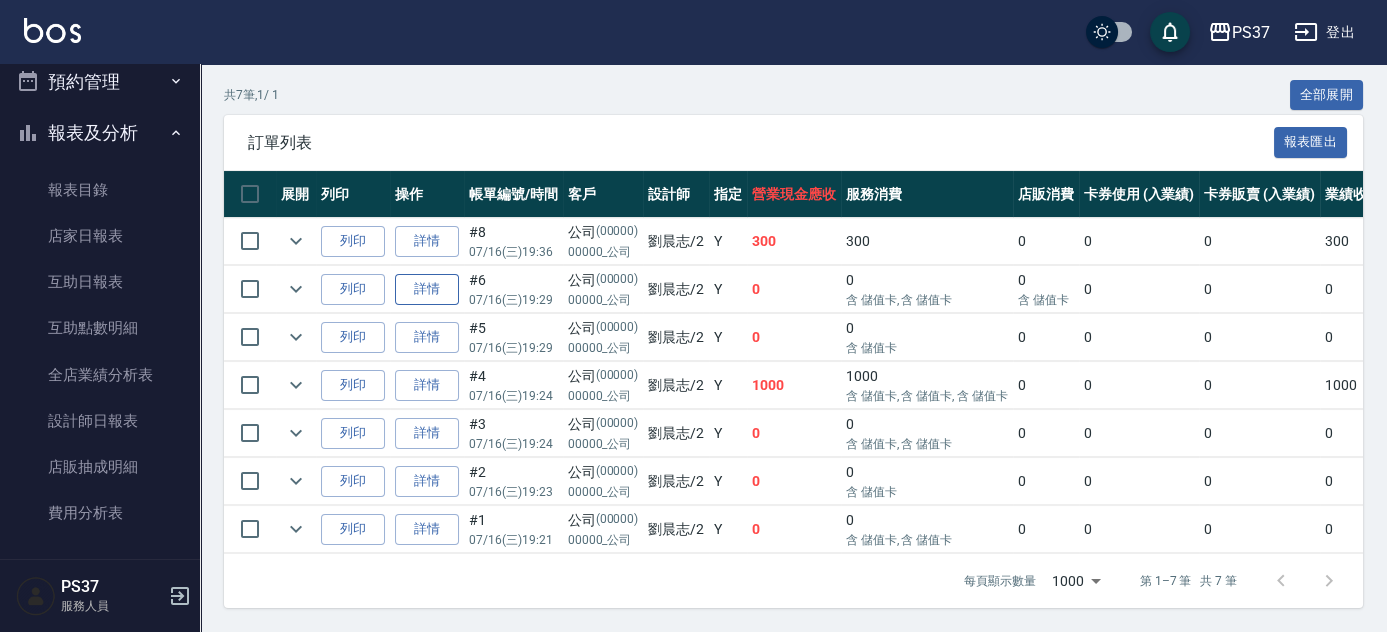 click on "詳情" at bounding box center [427, 289] 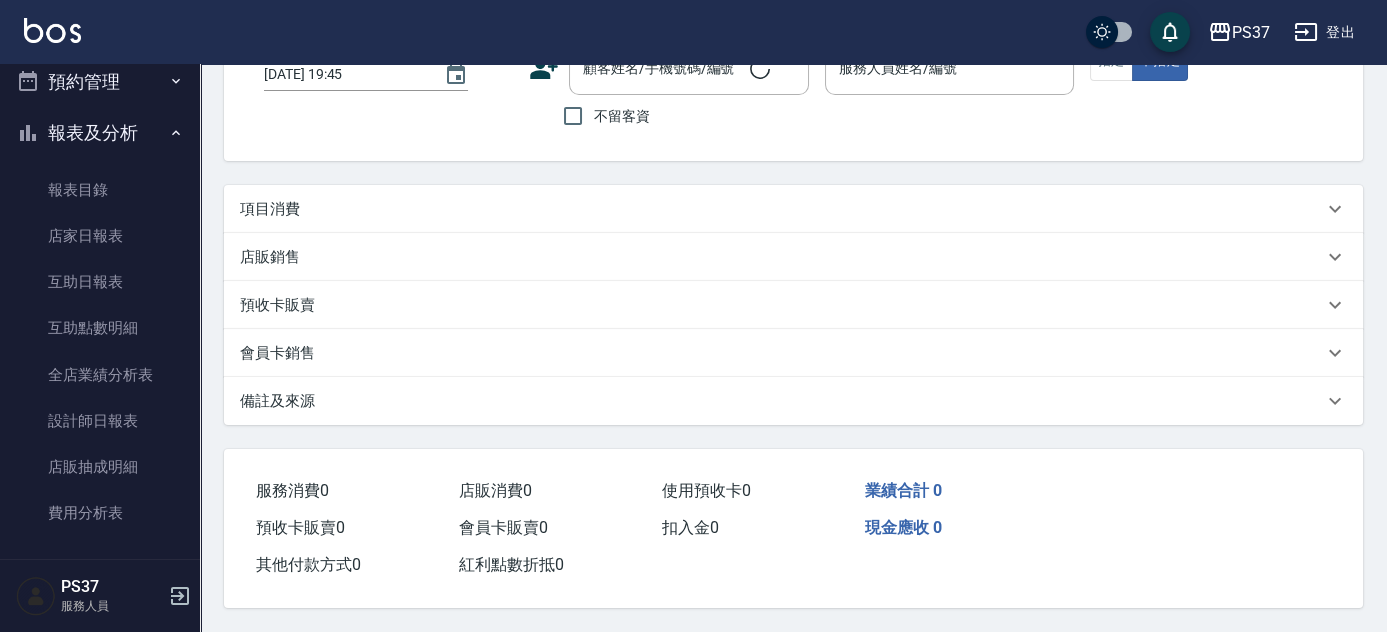 scroll, scrollTop: 0, scrollLeft: 0, axis: both 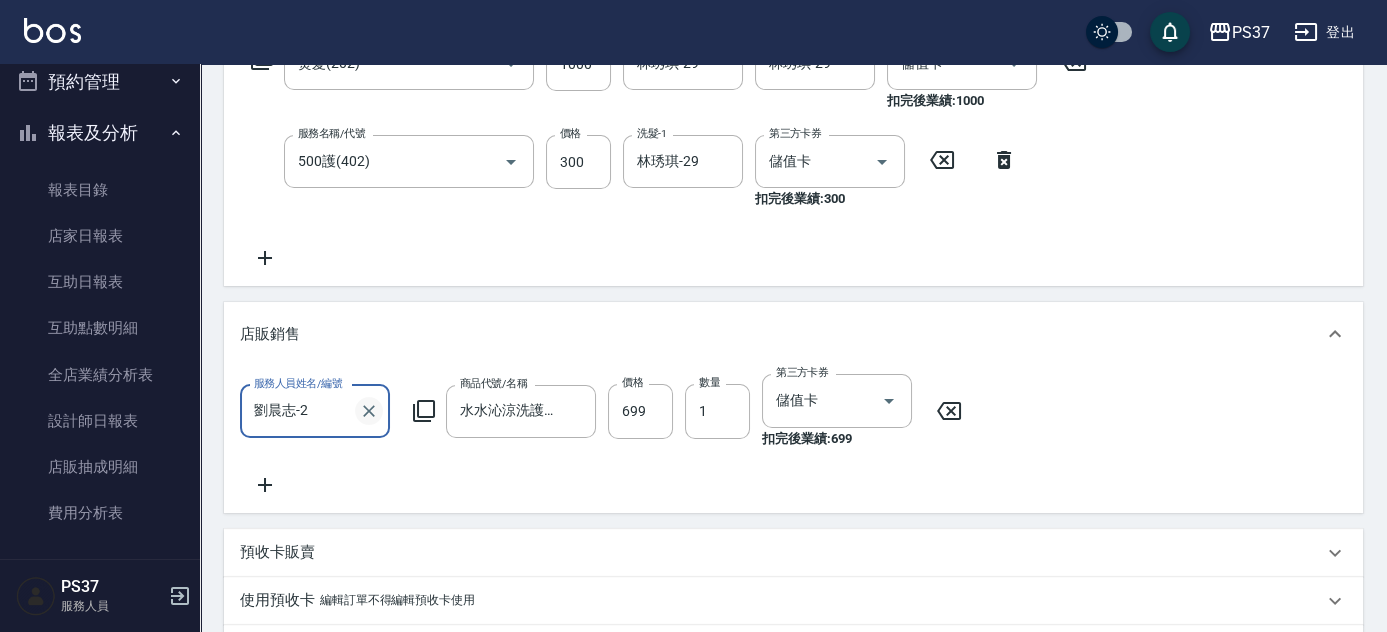 drag, startPoint x: 380, startPoint y: 410, endPoint x: 359, endPoint y: 414, distance: 21.377558 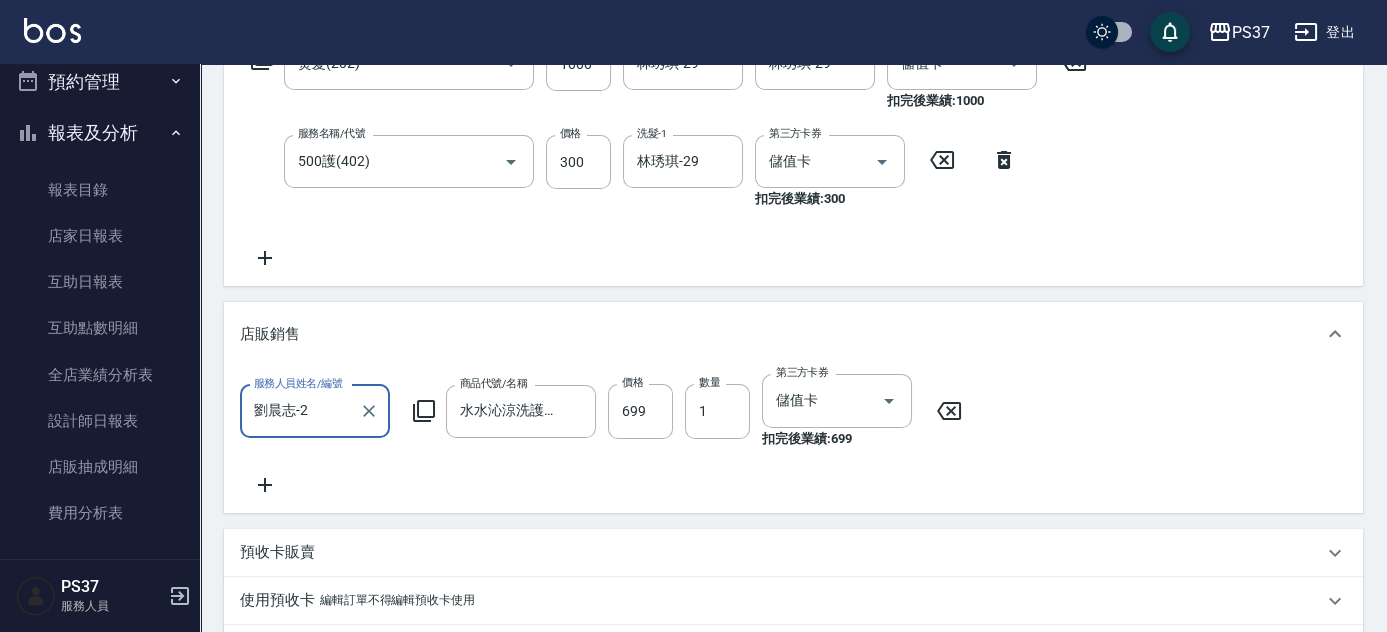 click at bounding box center [369, 411] 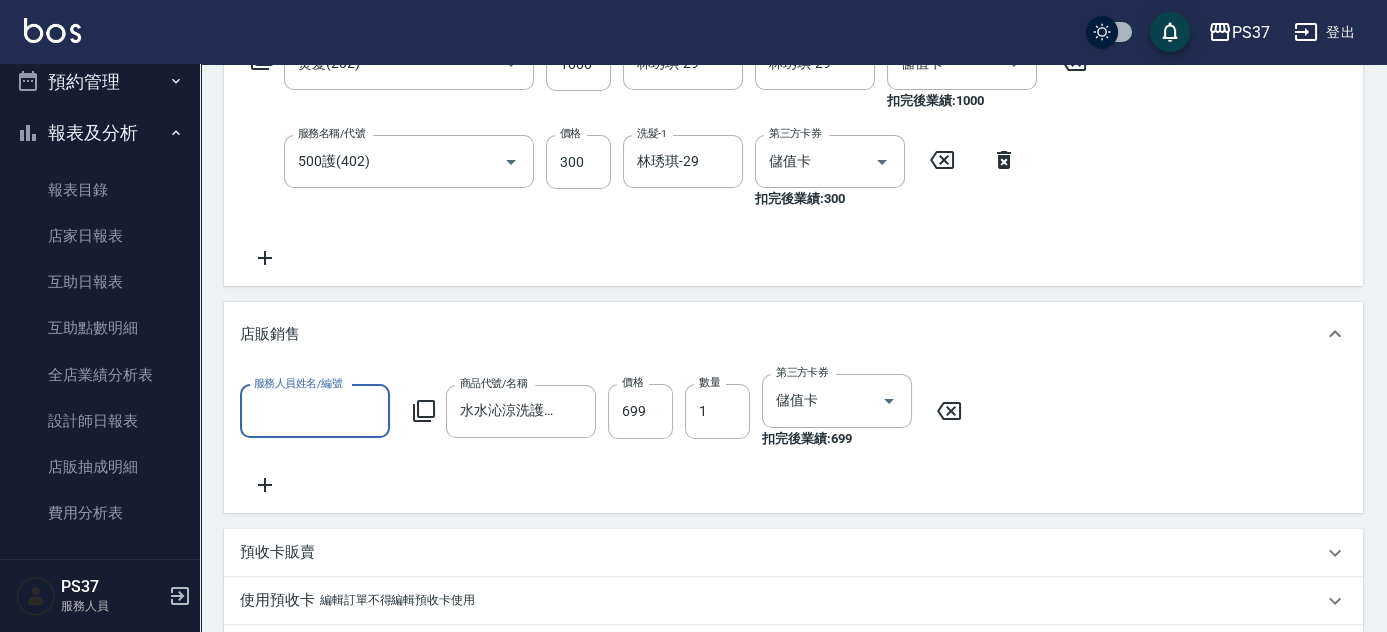 click on "服務人員姓名/編號" at bounding box center (315, 411) 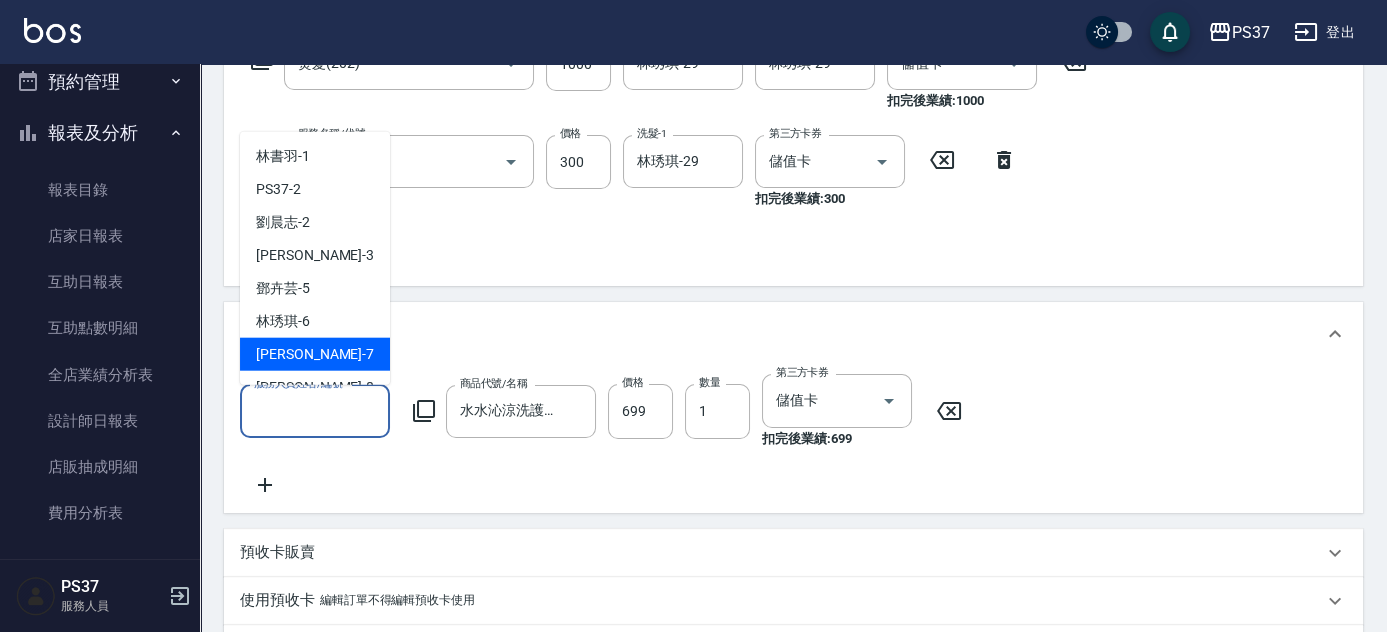 scroll, scrollTop: 90, scrollLeft: 0, axis: vertical 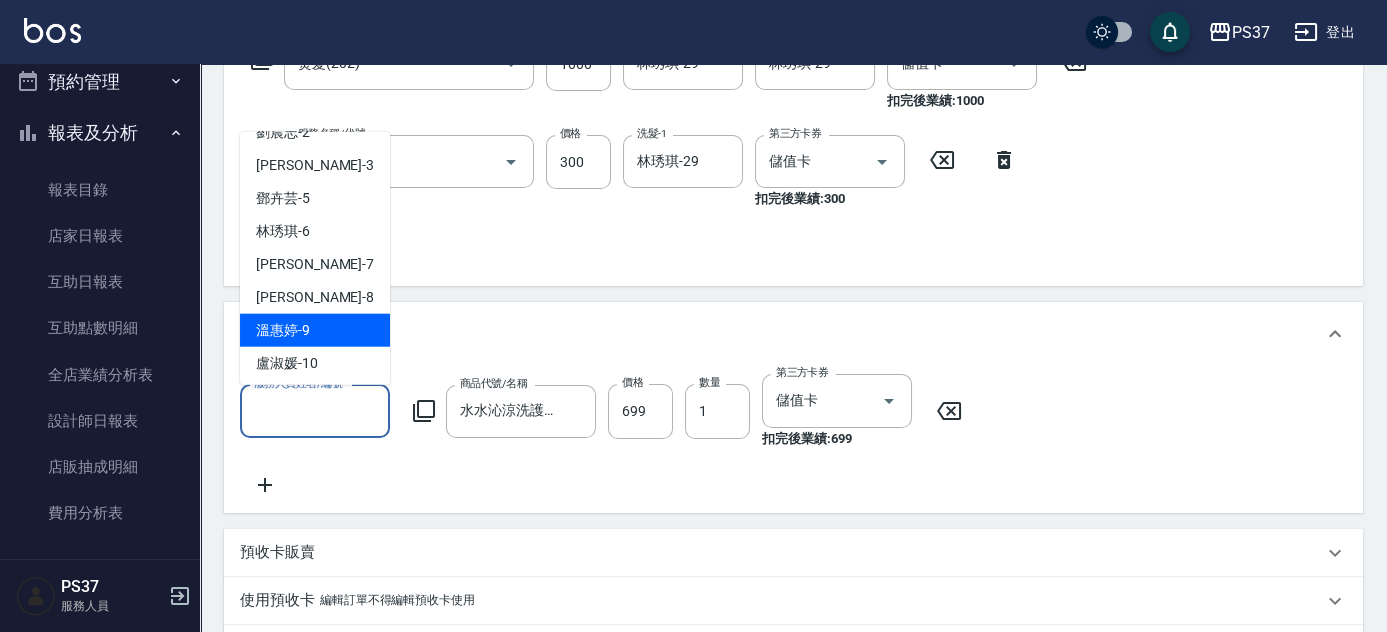 click on "溫惠婷 -9" at bounding box center (315, 330) 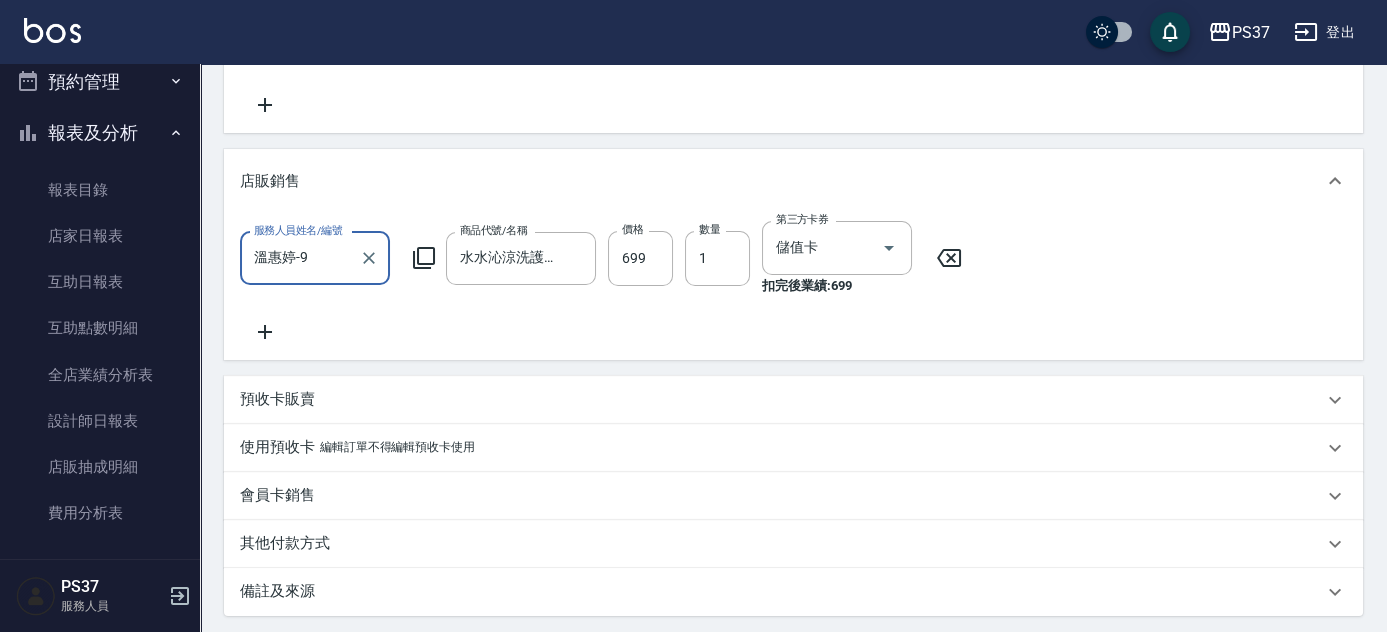 scroll, scrollTop: 727, scrollLeft: 0, axis: vertical 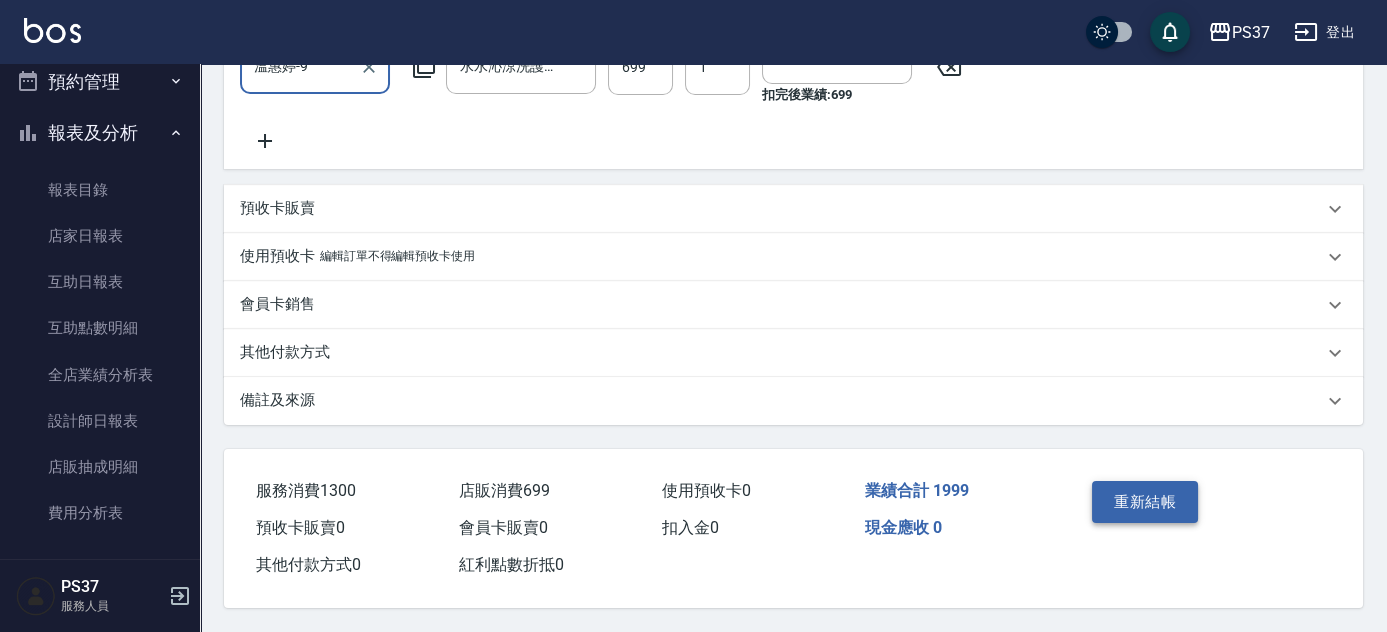 click on "重新結帳" at bounding box center (1145, 502) 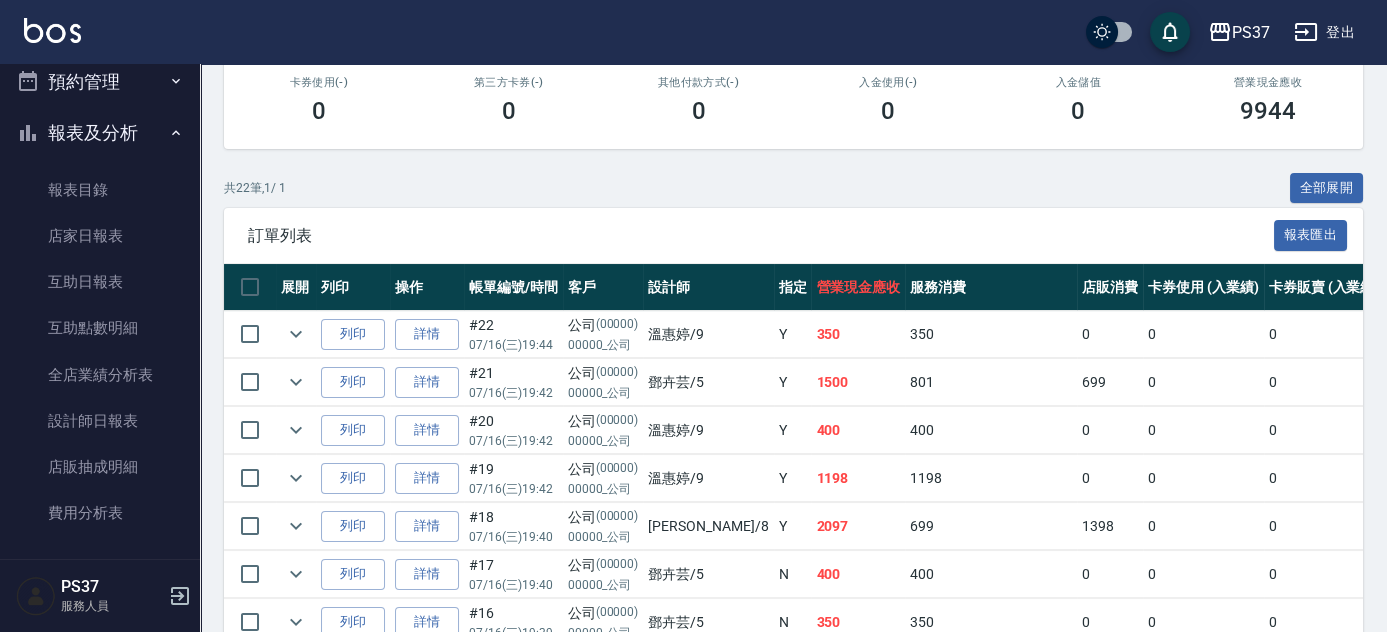 scroll, scrollTop: 454, scrollLeft: 0, axis: vertical 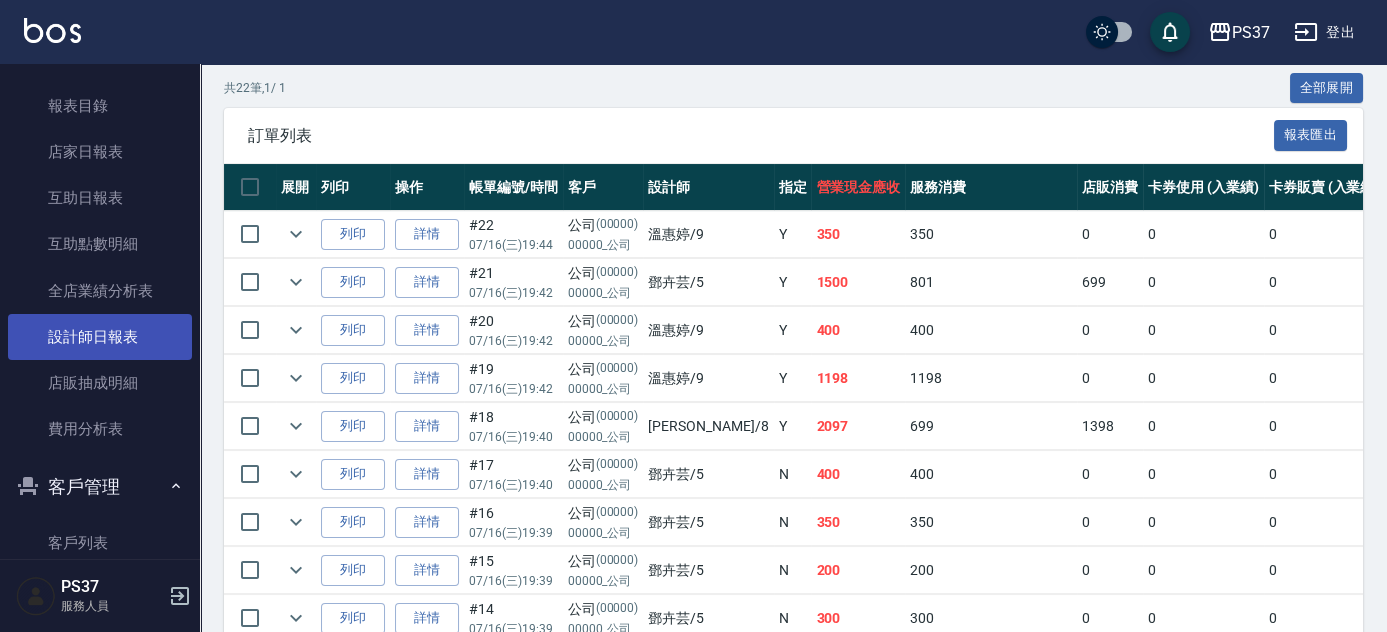 click on "設計師日報表" at bounding box center [100, 337] 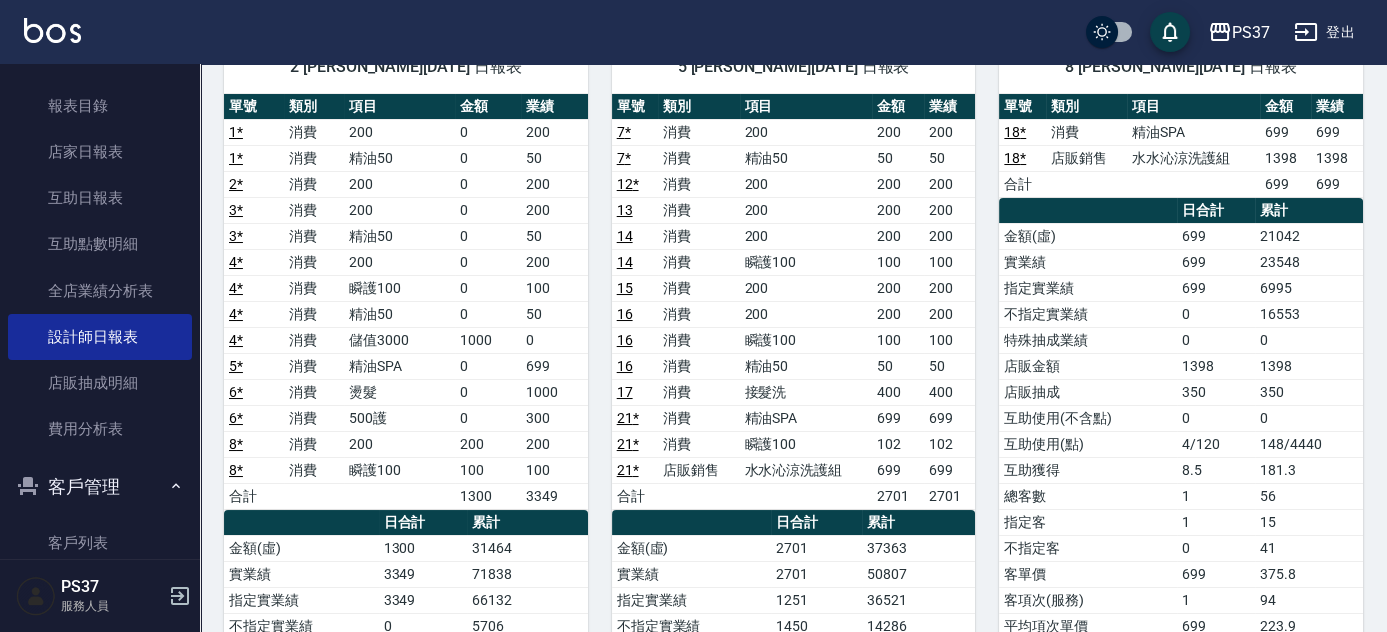 scroll, scrollTop: 90, scrollLeft: 0, axis: vertical 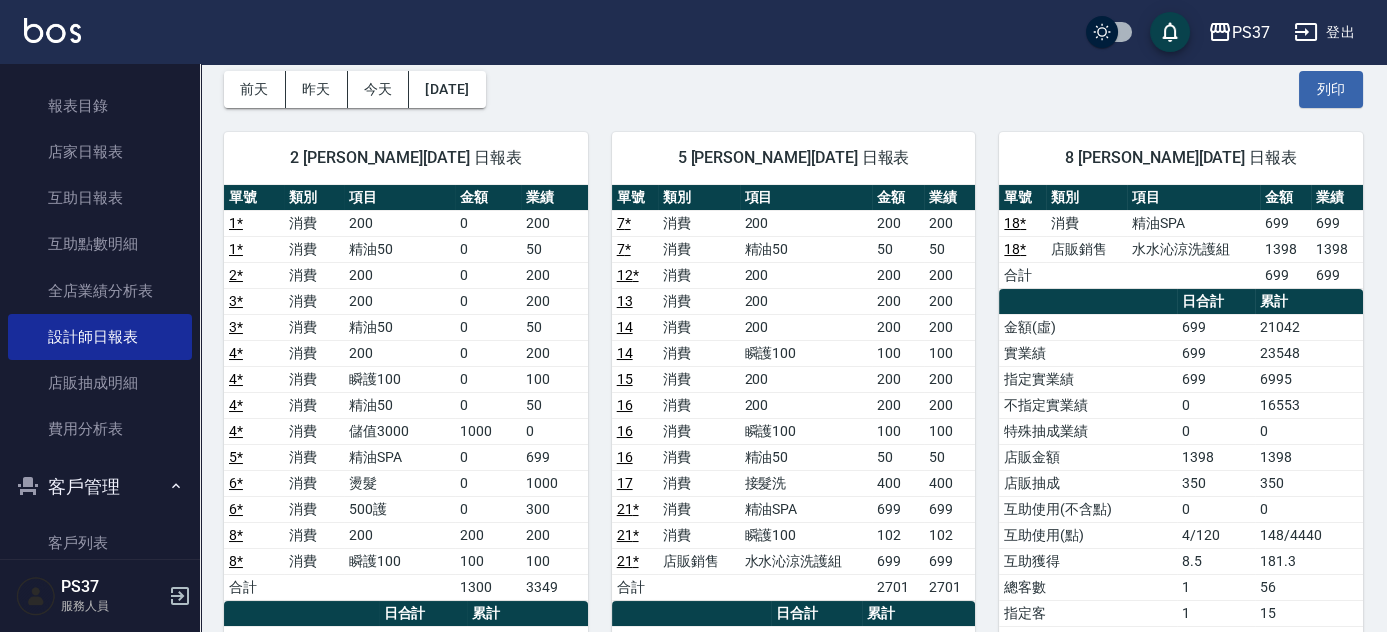 click on "[DATE] [DATE] [DATE] [DATE] 列印" at bounding box center [793, 89] 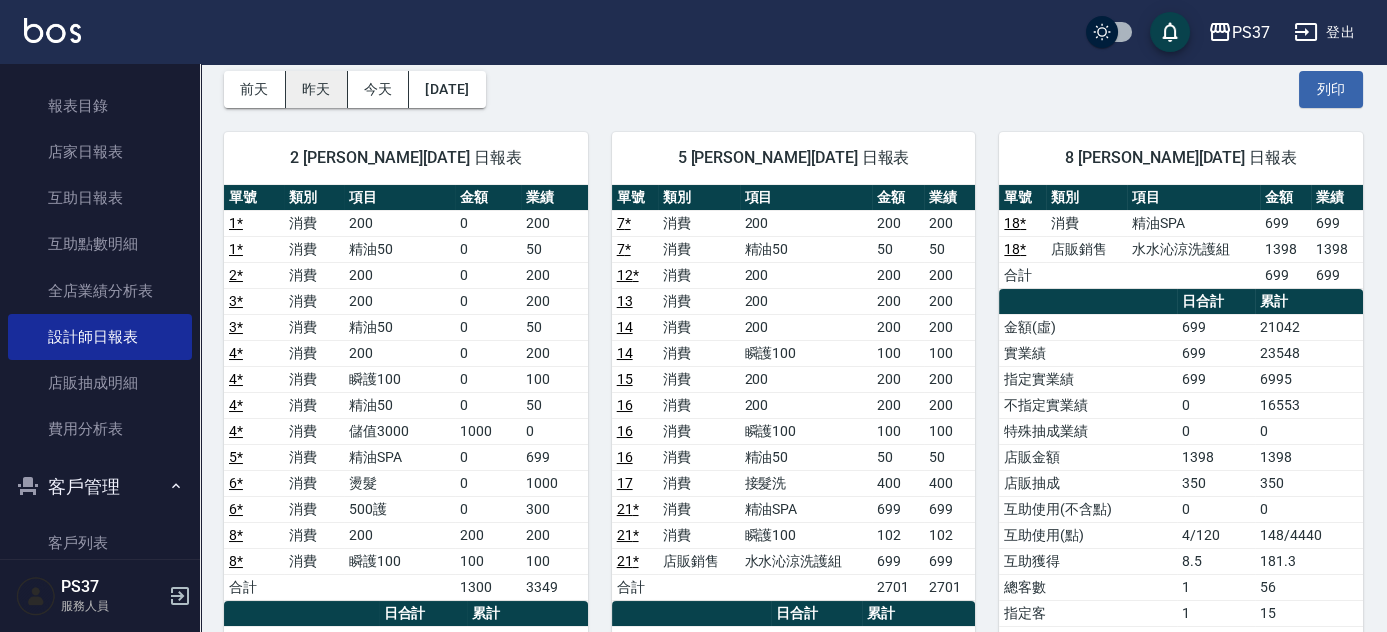 click on "昨天" at bounding box center [317, 89] 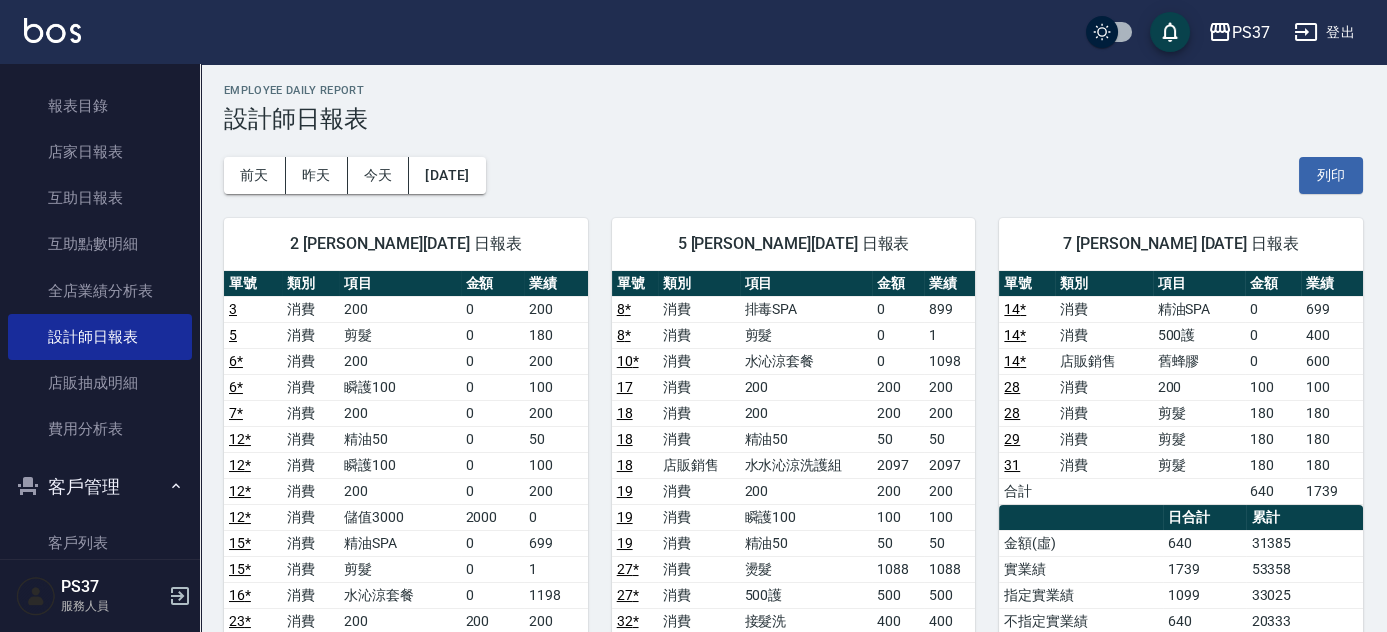 scroll, scrollTop: 0, scrollLeft: 0, axis: both 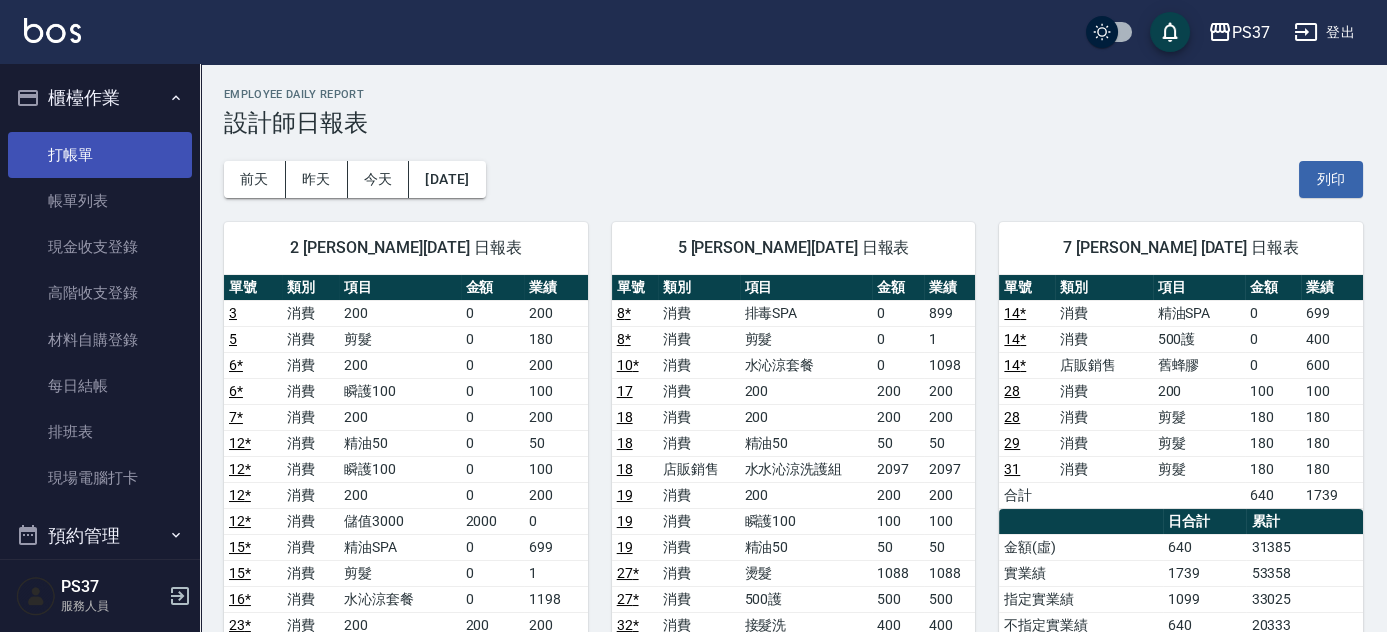 click on "打帳單" at bounding box center (100, 155) 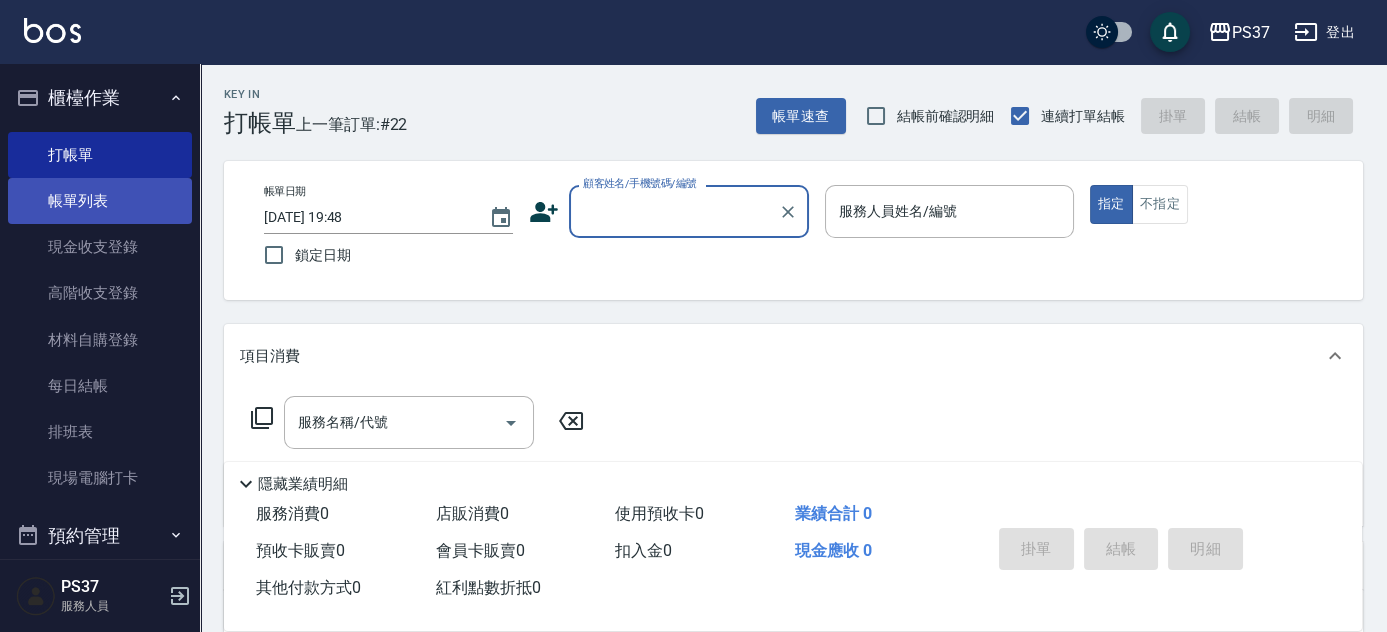click on "帳單列表" at bounding box center [100, 201] 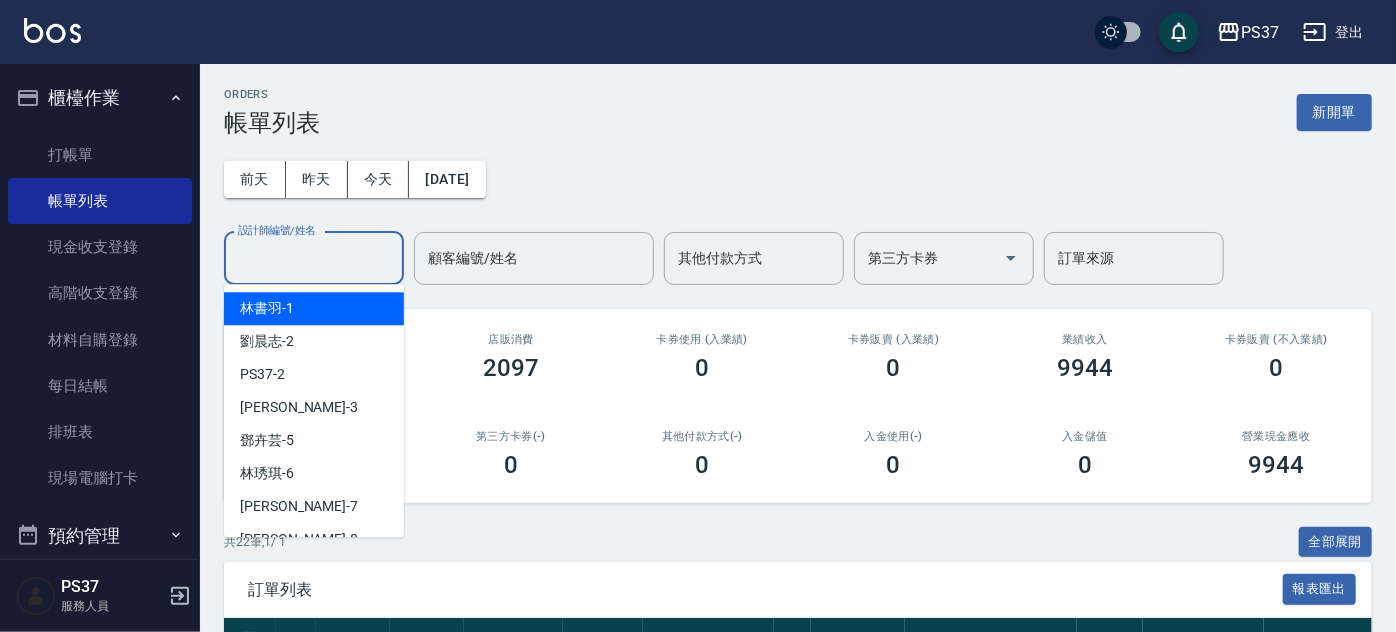 click on "設計師編號/姓名" at bounding box center [314, 258] 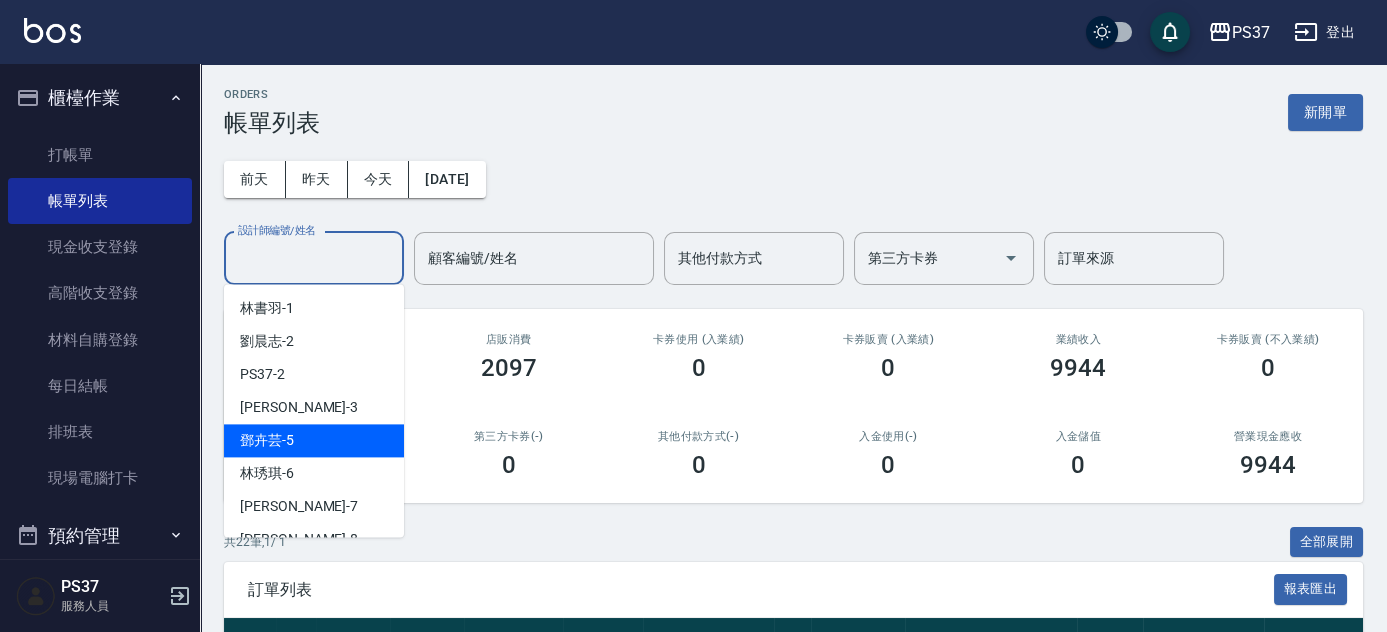 click on "鄧卉芸 -5" at bounding box center (314, 440) 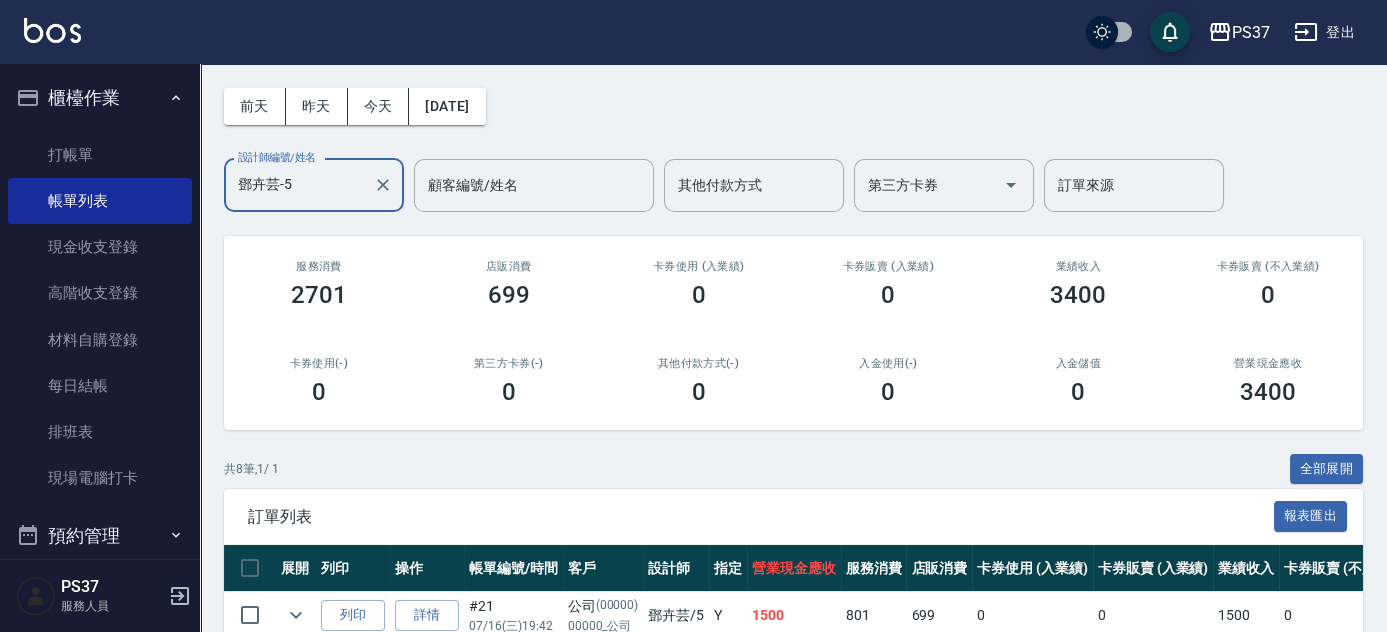 scroll, scrollTop: 0, scrollLeft: 0, axis: both 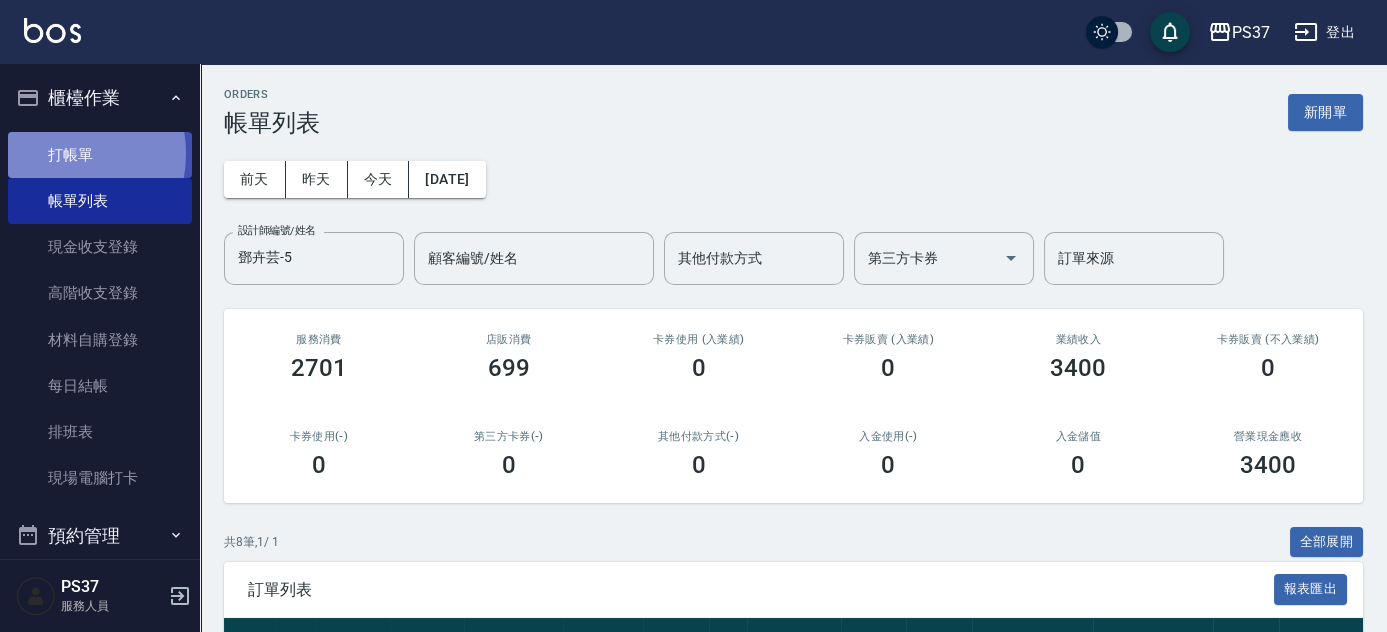click on "打帳單" at bounding box center (100, 155) 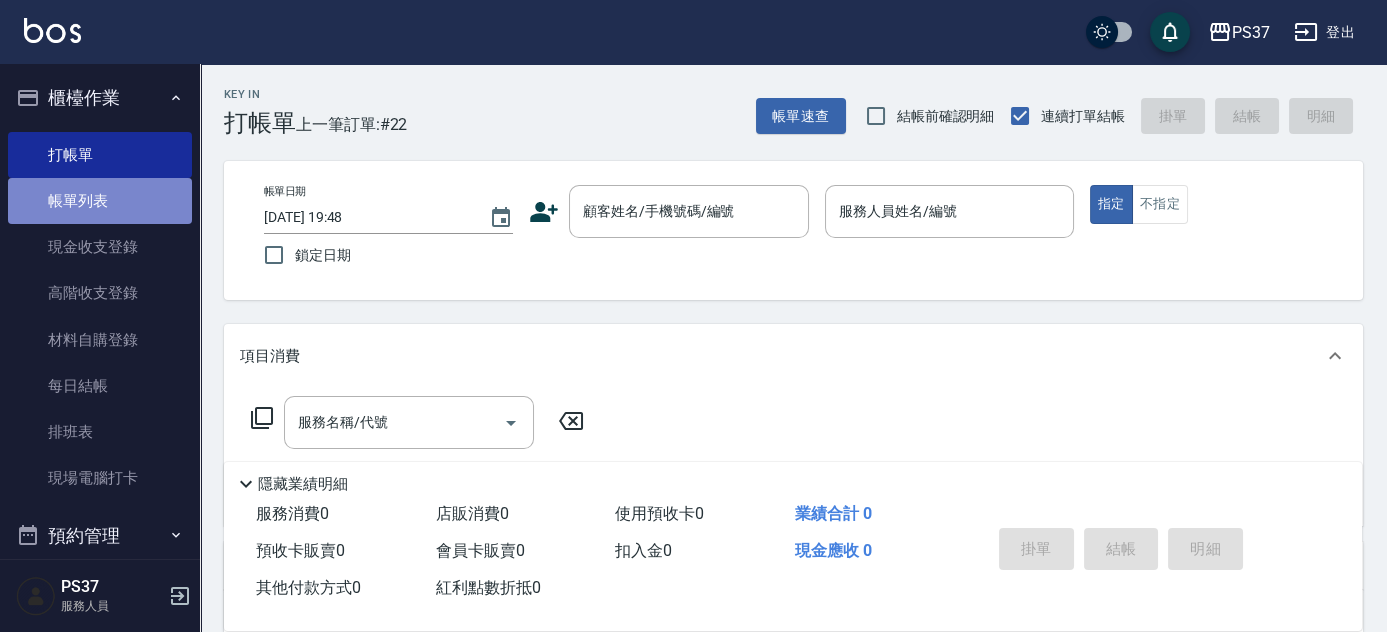 click on "帳單列表" at bounding box center (100, 201) 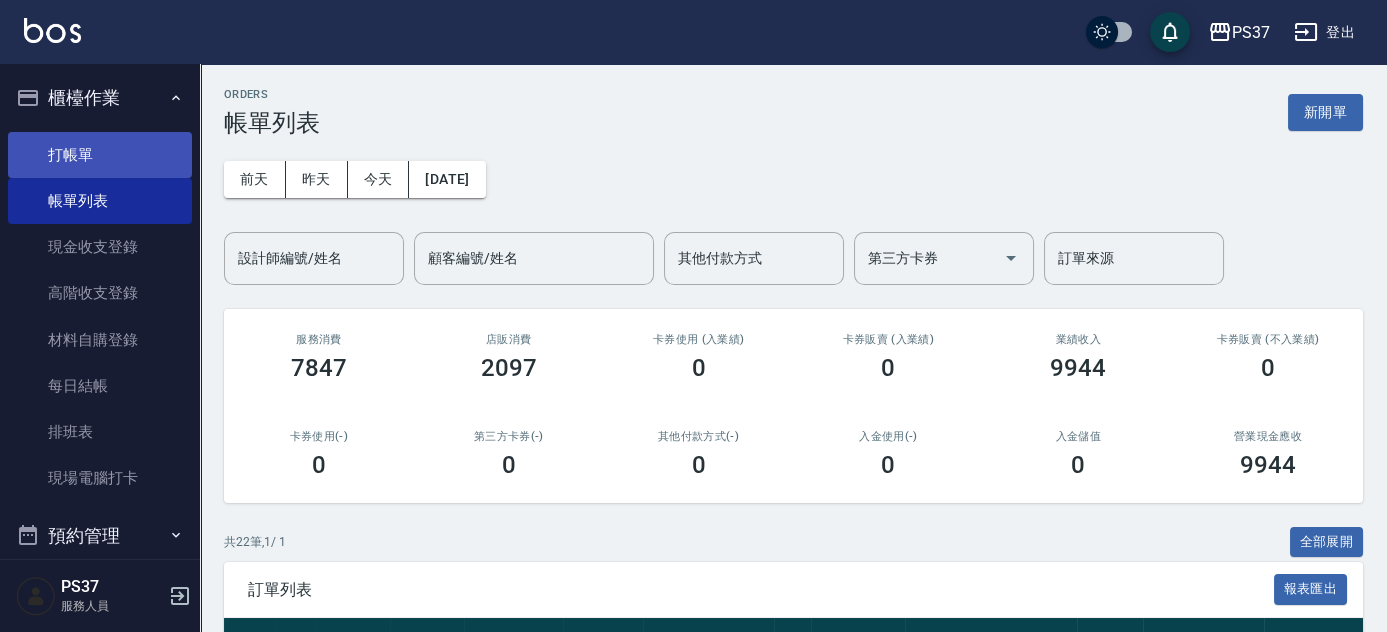 click on "打帳單" at bounding box center (100, 155) 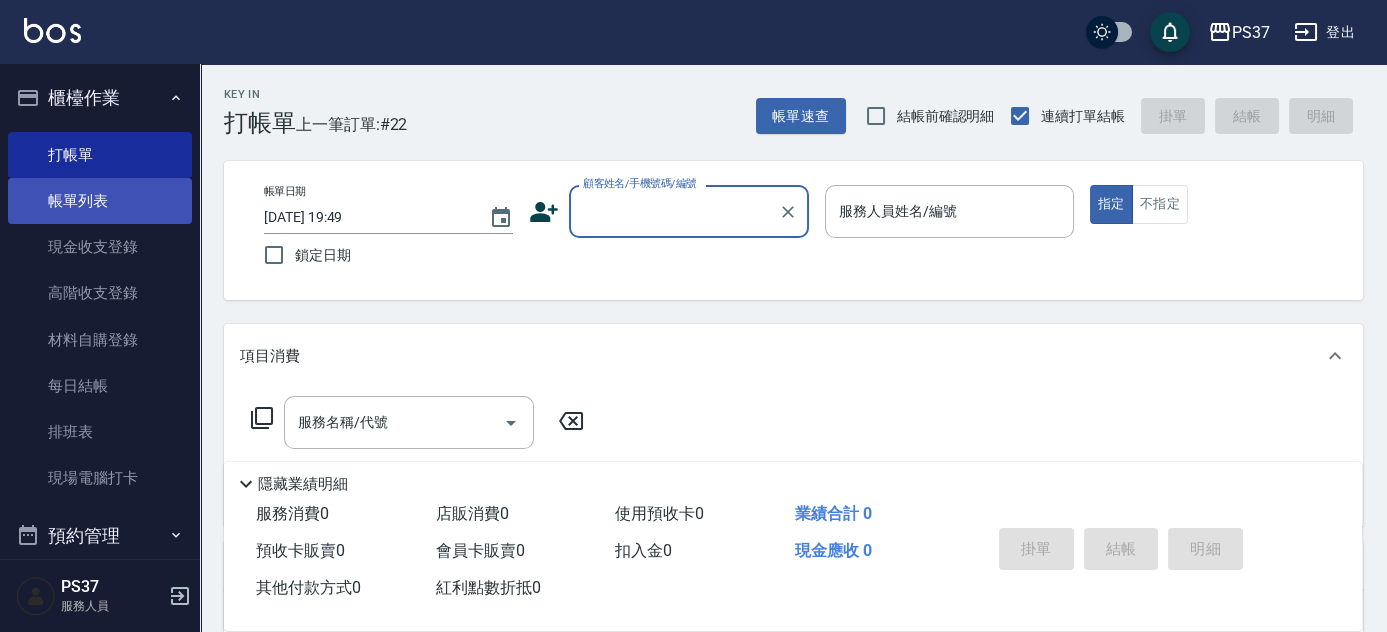 click on "帳單列表" at bounding box center [100, 201] 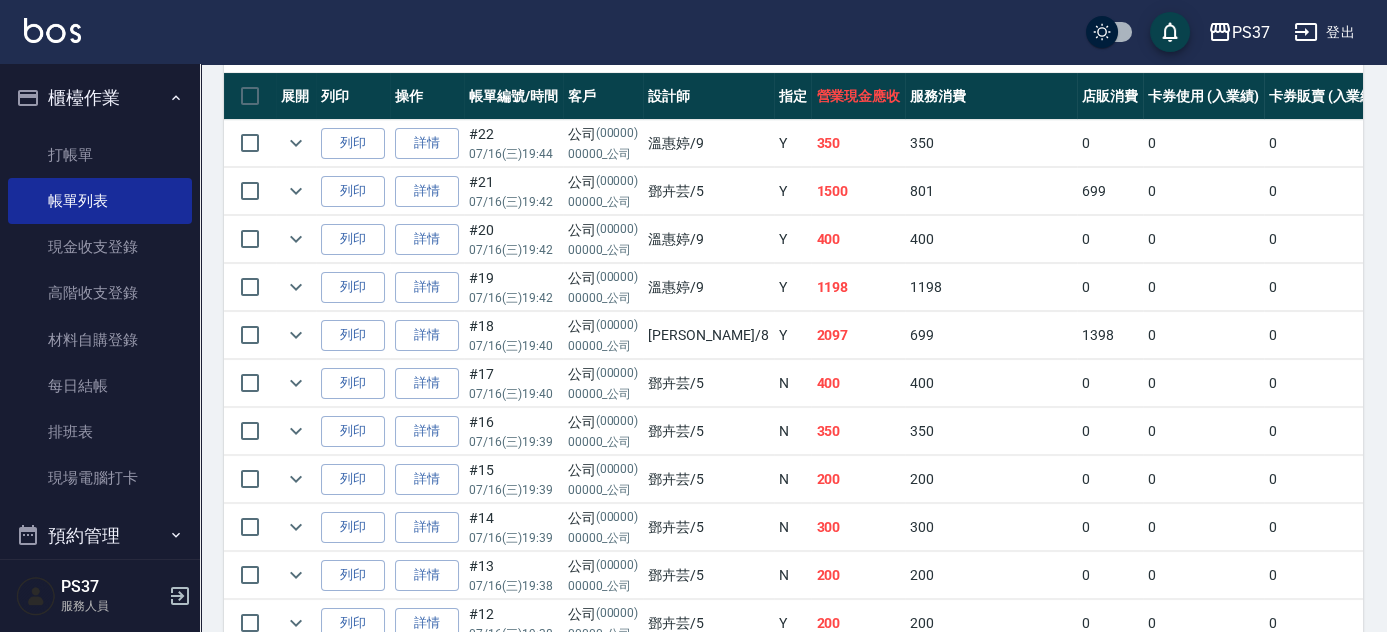 scroll, scrollTop: 363, scrollLeft: 0, axis: vertical 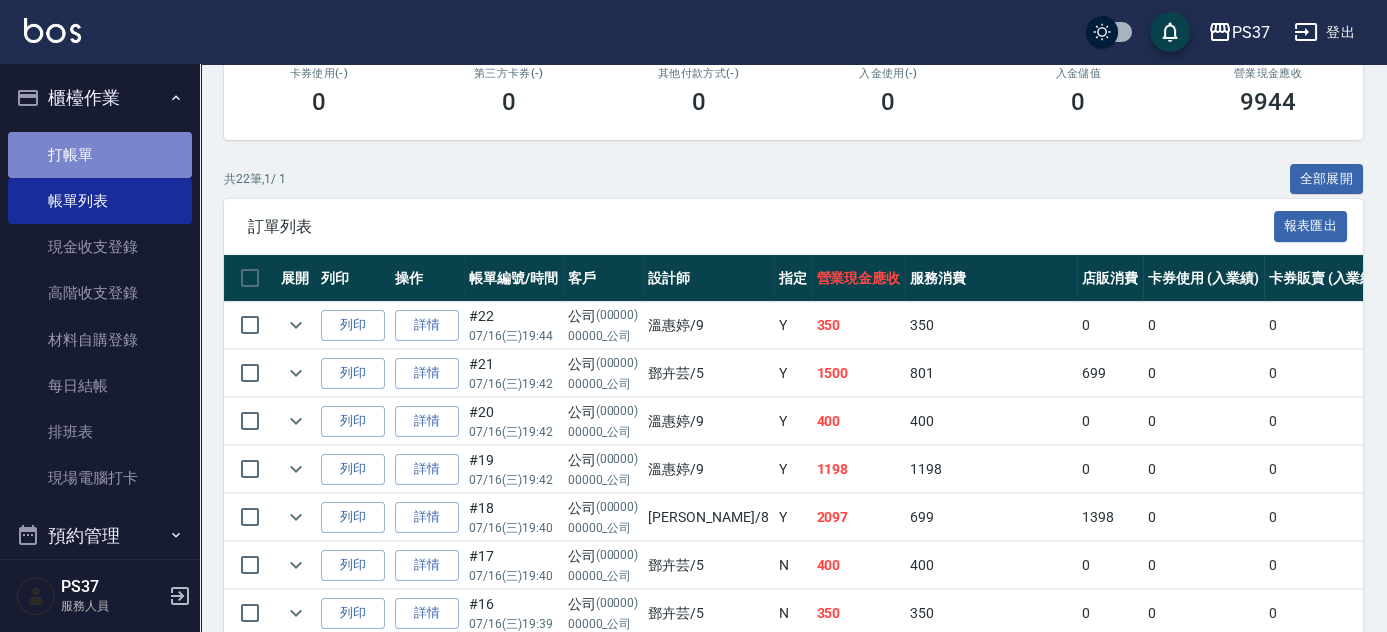 click on "打帳單" at bounding box center (100, 155) 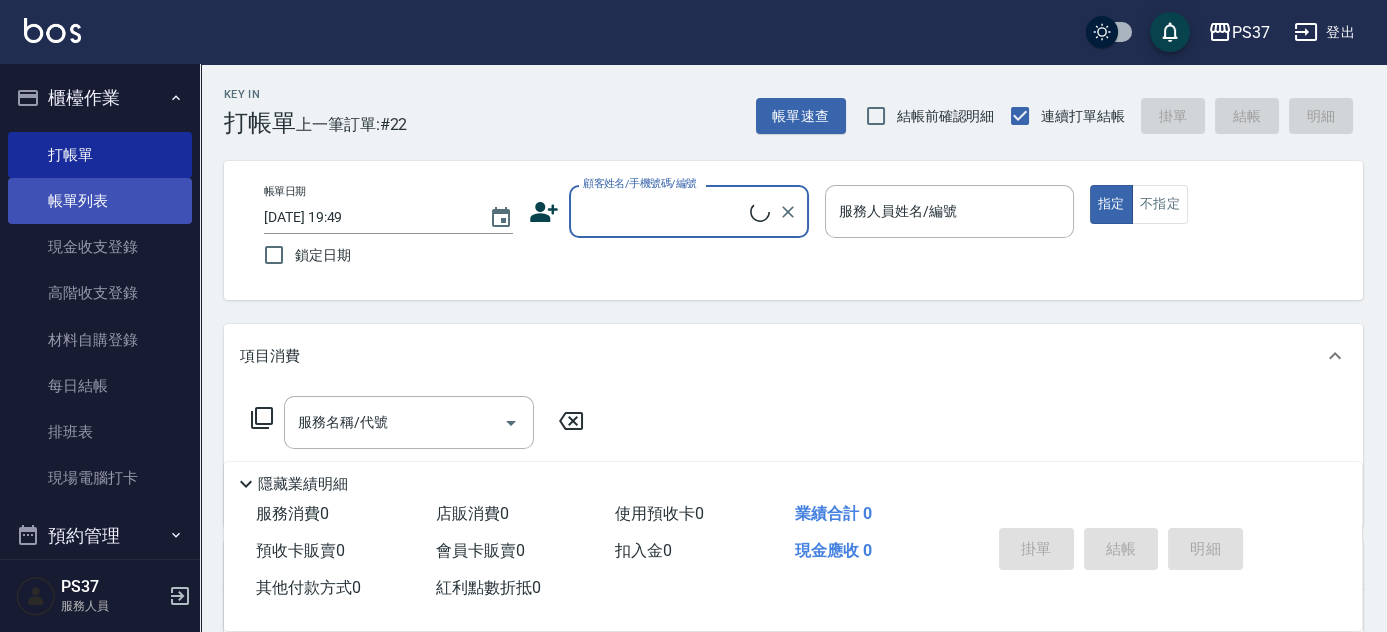 click on "帳單列表" at bounding box center (100, 201) 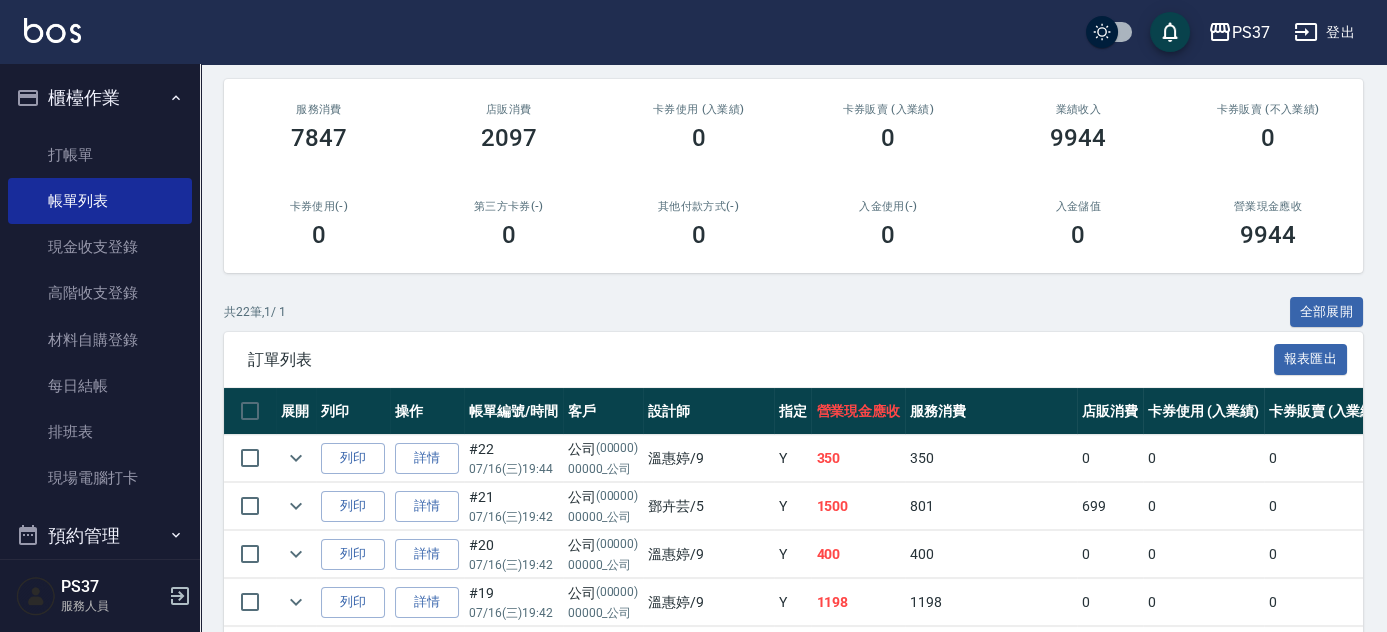 scroll, scrollTop: 90, scrollLeft: 0, axis: vertical 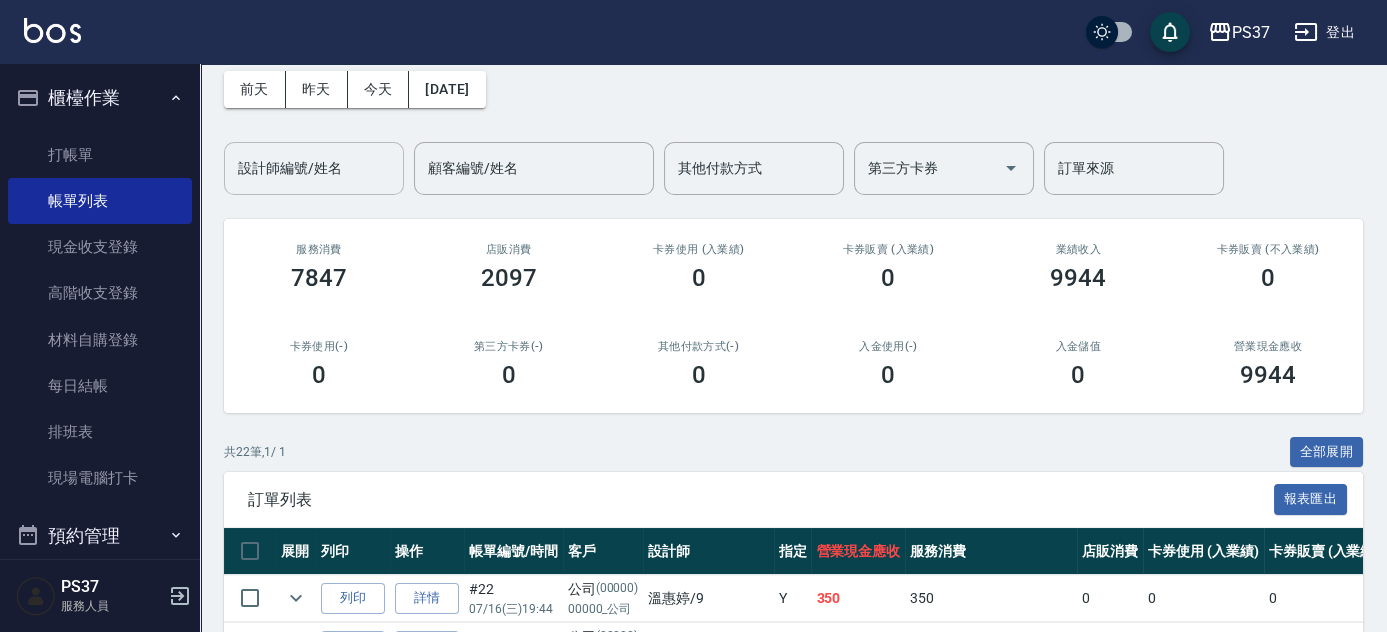 click on "設計師編號/姓名" at bounding box center (314, 168) 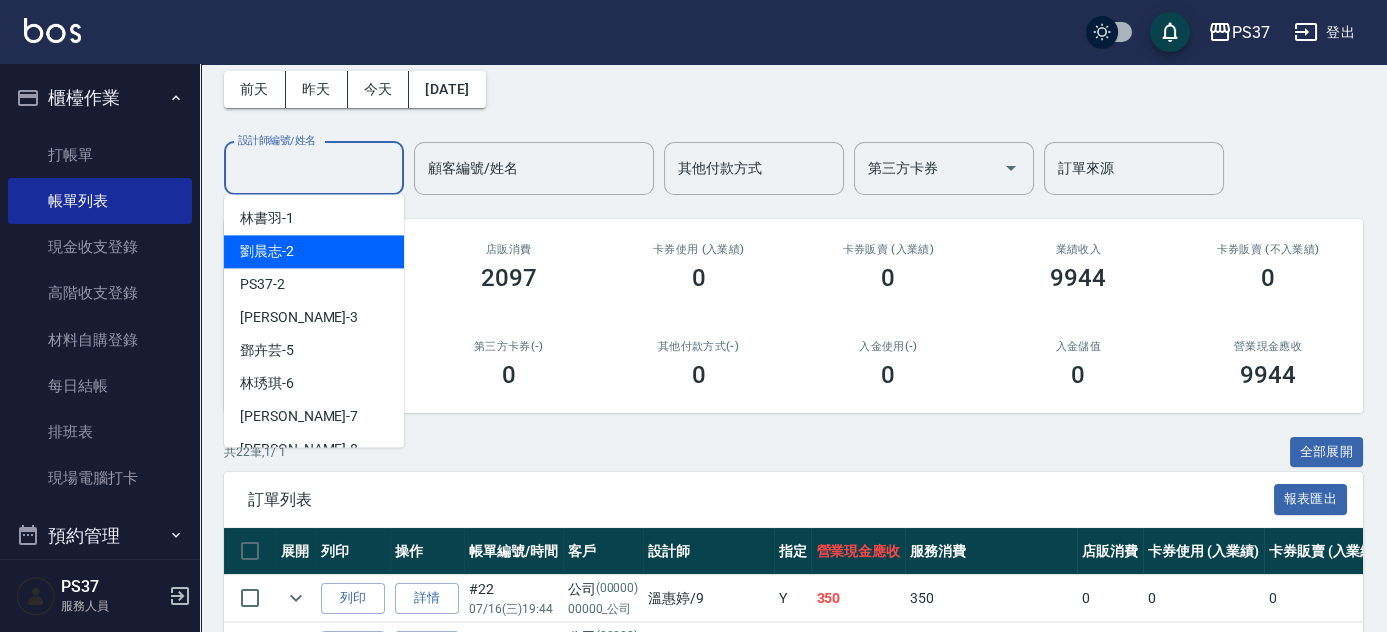 click on "劉晨志 -2" at bounding box center [314, 251] 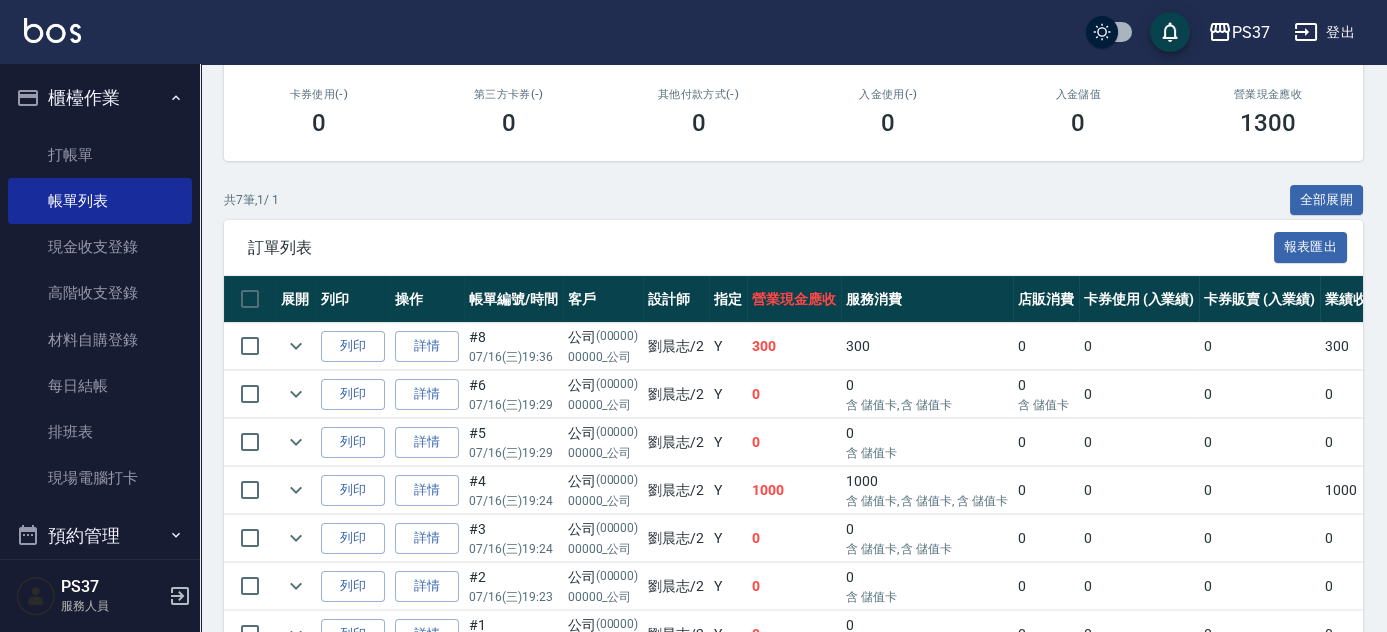 scroll, scrollTop: 456, scrollLeft: 0, axis: vertical 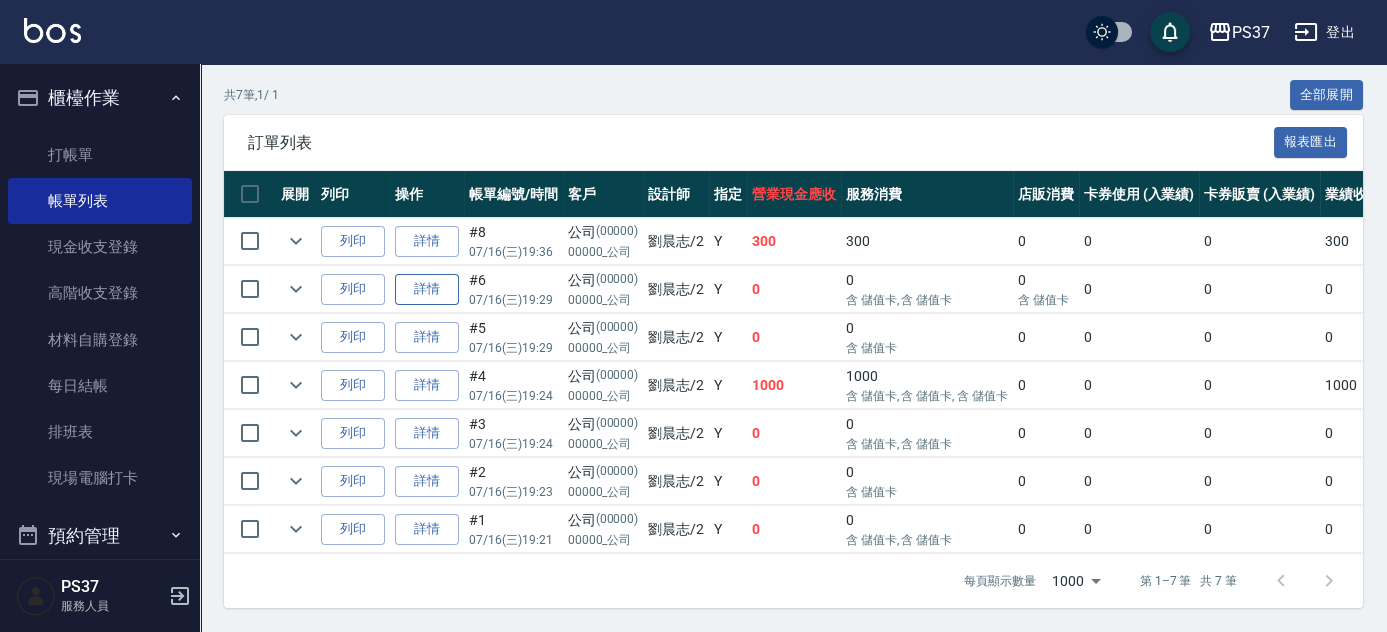 click on "詳情" at bounding box center [427, 289] 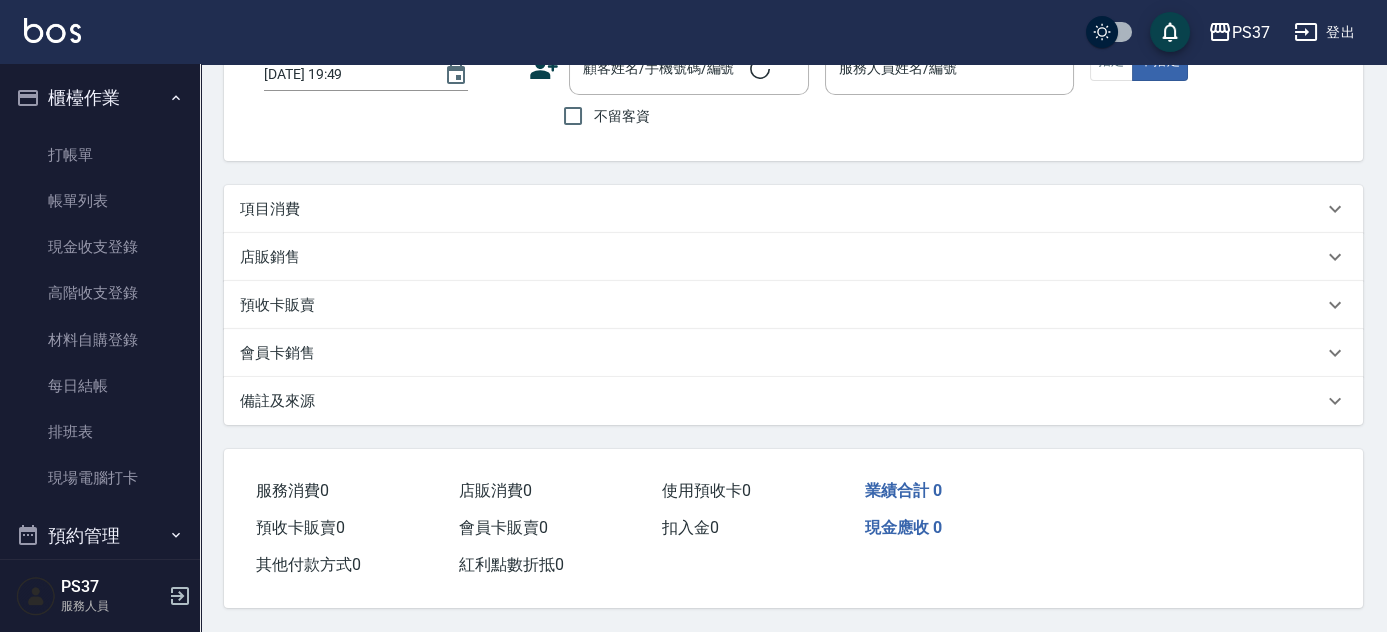 scroll, scrollTop: 0, scrollLeft: 0, axis: both 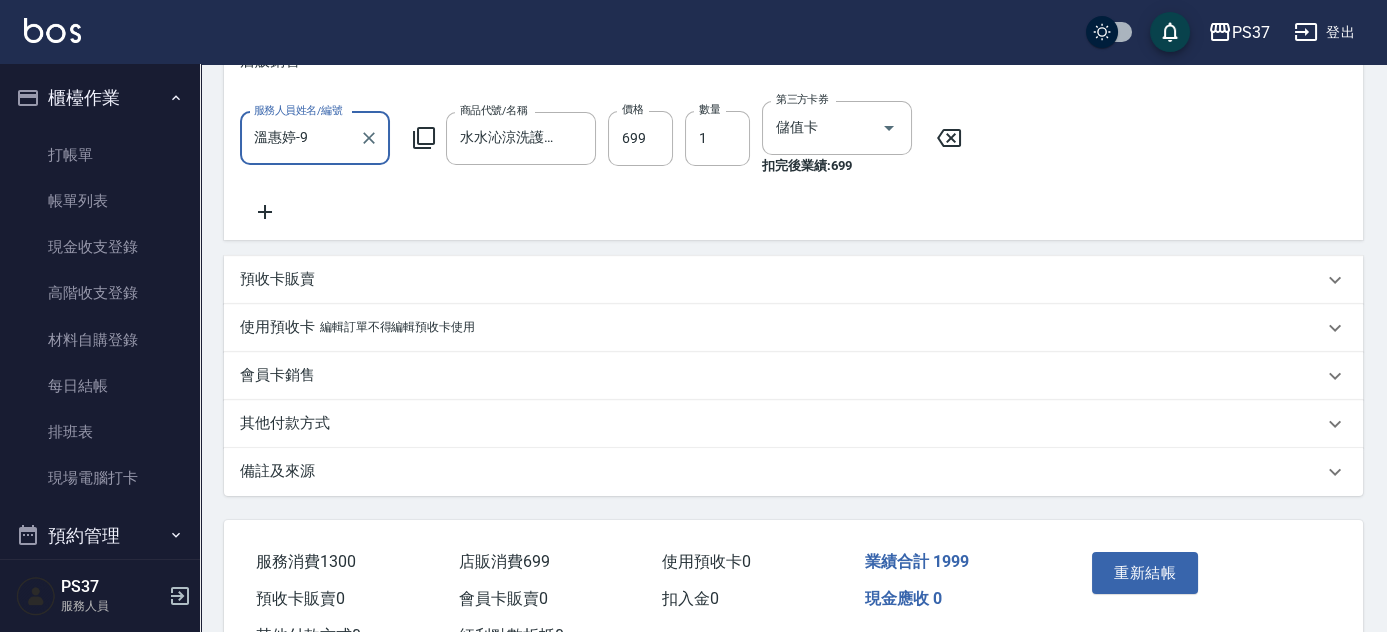 click on "預收卡販賣" at bounding box center (277, 279) 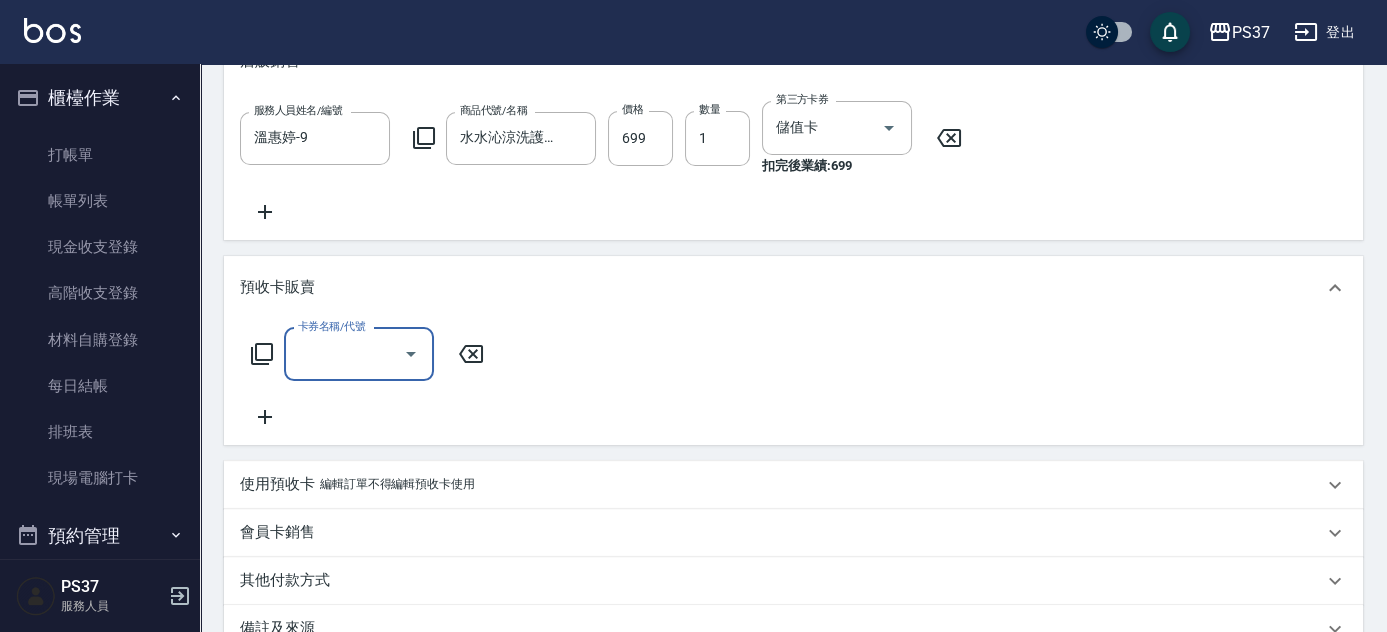 scroll, scrollTop: 0, scrollLeft: 0, axis: both 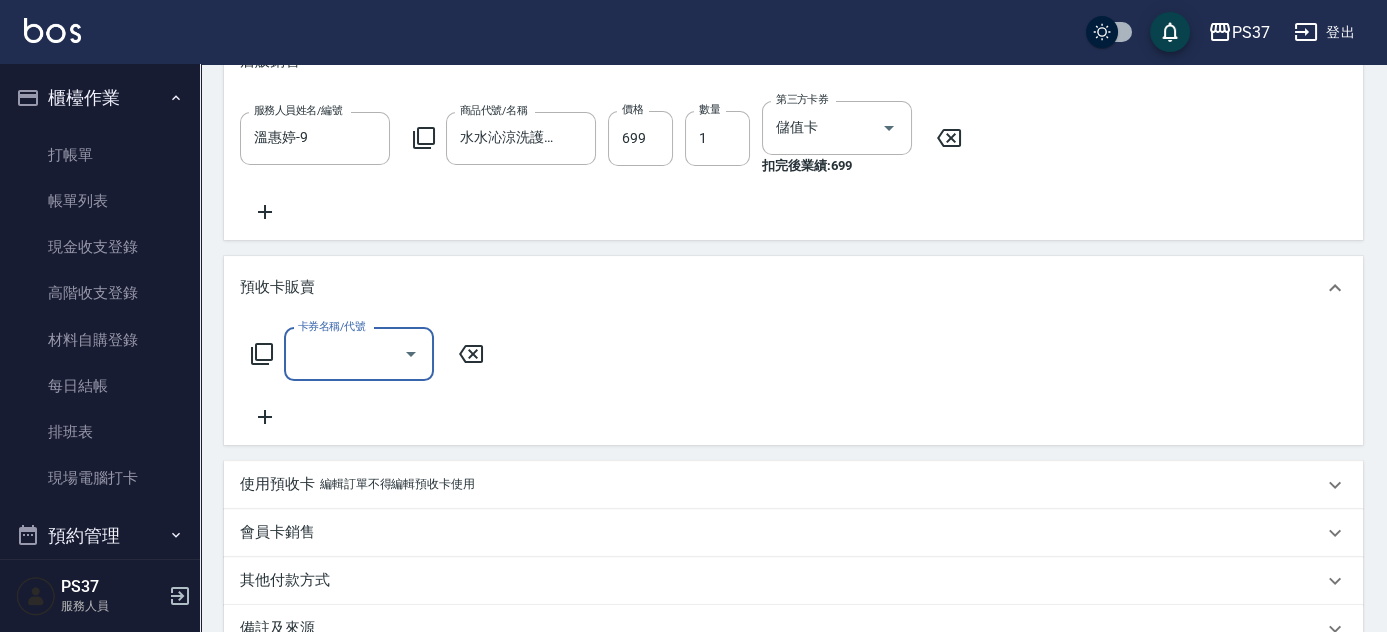 click 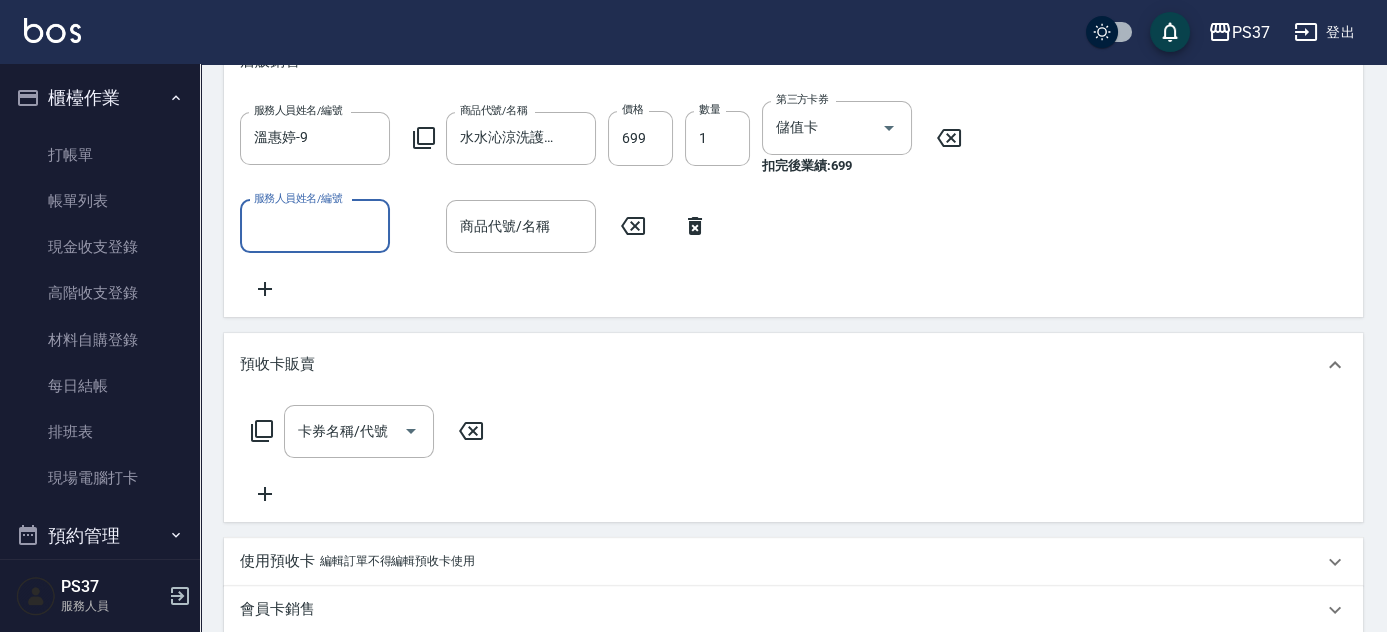click on "服務人員姓名/編號" at bounding box center [315, 226] 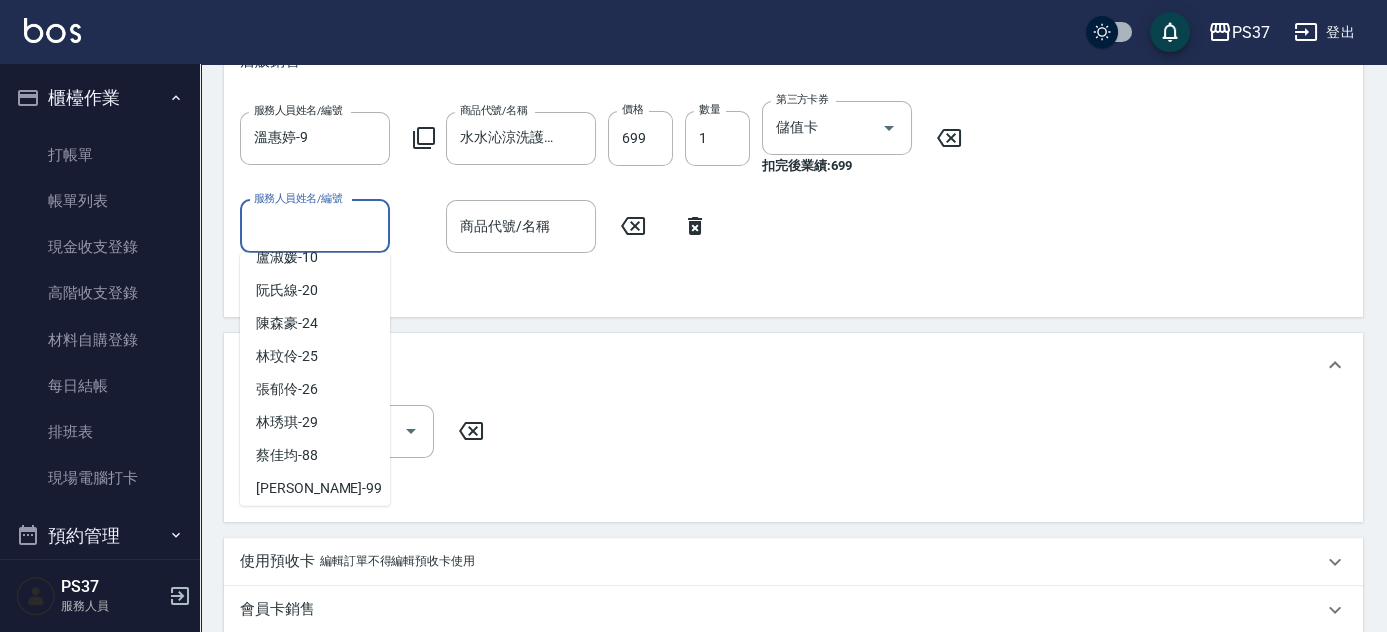 scroll, scrollTop: 323, scrollLeft: 0, axis: vertical 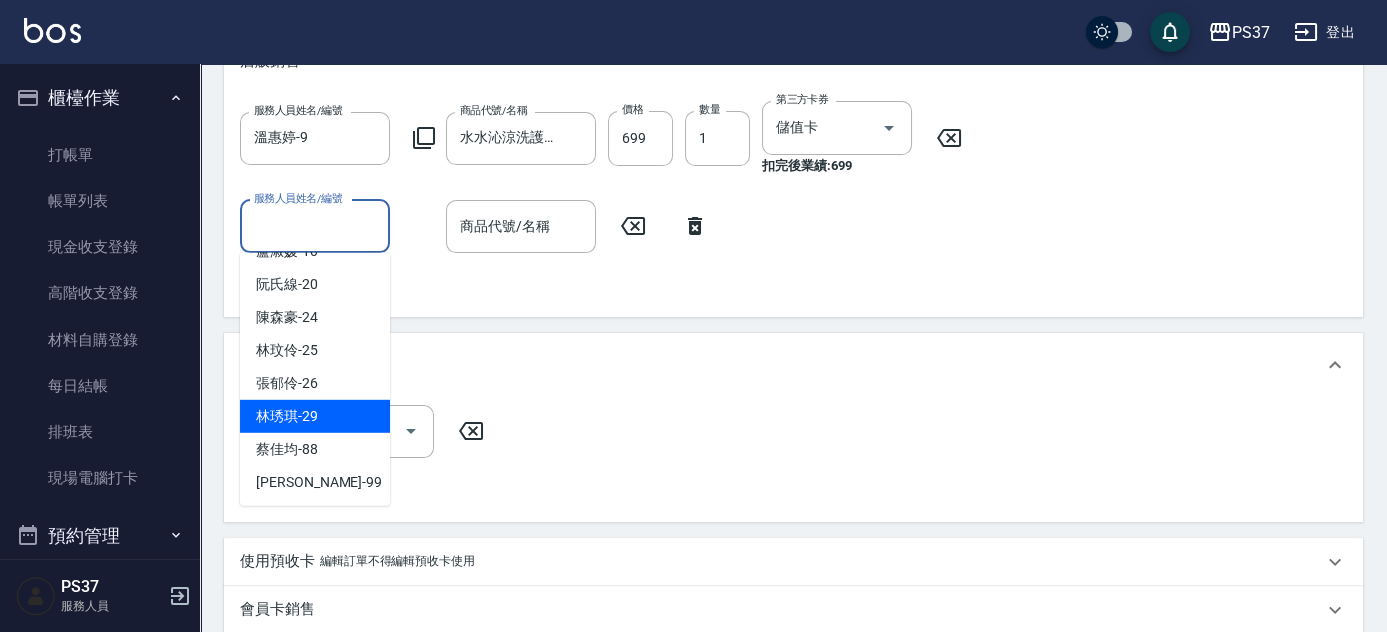 click on "林琇琪 -29" at bounding box center [315, 416] 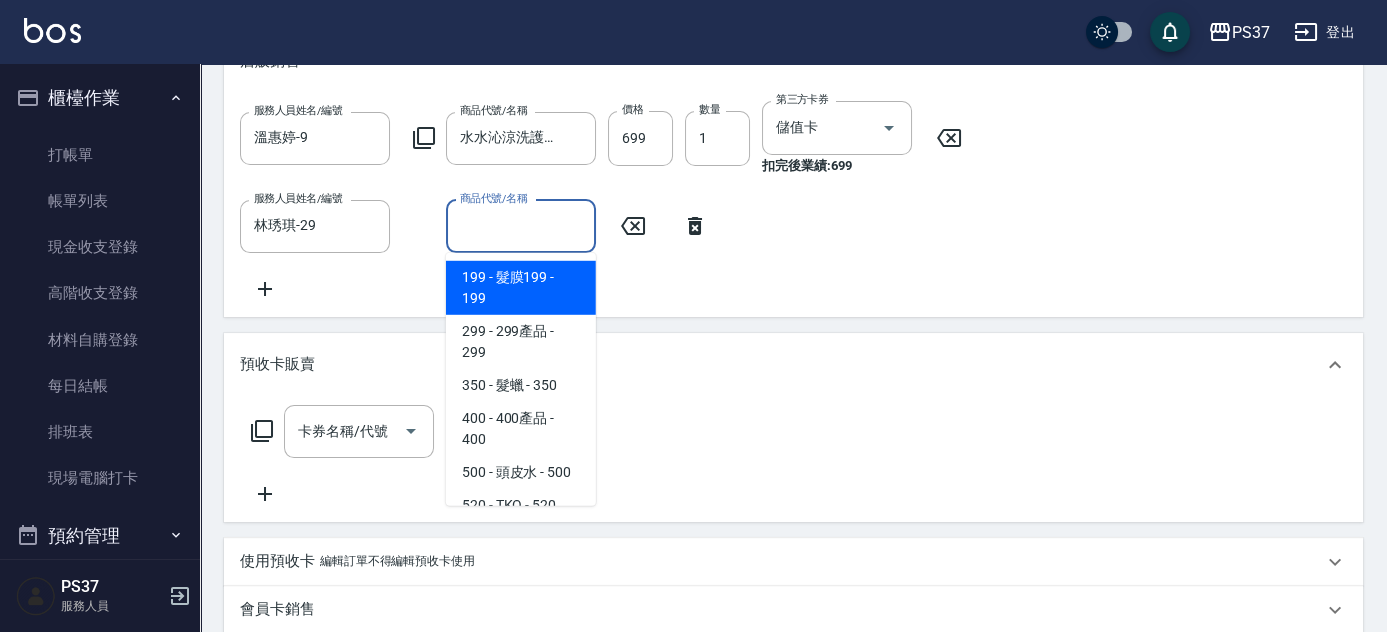 click on "商品代號/名稱 商品代號/名稱" at bounding box center (521, 226) 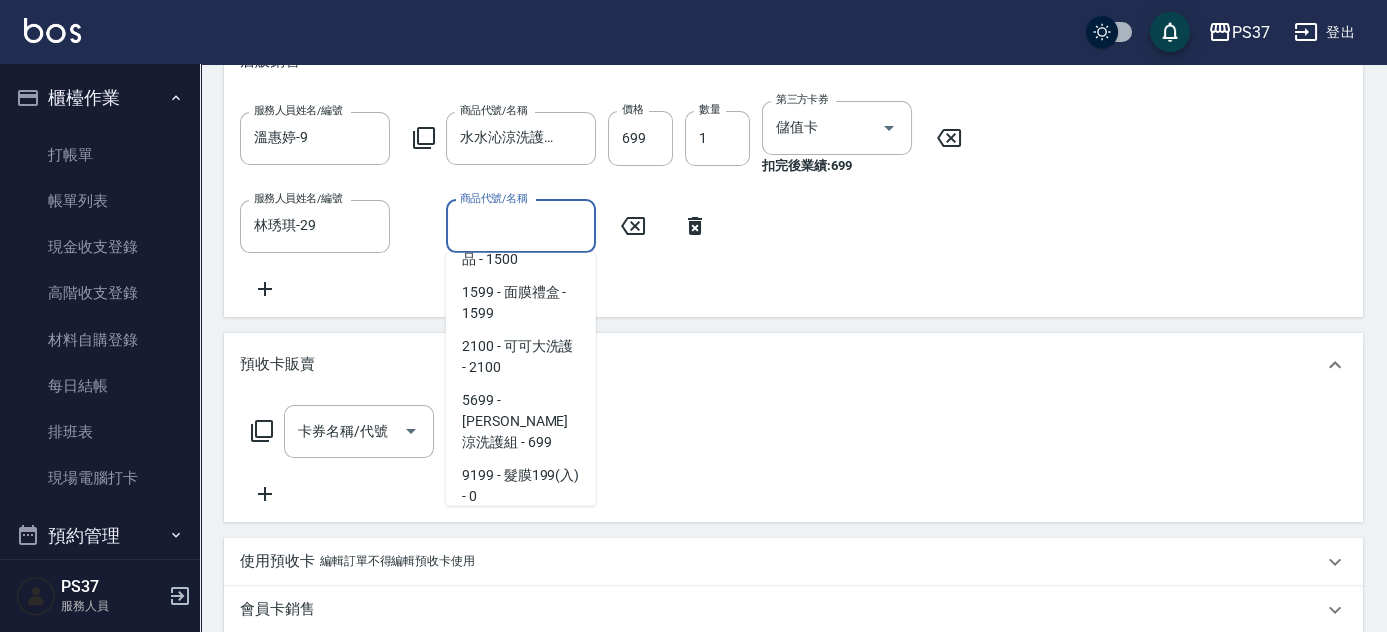 scroll, scrollTop: 1000, scrollLeft: 0, axis: vertical 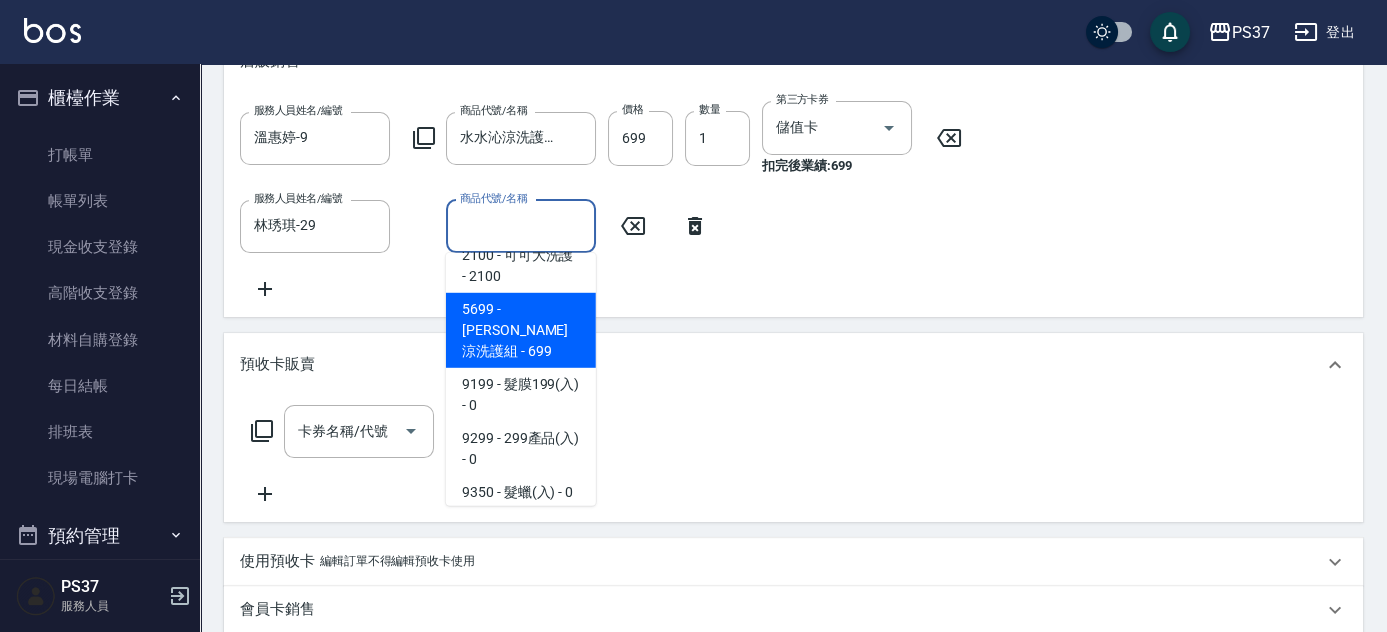 click on "5699 - [PERSON_NAME]涼洗護組 - 699" at bounding box center [521, 330] 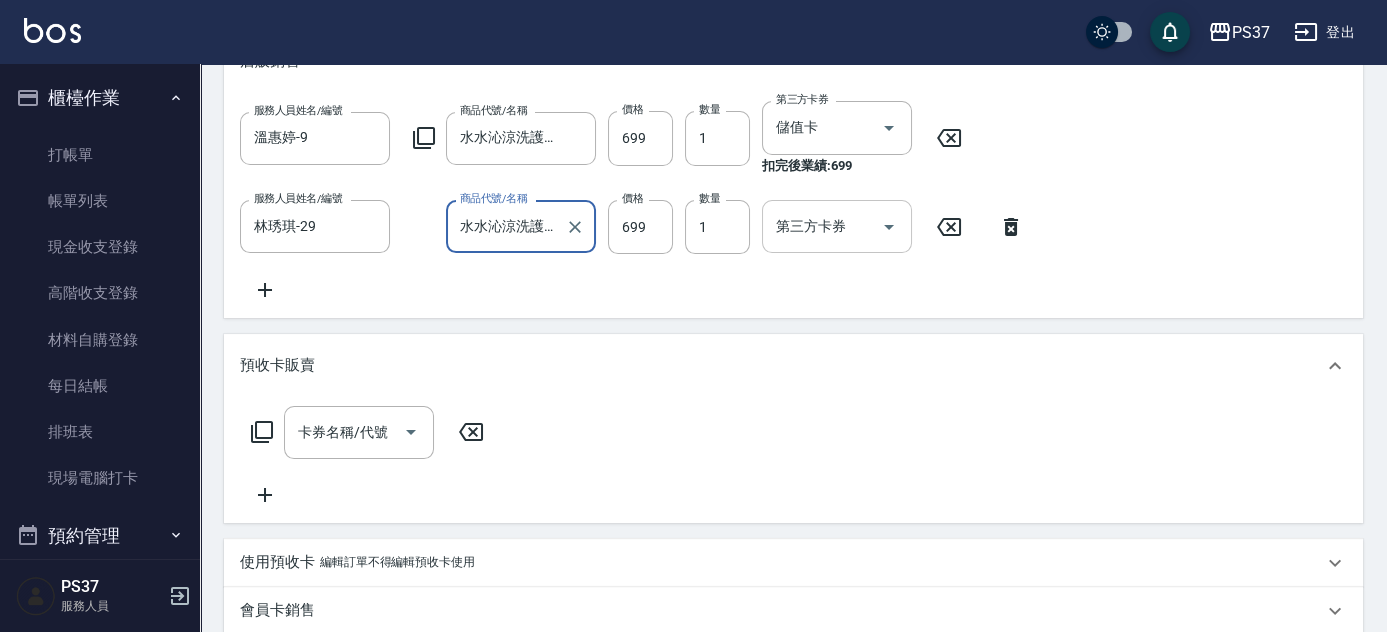 click 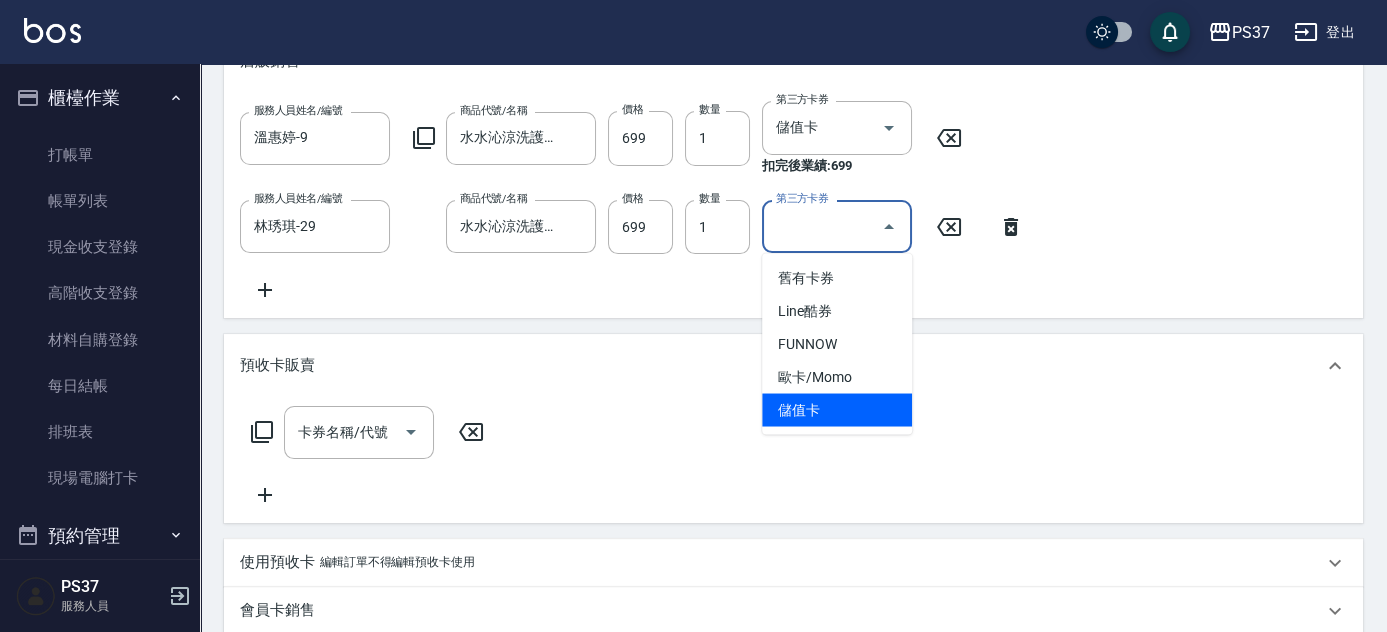 click on "儲值卡" at bounding box center [837, 409] 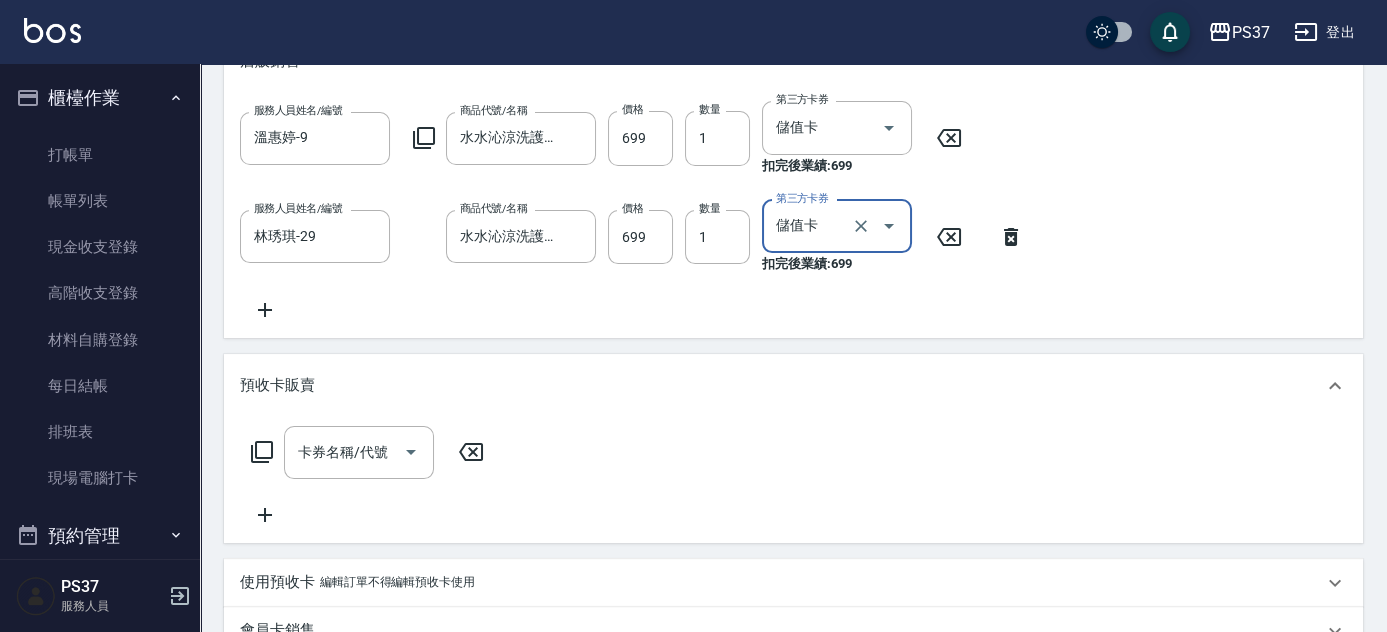 click 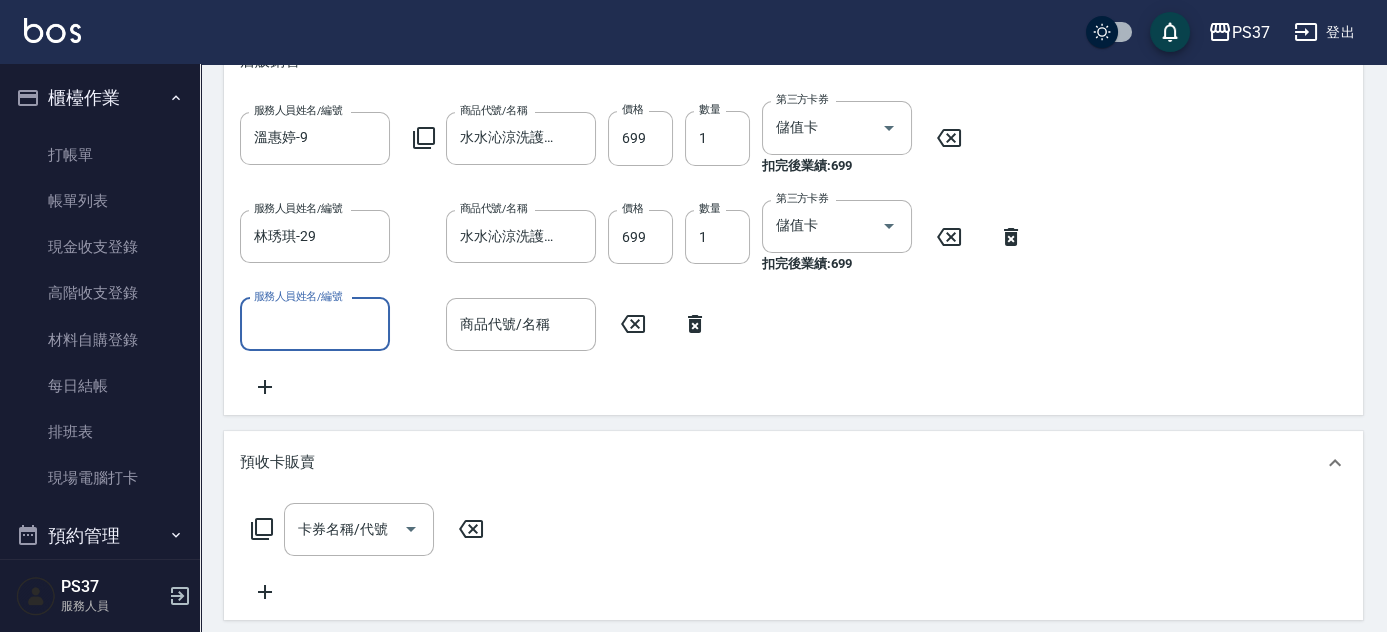 click on "服務人員姓名/編號" at bounding box center (315, 324) 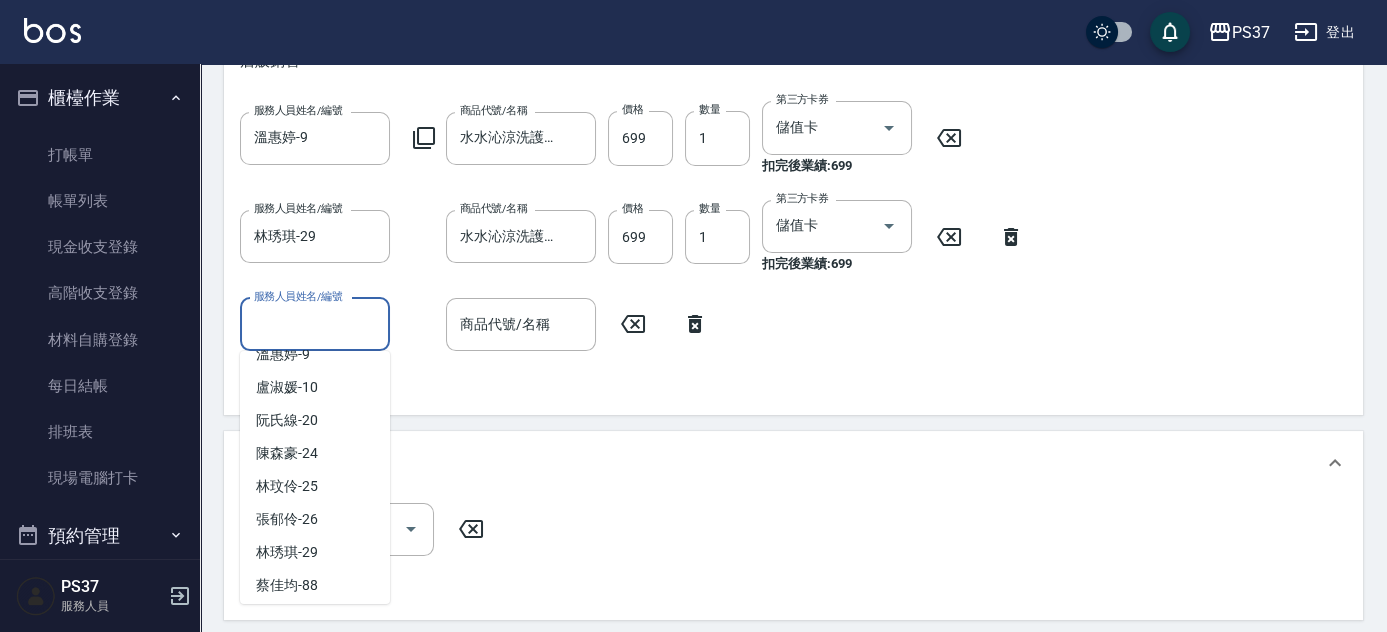 scroll, scrollTop: 323, scrollLeft: 0, axis: vertical 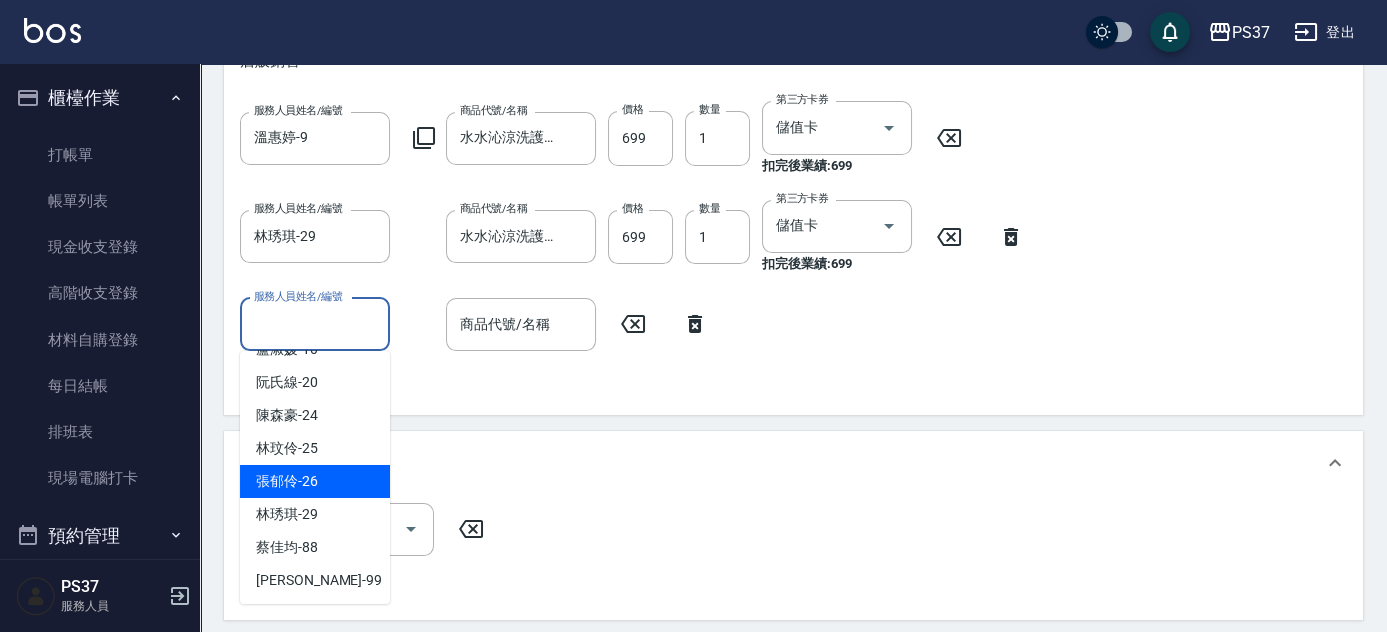 click on "[PERSON_NAME]-26" at bounding box center (315, 481) 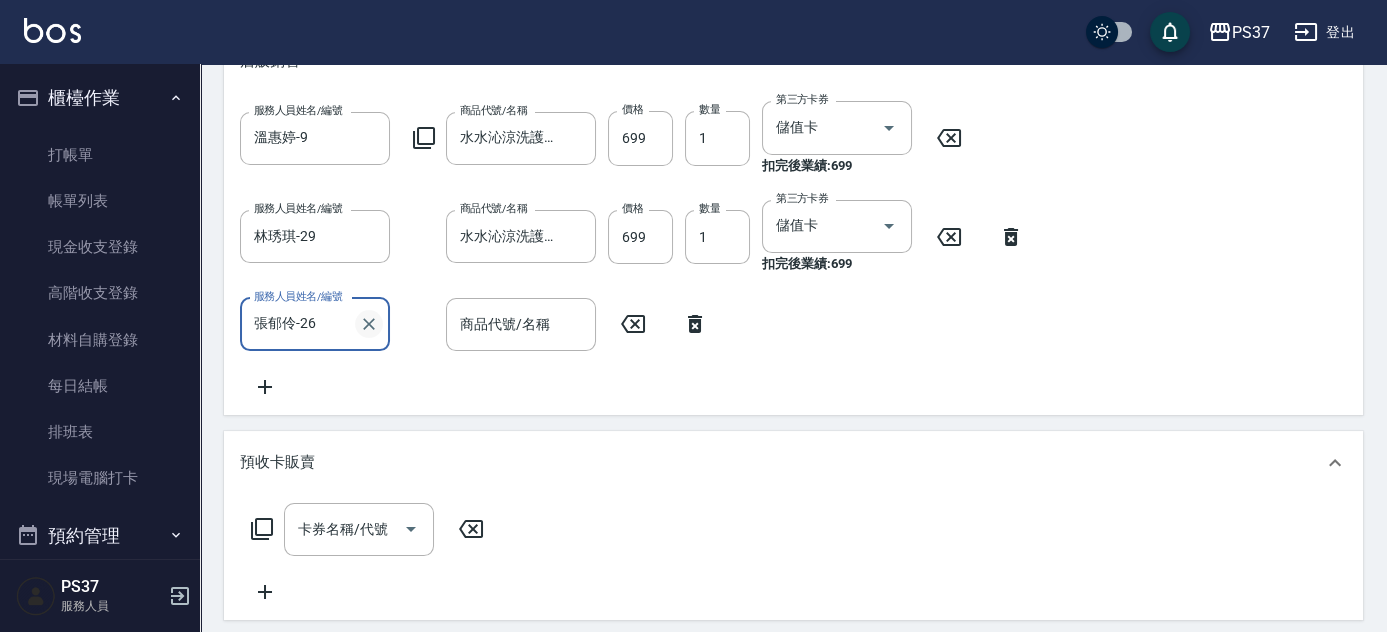 click 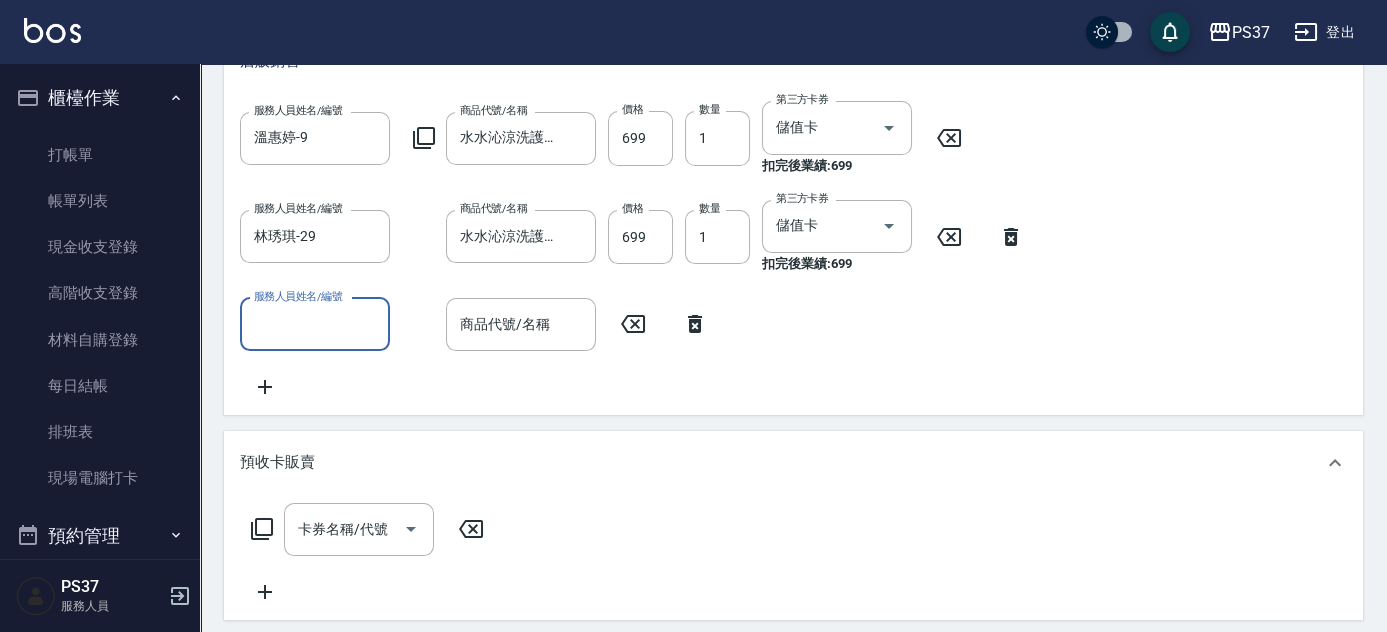 click on "服務人員姓名/編號" at bounding box center (315, 324) 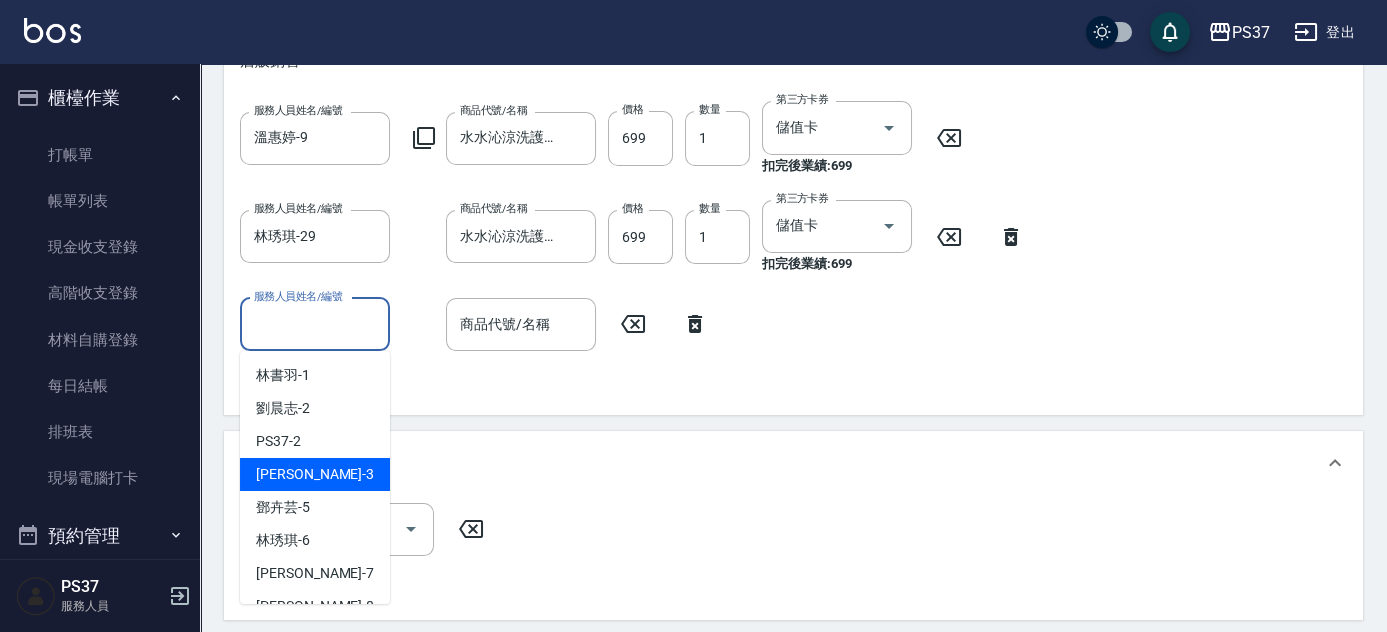 scroll, scrollTop: 272, scrollLeft: 0, axis: vertical 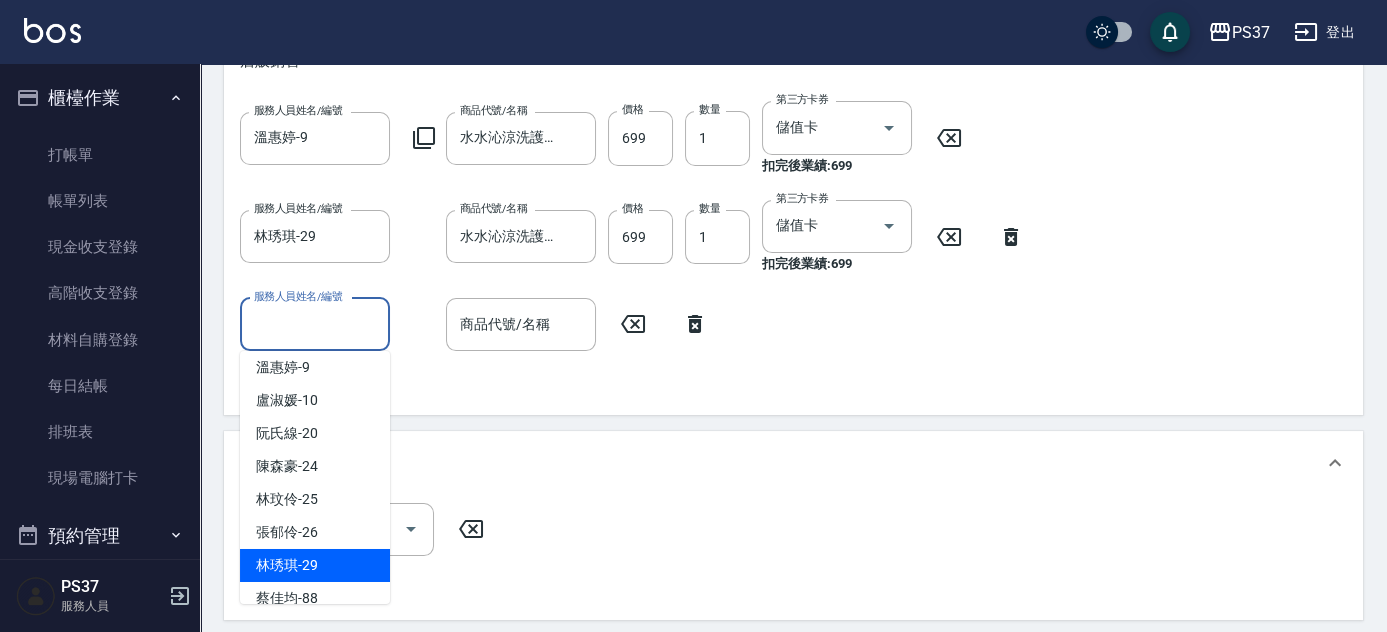 click on "林琇琪 -29" at bounding box center [315, 565] 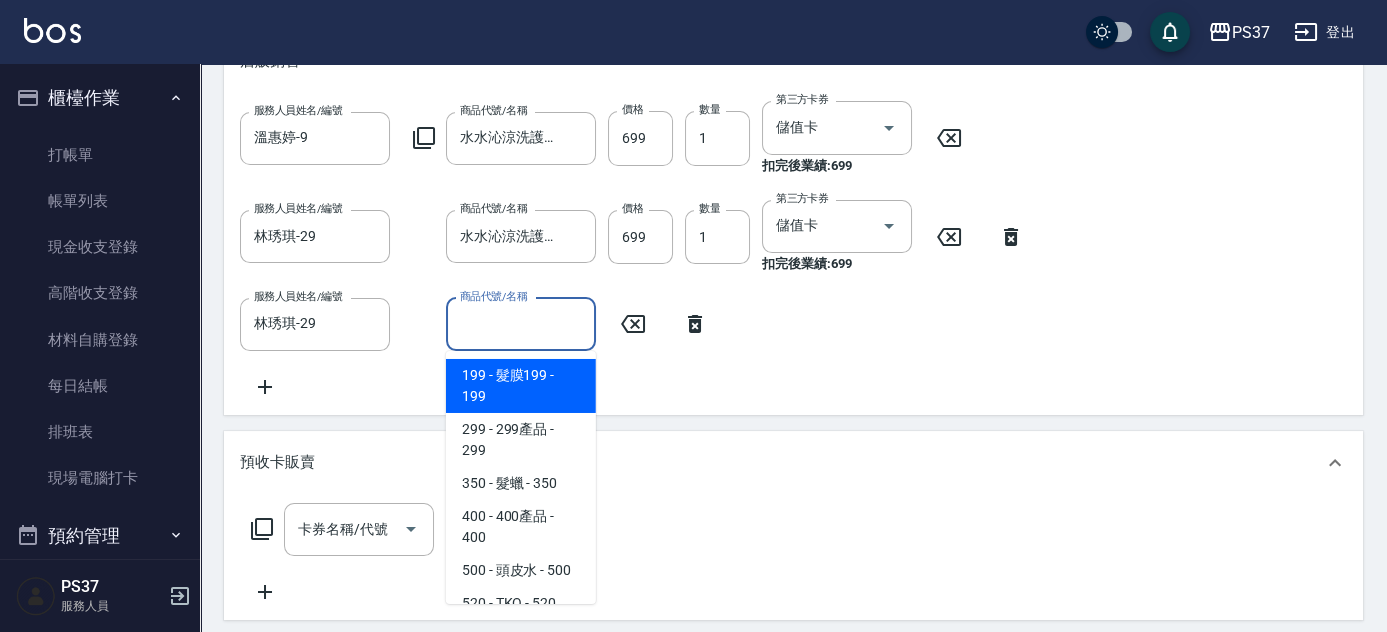 drag, startPoint x: 525, startPoint y: 329, endPoint x: 524, endPoint y: 383, distance: 54.00926 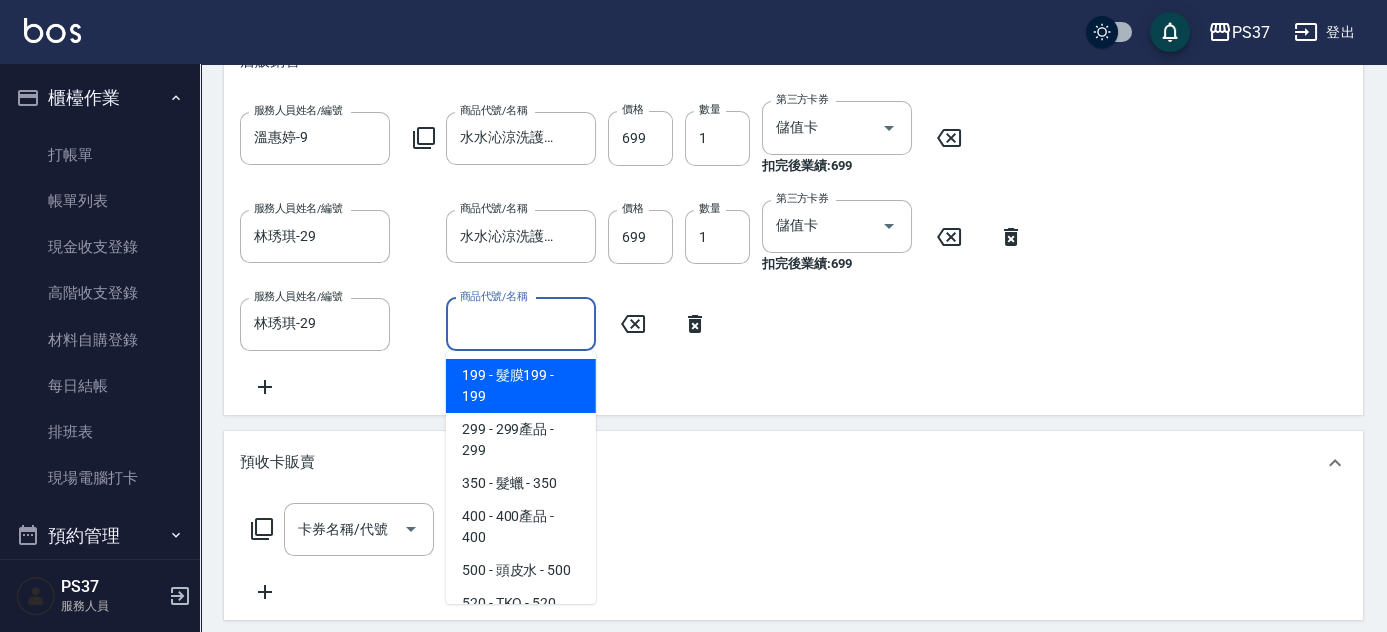 click on "商品代號/名稱" at bounding box center (521, 324) 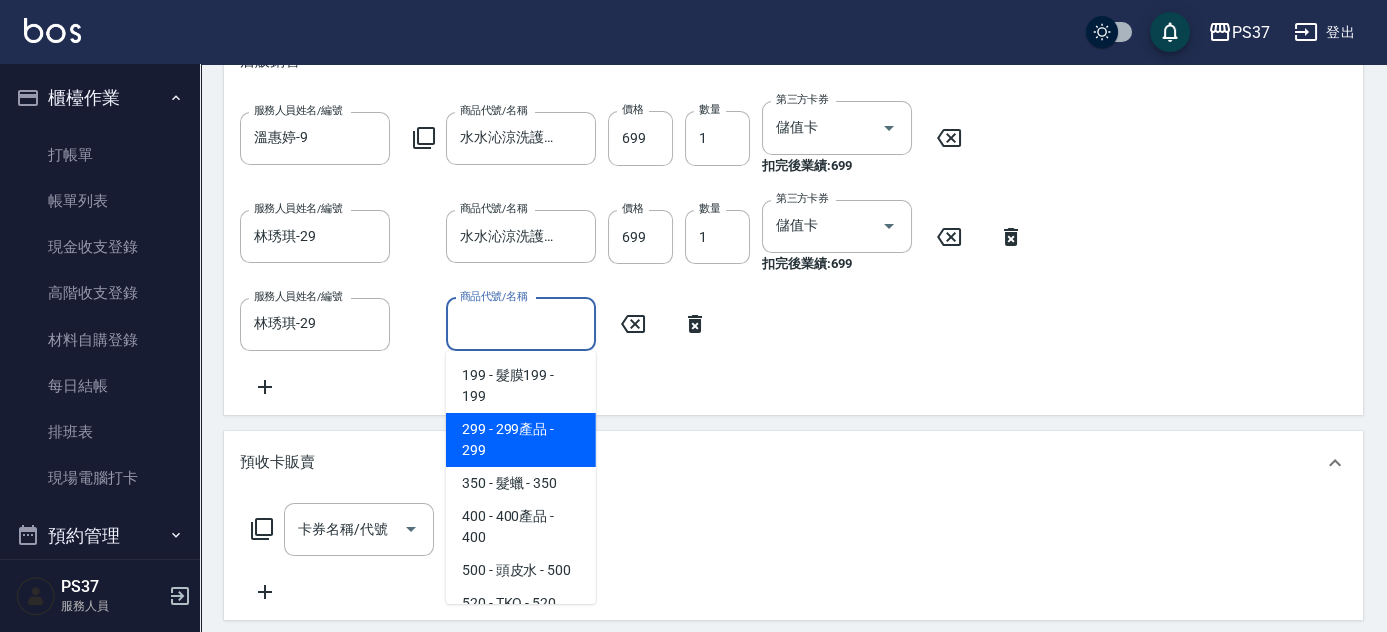 click on "299 - 299產品 - 299" at bounding box center [521, 440] 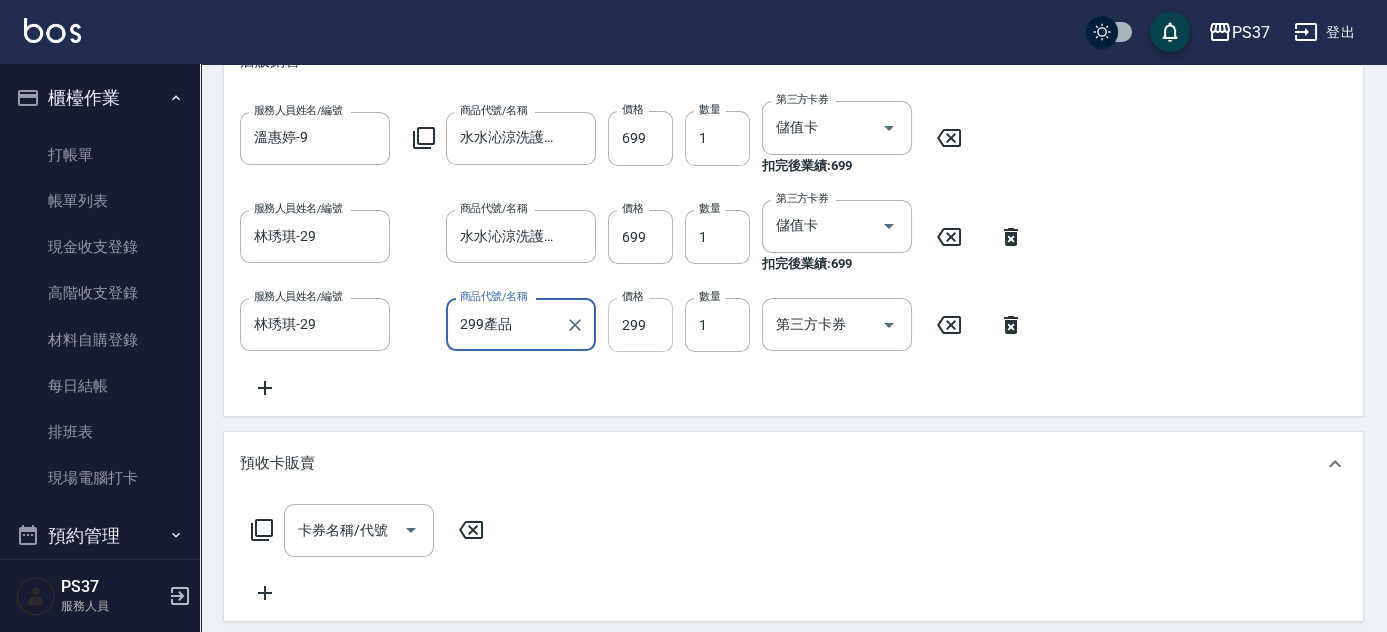 click on "299" at bounding box center (640, 325) 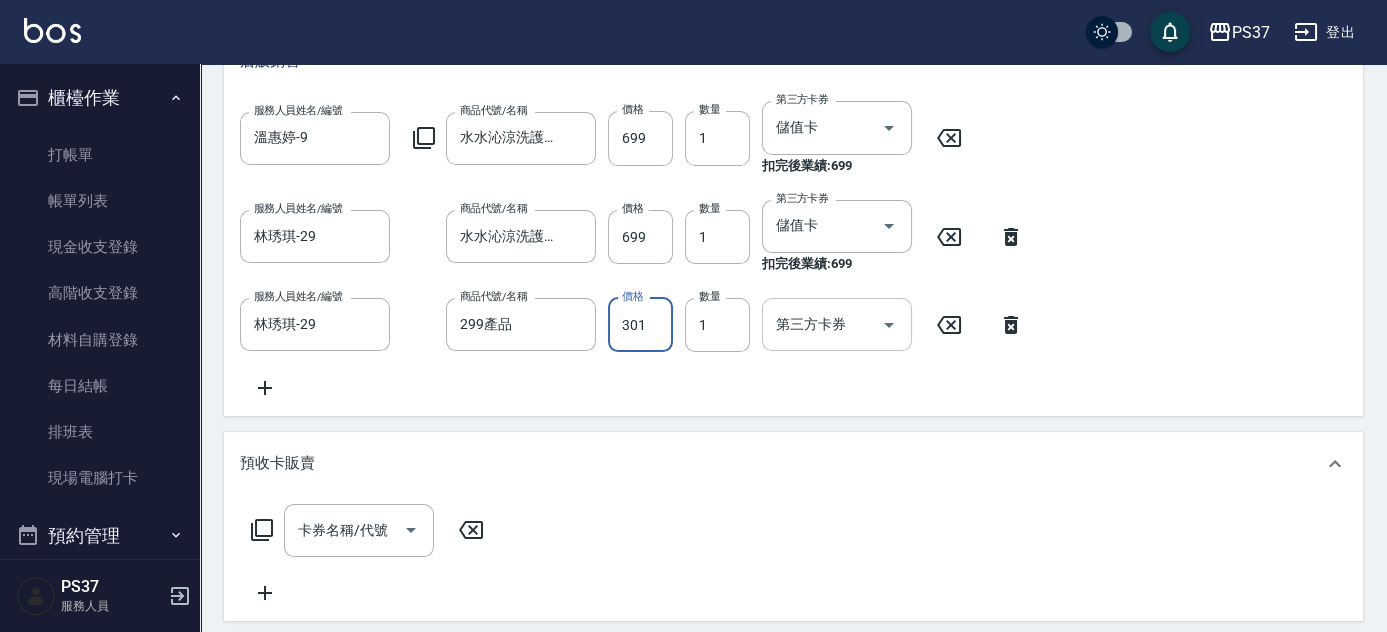 click 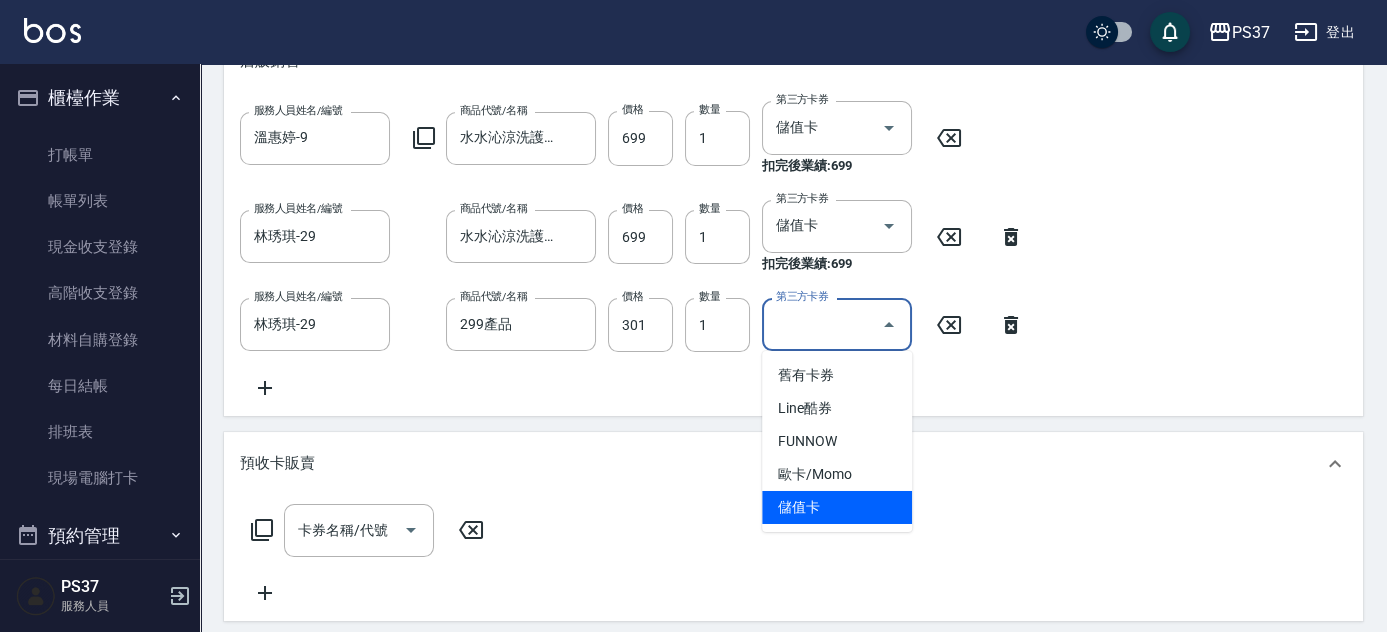 click on "儲值卡" at bounding box center (837, 507) 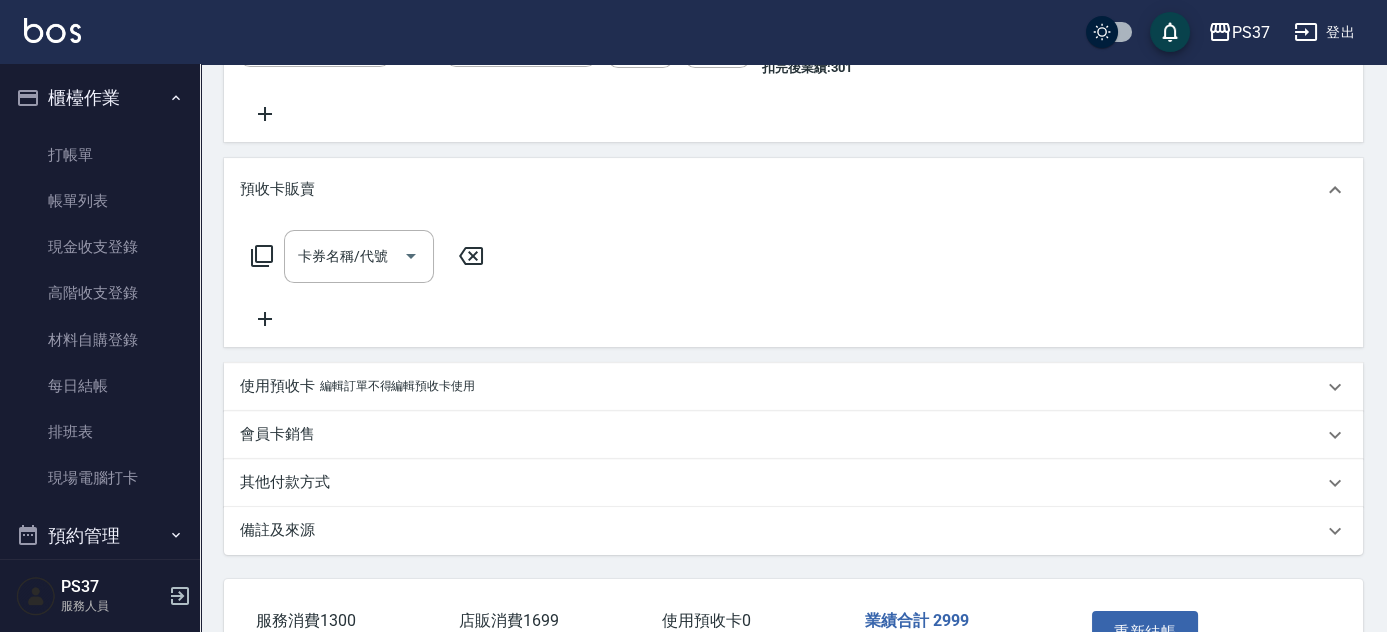 scroll, scrollTop: 1080, scrollLeft: 0, axis: vertical 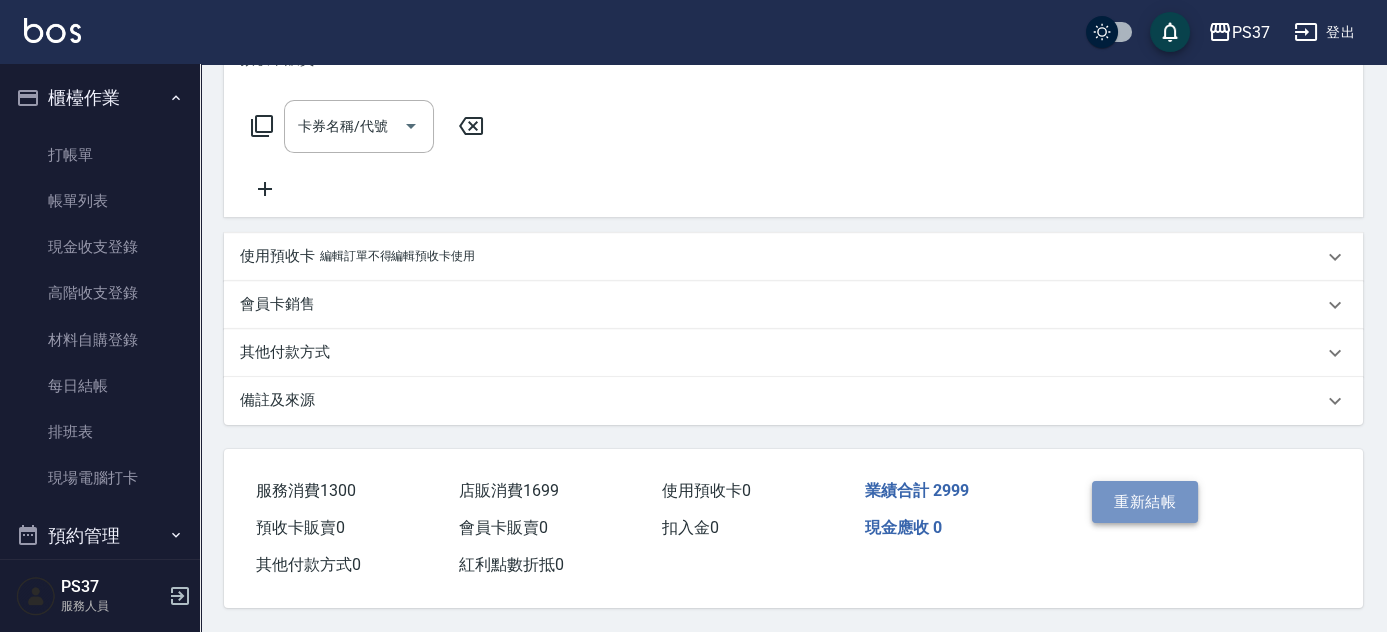click on "重新結帳" at bounding box center [1145, 502] 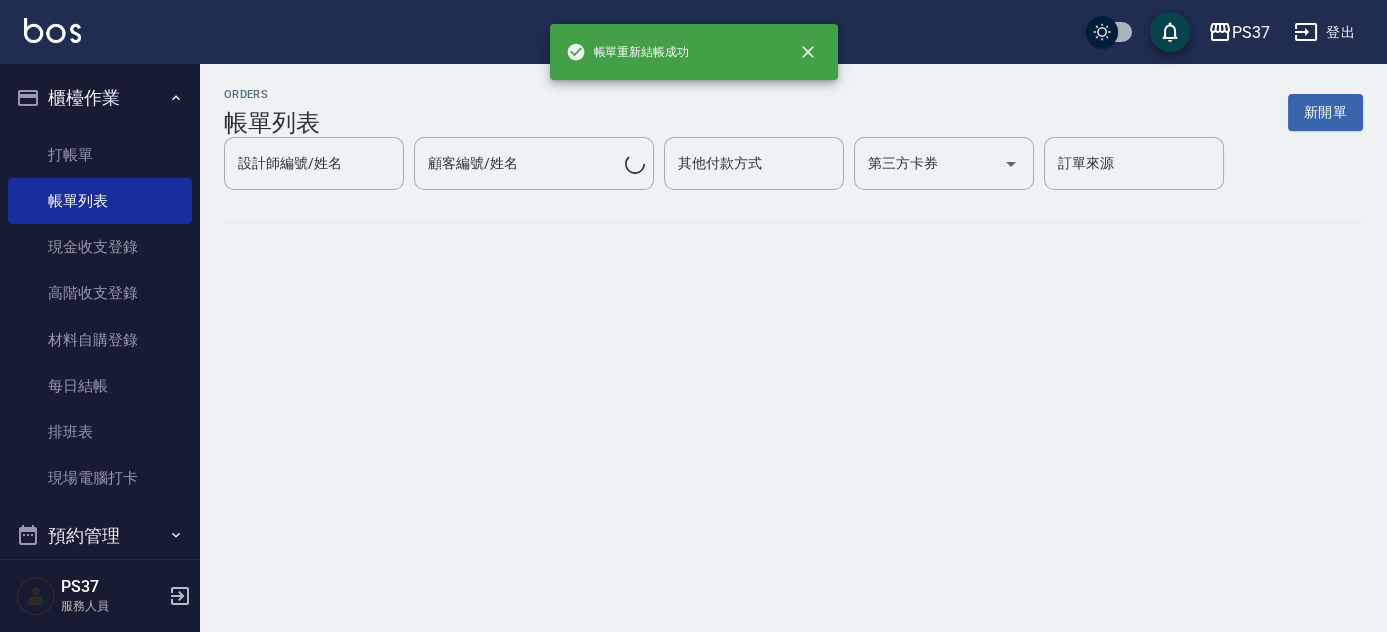 scroll, scrollTop: 0, scrollLeft: 0, axis: both 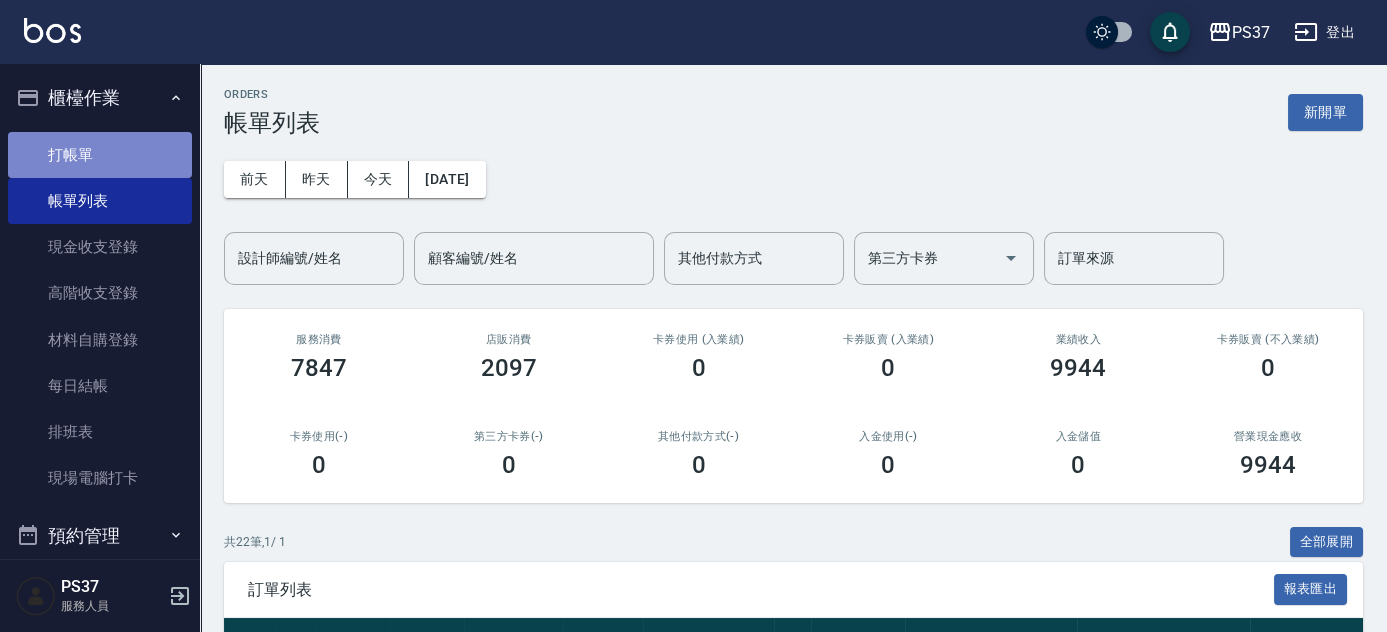 click on "打帳單" at bounding box center (100, 155) 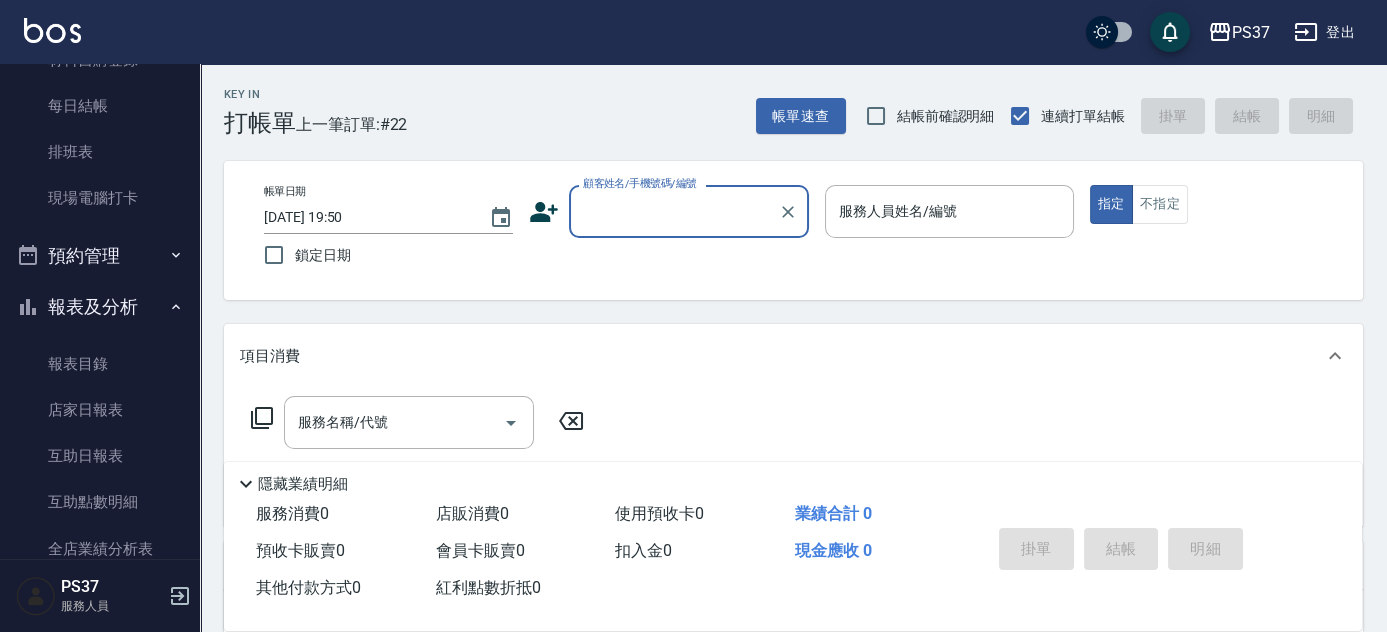 scroll, scrollTop: 363, scrollLeft: 0, axis: vertical 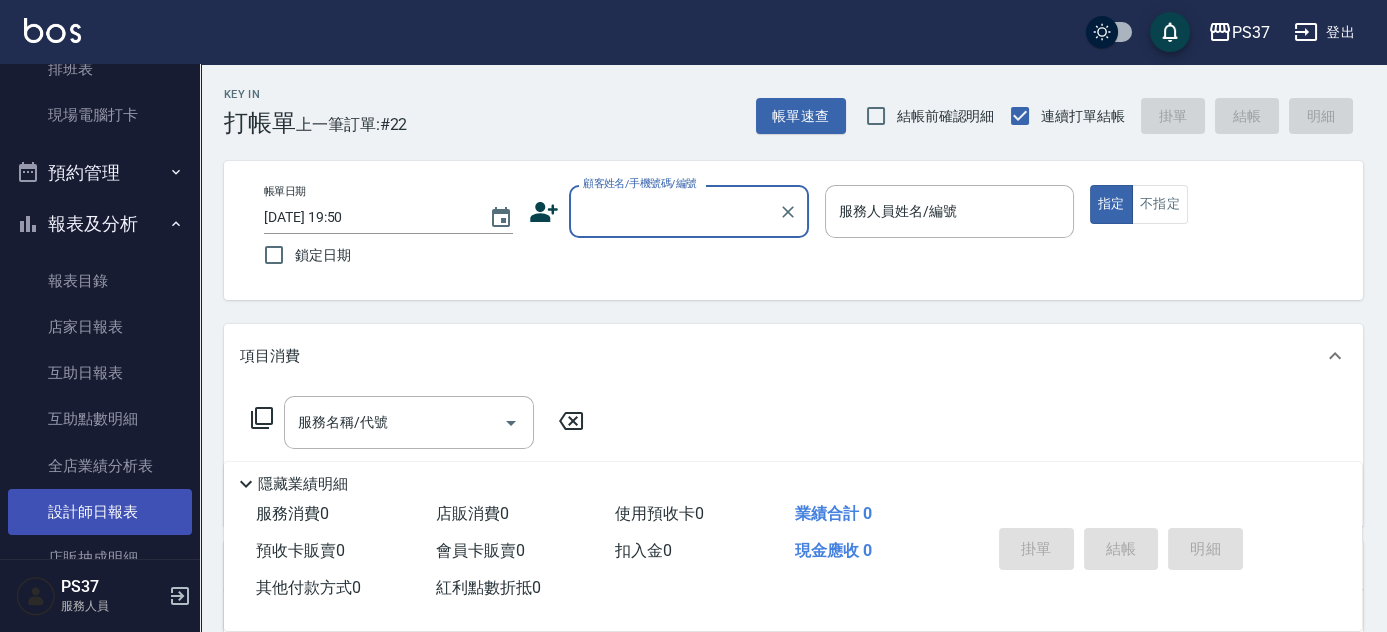 click on "設計師日報表" at bounding box center (100, 512) 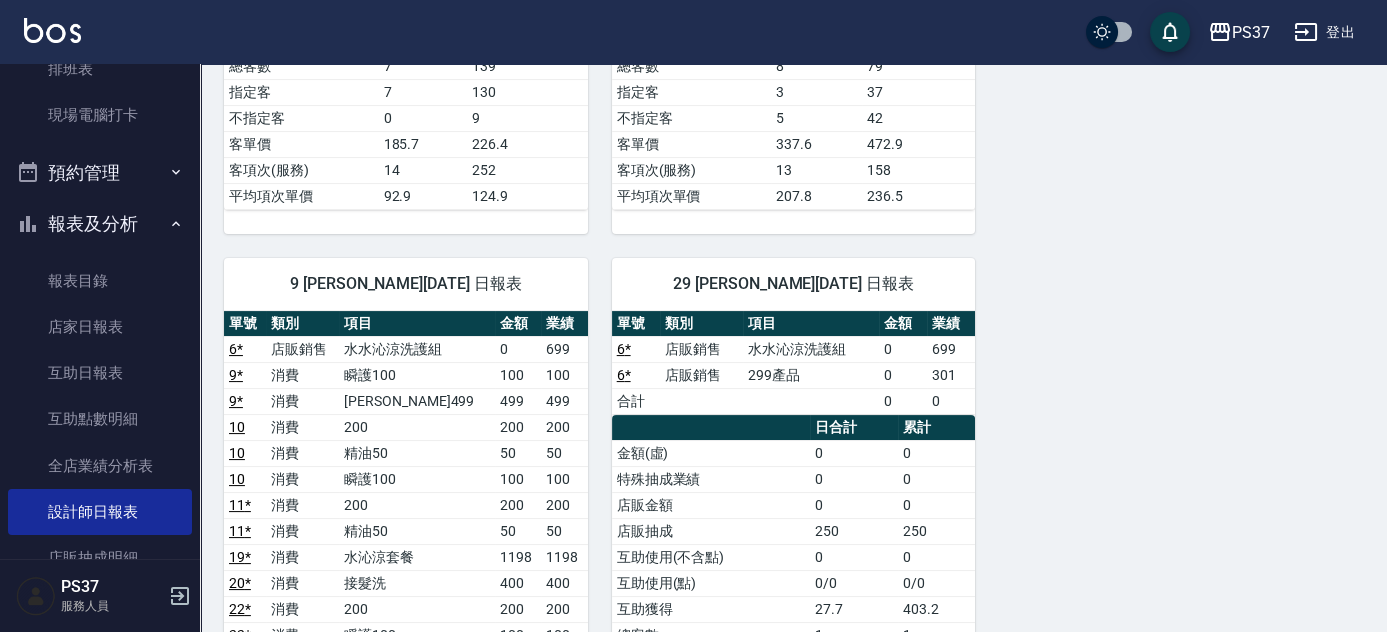 scroll, scrollTop: 1090, scrollLeft: 0, axis: vertical 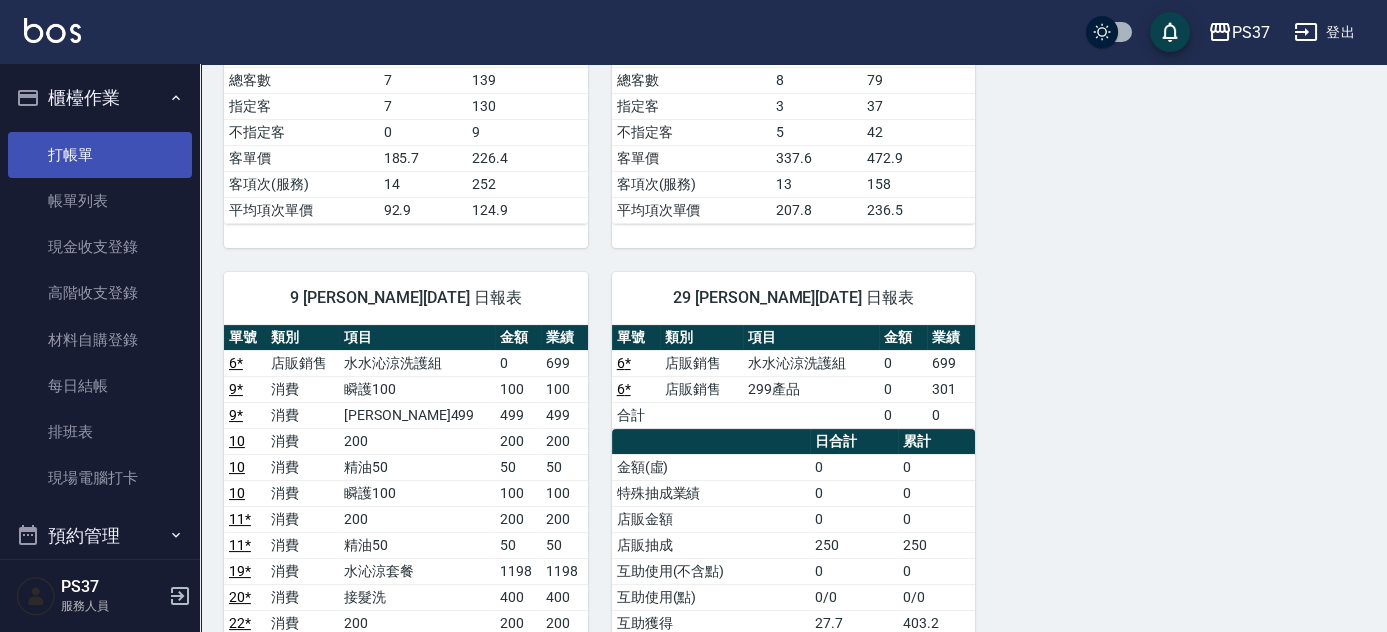 click on "打帳單" at bounding box center [100, 155] 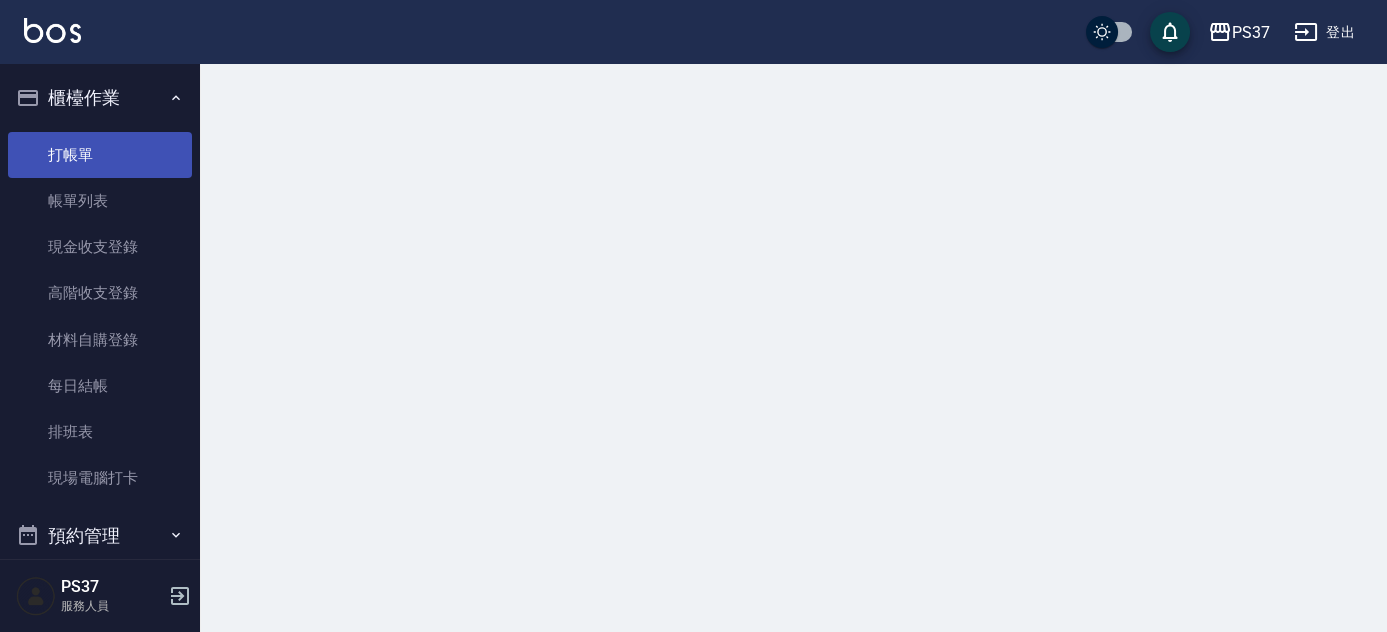 scroll, scrollTop: 0, scrollLeft: 0, axis: both 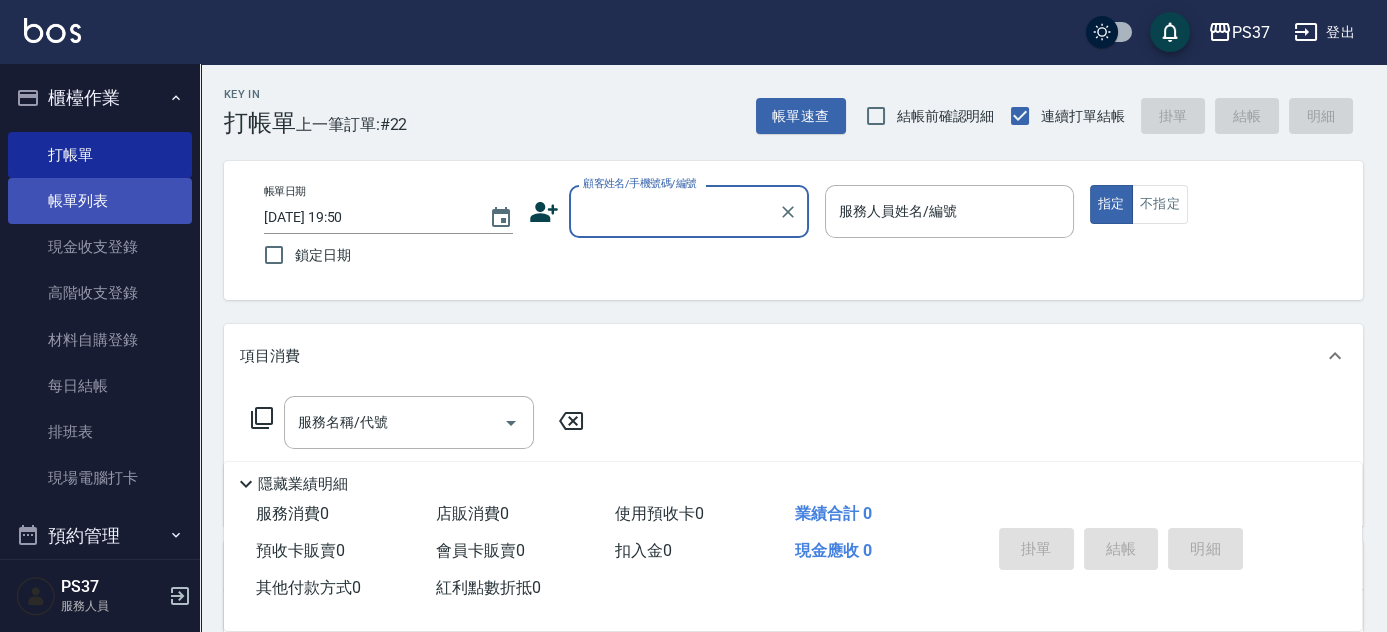 click on "帳單列表" at bounding box center [100, 201] 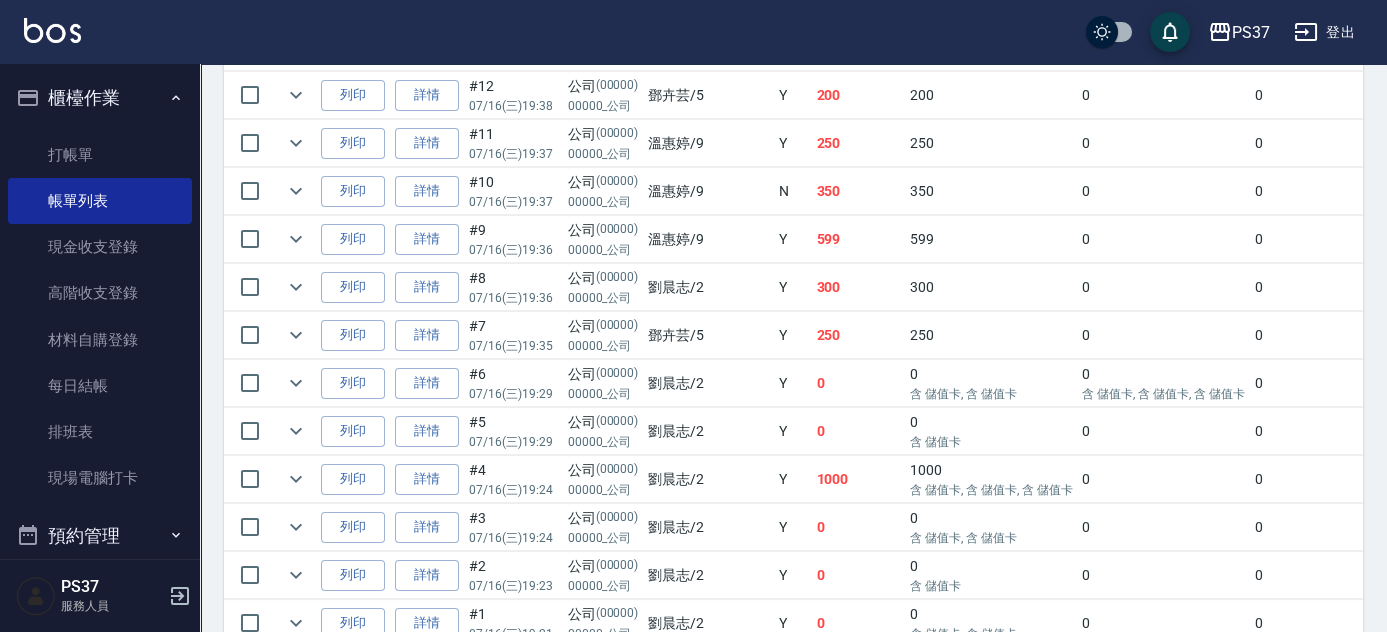 scroll, scrollTop: 1168, scrollLeft: 0, axis: vertical 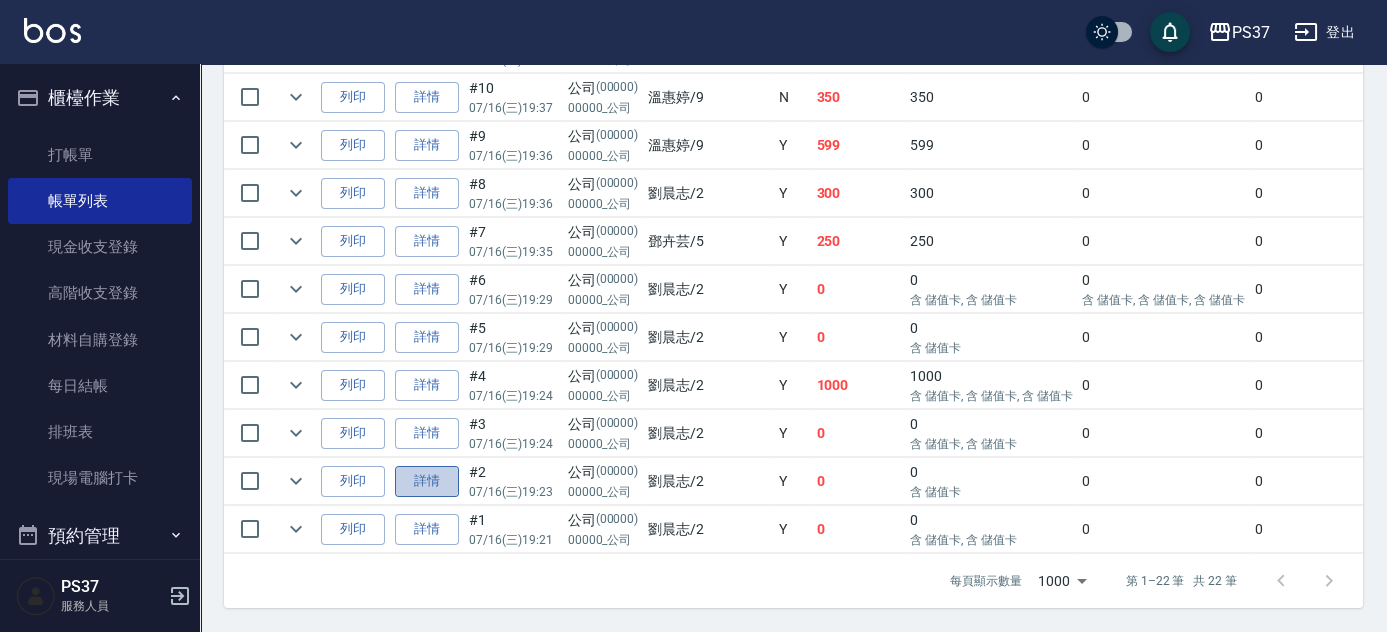click on "詳情" at bounding box center [427, 481] 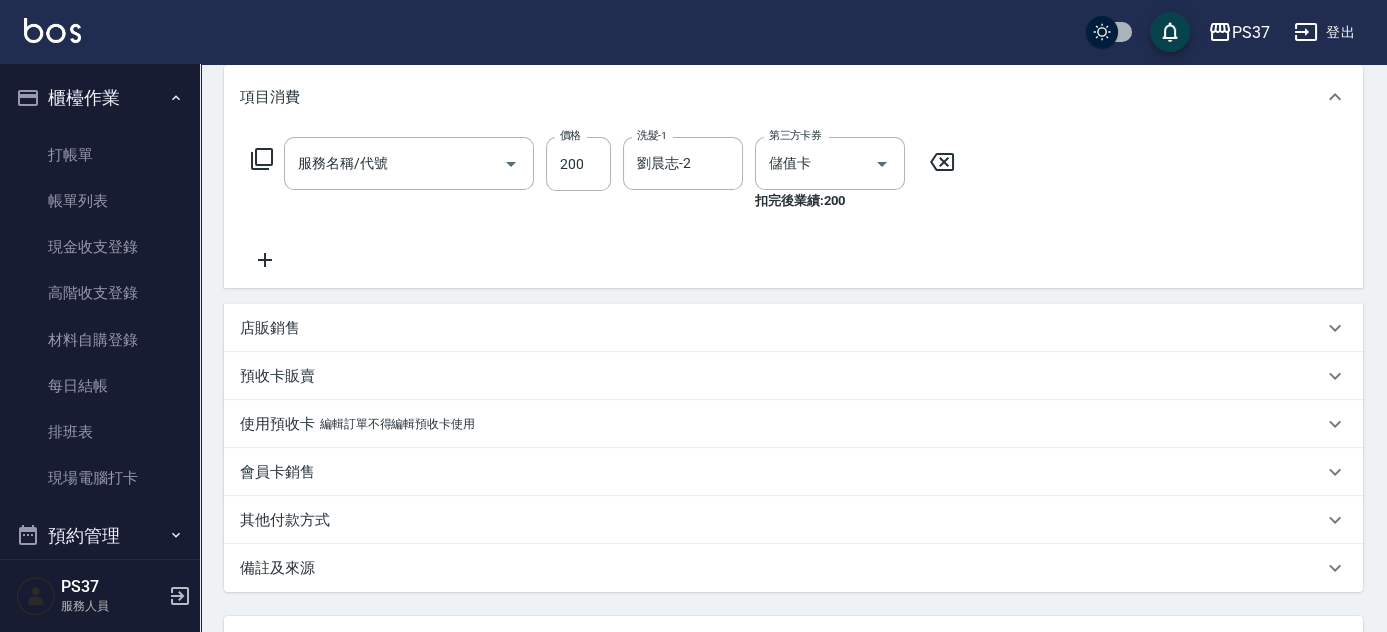 scroll, scrollTop: 437, scrollLeft: 0, axis: vertical 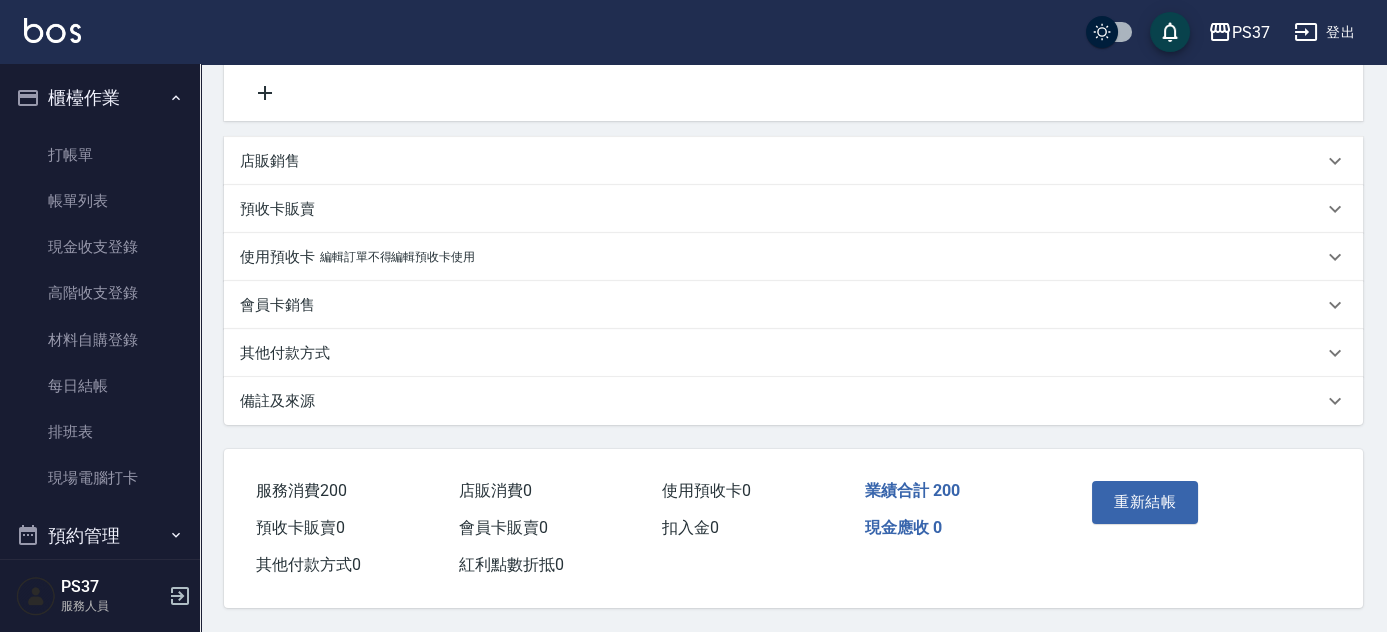 click on "店販銷售" at bounding box center (793, 161) 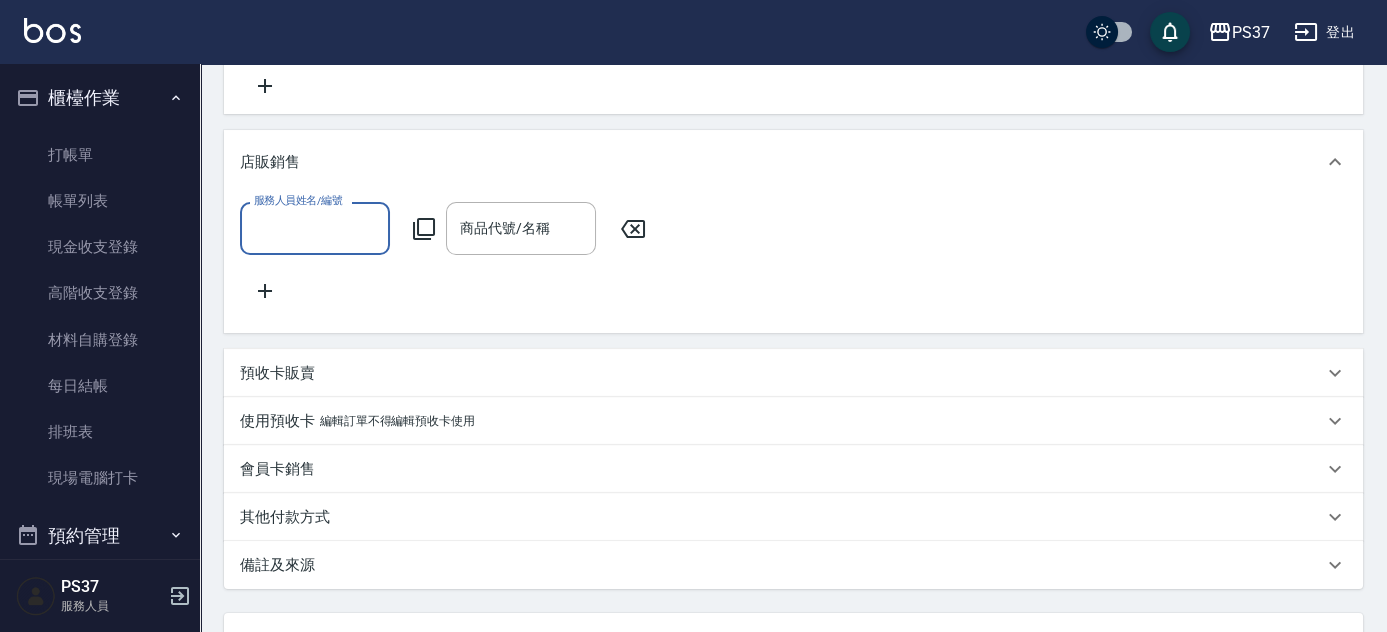 scroll, scrollTop: 0, scrollLeft: 0, axis: both 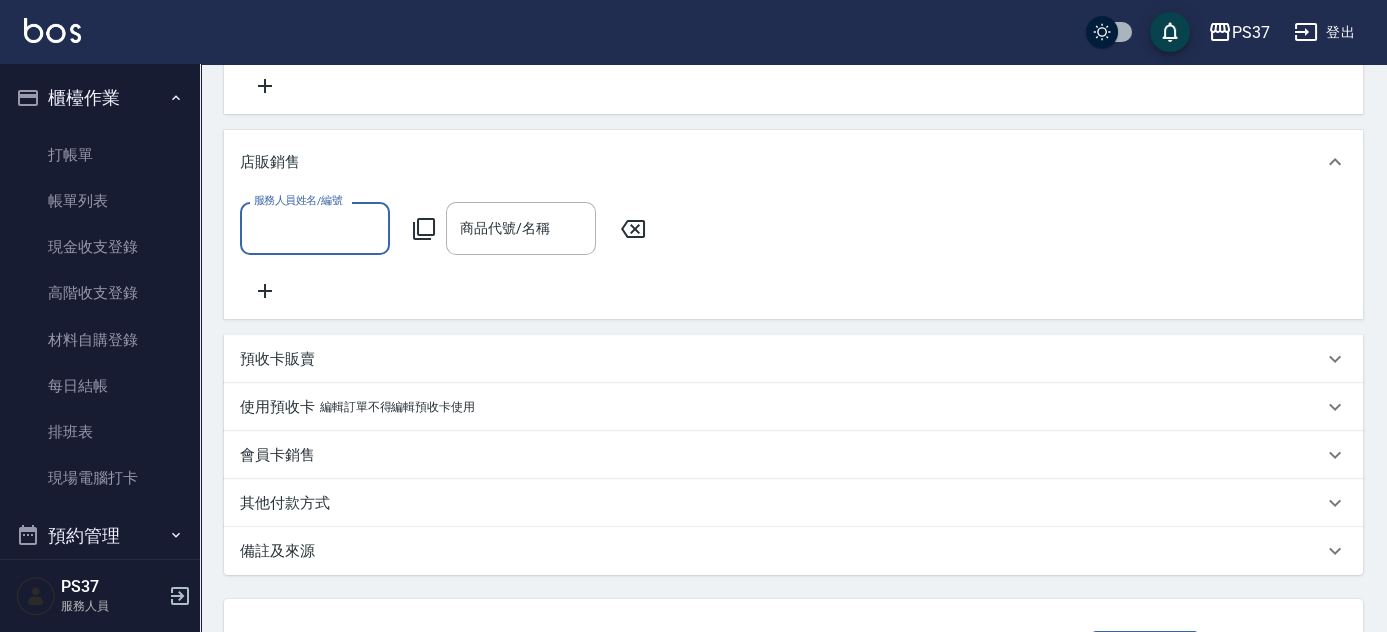 click on "服務人員姓名/編號" at bounding box center [315, 228] 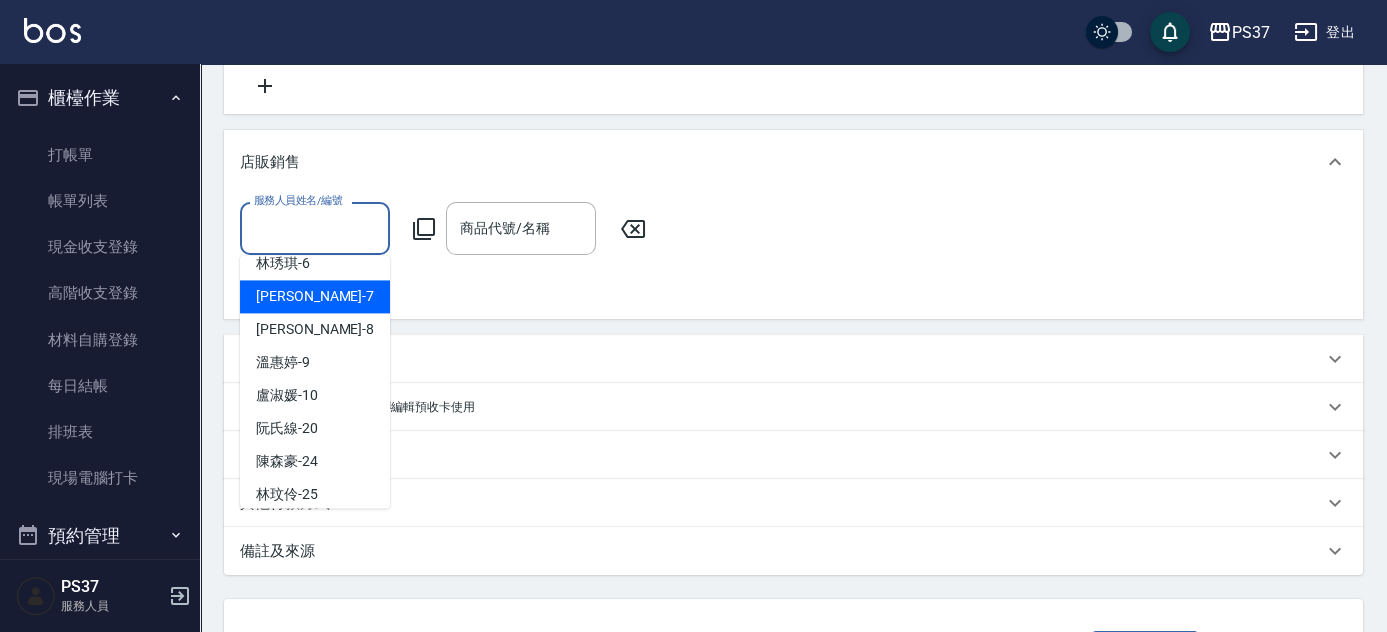 scroll, scrollTop: 90, scrollLeft: 0, axis: vertical 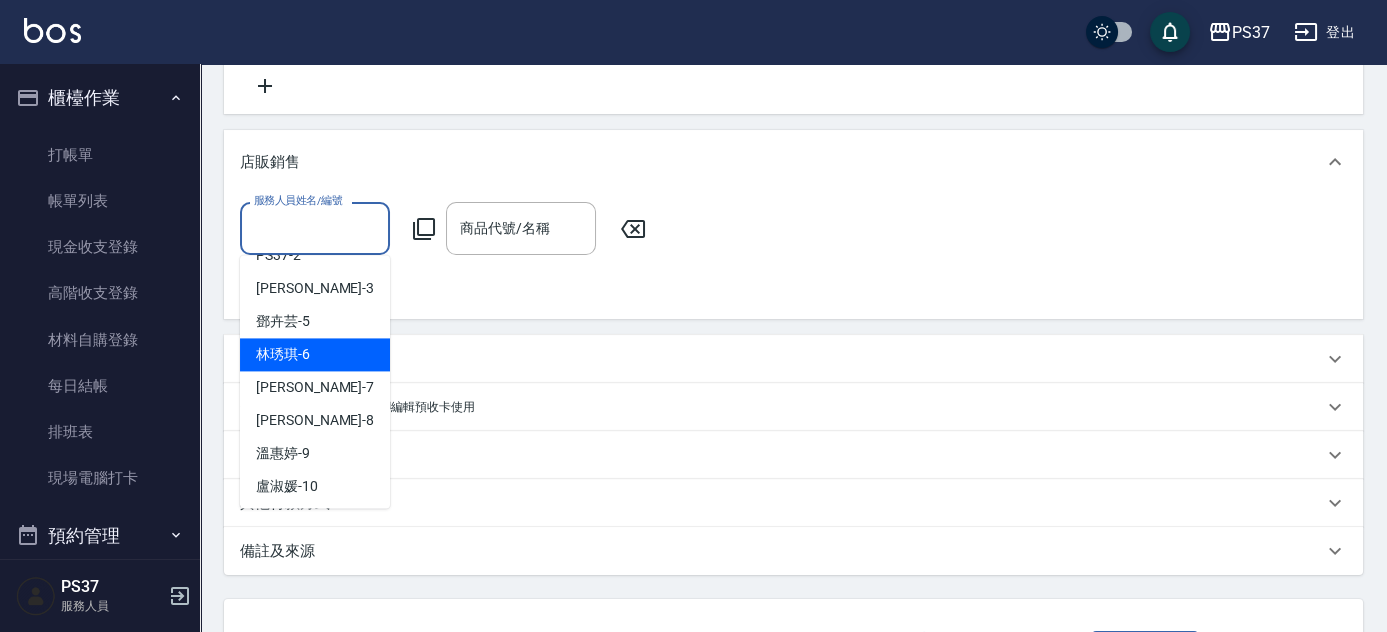 click on "鄧卉芸 -5" at bounding box center [315, 321] 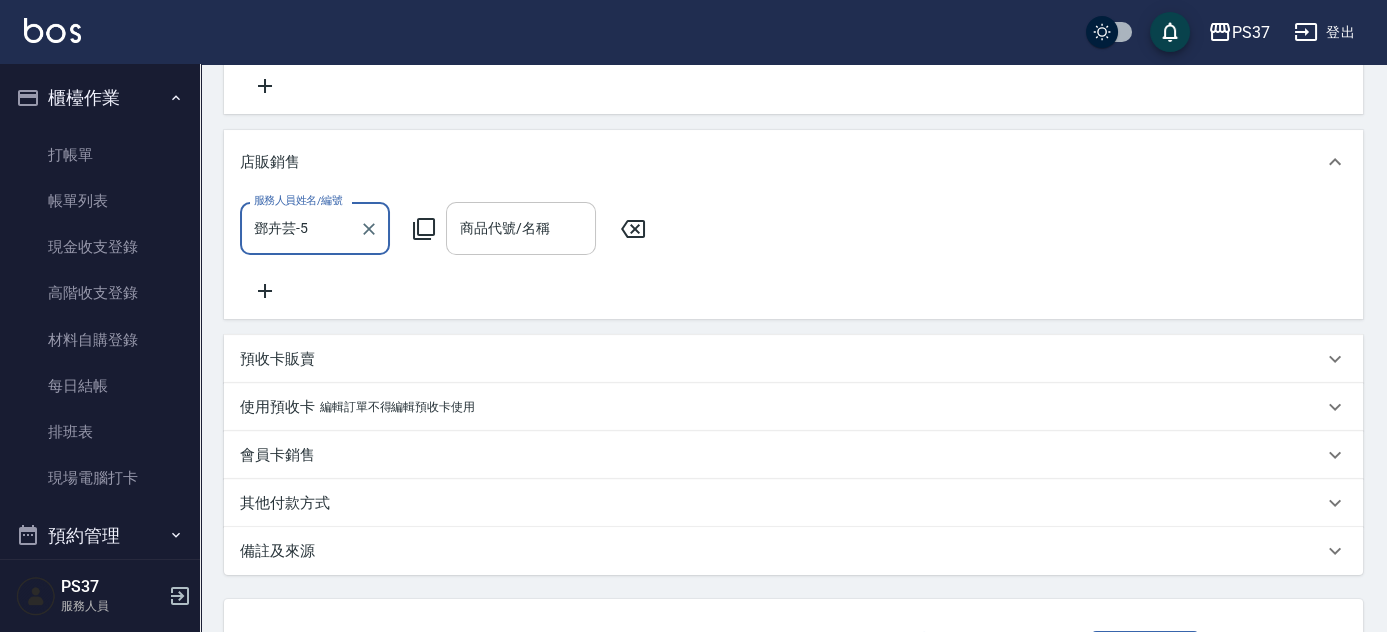 click on "商品代號/名稱" at bounding box center (521, 228) 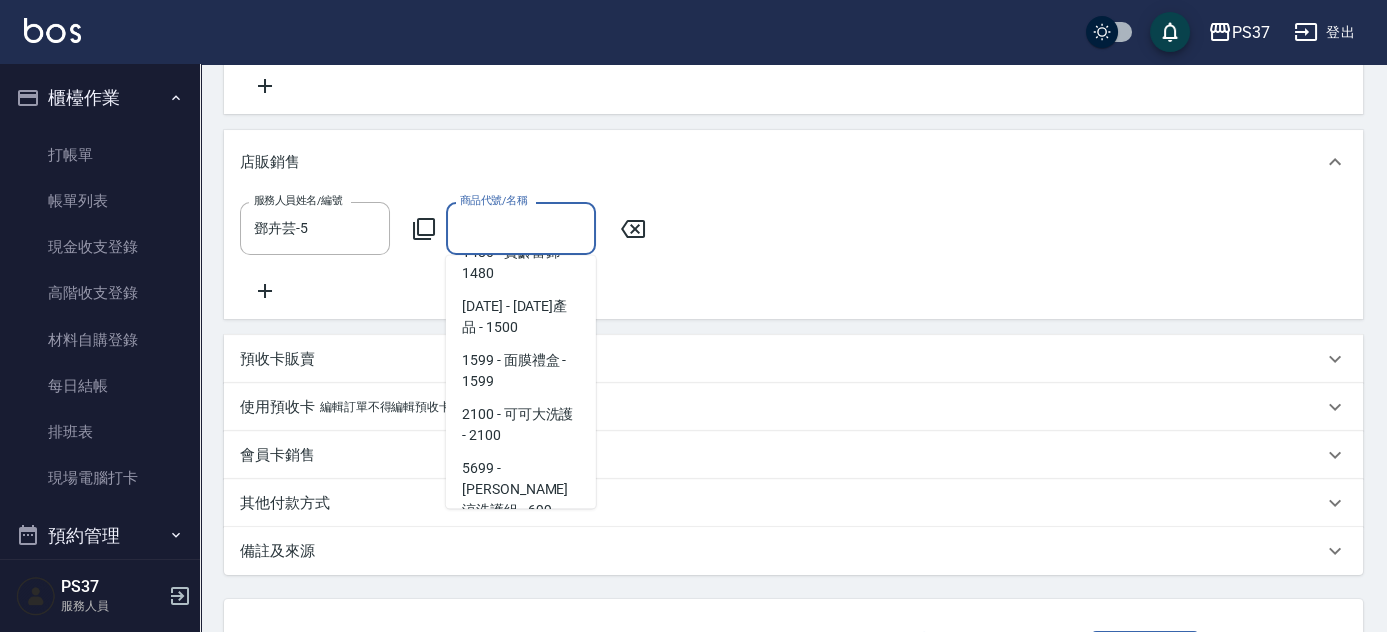scroll, scrollTop: 909, scrollLeft: 0, axis: vertical 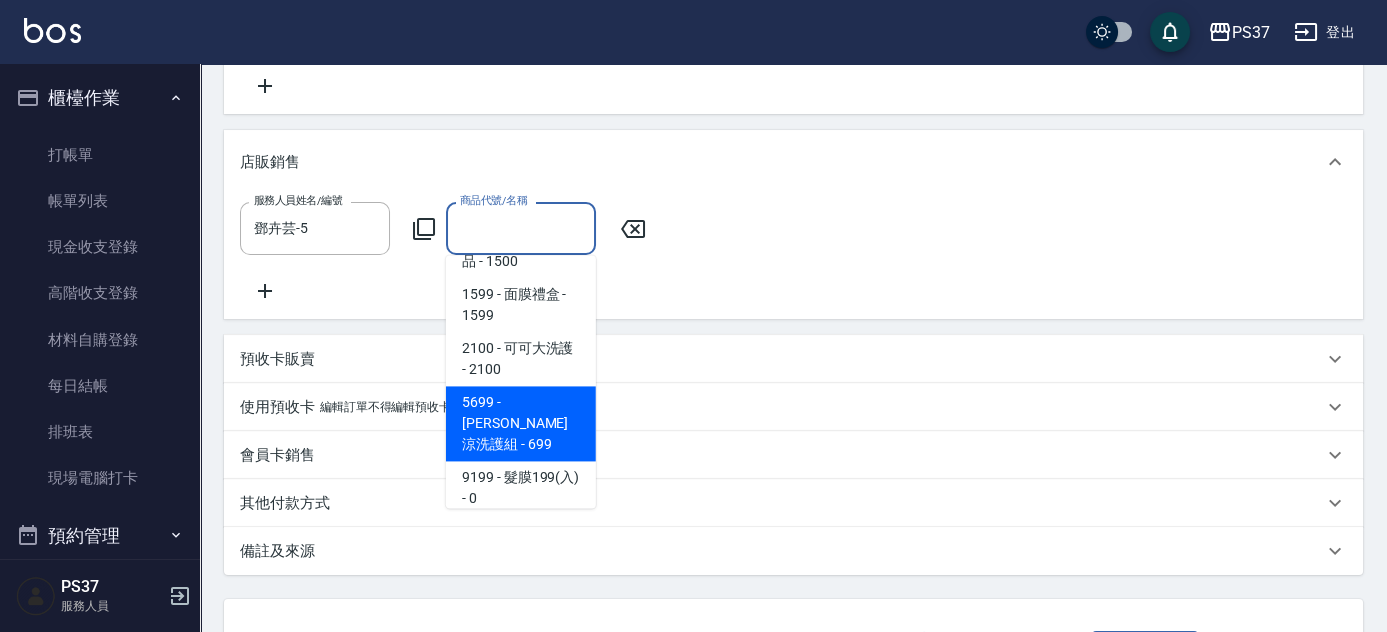 click on "5699 - [PERSON_NAME]涼洗護組 - 699" at bounding box center [521, 423] 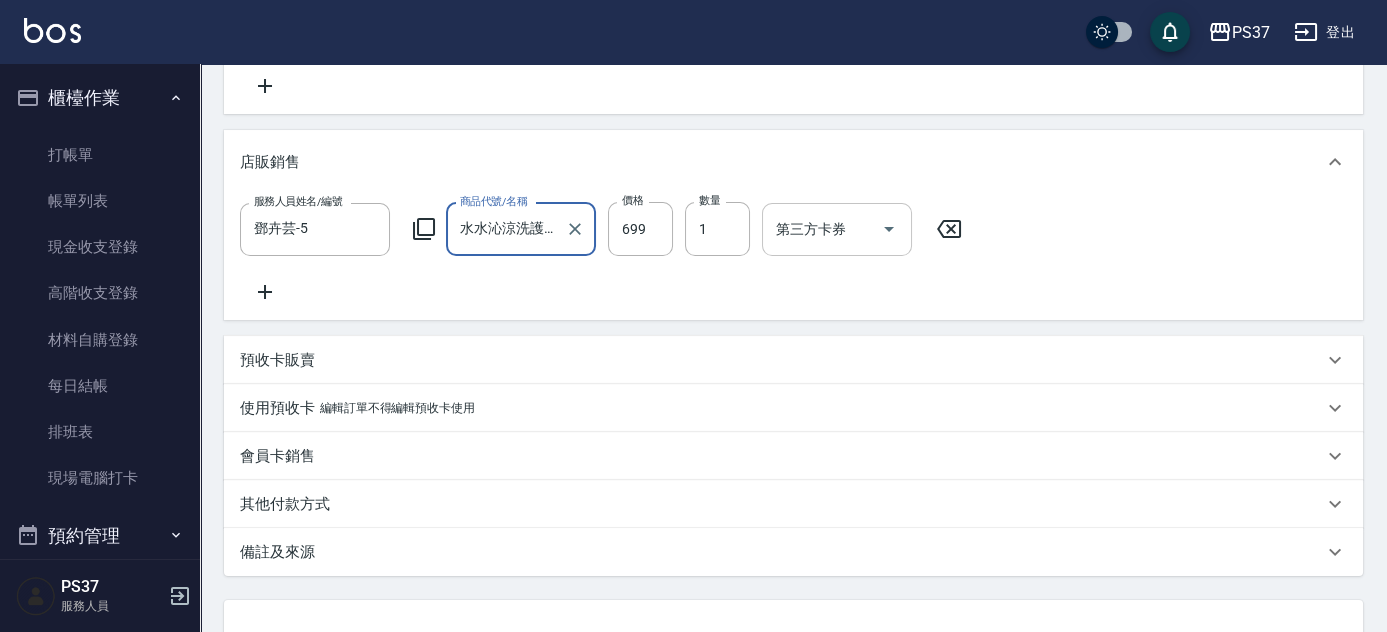 click 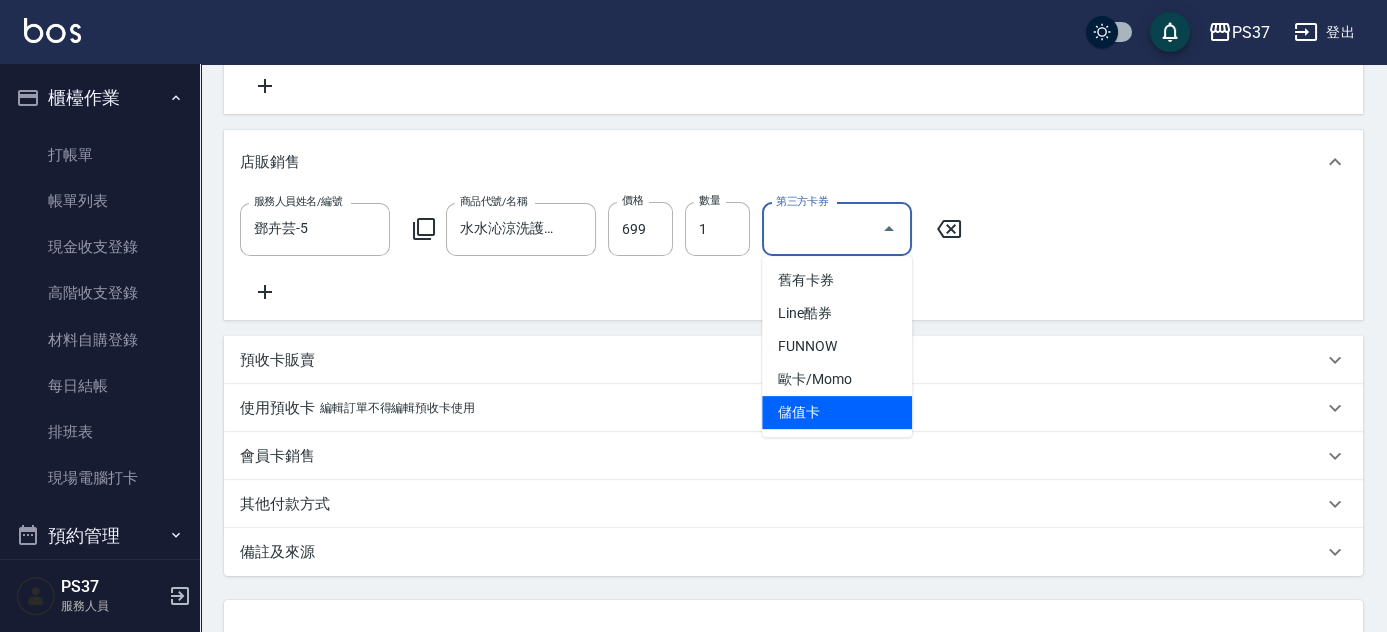 click on "儲值卡" at bounding box center (837, 412) 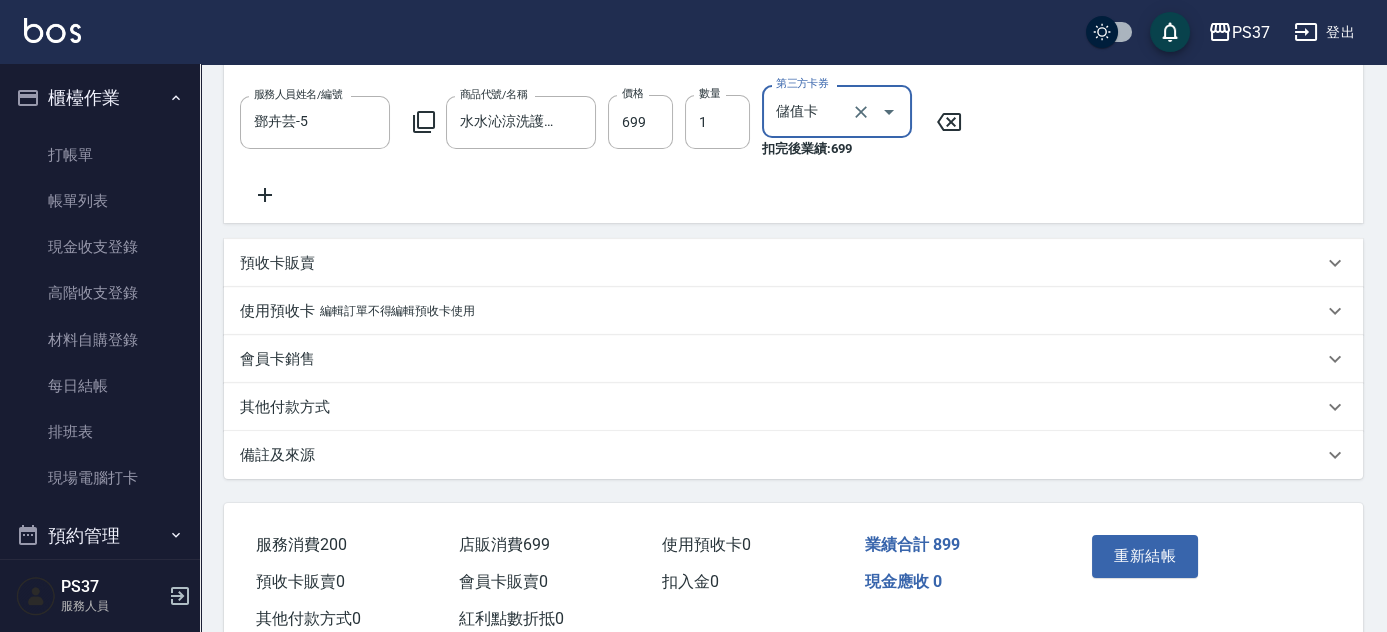 scroll, scrollTop: 629, scrollLeft: 0, axis: vertical 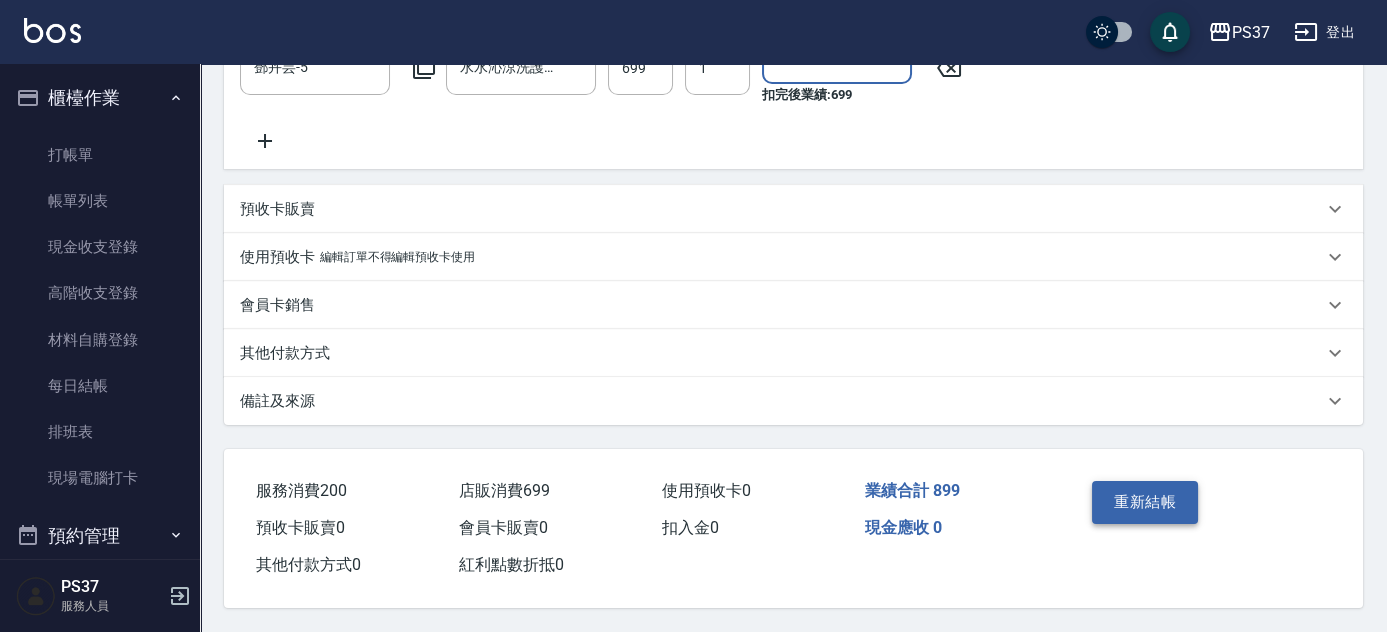 click on "重新結帳" at bounding box center (1145, 502) 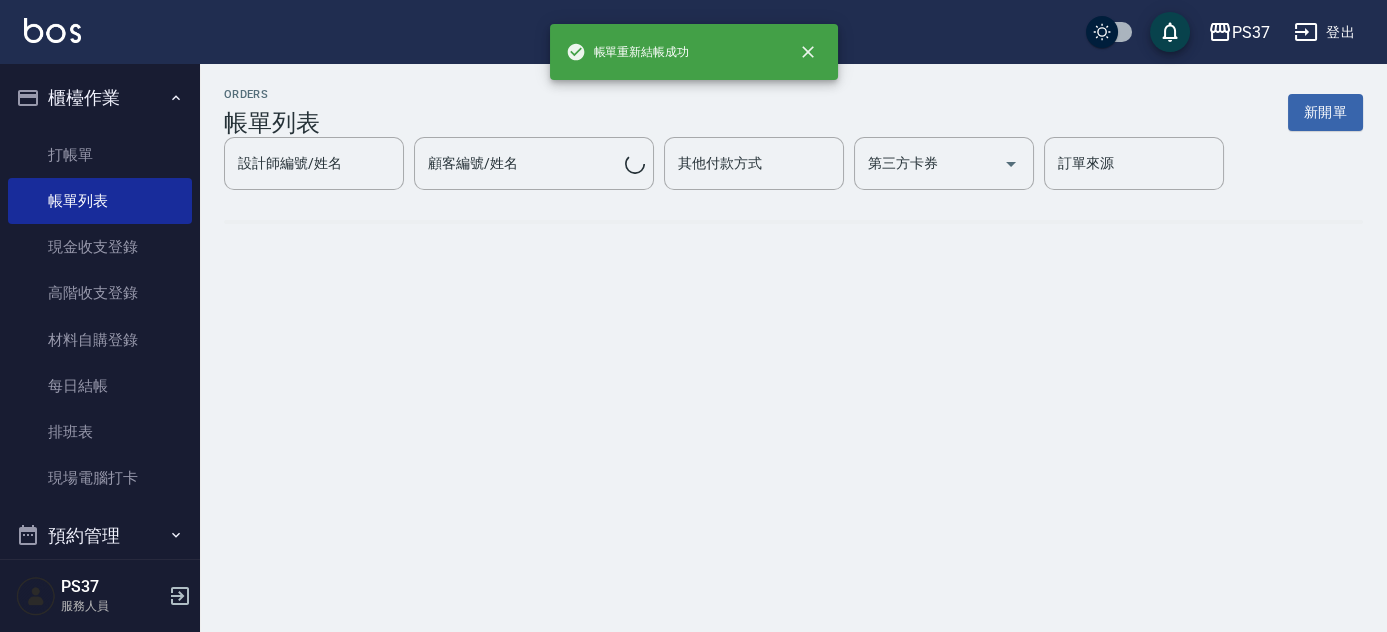 scroll, scrollTop: 0, scrollLeft: 0, axis: both 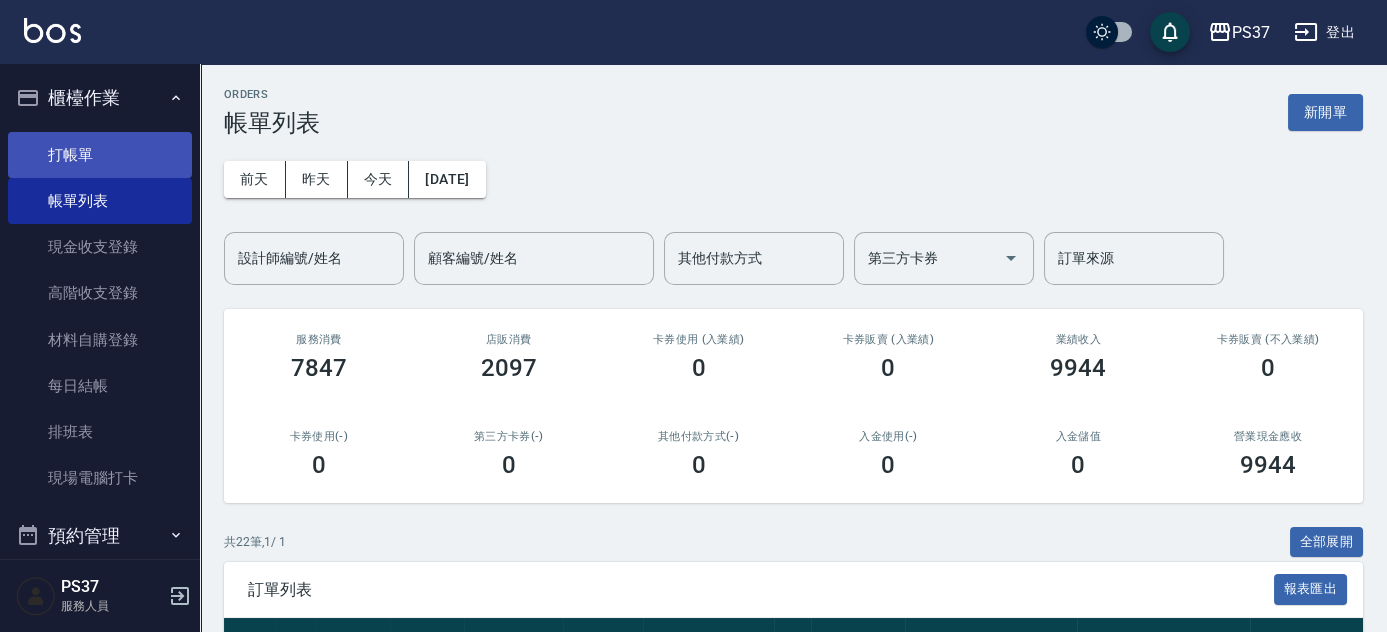 click on "打帳單" at bounding box center (100, 155) 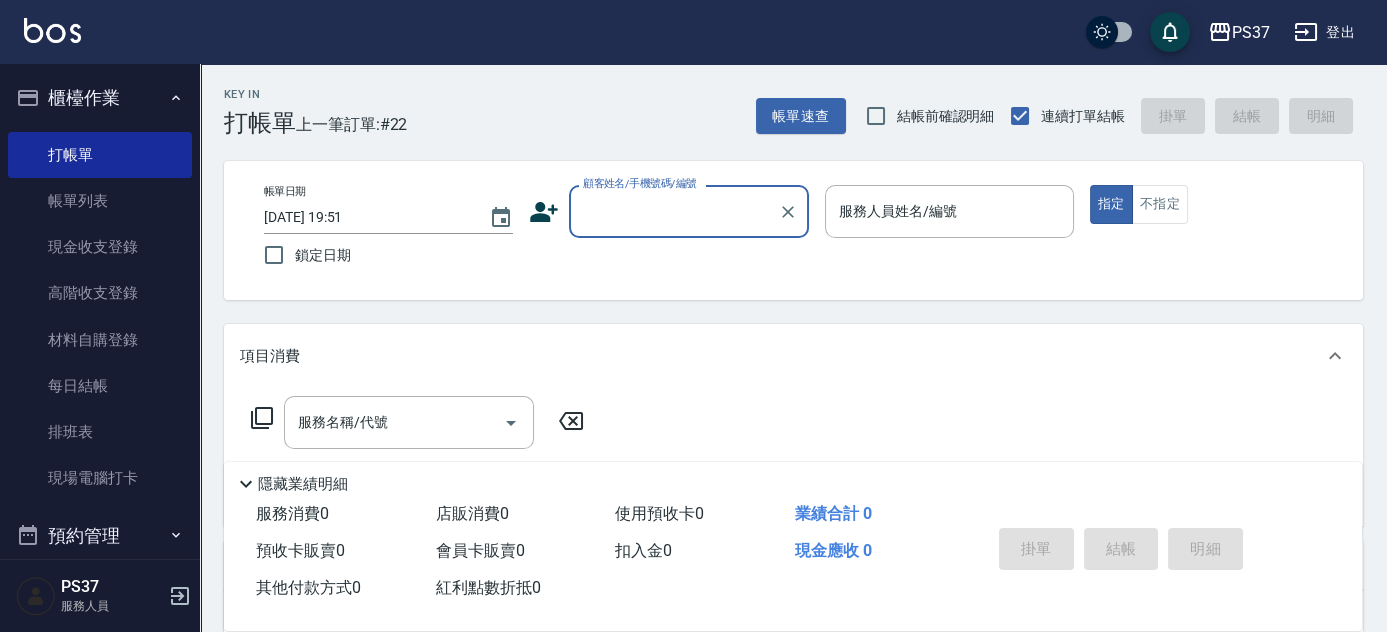 click on "顧客姓名/手機號碼/編號" at bounding box center [674, 211] 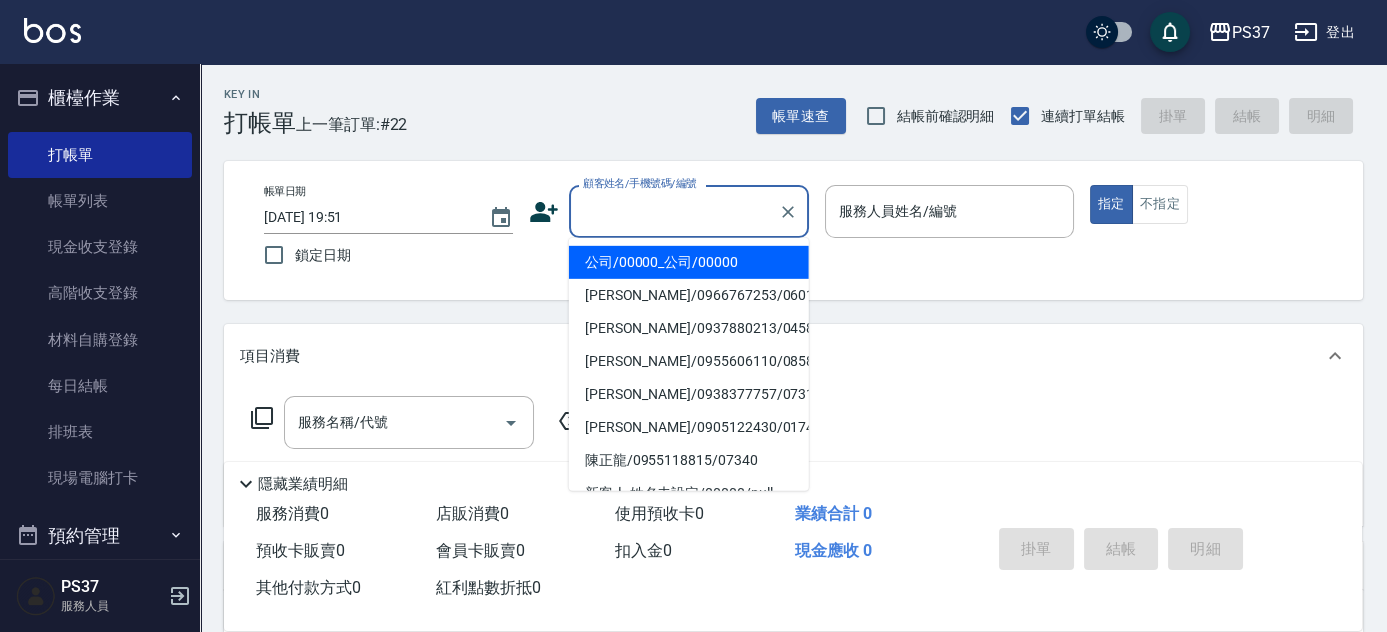 click on "公司/00000_公司/00000 [PERSON_NAME]/0966767253/06013 [PERSON_NAME]/0937880213/04582 [PERSON_NAME]/0955606110/08583 [PERSON_NAME]/0938377757/07318 [PERSON_NAME]/0905122430/01746 [PERSON_NAME]/0955118815/07340 新客人 姓名未設定/00000/null 無名字/14813/null 無名字/05586/null 無名字/04437/null [PERSON_NAME]/0976056812/11869 [PERSON_NAME]/0916278417/07338 無名字/03806/null 無名字/06205/null [PERSON_NAME]/0988722972/06556 無名字/12043/null 無名字/03037/null [PERSON_NAME]/0934234613/00545 無名字/14145/null" at bounding box center (689, 364) 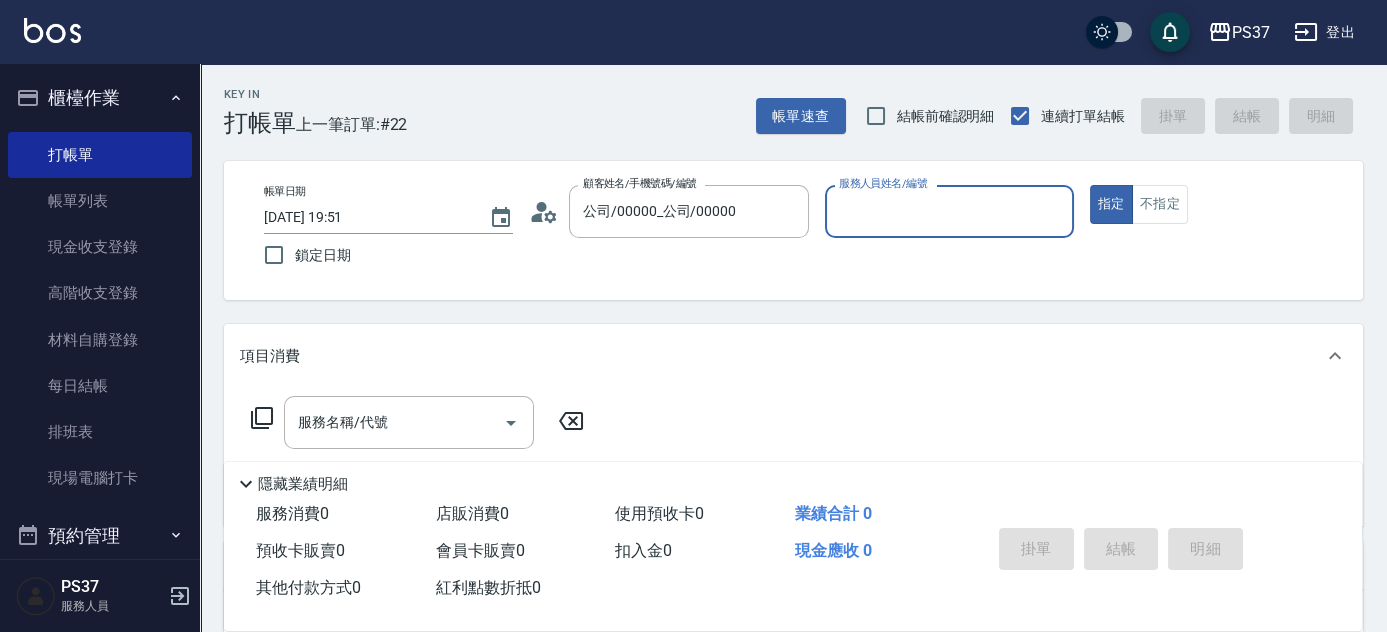 click on "服務人員姓名/編號" at bounding box center (949, 211) 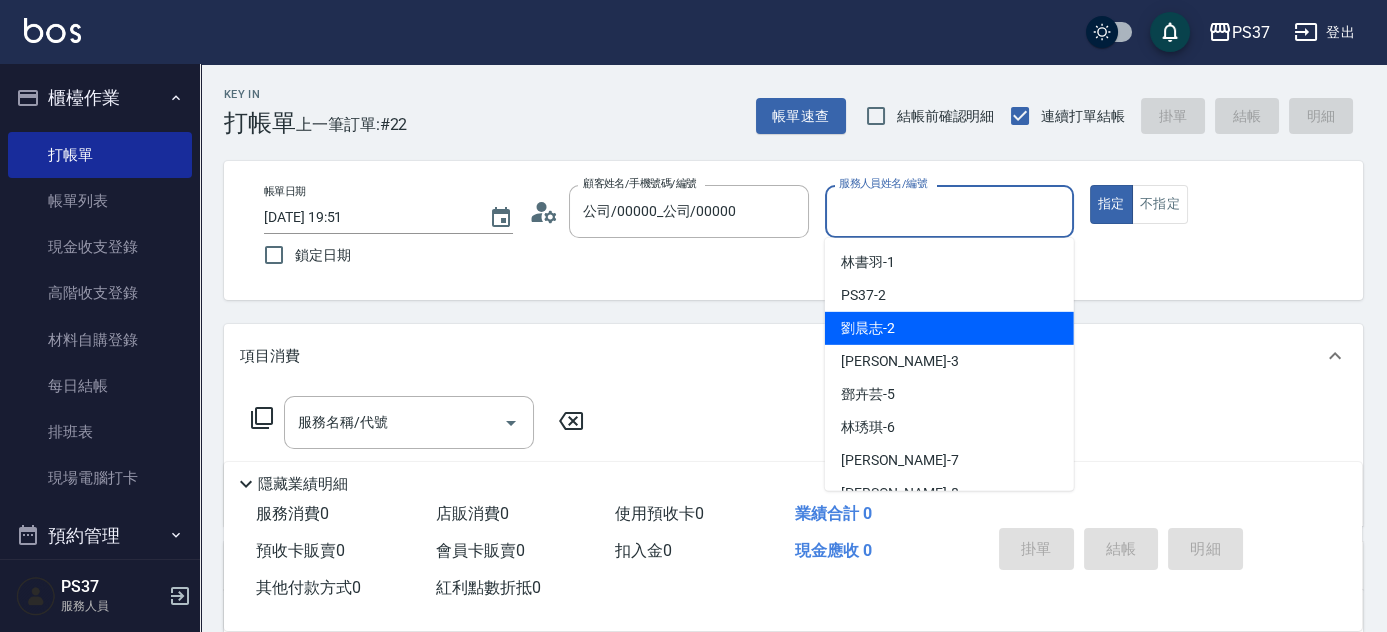 scroll, scrollTop: 90, scrollLeft: 0, axis: vertical 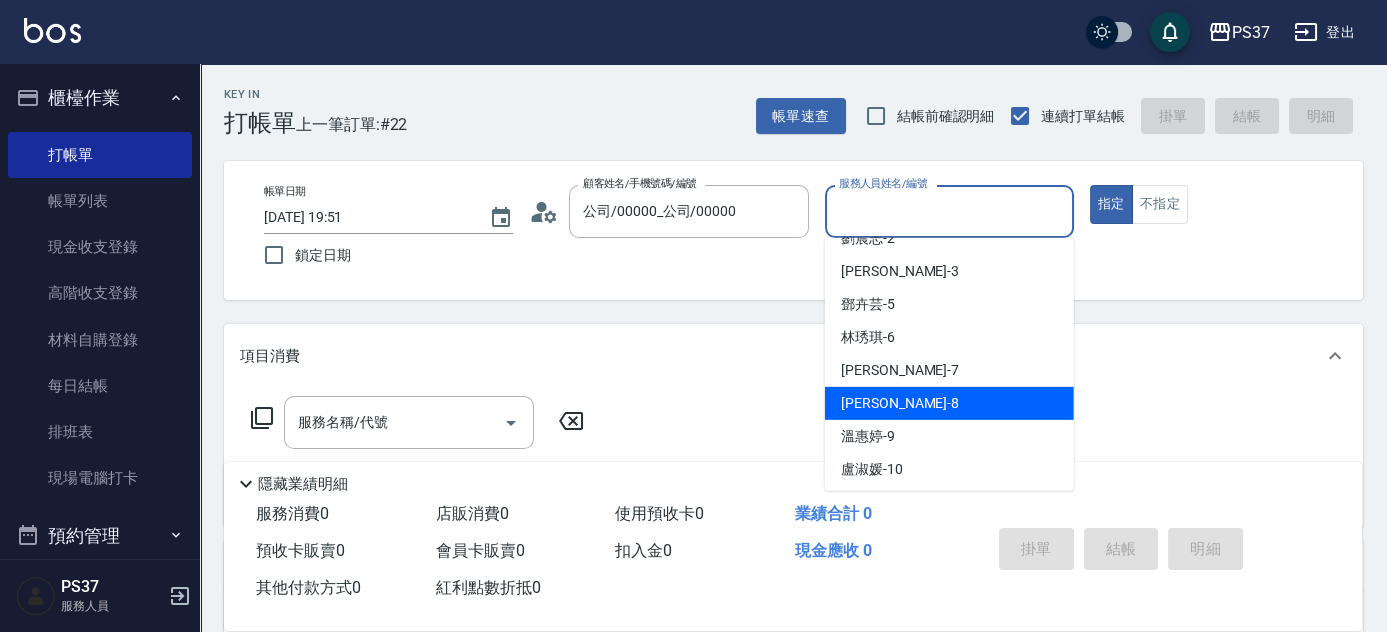 click on "[PERSON_NAME]-8" at bounding box center (949, 403) 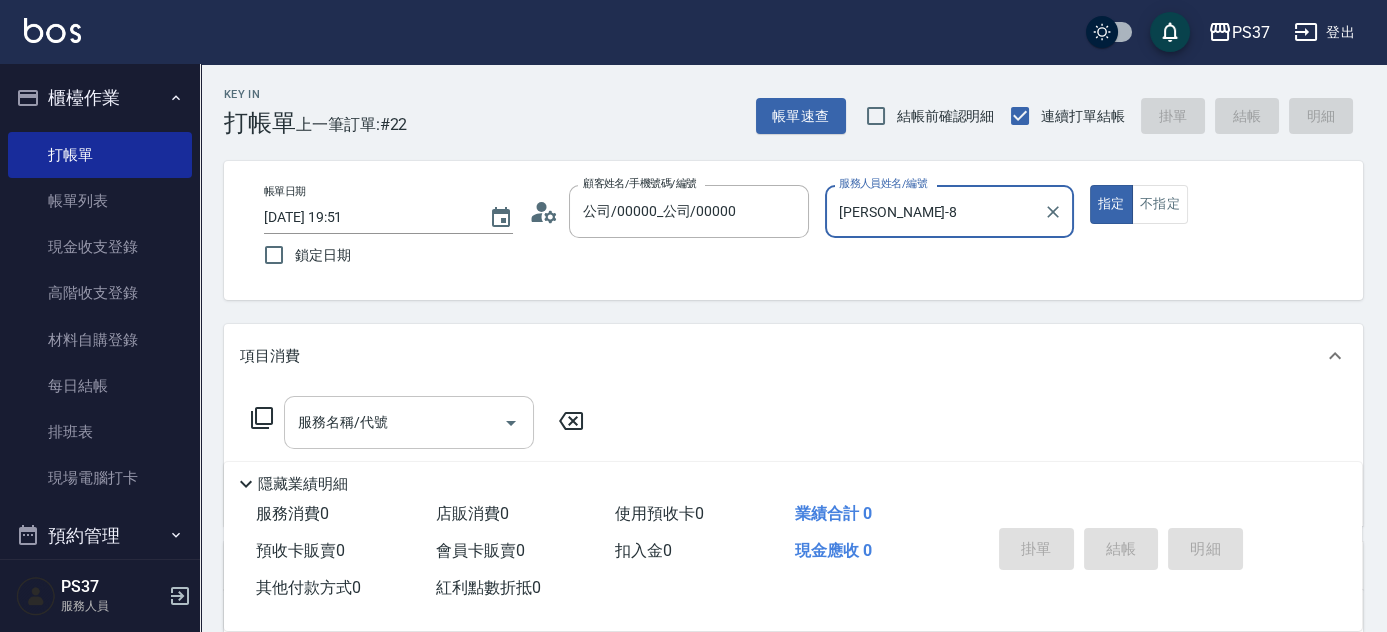 click on "服務名稱/代號" at bounding box center (394, 422) 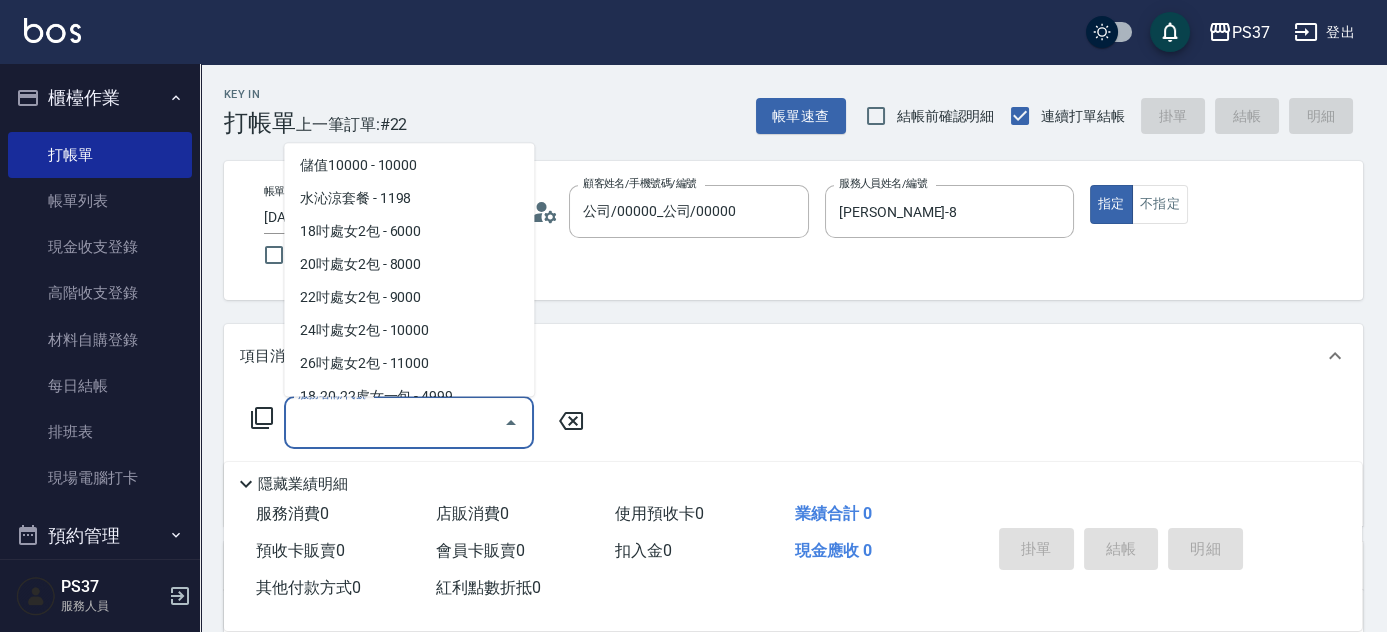 scroll, scrollTop: 2370, scrollLeft: 0, axis: vertical 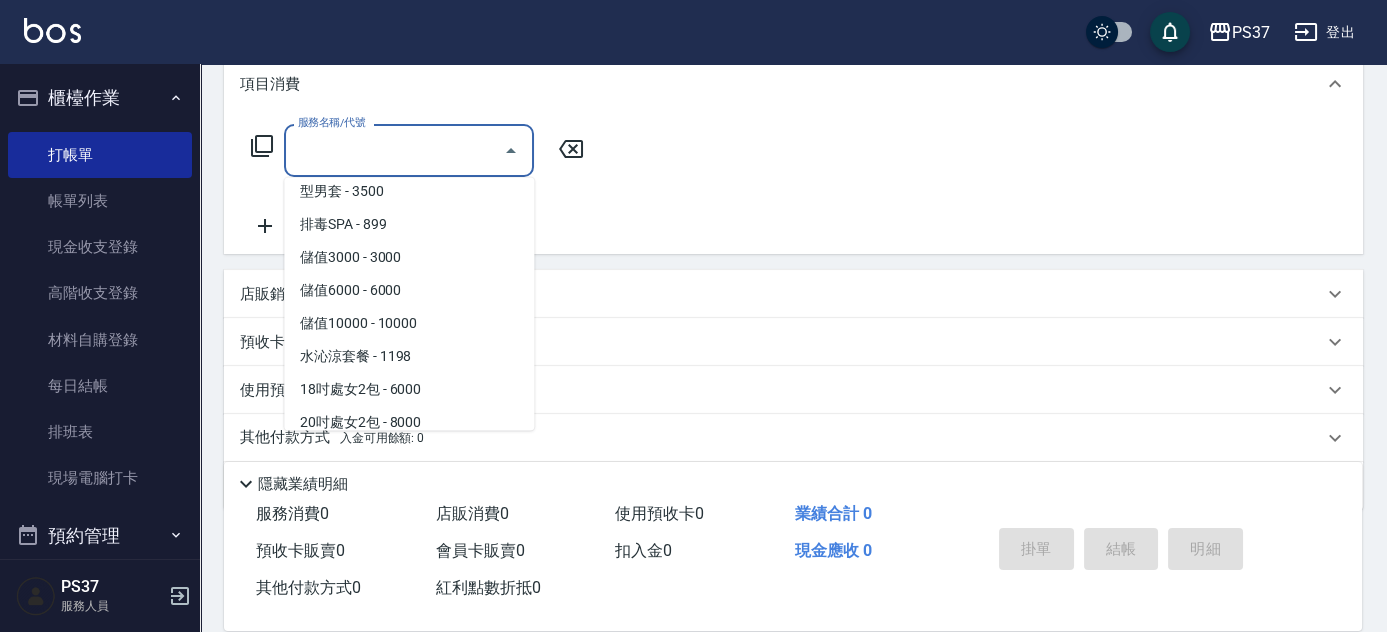click on "水沁涼套餐 - 1198" at bounding box center [409, 356] 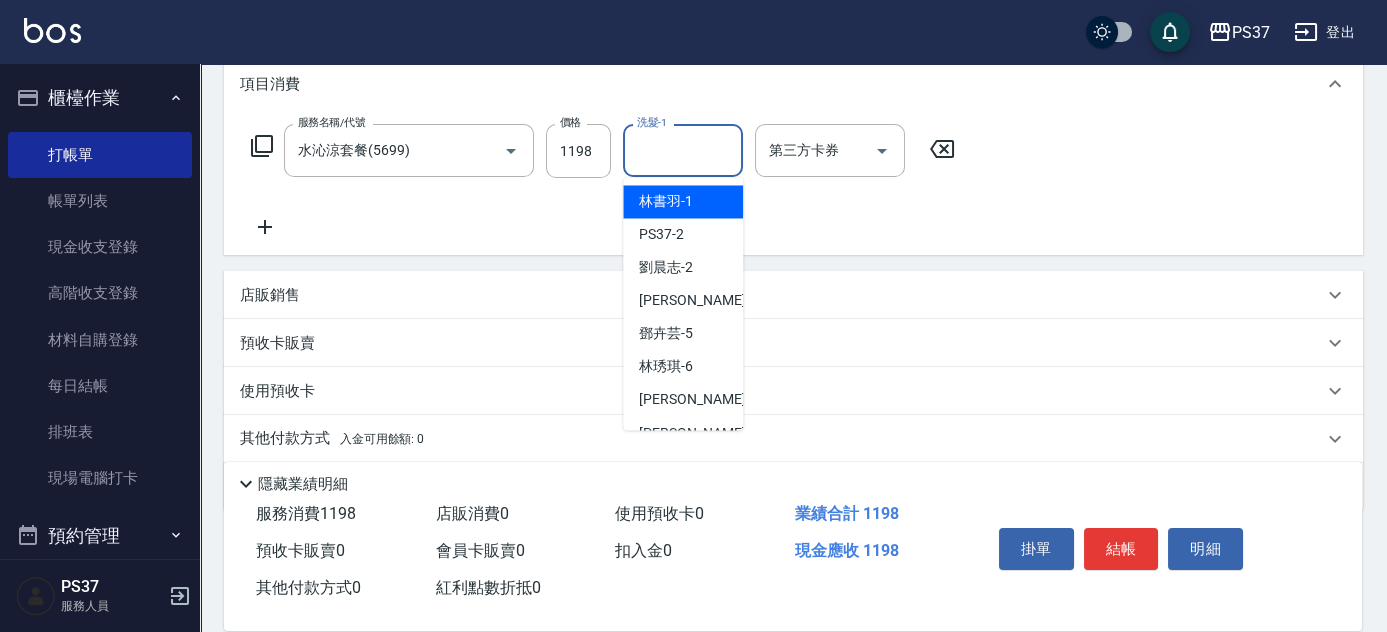 click on "洗髮-1" at bounding box center (683, 150) 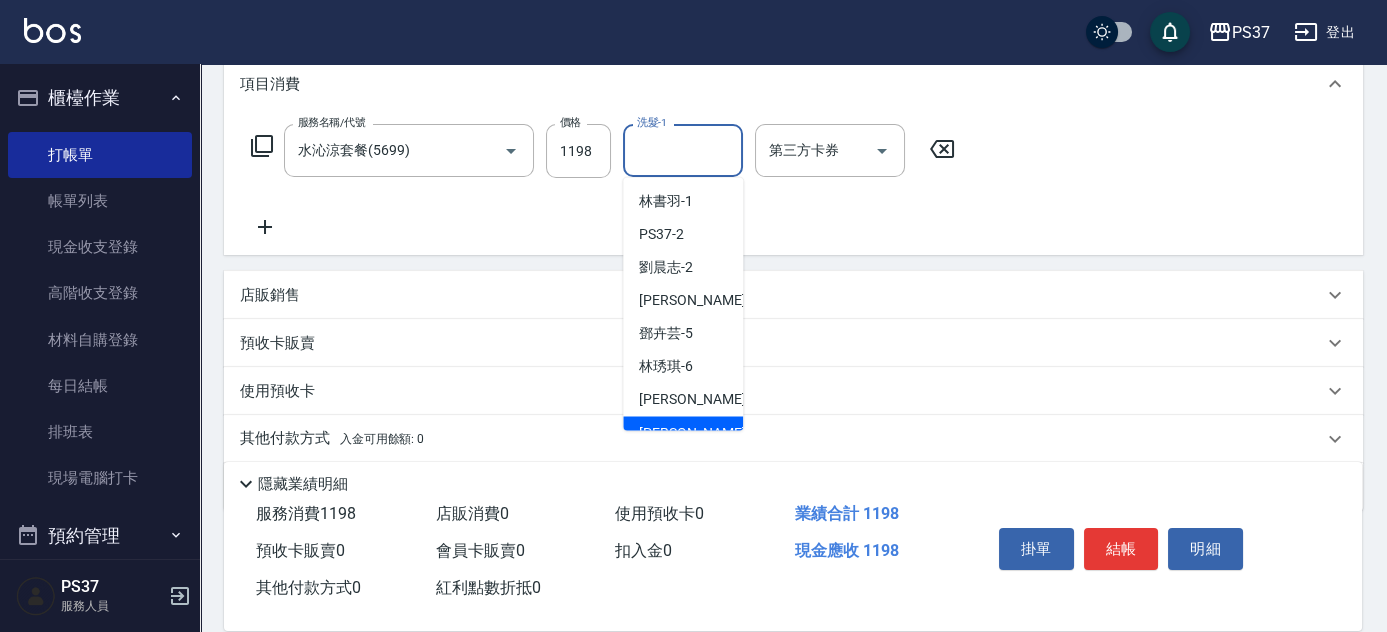 click on "[PERSON_NAME]-8" at bounding box center (698, 432) 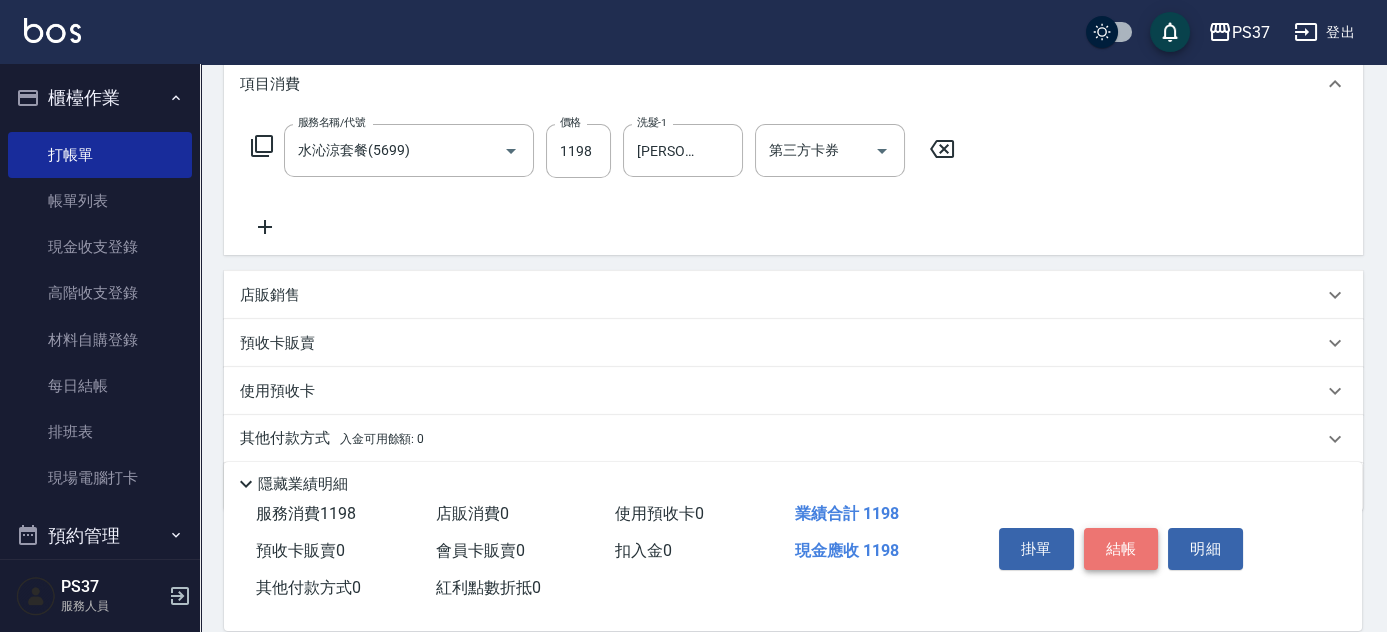 click on "結帳" at bounding box center [1121, 549] 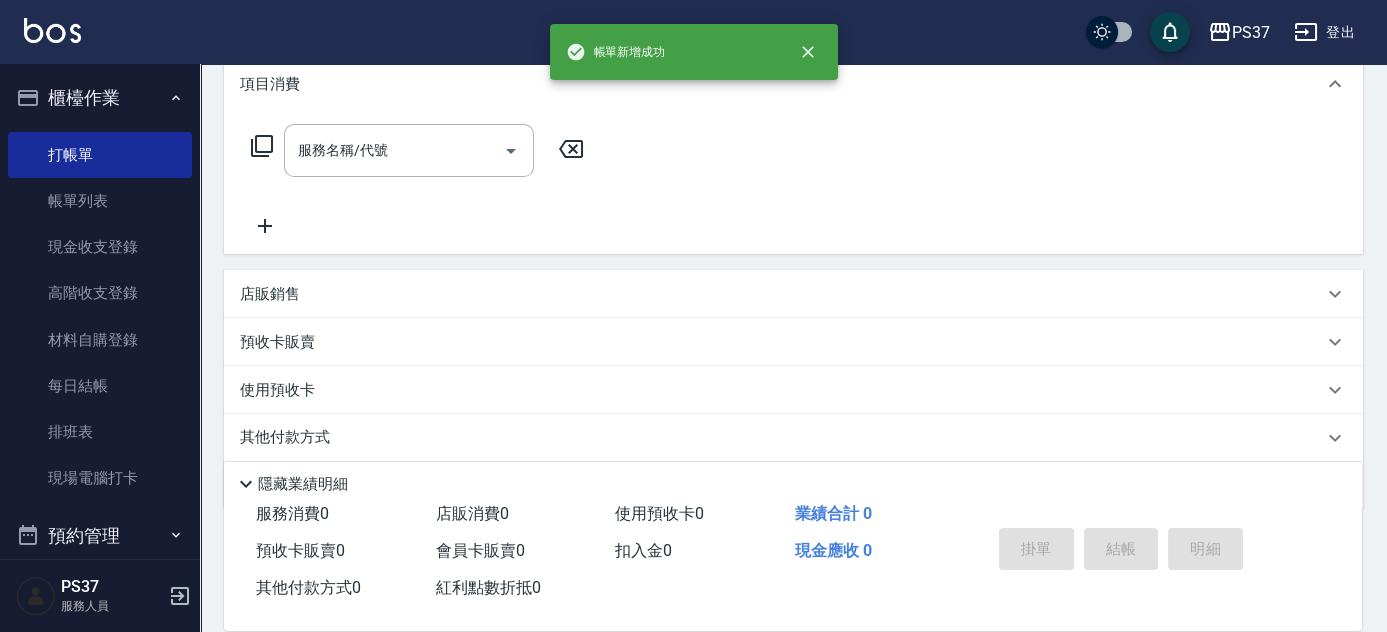scroll, scrollTop: 0, scrollLeft: 0, axis: both 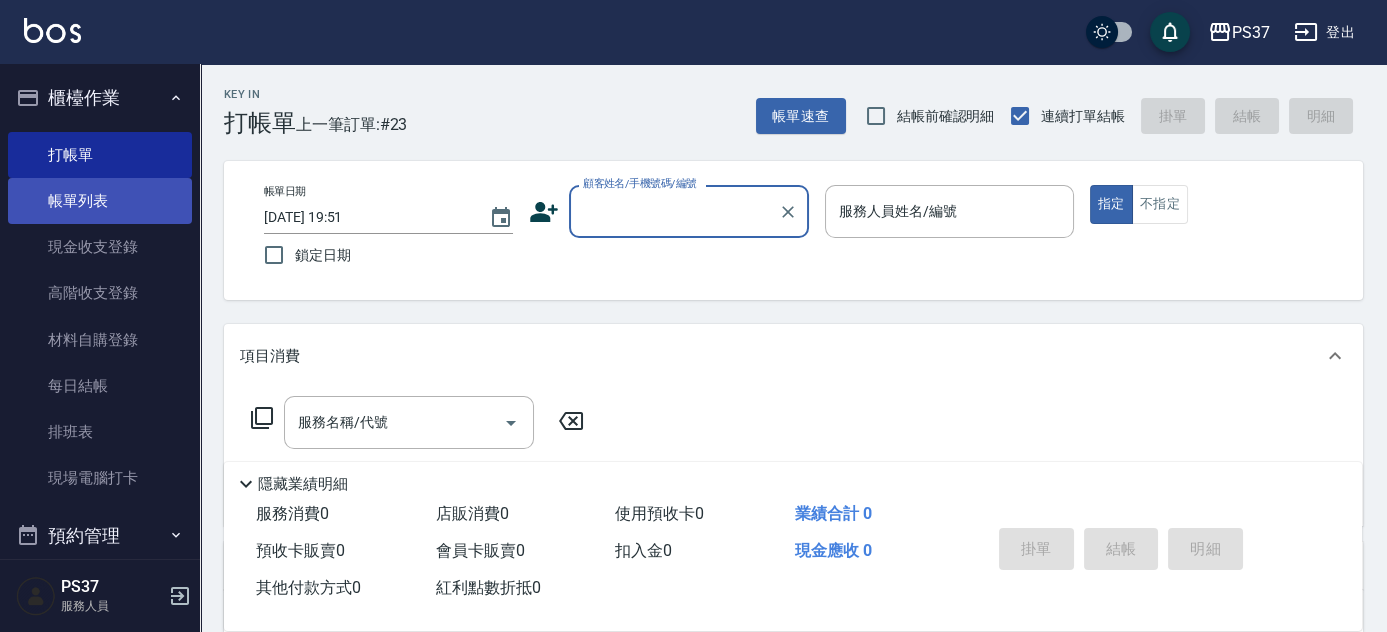click on "帳單列表" at bounding box center (100, 201) 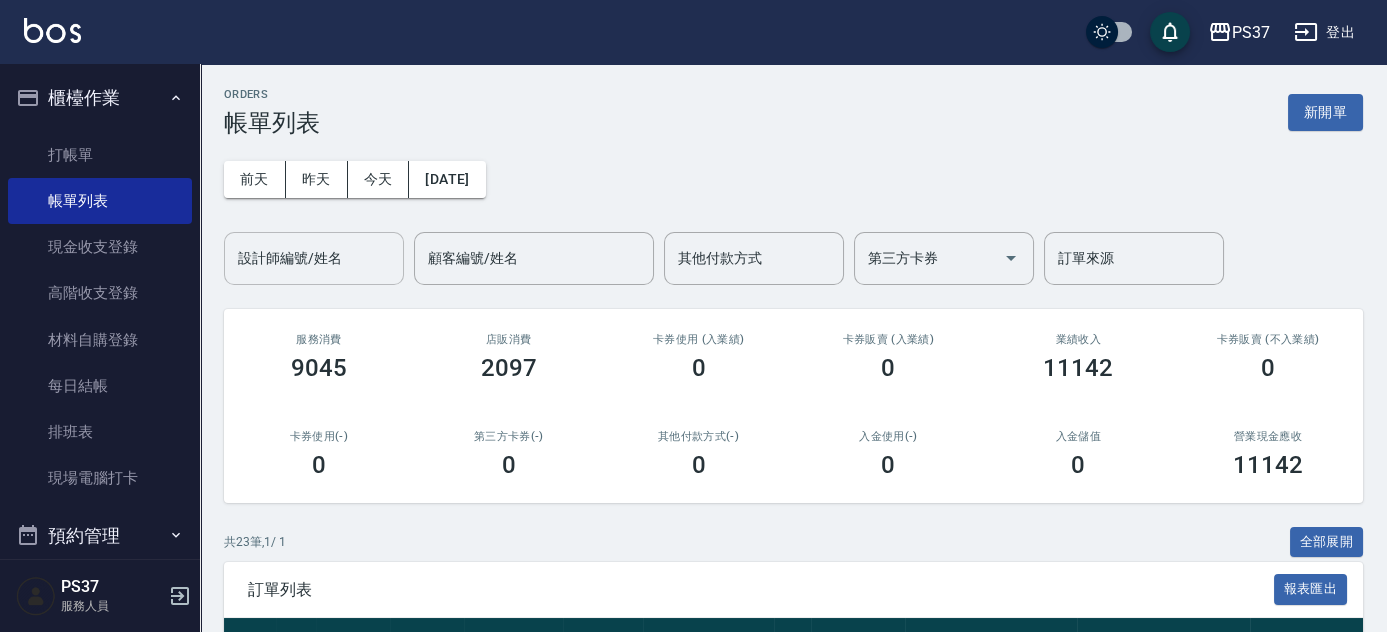 click on "設計師編號/姓名 設計師編號/姓名" at bounding box center [314, 258] 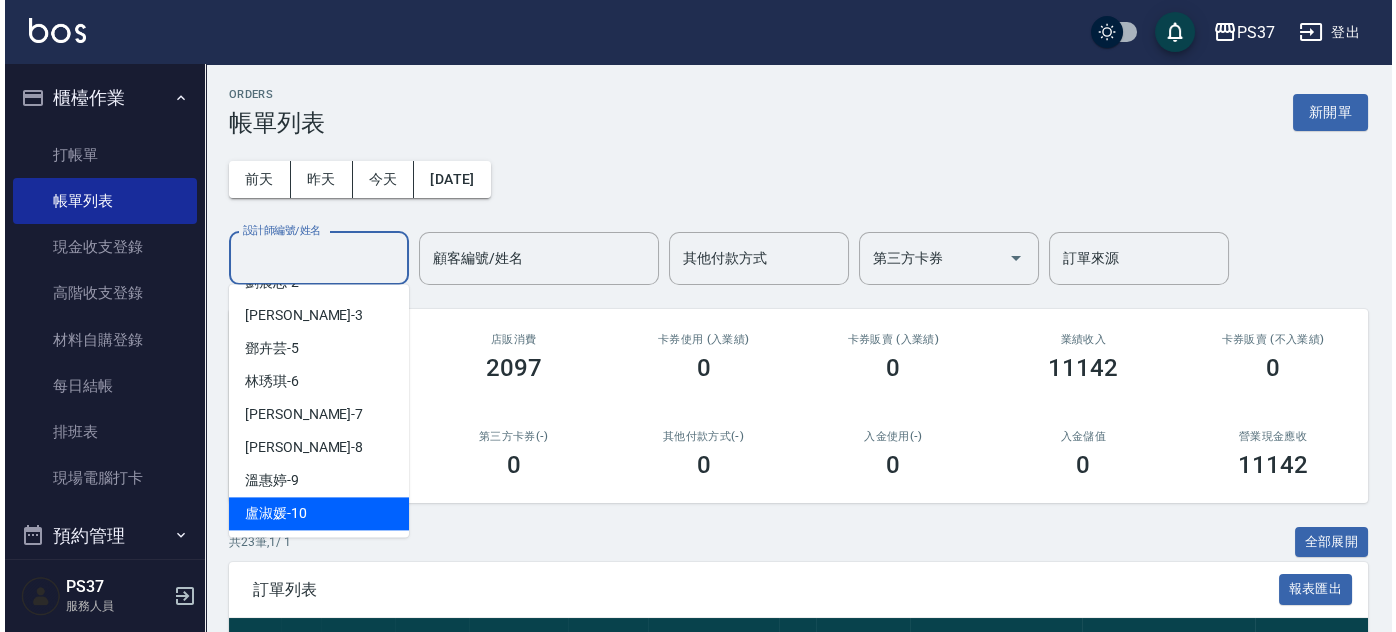 scroll, scrollTop: 181, scrollLeft: 0, axis: vertical 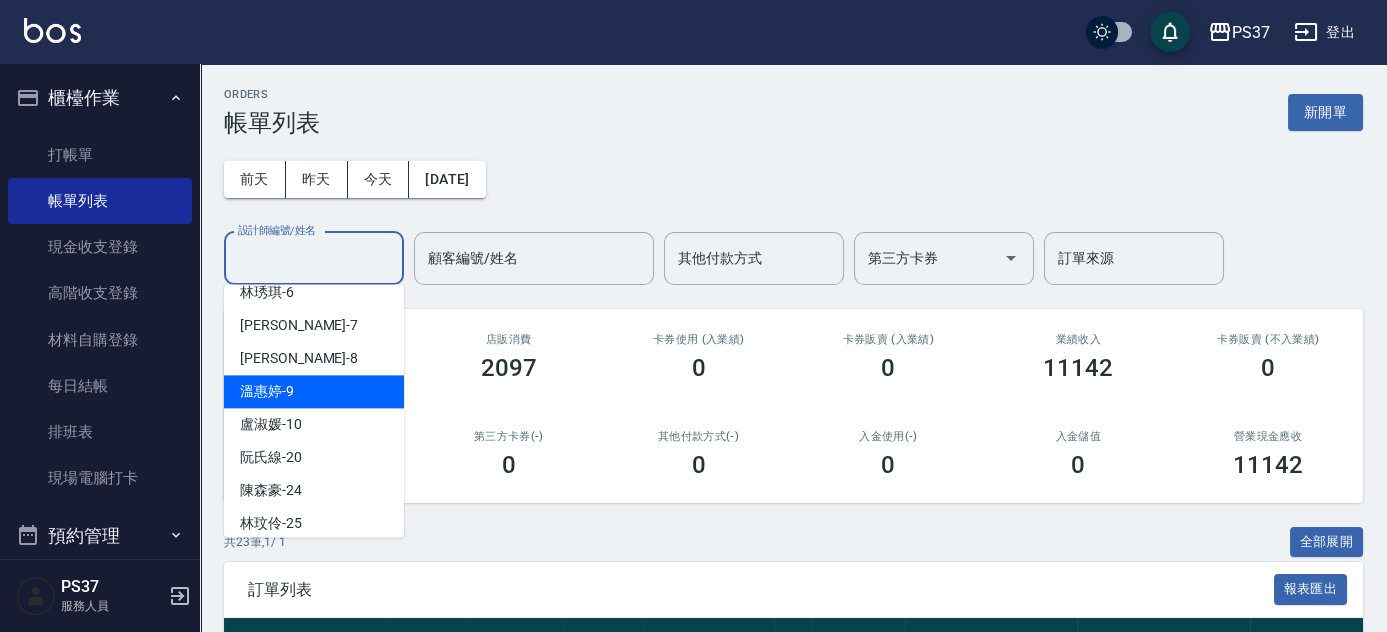 click on "溫惠婷 -9" at bounding box center [314, 391] 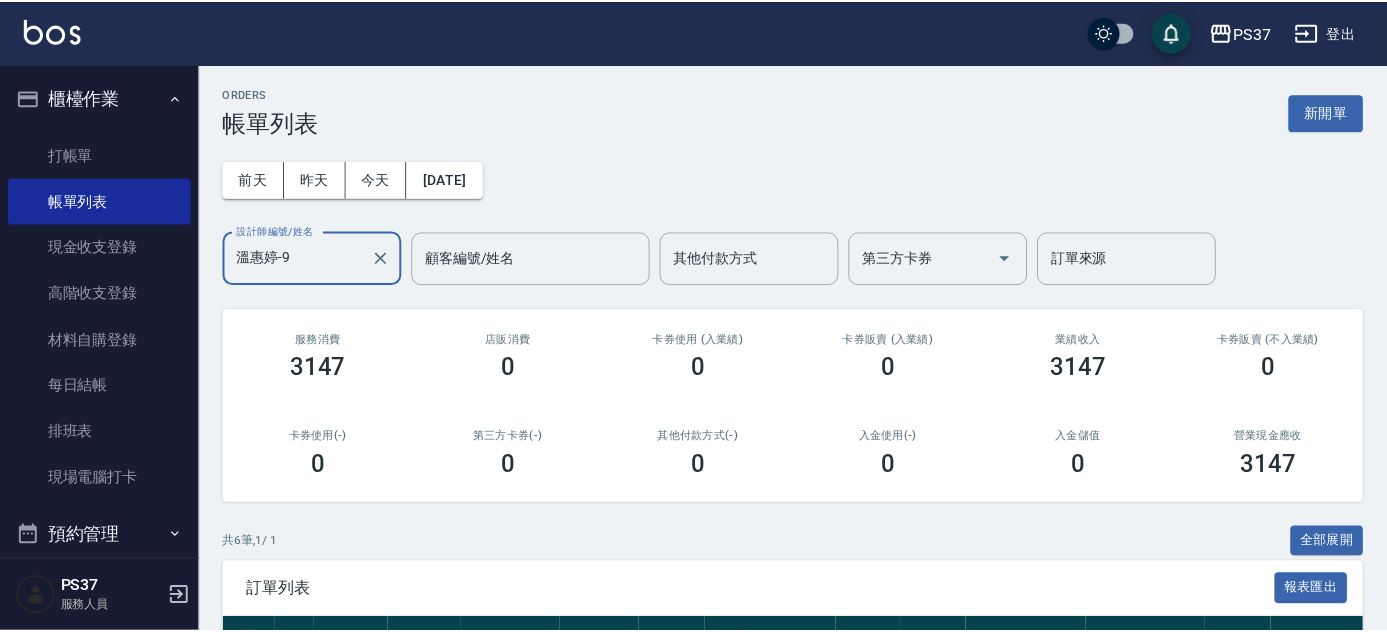 scroll, scrollTop: 409, scrollLeft: 0, axis: vertical 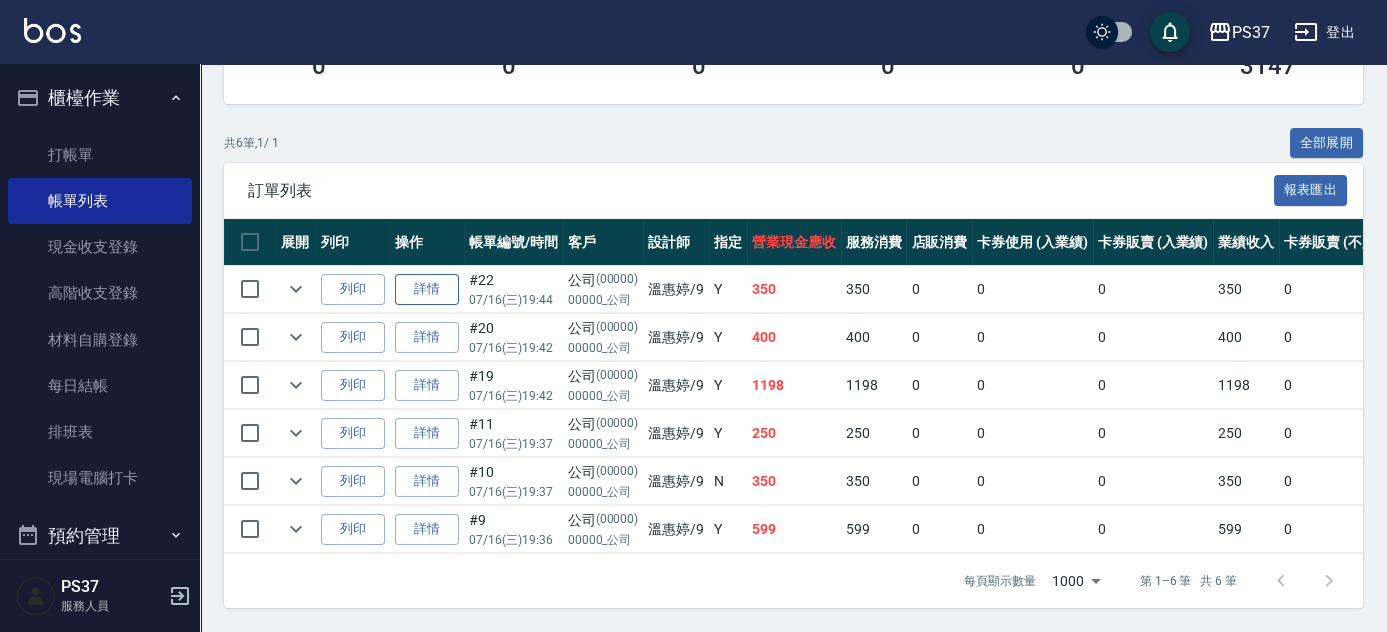click on "詳情" at bounding box center [427, 289] 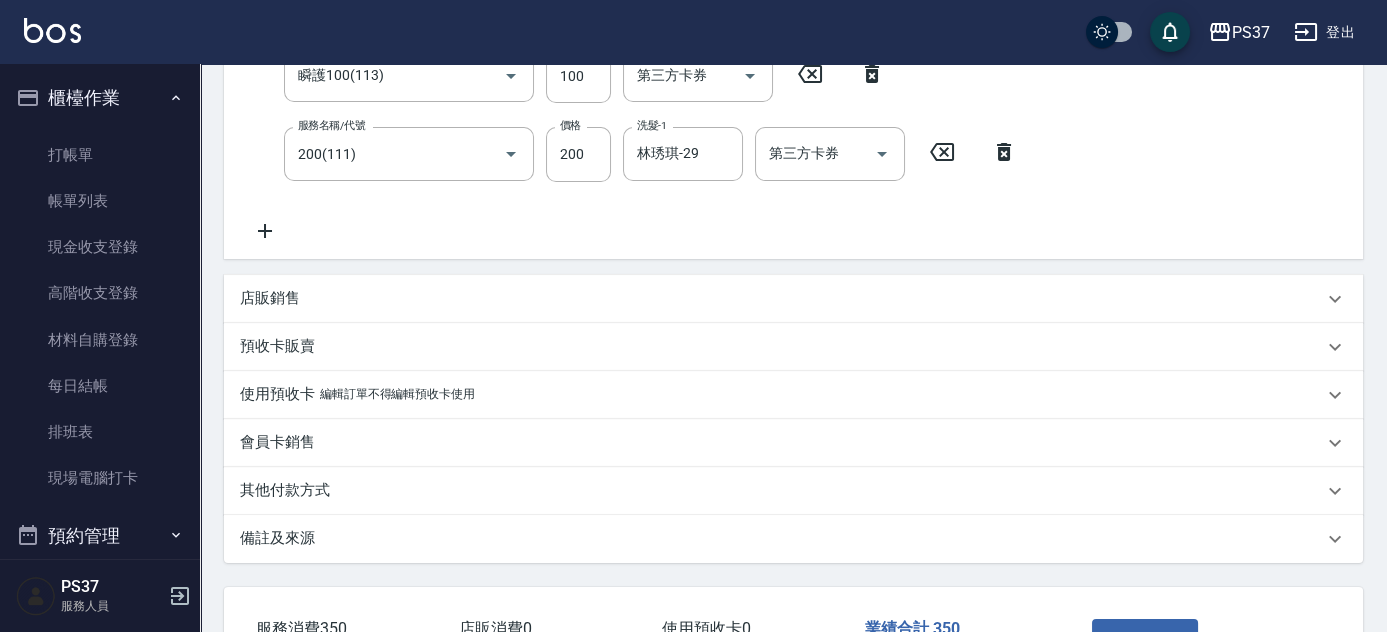 scroll, scrollTop: 545, scrollLeft: 0, axis: vertical 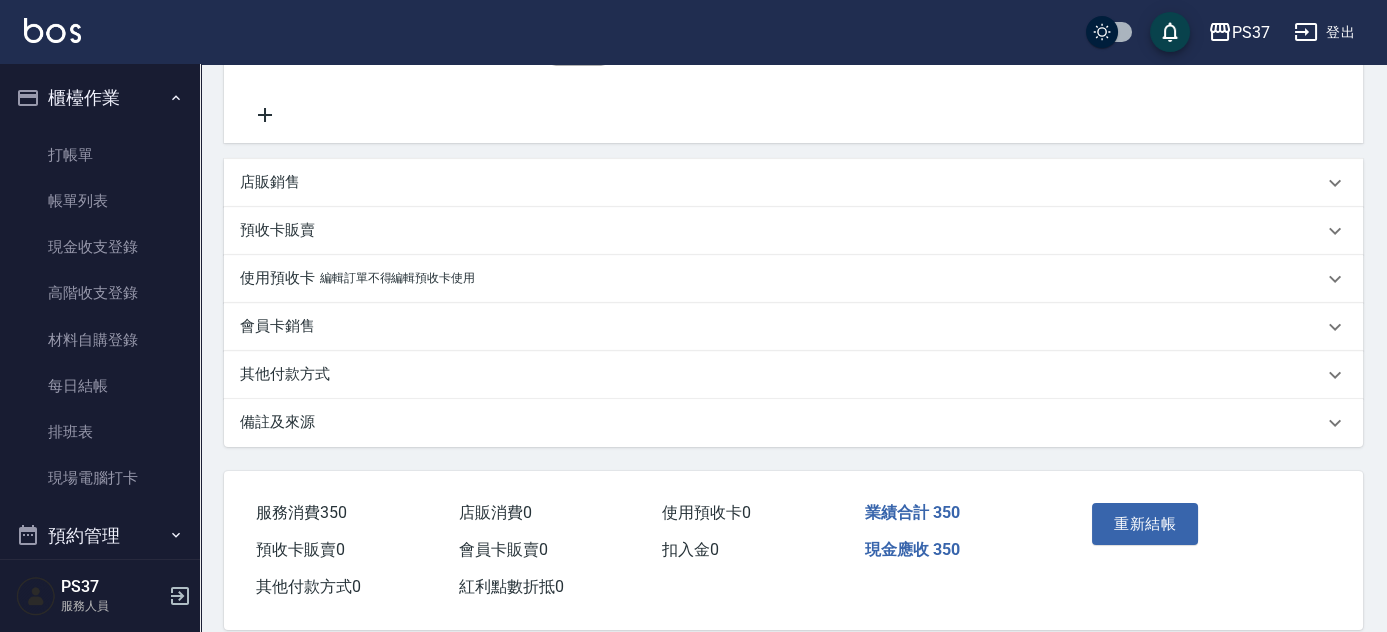 click on "店販銷售" at bounding box center [270, 182] 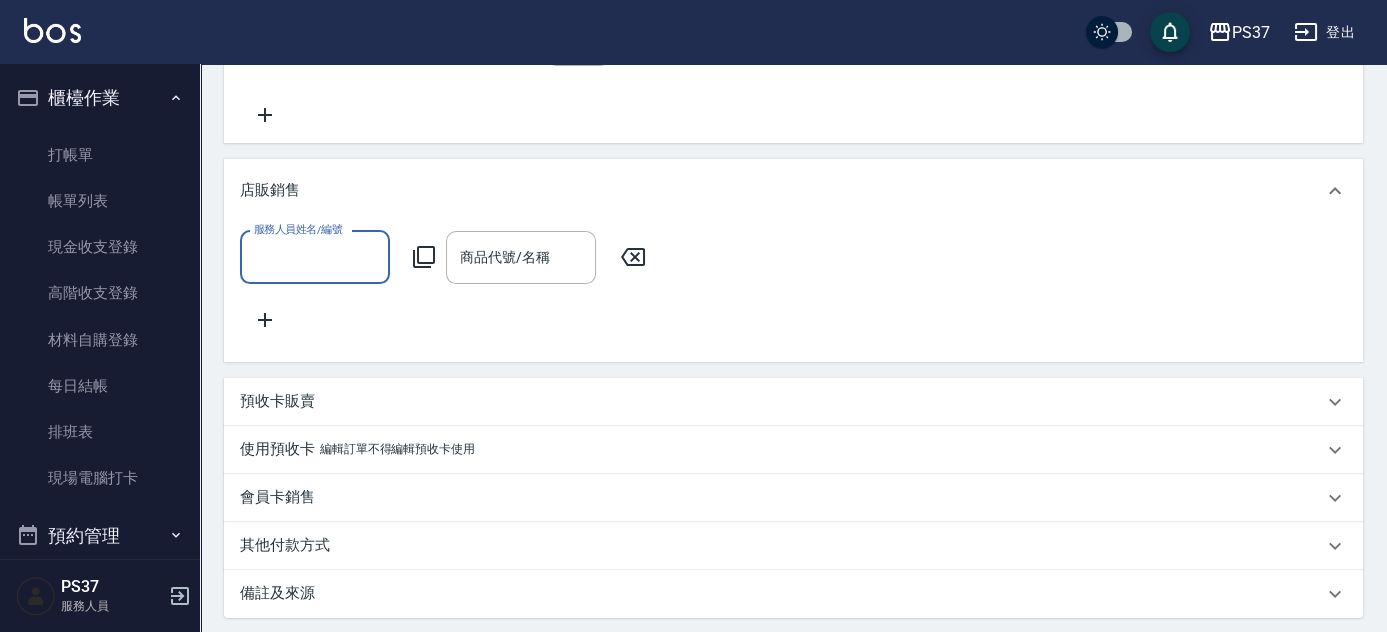 scroll, scrollTop: 0, scrollLeft: 0, axis: both 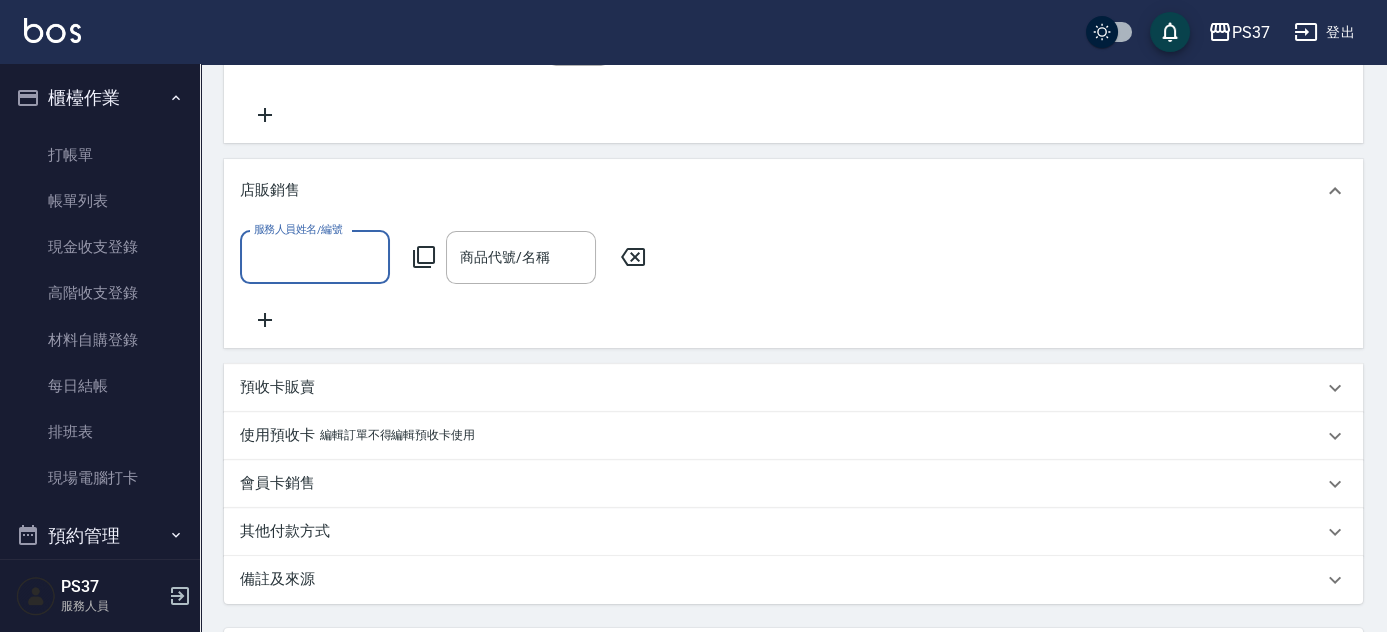 click on "服務人員姓名/編號" at bounding box center (315, 257) 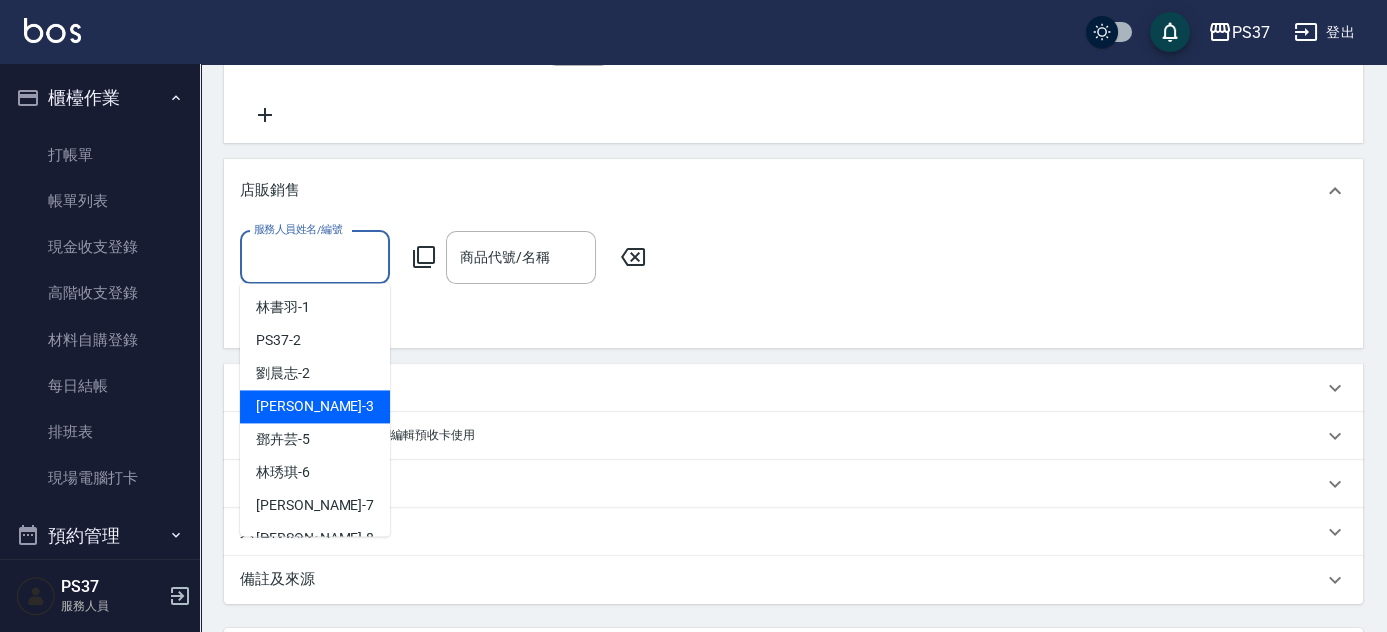 scroll, scrollTop: 181, scrollLeft: 0, axis: vertical 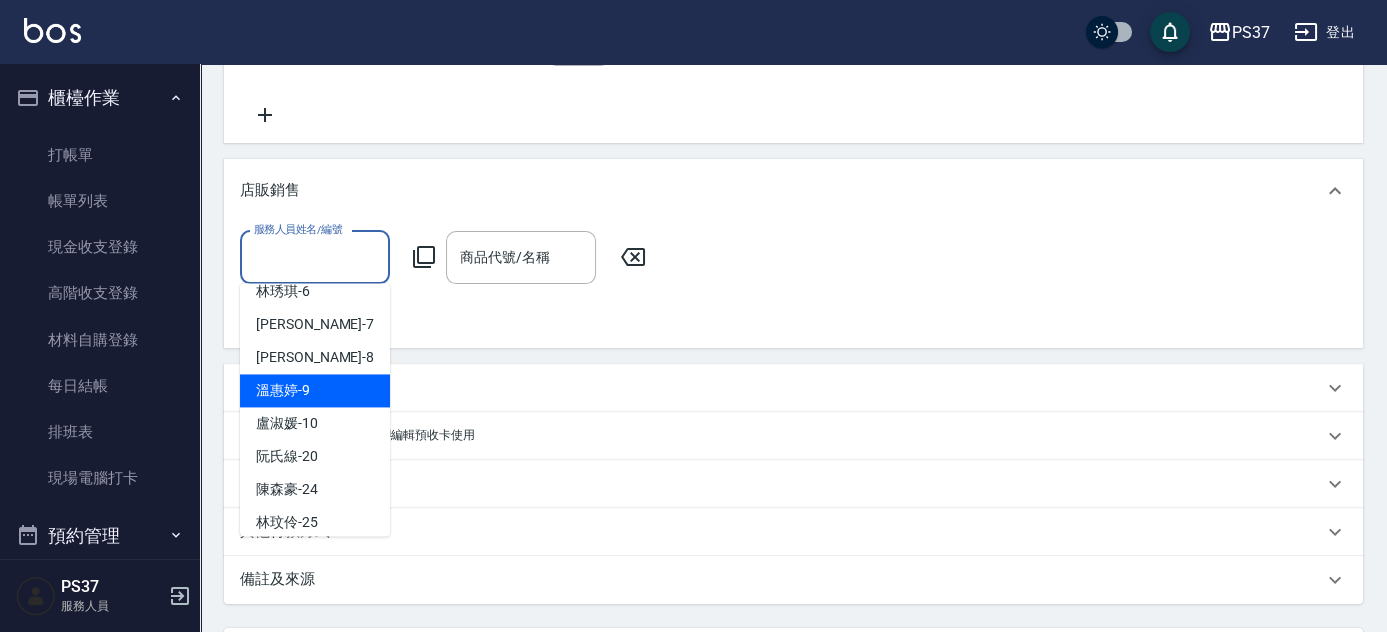 click on "溫惠婷 -9" at bounding box center (315, 390) 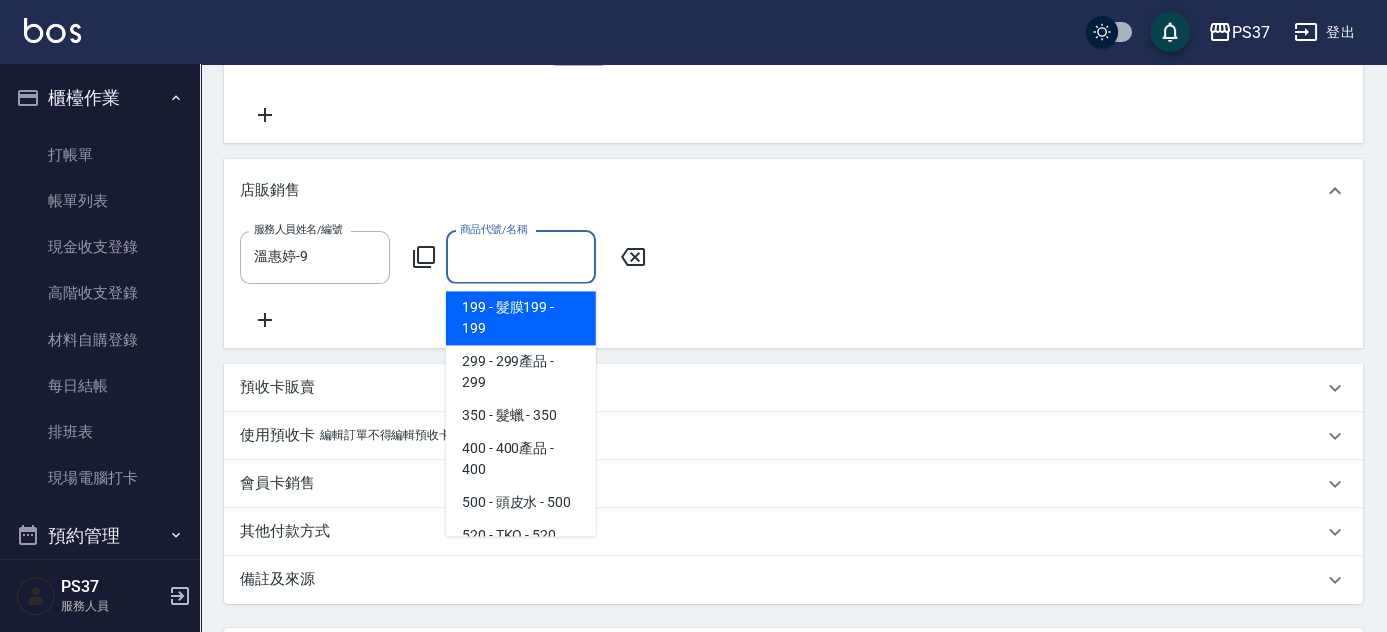 click on "商品代號/名稱" at bounding box center (521, 257) 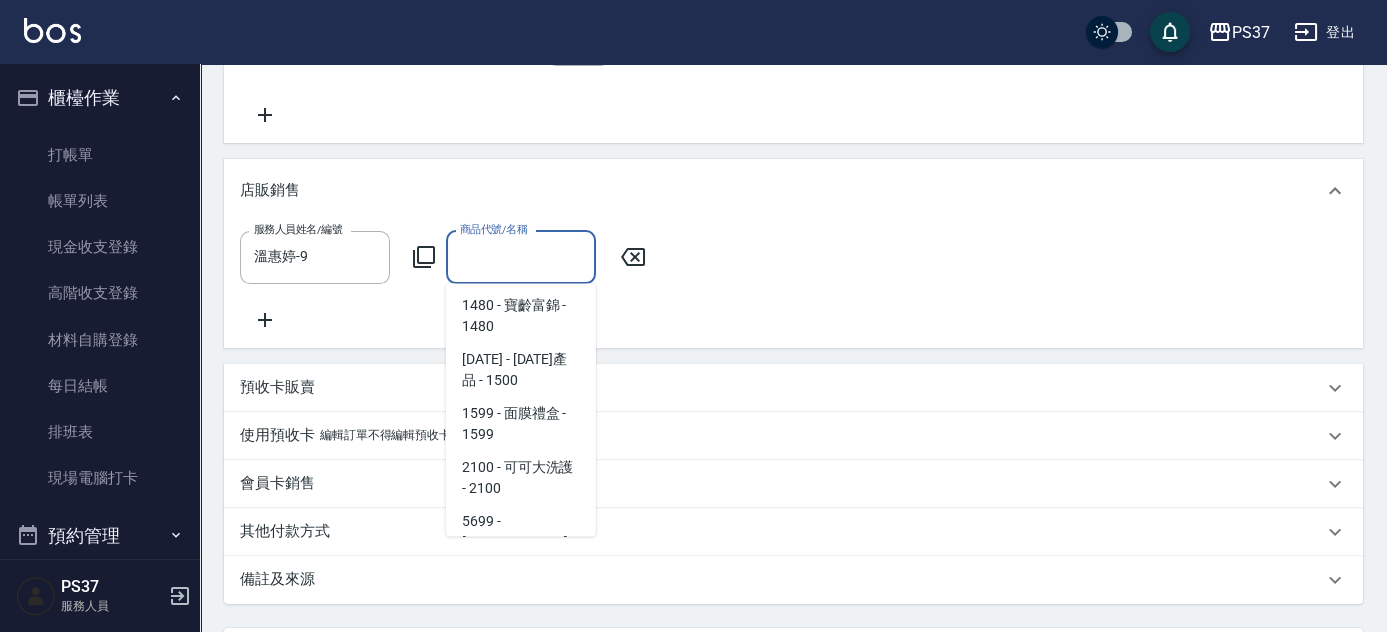 scroll, scrollTop: 1000, scrollLeft: 0, axis: vertical 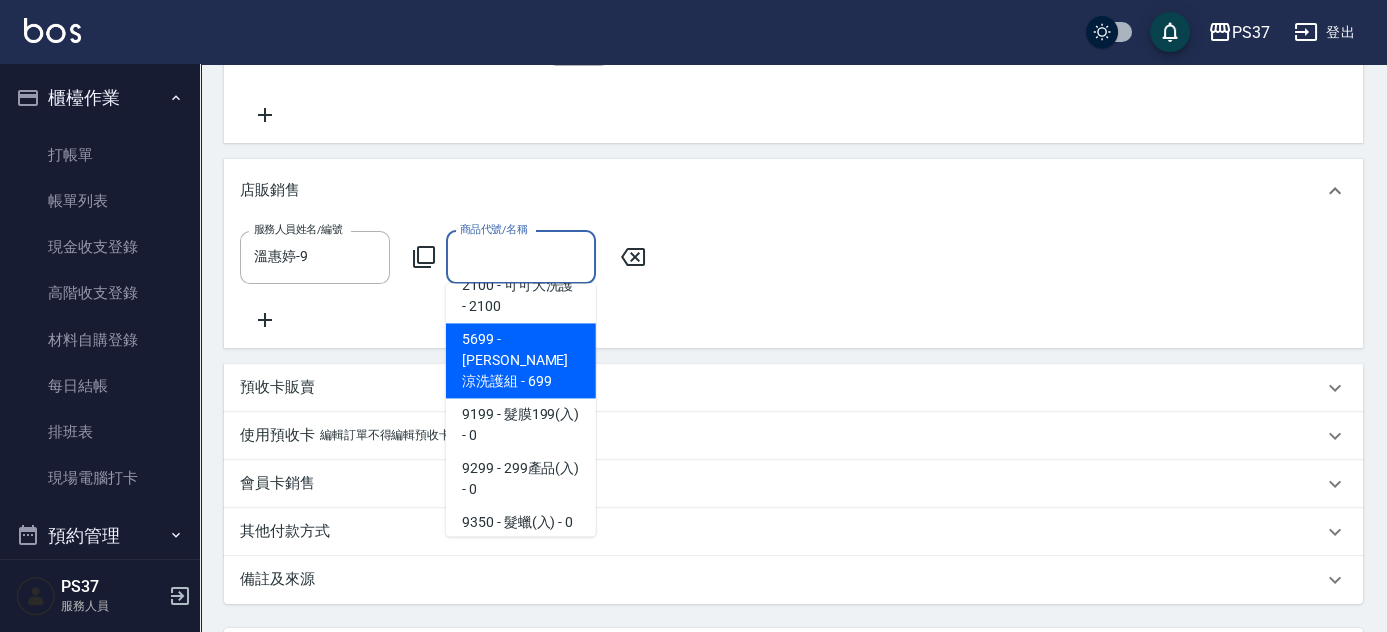 click on "5699 - [PERSON_NAME]涼洗護組 - 699" at bounding box center (521, 360) 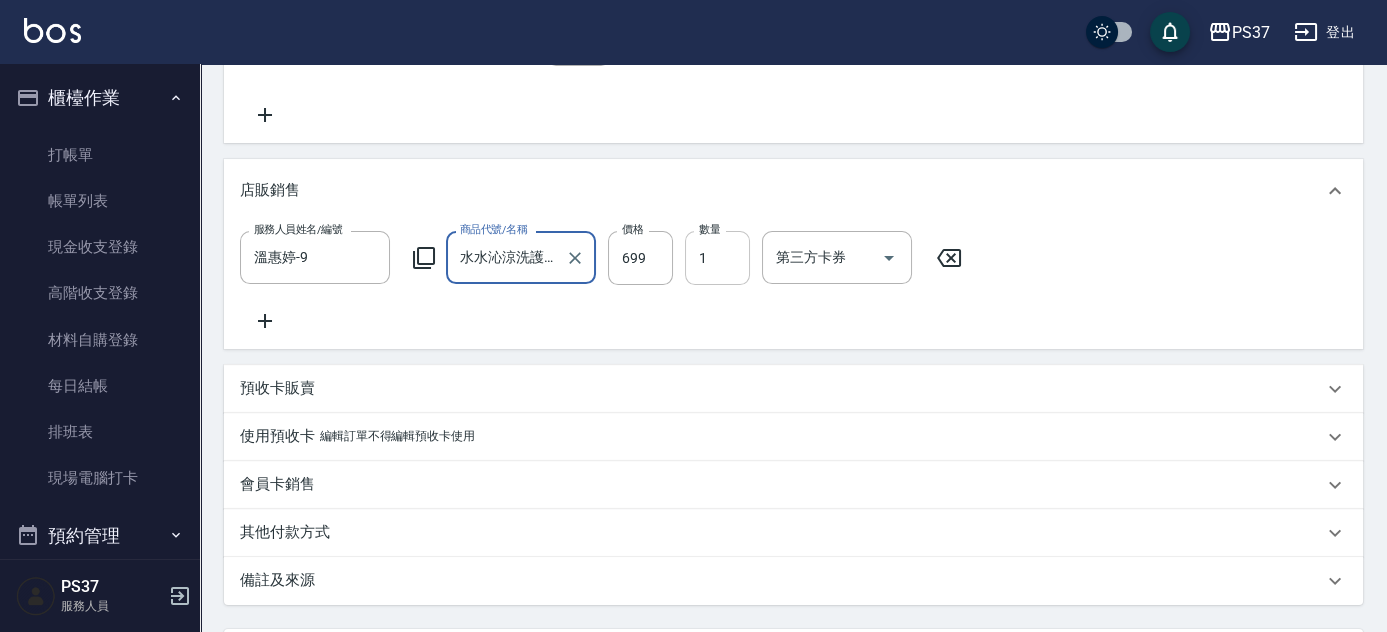 click on "1" at bounding box center (717, 258) 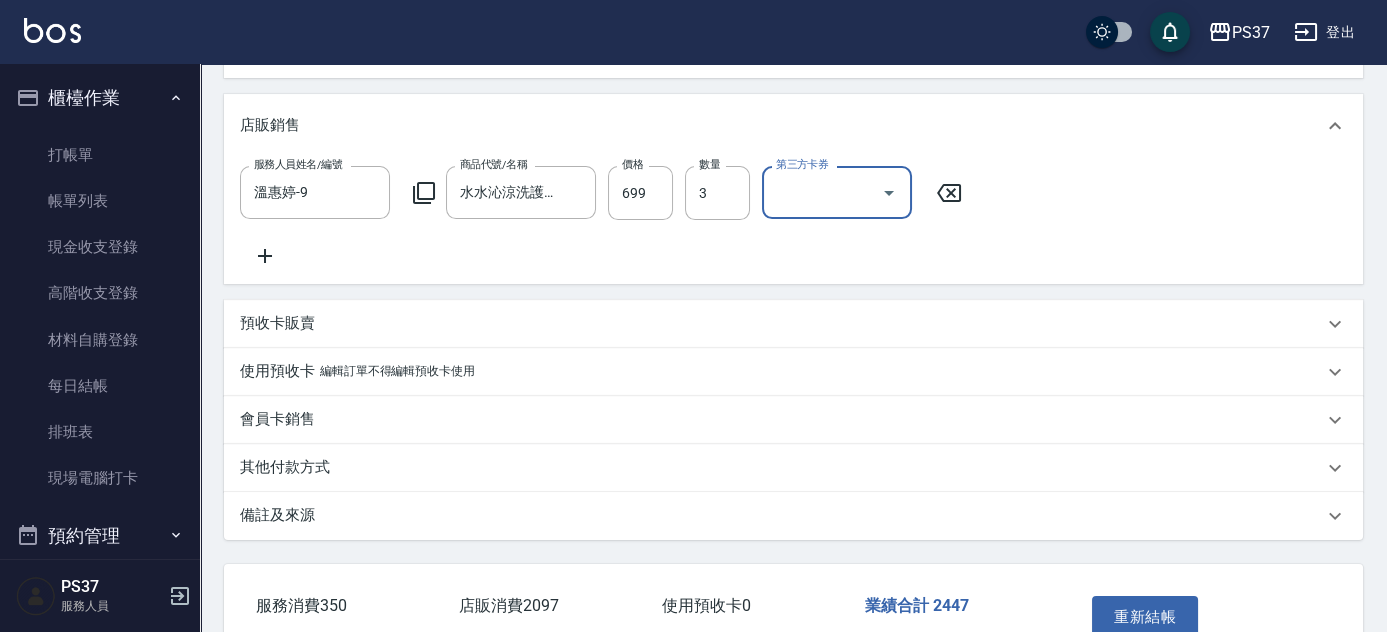 scroll, scrollTop: 745, scrollLeft: 0, axis: vertical 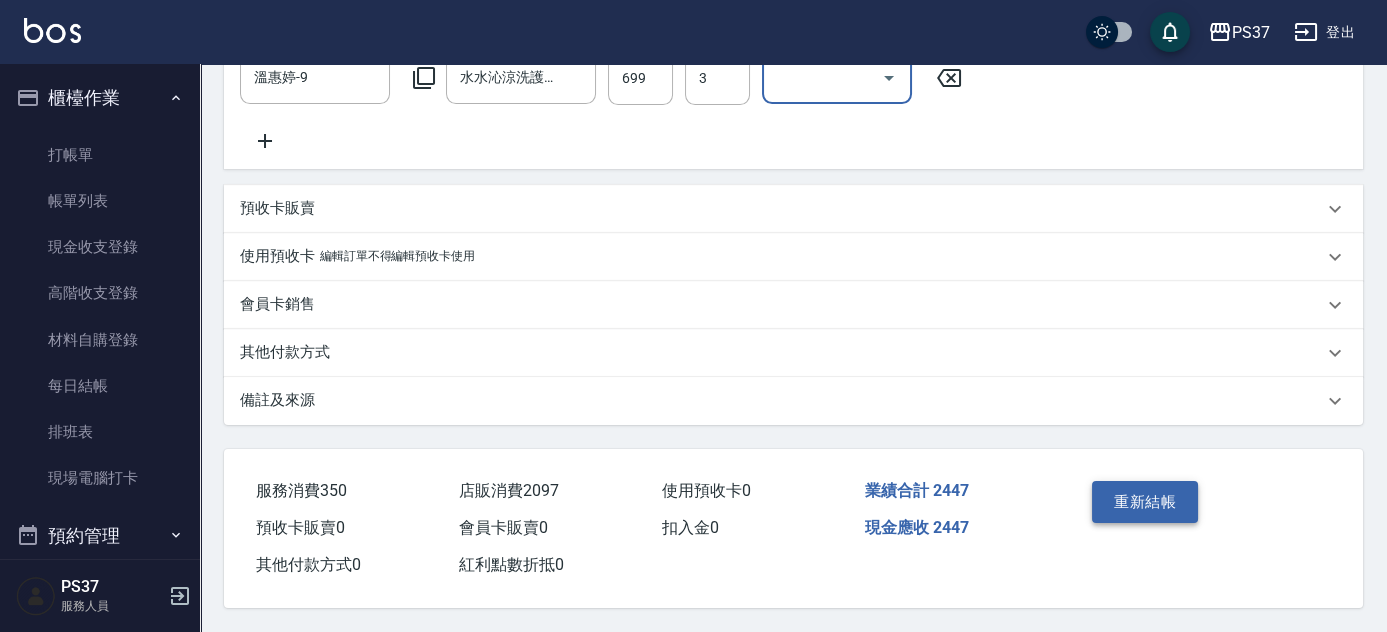 click on "重新結帳" at bounding box center [1145, 502] 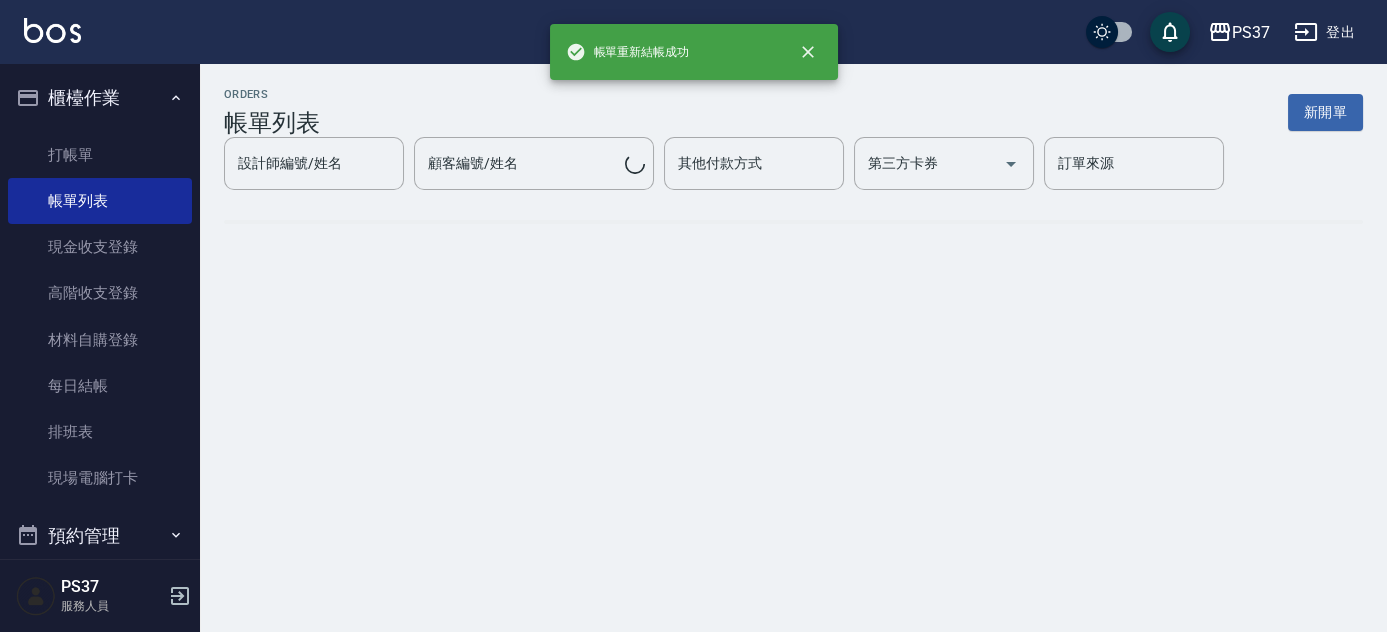 scroll, scrollTop: 0, scrollLeft: 0, axis: both 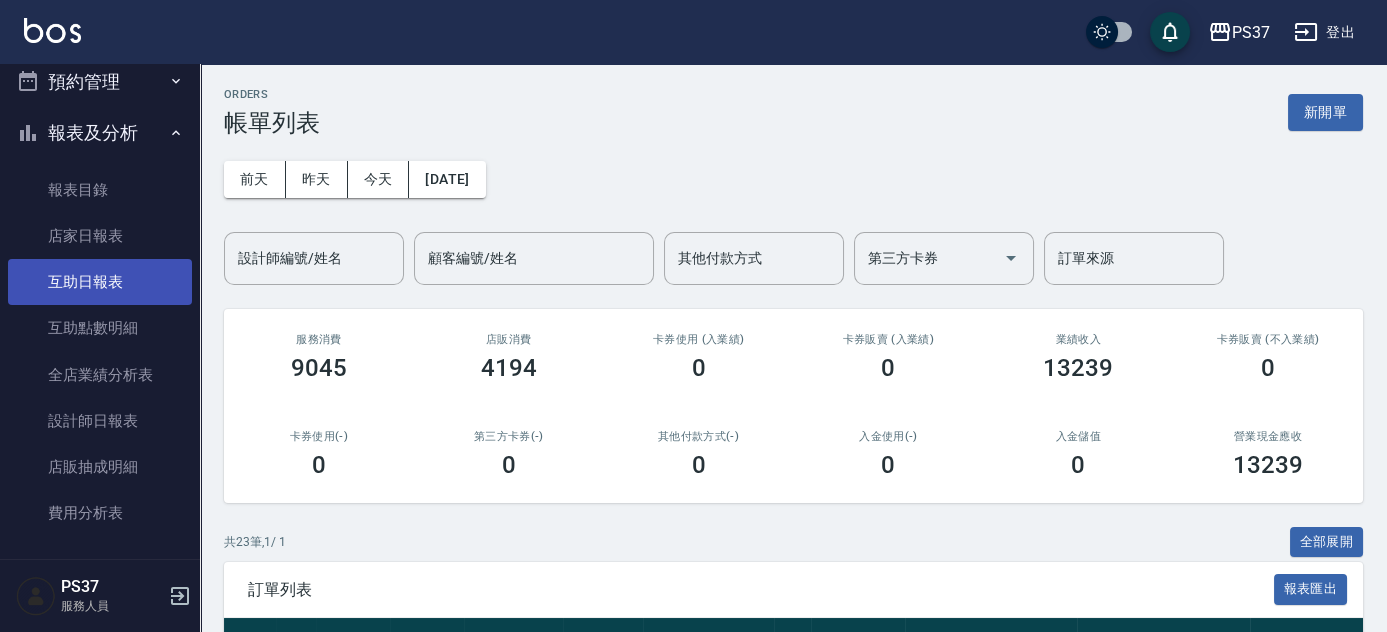 click on "互助日報表" at bounding box center [100, 282] 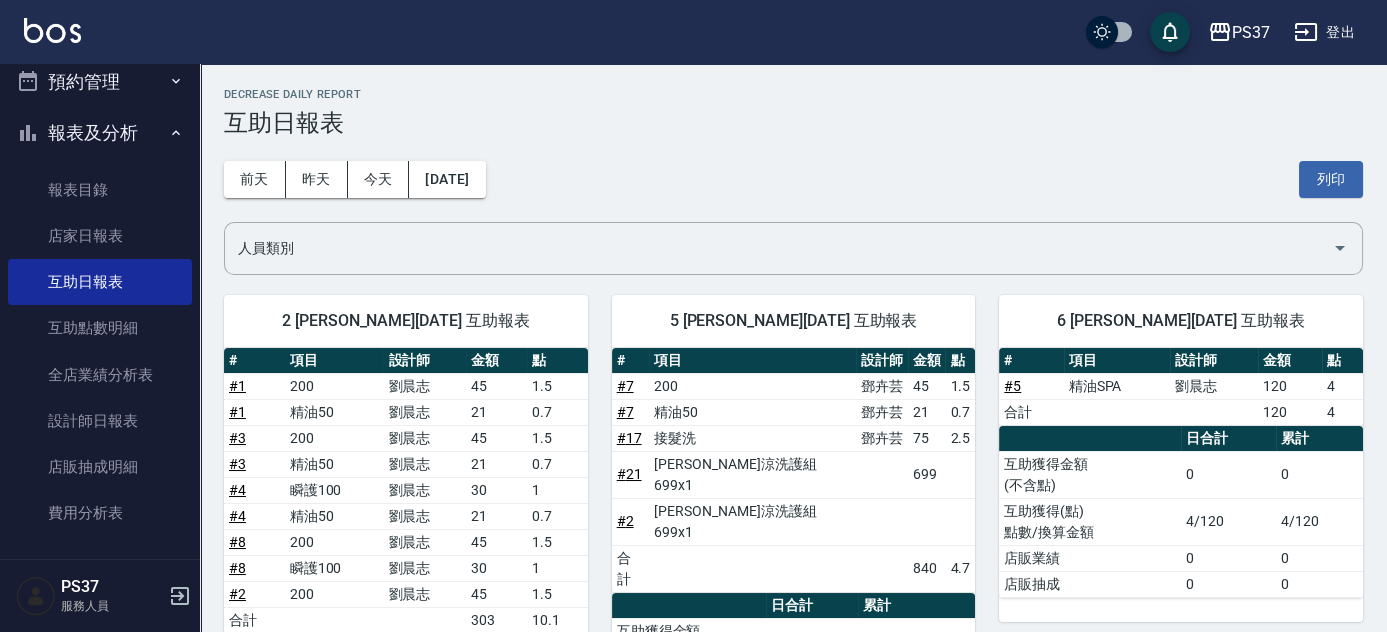 click on "[DATE] [DATE] [DATE] [DATE] 列印" at bounding box center [793, 179] 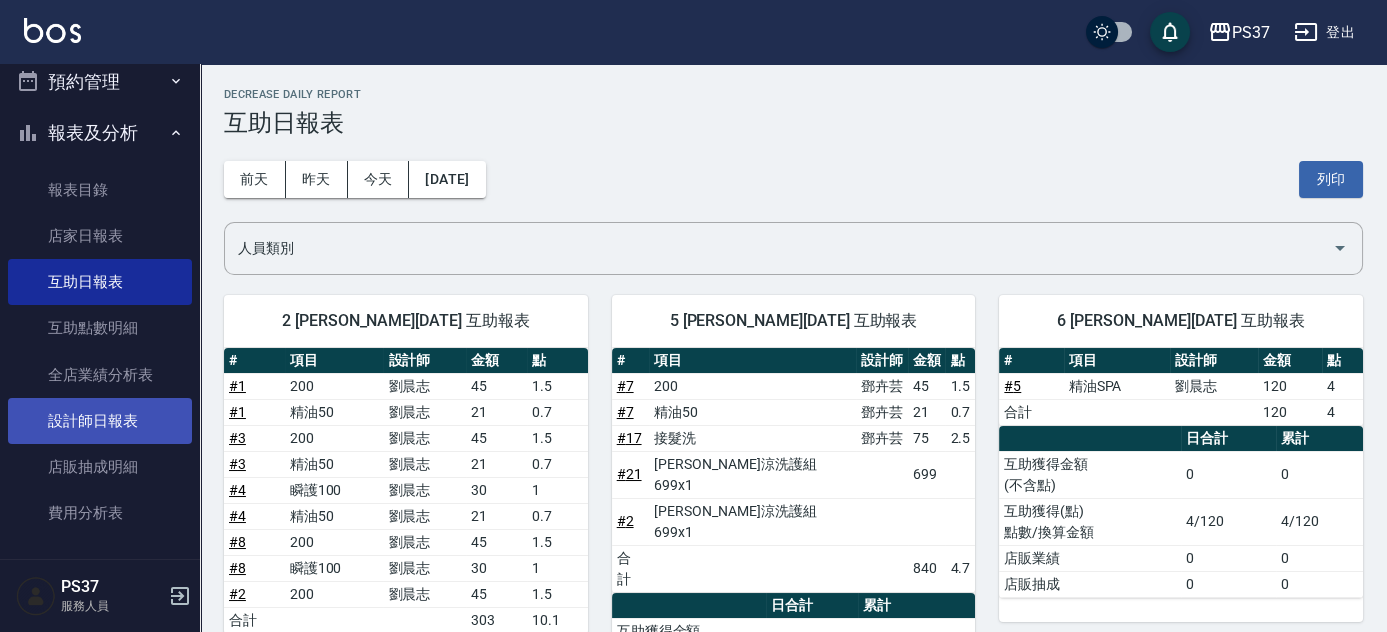 click on "設計師日報表" at bounding box center (100, 421) 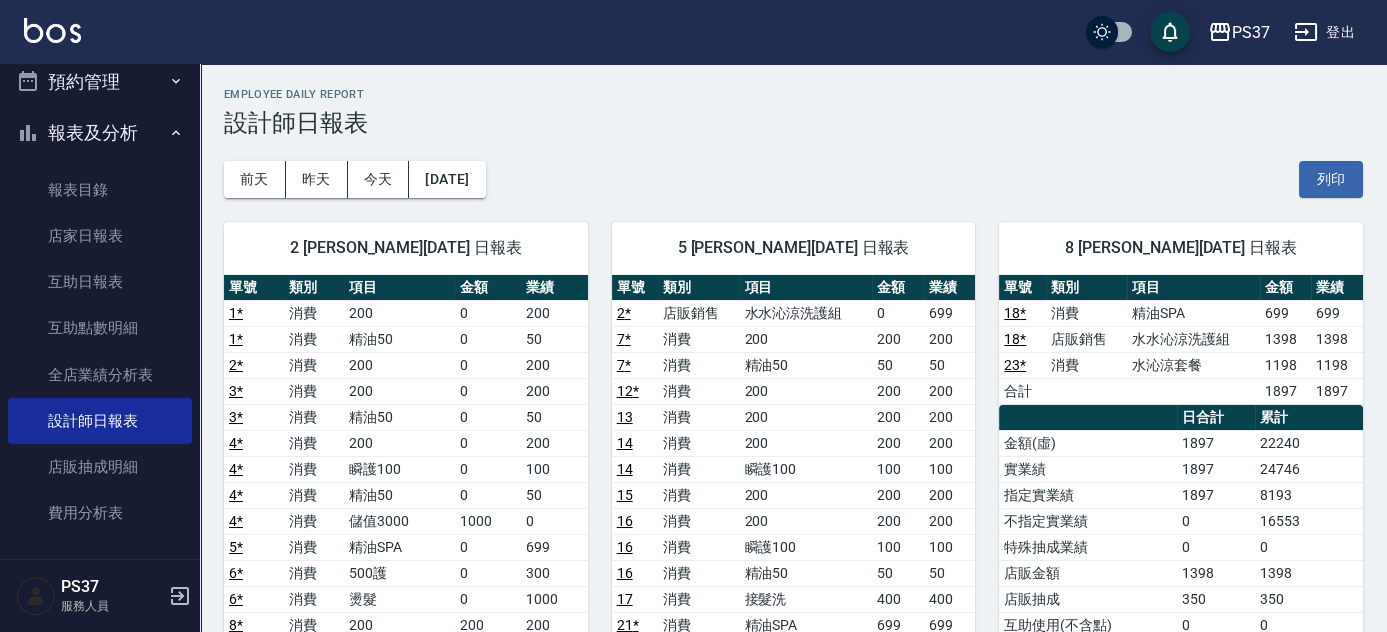 click on "[DATE] [DATE] [DATE] [DATE] 列印" at bounding box center [793, 179] 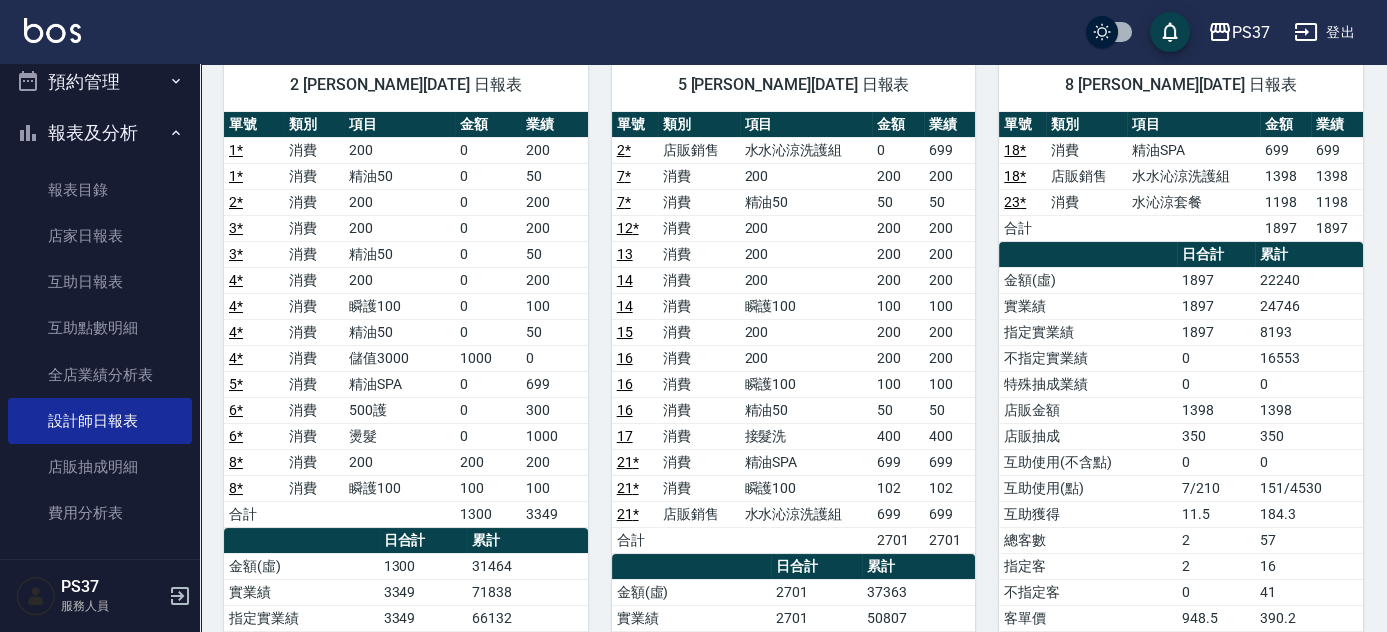 scroll, scrollTop: 181, scrollLeft: 0, axis: vertical 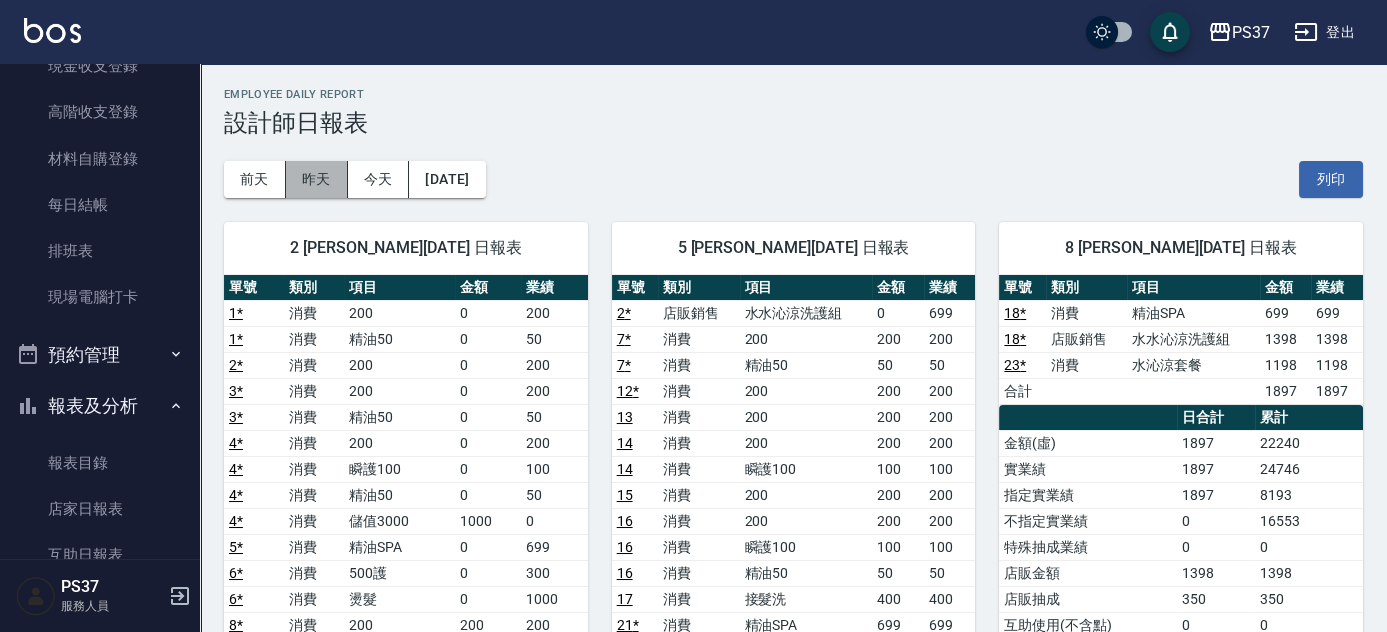 click on "昨天" at bounding box center (317, 179) 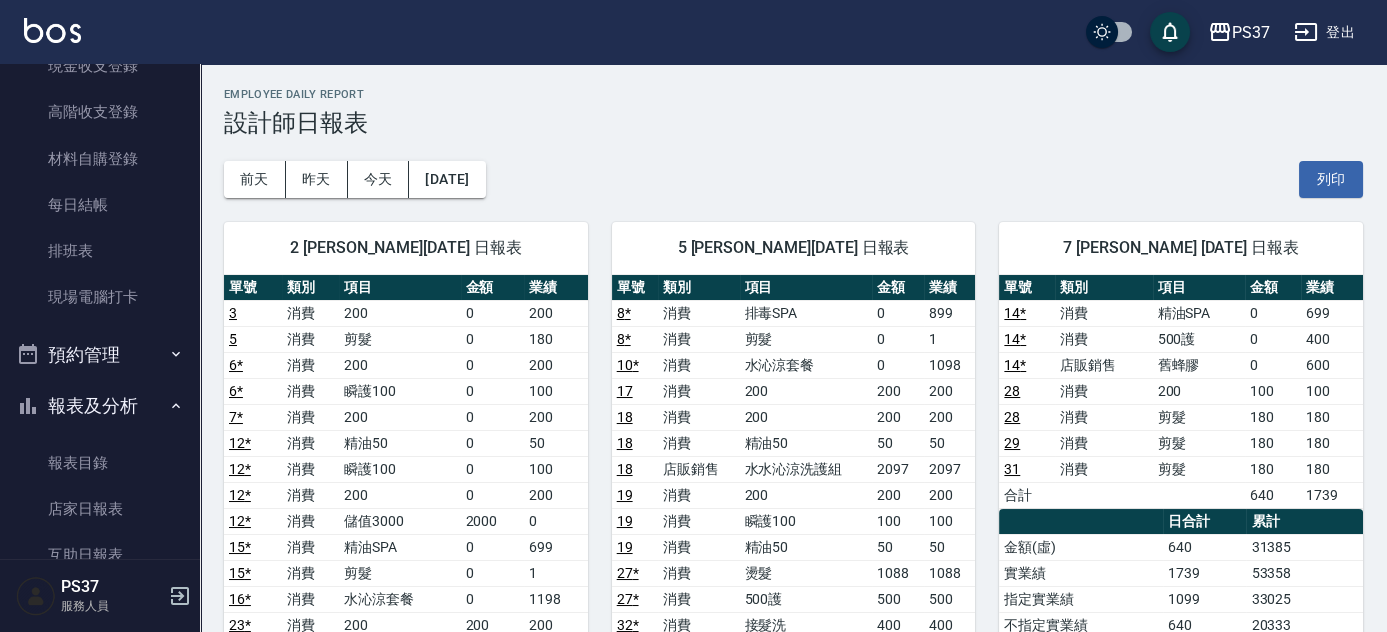 scroll, scrollTop: 181, scrollLeft: 0, axis: vertical 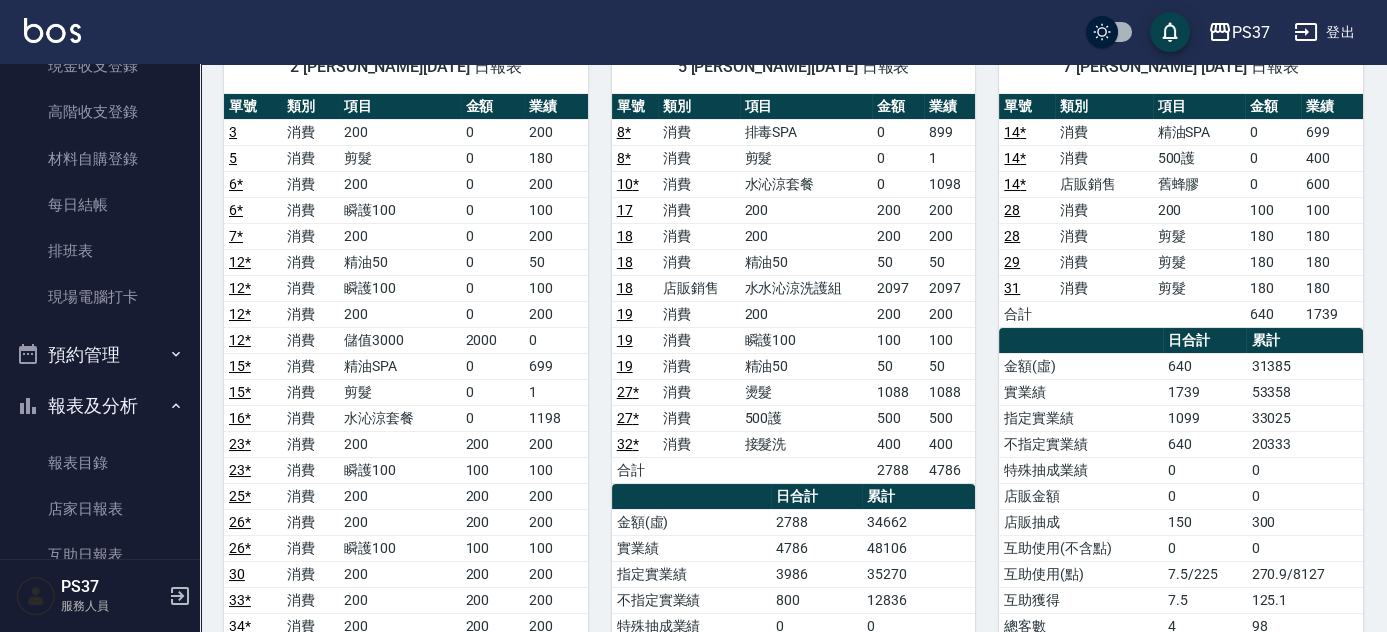 click on "100" at bounding box center (556, 288) 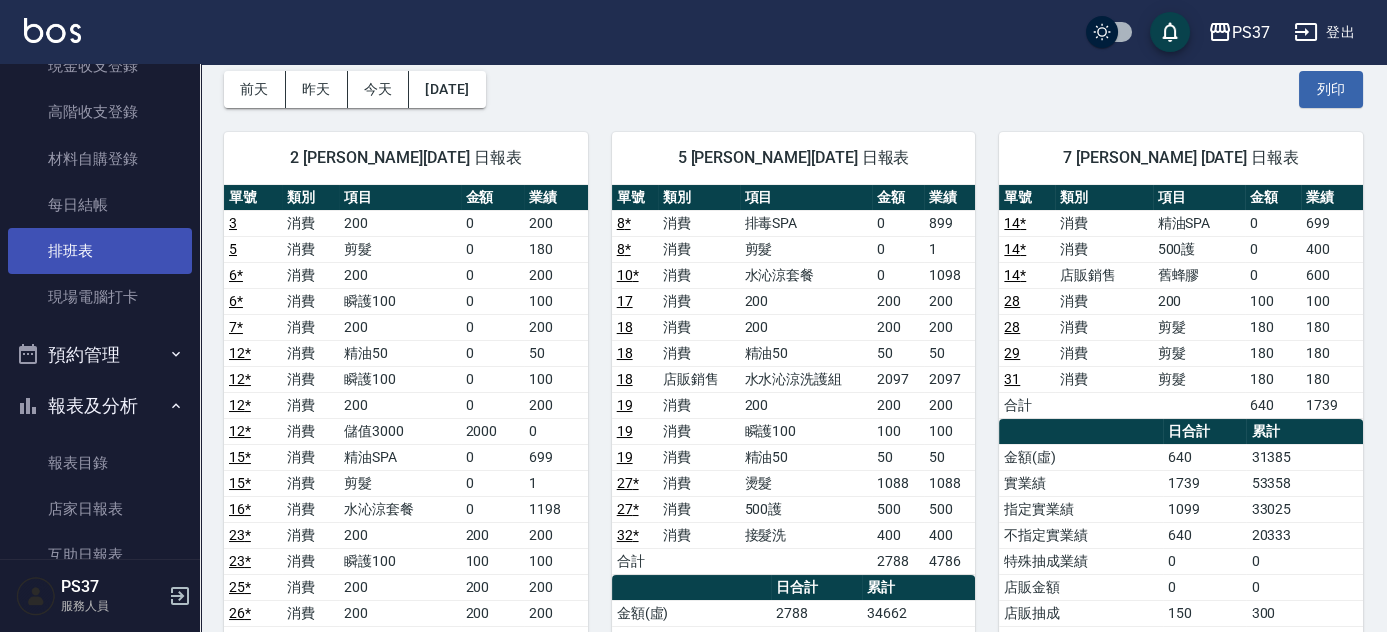 scroll, scrollTop: 0, scrollLeft: 0, axis: both 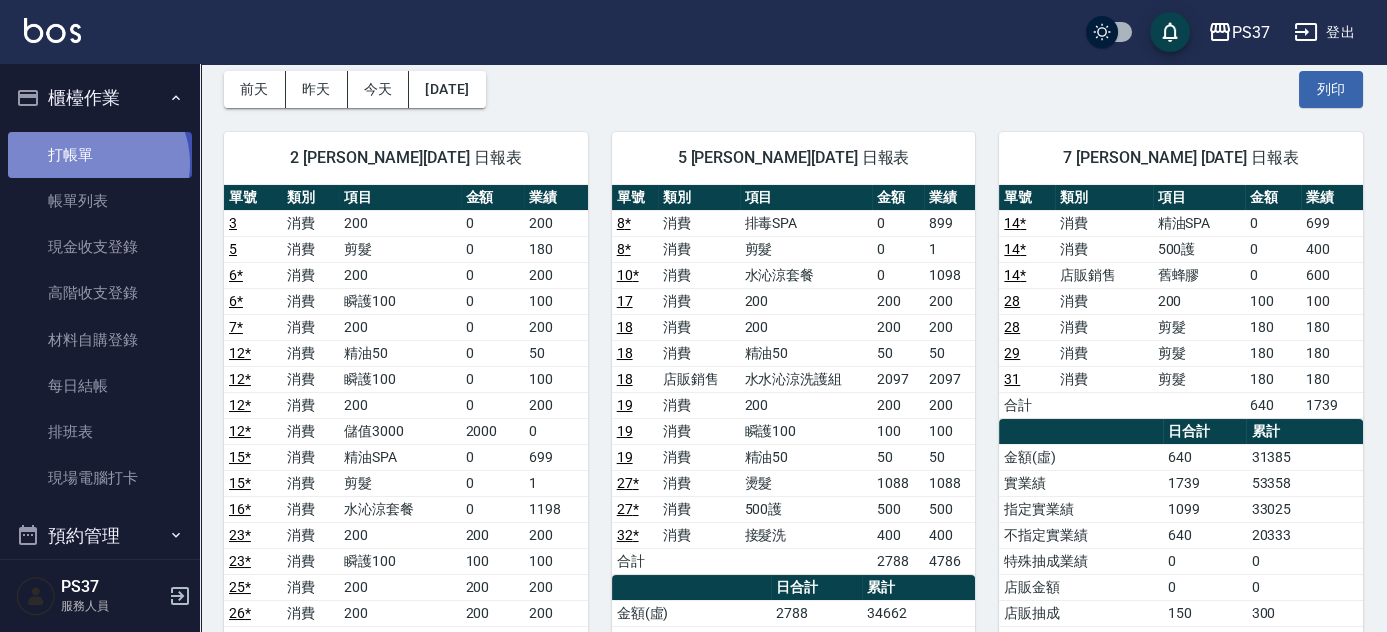 click on "打帳單" at bounding box center (100, 155) 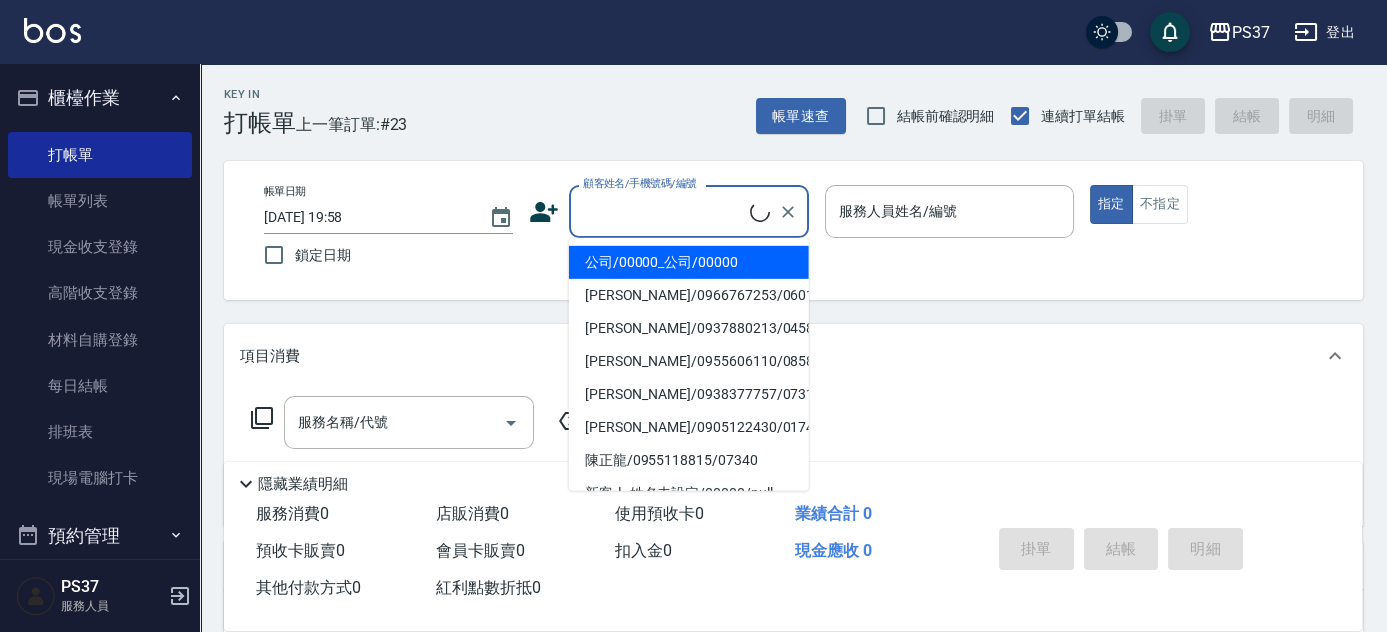 click on "顧客姓名/手機號碼/編號" at bounding box center [664, 211] 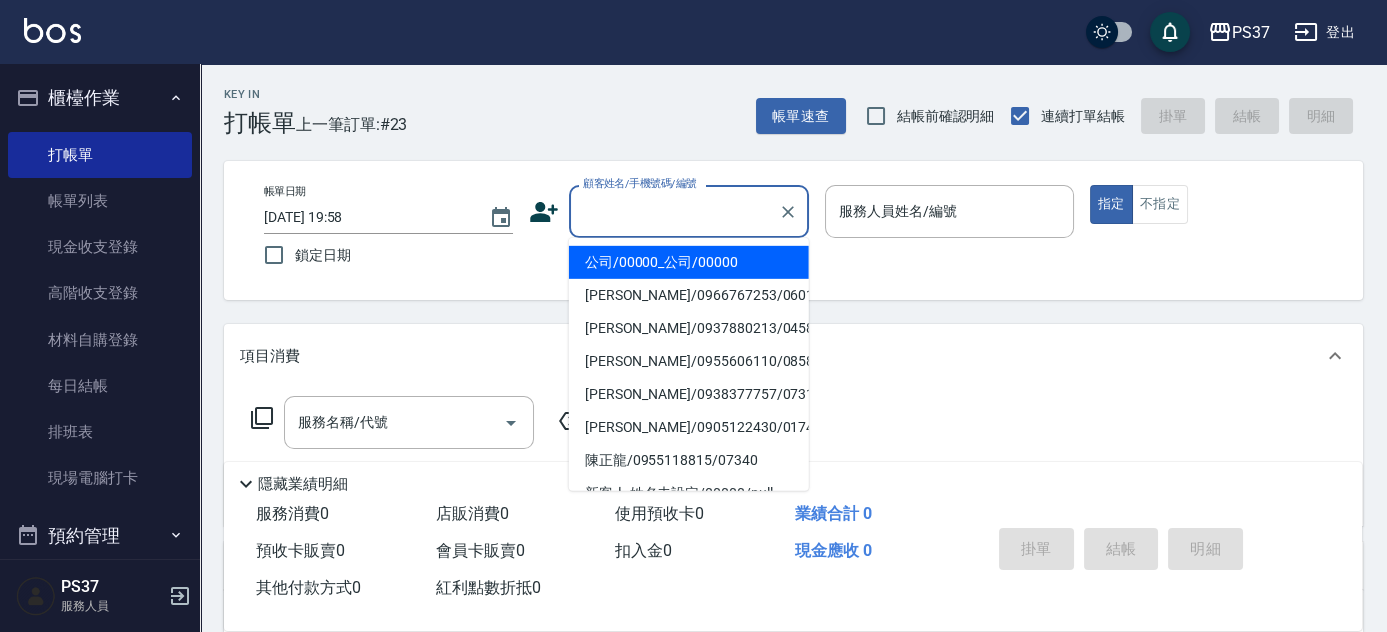 click on "公司/00000_公司/00000" at bounding box center (689, 262) 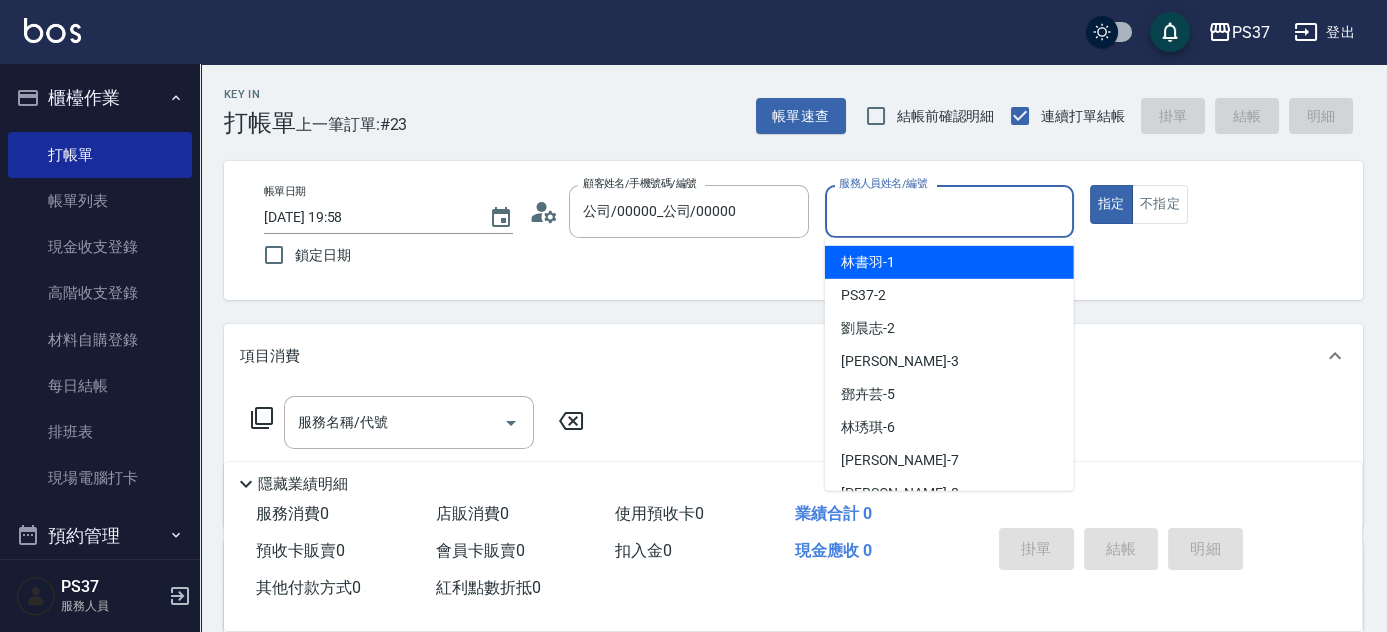 click on "服務人員姓名/編號" at bounding box center (949, 211) 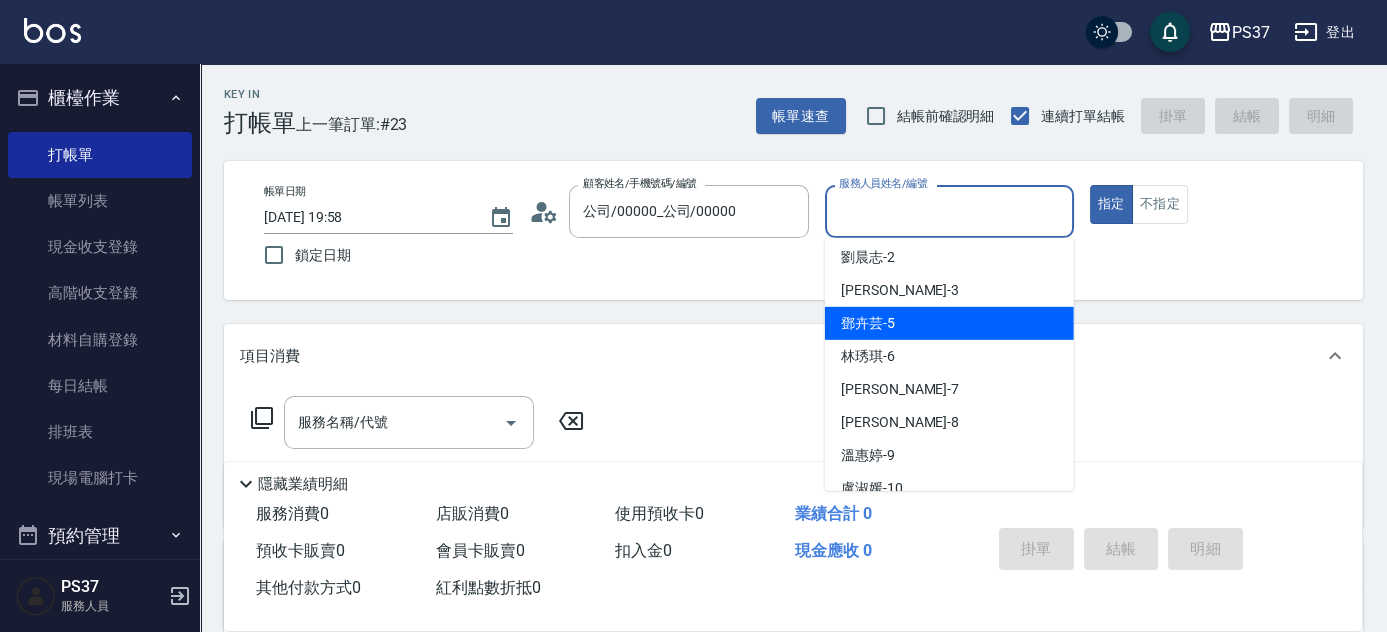 scroll, scrollTop: 181, scrollLeft: 0, axis: vertical 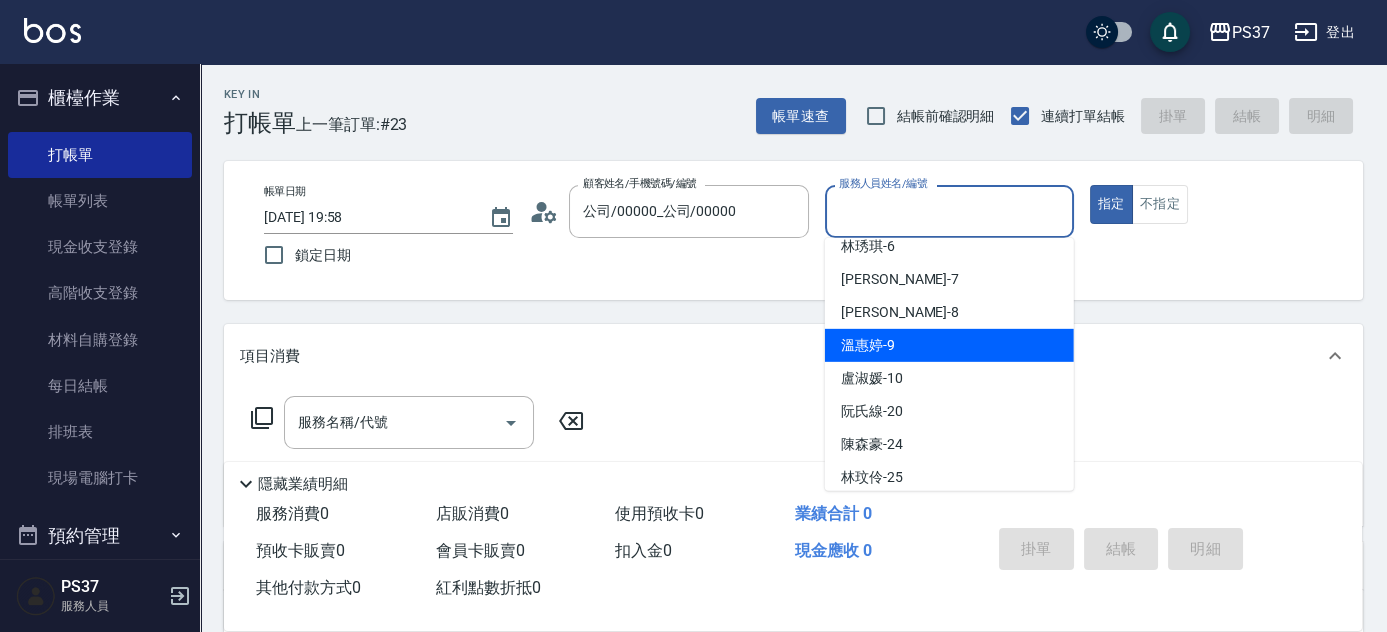 click on "溫惠婷 -9" at bounding box center (949, 345) 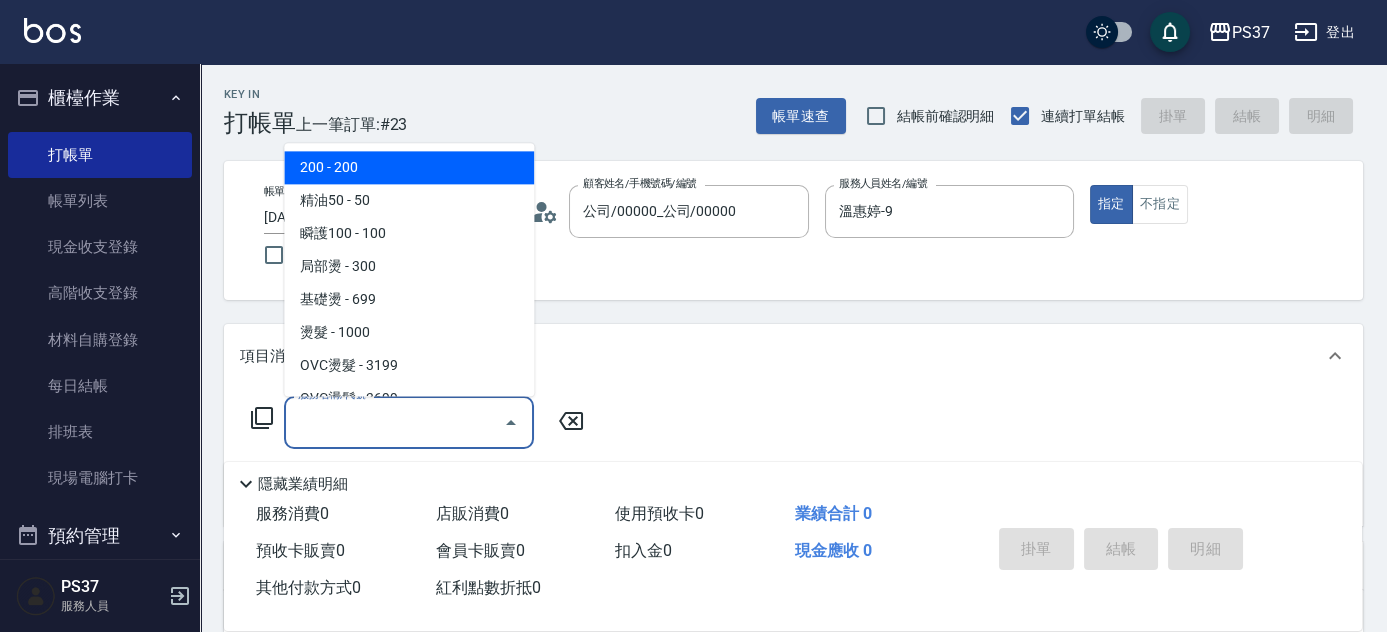 click on "服務名稱/代號" at bounding box center [394, 422] 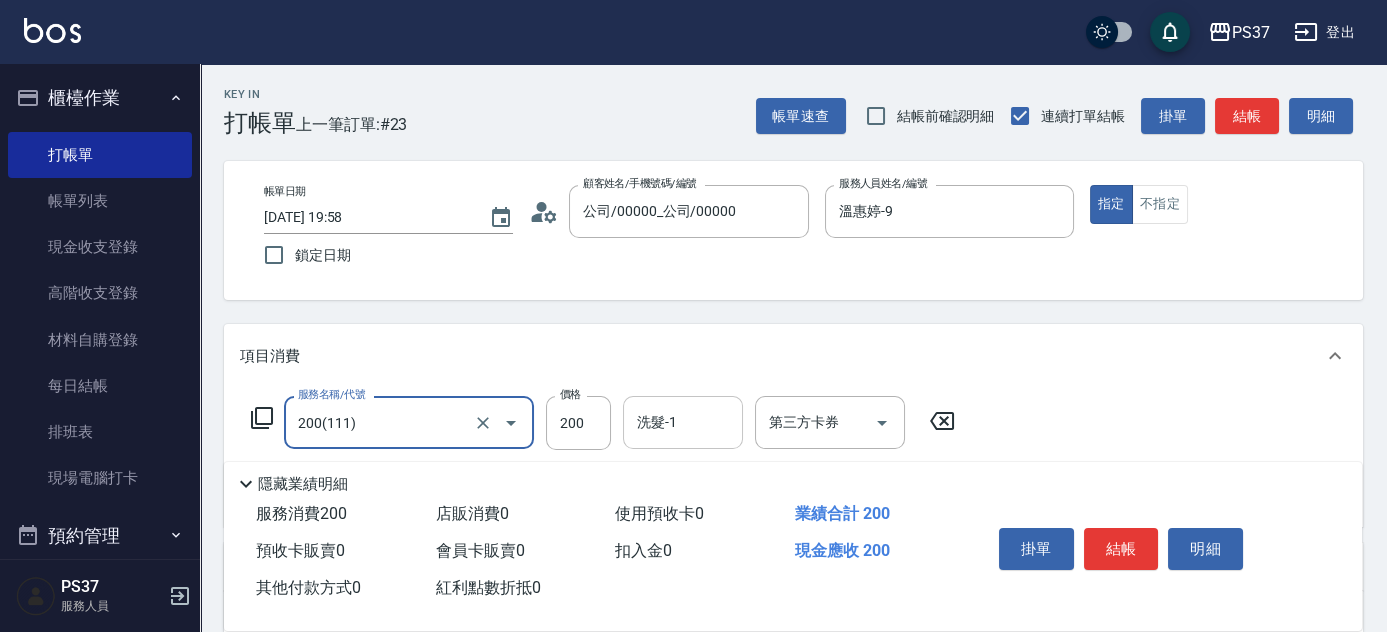 click on "洗髮-1" at bounding box center [683, 422] 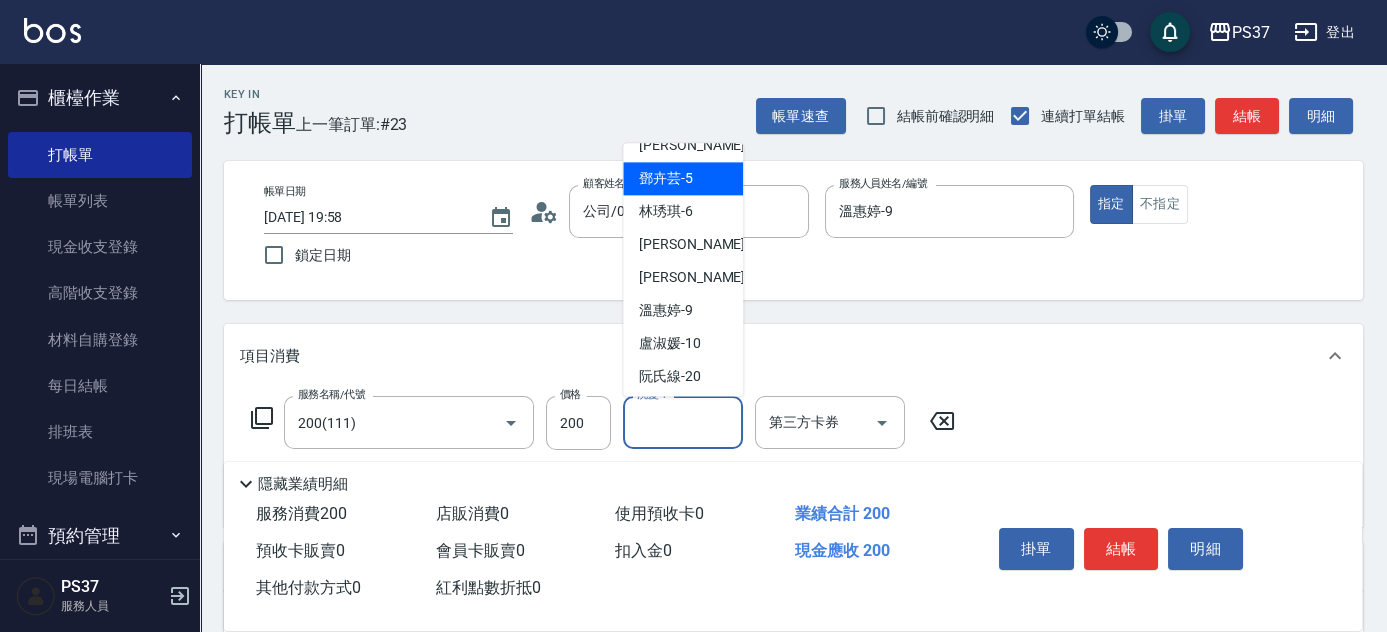 scroll, scrollTop: 181, scrollLeft: 0, axis: vertical 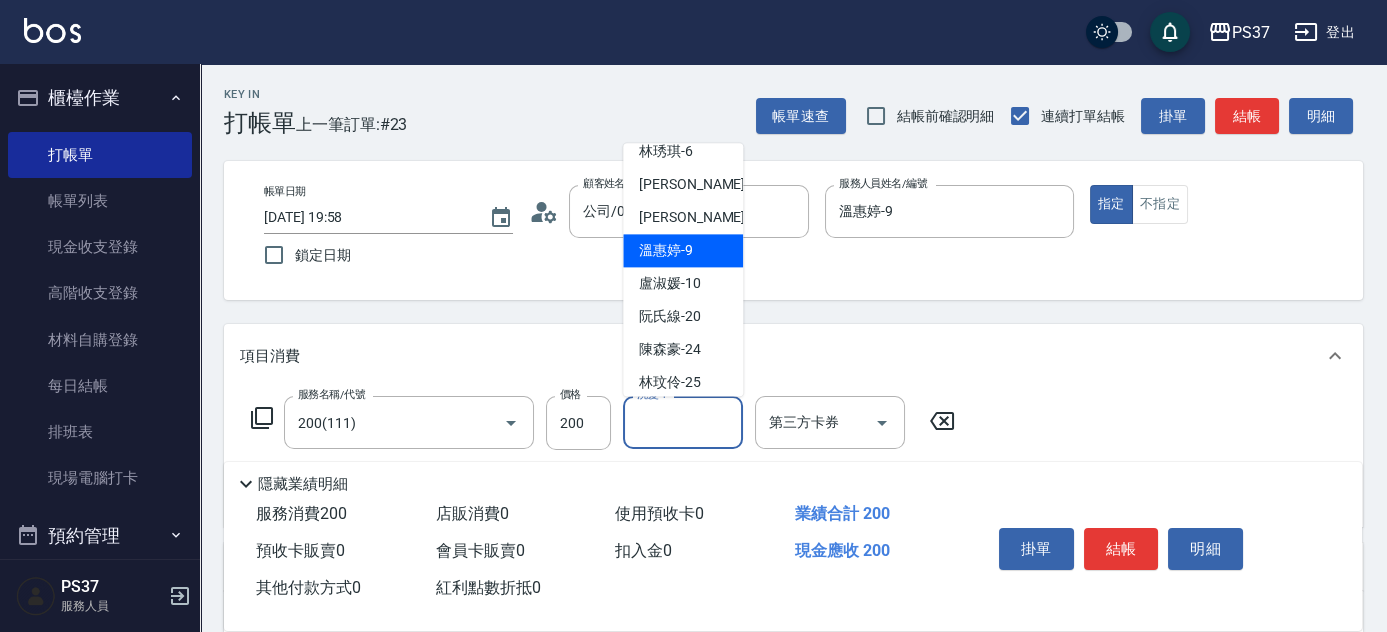 click on "溫惠婷 -9" at bounding box center [683, 251] 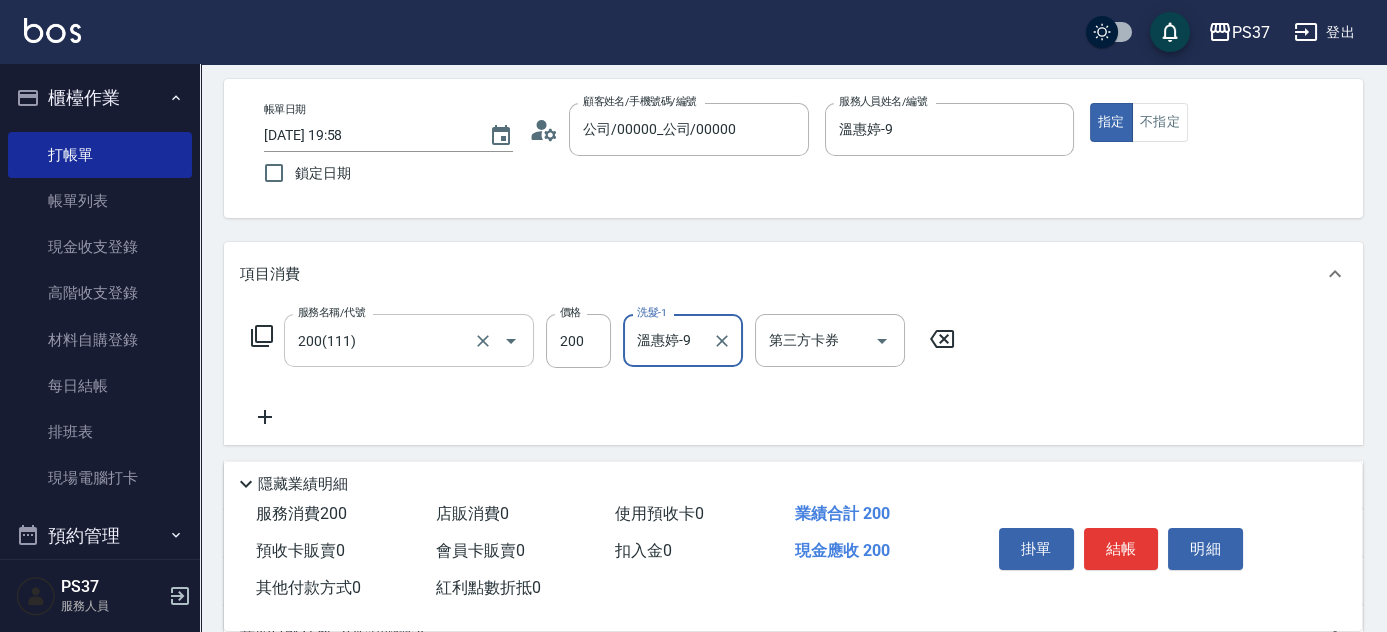 scroll, scrollTop: 181, scrollLeft: 0, axis: vertical 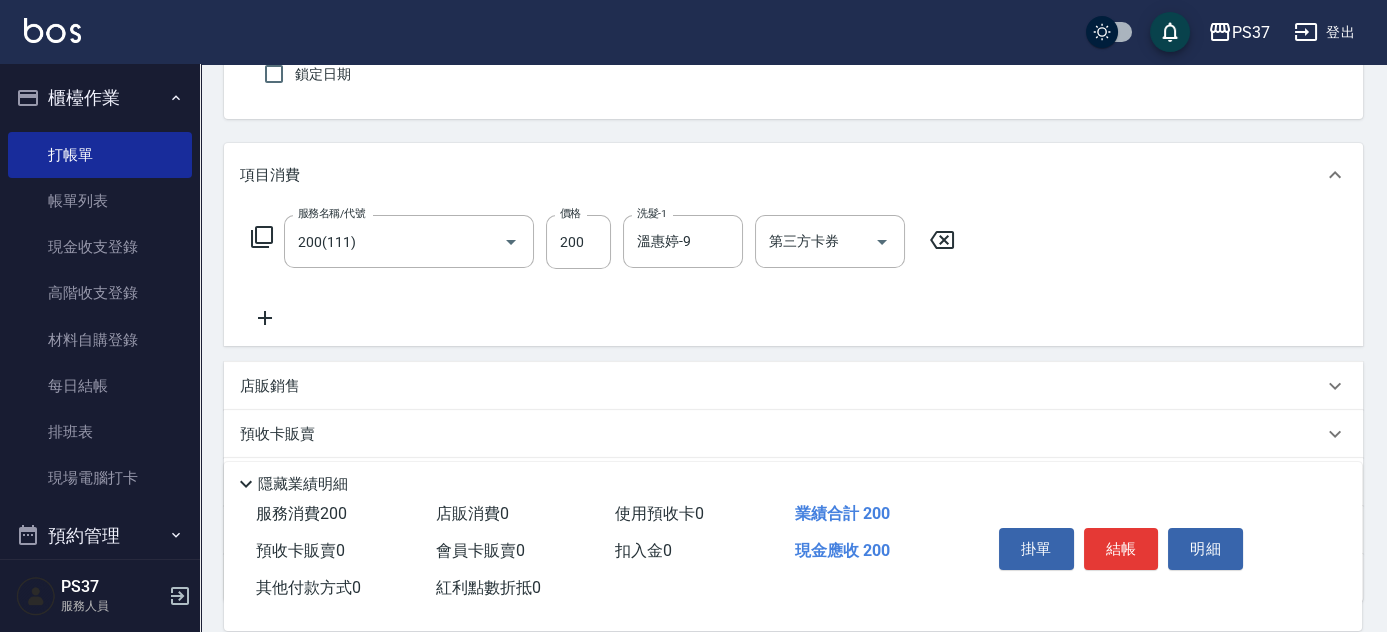 click 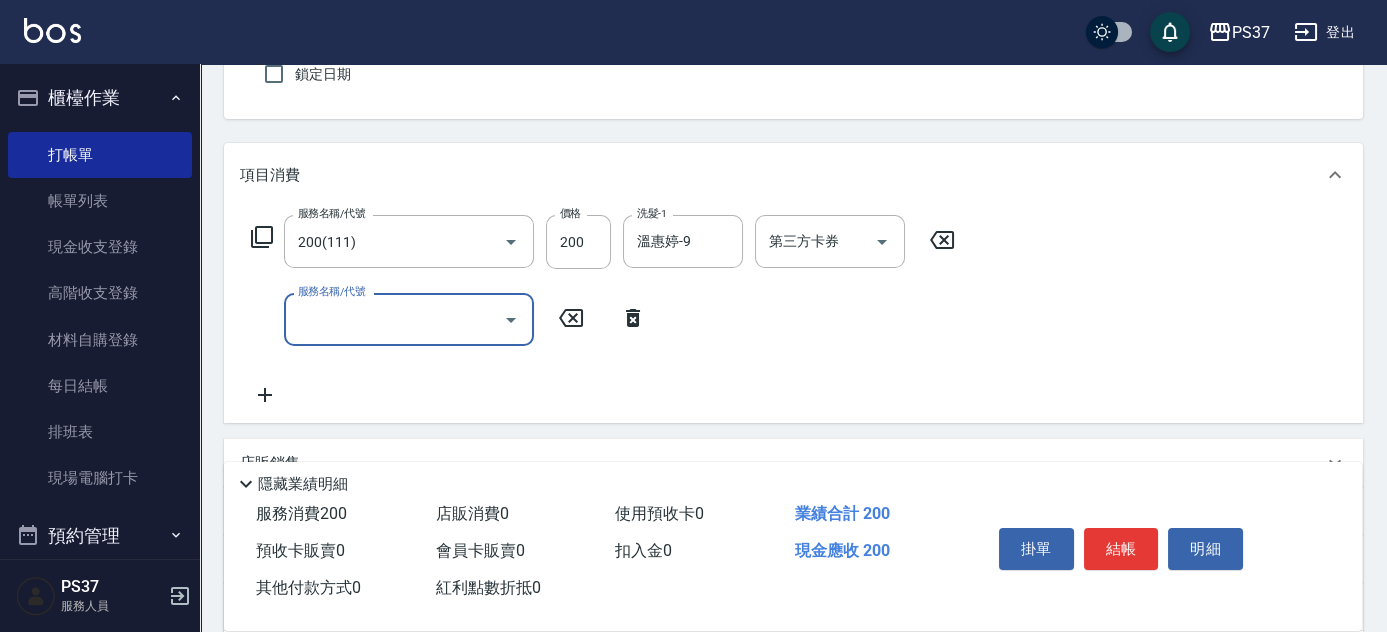 click 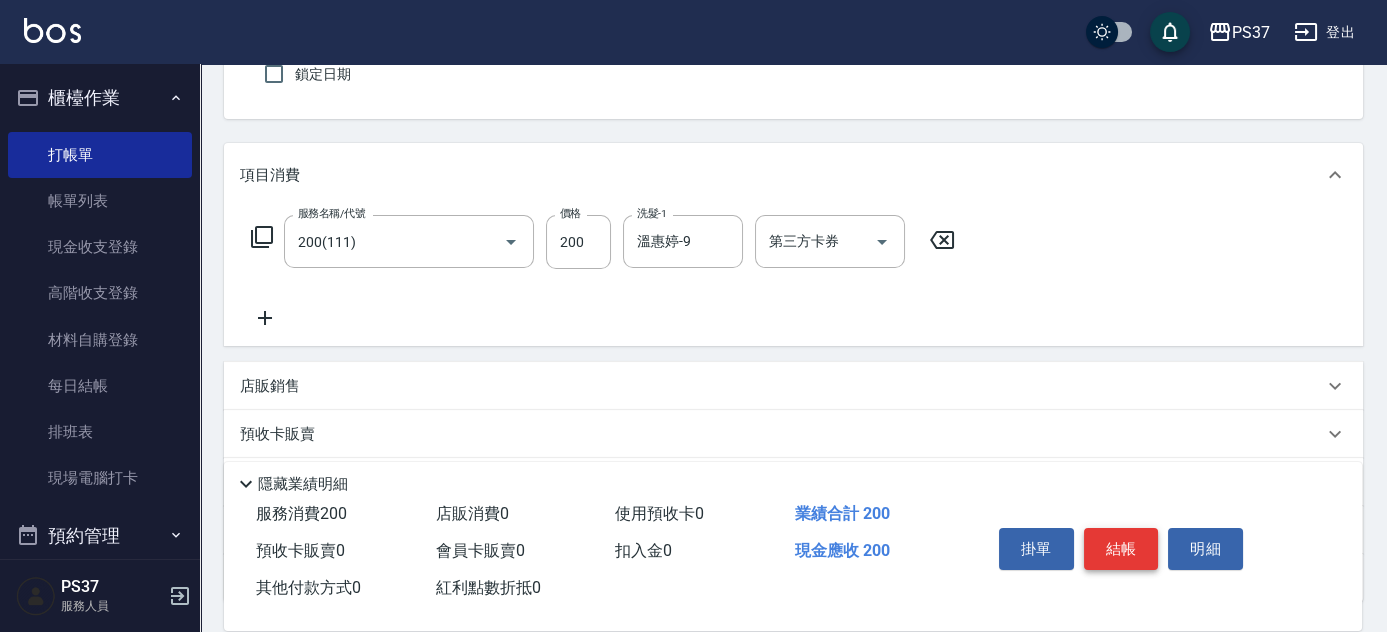 click on "結帳" at bounding box center (1121, 549) 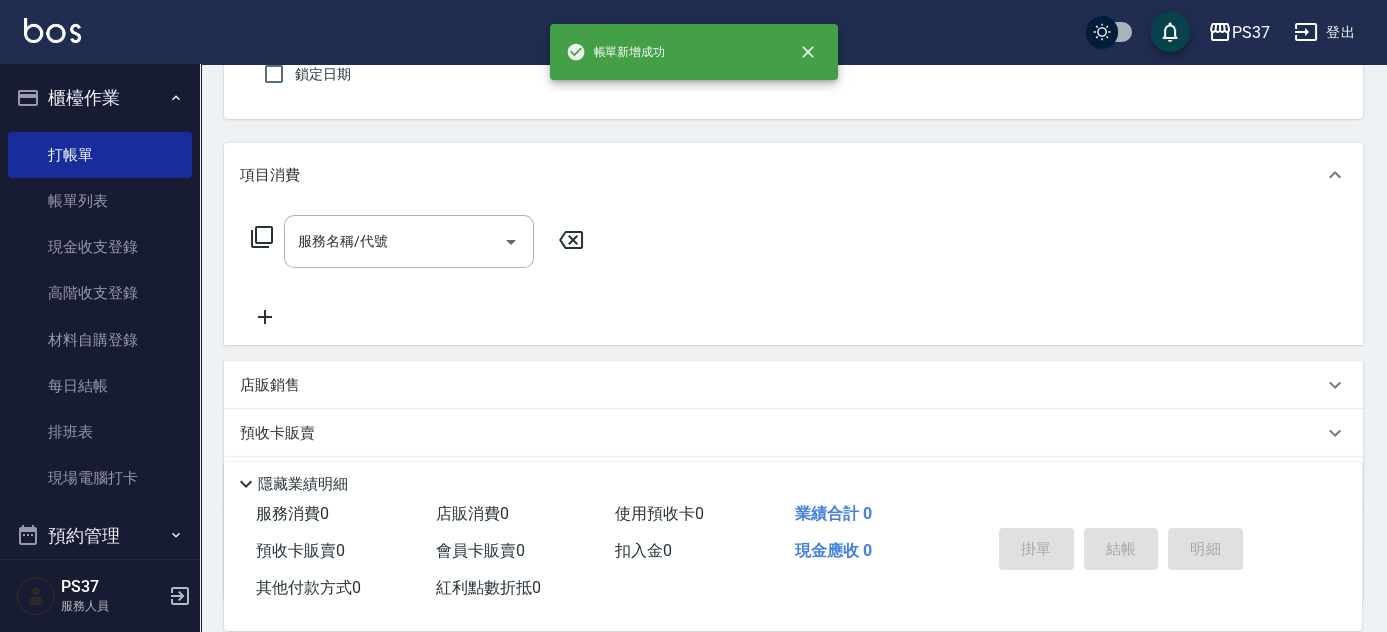 scroll, scrollTop: 90, scrollLeft: 0, axis: vertical 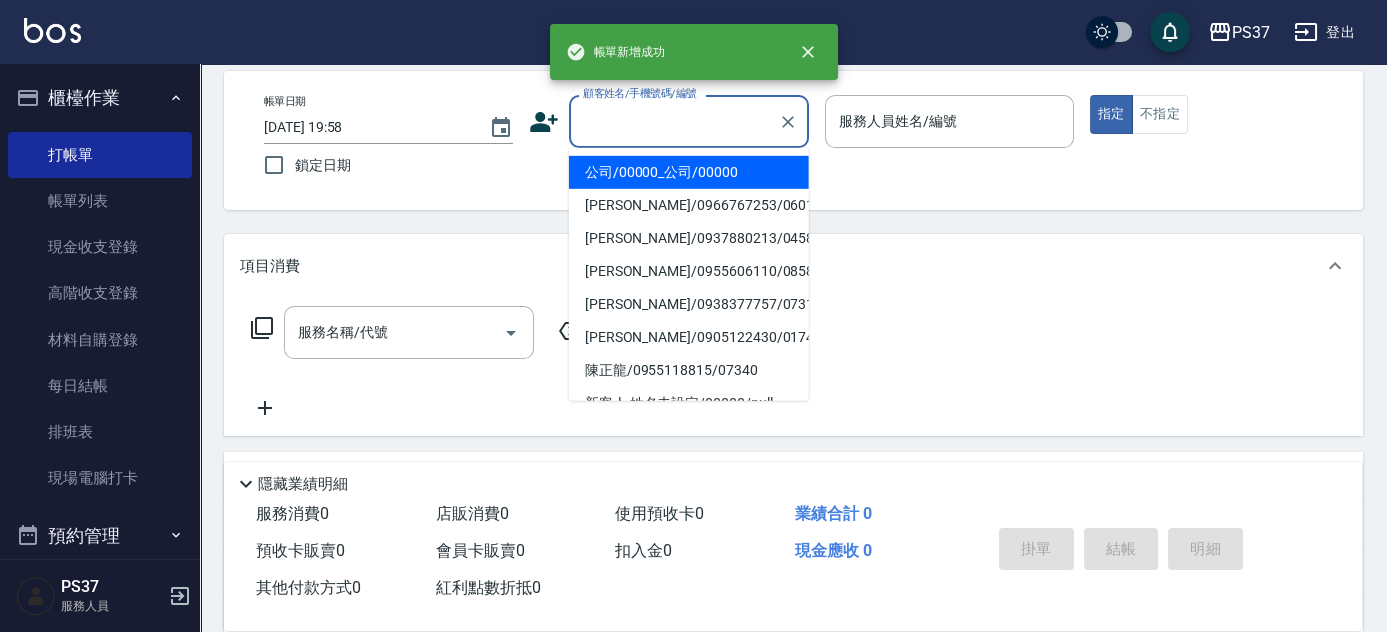 click on "顧客姓名/手機號碼/編號" at bounding box center (674, 121) 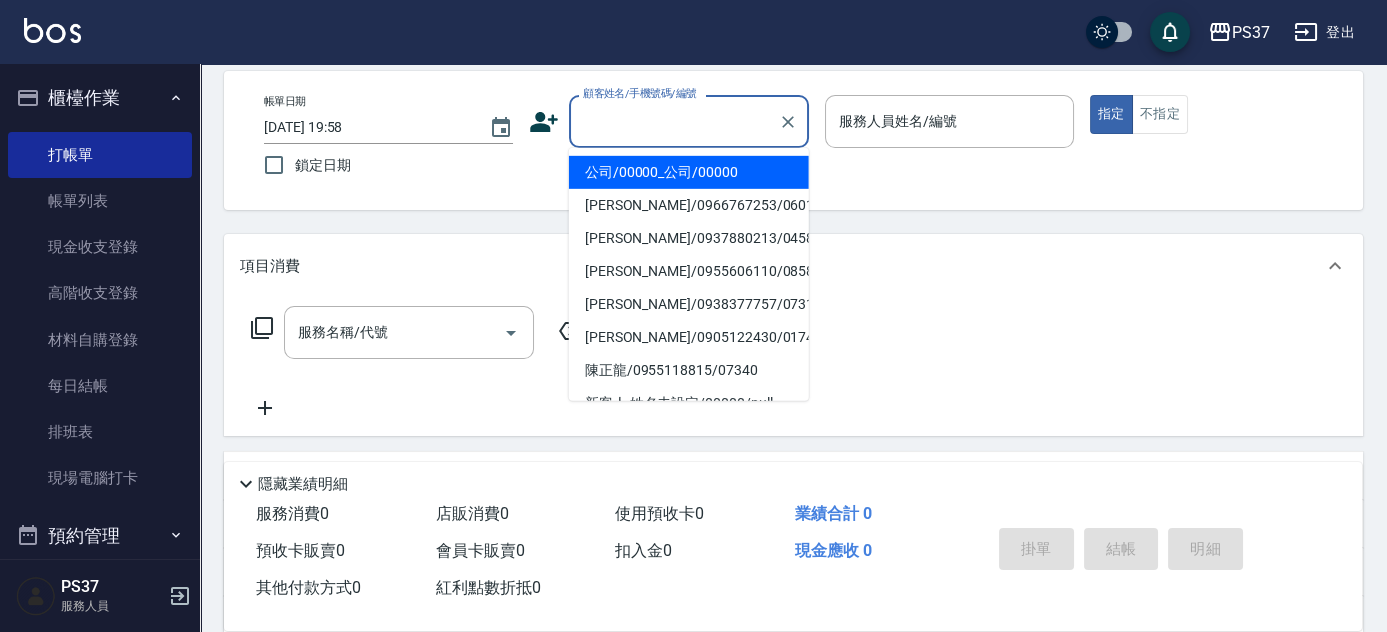click on "公司/00000_公司/00000" at bounding box center (689, 172) 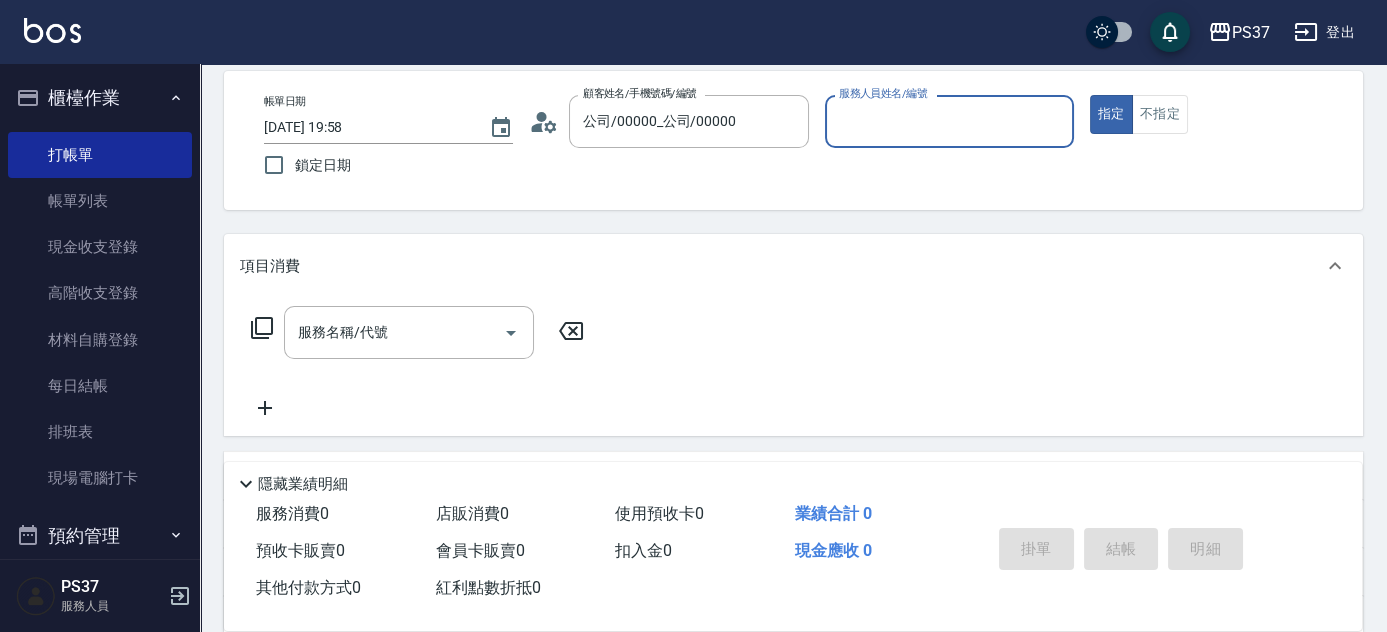 drag, startPoint x: 860, startPoint y: 125, endPoint x: 865, endPoint y: 138, distance: 13.928389 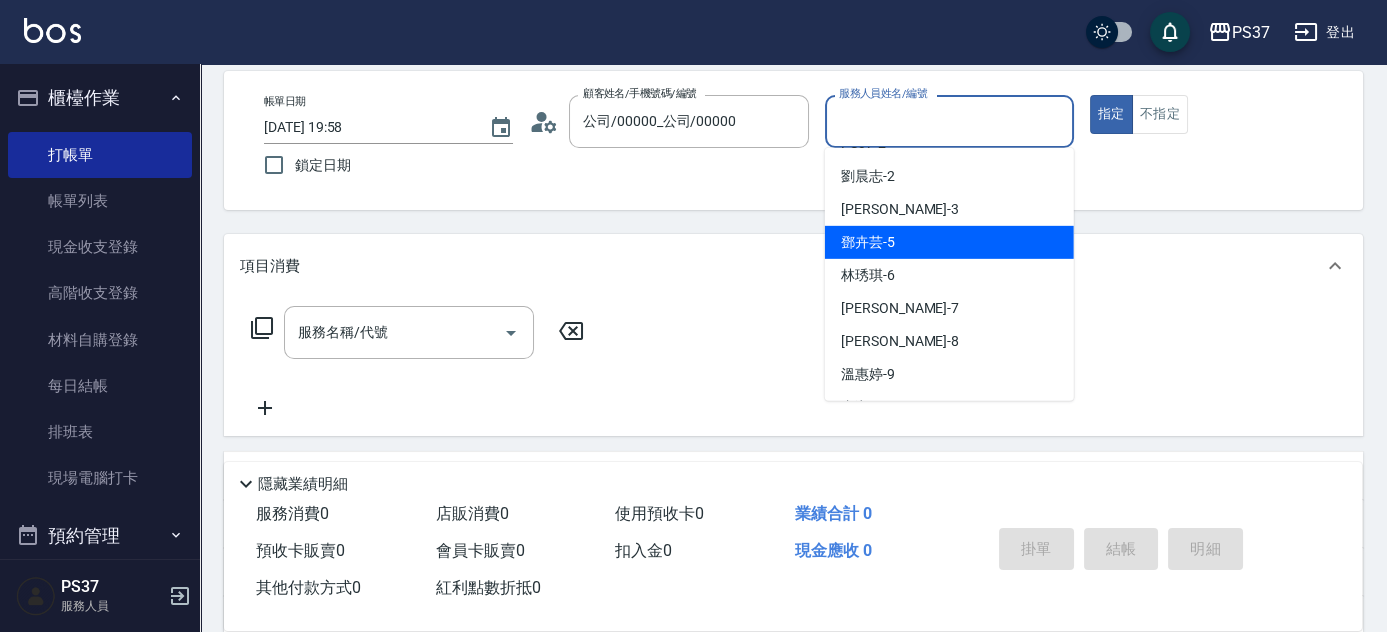 scroll, scrollTop: 90, scrollLeft: 0, axis: vertical 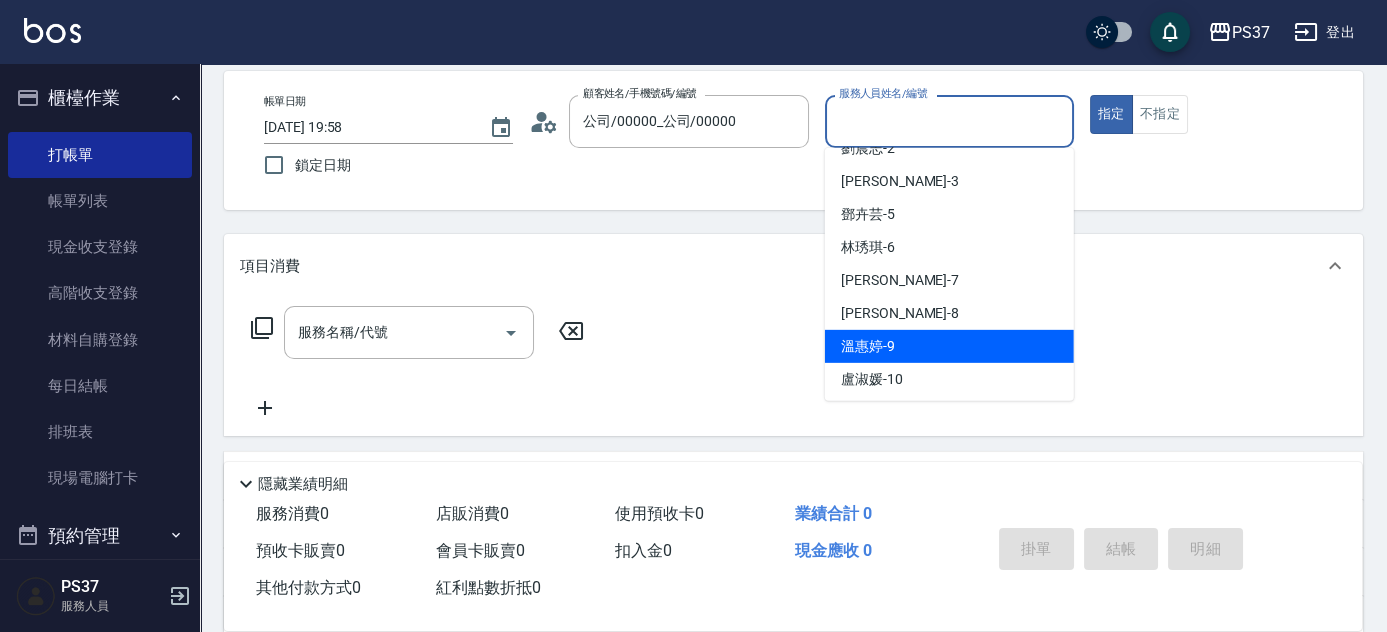 click on "溫惠婷 -9" at bounding box center [949, 346] 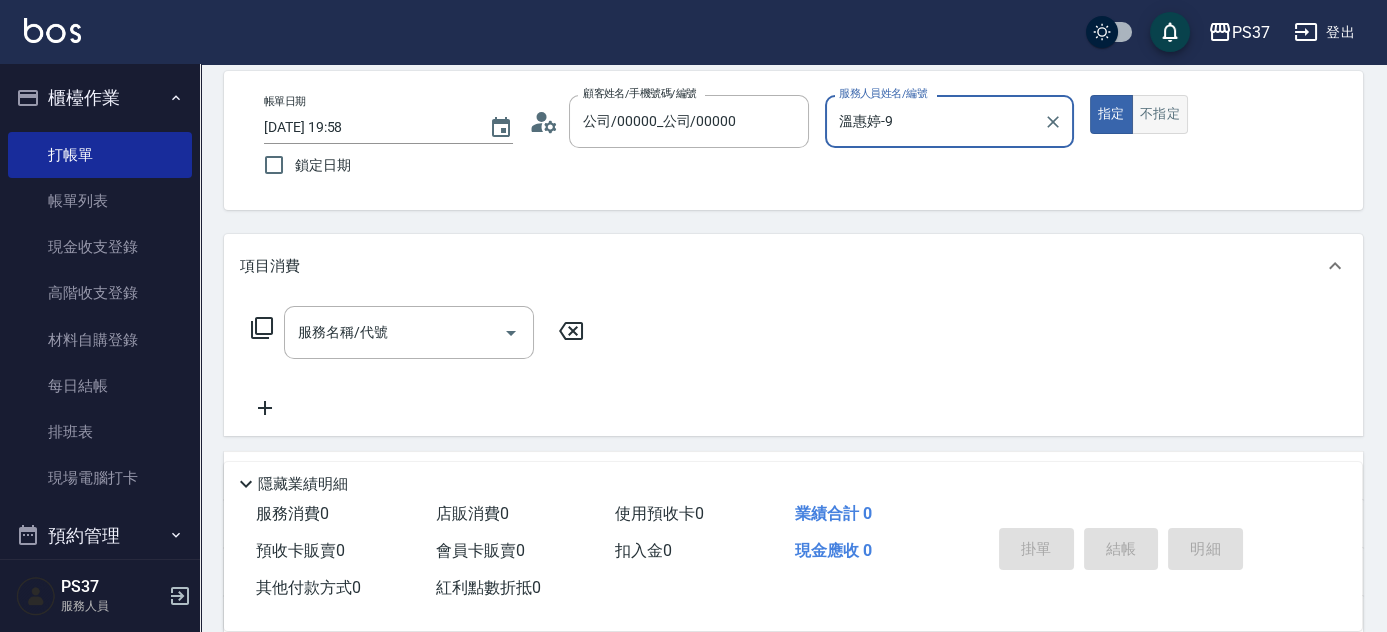 click on "不指定" at bounding box center [1160, 114] 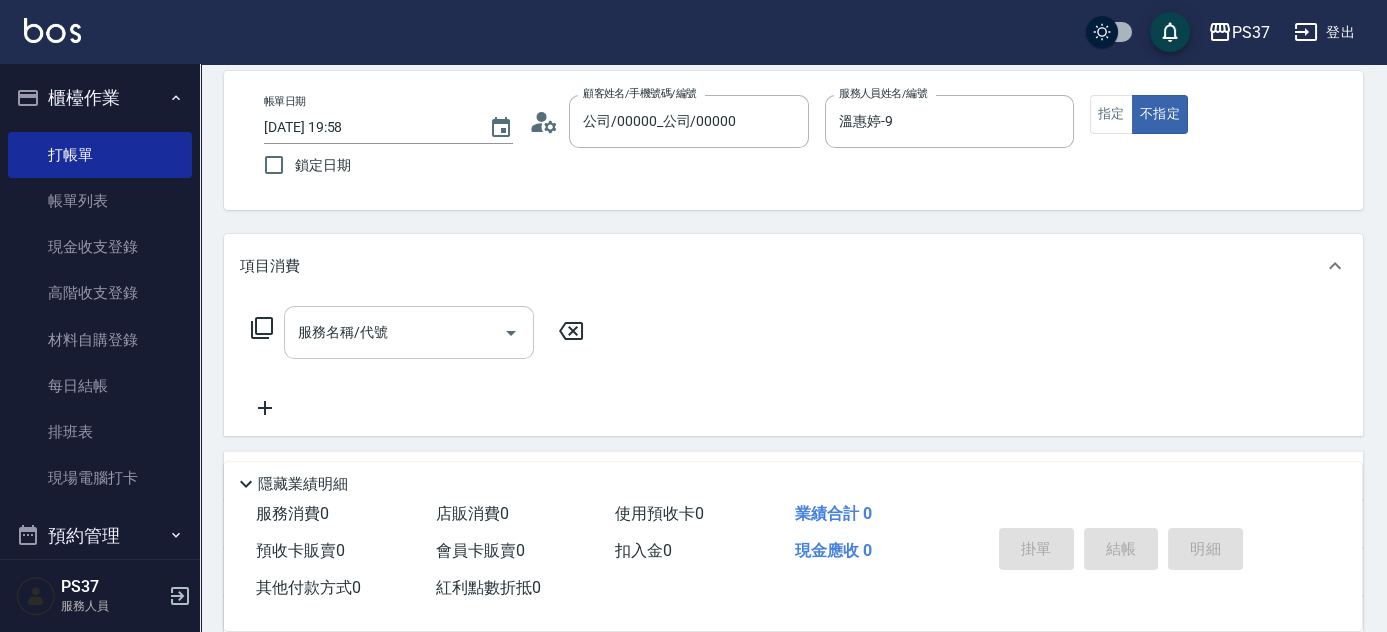 click on "服務名稱/代號" at bounding box center (394, 332) 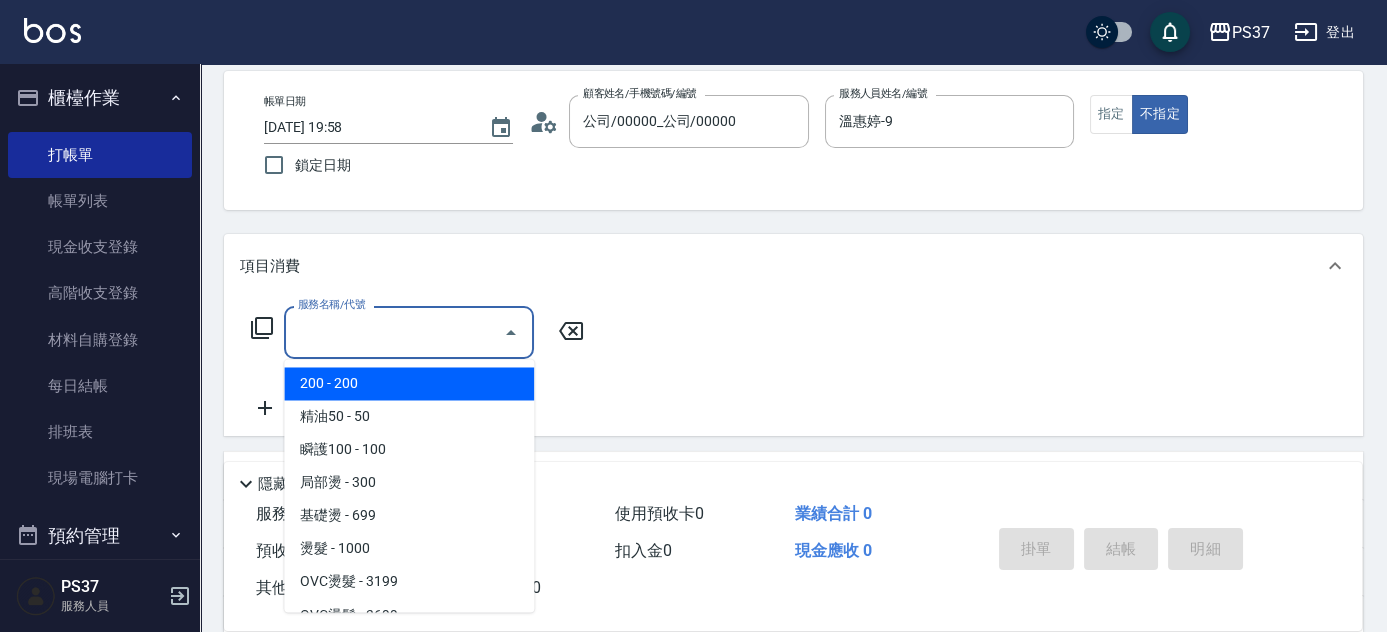 click on "200 - 200" at bounding box center (409, 383) 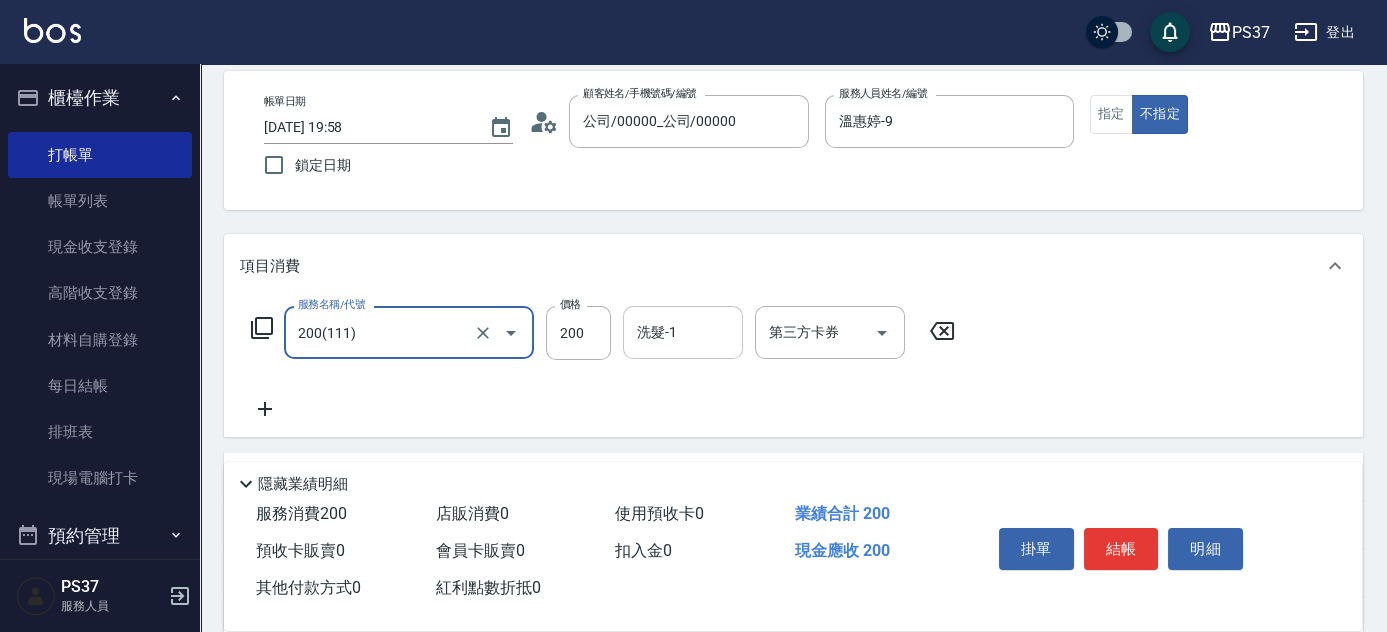 drag, startPoint x: 661, startPoint y: 321, endPoint x: 672, endPoint y: 351, distance: 31.95309 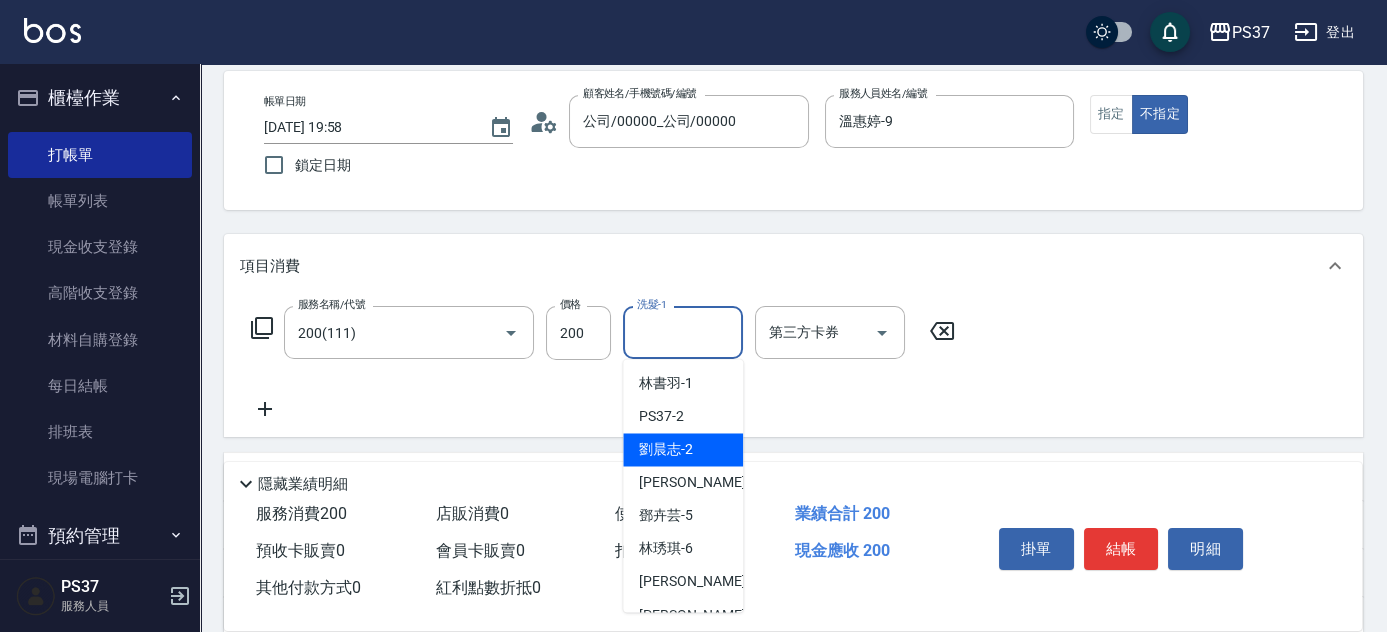 scroll, scrollTop: 90, scrollLeft: 0, axis: vertical 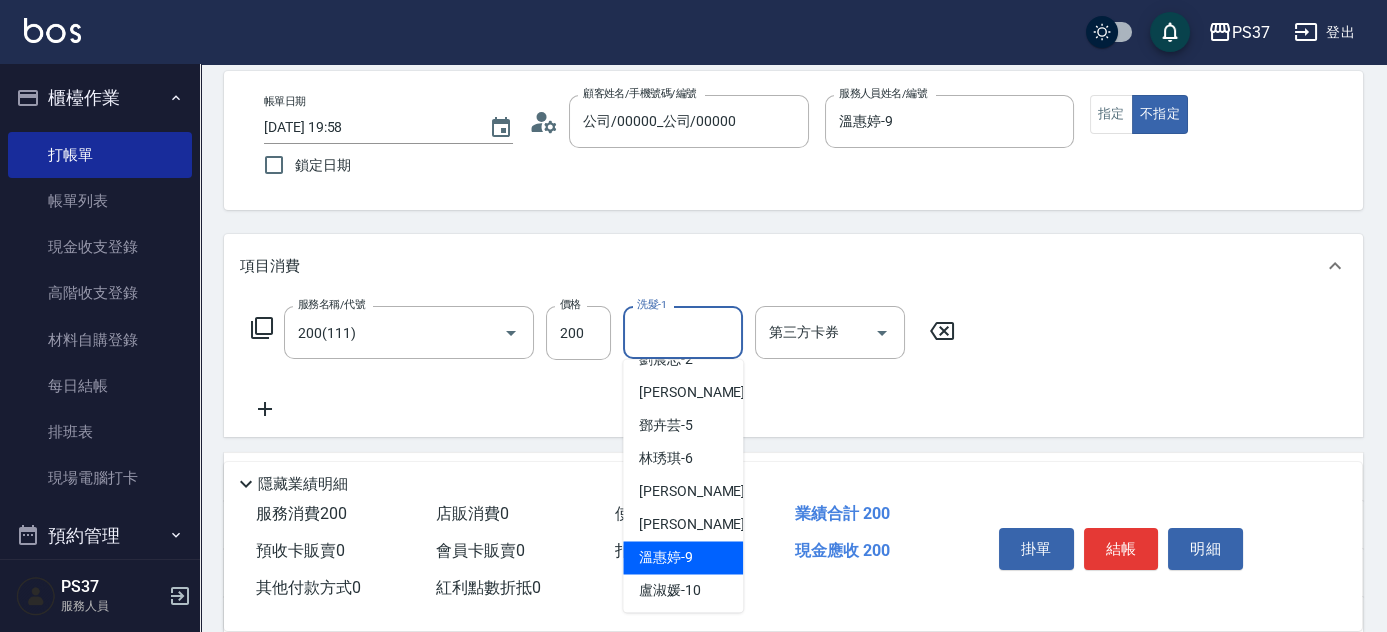 click on "溫惠婷 -9" at bounding box center (683, 557) 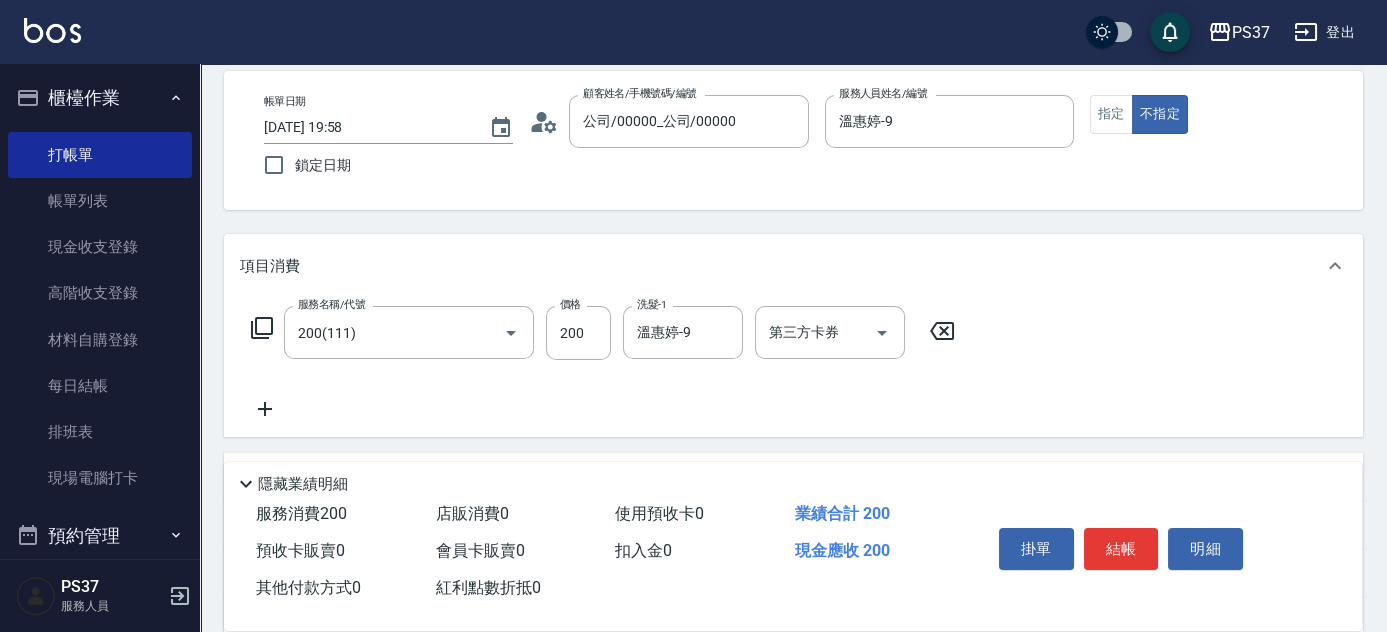 click 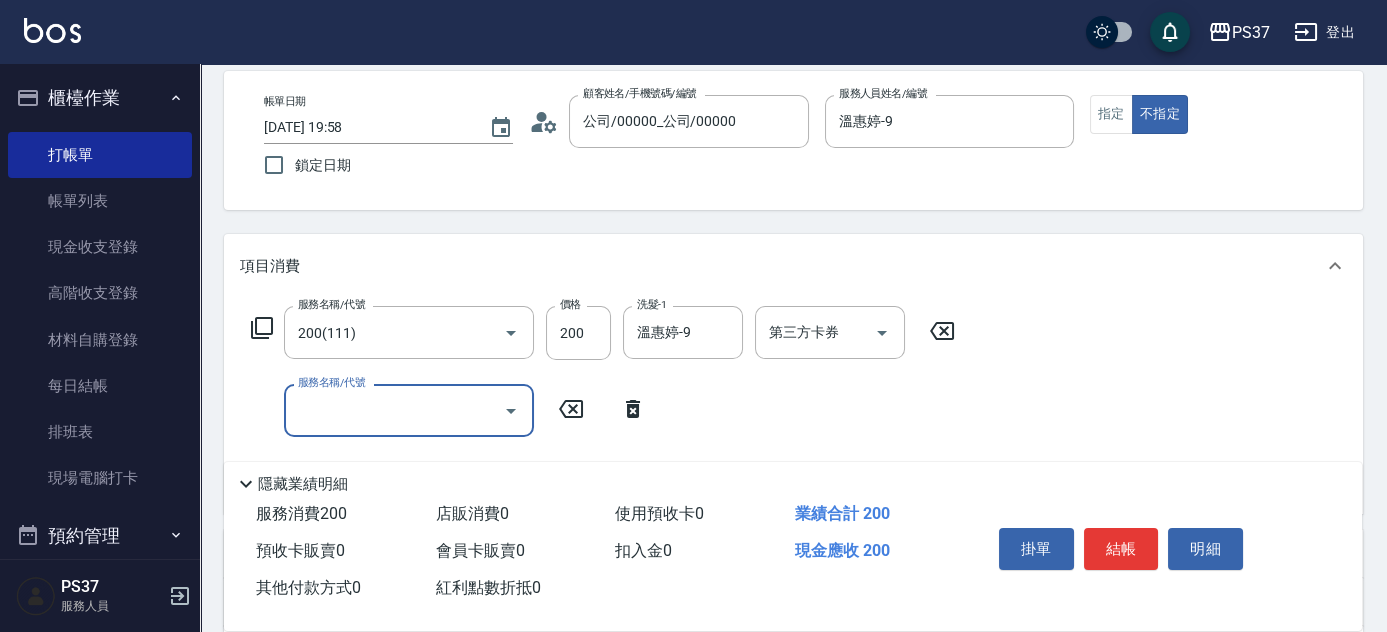 click on "服務名稱/代號" at bounding box center (394, 410) 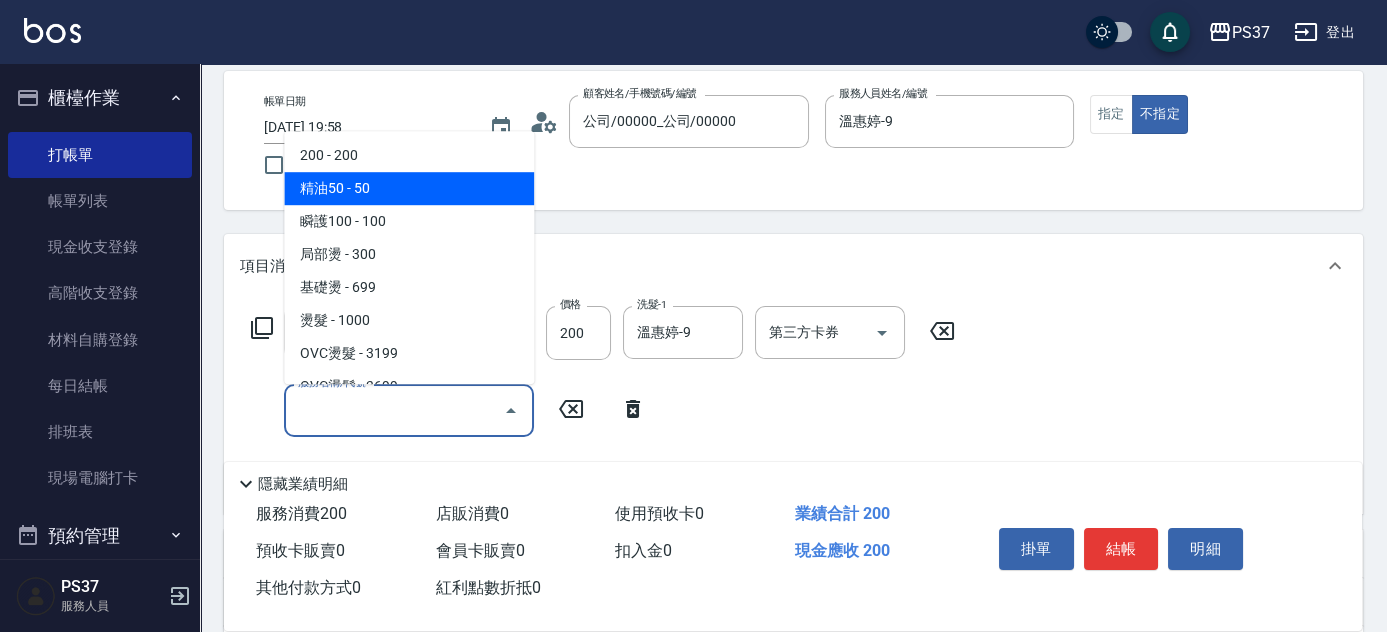 click on "精油50 - 50" at bounding box center (409, 188) 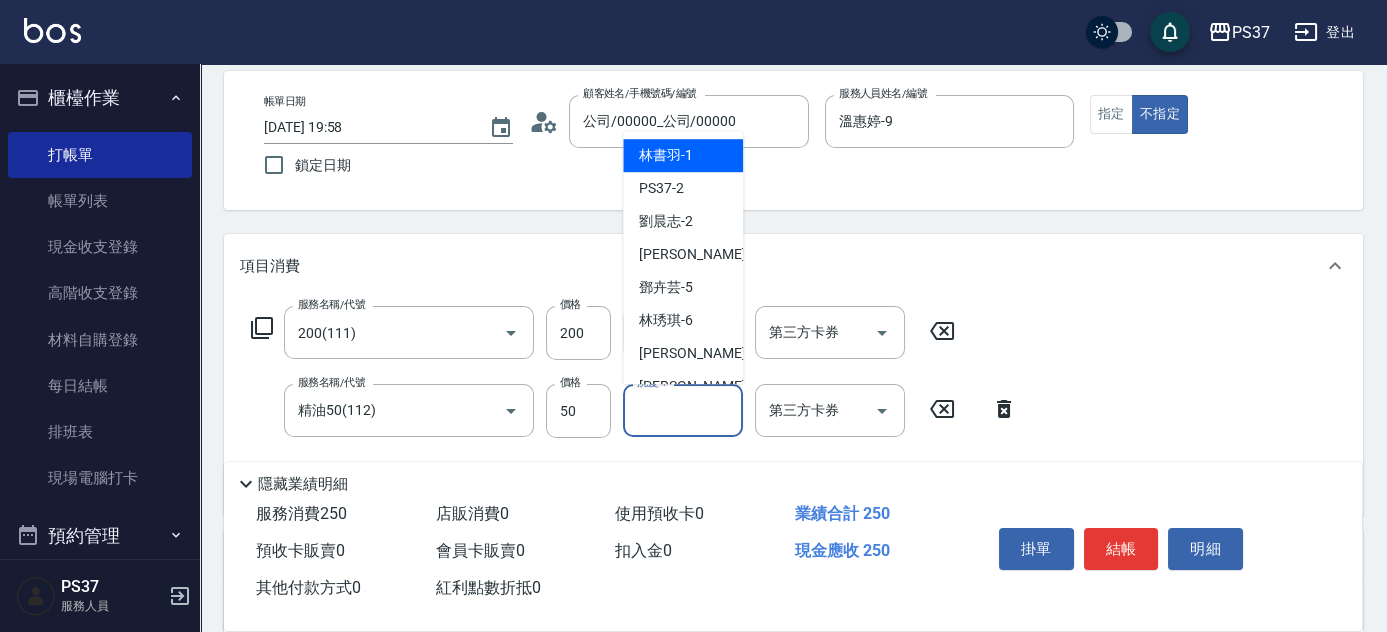 click on "洗髮-1" at bounding box center (683, 410) 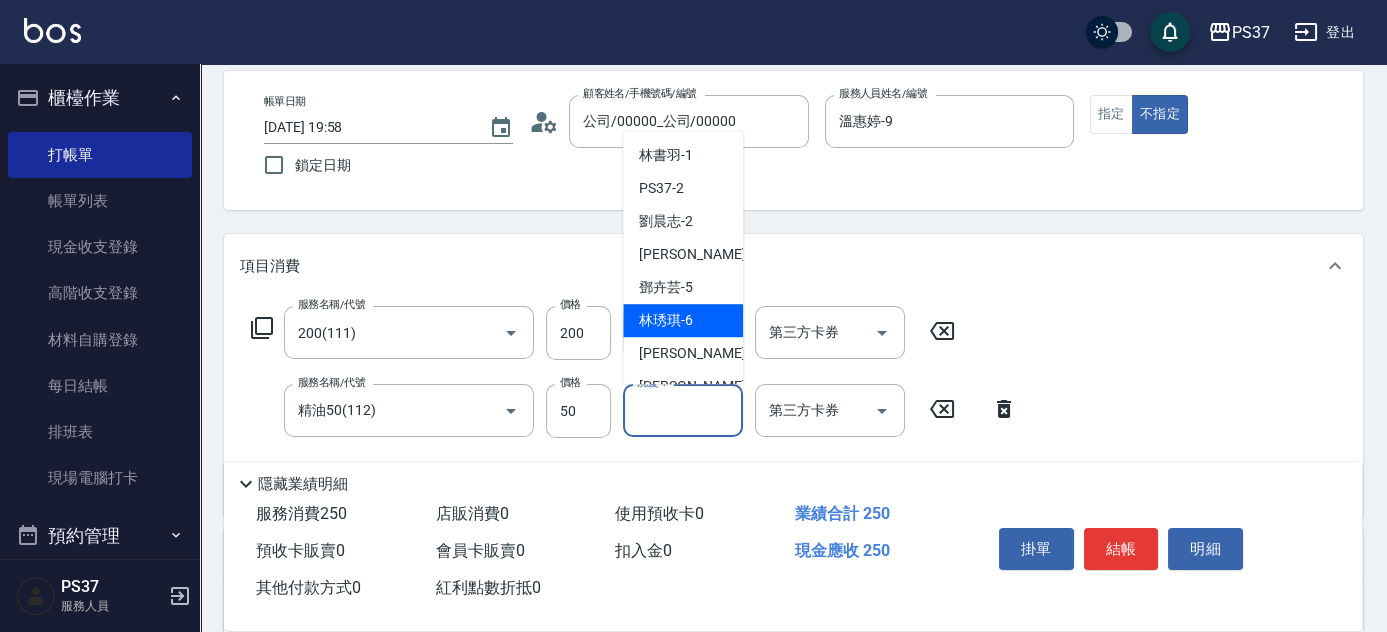 scroll, scrollTop: 181, scrollLeft: 0, axis: vertical 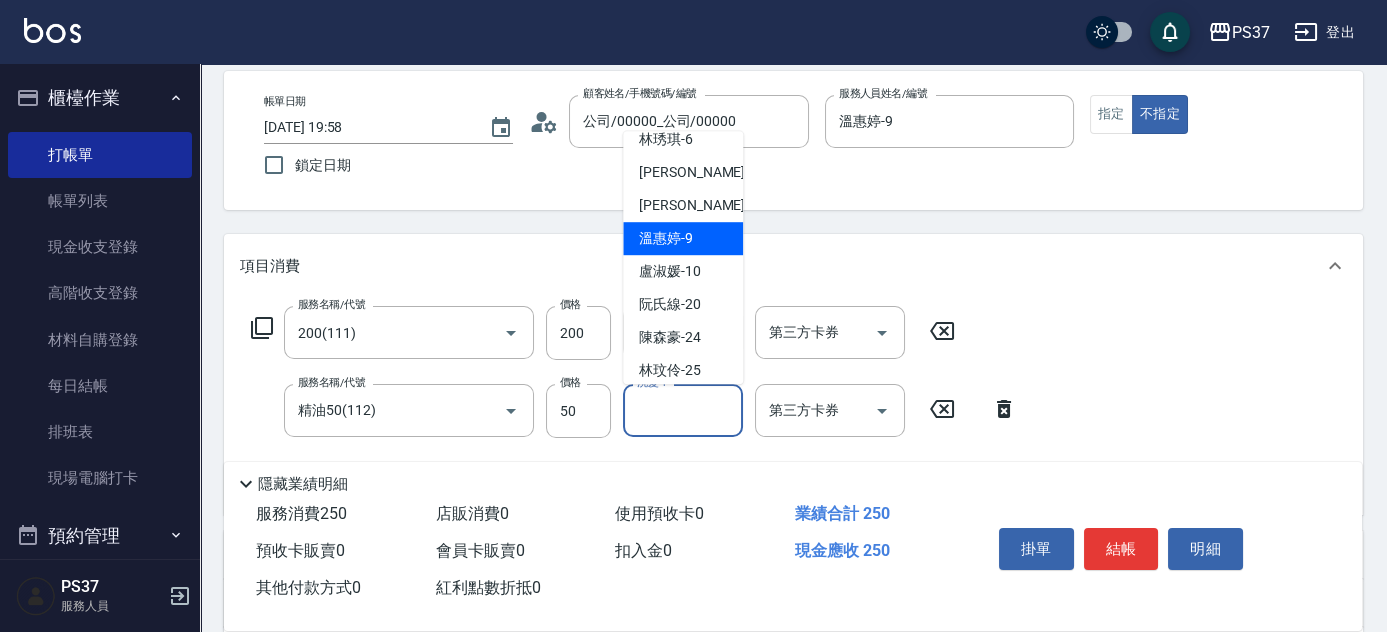drag, startPoint x: 698, startPoint y: 236, endPoint x: 732, endPoint y: 294, distance: 67.23094 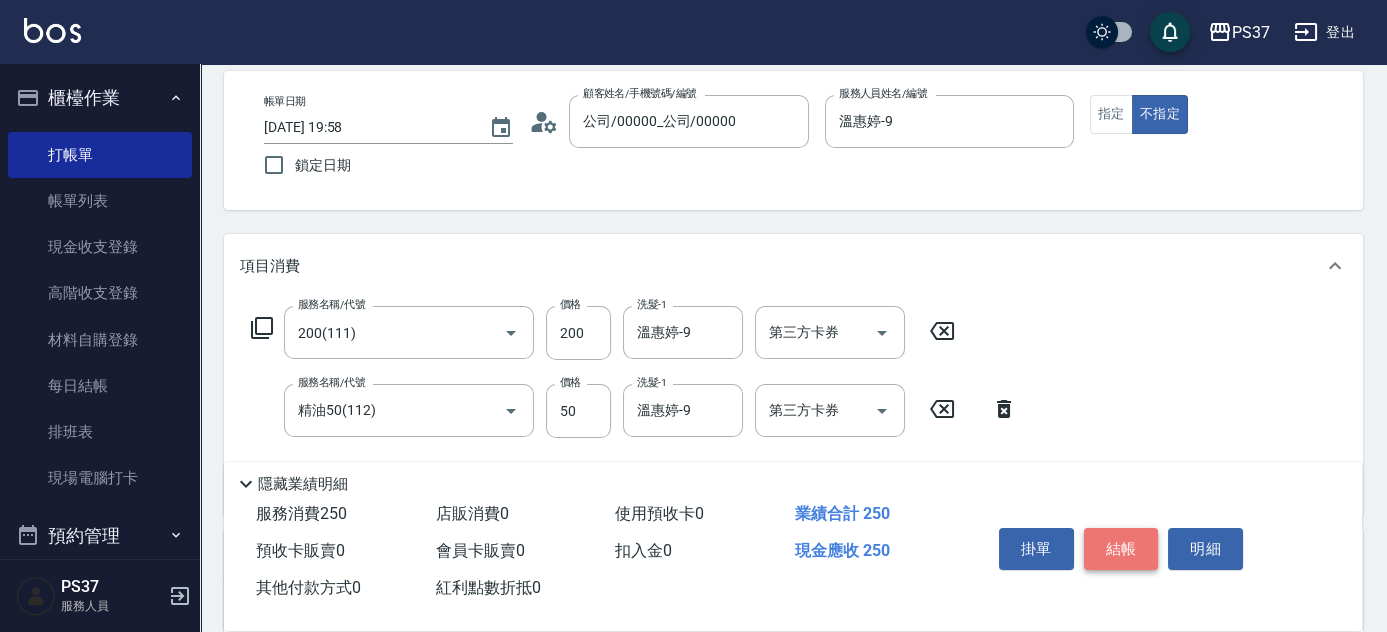 click on "結帳" at bounding box center (1121, 549) 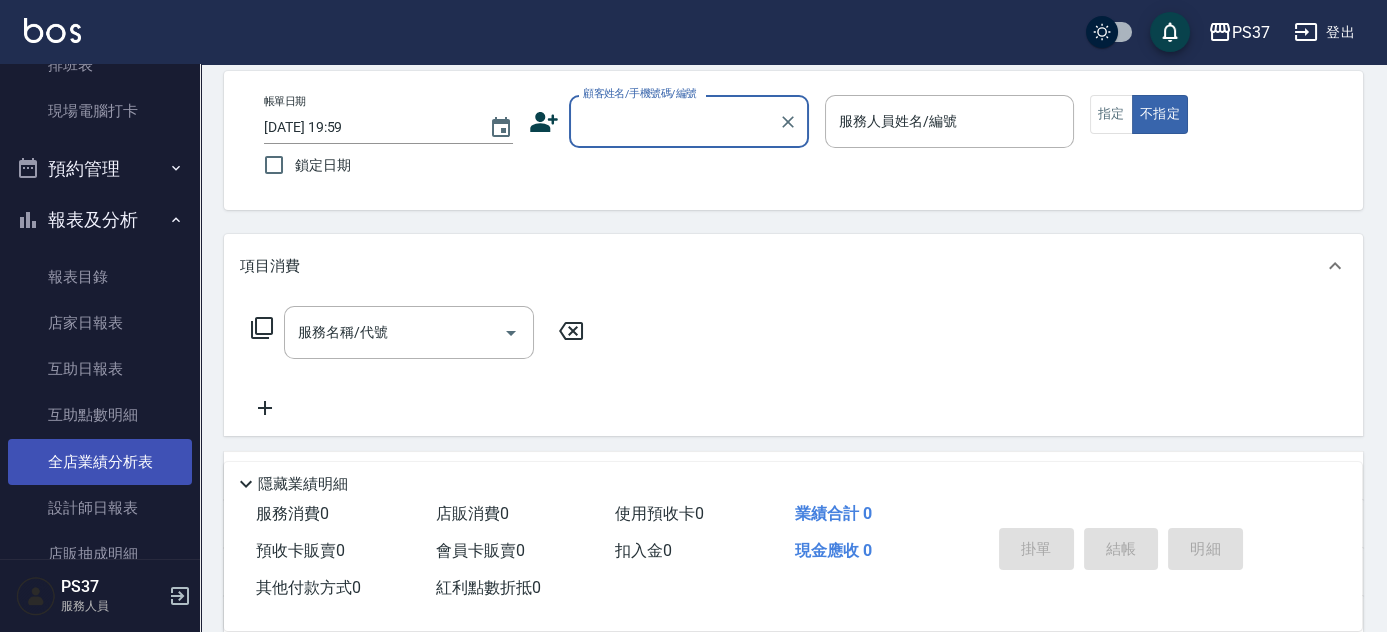 scroll, scrollTop: 454, scrollLeft: 0, axis: vertical 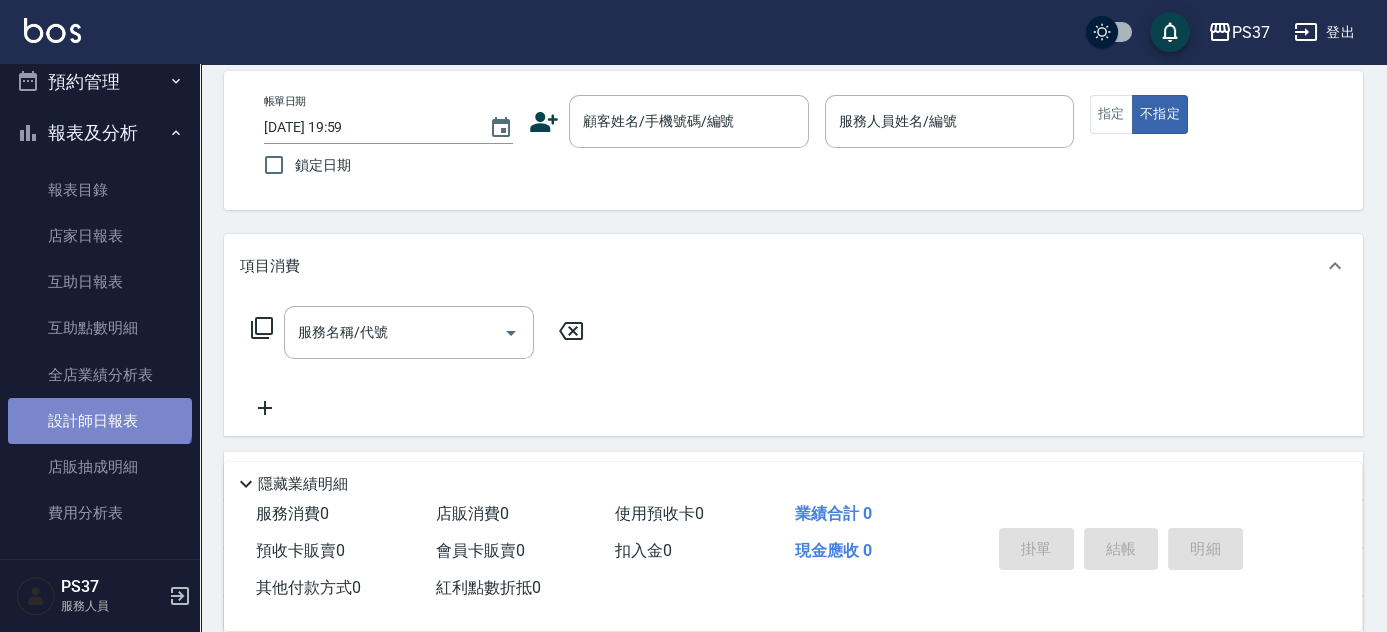 click on "設計師日報表" at bounding box center (100, 421) 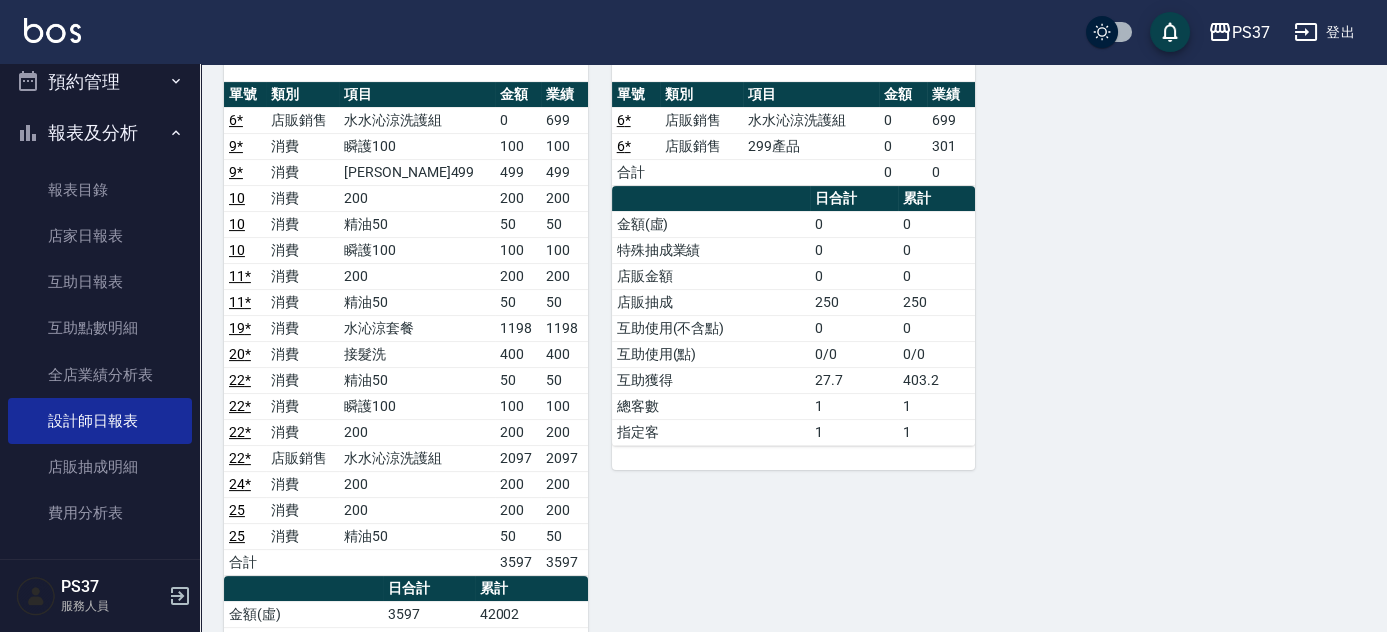 scroll, scrollTop: 1272, scrollLeft: 0, axis: vertical 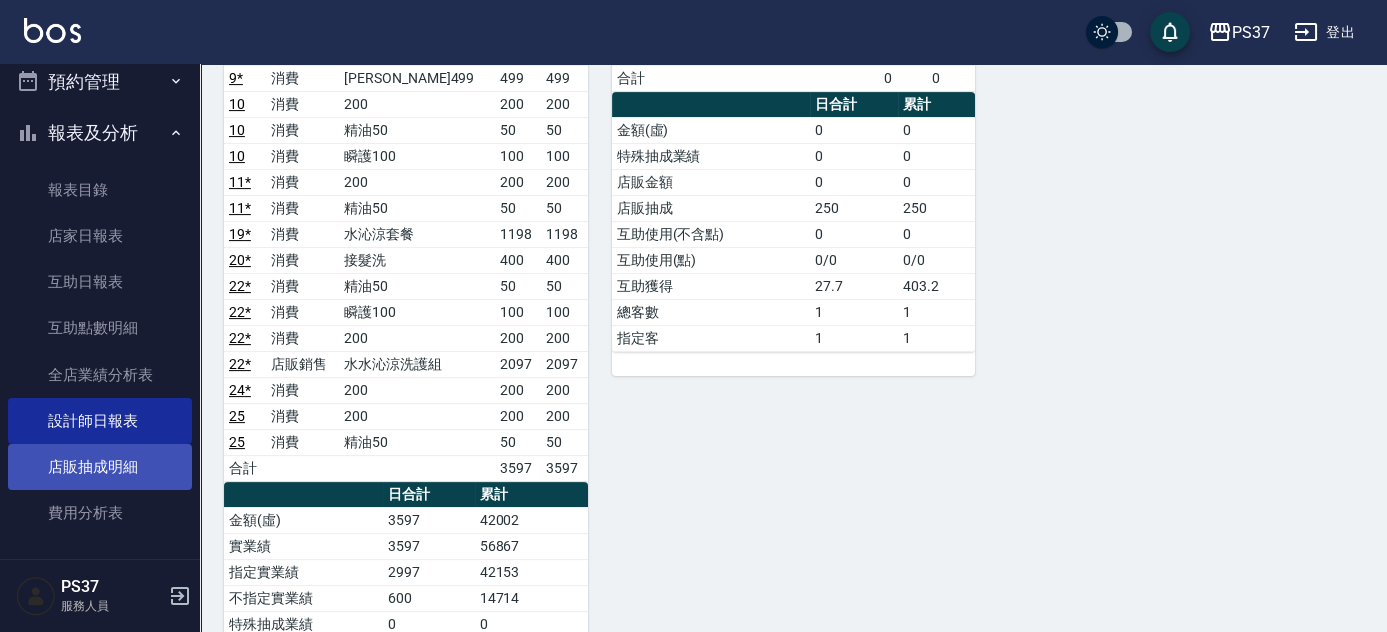 click on "店販抽成明細" at bounding box center [100, 467] 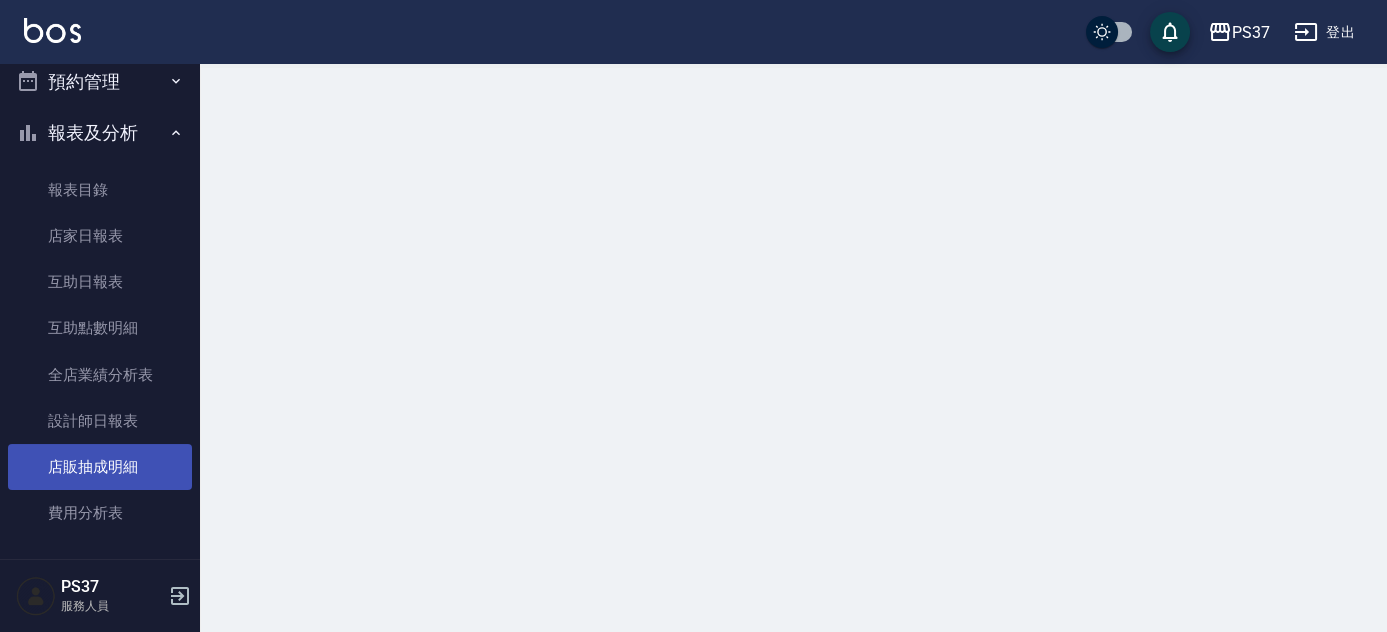 scroll, scrollTop: 0, scrollLeft: 0, axis: both 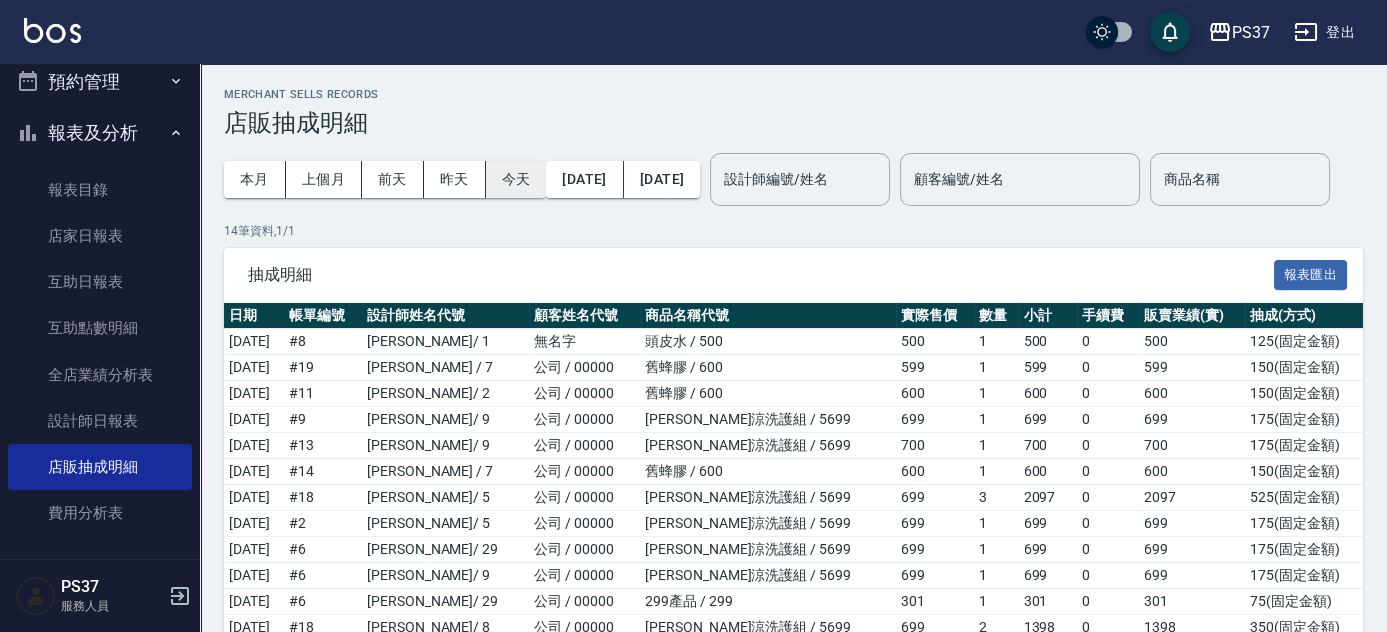 click on "今天" at bounding box center (516, 179) 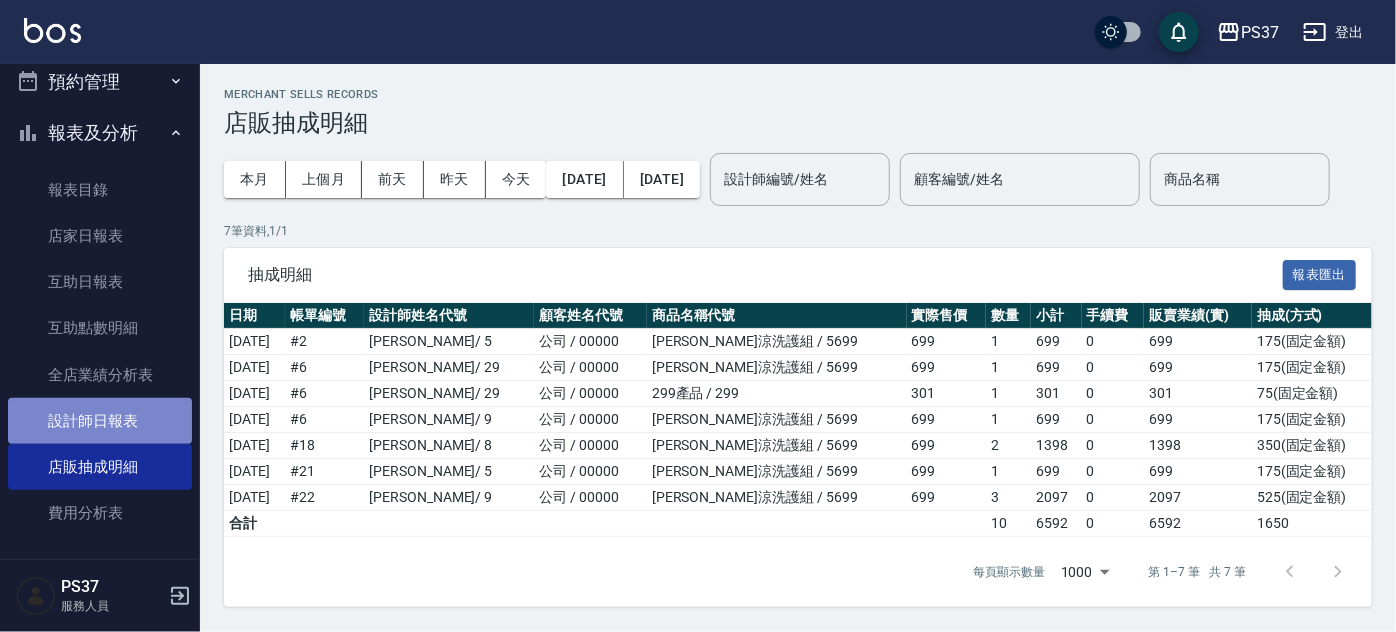 click on "設計師日報表" at bounding box center (100, 421) 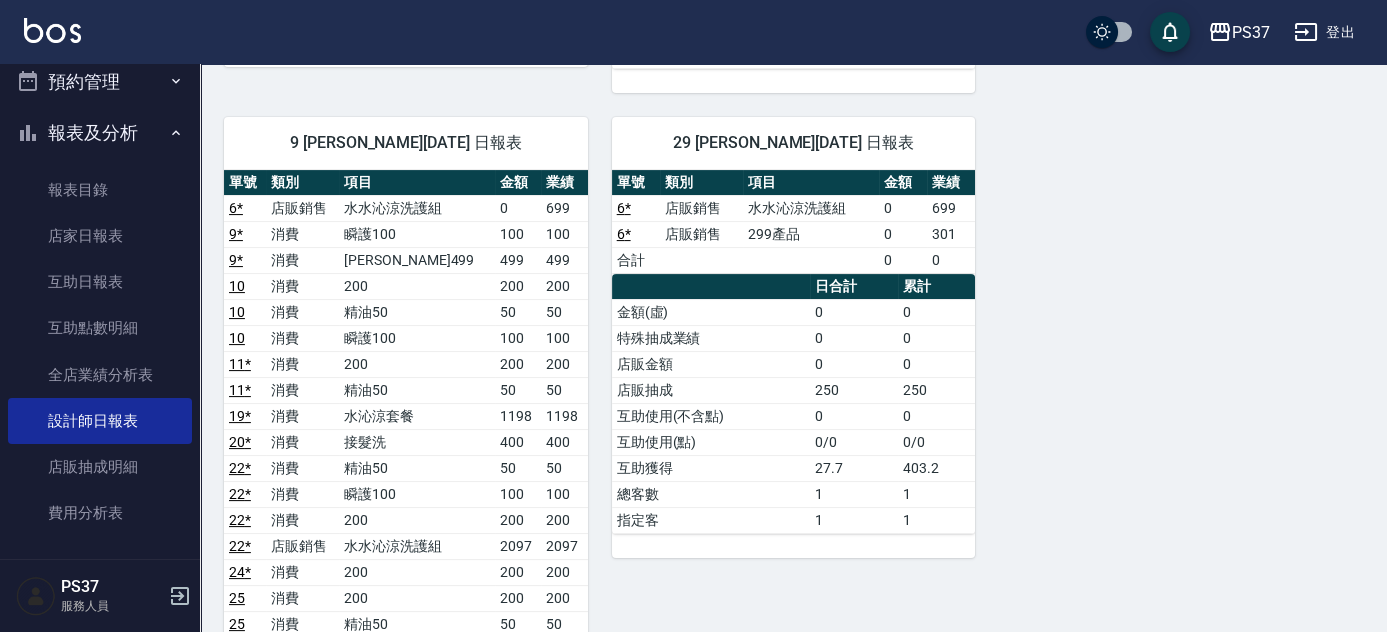 scroll, scrollTop: 1181, scrollLeft: 0, axis: vertical 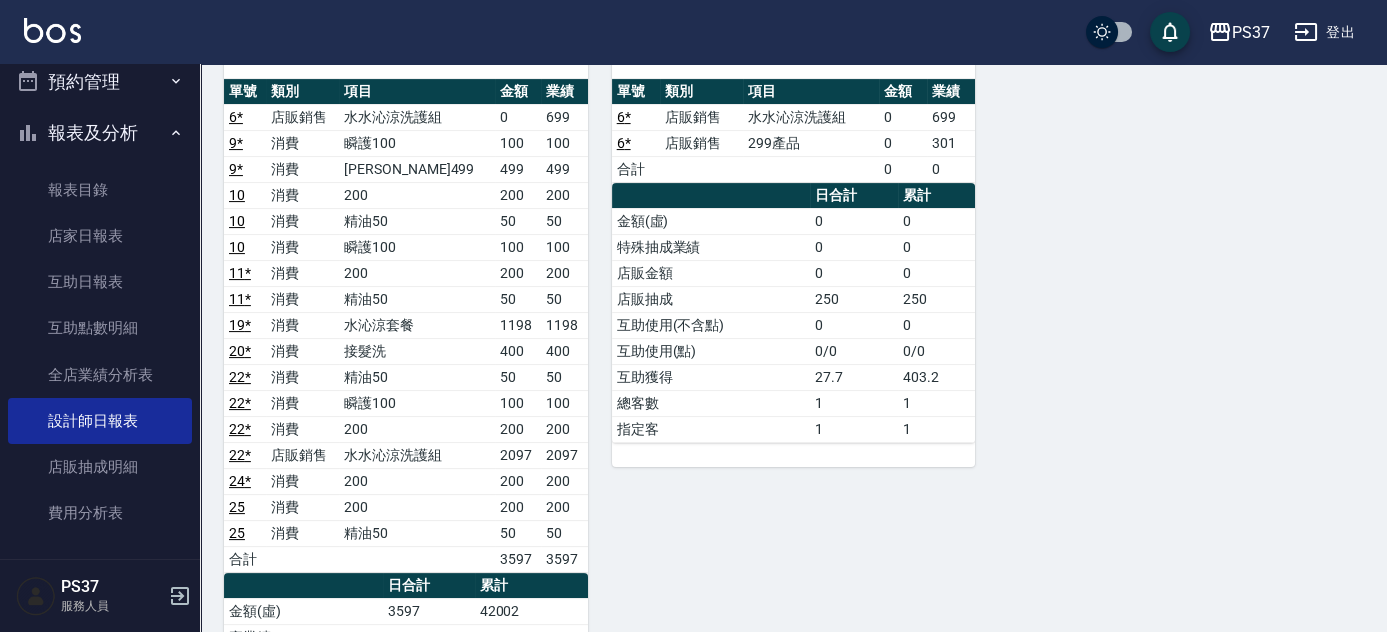click on "29  [PERSON_NAME][DATE] 日報表  單號 類別 項目 金額 業績 6 * 店販銷售 水水沁涼洗護組 0 699 6 * 店販銷售 299產品 0 301 合計 0 0 日合計 累計 金額(虛) 0 0 特殊抽成業績 0 0 店販金額 0 0 店販抽成 250 250 互助使用(不含點) 0 0 互助使用(點) 0/0 0/0 互助獲得 27.7 403.2 總客數 1 1 指定客 1 1" at bounding box center [782, 520] 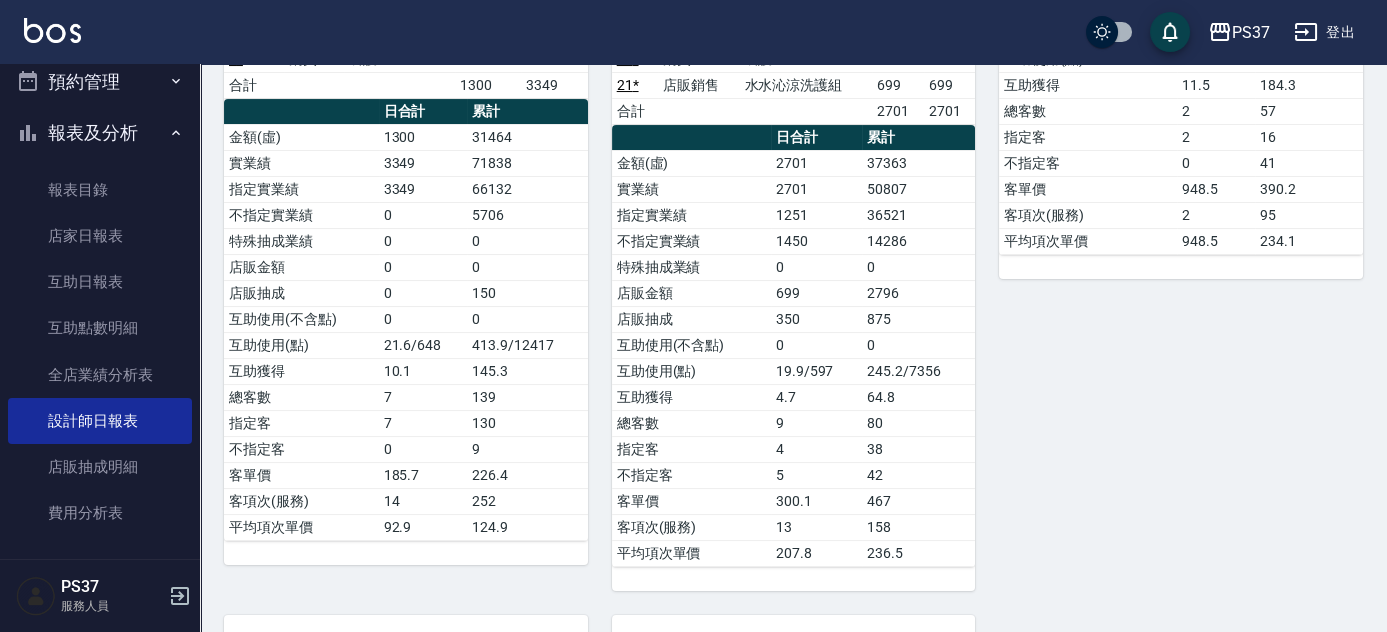 scroll, scrollTop: 454, scrollLeft: 0, axis: vertical 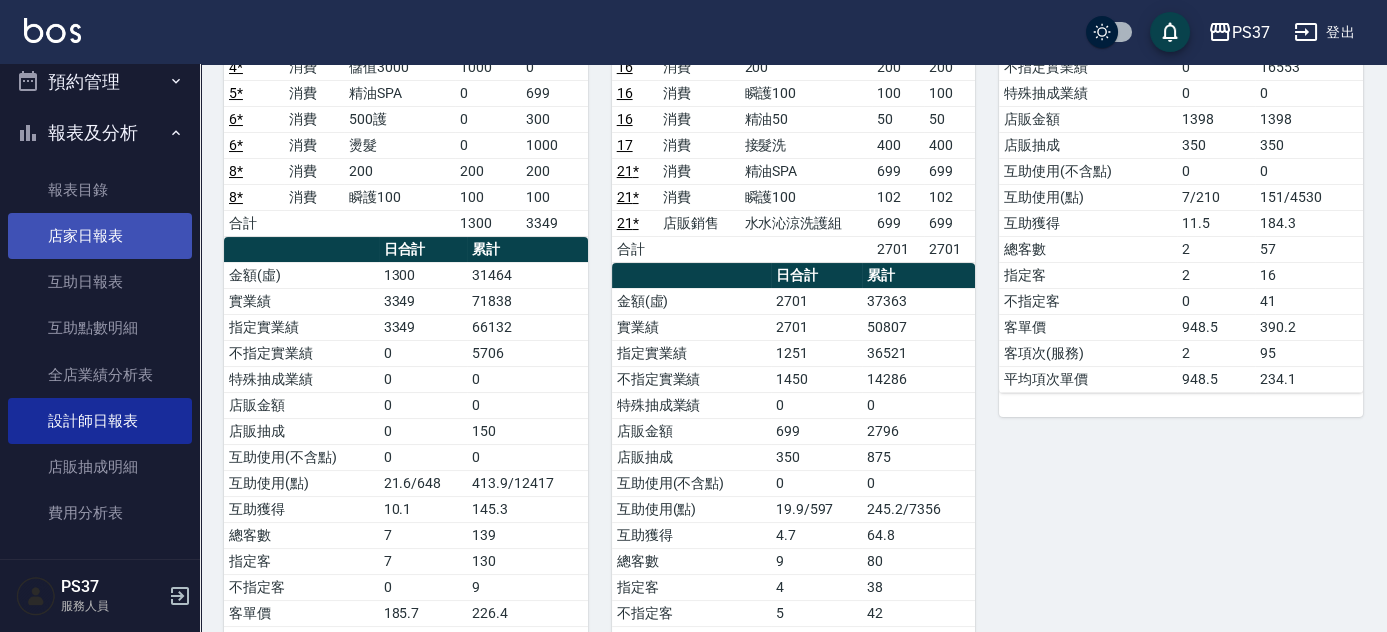 click on "店家日報表" at bounding box center (100, 236) 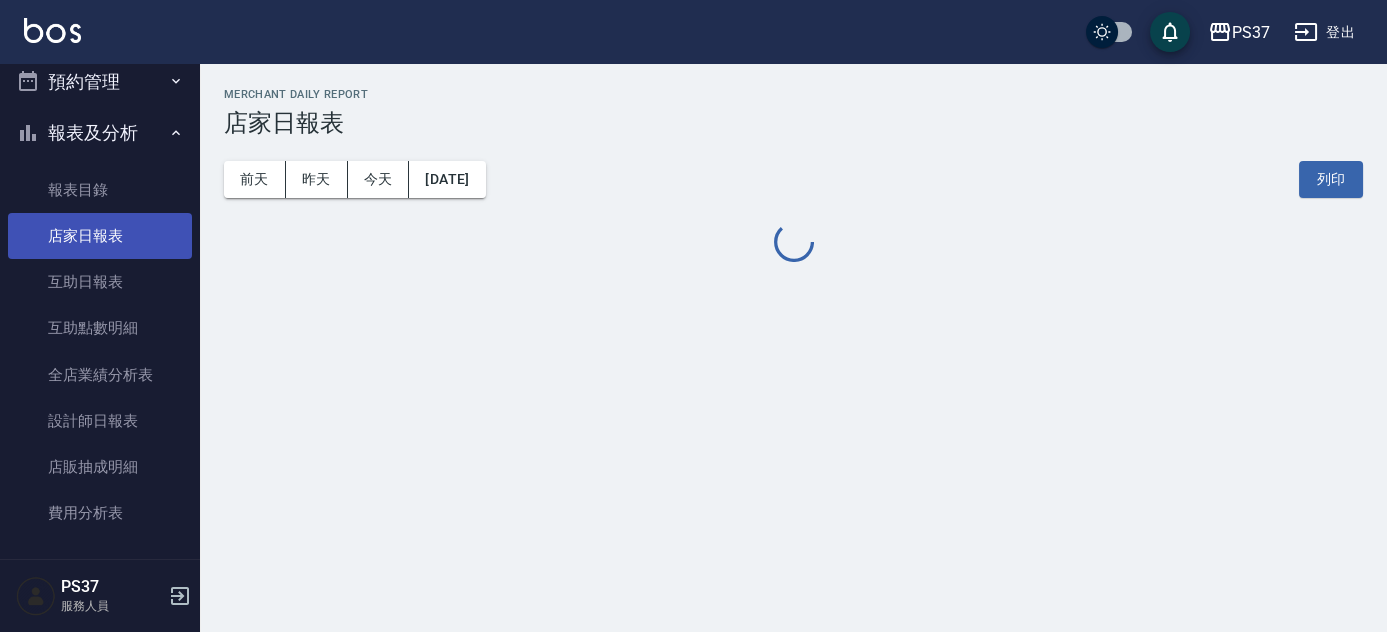 scroll, scrollTop: 0, scrollLeft: 0, axis: both 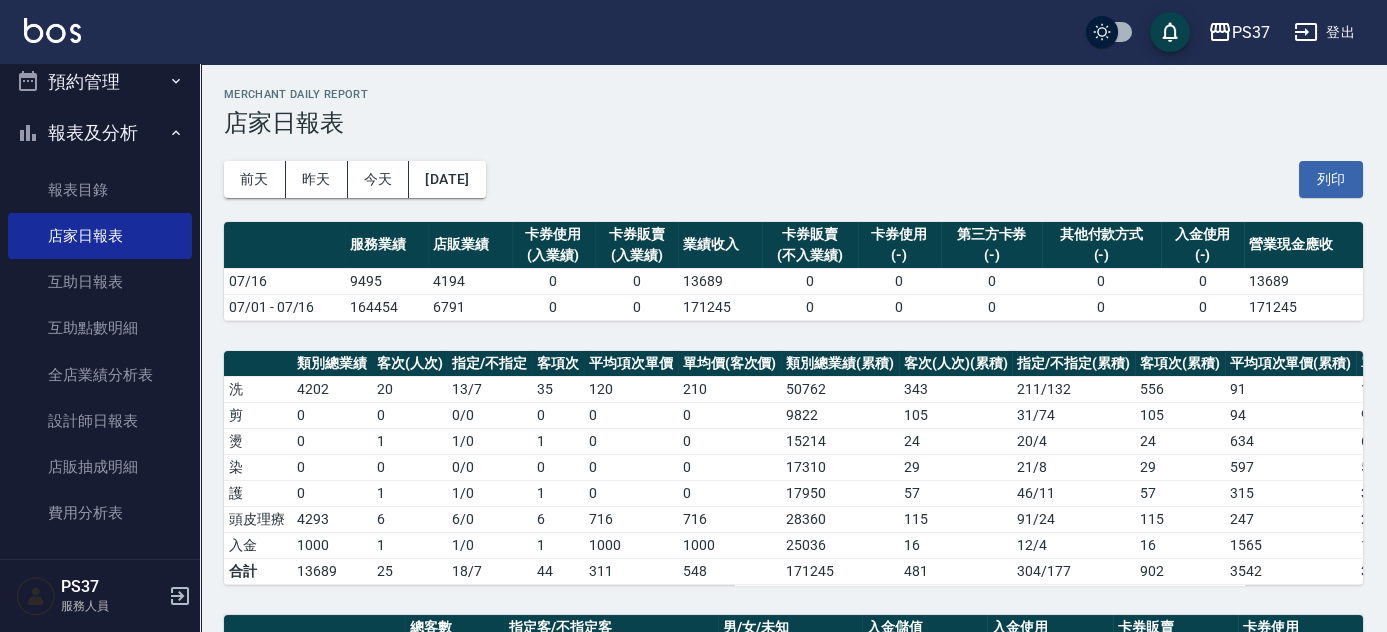 click on "[DATE] [DATE] [DATE] [DATE] 列印" at bounding box center (793, 179) 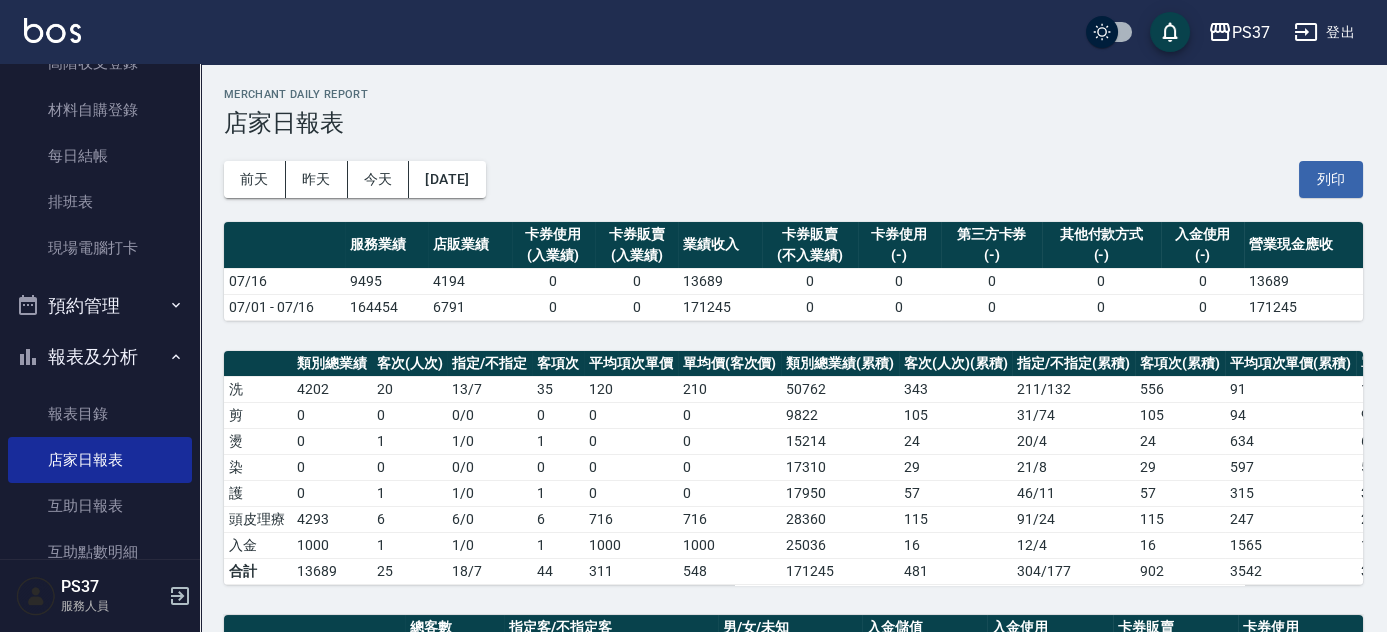 scroll, scrollTop: 0, scrollLeft: 0, axis: both 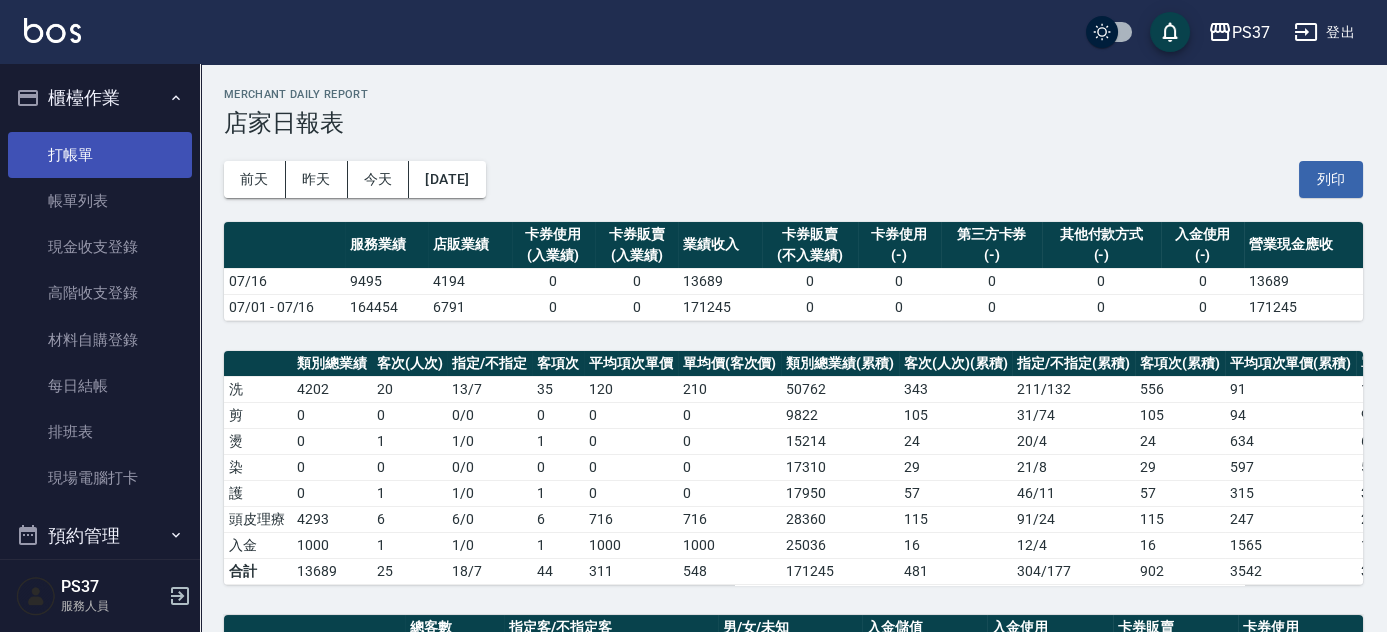 click on "打帳單" at bounding box center (100, 155) 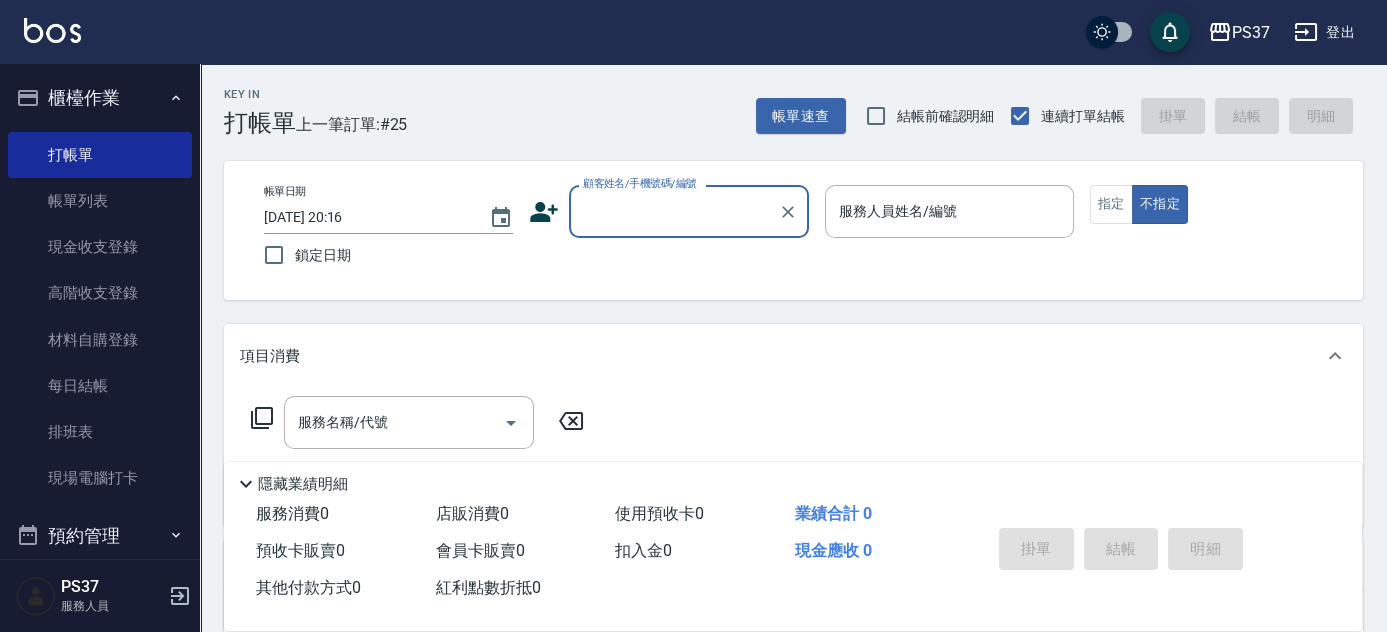 click on "顧客姓名/手機號碼/編號" at bounding box center [689, 211] 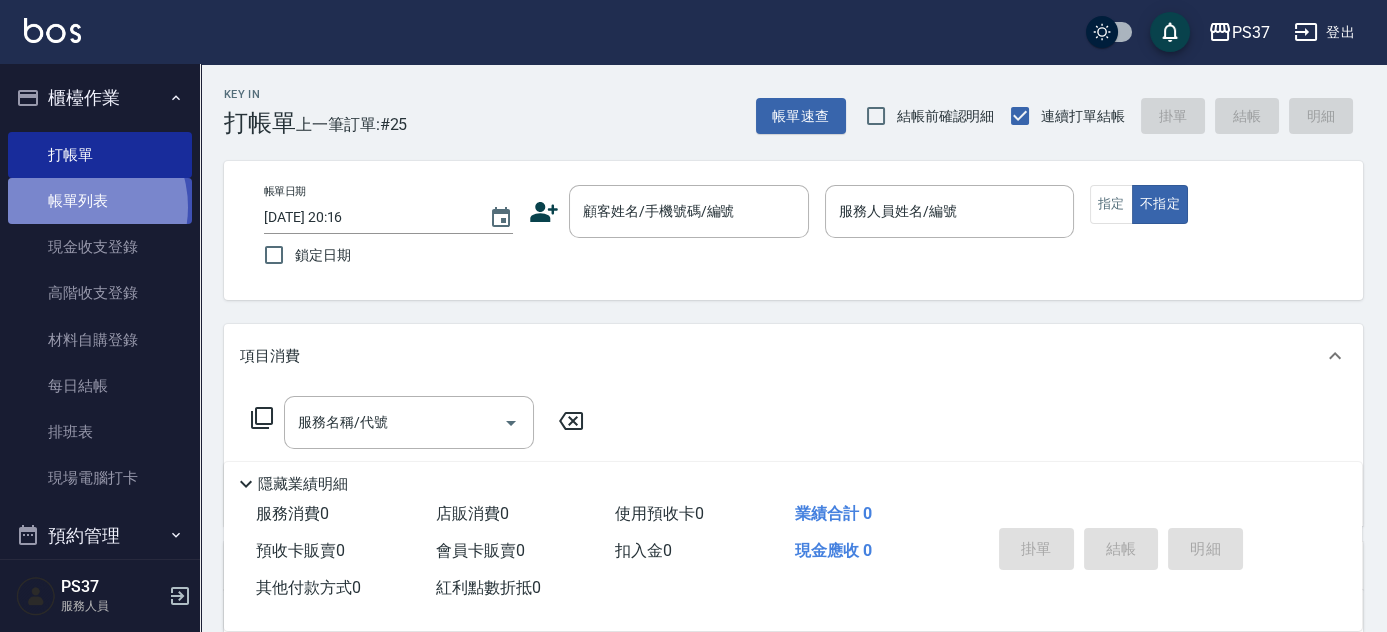click on "帳單列表" at bounding box center [100, 201] 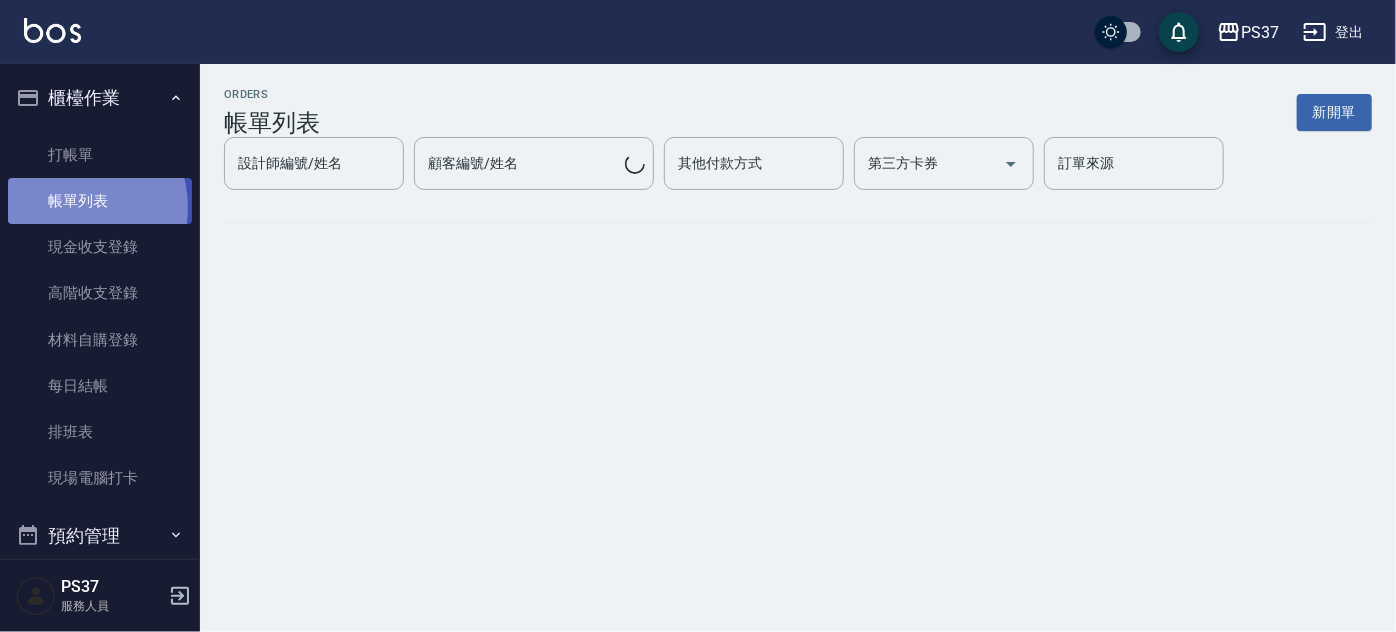 click on "帳單列表" at bounding box center (100, 201) 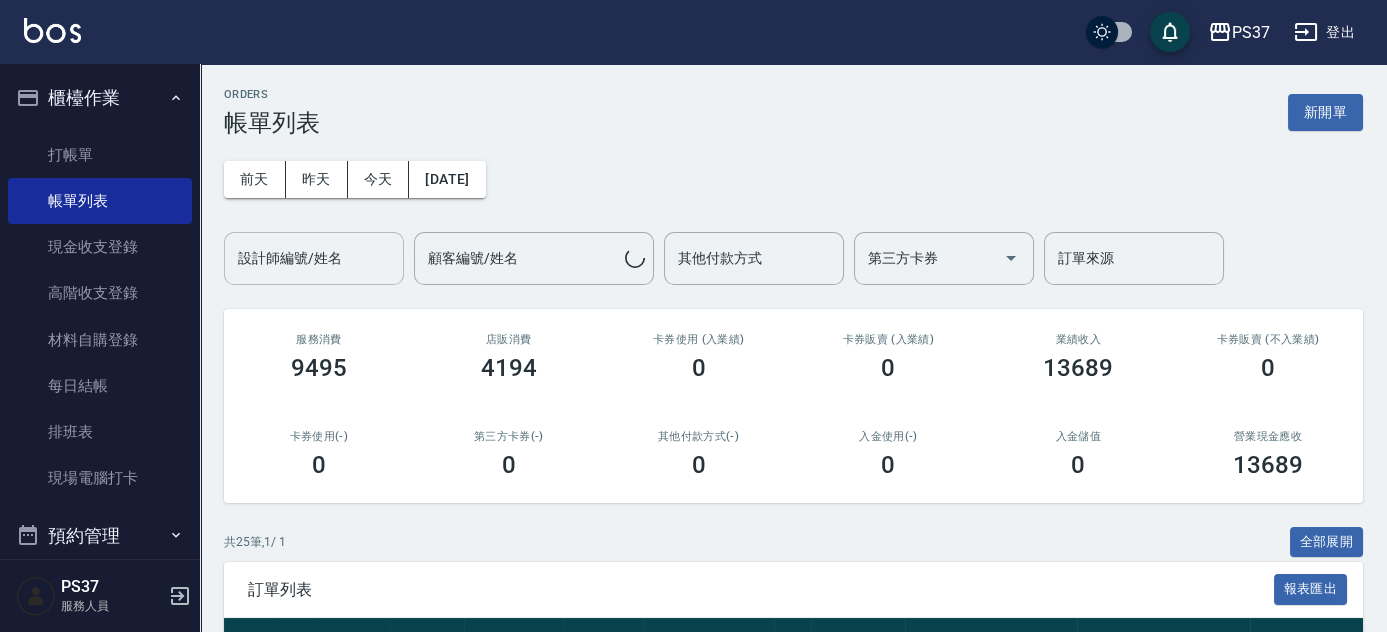 click on "設計師編號/姓名" at bounding box center [314, 258] 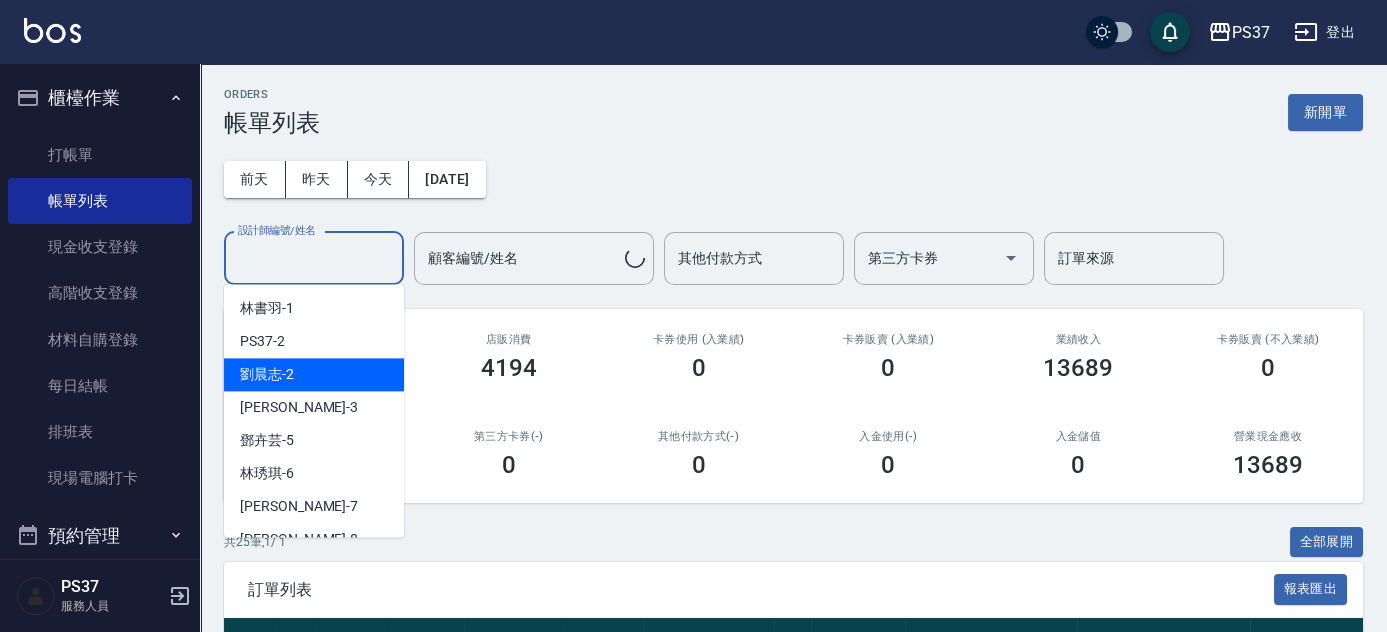 scroll, scrollTop: 272, scrollLeft: 0, axis: vertical 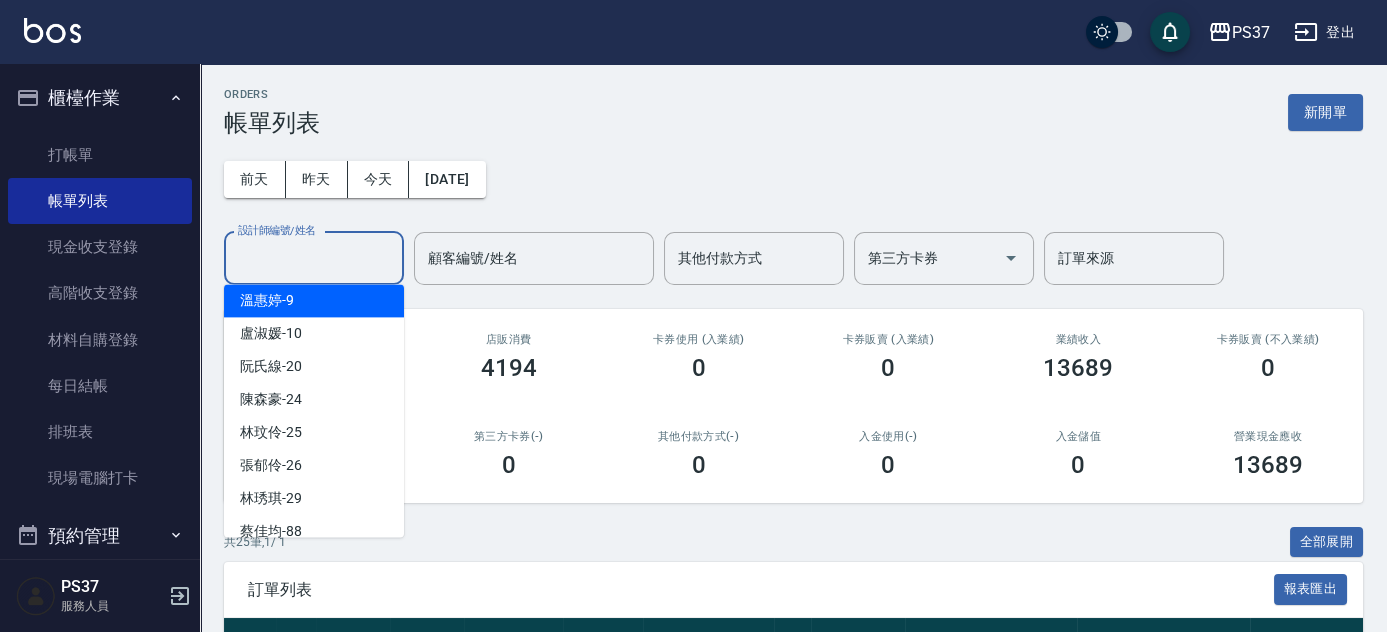 click on "溫惠婷 -9" at bounding box center (314, 300) 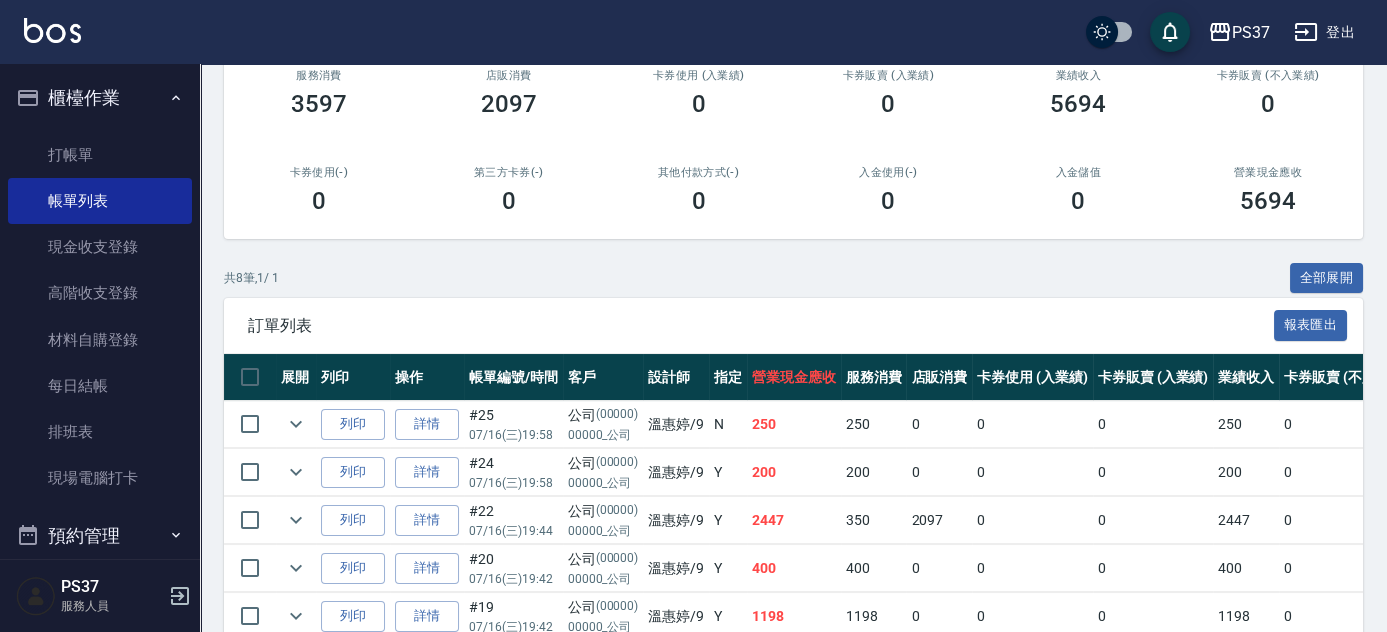 scroll, scrollTop: 363, scrollLeft: 0, axis: vertical 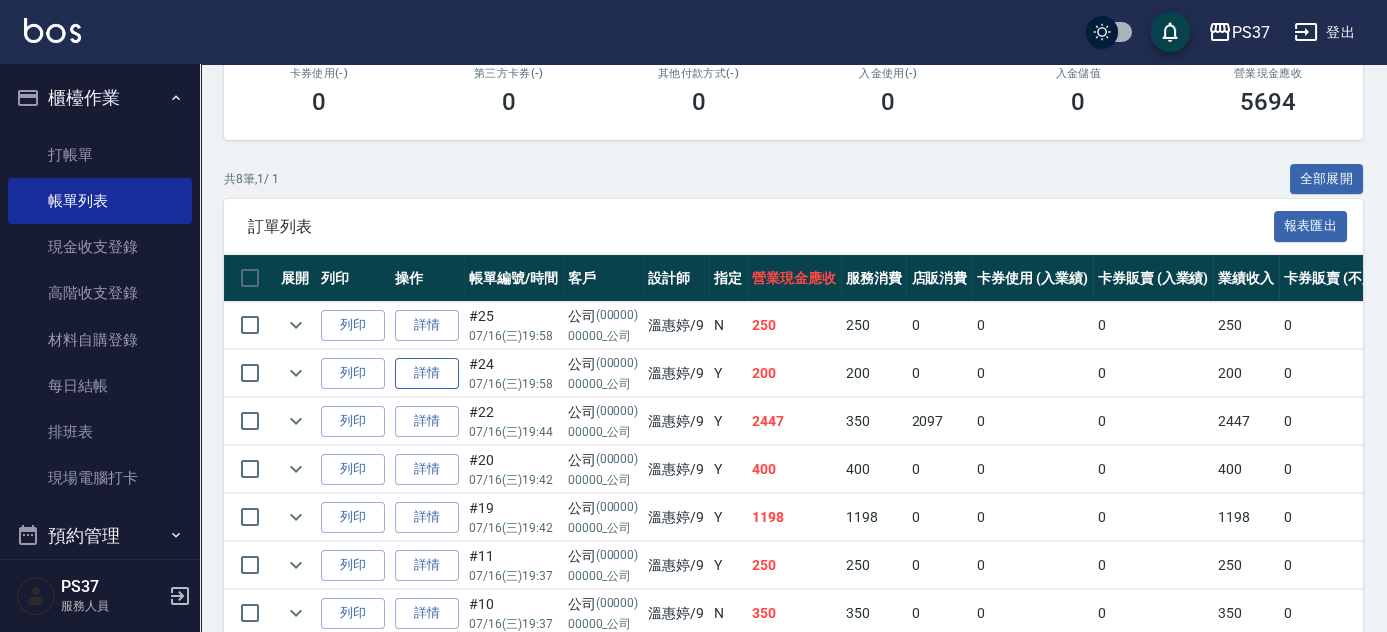 click on "詳情" at bounding box center [427, 373] 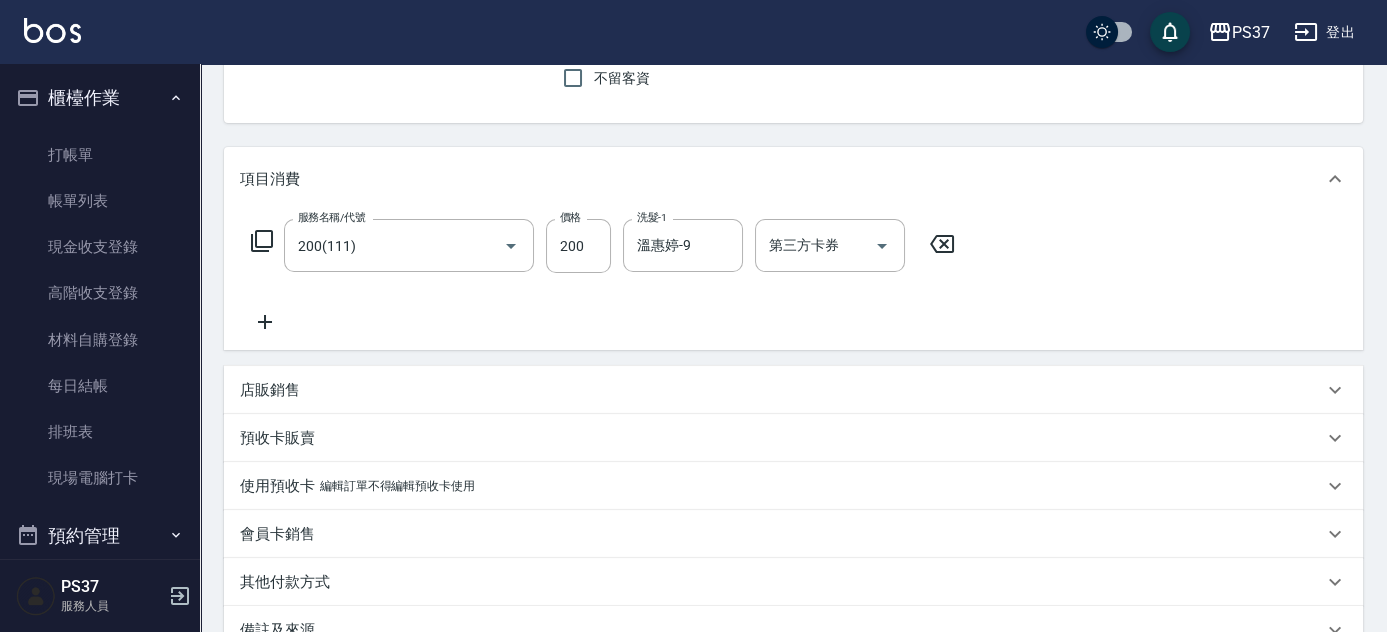 scroll, scrollTop: 272, scrollLeft: 0, axis: vertical 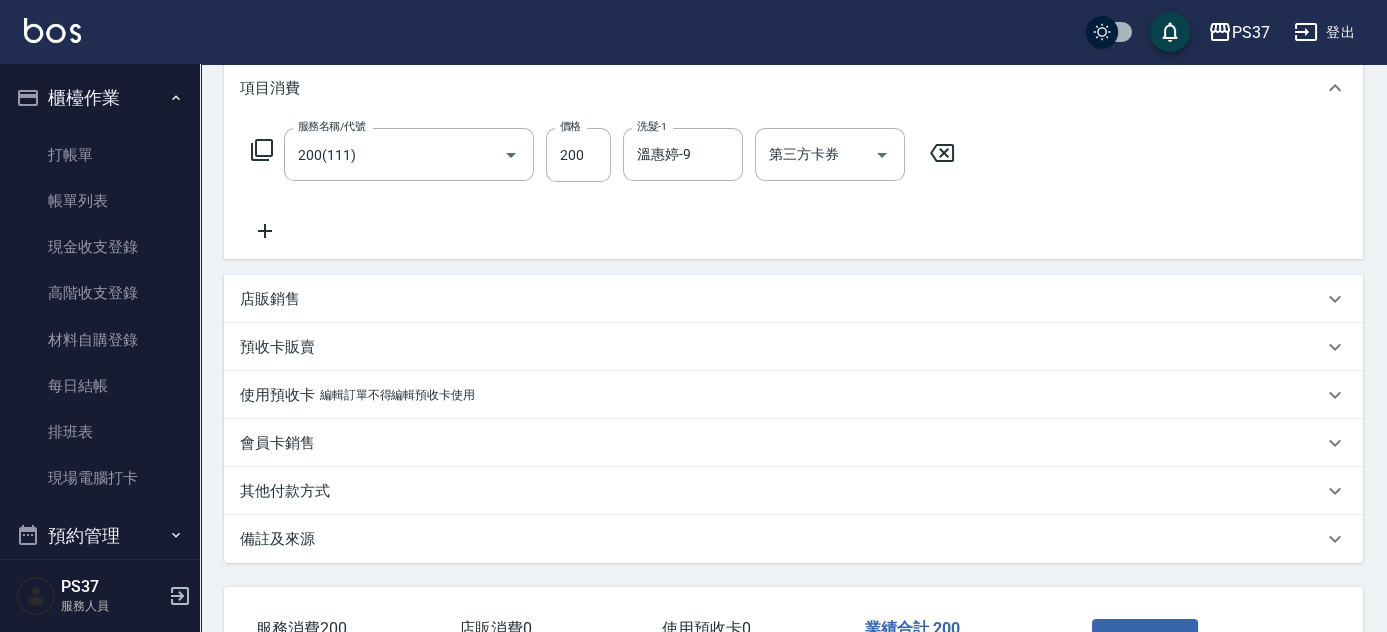 click 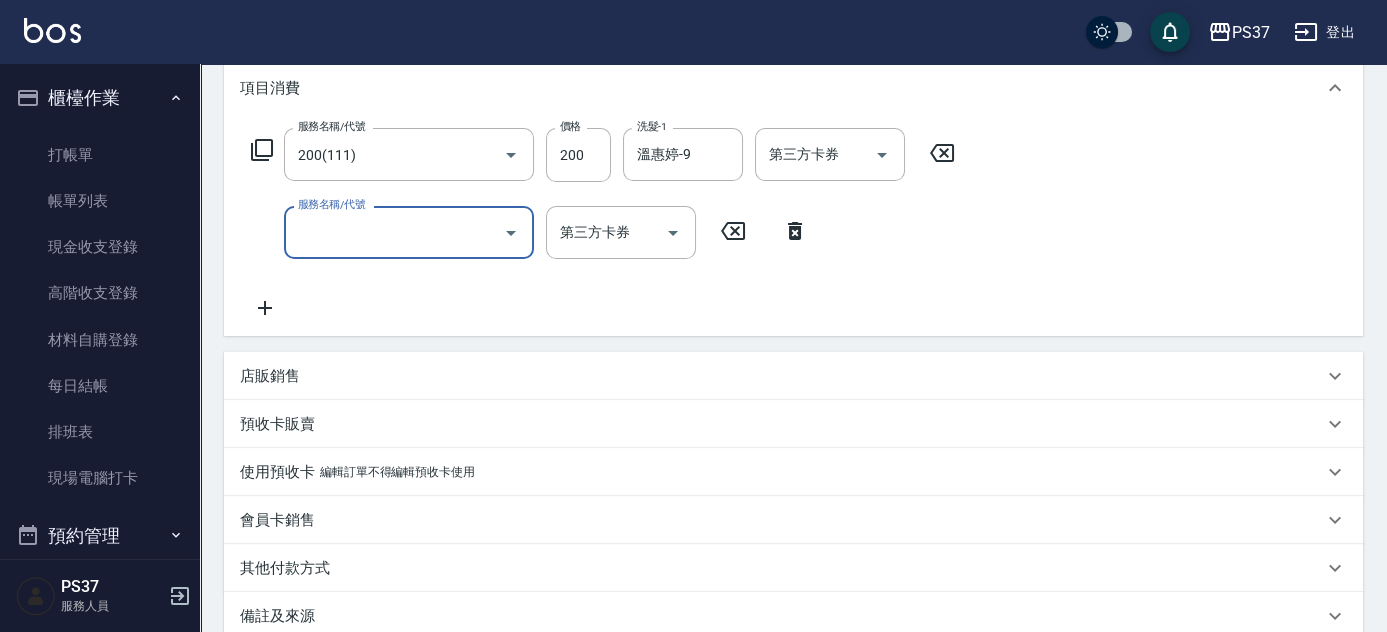 click on "服務名稱/代號" at bounding box center [394, 232] 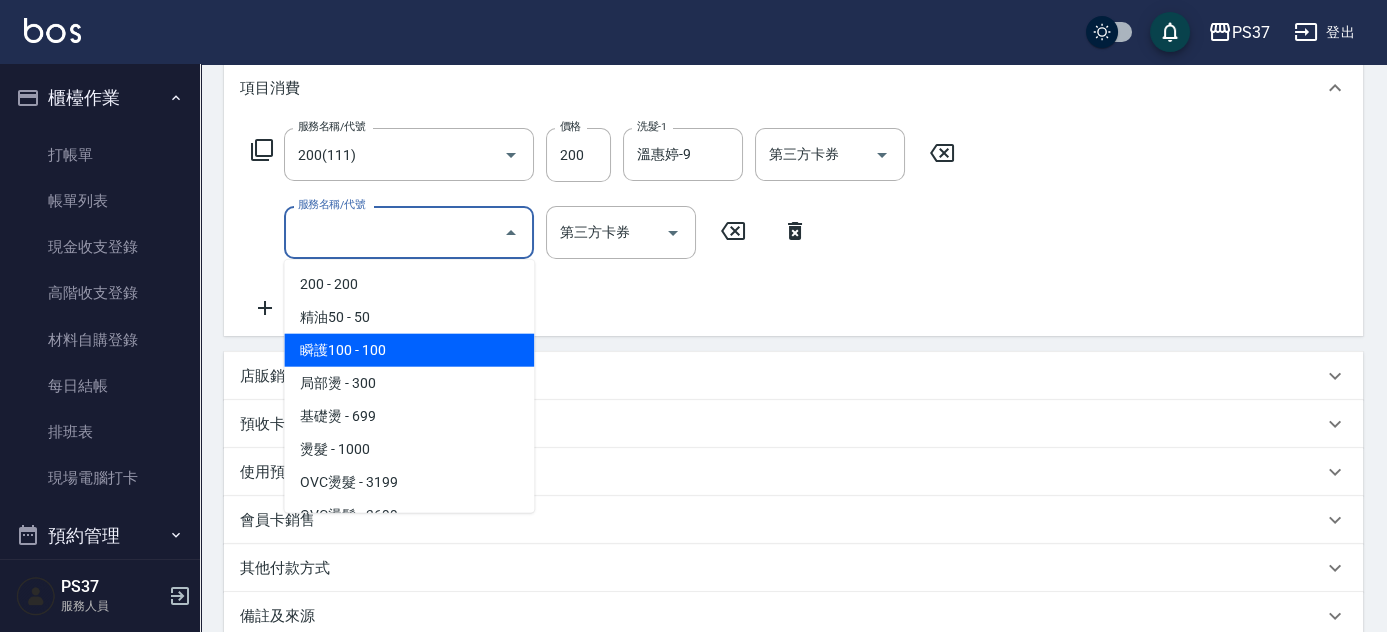 click on "瞬護100 - 100" at bounding box center (409, 350) 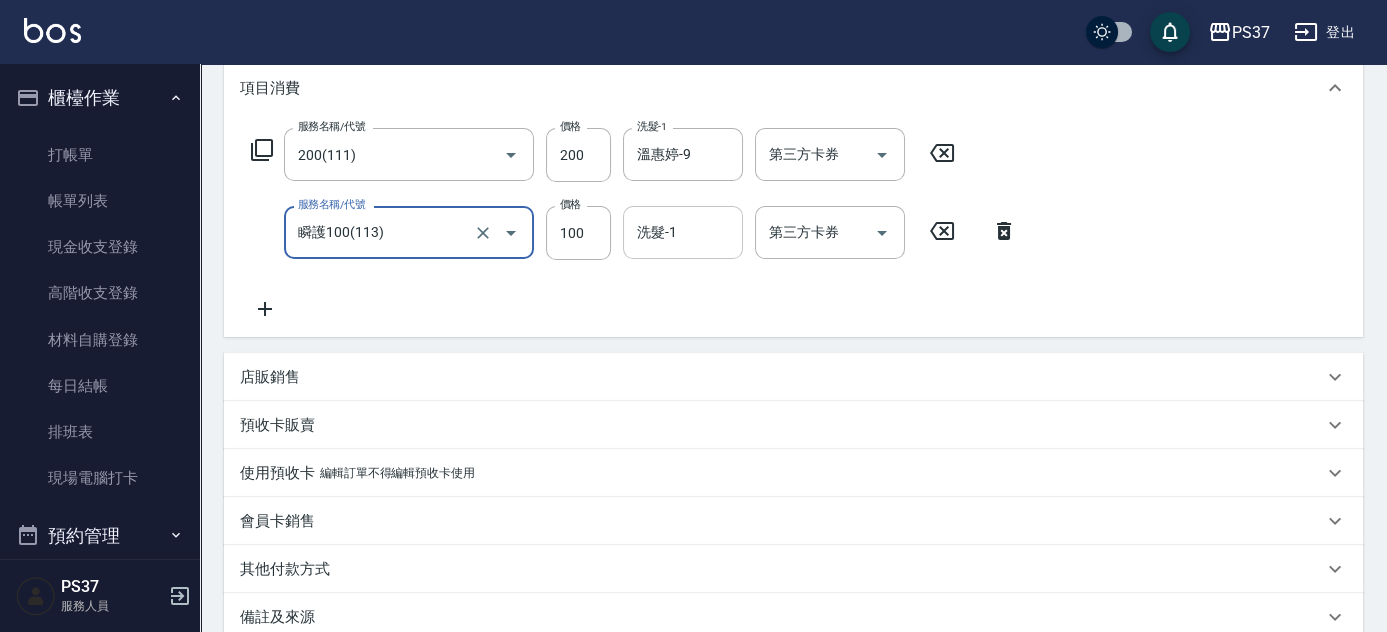 click on "洗髮-1" at bounding box center [683, 232] 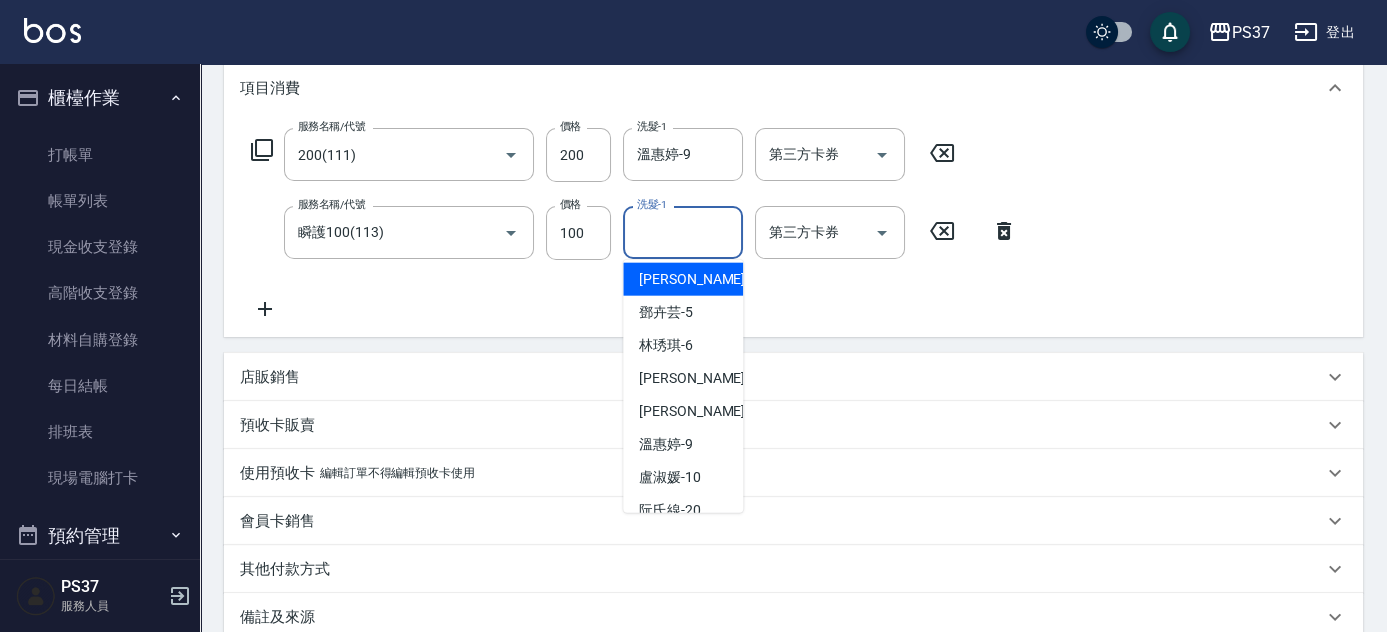 scroll, scrollTop: 181, scrollLeft: 0, axis: vertical 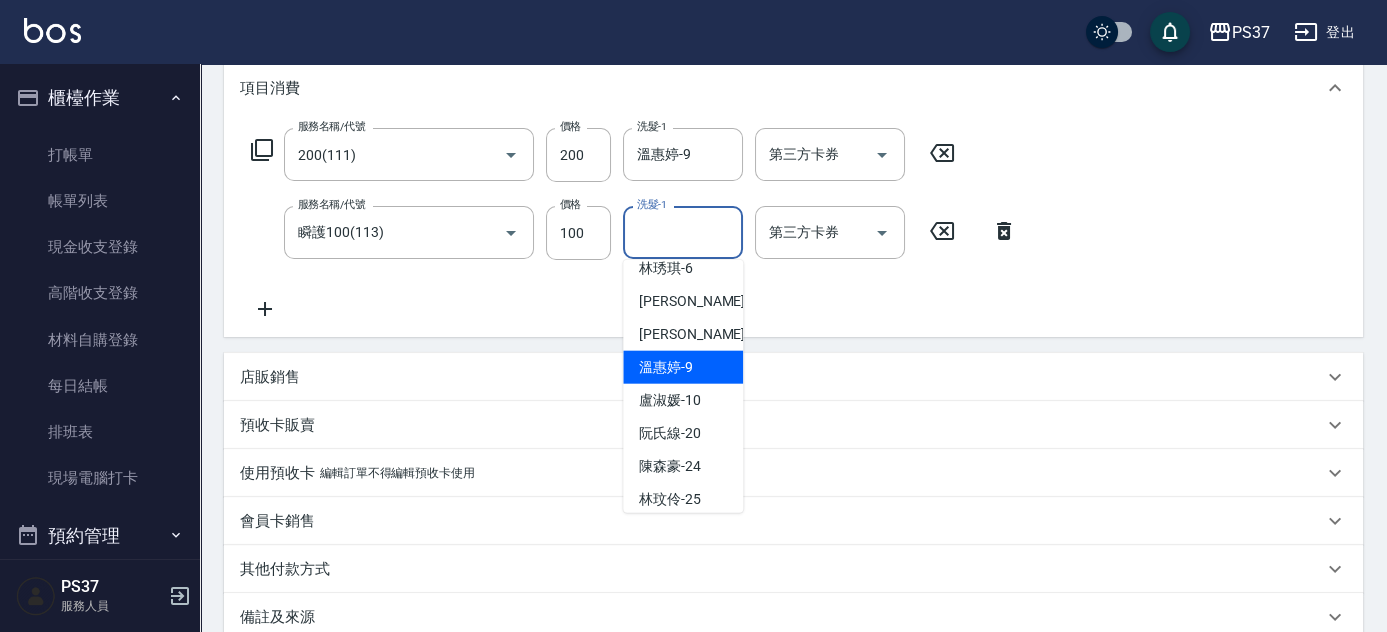 click on "溫惠婷 -9" at bounding box center [666, 367] 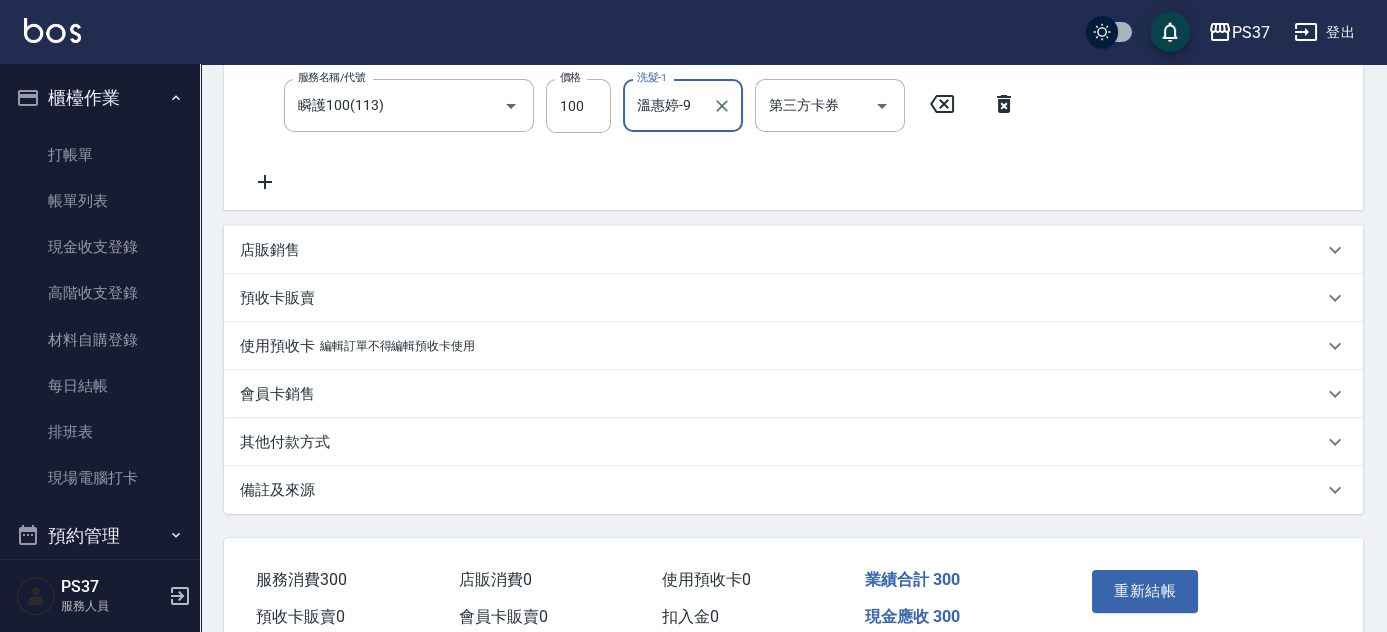 scroll, scrollTop: 495, scrollLeft: 0, axis: vertical 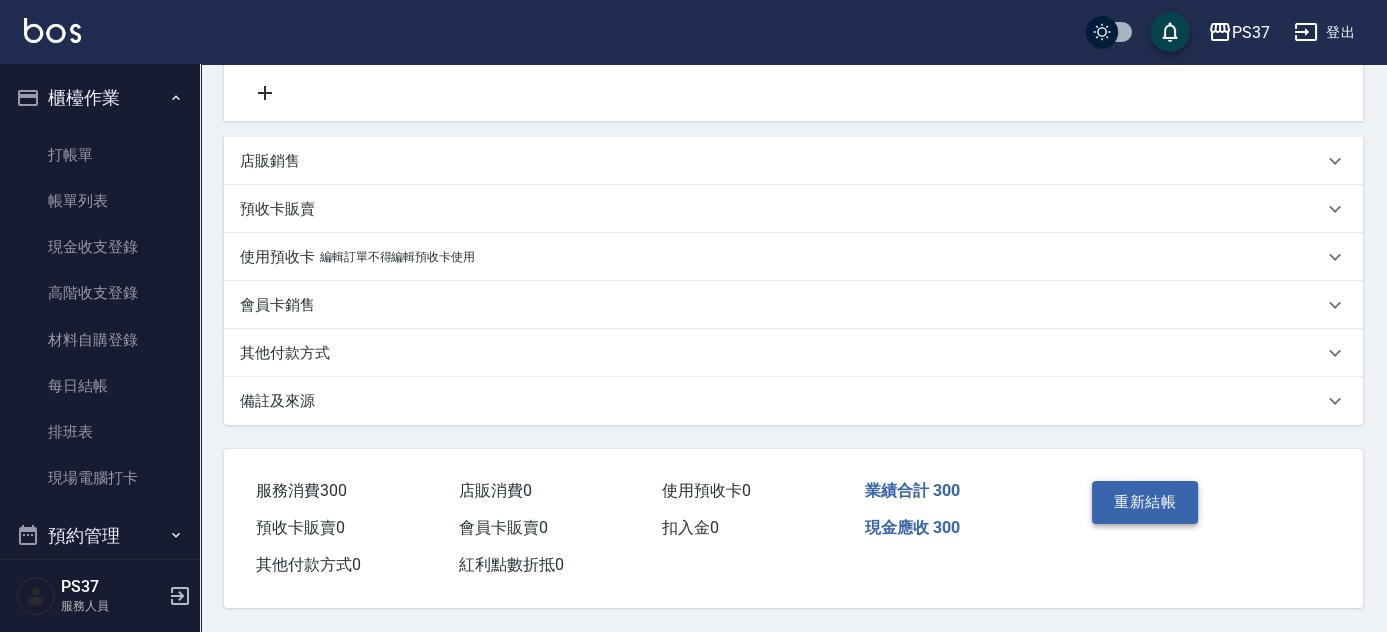 click on "重新結帳" at bounding box center (1145, 502) 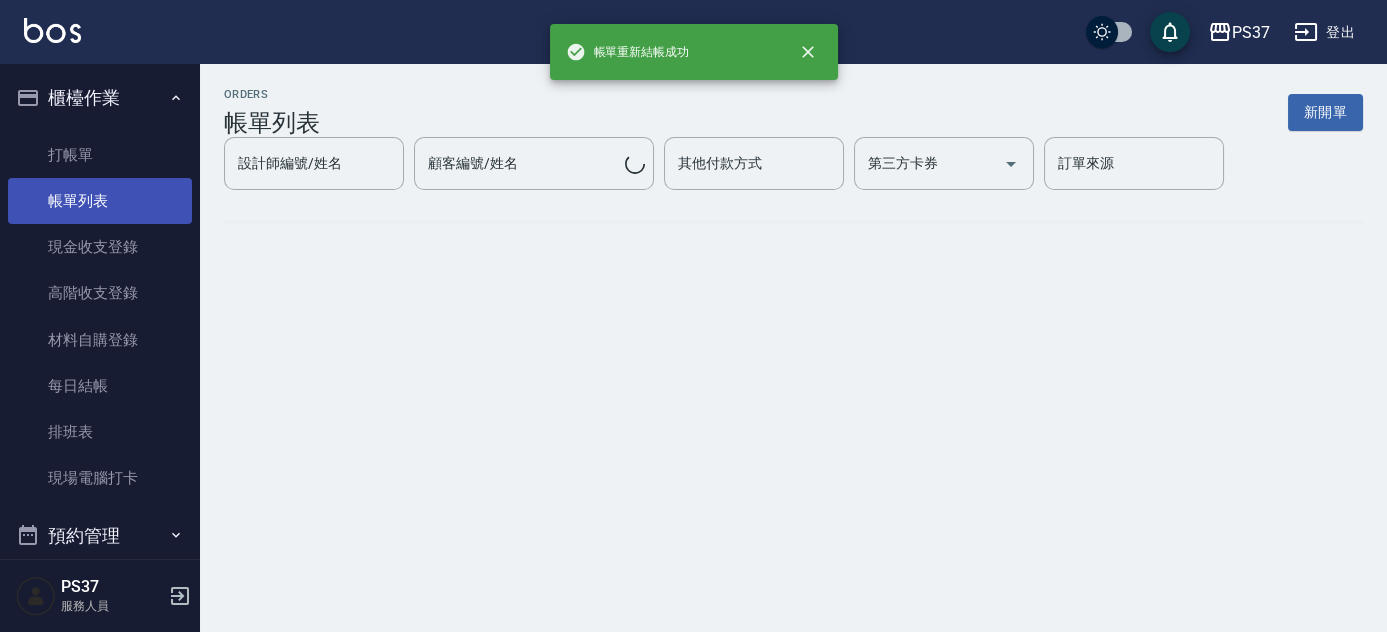 scroll, scrollTop: 0, scrollLeft: 0, axis: both 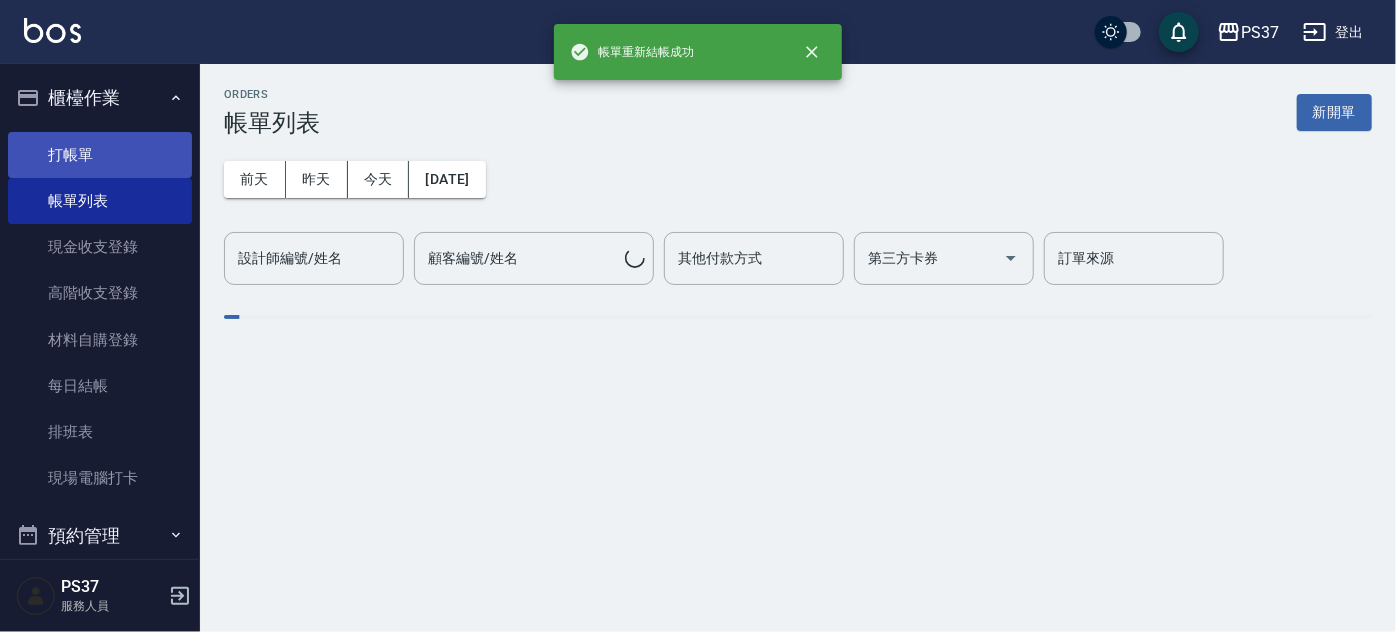 click on "打帳單" at bounding box center (100, 155) 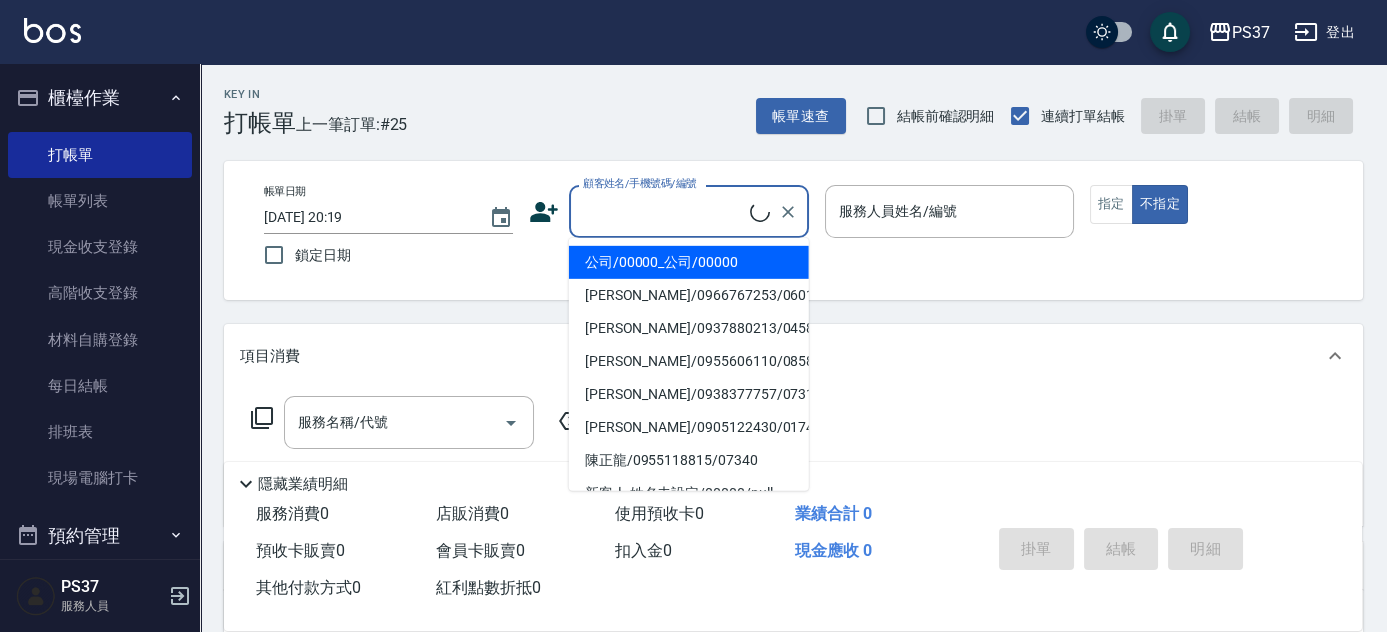 click on "顧客姓名/手機號碼/編號" at bounding box center (664, 211) 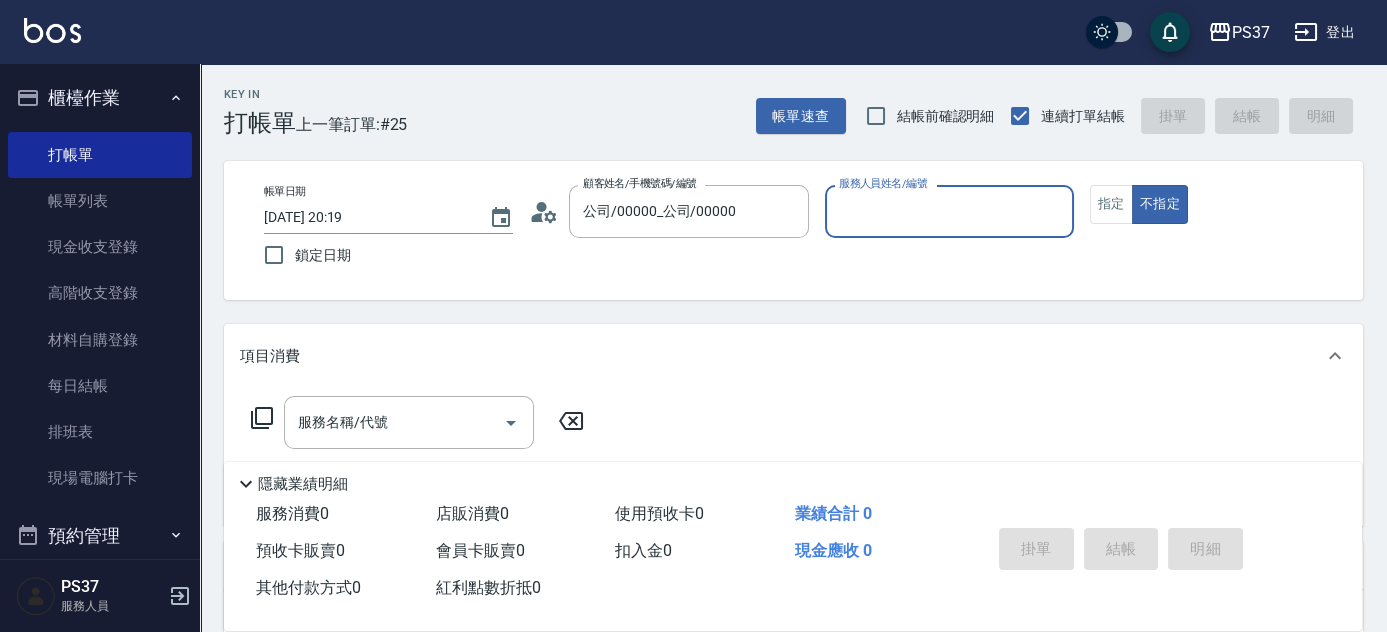 click on "服務人員姓名/編號" at bounding box center [949, 211] 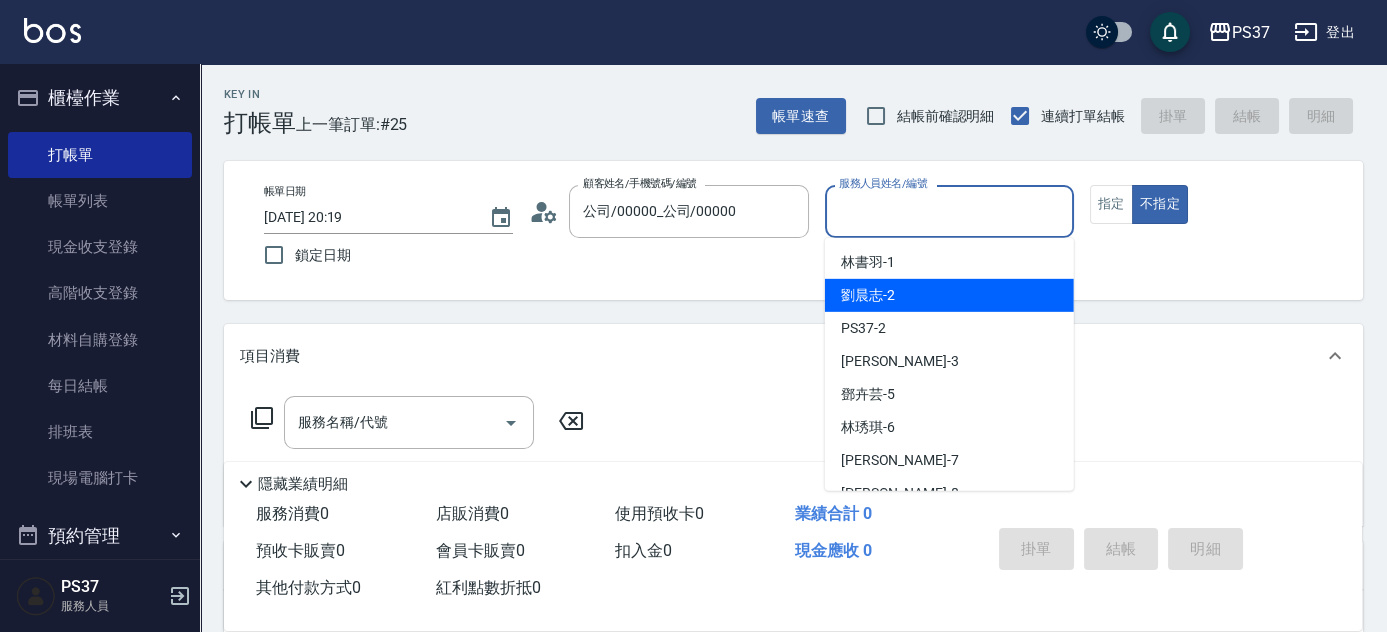 click on "劉晨志 -2" at bounding box center [868, 295] 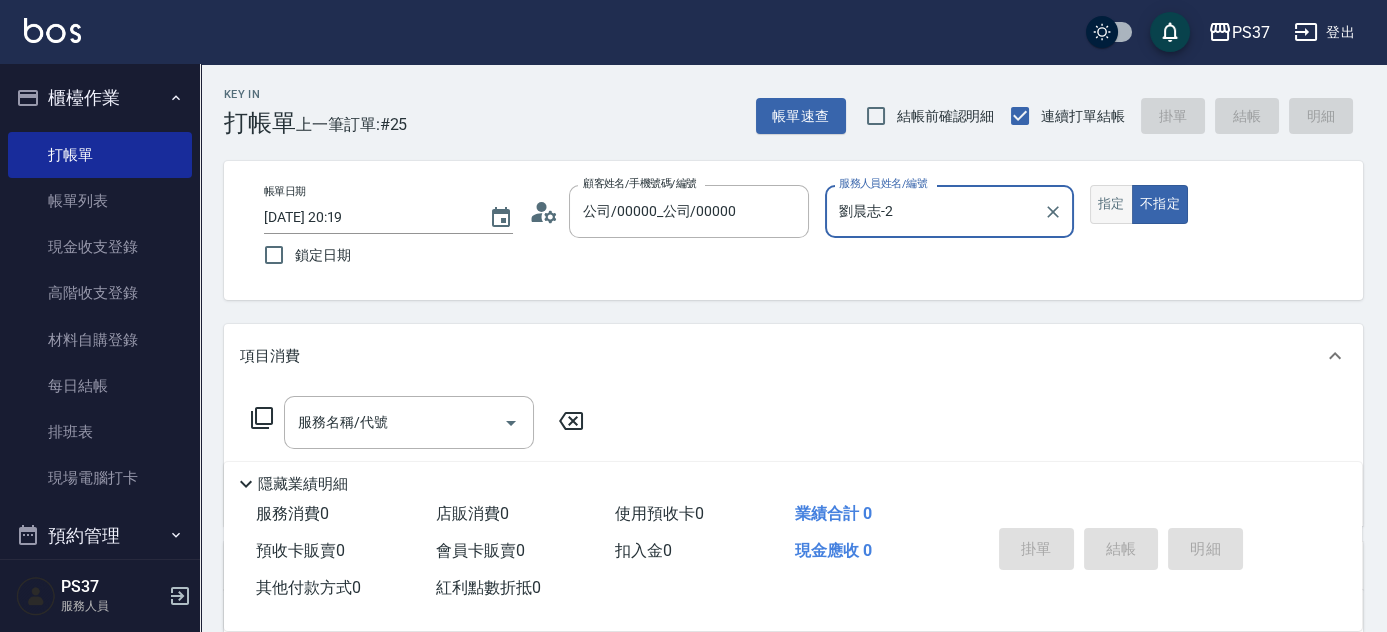 click on "指定" at bounding box center (1111, 204) 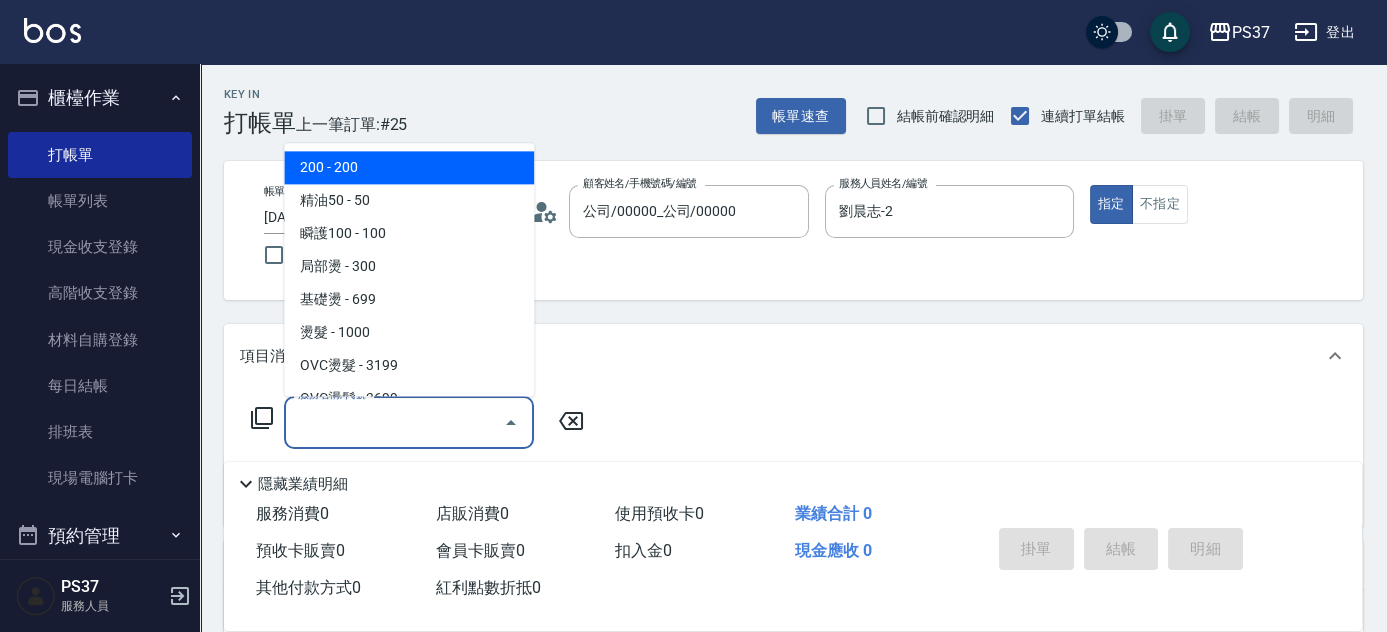 click on "服務名稱/代號" at bounding box center (394, 422) 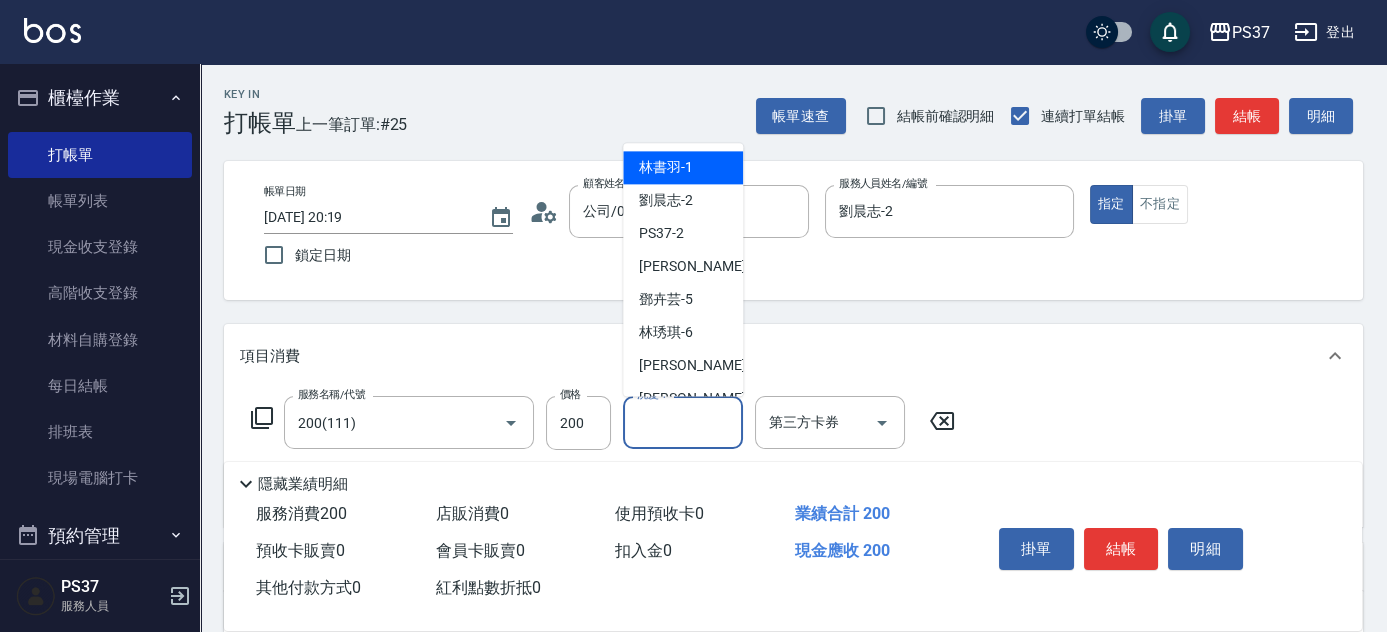 click on "洗髮-1" at bounding box center (683, 422) 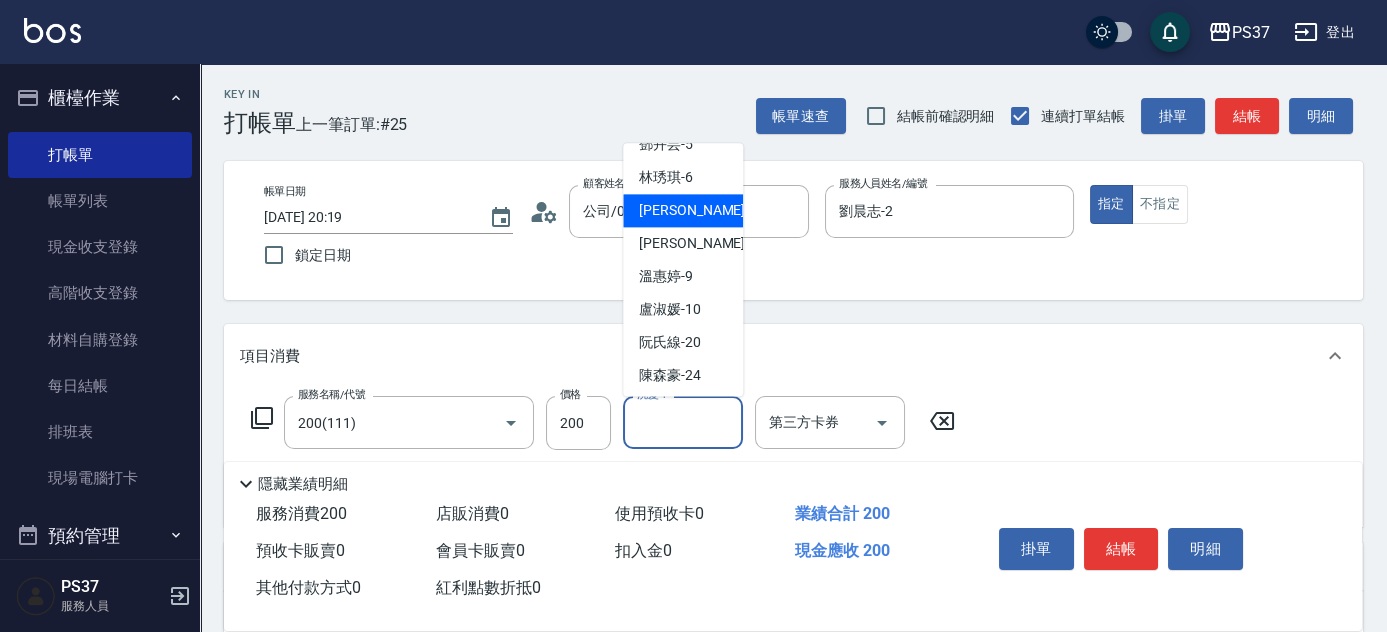 scroll, scrollTop: 272, scrollLeft: 0, axis: vertical 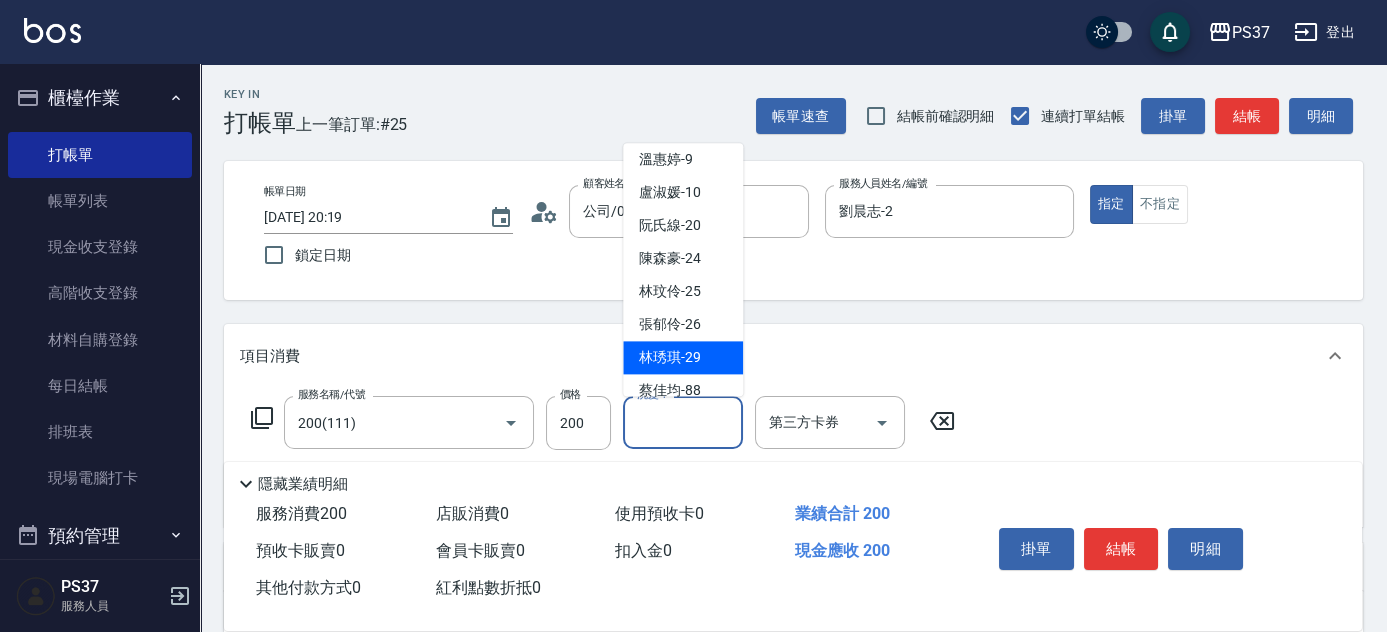 click on "林琇琪 -29" at bounding box center (670, 358) 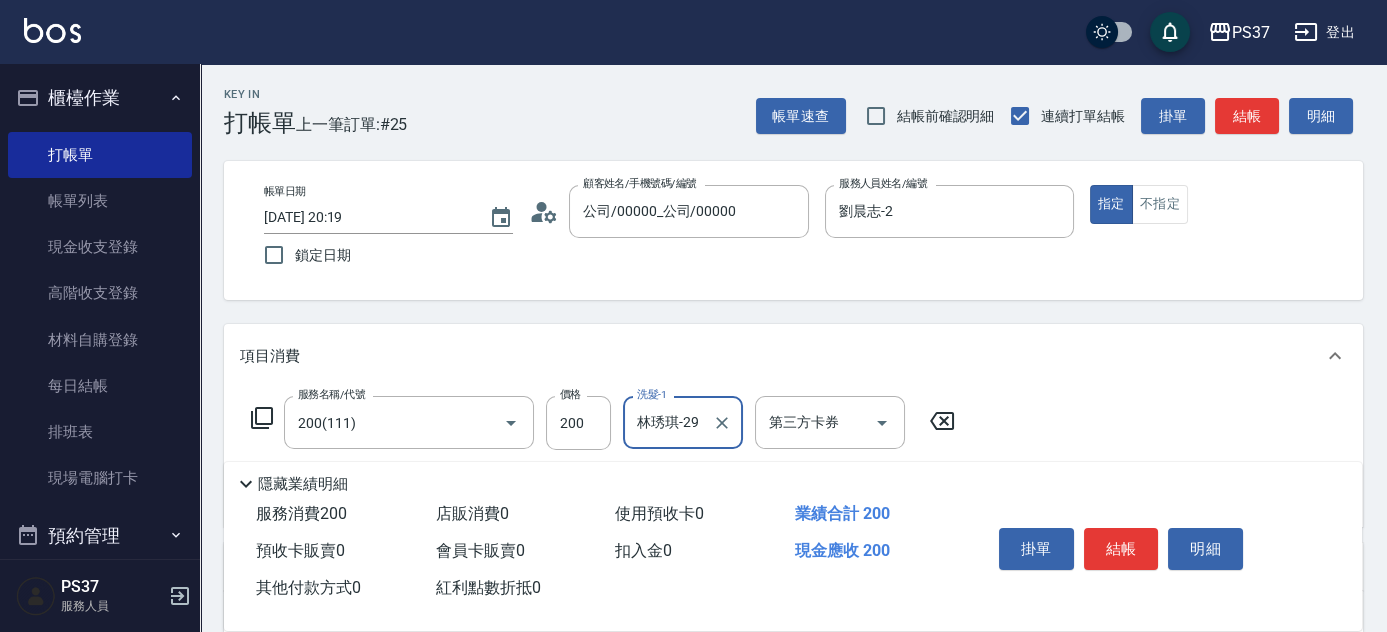scroll, scrollTop: 272, scrollLeft: 0, axis: vertical 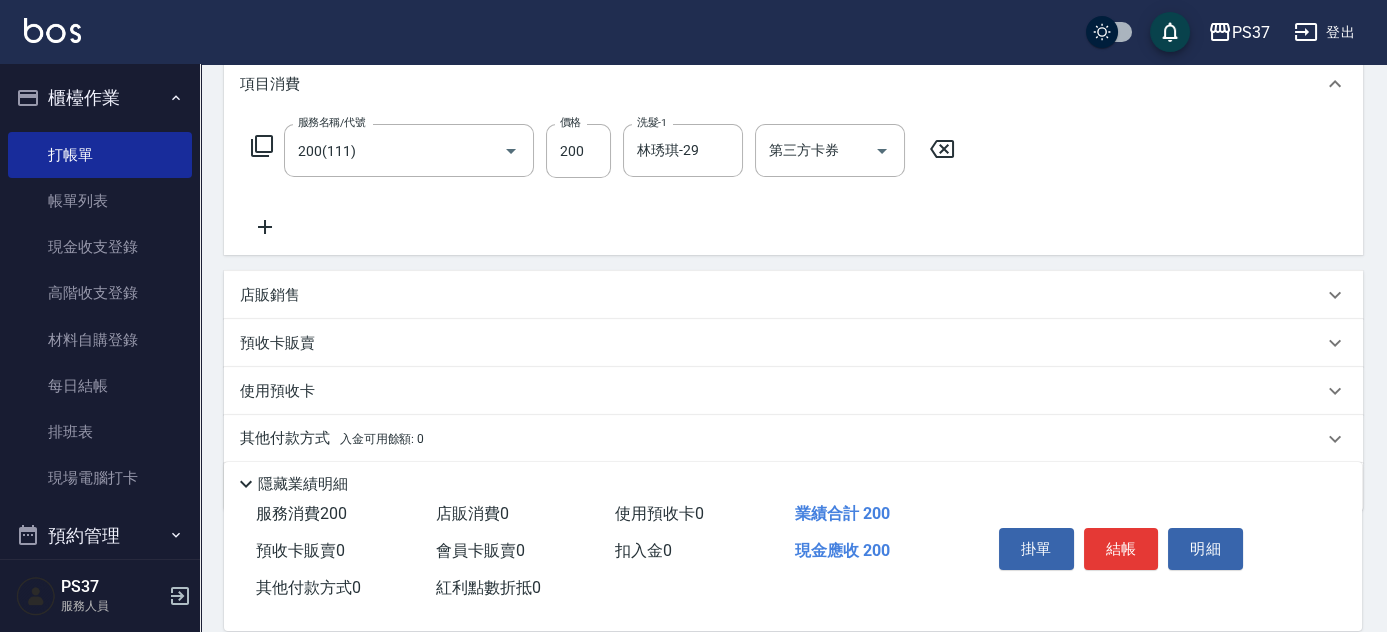 click 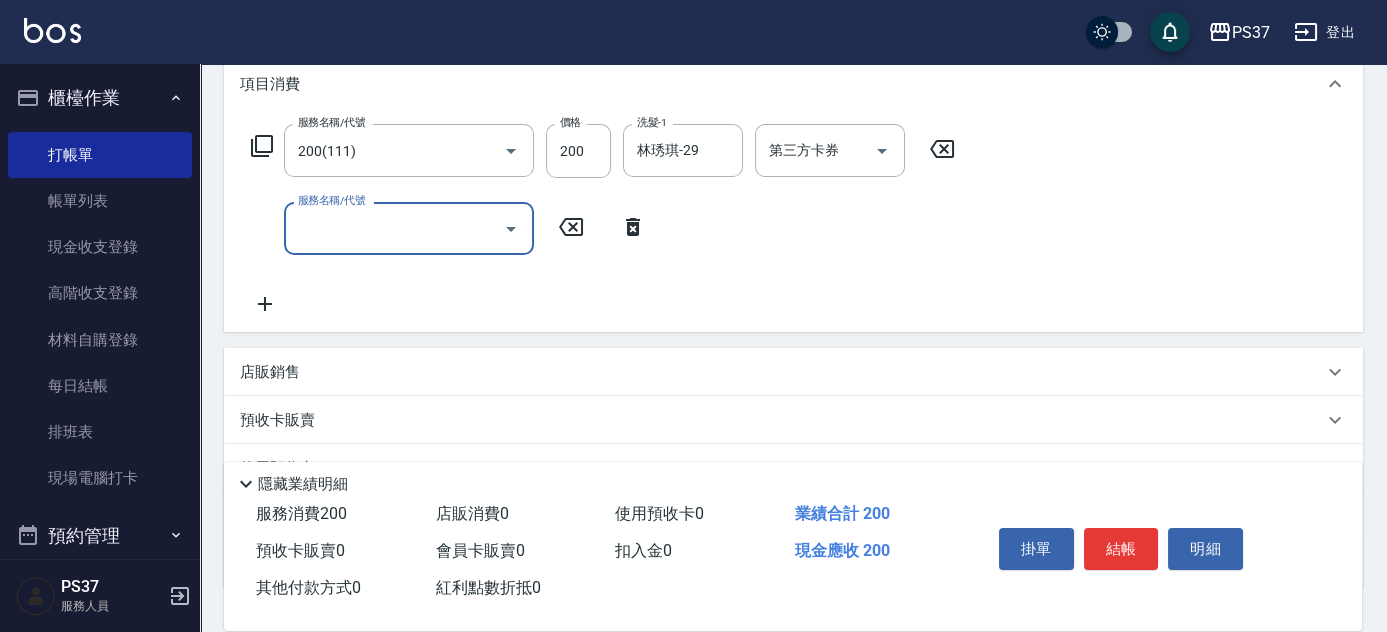 click on "服務名稱/代號" at bounding box center [394, 228] 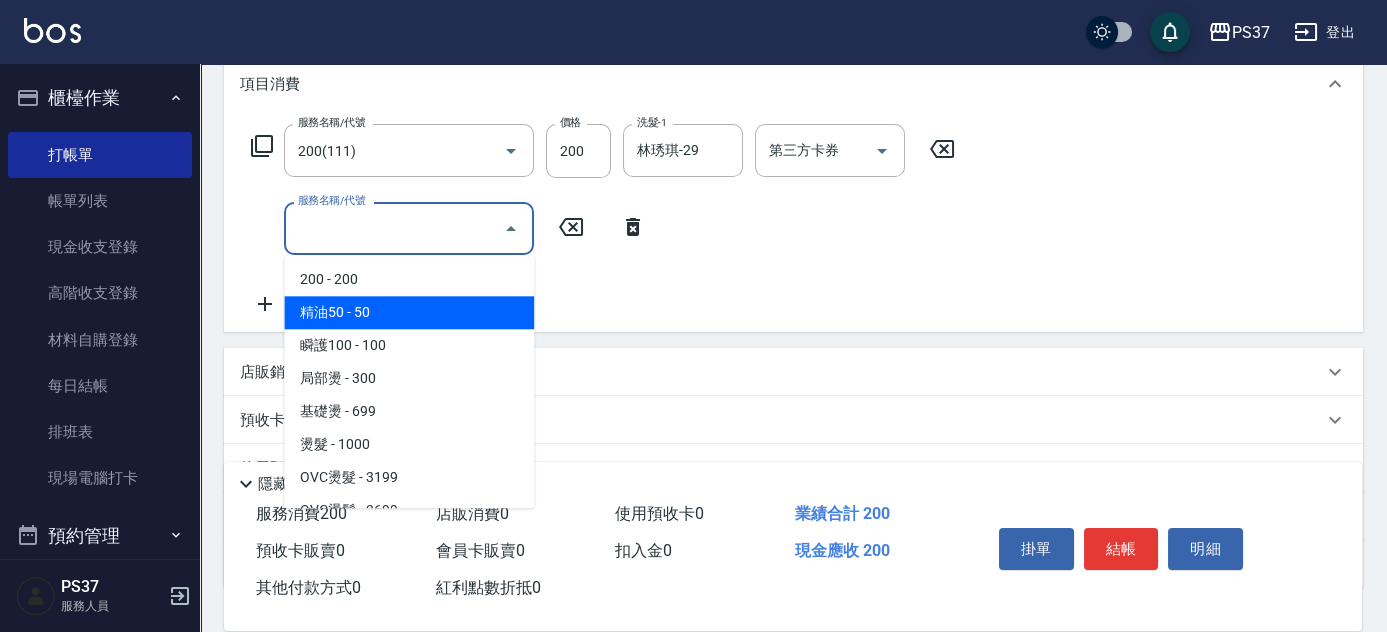 click on "精油50 - 50" at bounding box center [409, 312] 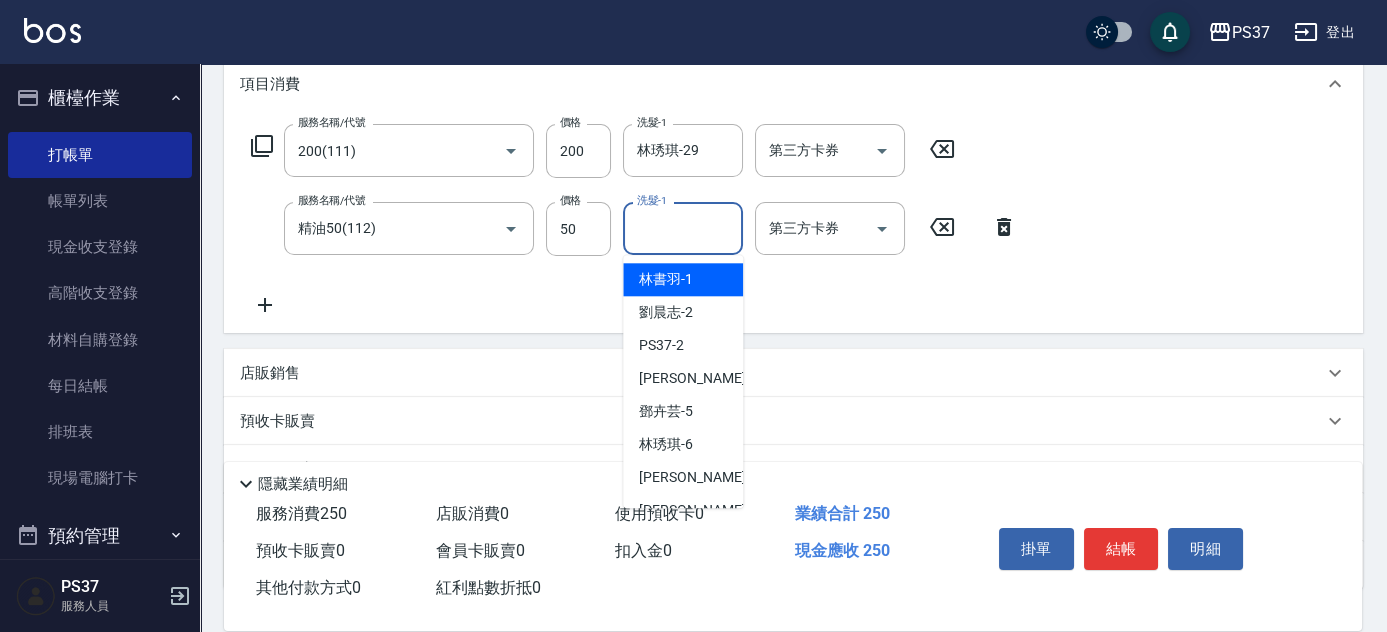 click on "洗髮-1" at bounding box center (683, 228) 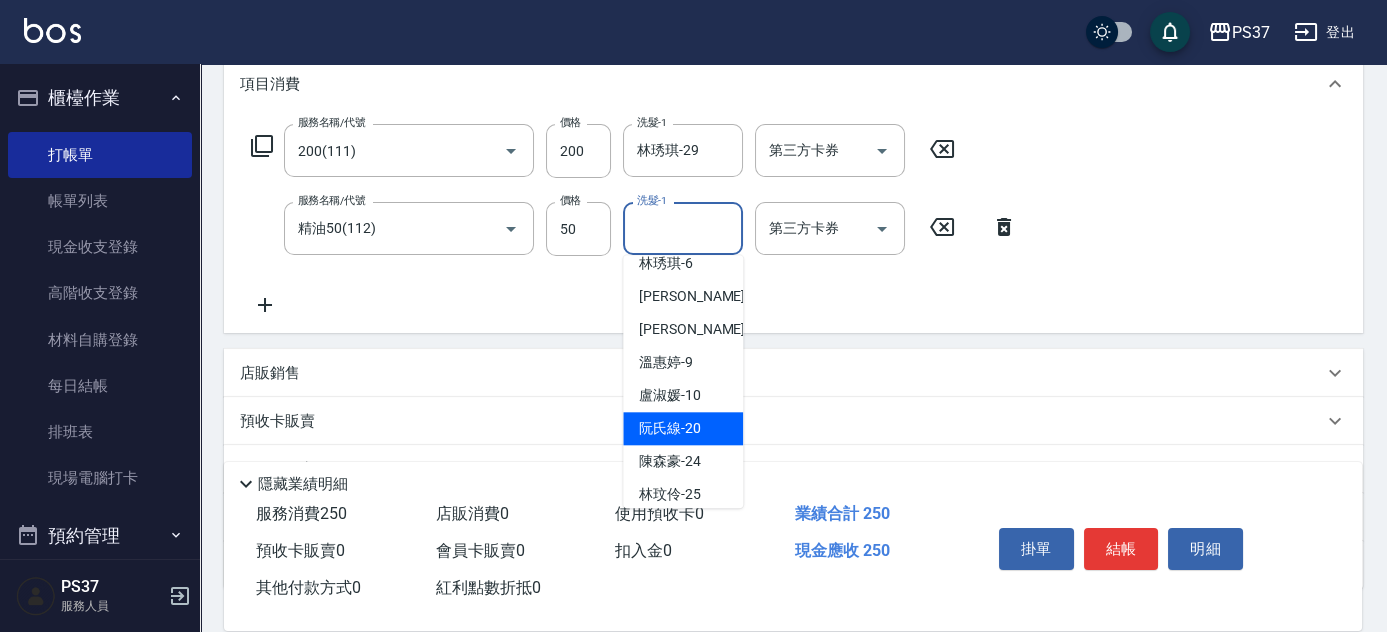 scroll, scrollTop: 323, scrollLeft: 0, axis: vertical 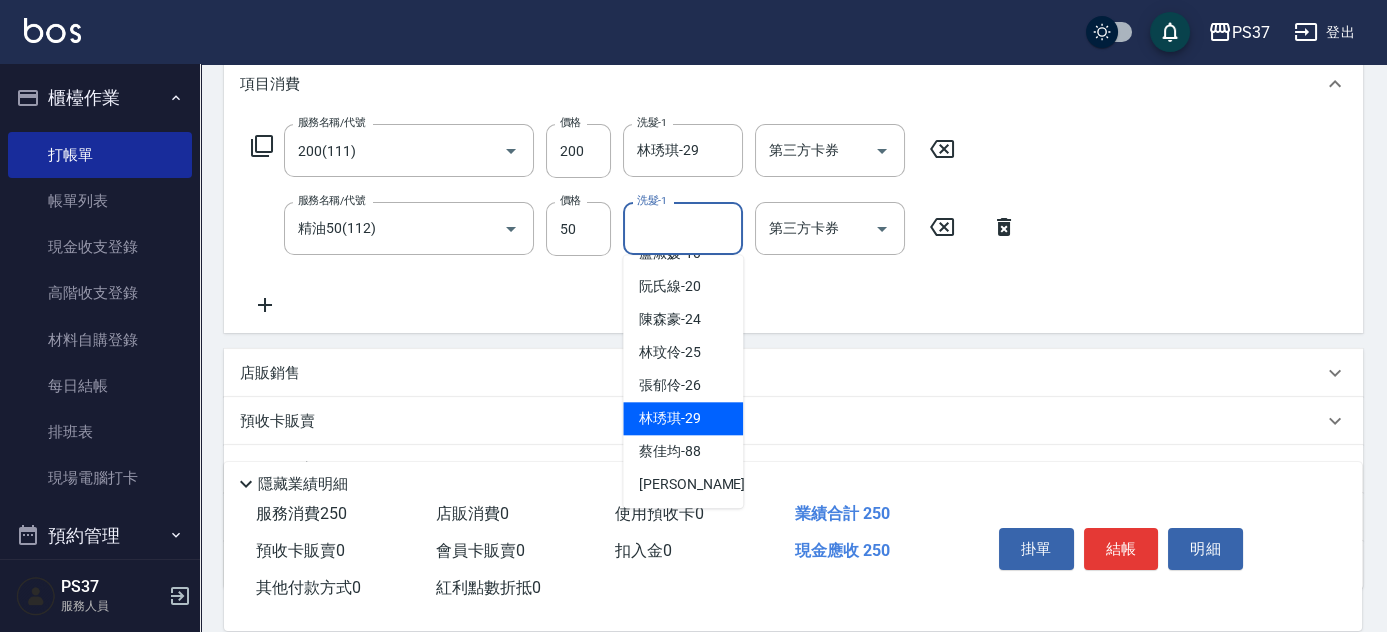 click on "林琇琪 -29" at bounding box center (683, 418) 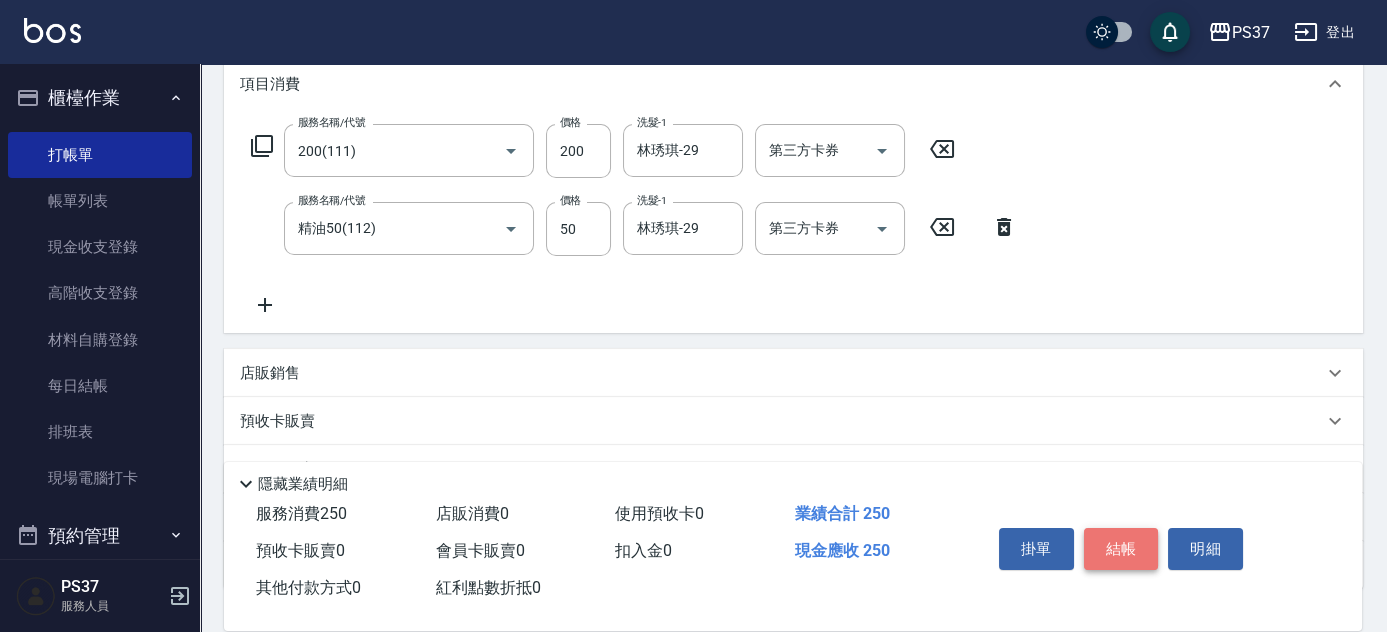 click on "結帳" at bounding box center (1121, 549) 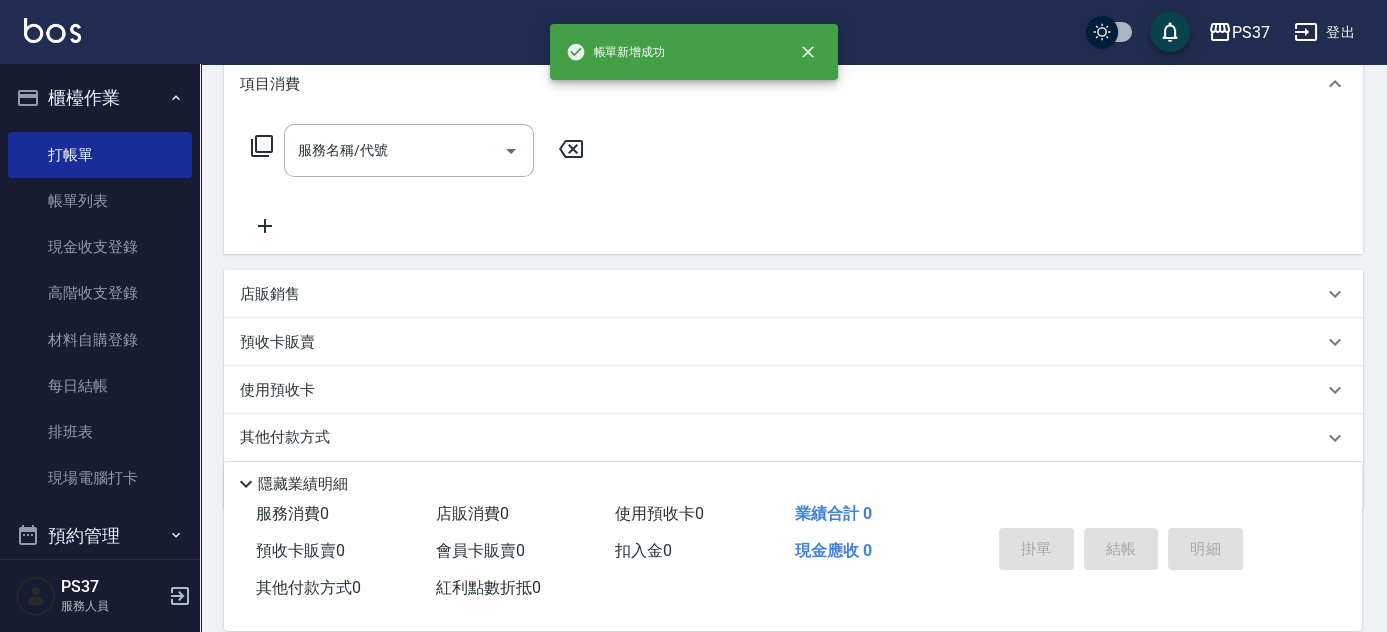 scroll, scrollTop: 0, scrollLeft: 0, axis: both 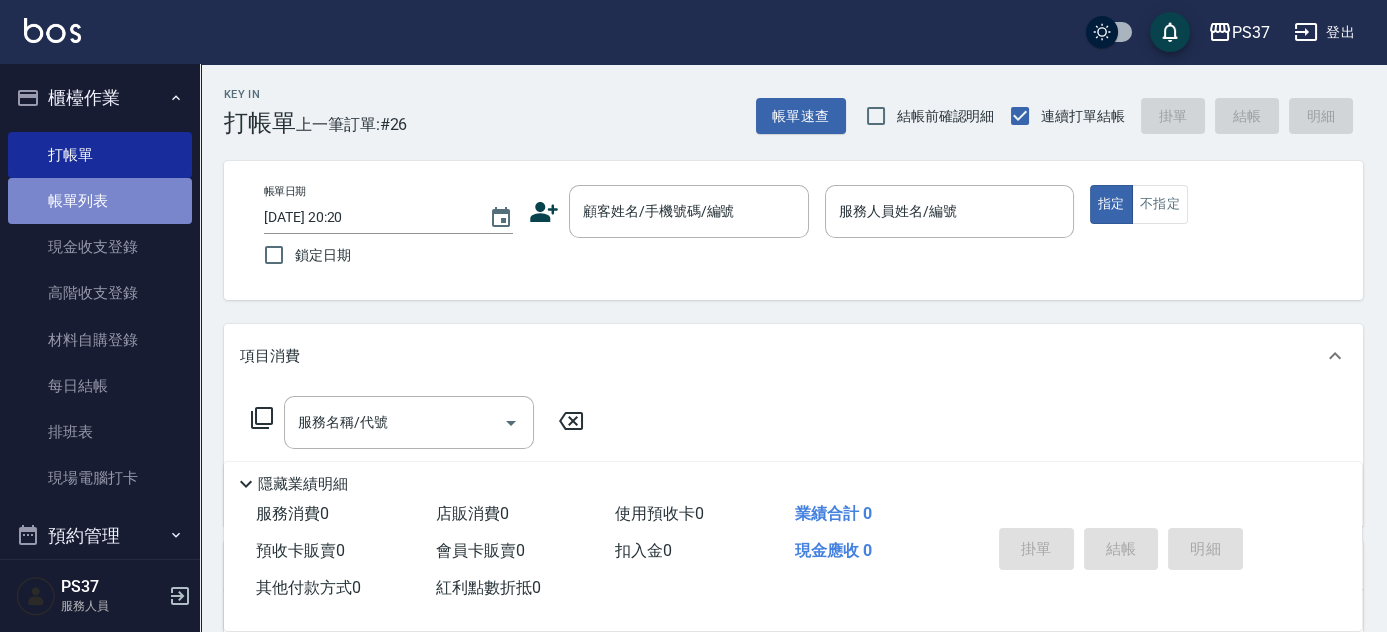 click on "帳單列表" at bounding box center [100, 201] 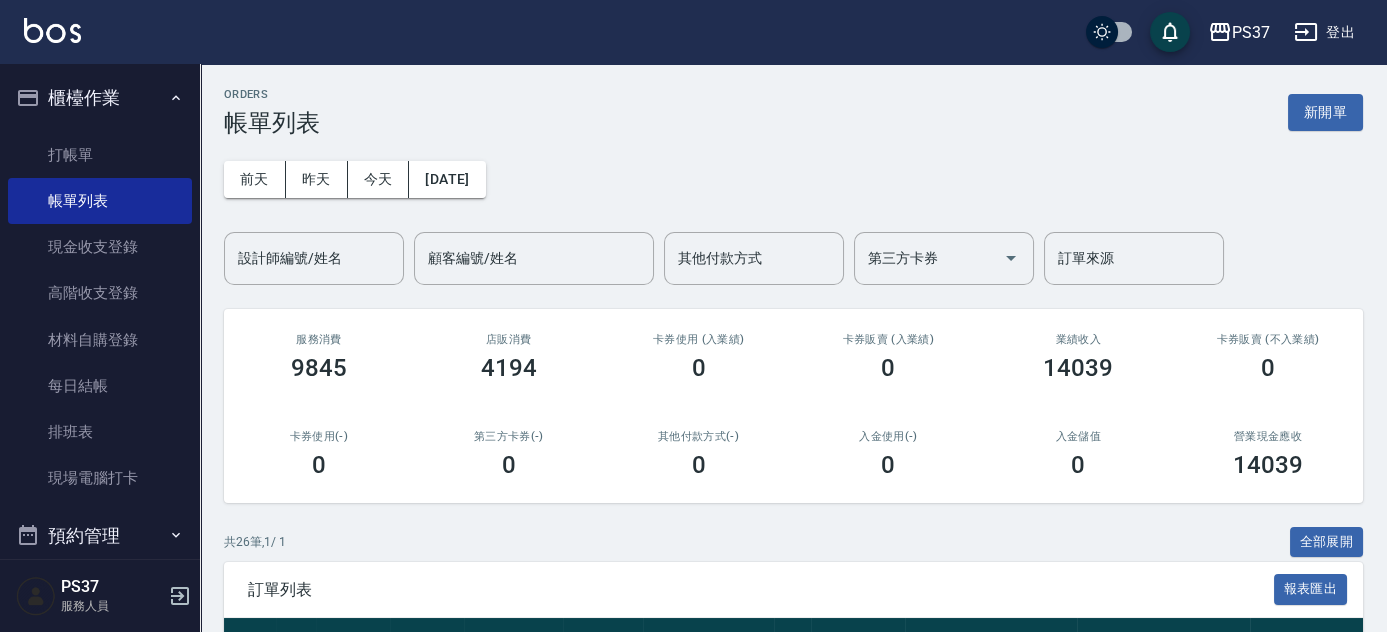 scroll, scrollTop: 545, scrollLeft: 0, axis: vertical 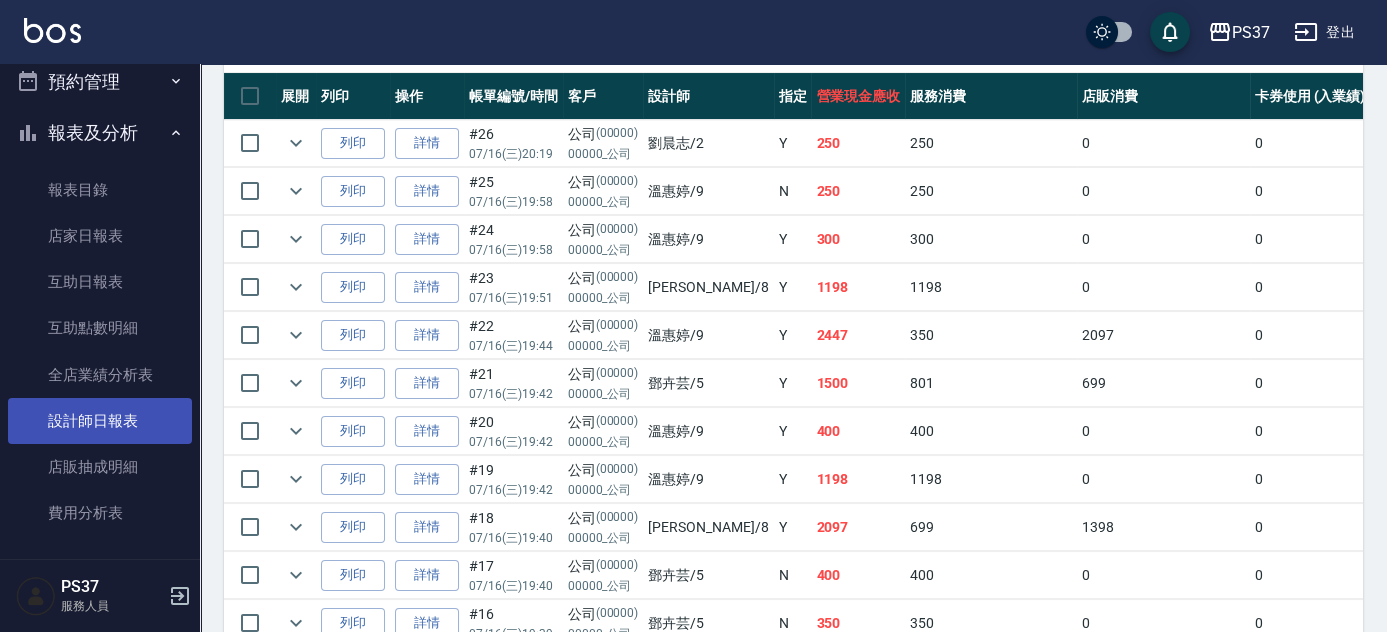 click on "設計師日報表" at bounding box center [100, 421] 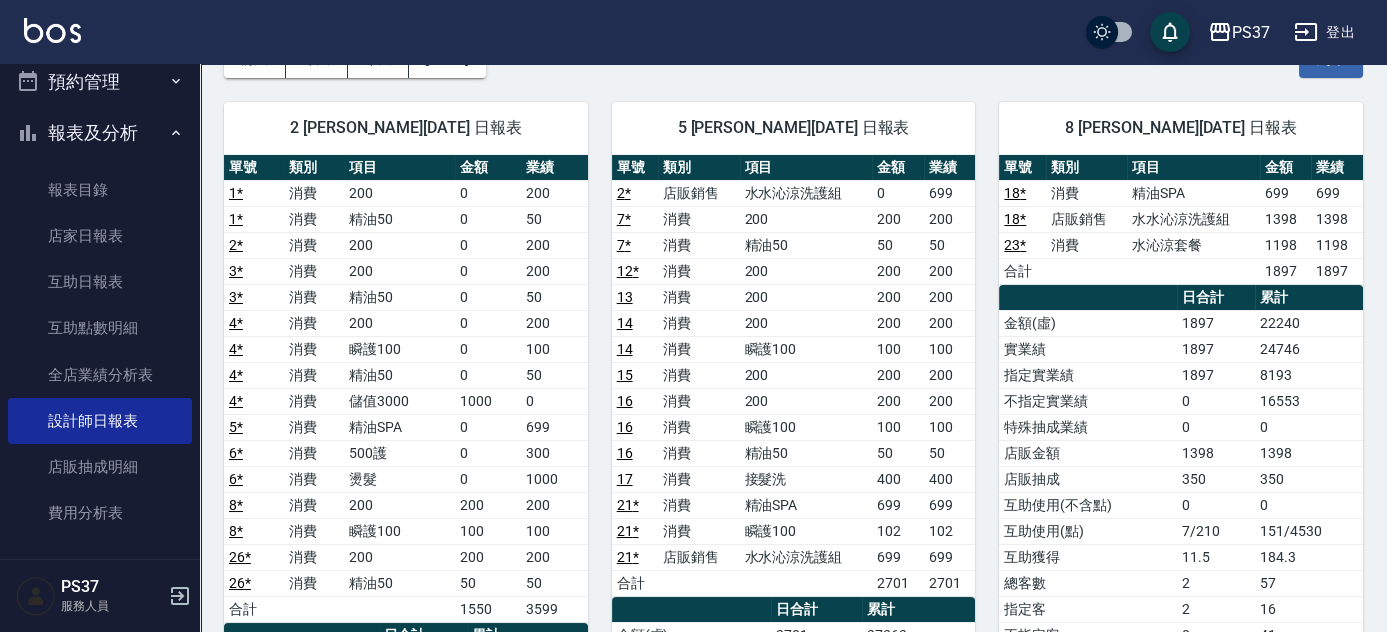 scroll, scrollTop: 90, scrollLeft: 0, axis: vertical 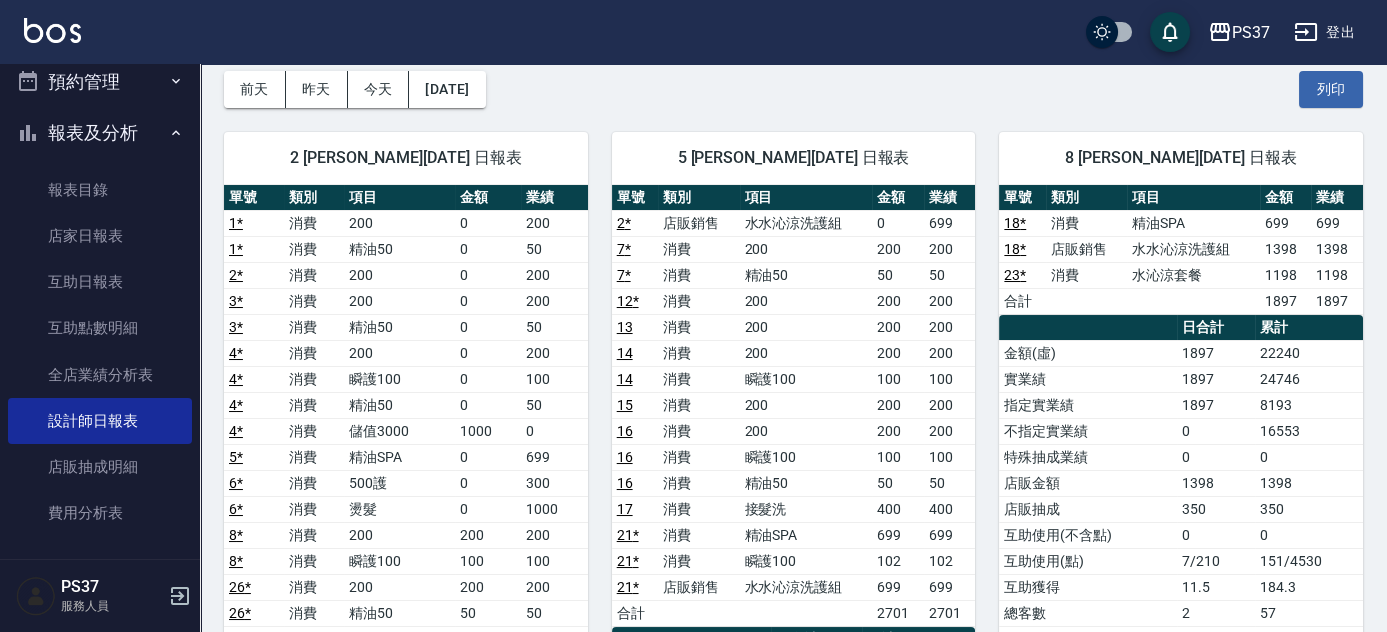 click on "23 *" at bounding box center (1015, 275) 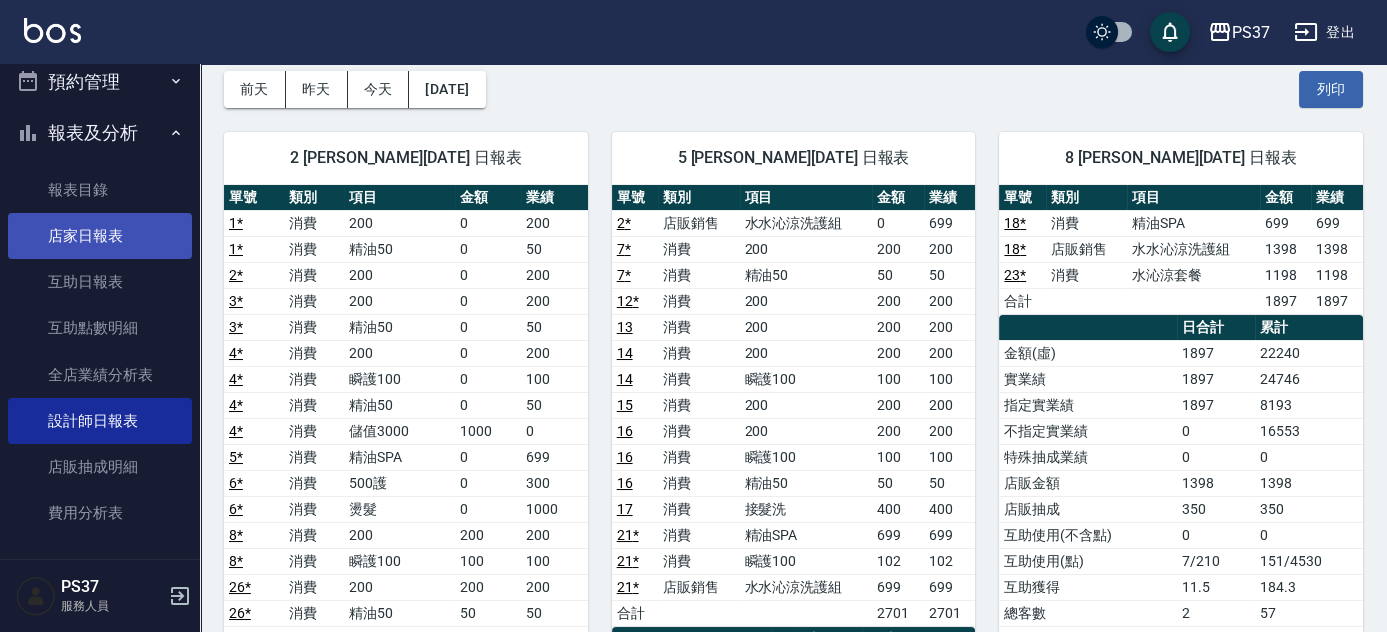 click on "店家日報表" at bounding box center (100, 236) 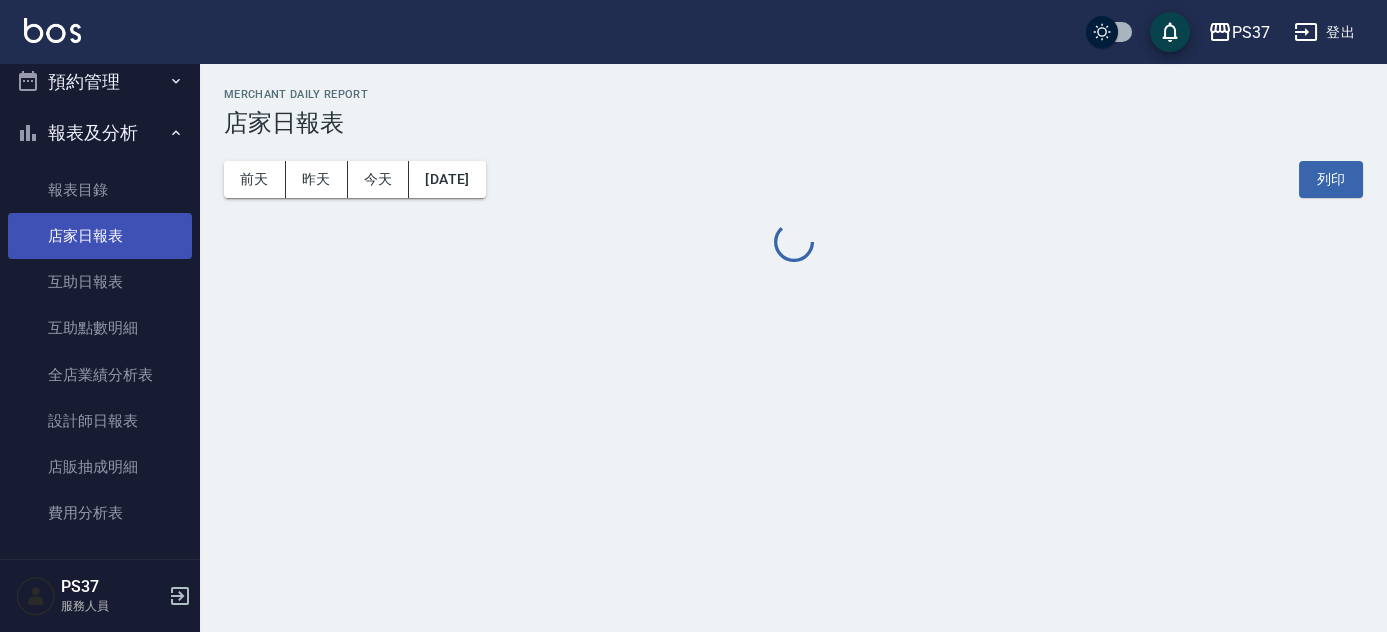 scroll, scrollTop: 0, scrollLeft: 0, axis: both 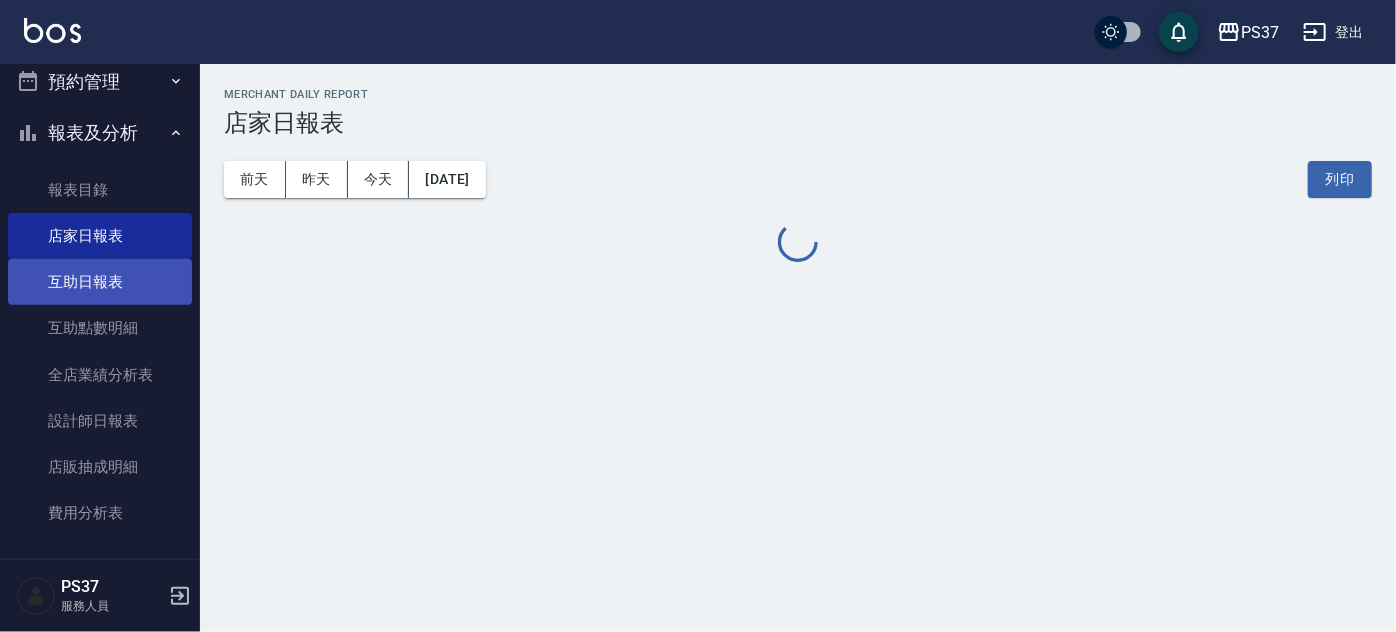 click on "互助日報表" at bounding box center (100, 282) 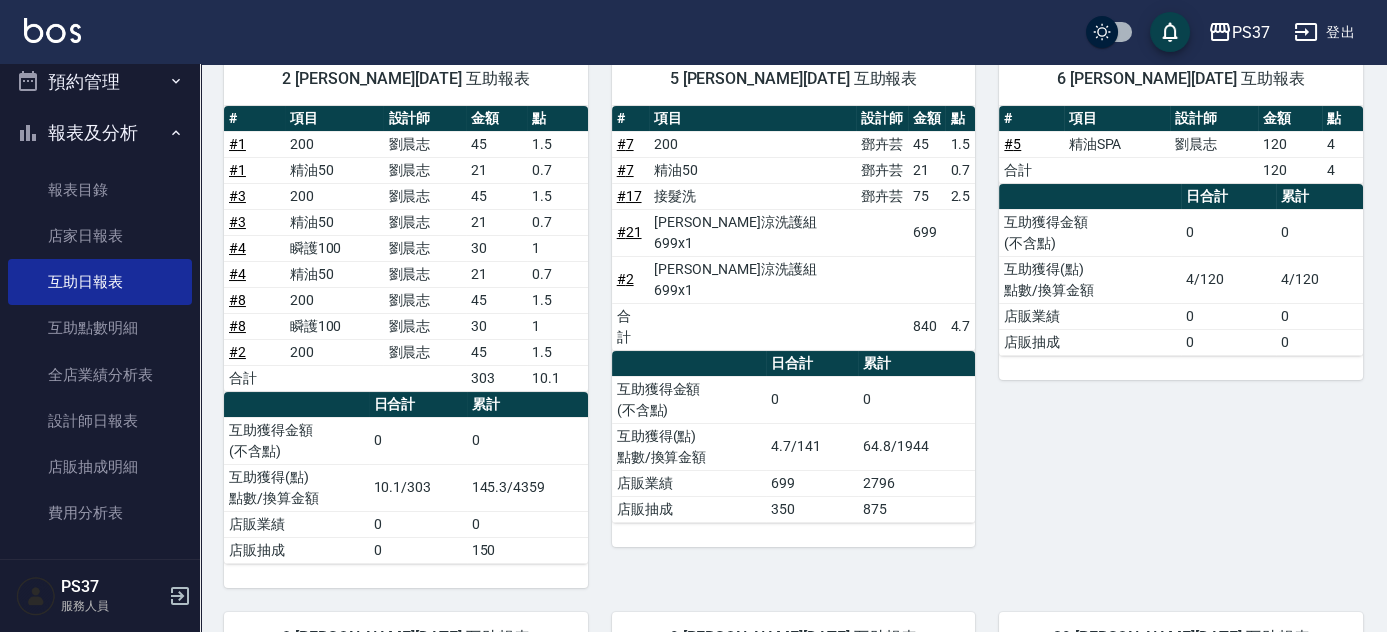 scroll, scrollTop: 363, scrollLeft: 0, axis: vertical 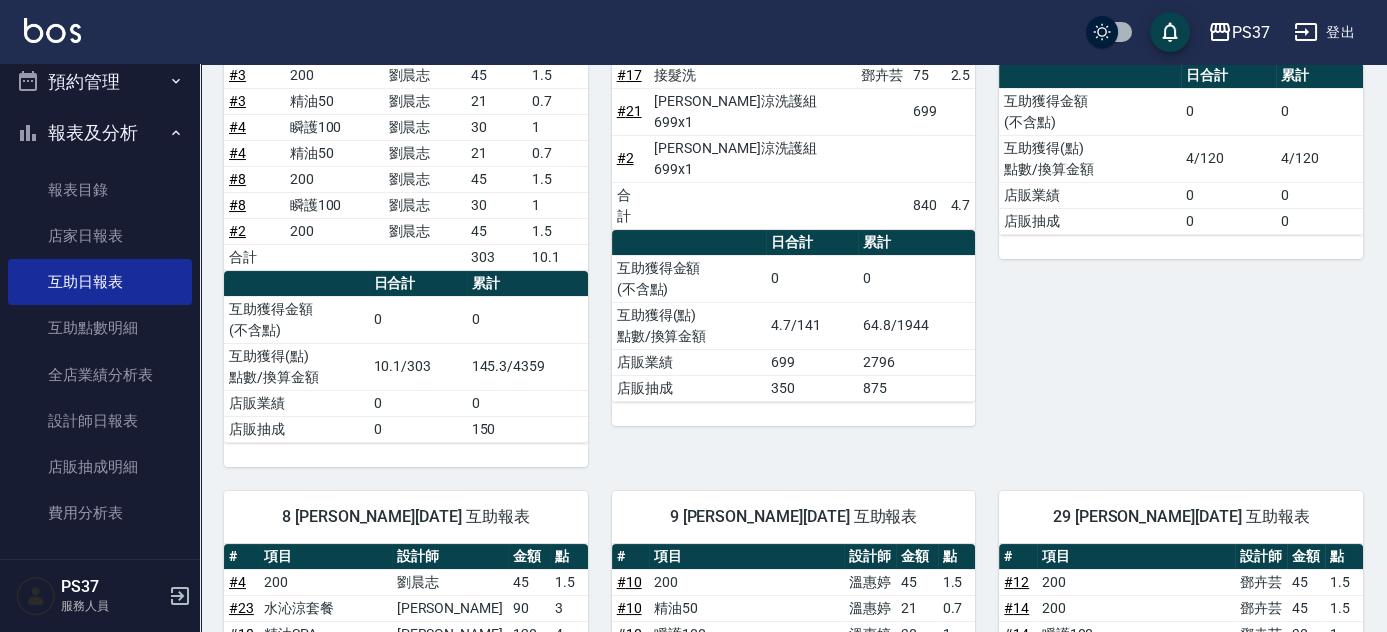click on "5  [PERSON_NAME][DATE] 互助報表 # 項目 設計師 金額 點 # 7 200 [PERSON_NAME]45 1.5 # 7 精油50 [PERSON_NAME]21 0.7 # 17 接髮洗 [PERSON_NAME] 75 2.5 # 21 水水沁涼洗護組 699x1 699 # 2 水水沁涼洗護組 699x1 合計 840 4.7 日合計 累計 互助獲得金額 (不含點) 0 0 互助獲得(點) 點數/換算金額 4.7/141 64.8/1944 店販業績 699 2796 店販抽成 350 875" at bounding box center (782, 187) 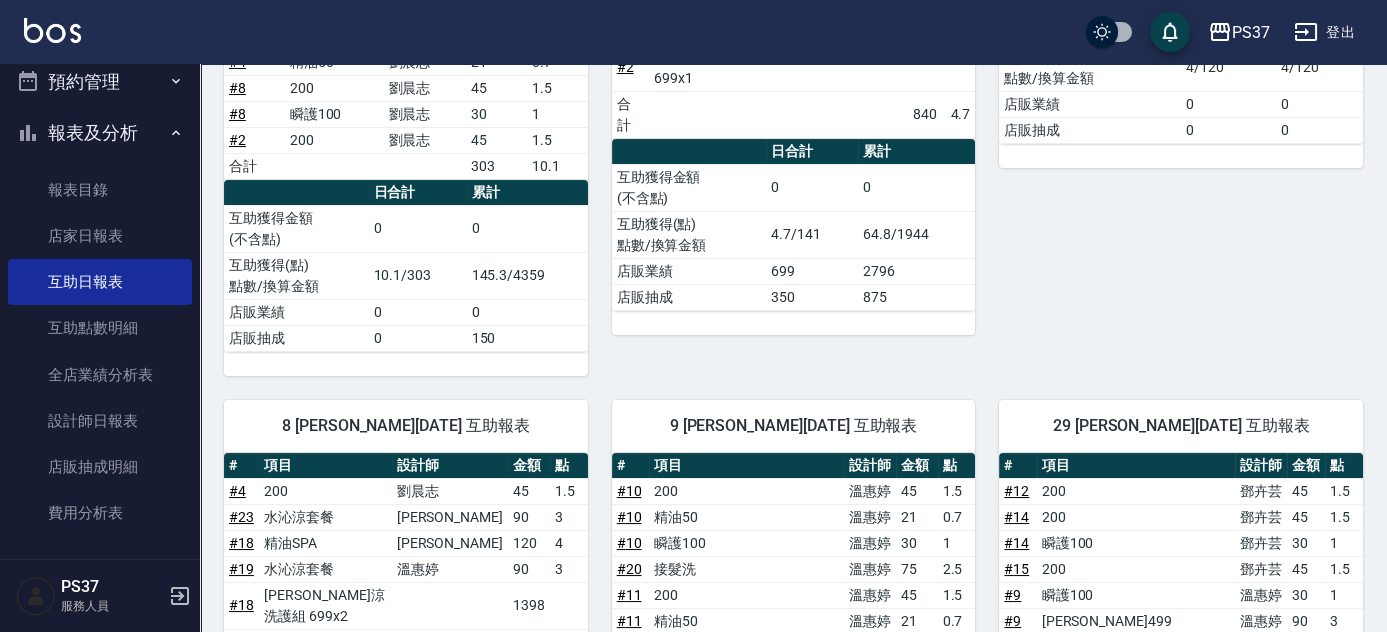 scroll, scrollTop: 90, scrollLeft: 0, axis: vertical 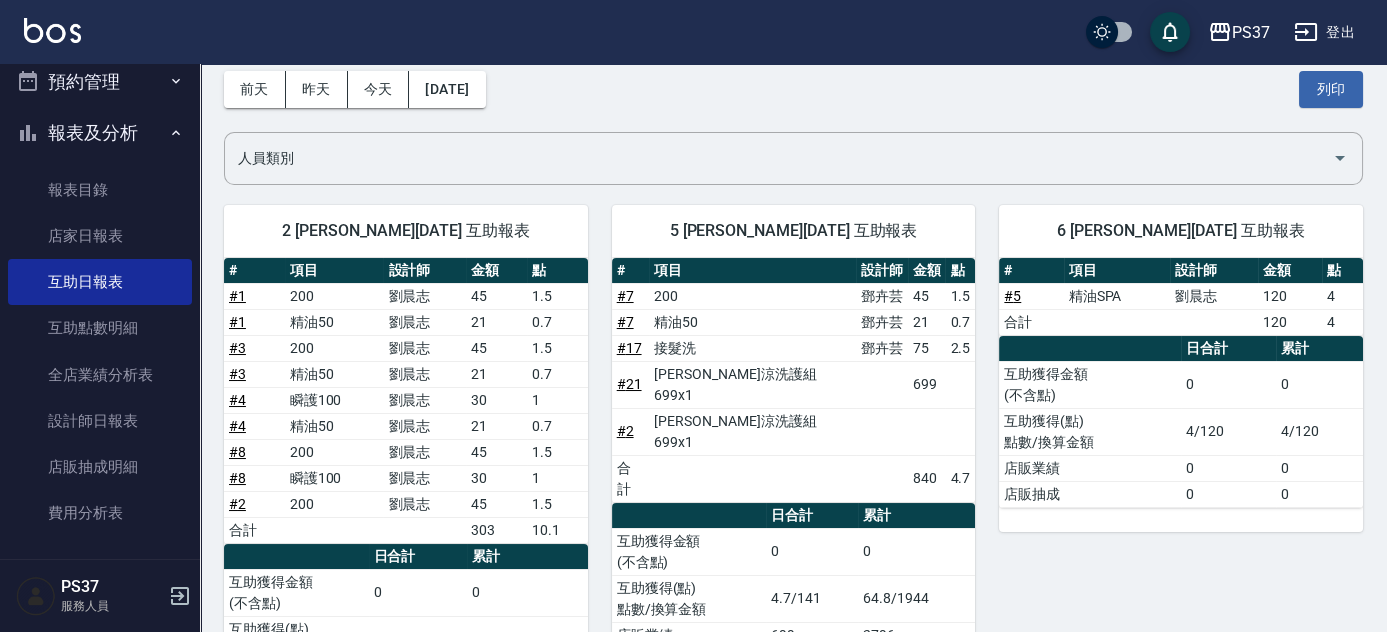 click on "# 5" at bounding box center [1012, 296] 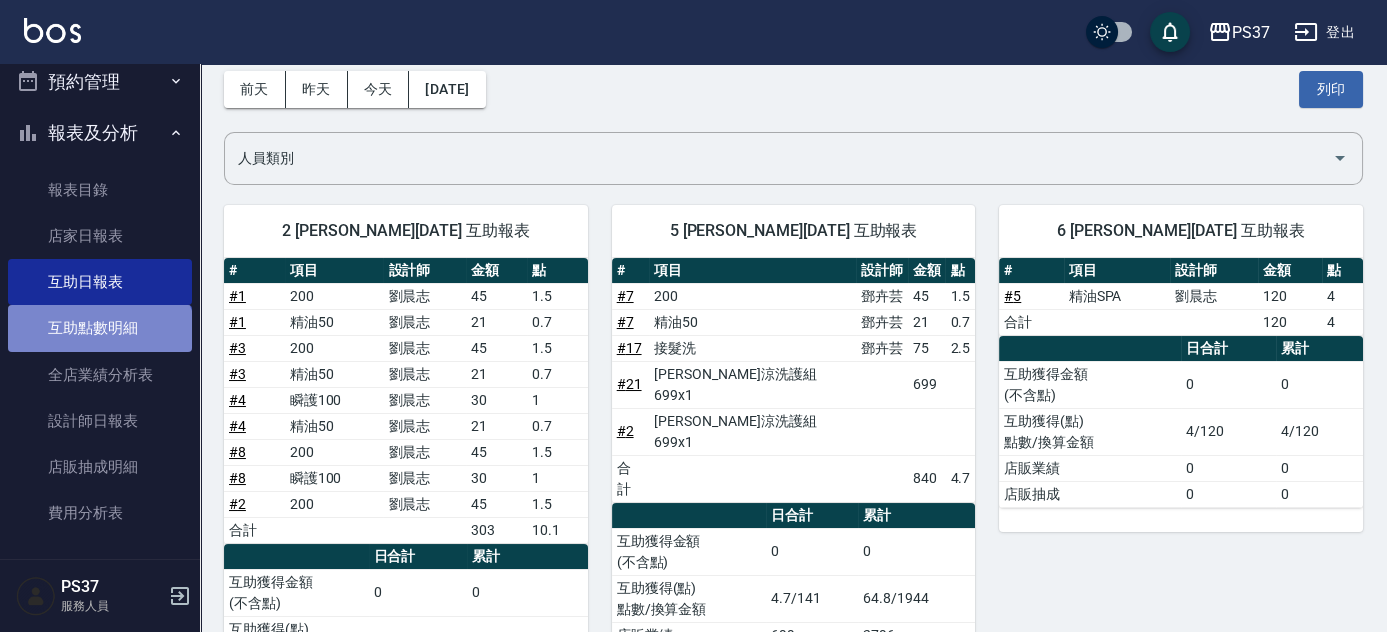 click on "互助點數明細" at bounding box center (100, 328) 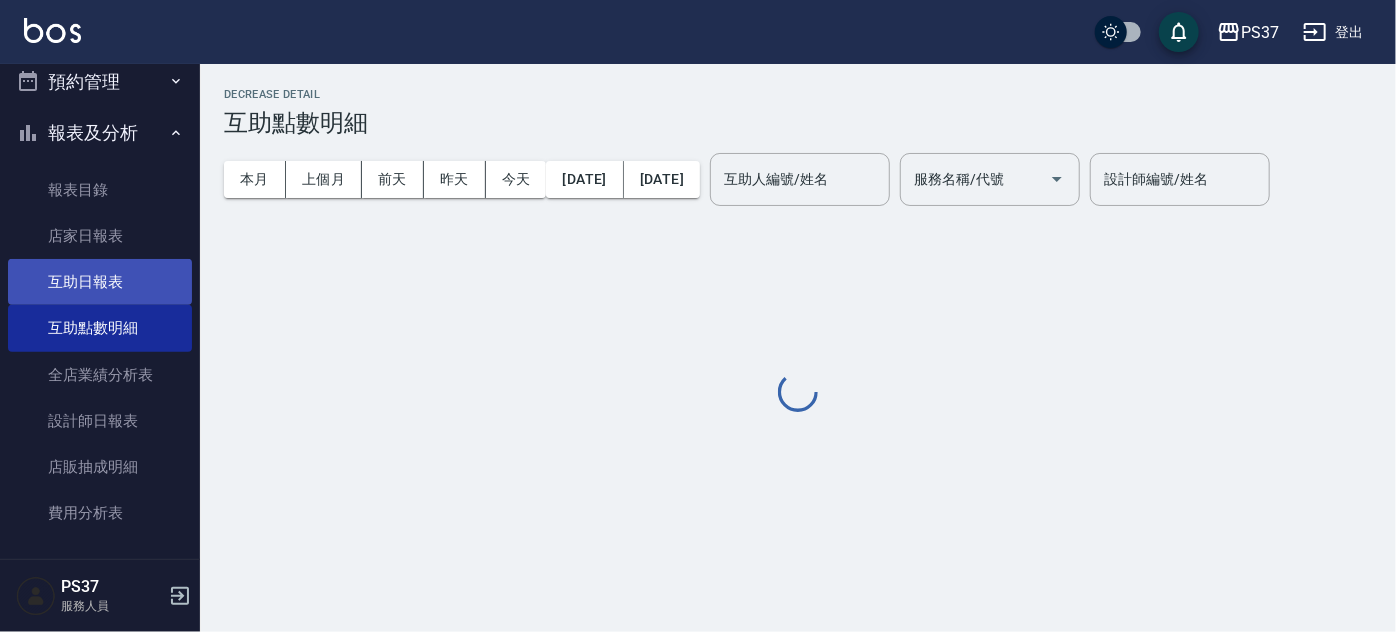 click on "互助日報表" at bounding box center (100, 282) 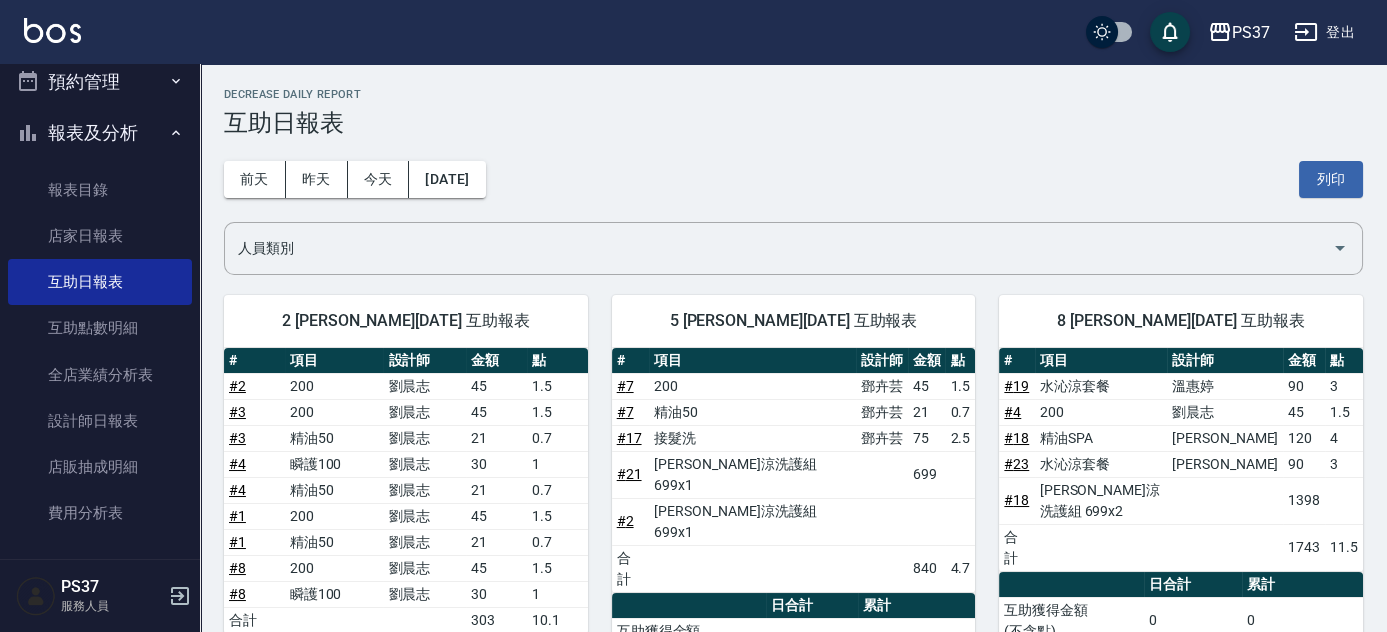 scroll, scrollTop: 0, scrollLeft: 0, axis: both 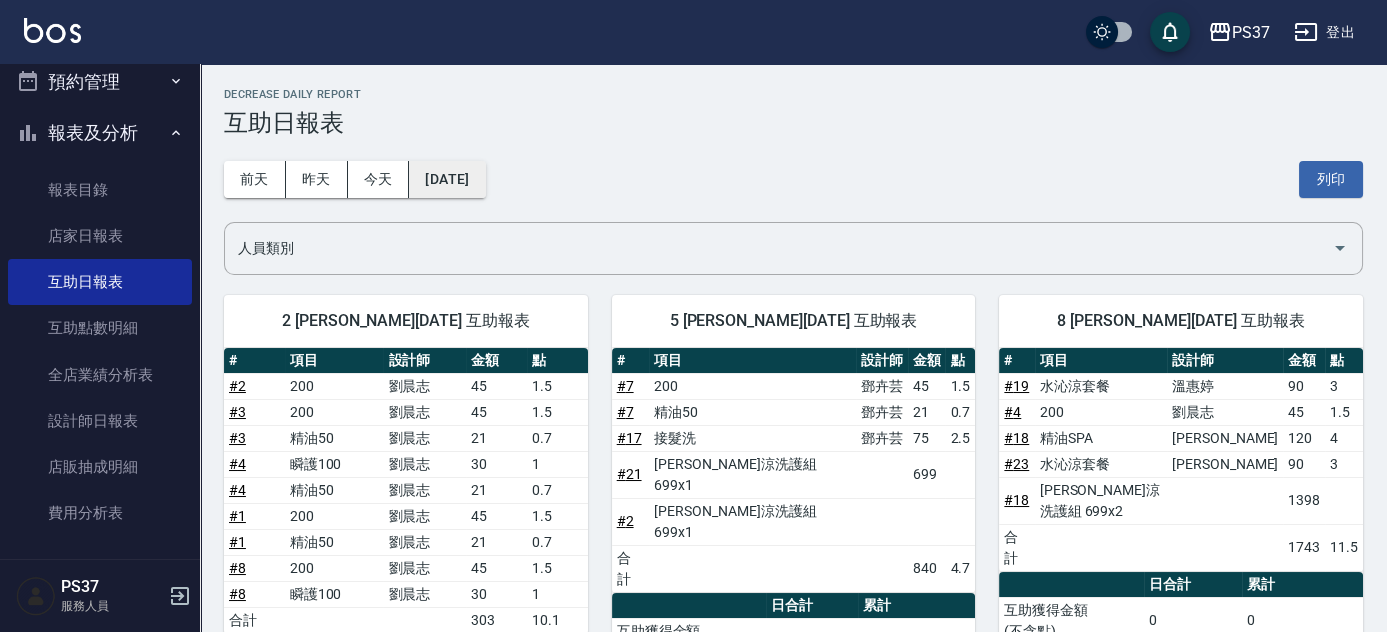 click on "[DATE]" at bounding box center (447, 179) 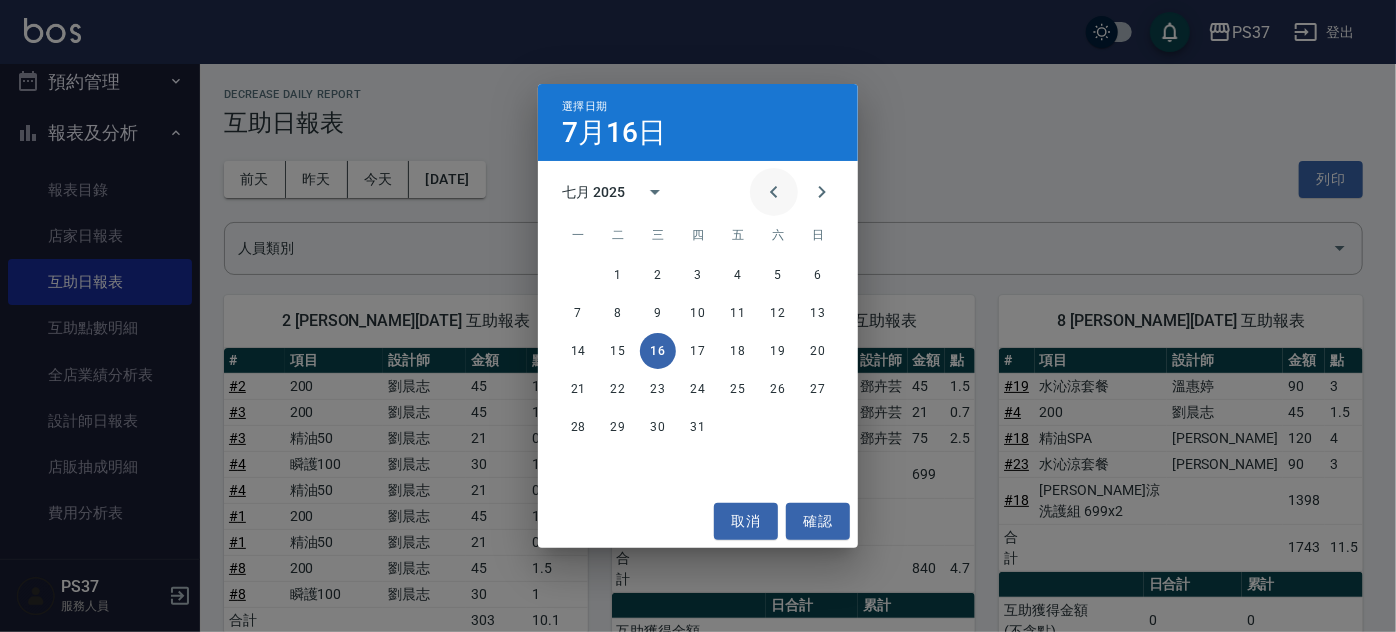 click 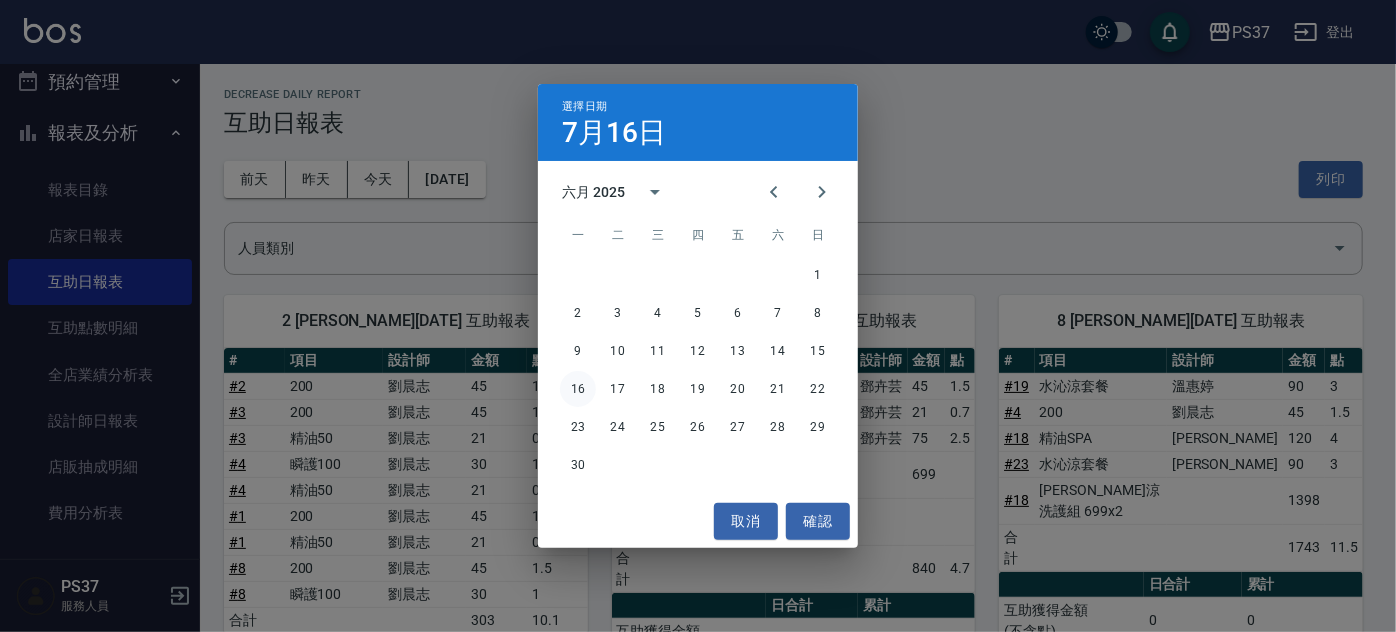 click on "16" at bounding box center (578, 389) 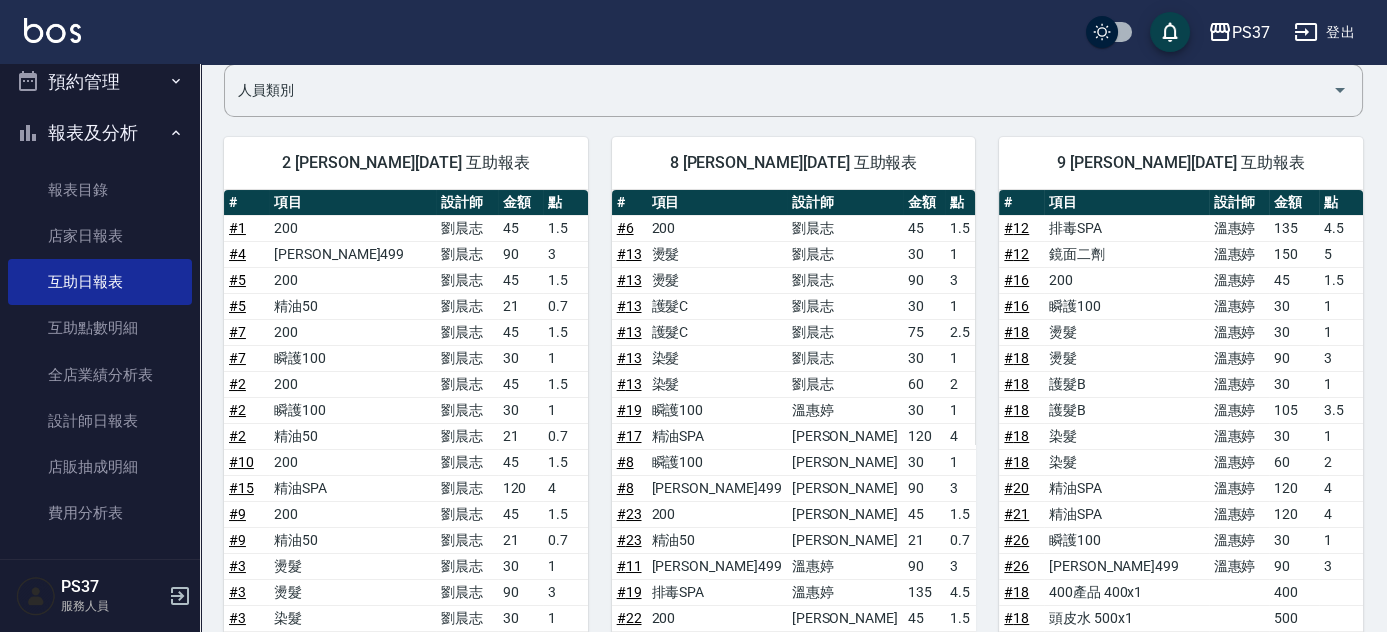 scroll, scrollTop: 45, scrollLeft: 0, axis: vertical 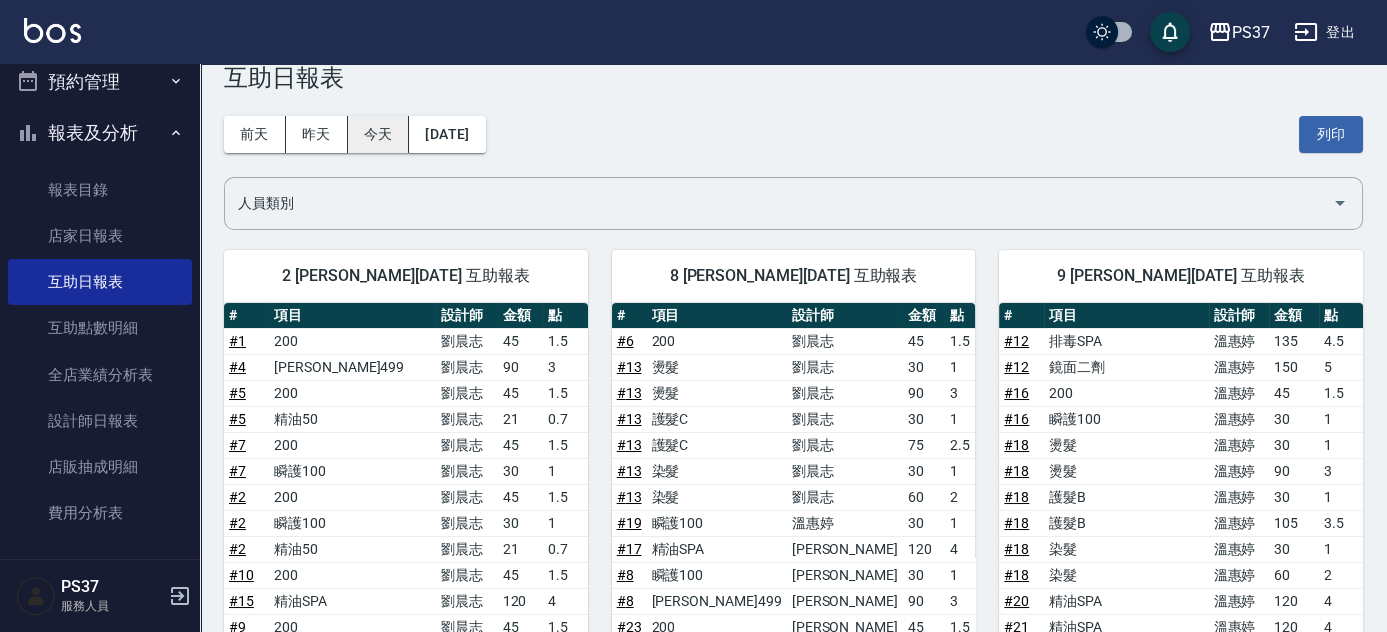 click on "今天" at bounding box center [379, 134] 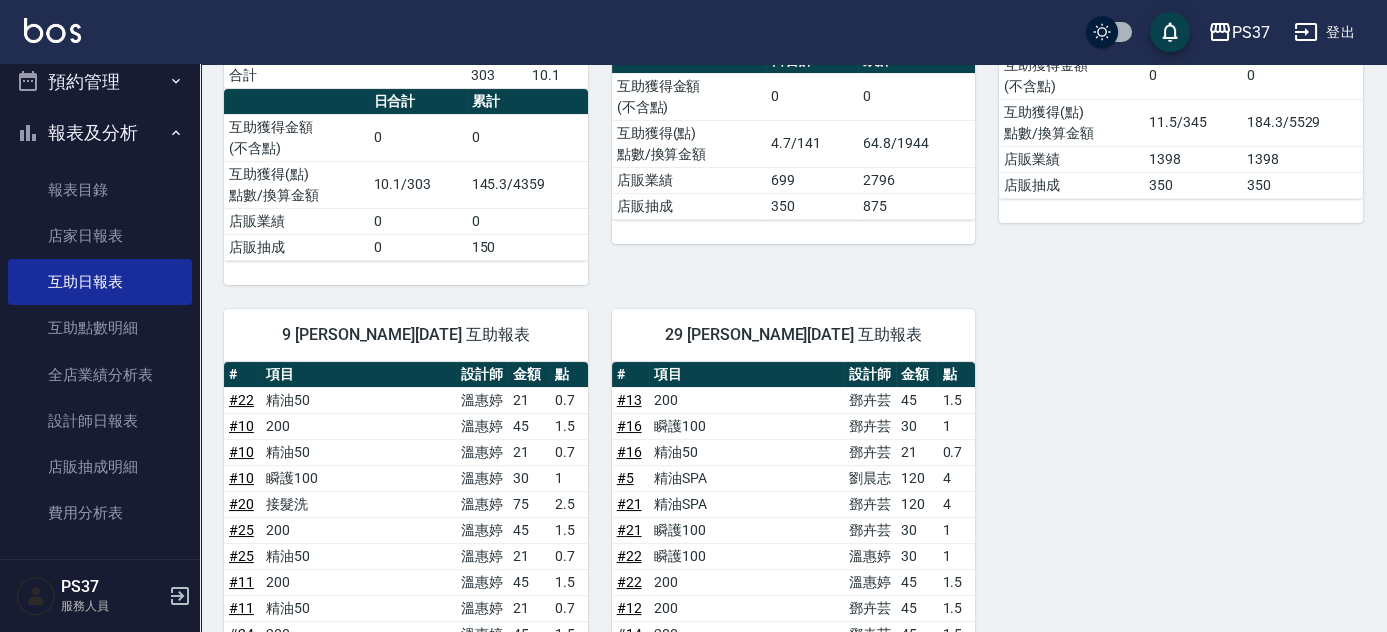 scroll, scrollTop: 1090, scrollLeft: 0, axis: vertical 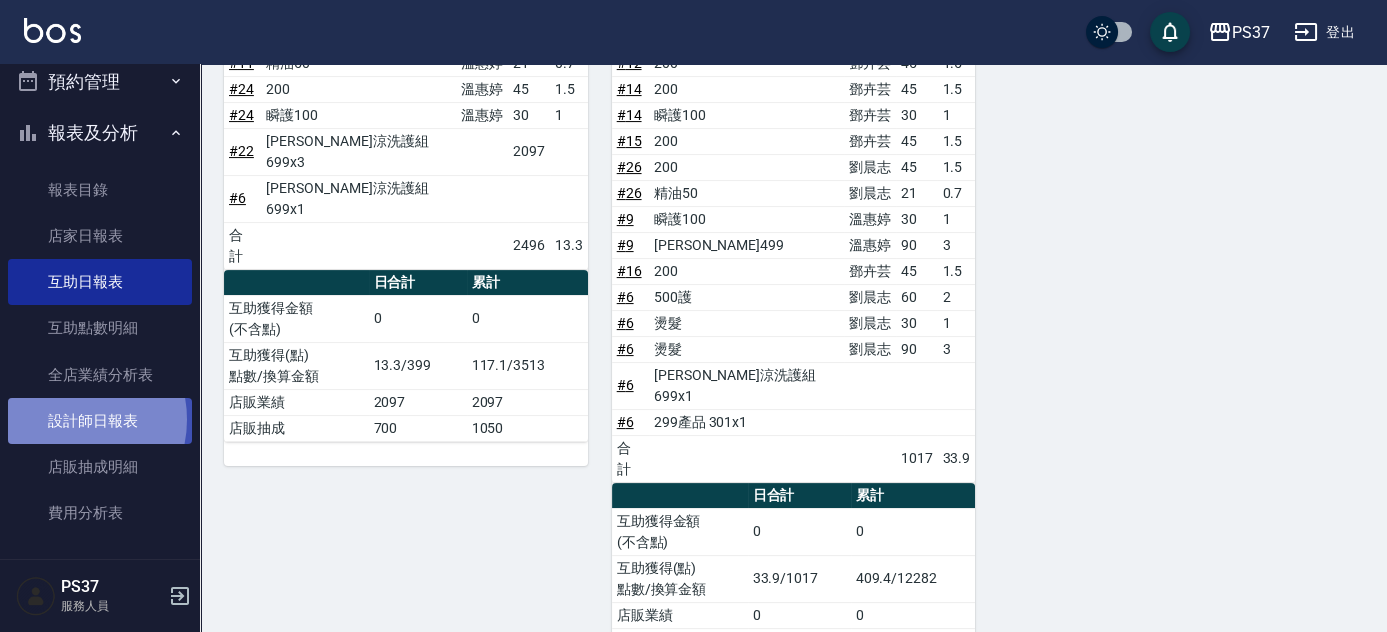 click on "設計師日報表" at bounding box center [100, 421] 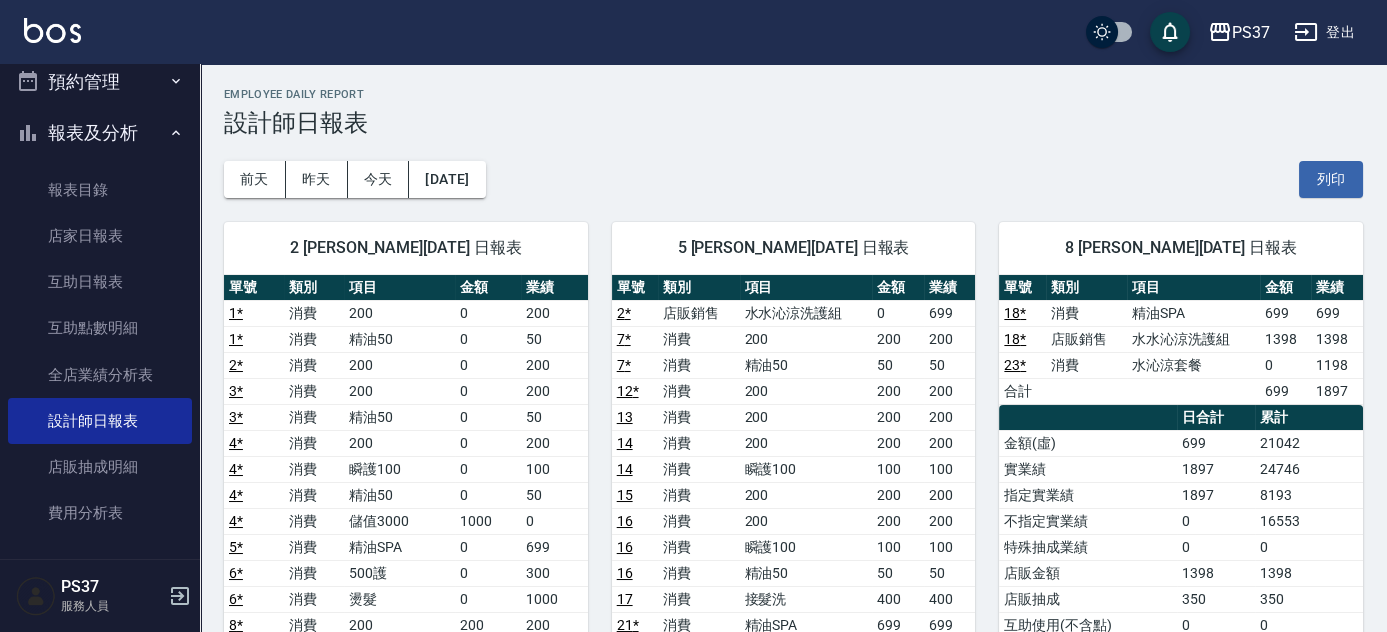 click on "[DATE] [DATE] [DATE] [DATE] 列印" at bounding box center [793, 179] 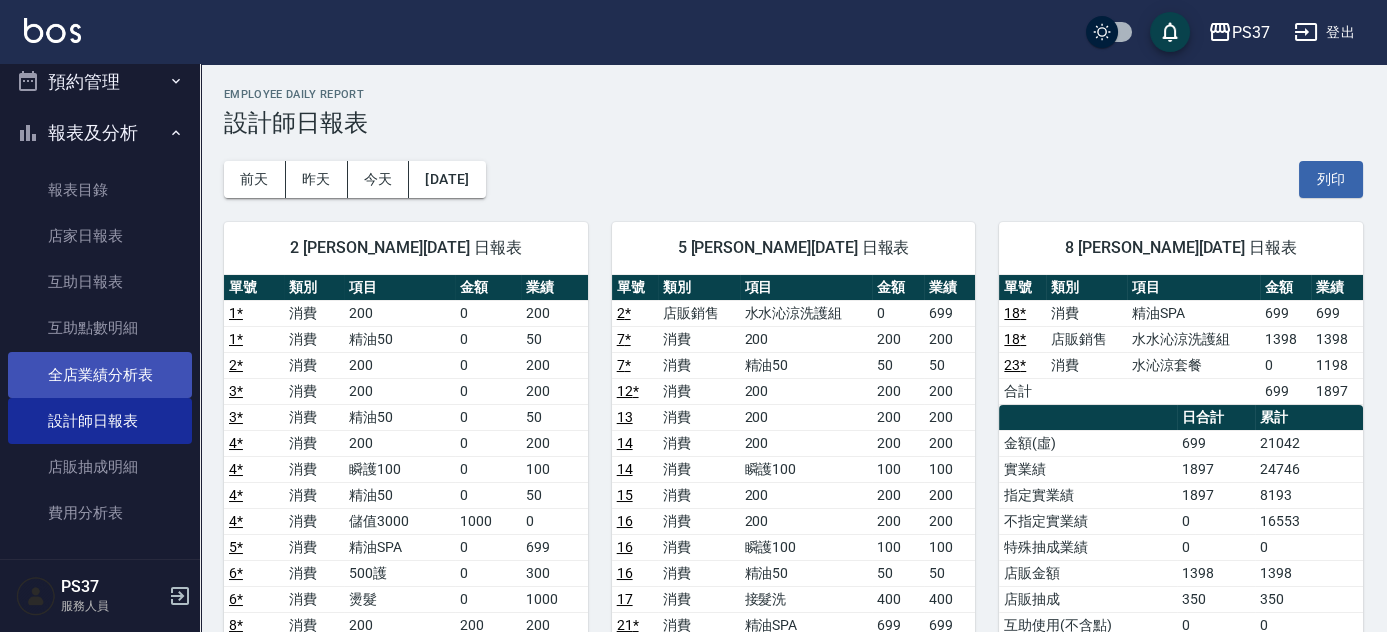 click on "全店業績分析表" at bounding box center (100, 375) 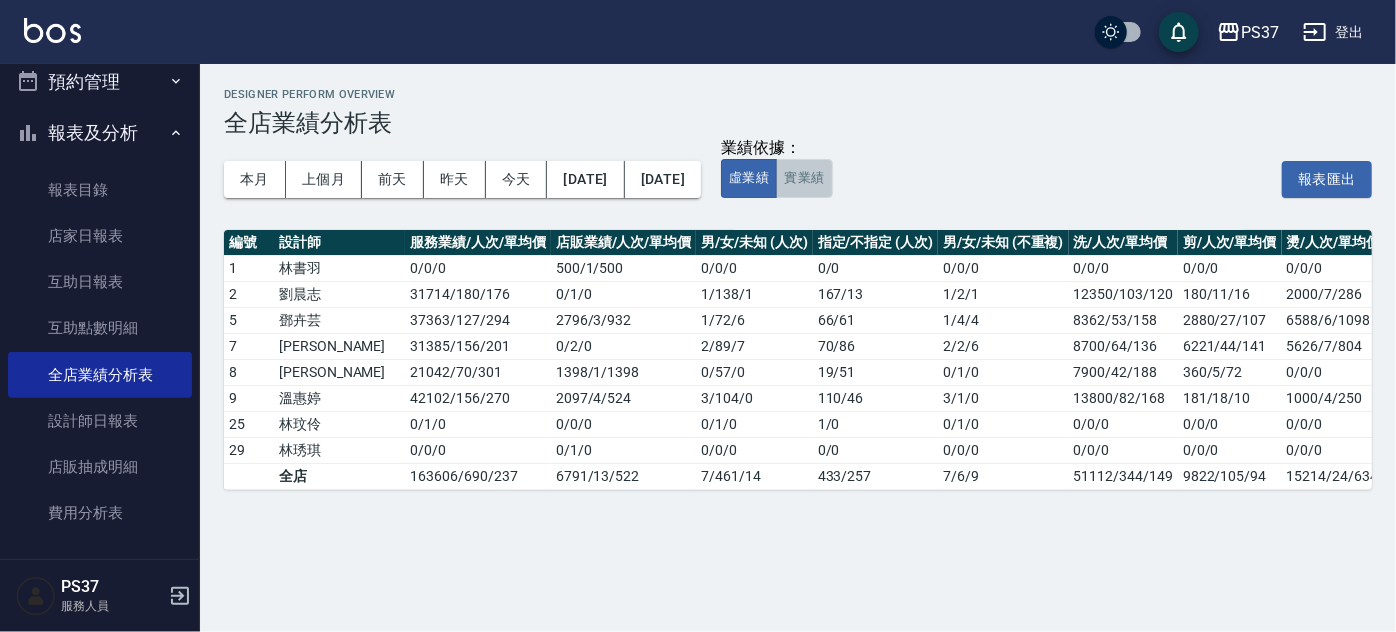 drag, startPoint x: 849, startPoint y: 190, endPoint x: 771, endPoint y: 199, distance: 78.51752 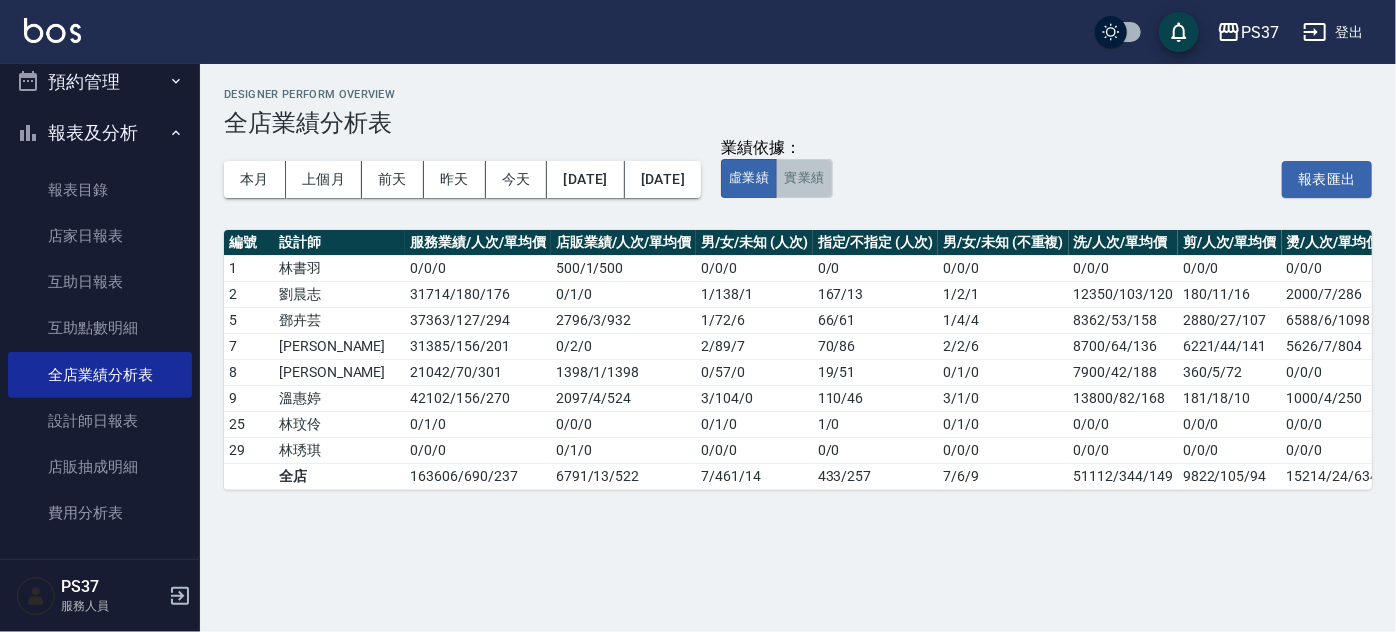 click on "實業績" at bounding box center (804, 178) 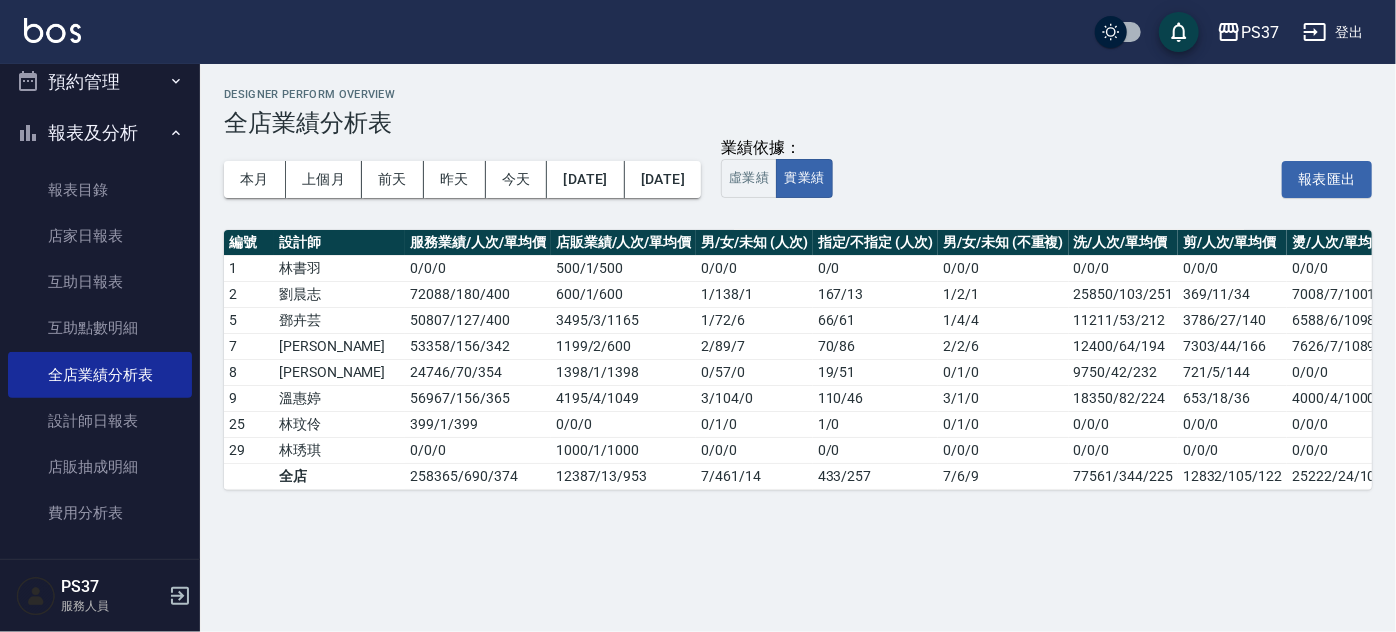 click on "本月 上個月 [DATE] [DATE] [DATE] [DATE] [DATE]" at bounding box center [462, 179] 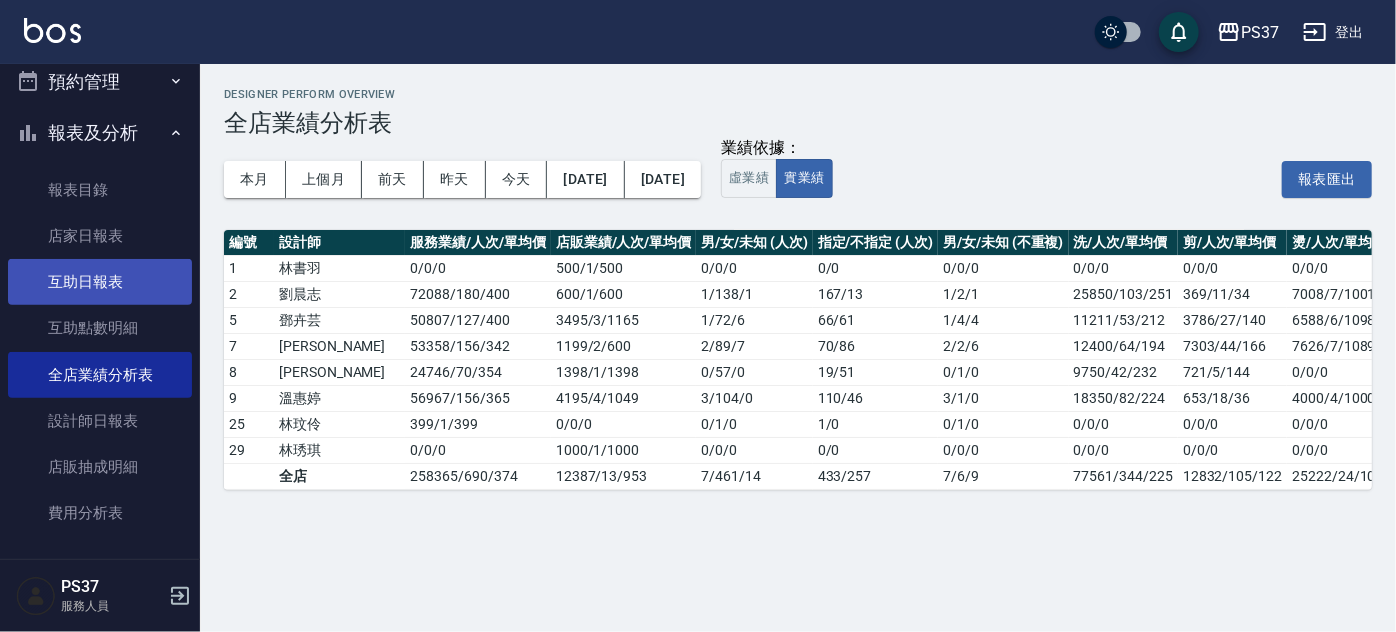 click on "互助日報表" at bounding box center (100, 282) 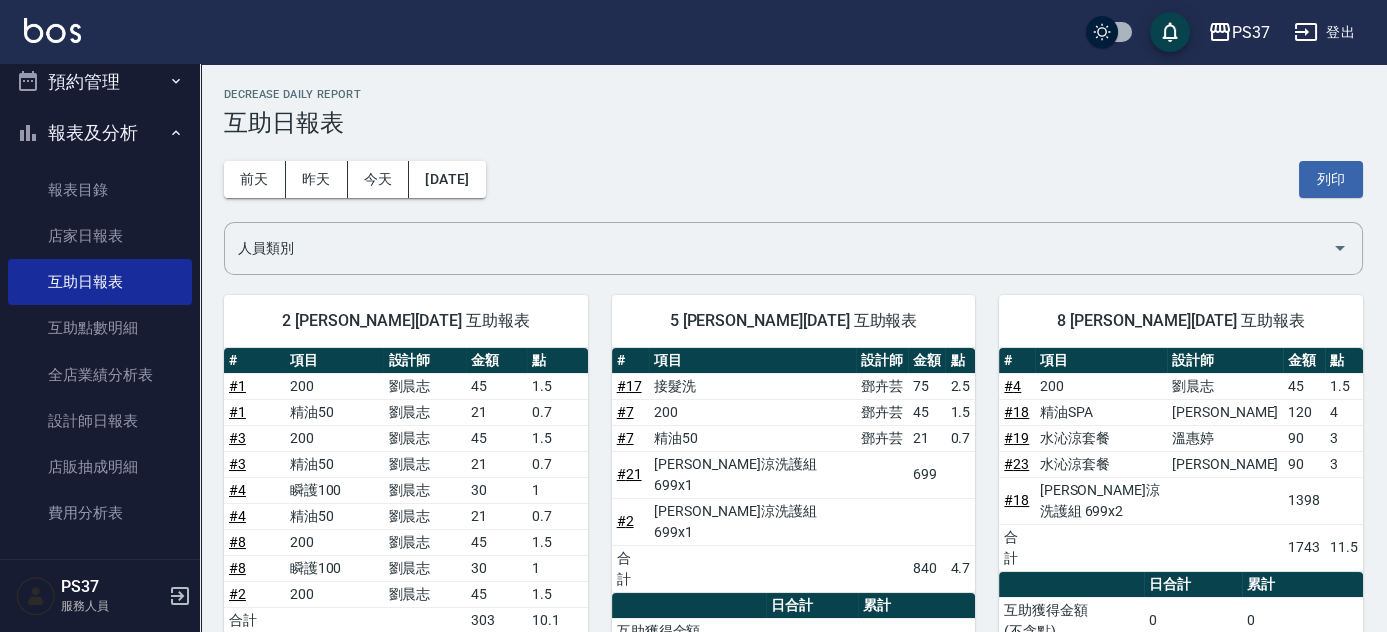 click on "[DATE] [DATE] [DATE] [DATE] 列印" at bounding box center [793, 179] 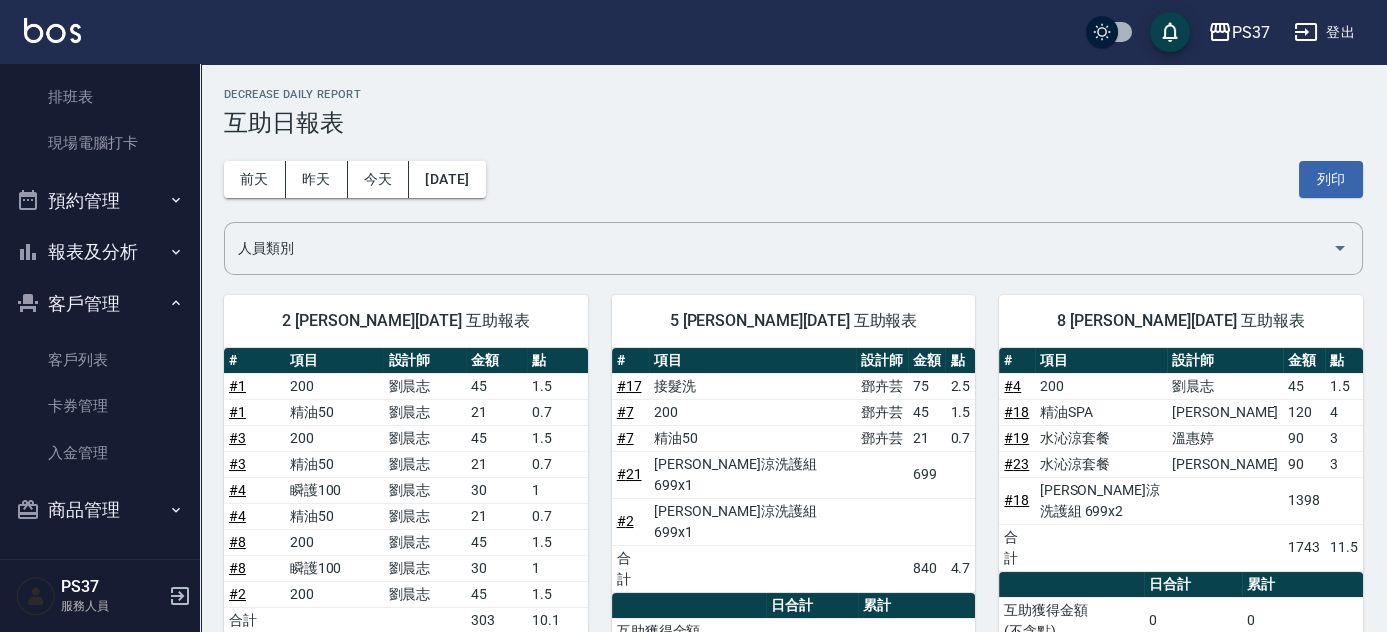 scroll, scrollTop: 335, scrollLeft: 0, axis: vertical 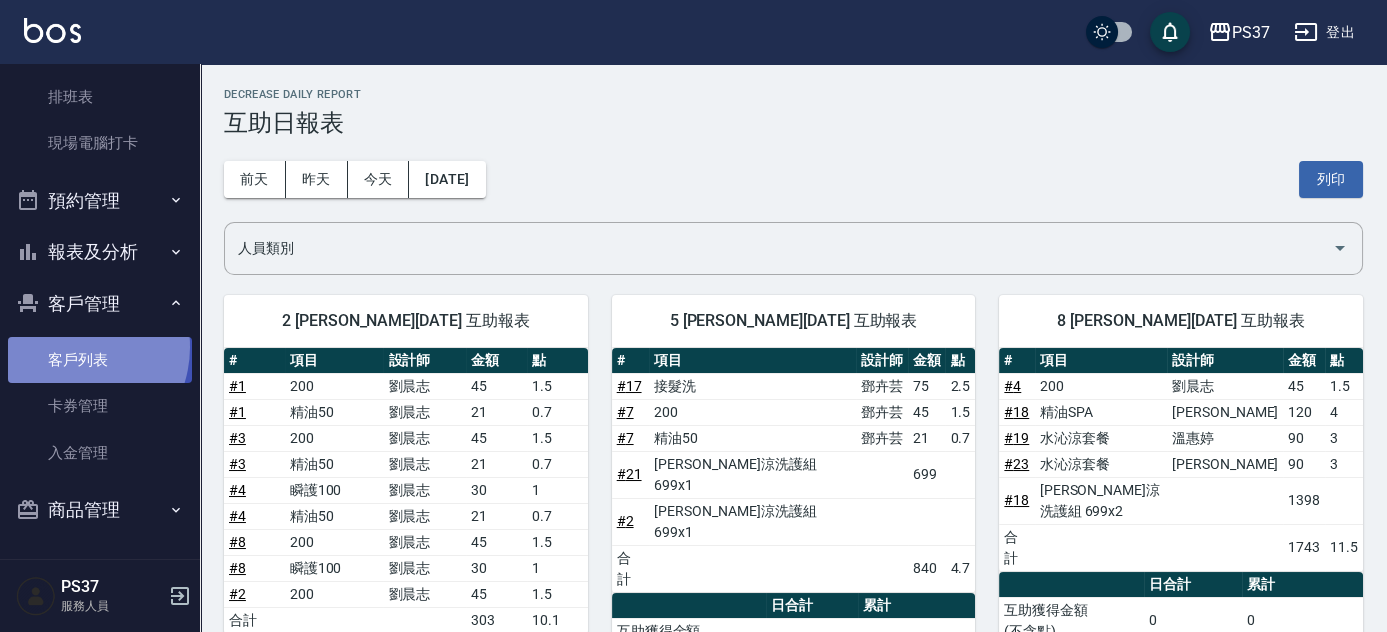 click on "客戶列表" at bounding box center (100, 360) 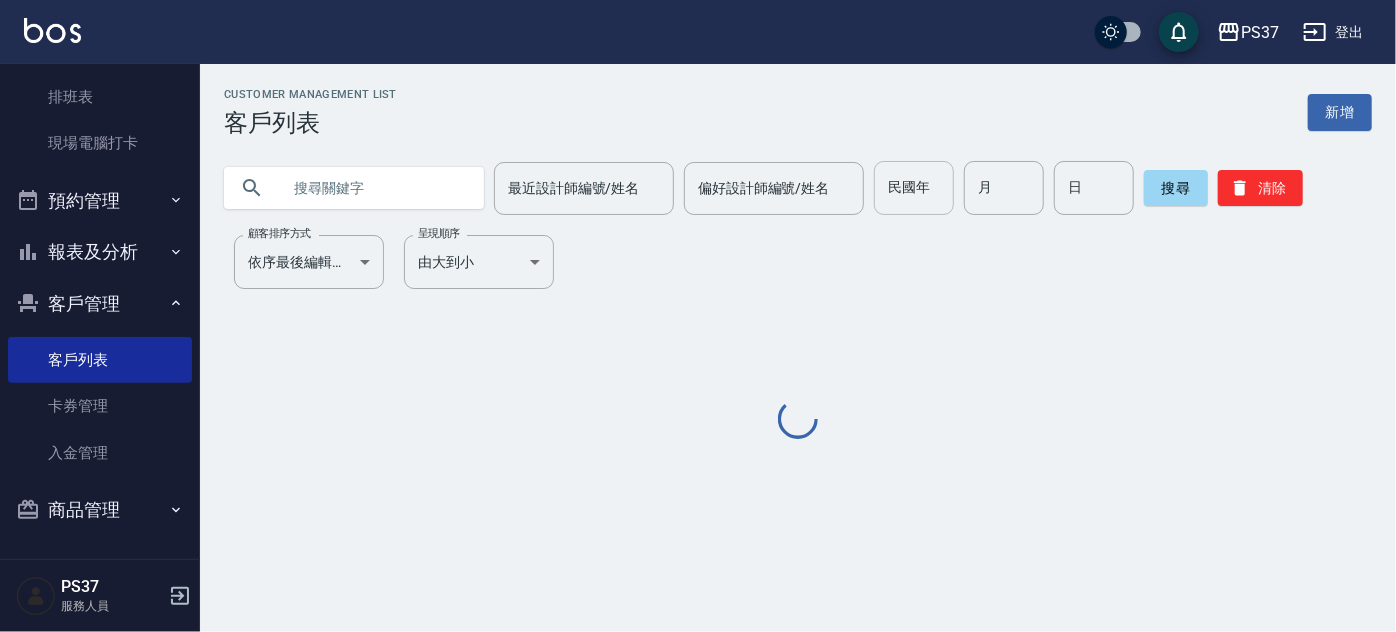 click on "民國年" at bounding box center (914, 188) 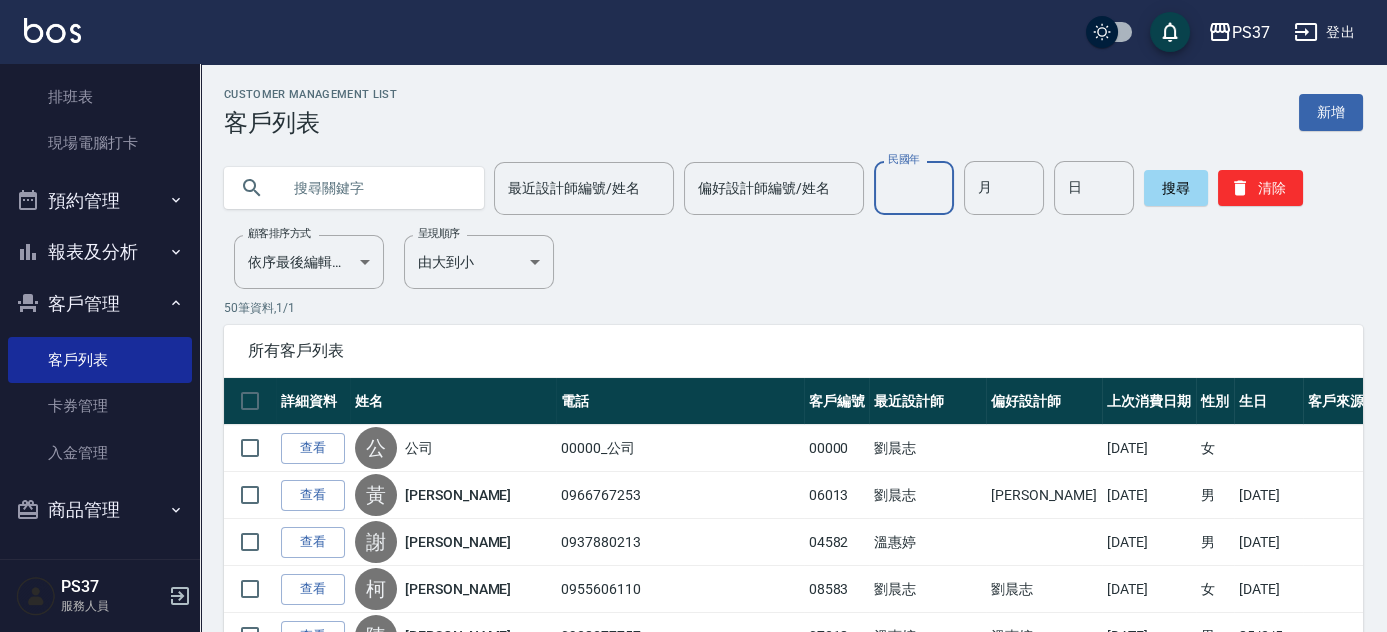 click on "民國年" at bounding box center [914, 188] 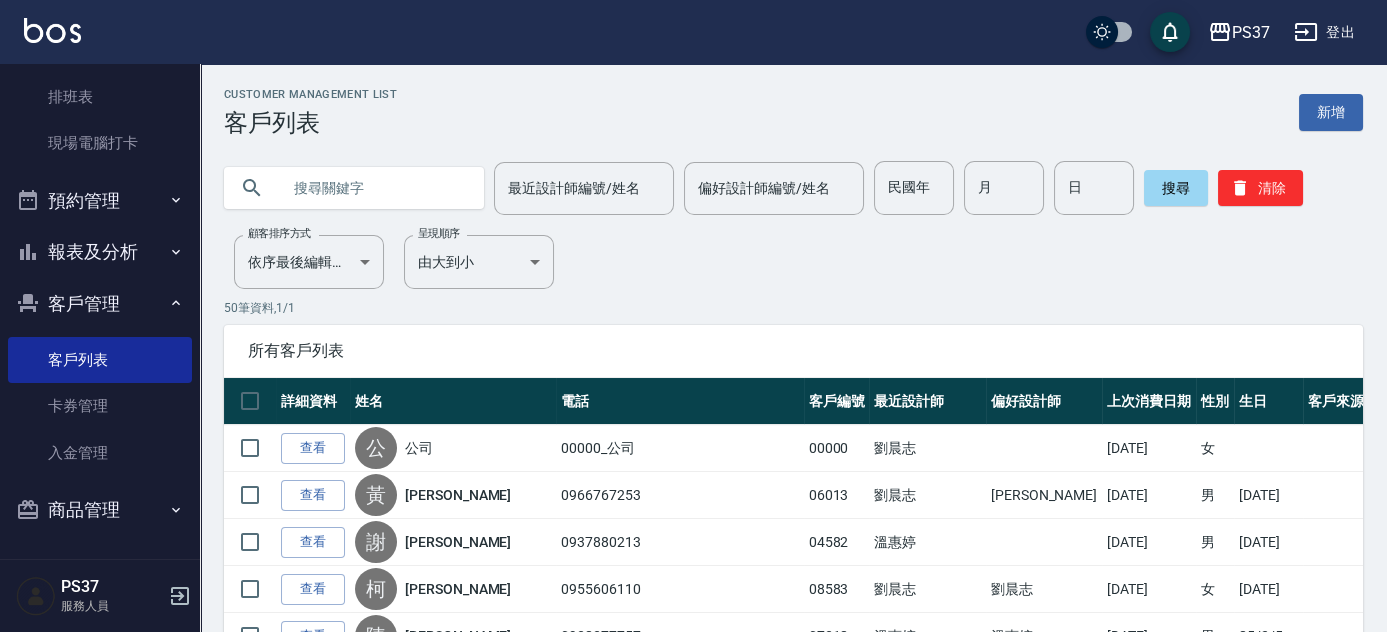 click on "Customer Management List 客戶列表 新增 最近設計師編號/姓名 最近設計師編號/姓名 偏好設計師編號/姓名 偏好設計師編號/姓名 民國年 民國年 月 月 日 日 搜尋 清除 顧客排序方式 依序最後編輯時間 UPDATEDAT 顧客排序方式 呈現順序 由大到小 DESC 呈現順序 50  筆資料,  1 / 1 所有客戶列表 詳細資料 姓名 電話 客戶編號 最近設計師 偏好設計師 上次消費日期 性別 生日 客戶來源 查看 公 公司 00000_公司 00000 [PERSON_NAME][DATE] 女 查看 [PERSON_NAME] 0966767253 06013 [PERSON_NAME] [PERSON_NAME] [DATE] 男 [DATE] 查看 [PERSON_NAME] 0937880213 04582 [PERSON_NAME][DATE] 男 [DATE] 查看 [PERSON_NAME] 0955606110 08583 [PERSON_NAME] [PERSON_NAME] [DATE] 女 [DATE] 查看 [PERSON_NAME] 0938377757 07318 [PERSON_NAME] [PERSON_NAME] [DATE] 男 [DATE] 查看 [PERSON_NAME] 0905122430 01746 [PERSON_NAME][DATE] 男 [DATE] 查看 [PERSON_NAME] 0955118815 07340 [PERSON_NAME] [DATE] 查看 新 00000 [PERSON_NAME]50" at bounding box center [793, 1475] 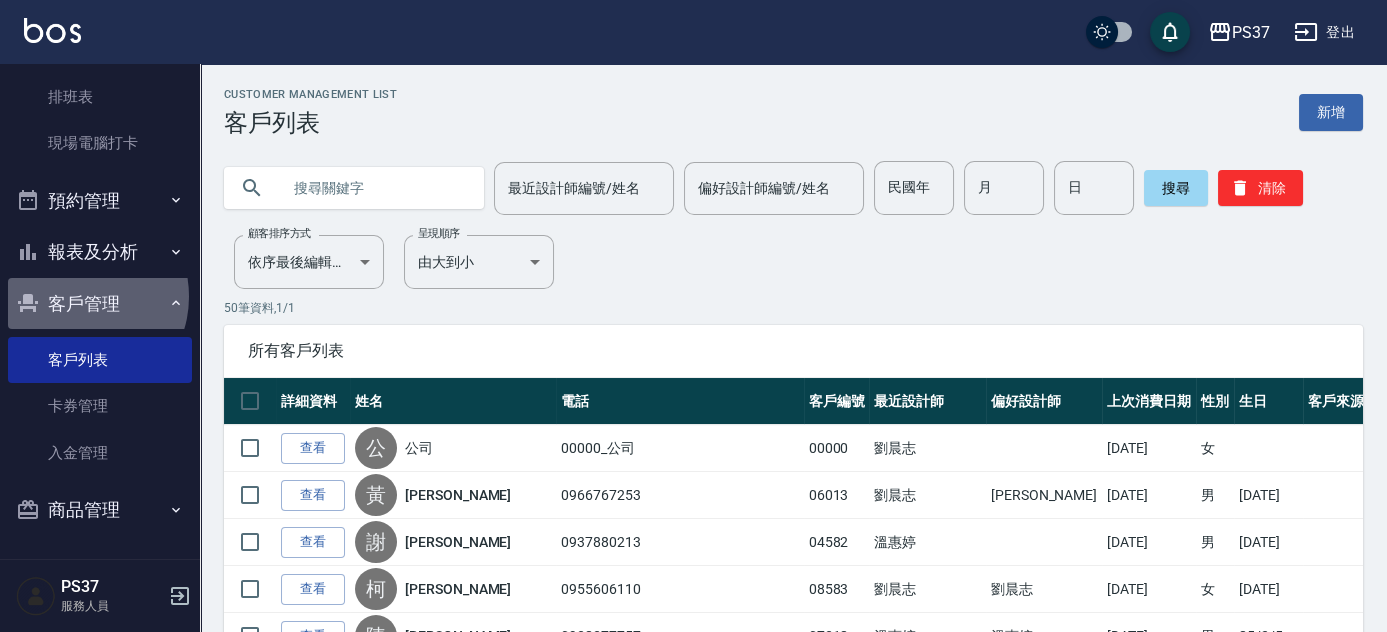click on "客戶管理" at bounding box center (100, 304) 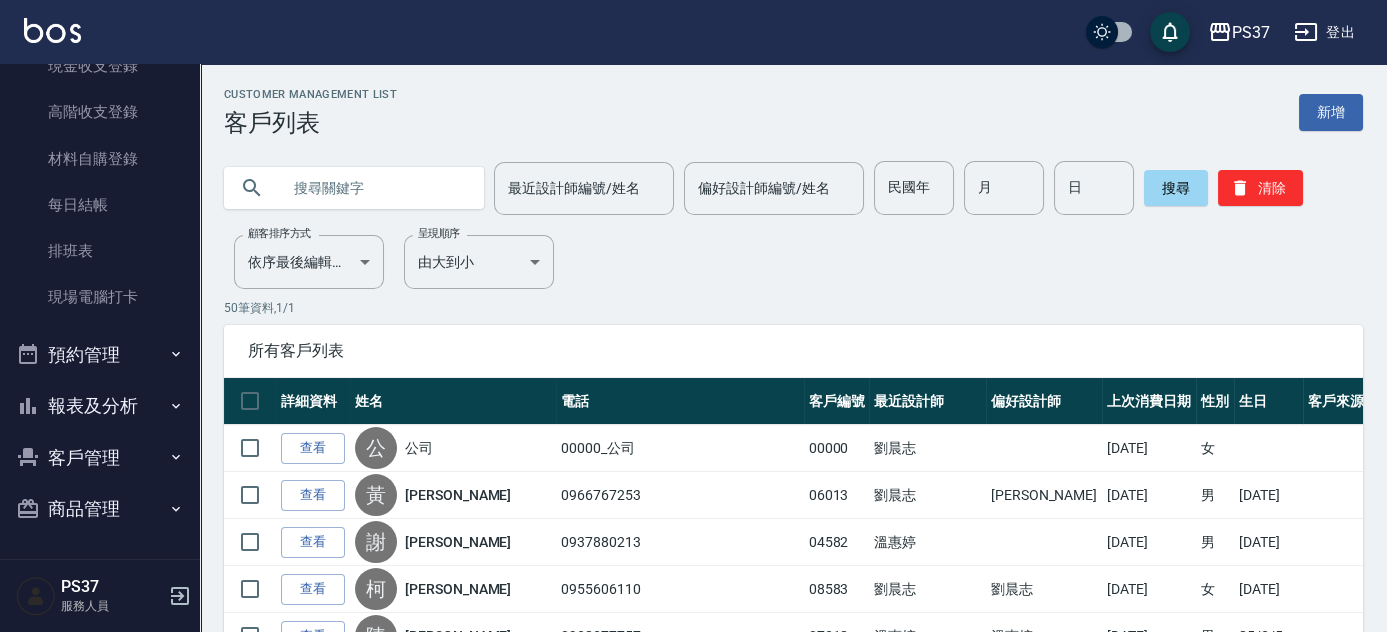 scroll, scrollTop: 180, scrollLeft: 0, axis: vertical 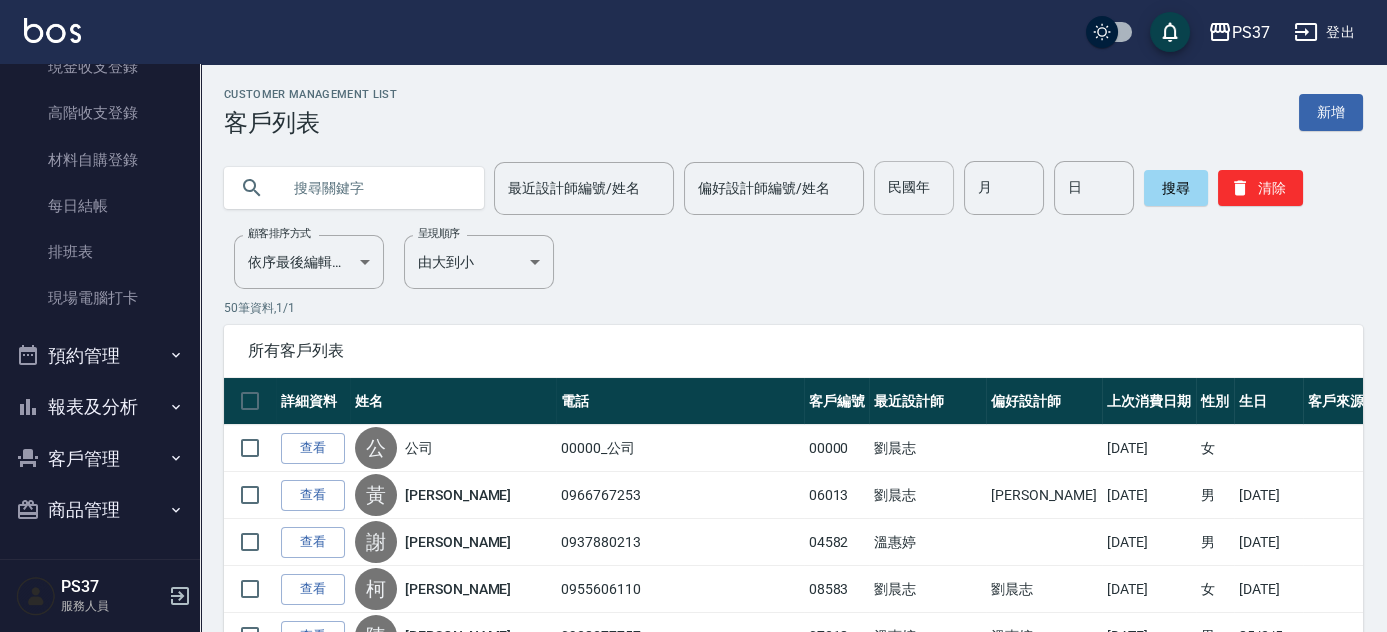 click on "民國年" at bounding box center [914, 188] 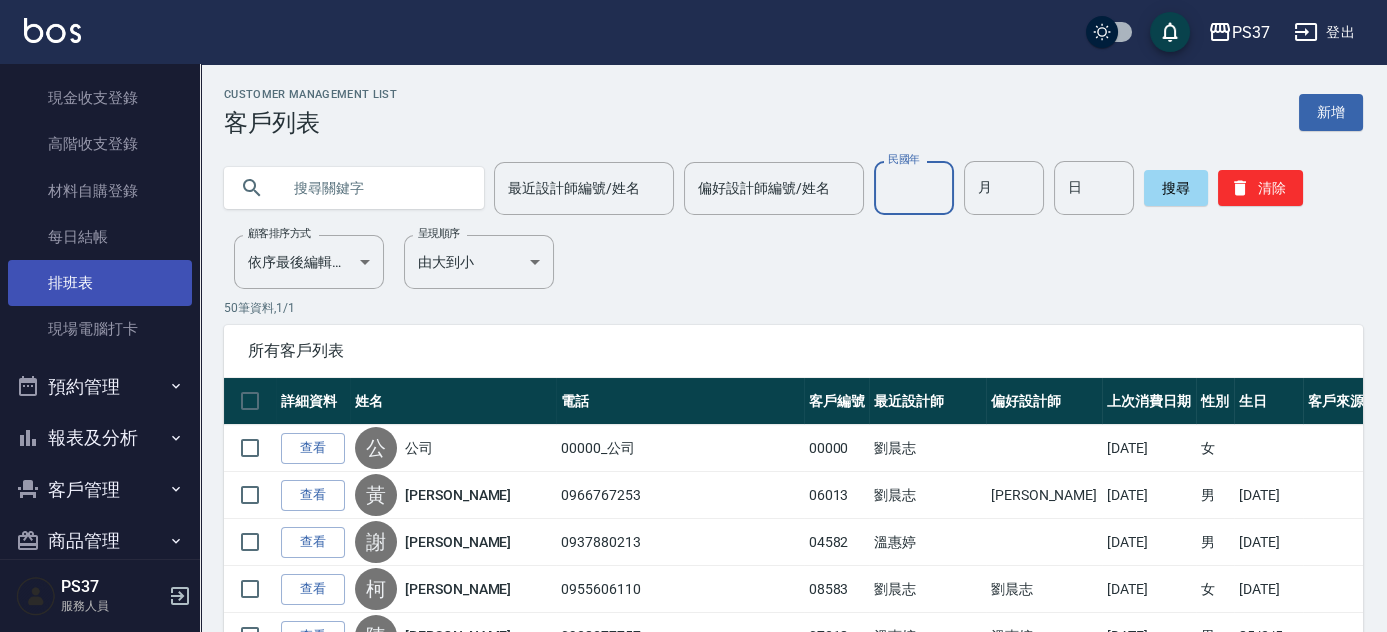 scroll, scrollTop: 180, scrollLeft: 0, axis: vertical 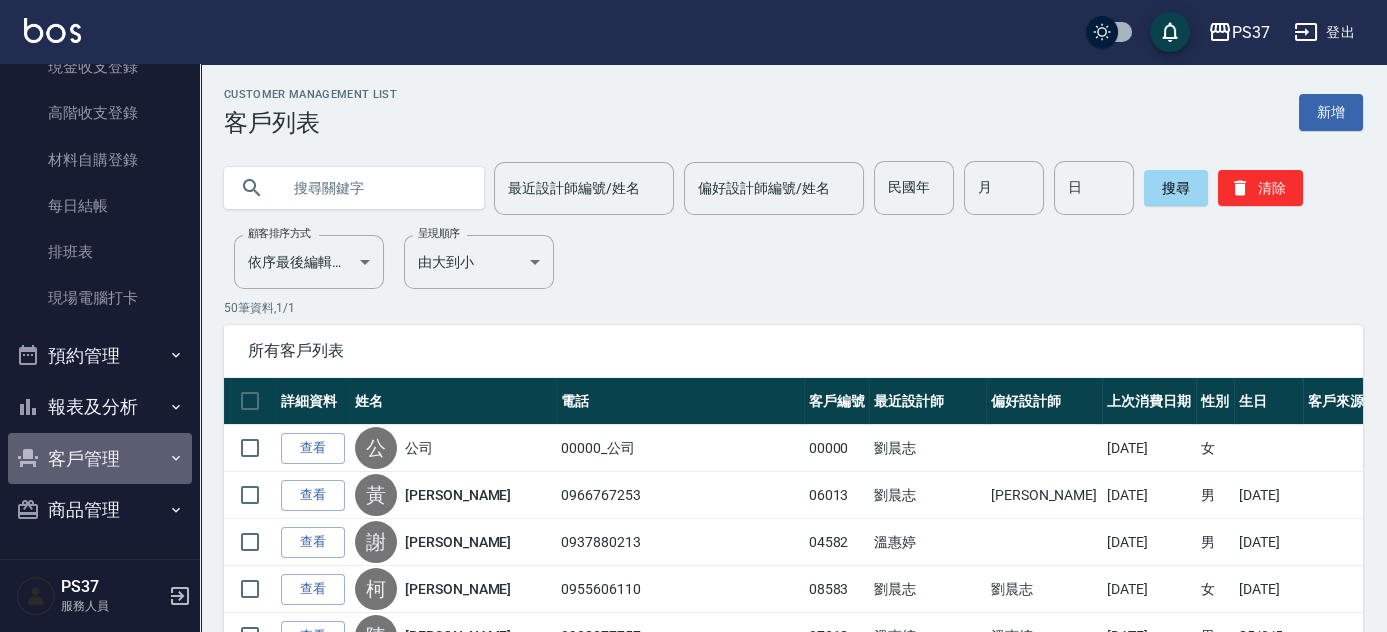 click on "客戶管理" at bounding box center [100, 459] 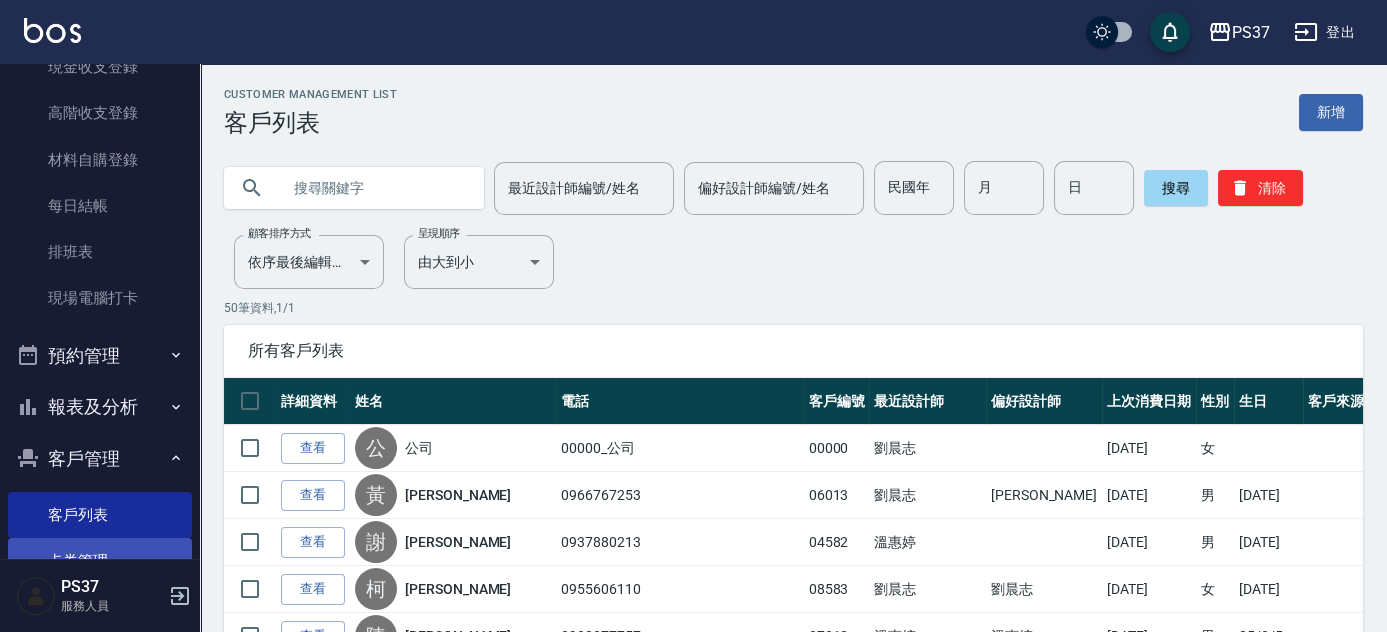 scroll, scrollTop: 335, scrollLeft: 0, axis: vertical 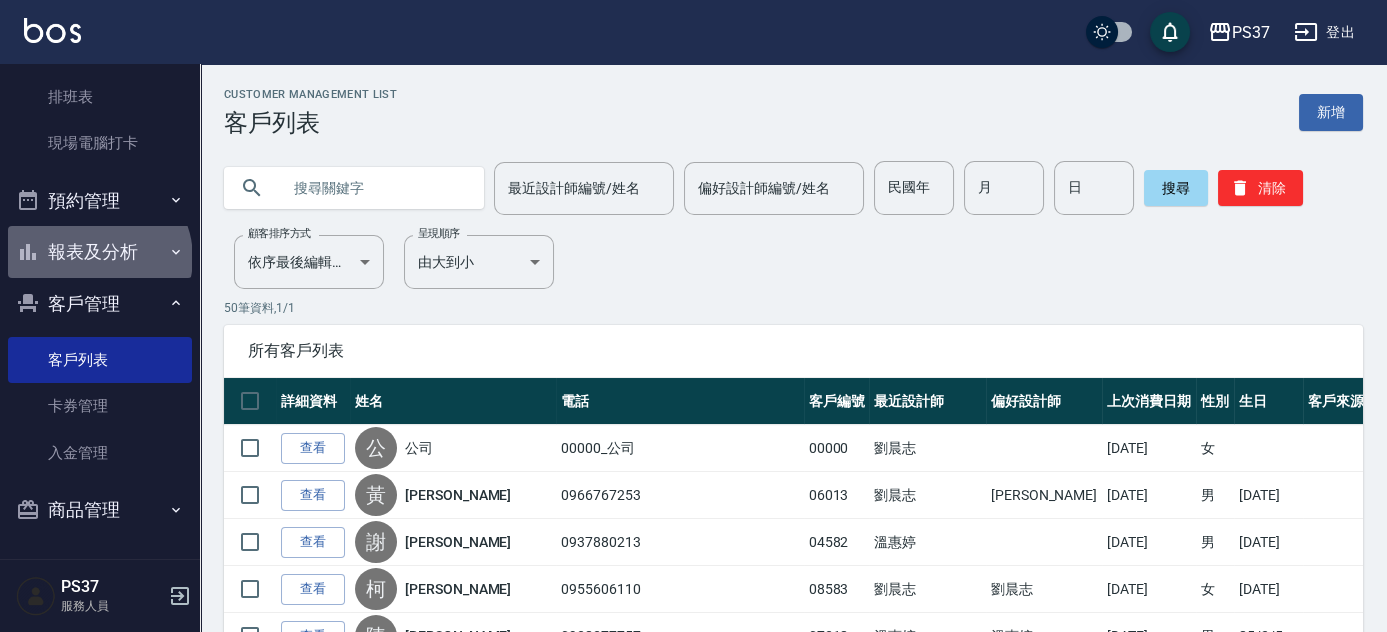 click on "報表及分析" at bounding box center (100, 252) 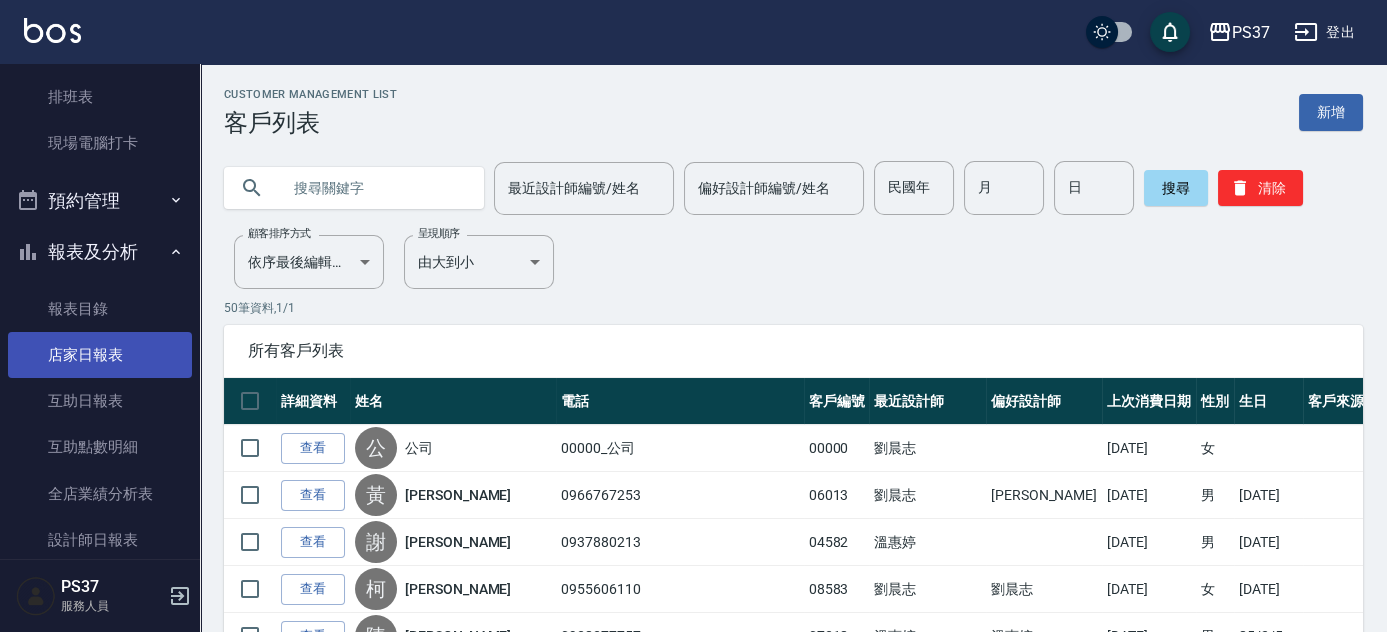 click on "店家日報表" at bounding box center [100, 355] 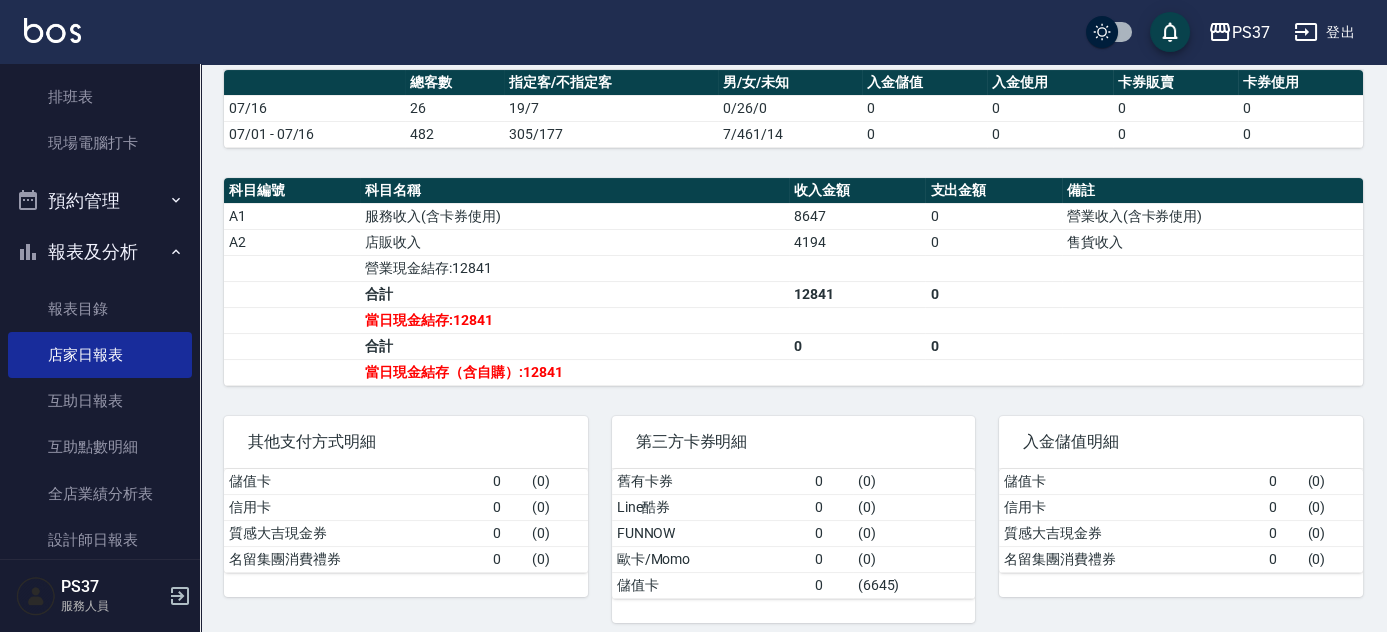 scroll, scrollTop: 565, scrollLeft: 0, axis: vertical 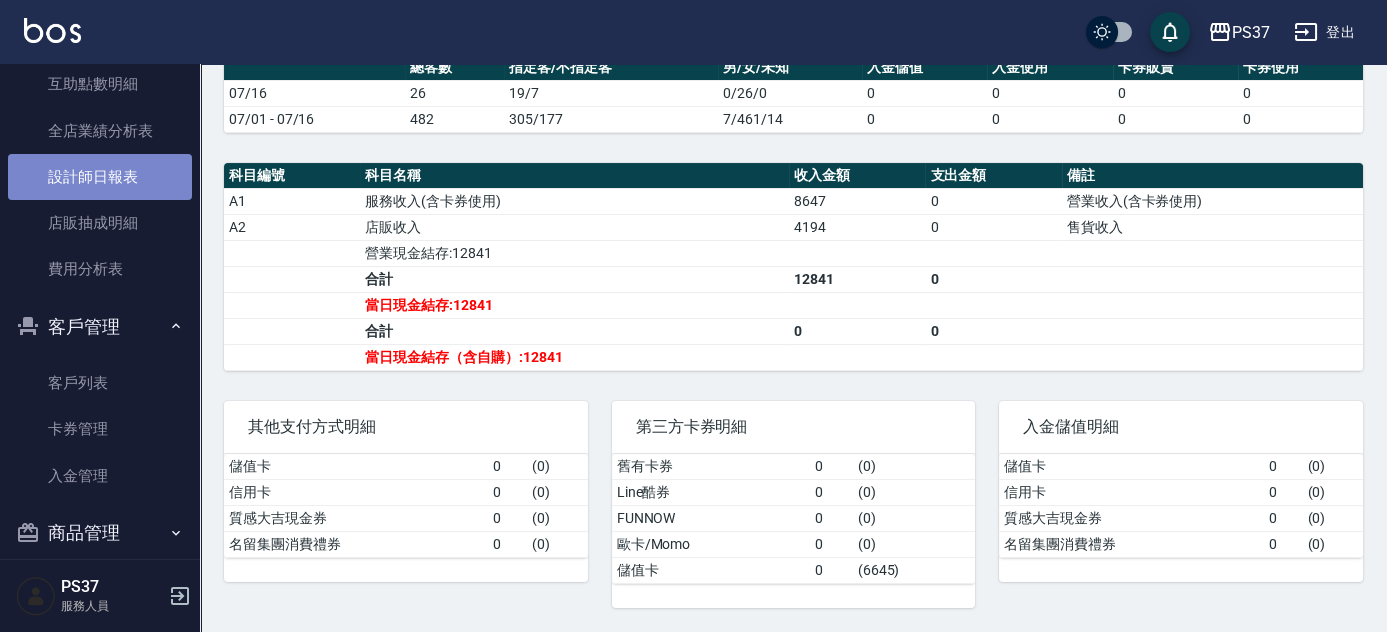 click on "設計師日報表" at bounding box center (100, 177) 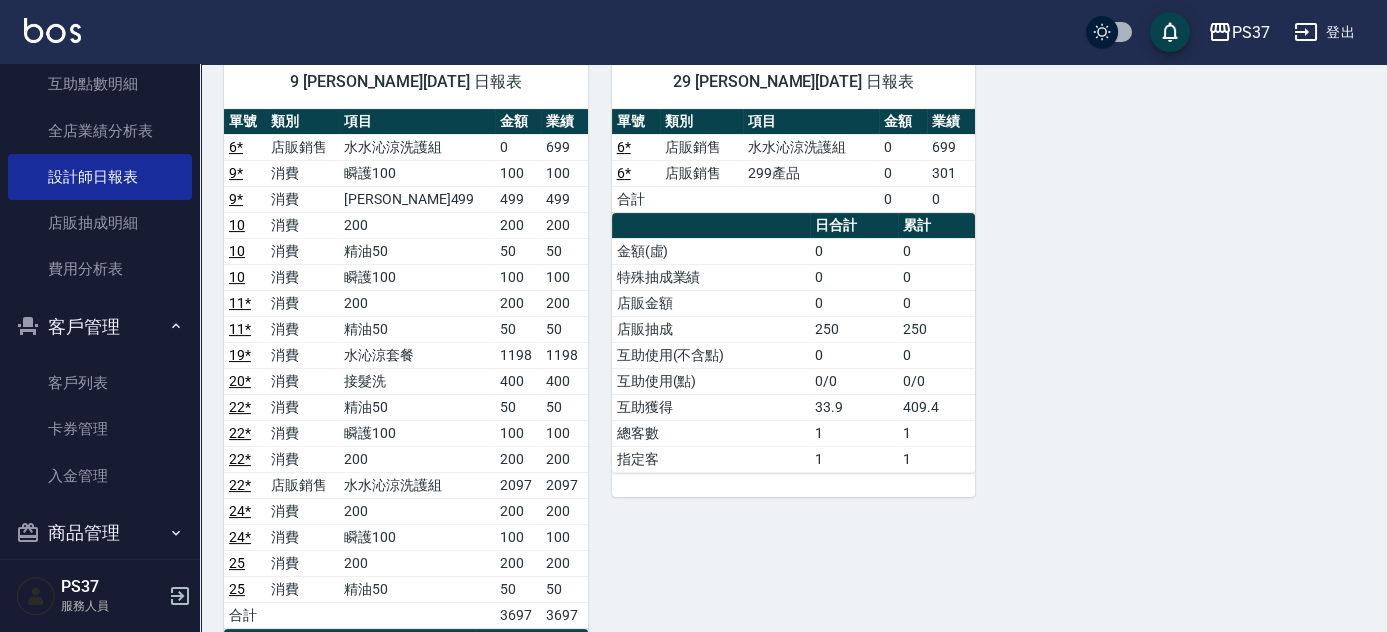 scroll, scrollTop: 1098, scrollLeft: 0, axis: vertical 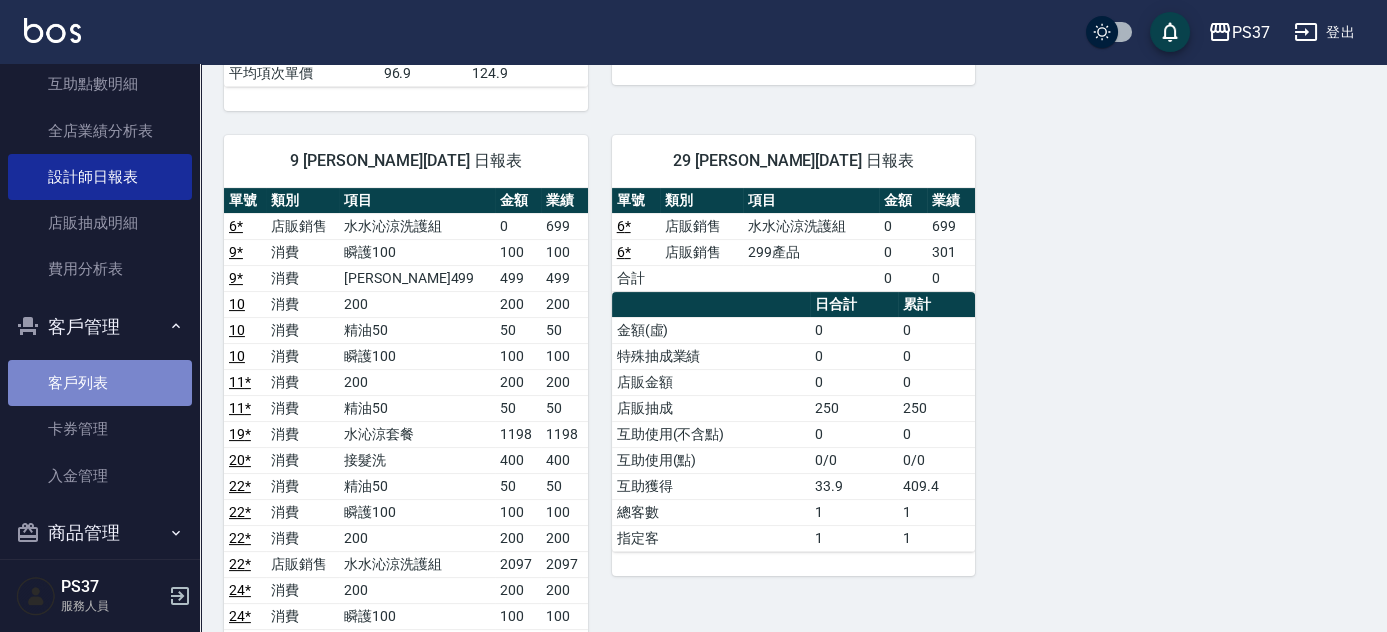 click on "客戶列表" at bounding box center (100, 383) 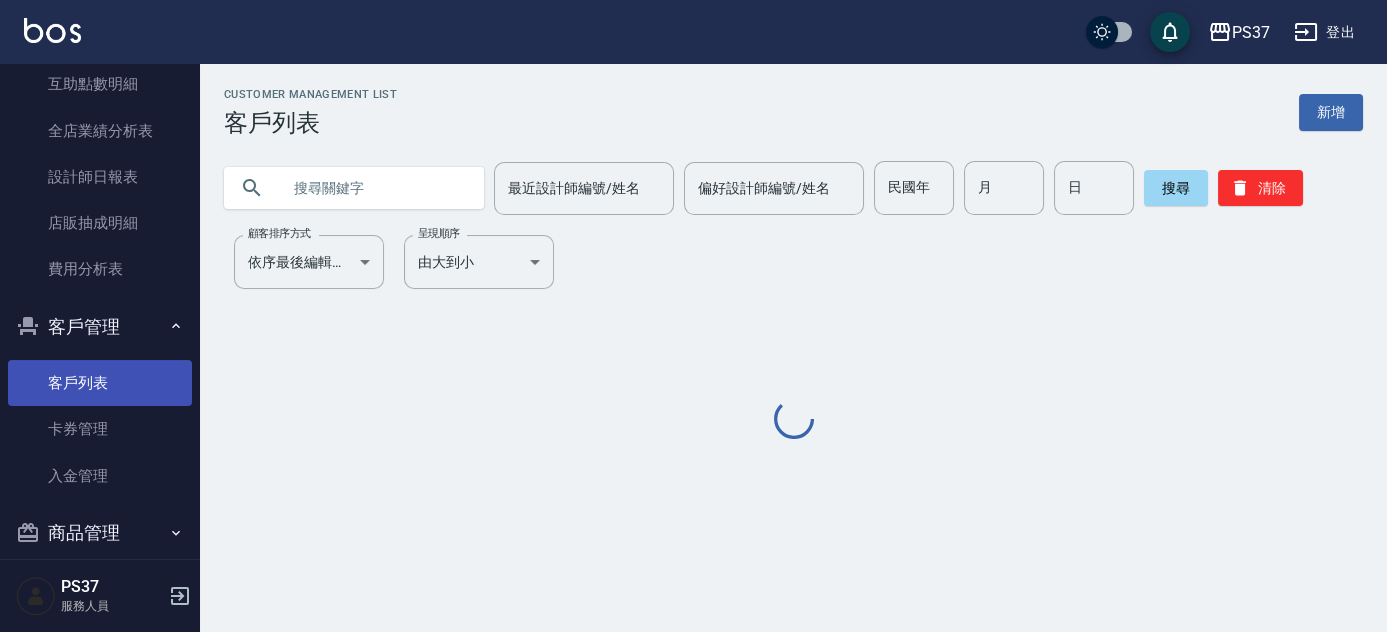 scroll, scrollTop: 0, scrollLeft: 0, axis: both 